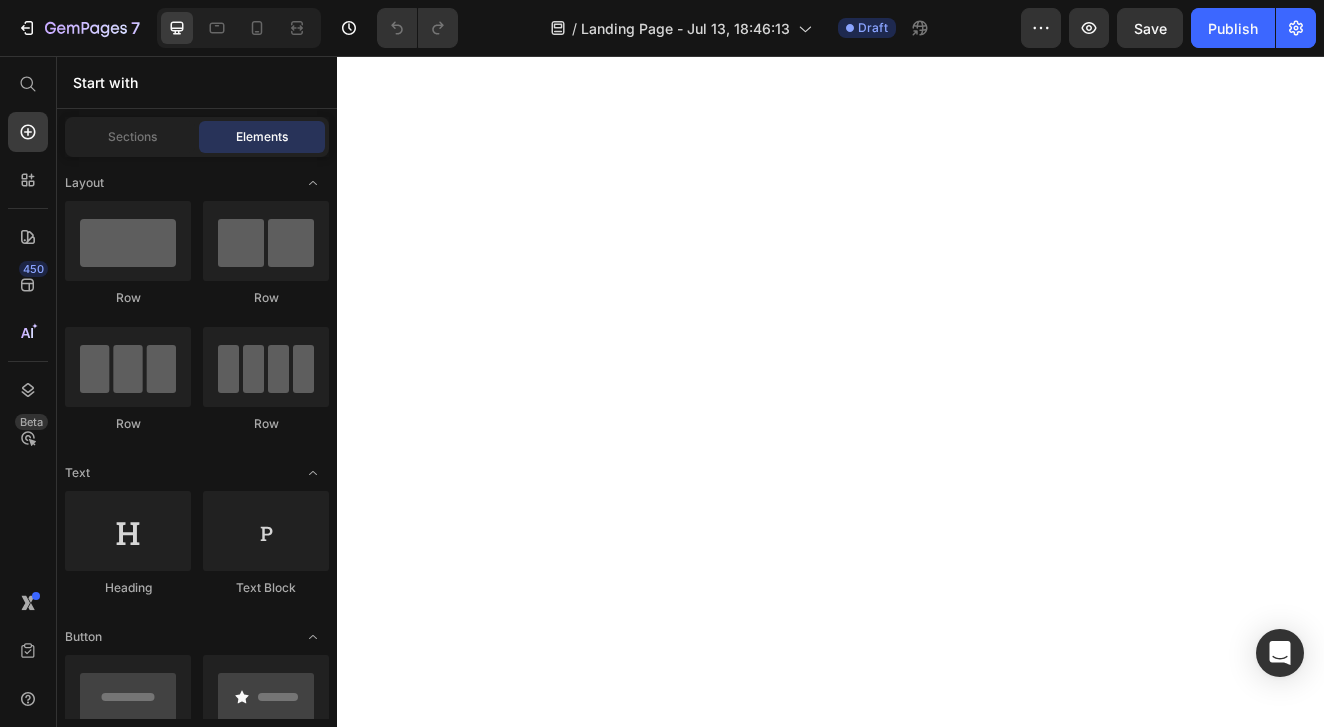 scroll, scrollTop: 0, scrollLeft: 0, axis: both 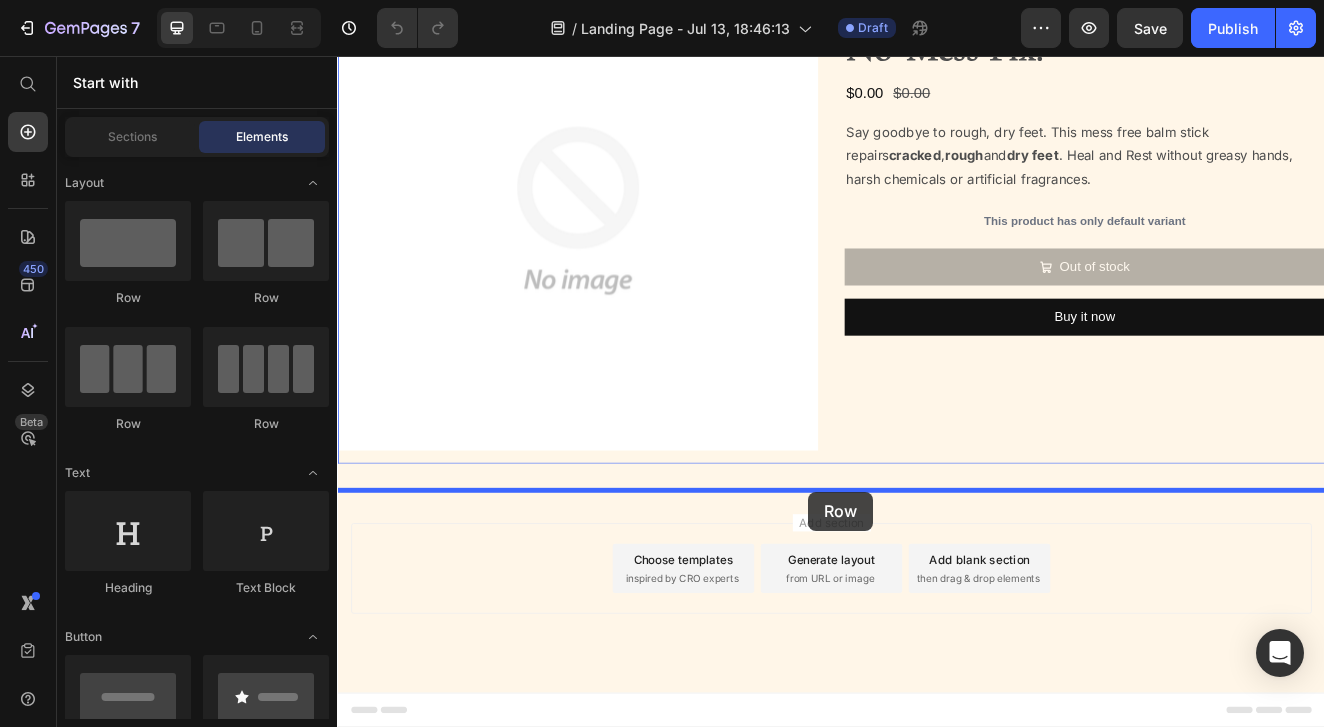drag, startPoint x: 597, startPoint y: 320, endPoint x: 910, endPoint y: 587, distance: 411.40976 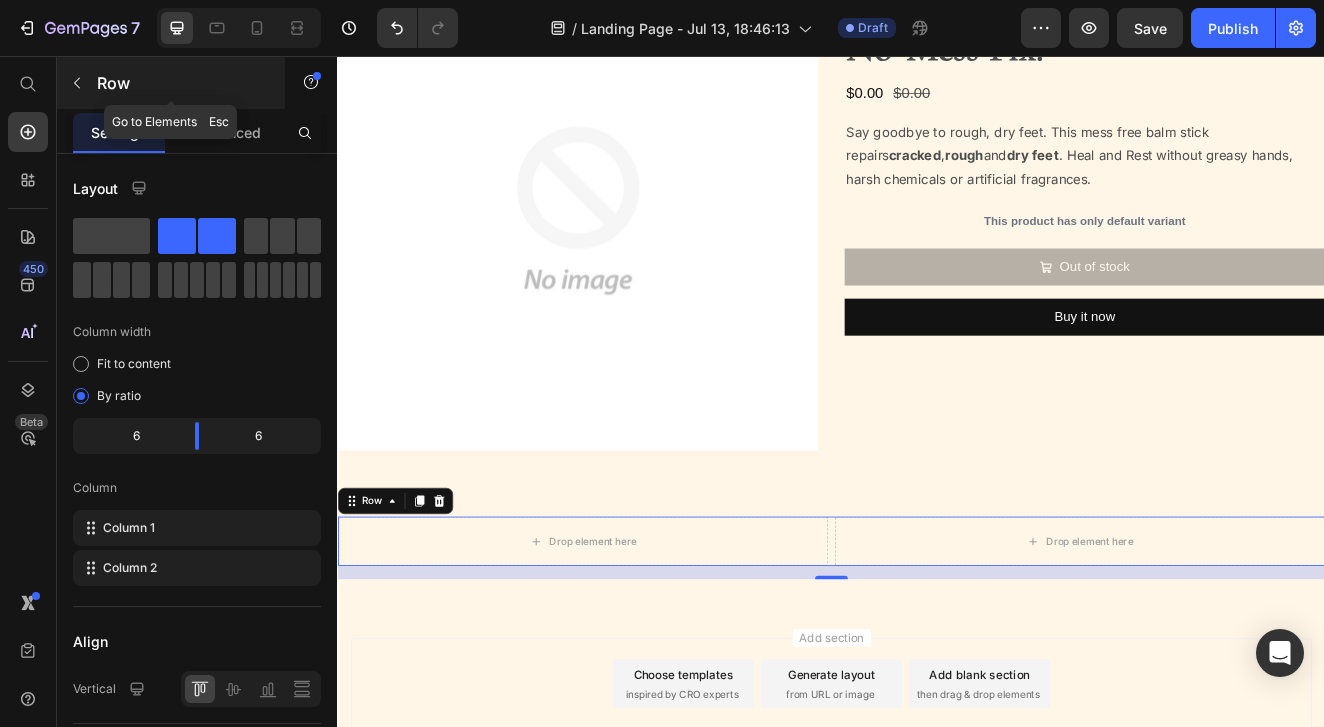 click 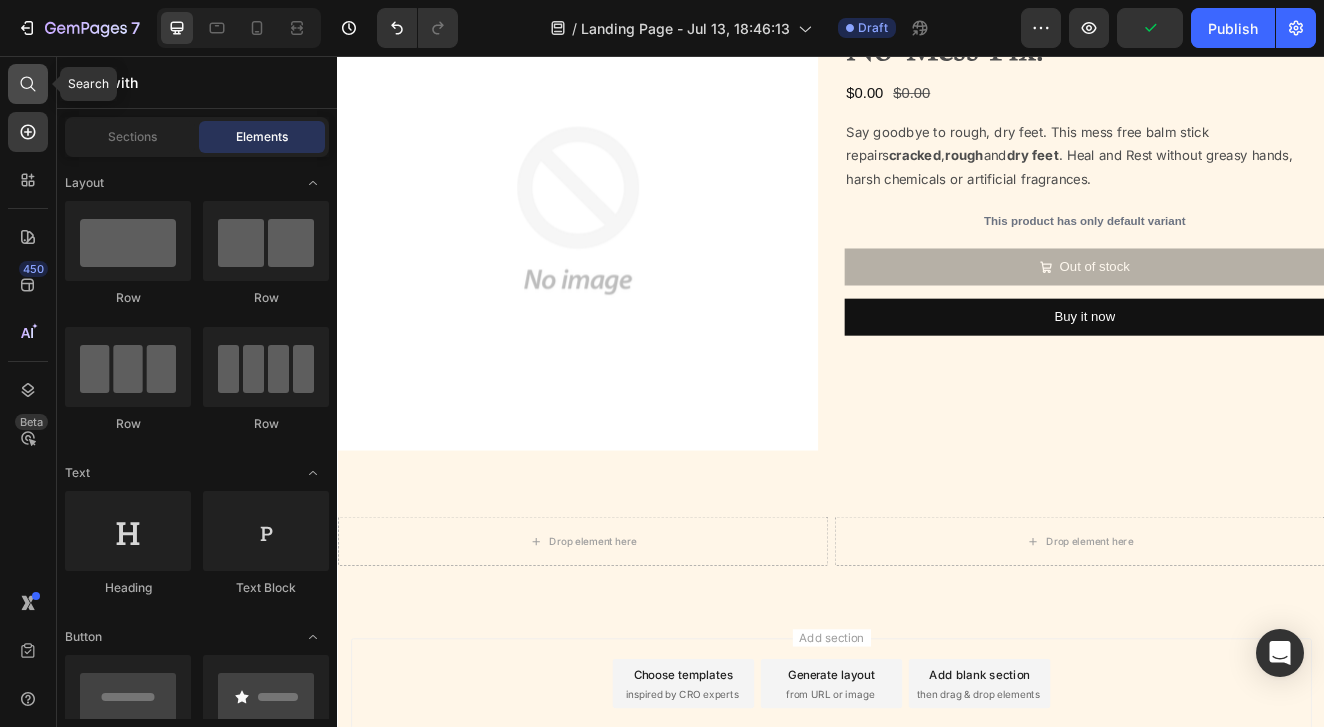 click 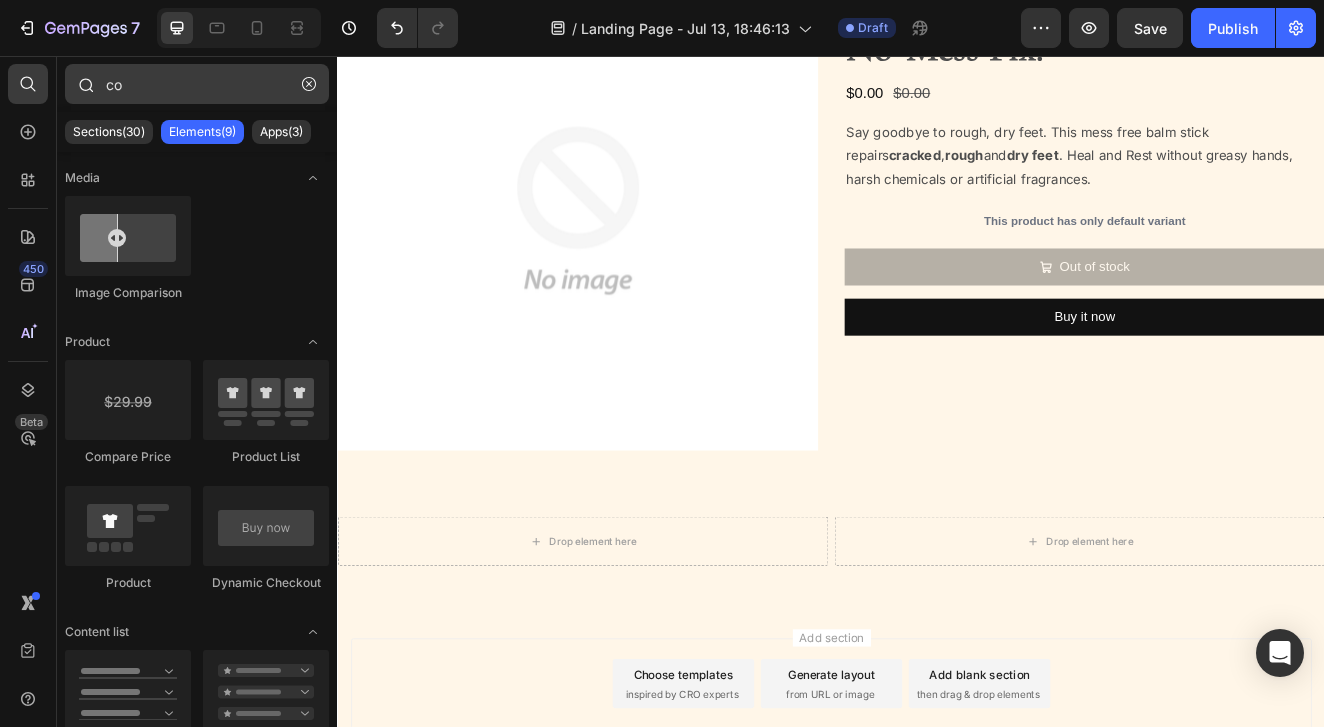 type on "c" 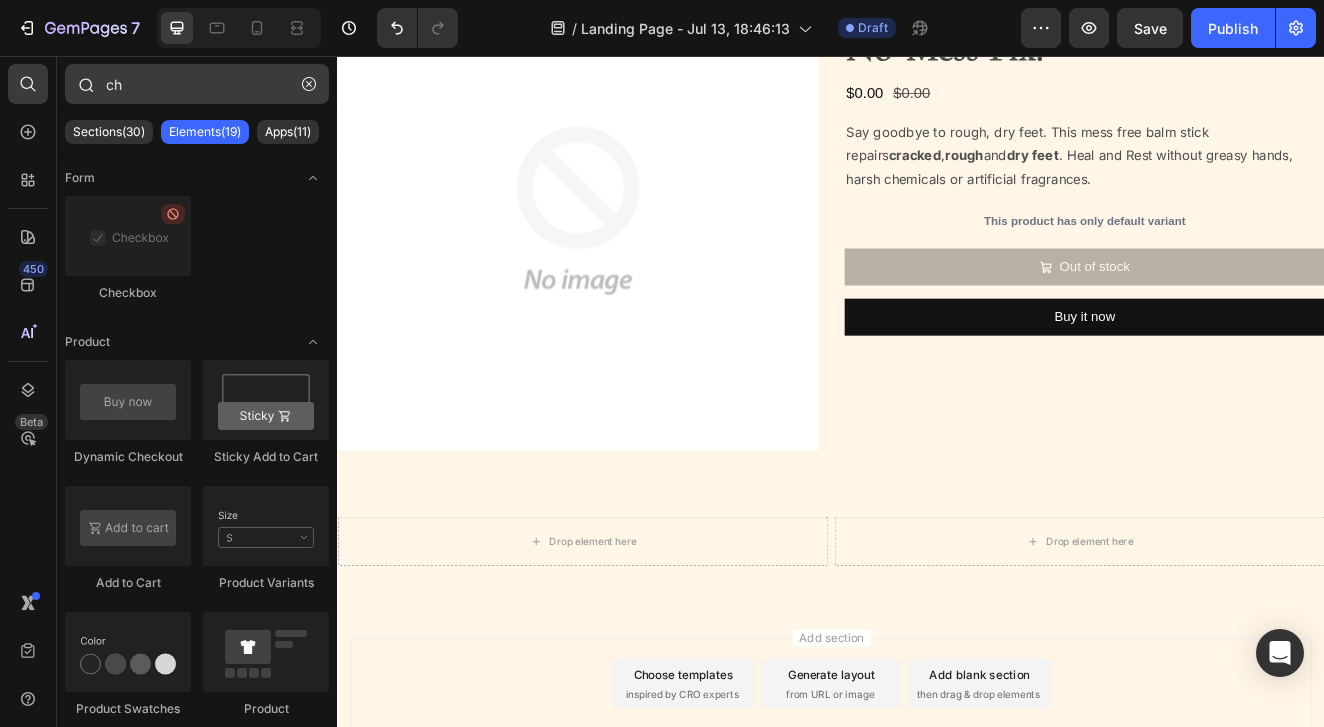 type on "c" 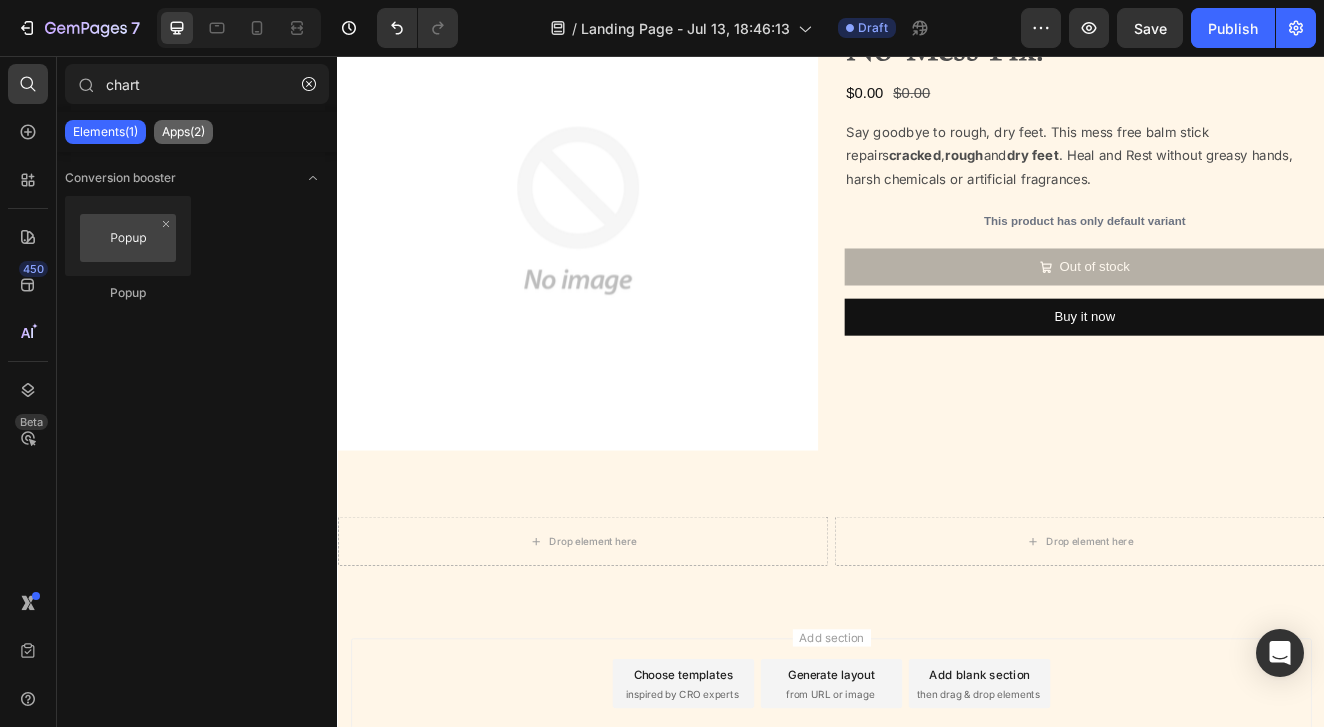 click on "Apps(2)" at bounding box center [183, 132] 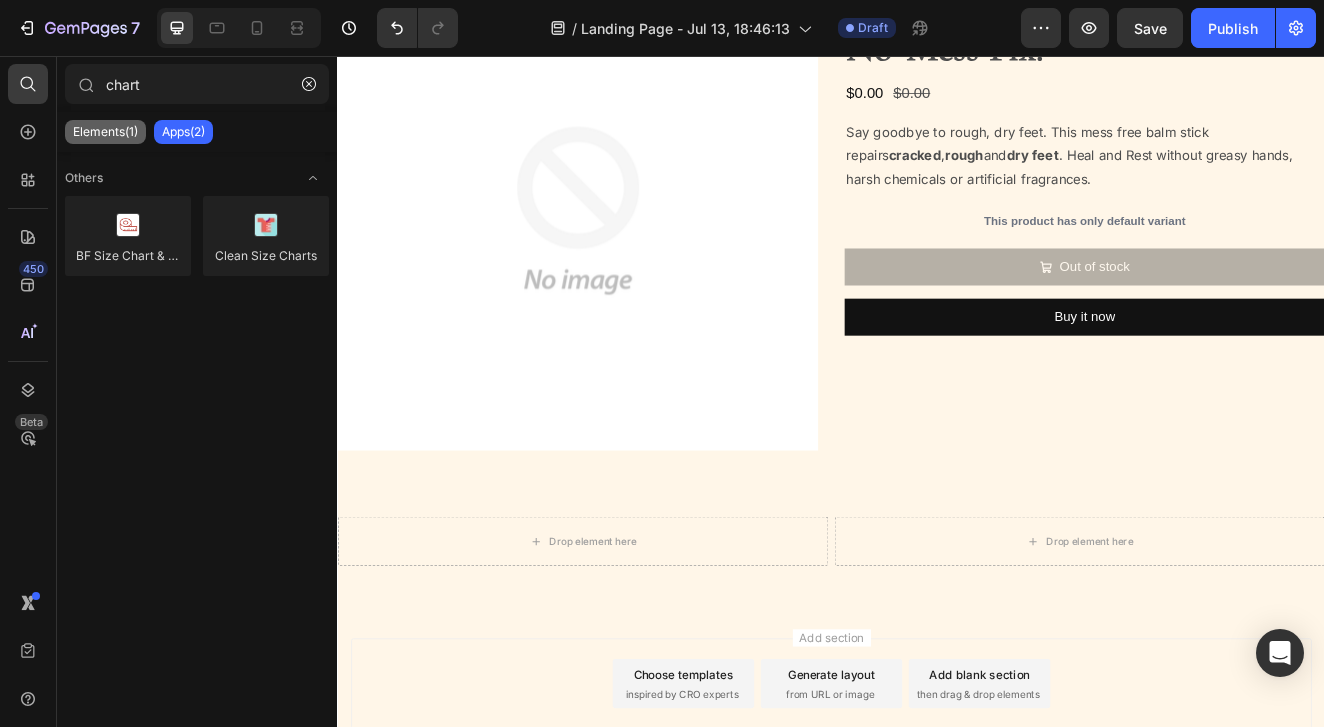 click on "Elements(1)" at bounding box center [105, 132] 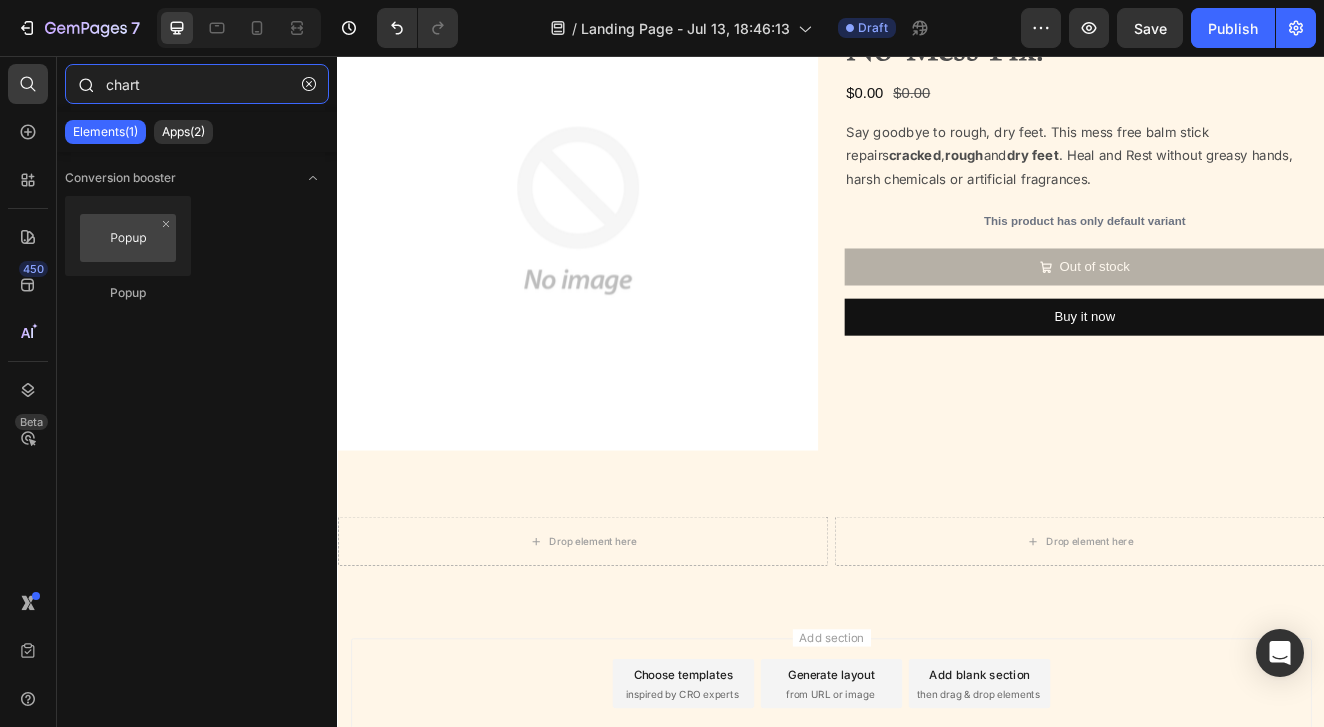click on "chart" at bounding box center [197, 84] 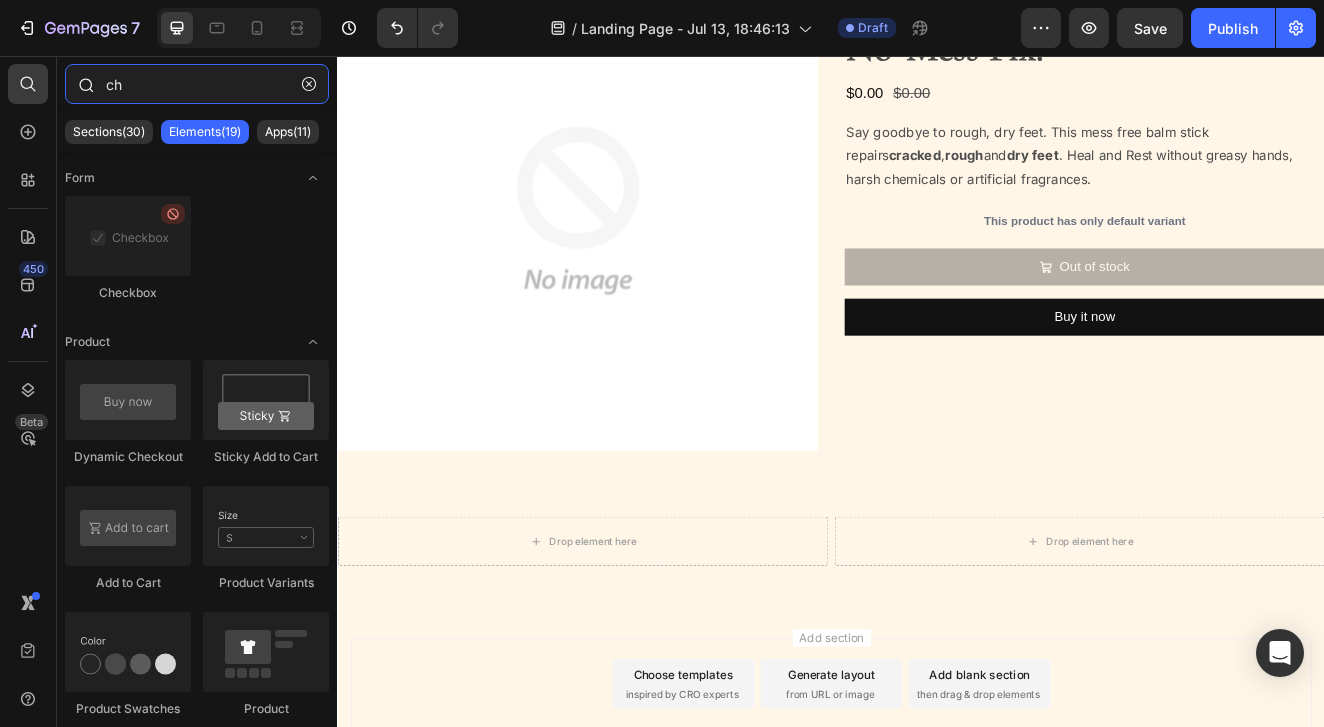 type on "c" 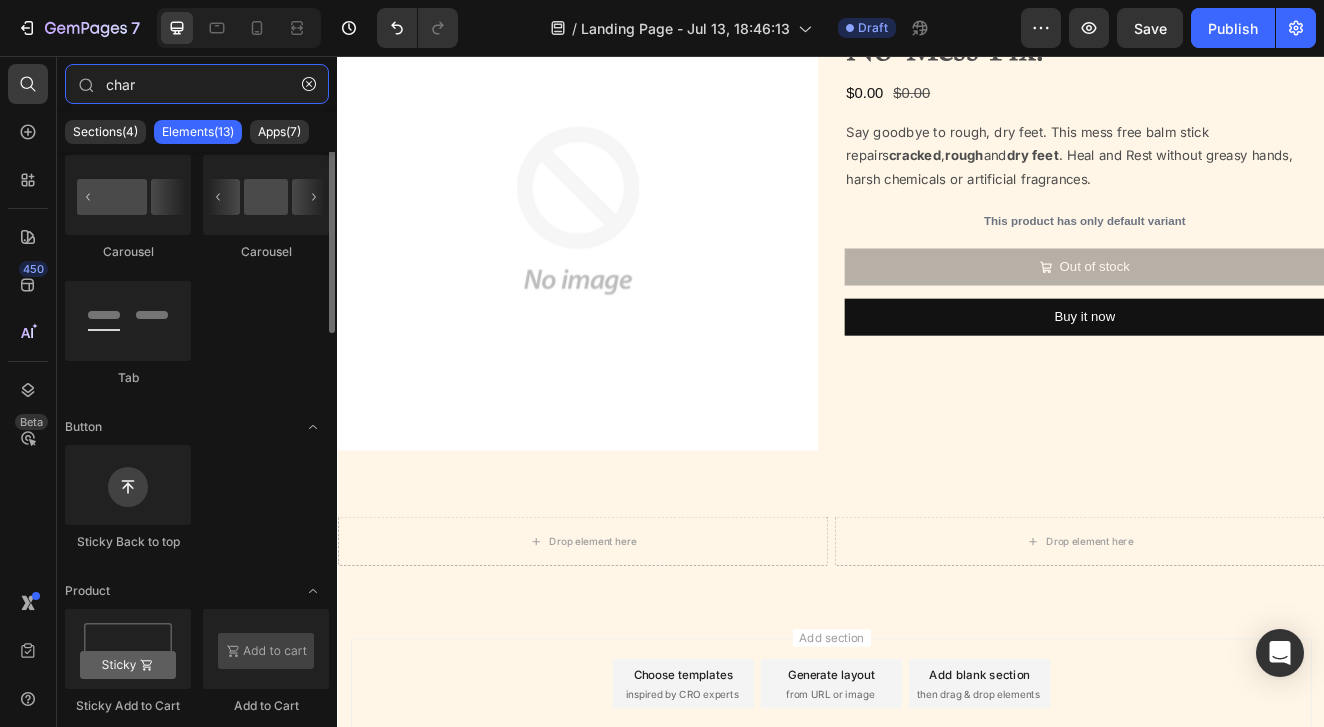scroll, scrollTop: 0, scrollLeft: 0, axis: both 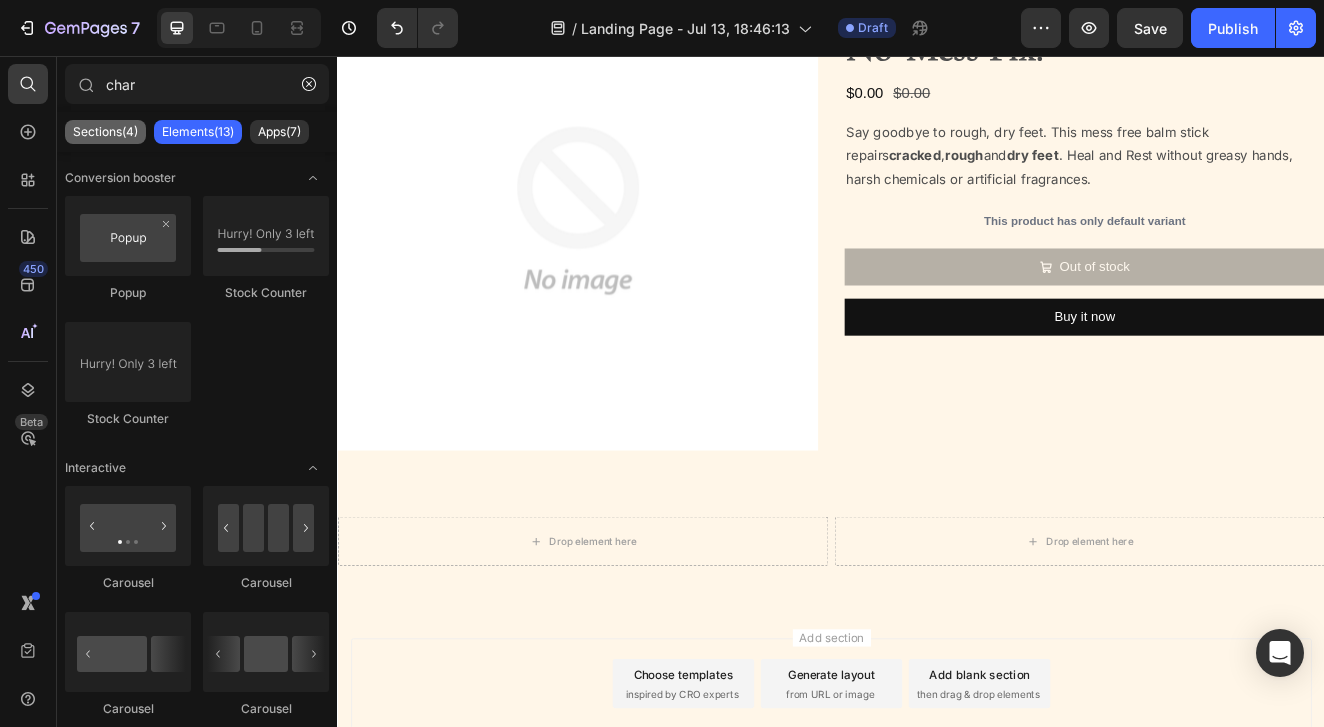 click on "Sections(4)" at bounding box center [105, 132] 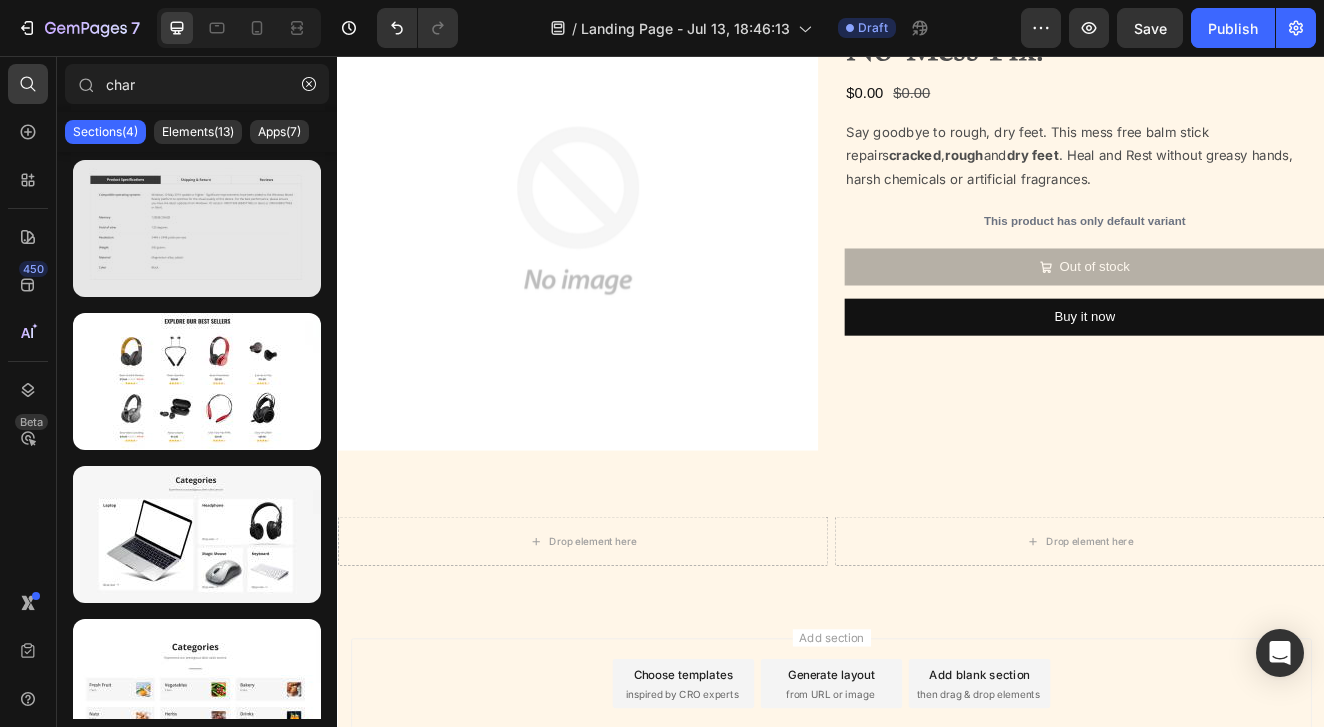 scroll, scrollTop: 37, scrollLeft: 0, axis: vertical 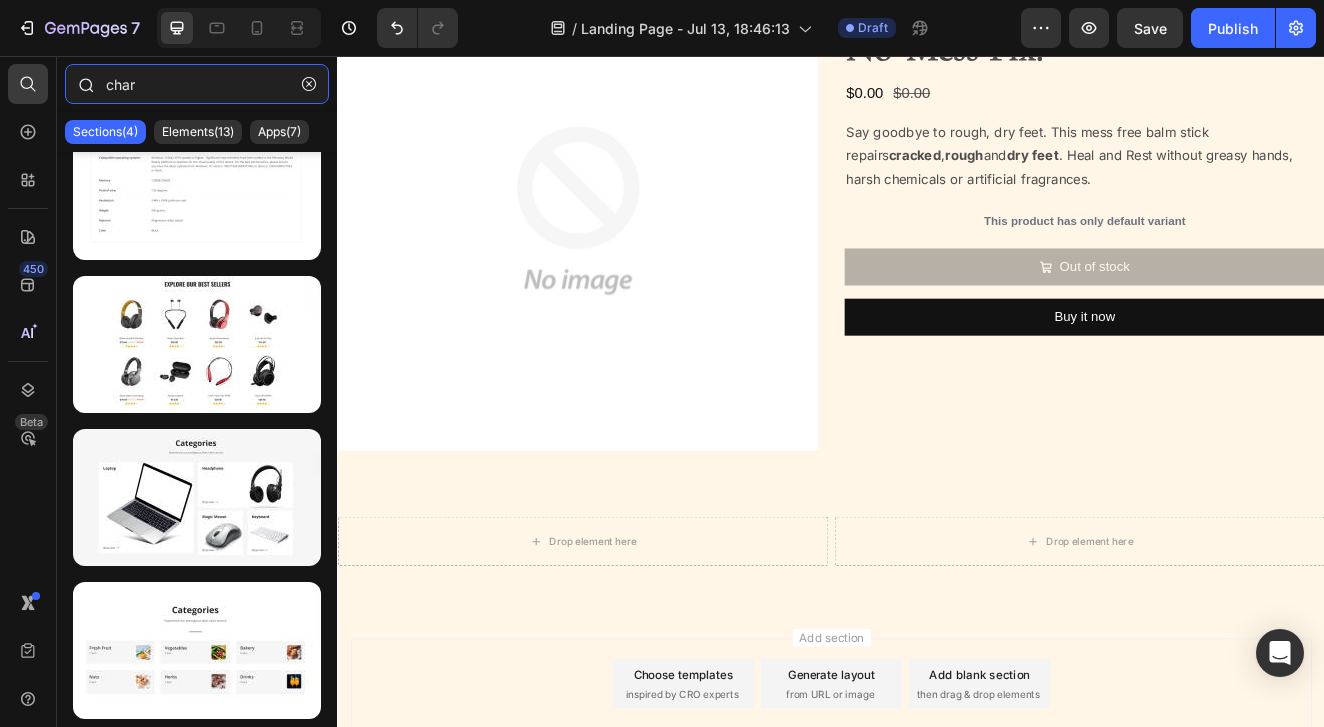 click on "char" at bounding box center [197, 84] 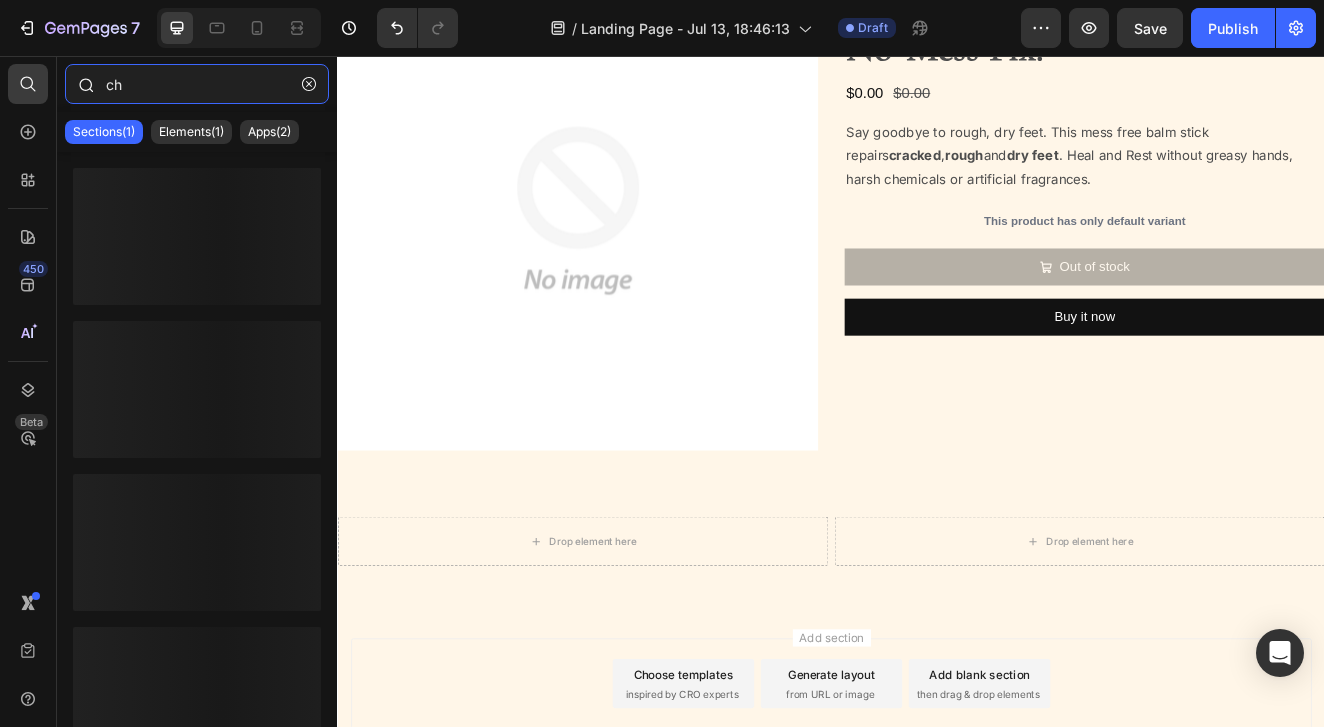 type on "c" 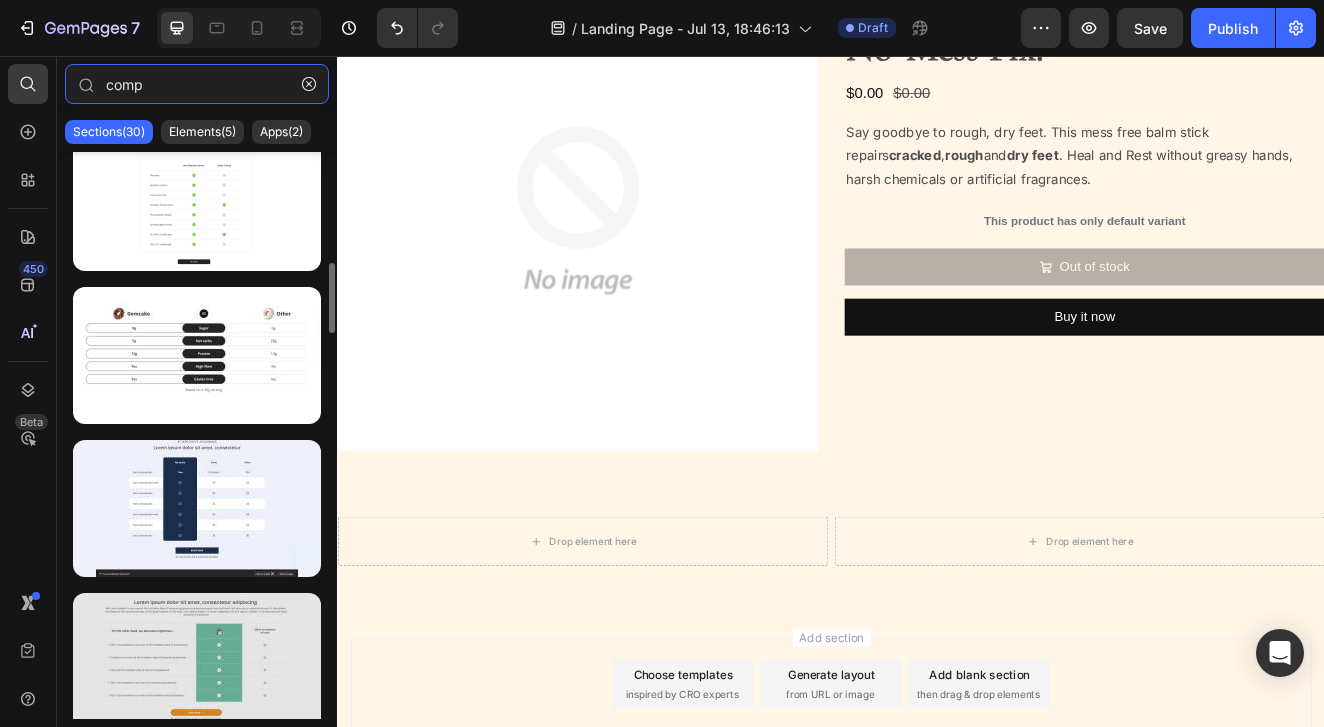 scroll, scrollTop: 1058, scrollLeft: 0, axis: vertical 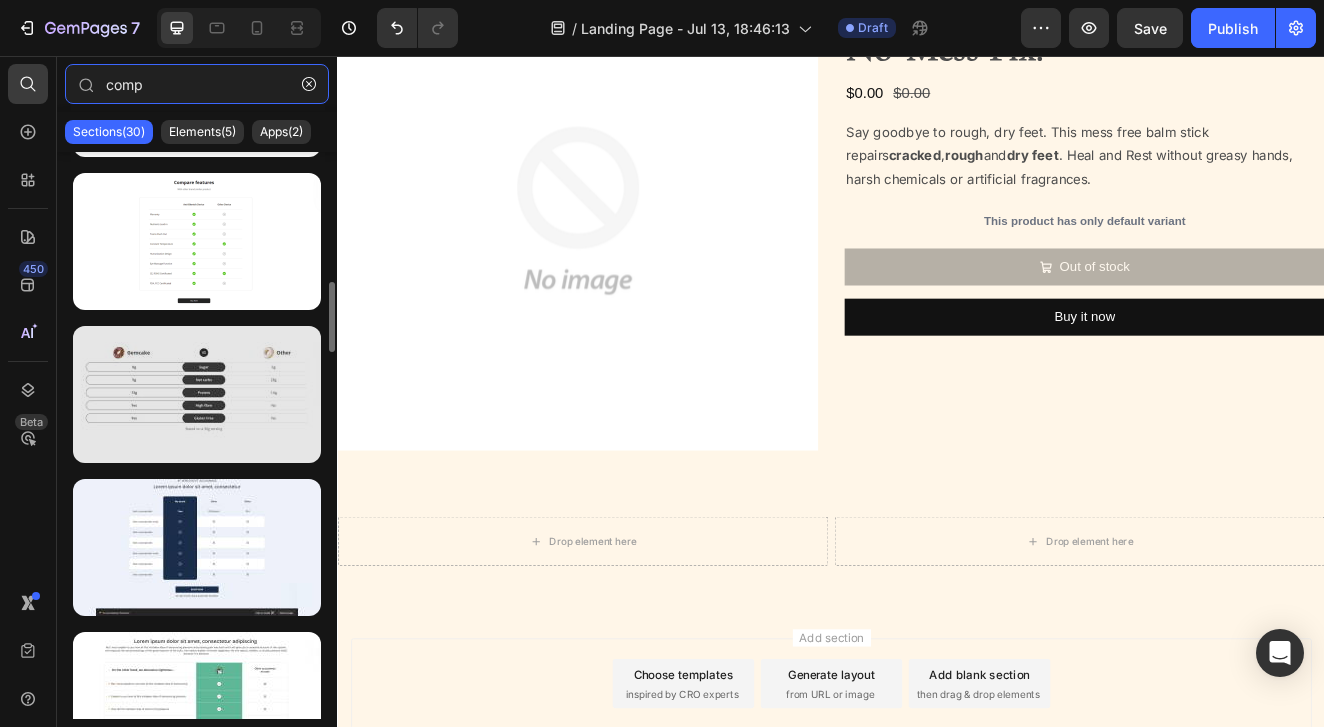 type on "comp" 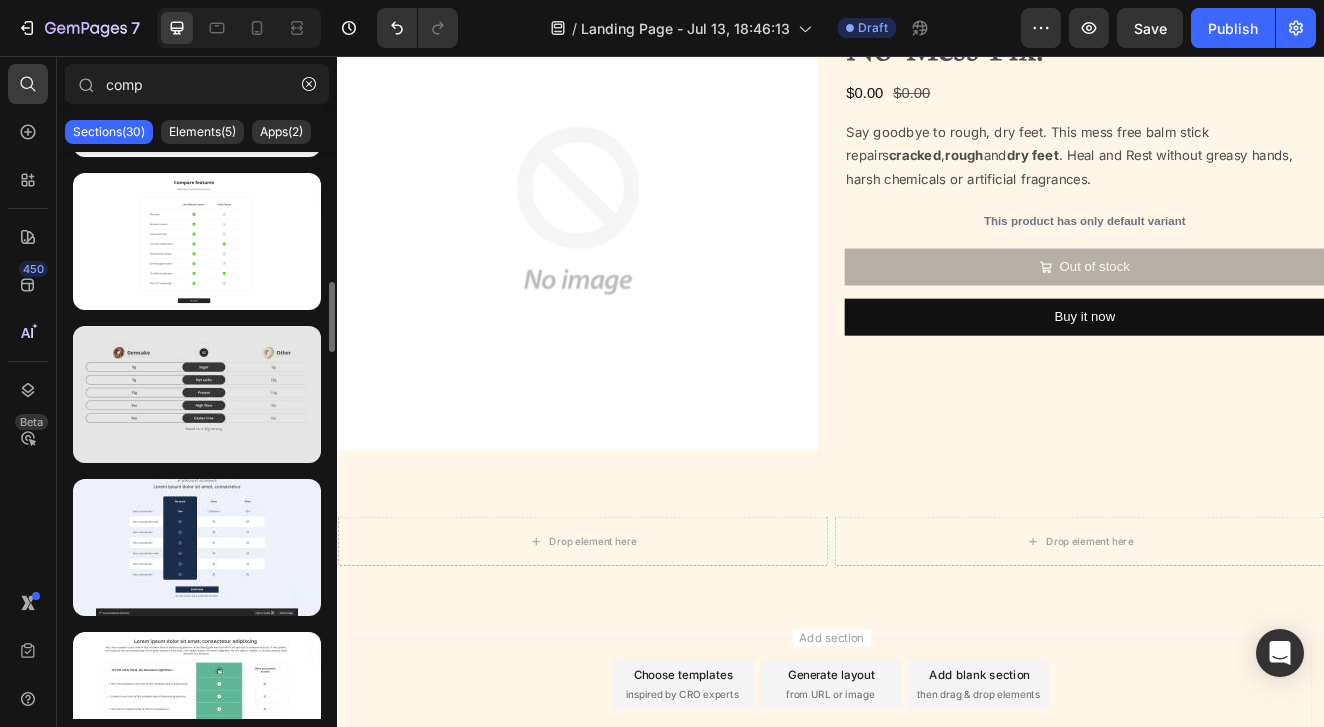 click at bounding box center [197, 394] 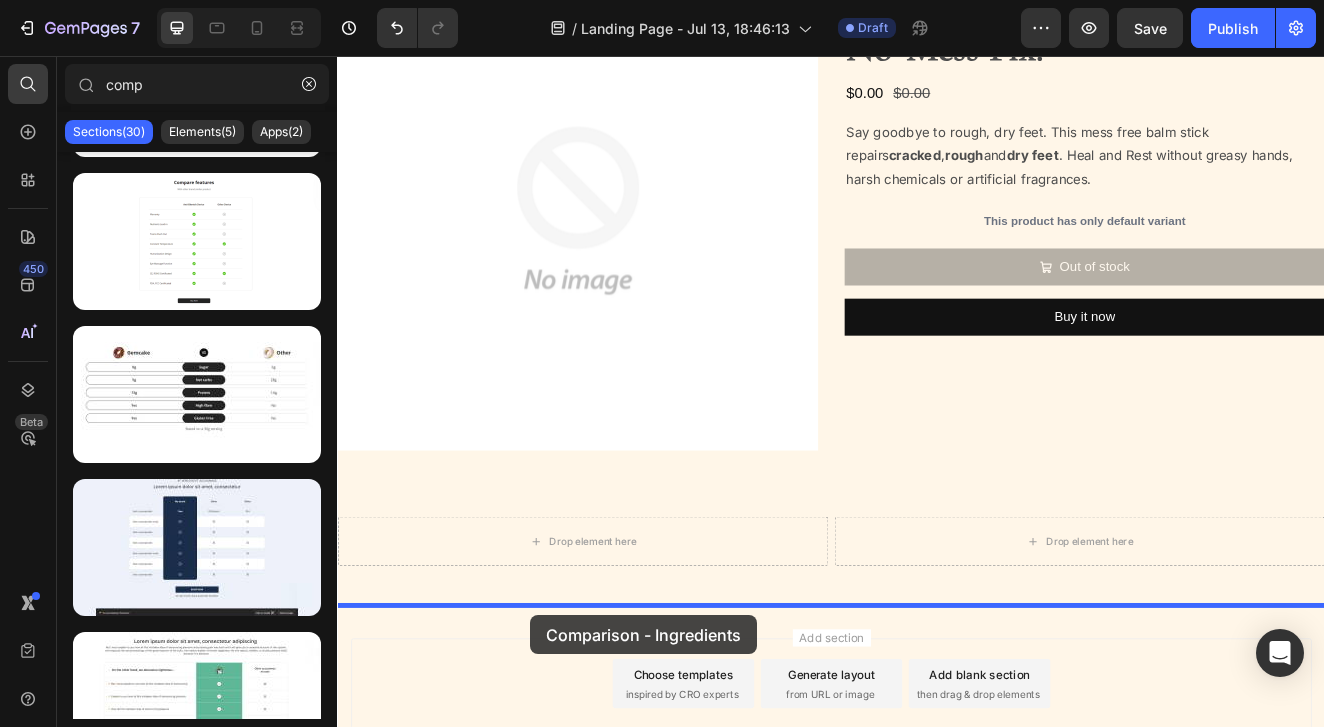 scroll, scrollTop: 461, scrollLeft: 0, axis: vertical 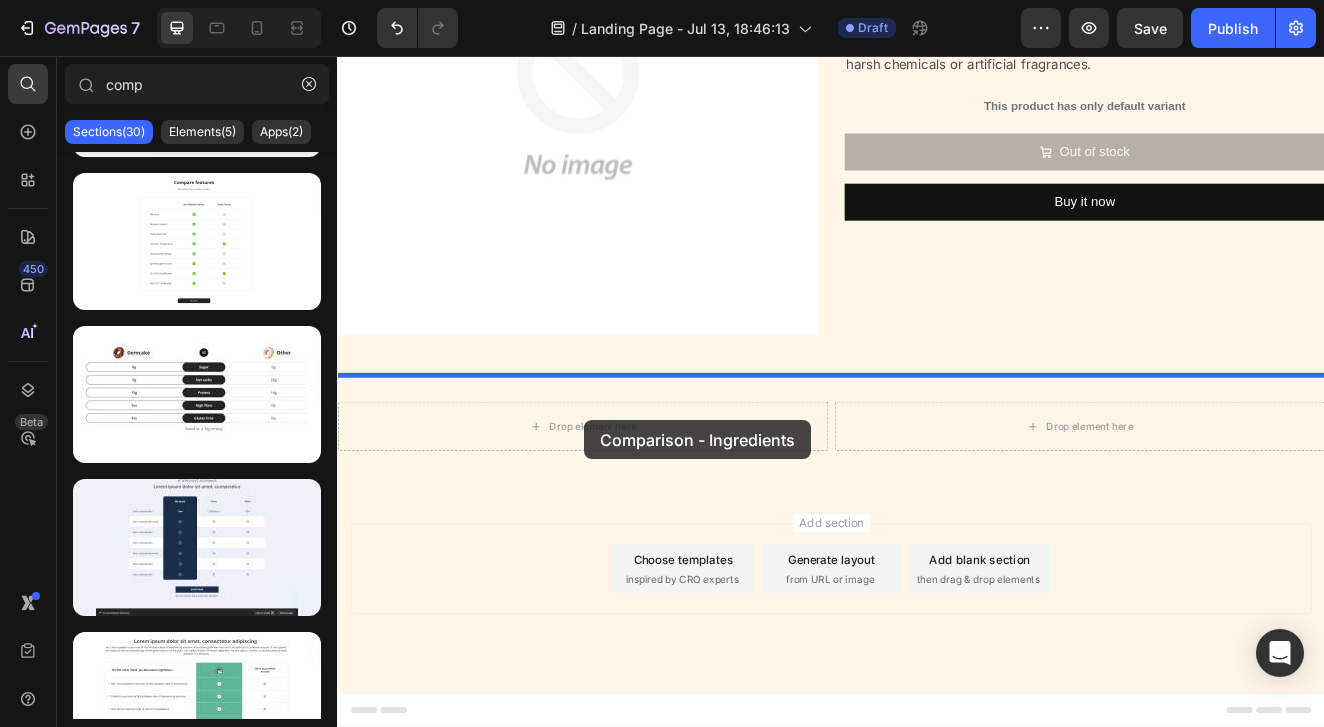 drag, startPoint x: 522, startPoint y: 448, endPoint x: 637, endPoint y: 500, distance: 126.210144 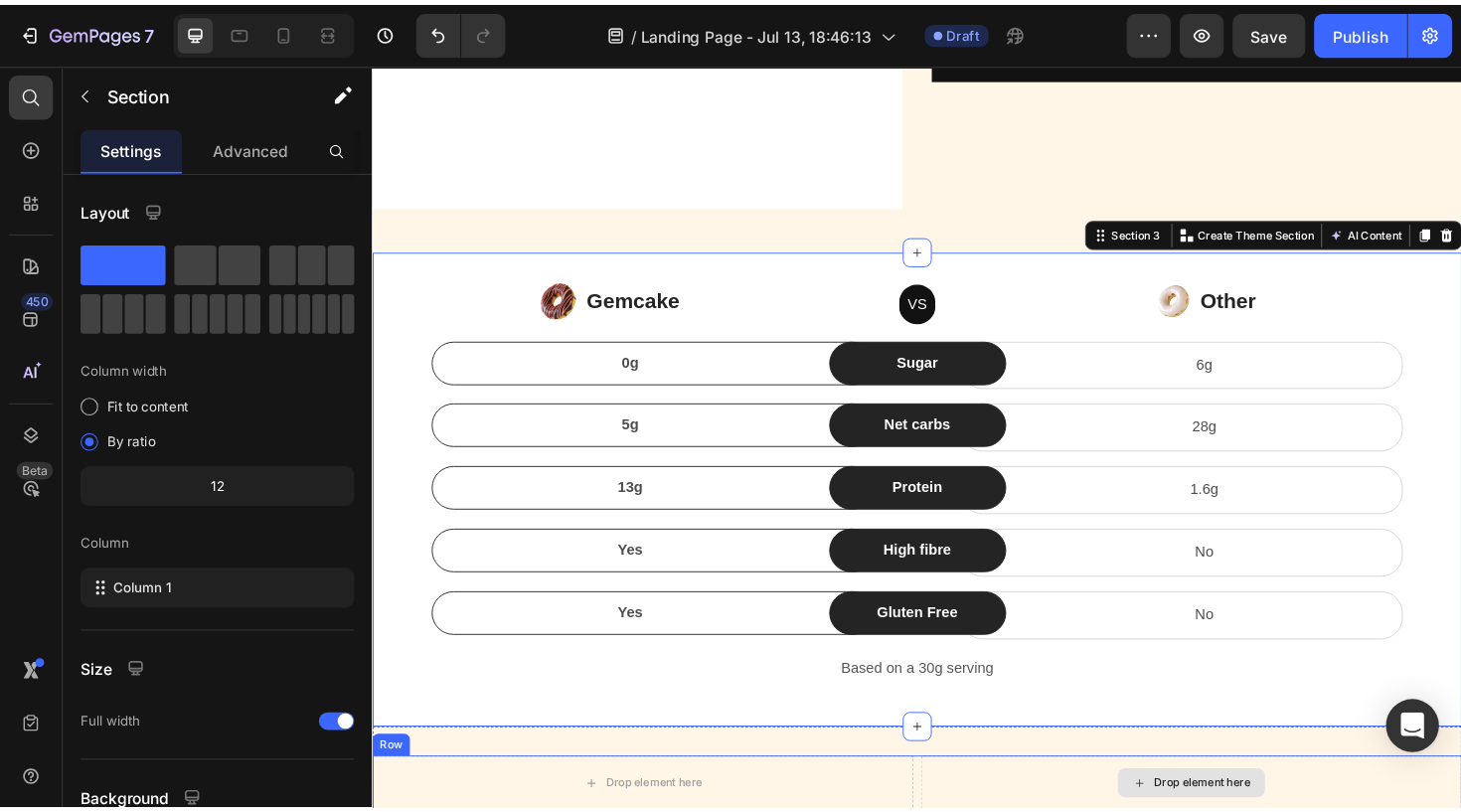 scroll, scrollTop: 640, scrollLeft: 0, axis: vertical 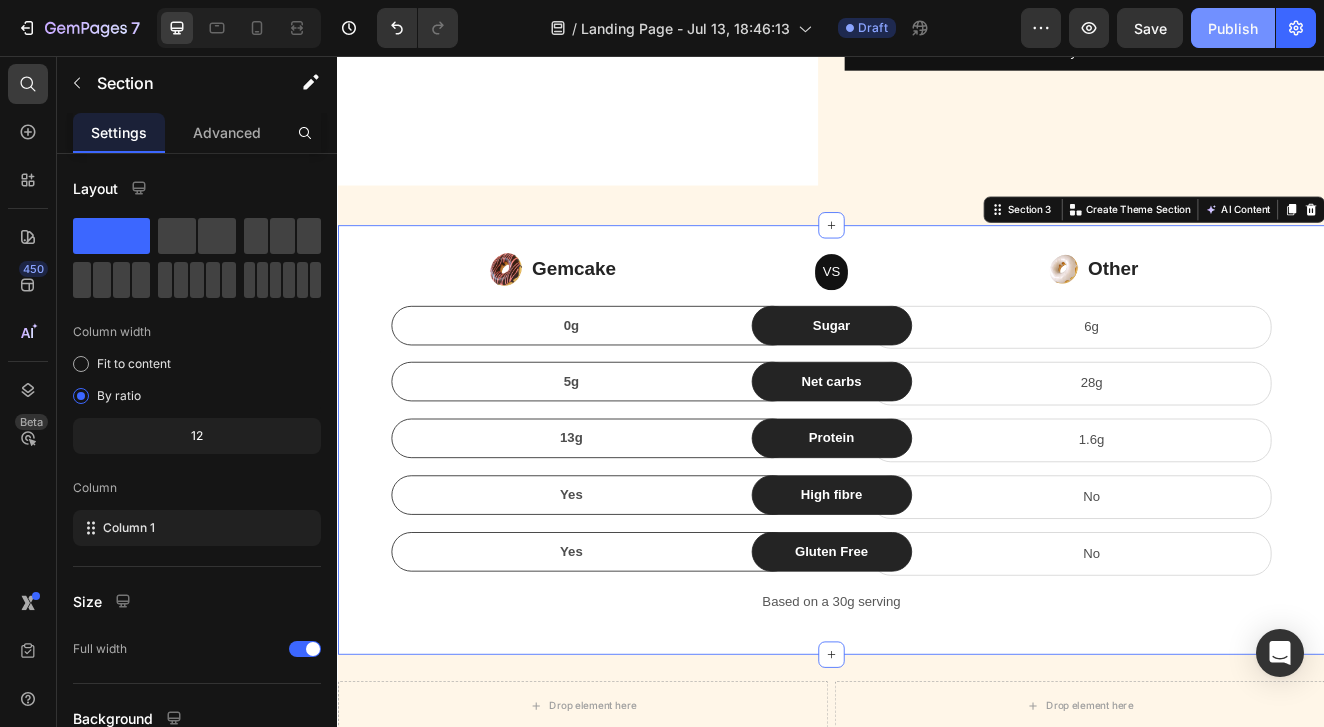 click on "Publish" 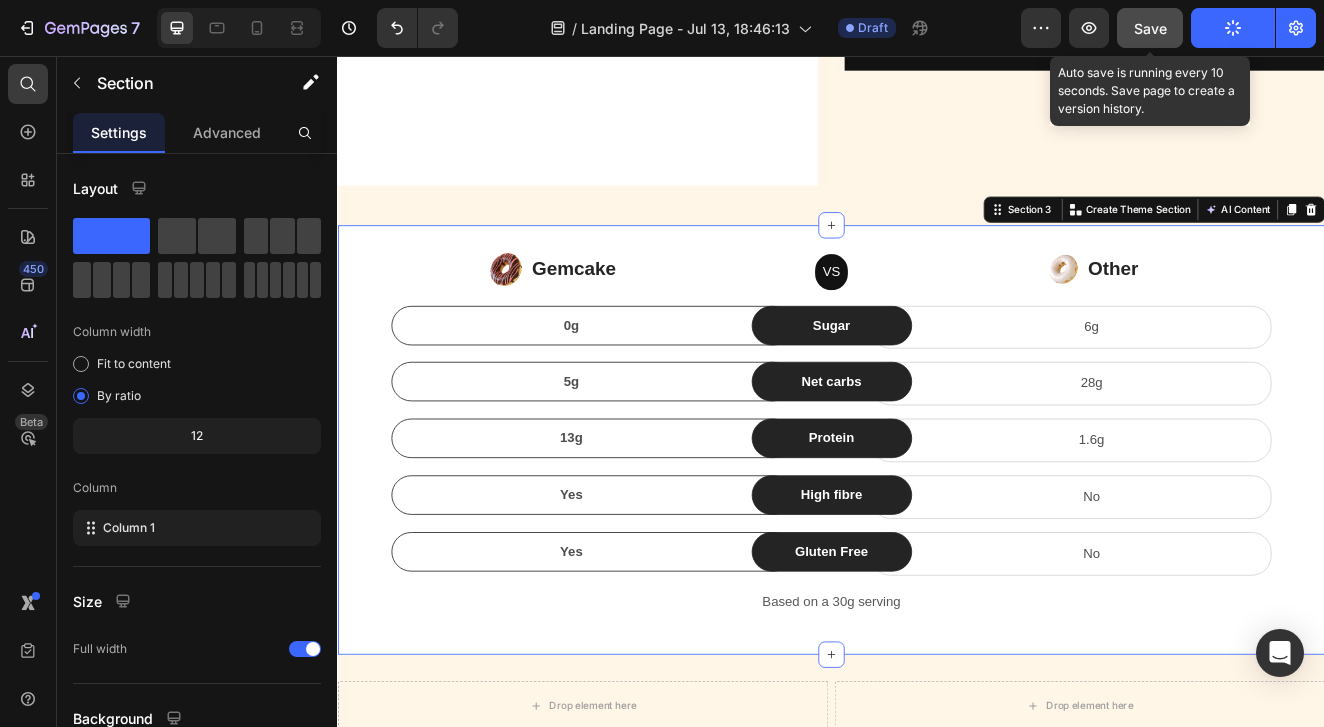 click on "Save" at bounding box center [1150, 28] 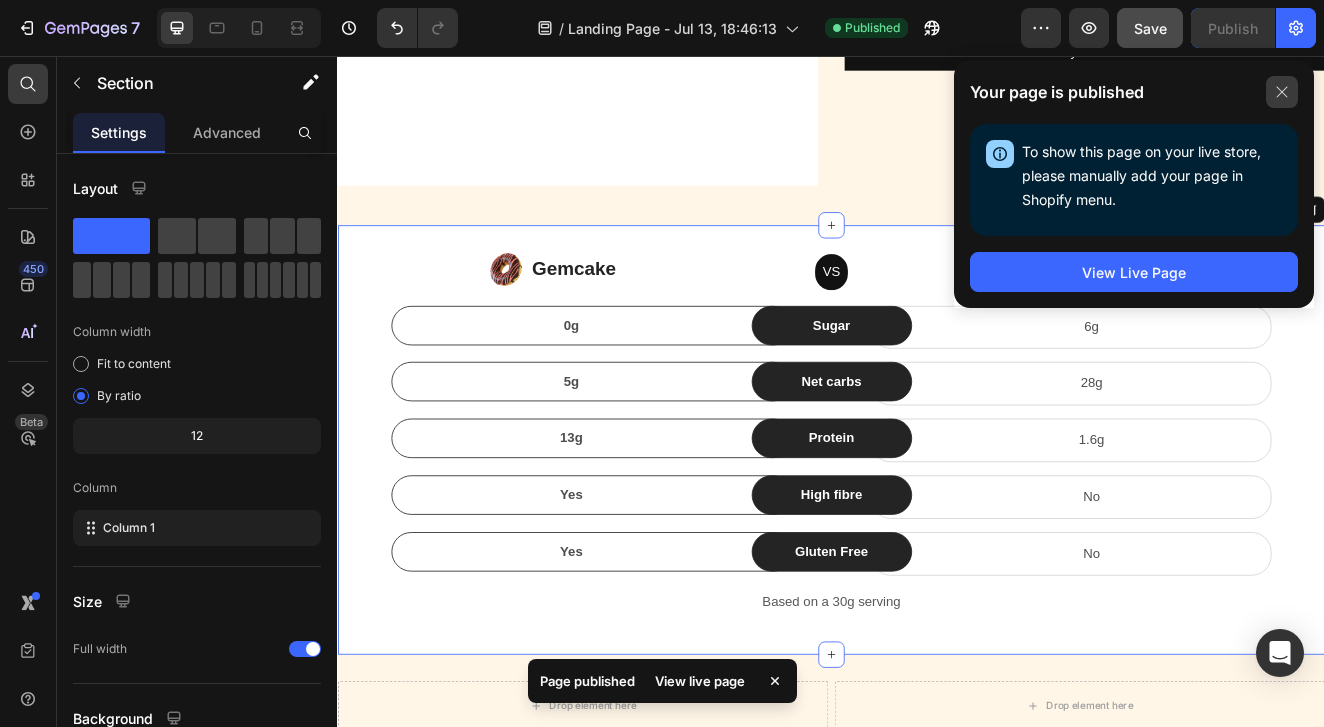 click 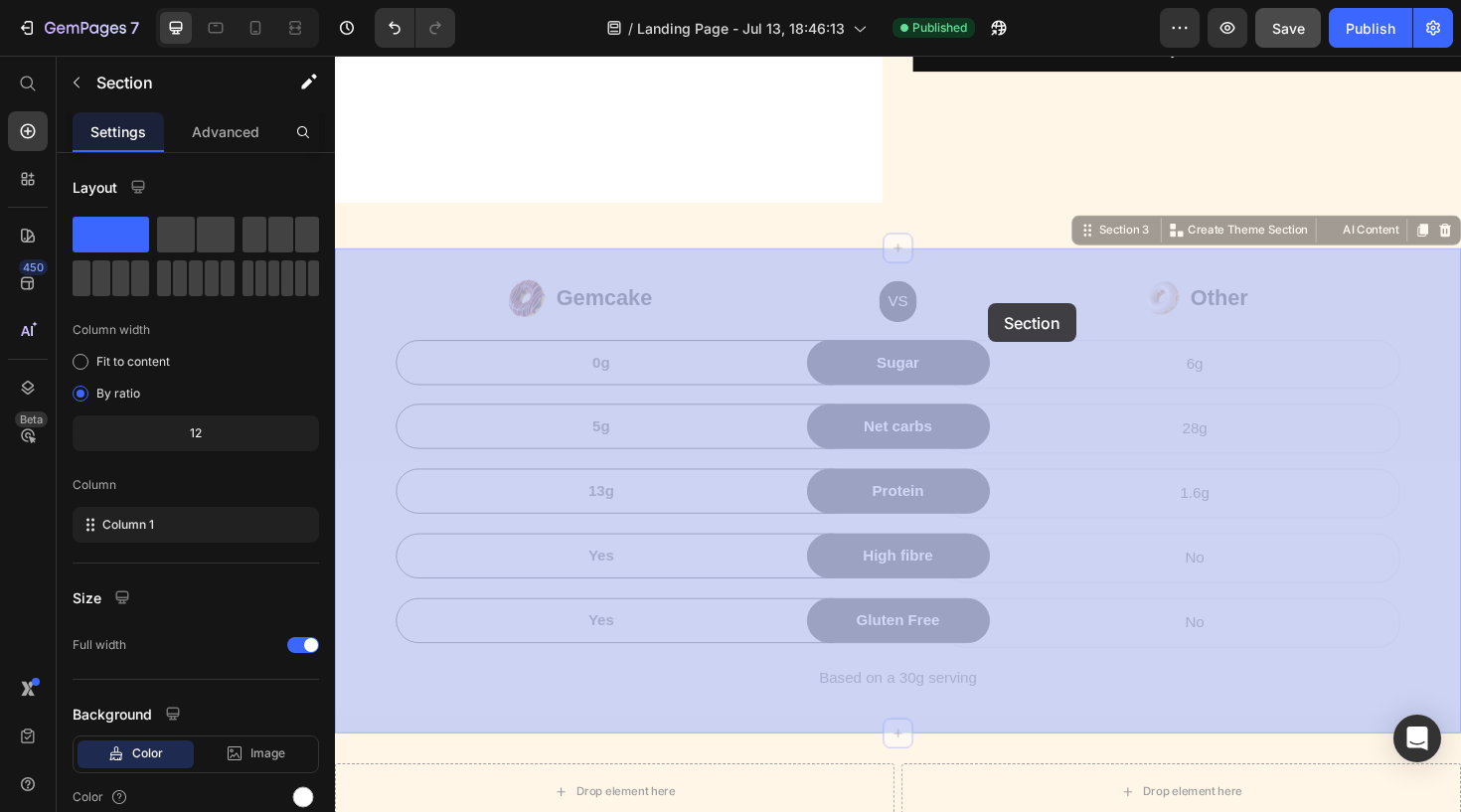 drag, startPoint x: 1034, startPoint y: 272, endPoint x: 1027, endPoint y: 308, distance: 36.67424 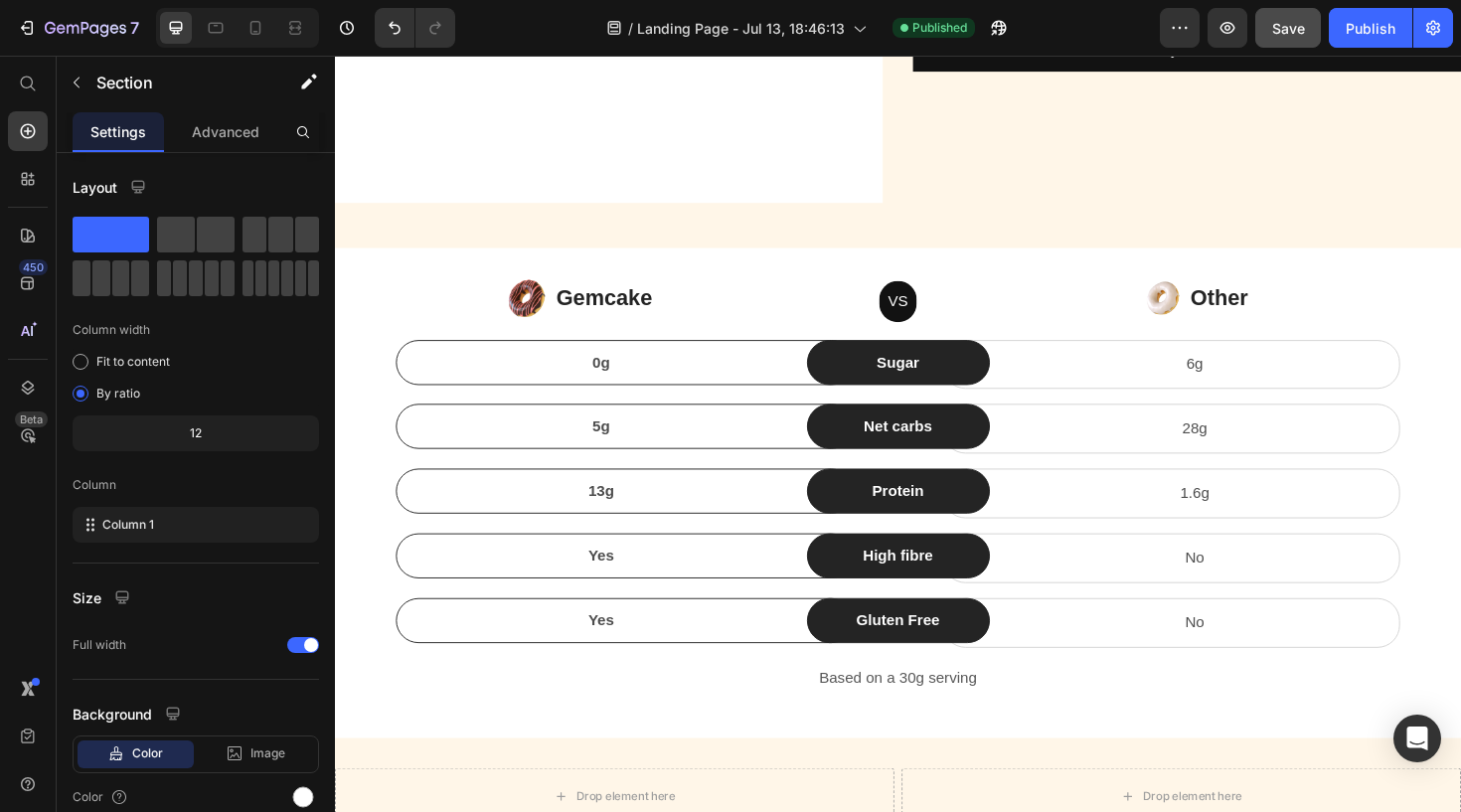 scroll, scrollTop: 468, scrollLeft: 0, axis: vertical 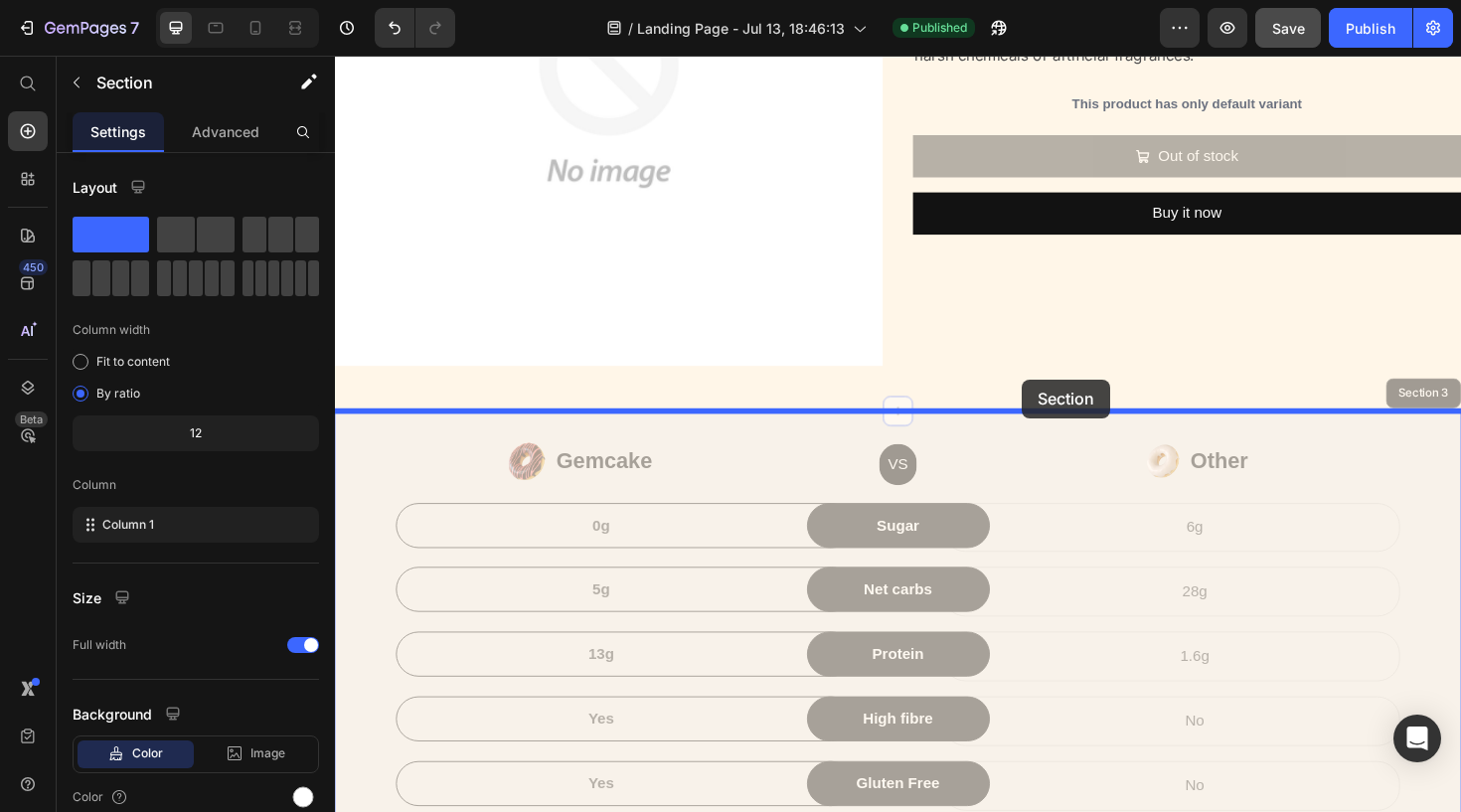 drag, startPoint x: 1069, startPoint y: 452, endPoint x: 1062, endPoint y: 399, distance: 53.460266 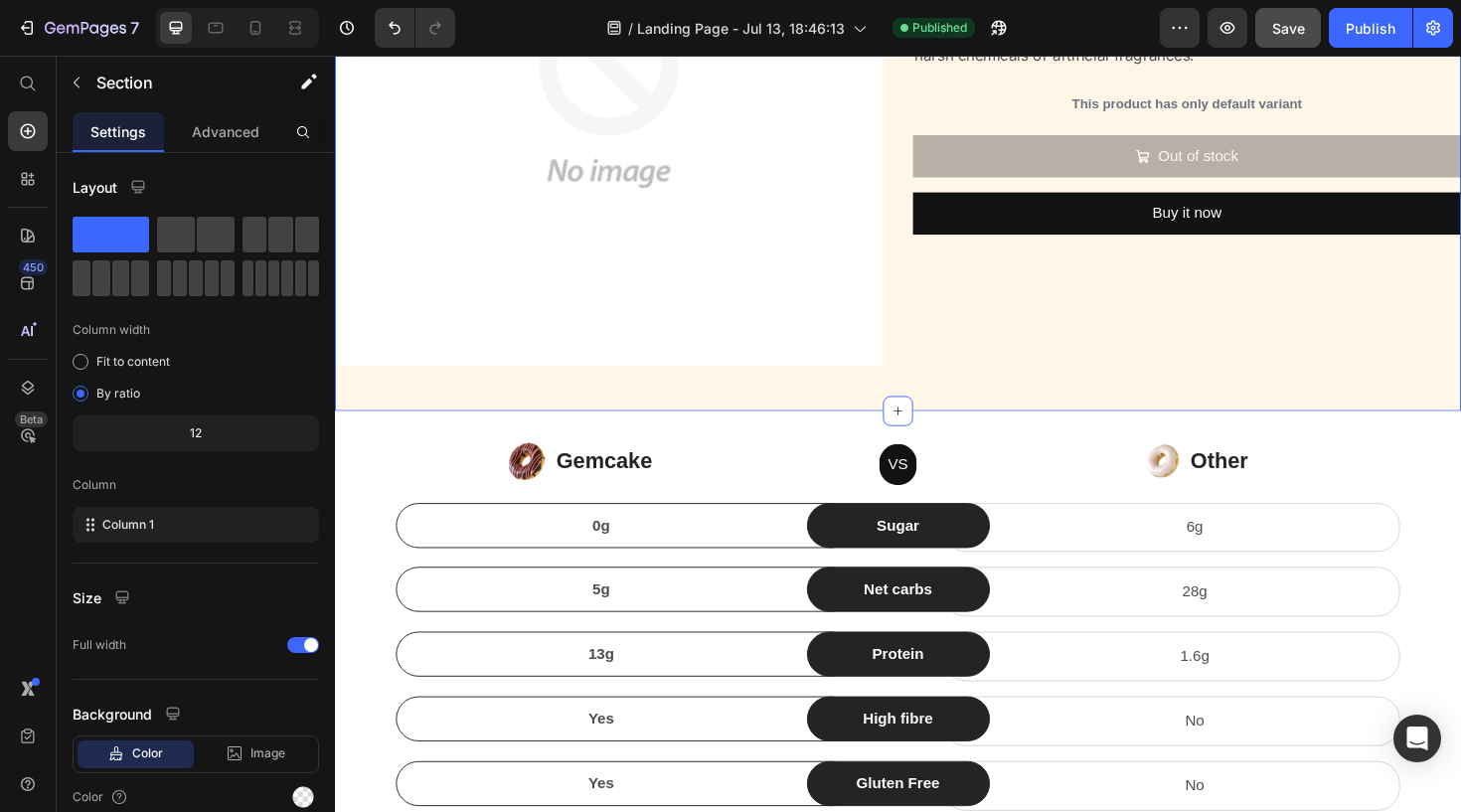 click on "Product Images Dry, Cracked Feet?  This Is Your Clean,  No-Mess Fix. Text Block $0.00 Product Price $0.00 Product Price Row Say goodbye to rough, dry feet. This mess free balm stick repairs  cracked ,  rough  and  dry feet . Heal and Rest without greasy hands, harsh chemicals or artificial fragrances.  Text Block This product has only default variant Product Variants & Swatches
Out of stock Add to Cart Buy it now Dynamic Checkout Product Section 2   You can create reusable sections Create Theme Section AI Content Write with GemAI What would you like to describe here? Tone and Voice Persuasive Product Feet Rescue Balm stick Show more Generate" at bounding box center [931, 101] 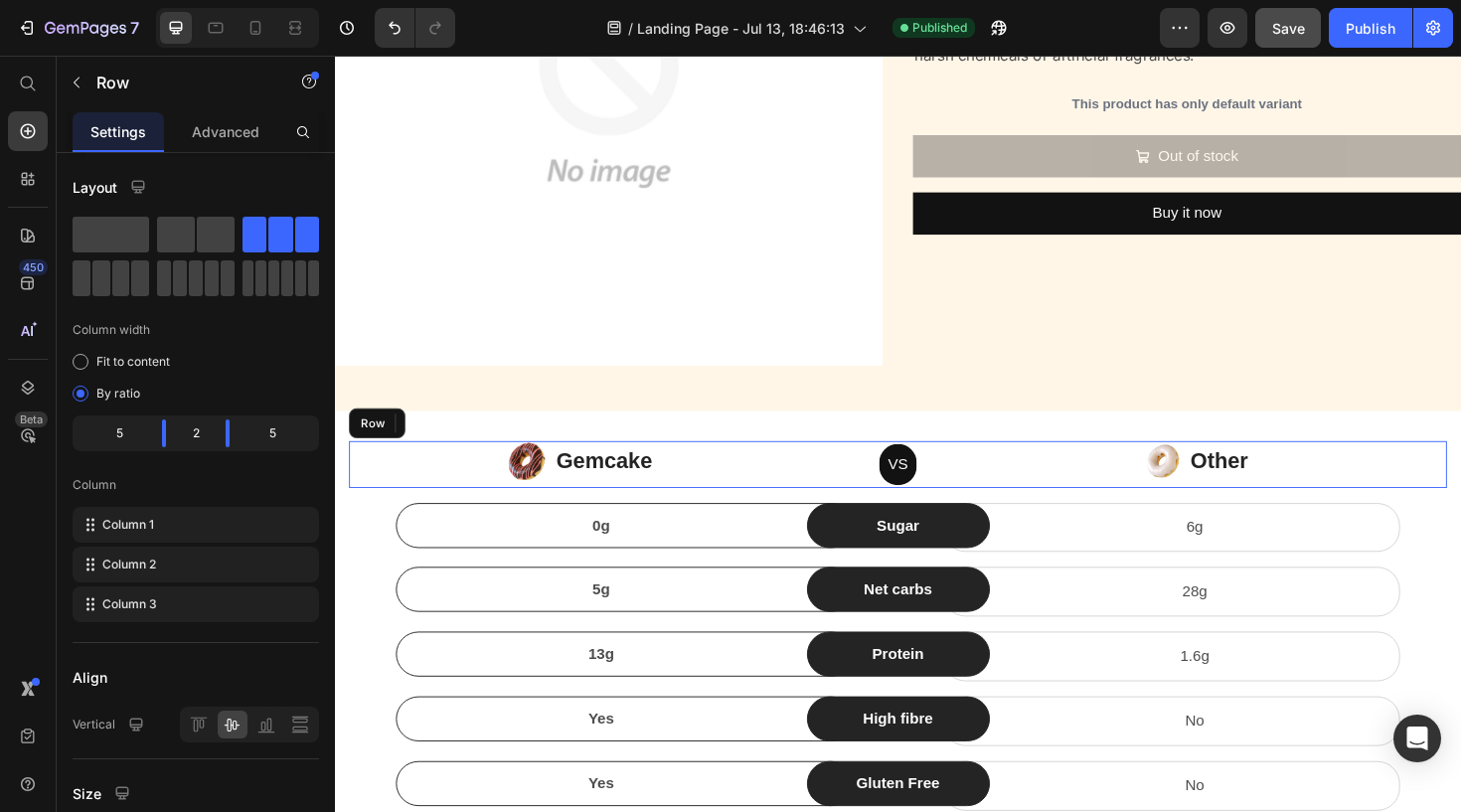 click on "VS Text block Row" at bounding box center [931, 488] 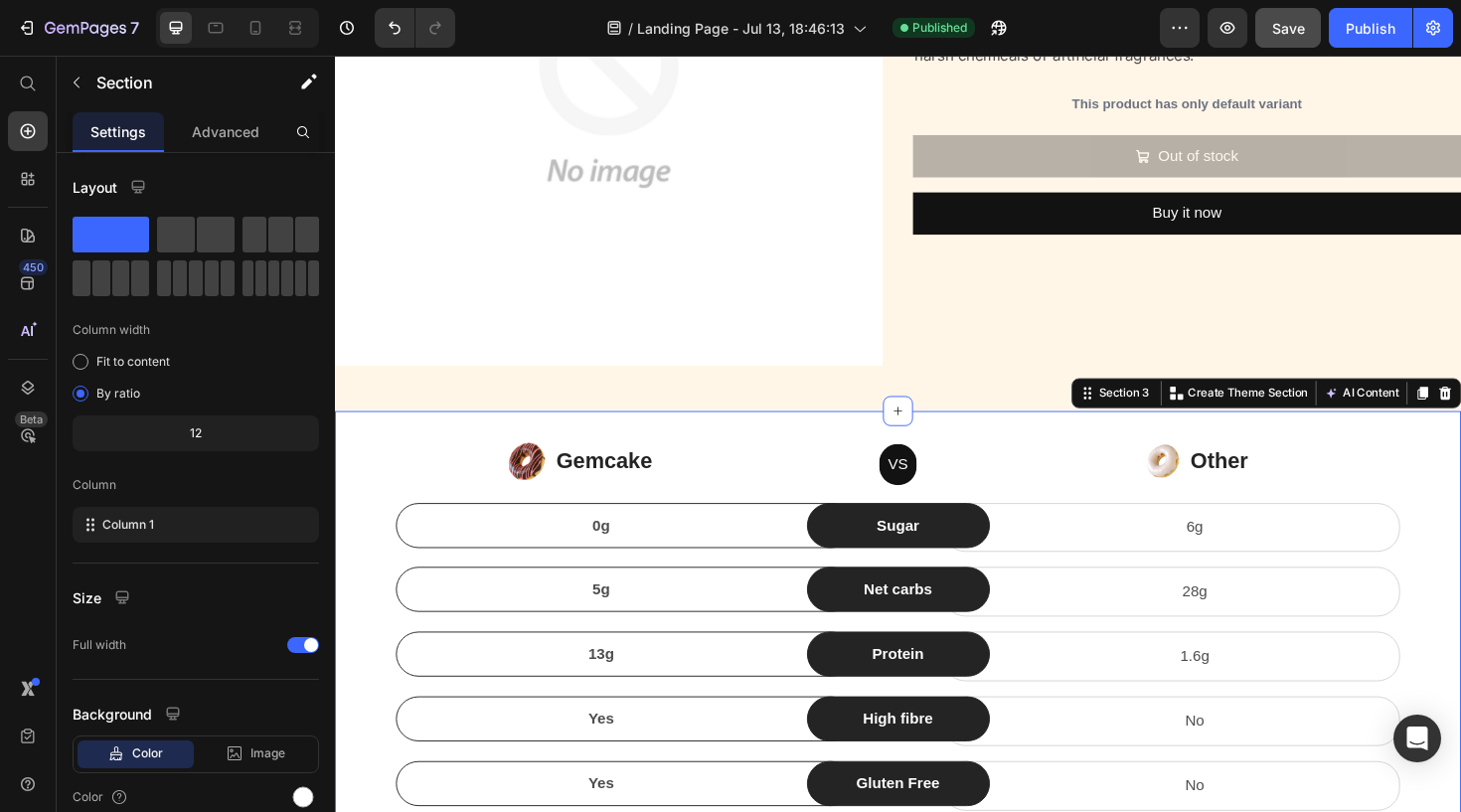 click on "Image Gemcake Text block Icon List VS Text block Row Image Other Text block Icon List Row 0g Text block Row Sugar Text block Row 6g Text block Row Row 5g Text block Row Net carbs Text block Row 28g Text block Row Row 13g Text block Row Protein Text block Row 1.6g Text block Row Row Yes Text block Row High fibre Text block Row No Text block Row Row Yes Text block Row Gluten Free Text block Row No Text block Row Row Based on a 30g serving Text block Row Section 3   You can create reusable sections Create Theme Section AI Content Write with GemAI What would you like to describe here? Tone and Voice Persuasive Product Feet Rescue Balm stick Show more Generate" at bounding box center [931, 691] 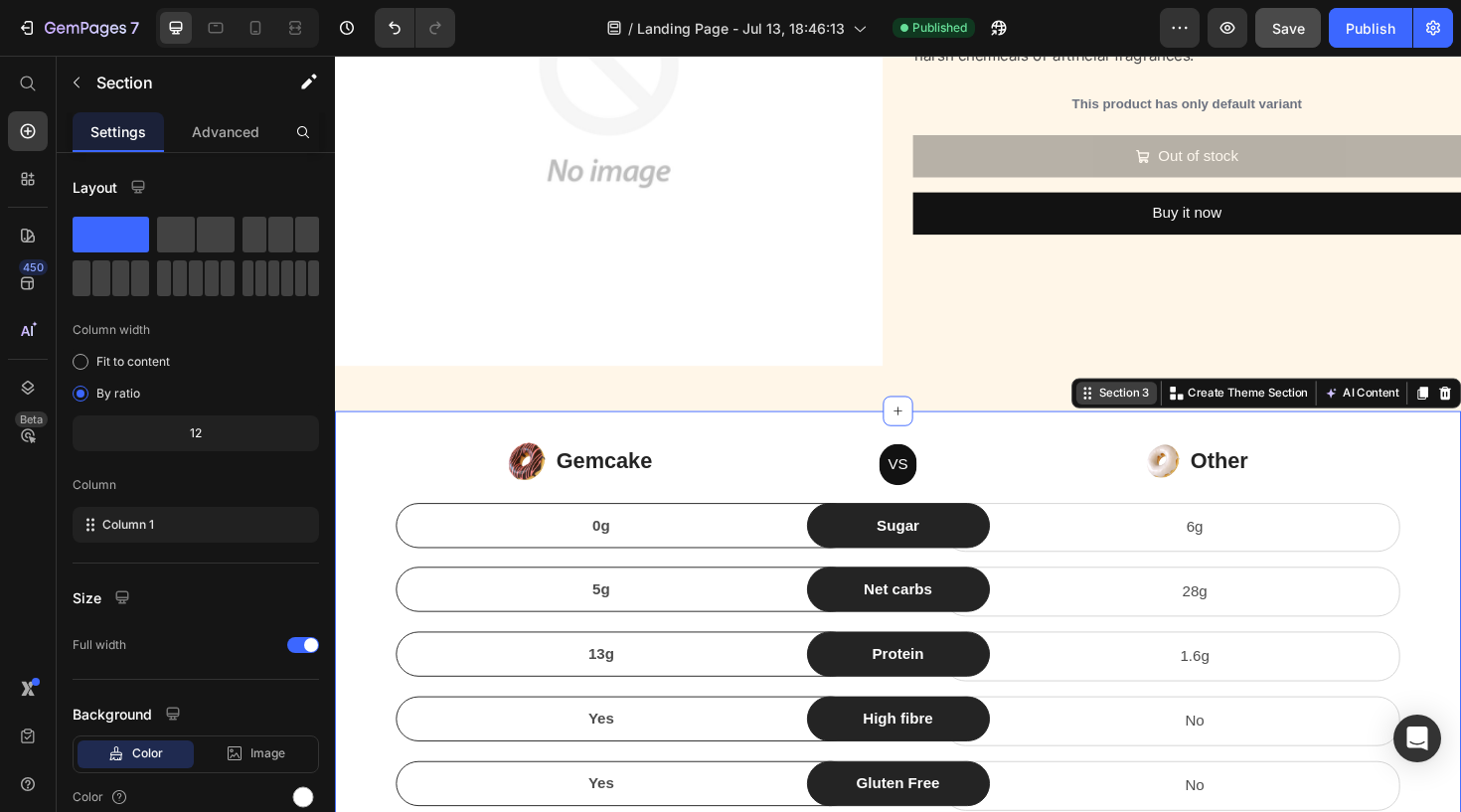 click on "Section 3" at bounding box center (1171, 412) 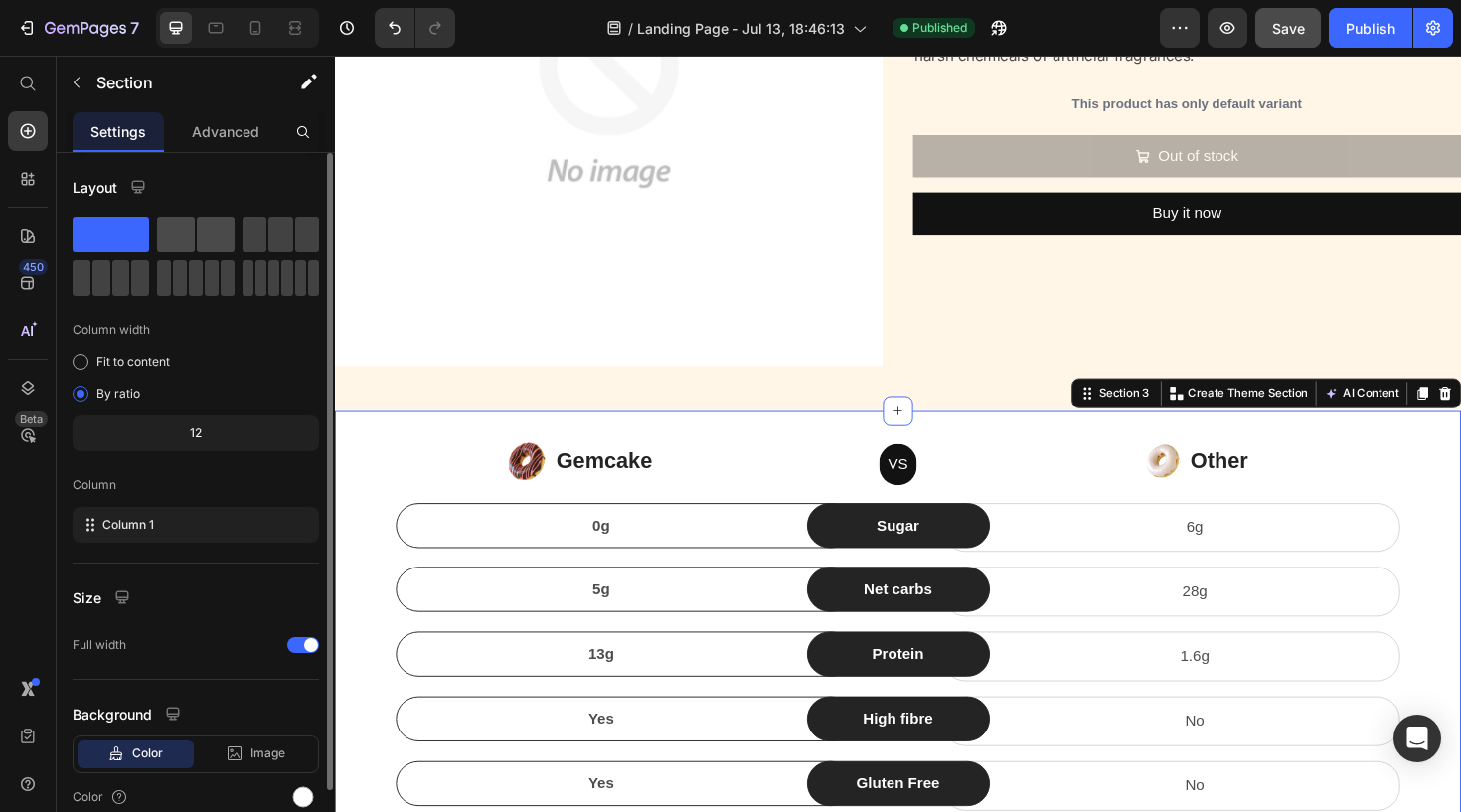 click 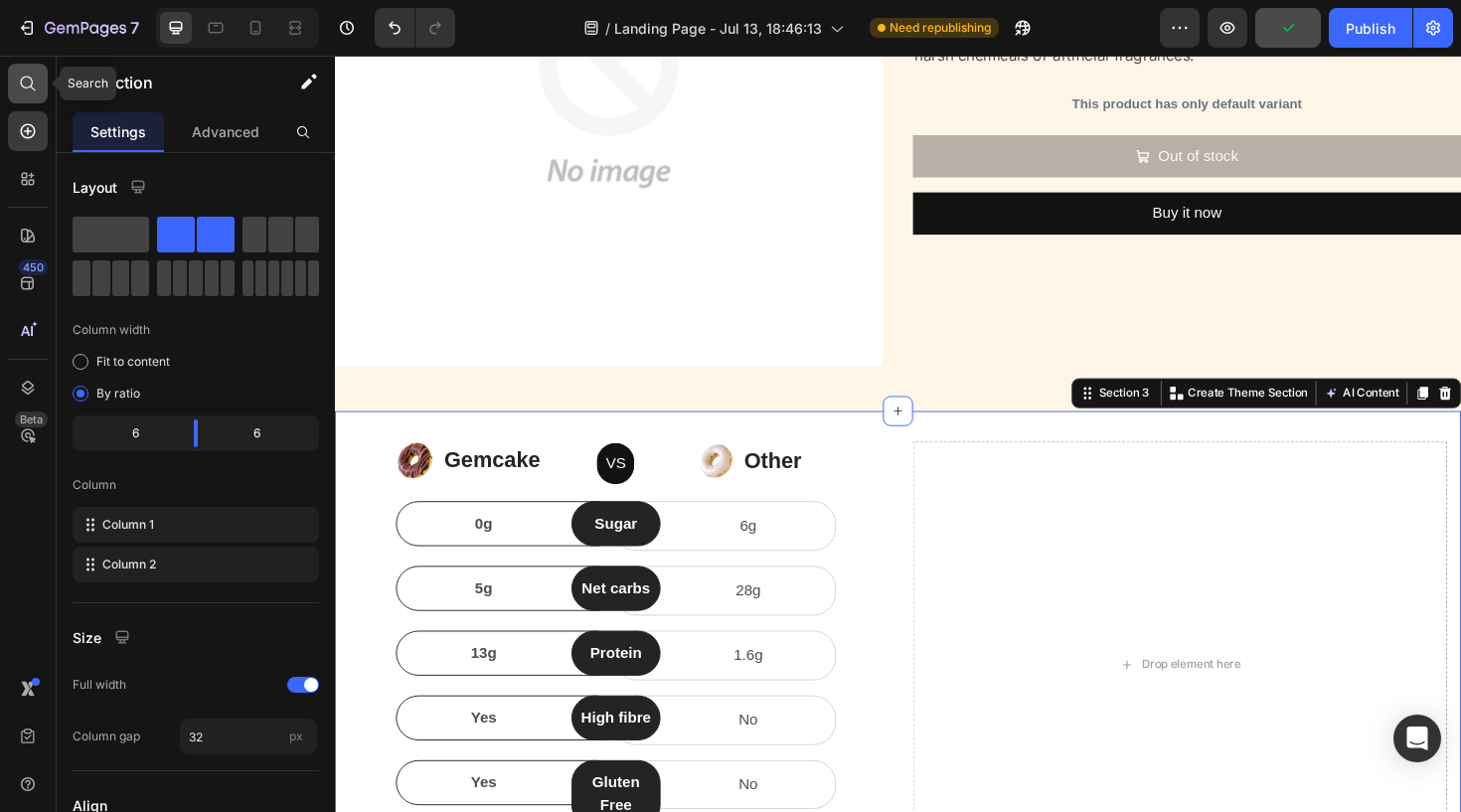 click 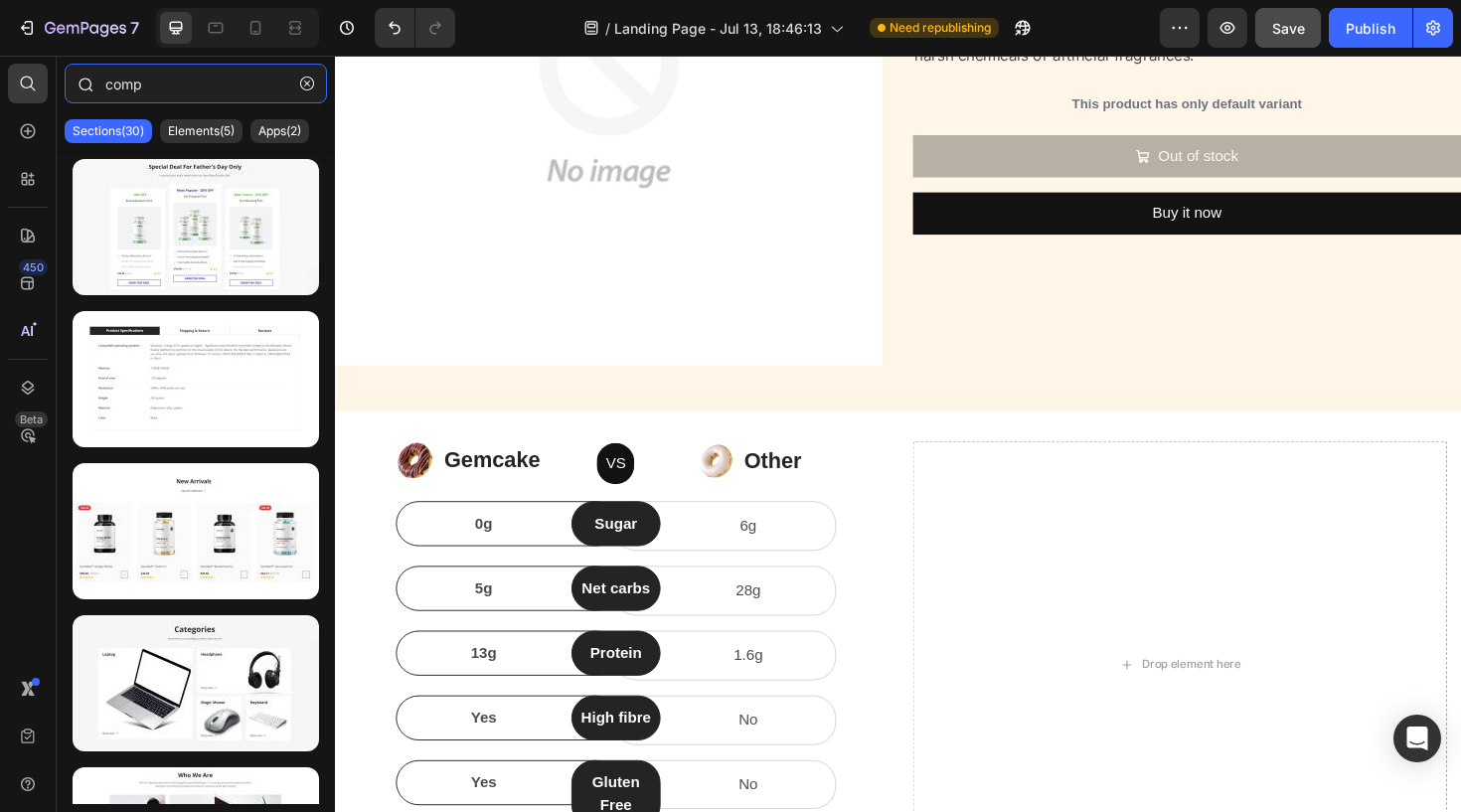 click on "comp" at bounding box center [196, 83] 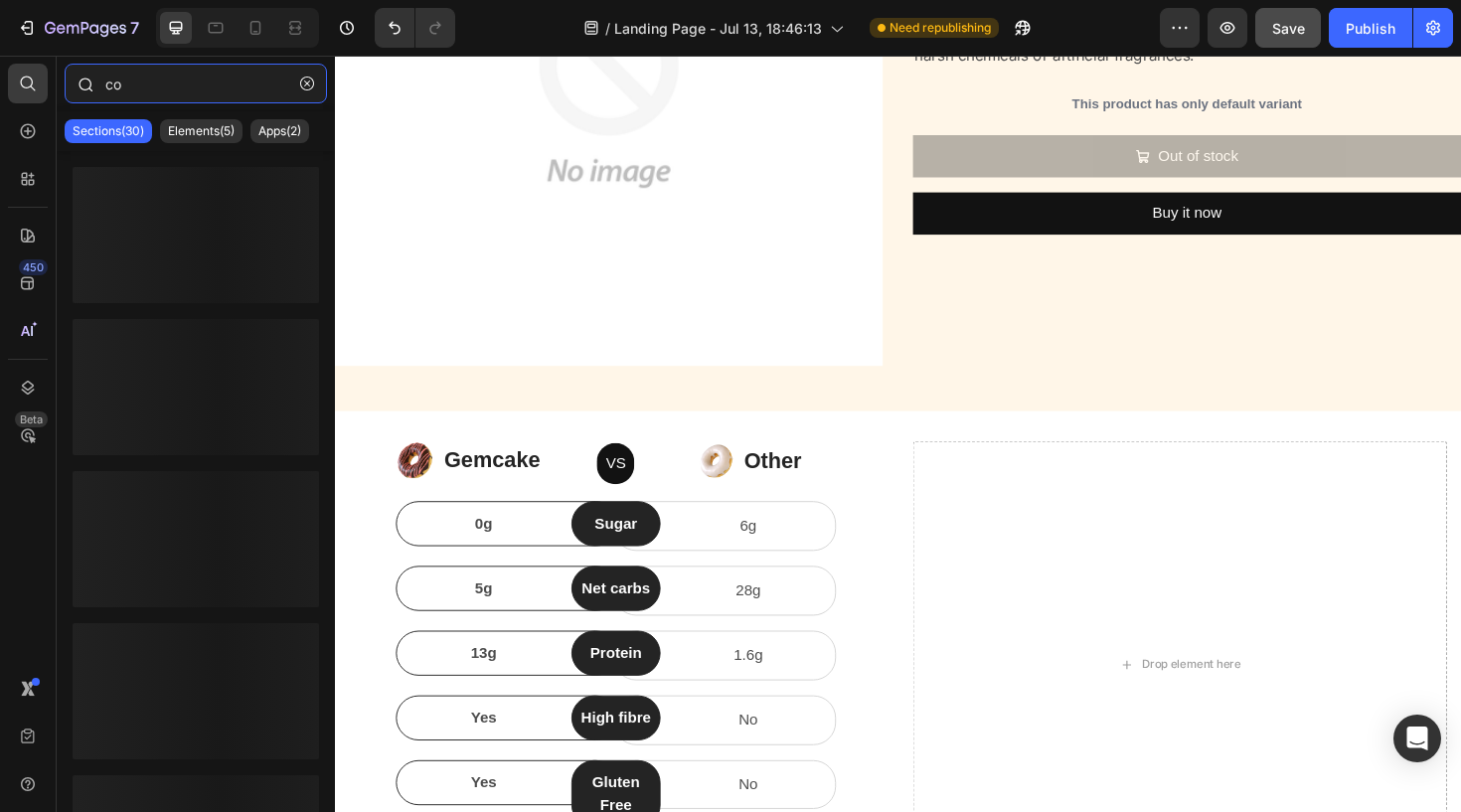 type on "c" 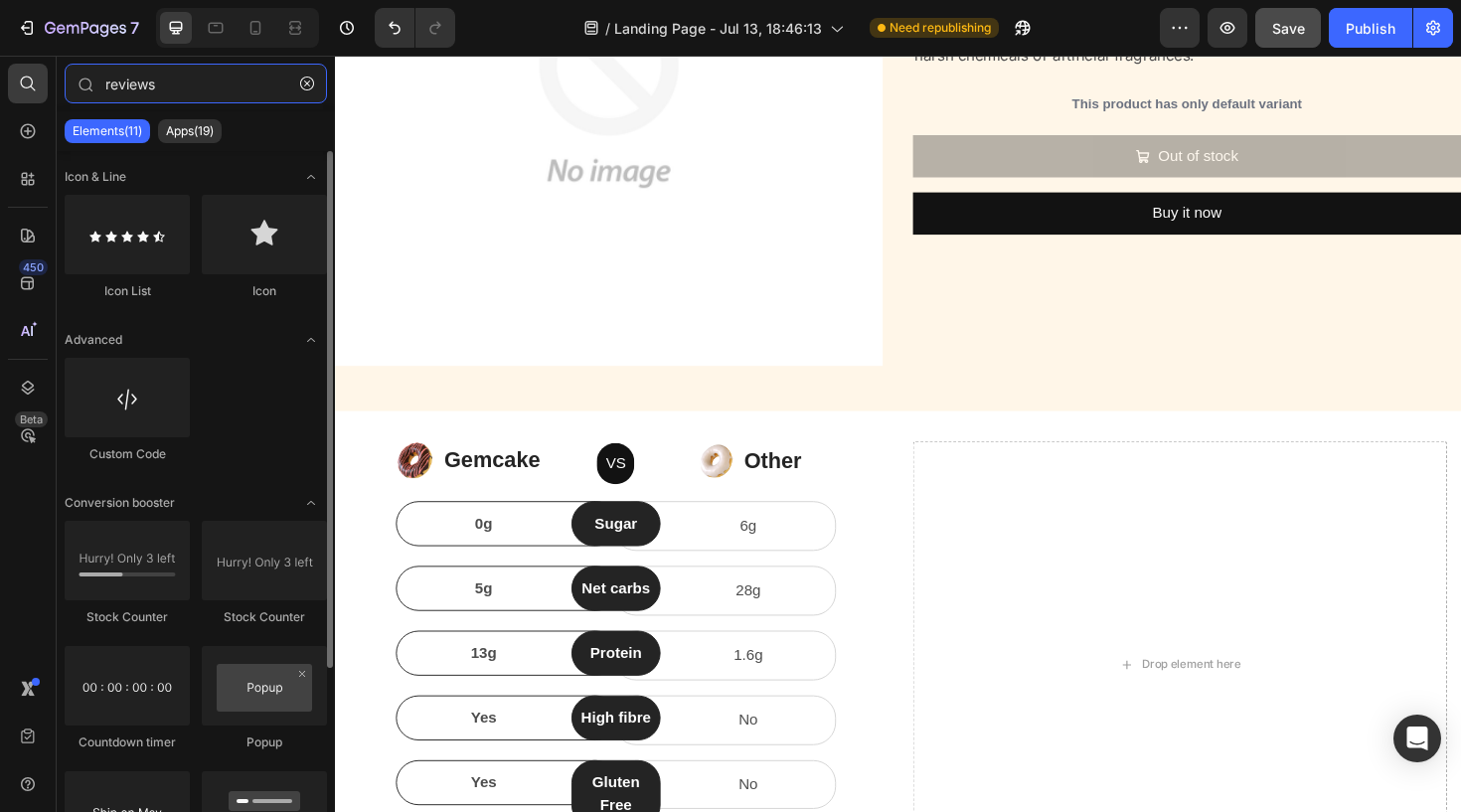 scroll, scrollTop: 0, scrollLeft: 0, axis: both 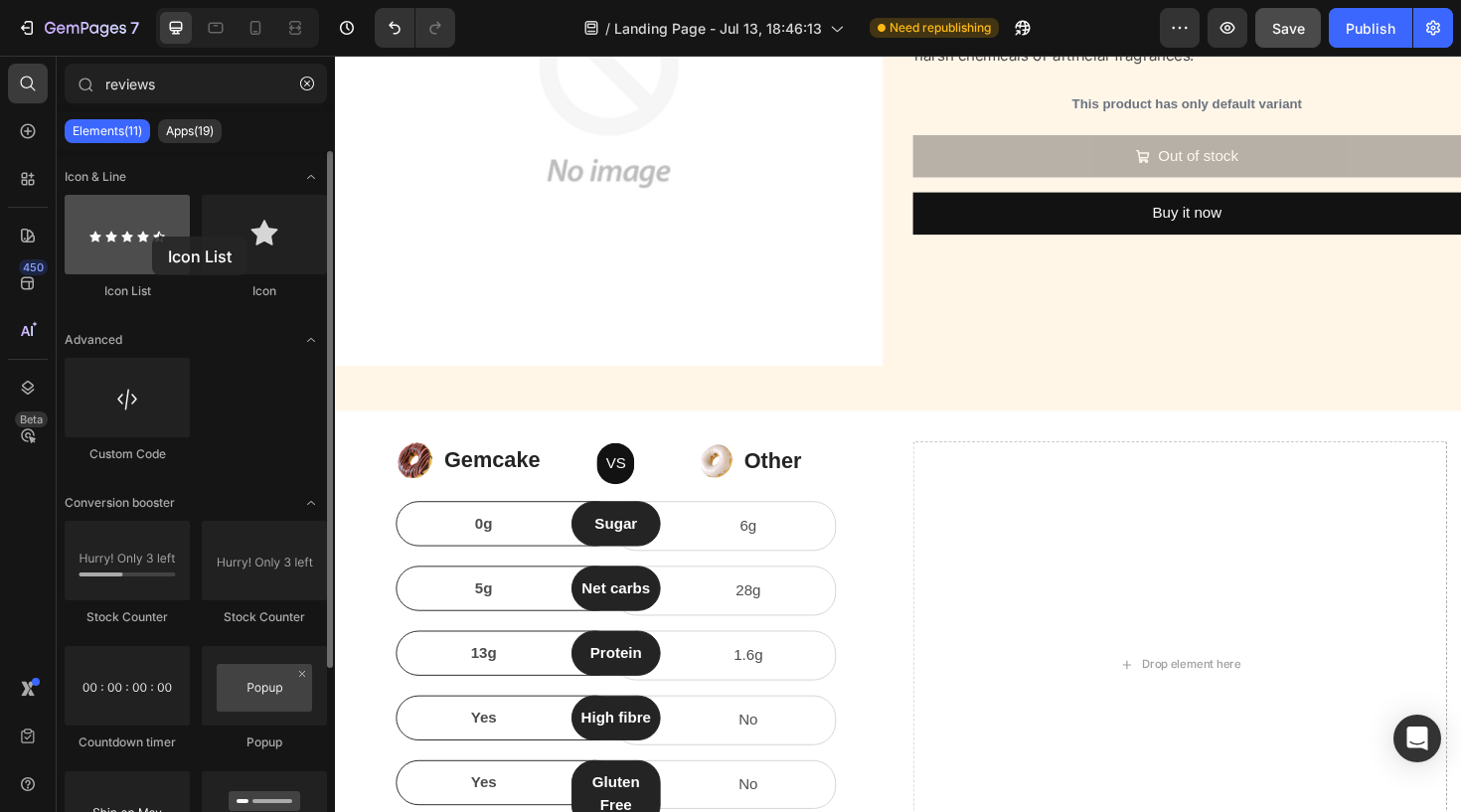 click at bounding box center (127, 235) 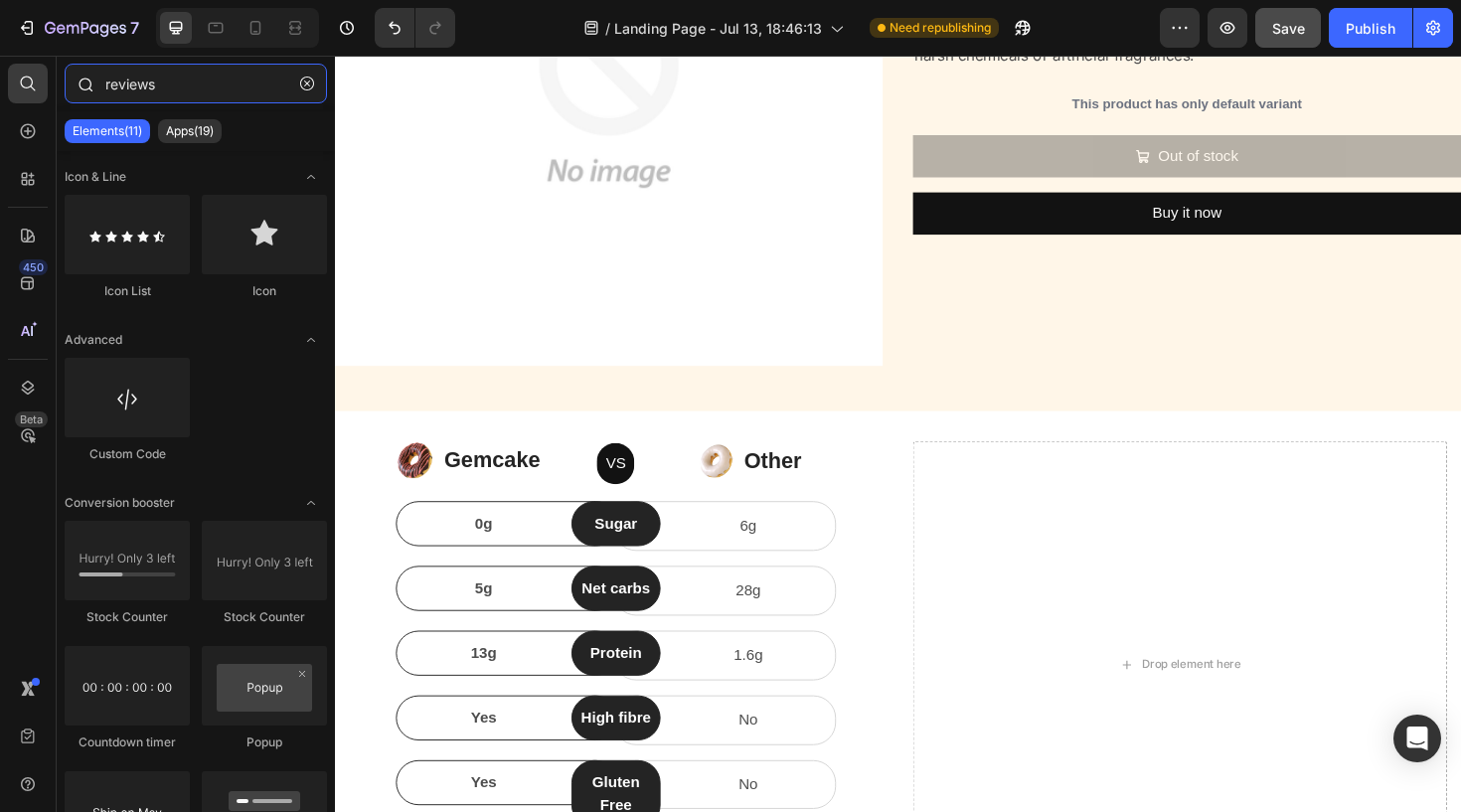 click on "reviews" at bounding box center (196, 83) 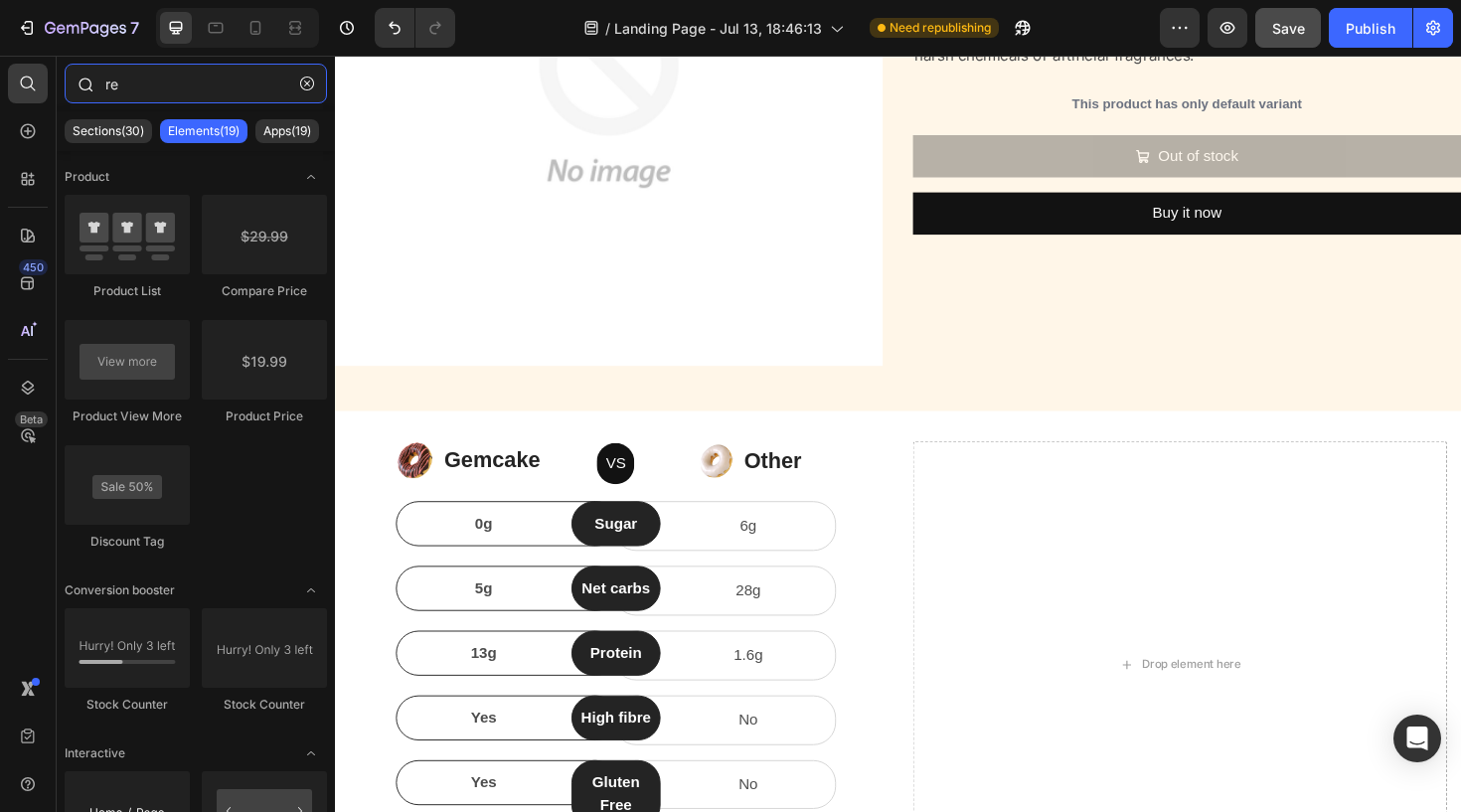 type on "r" 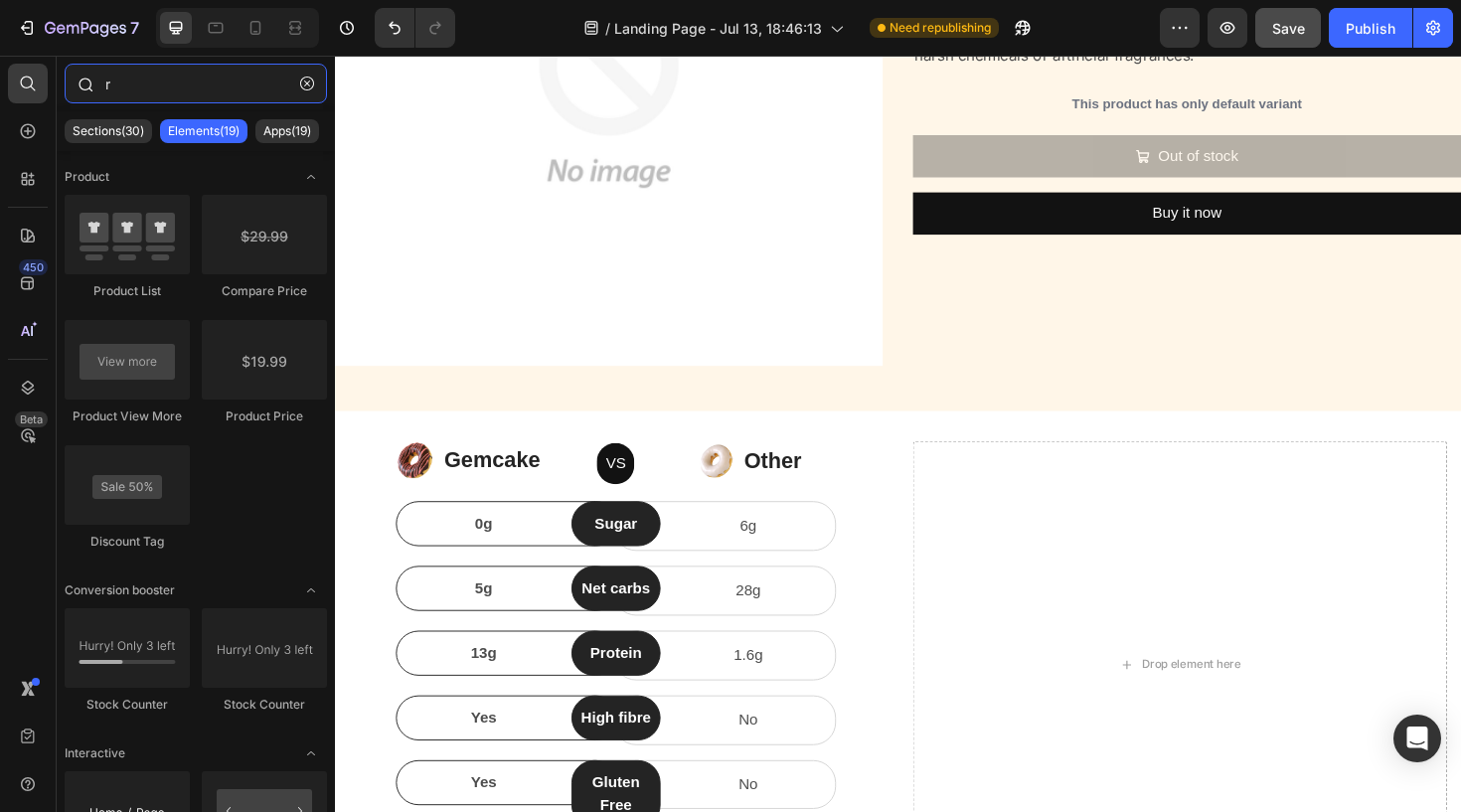 type 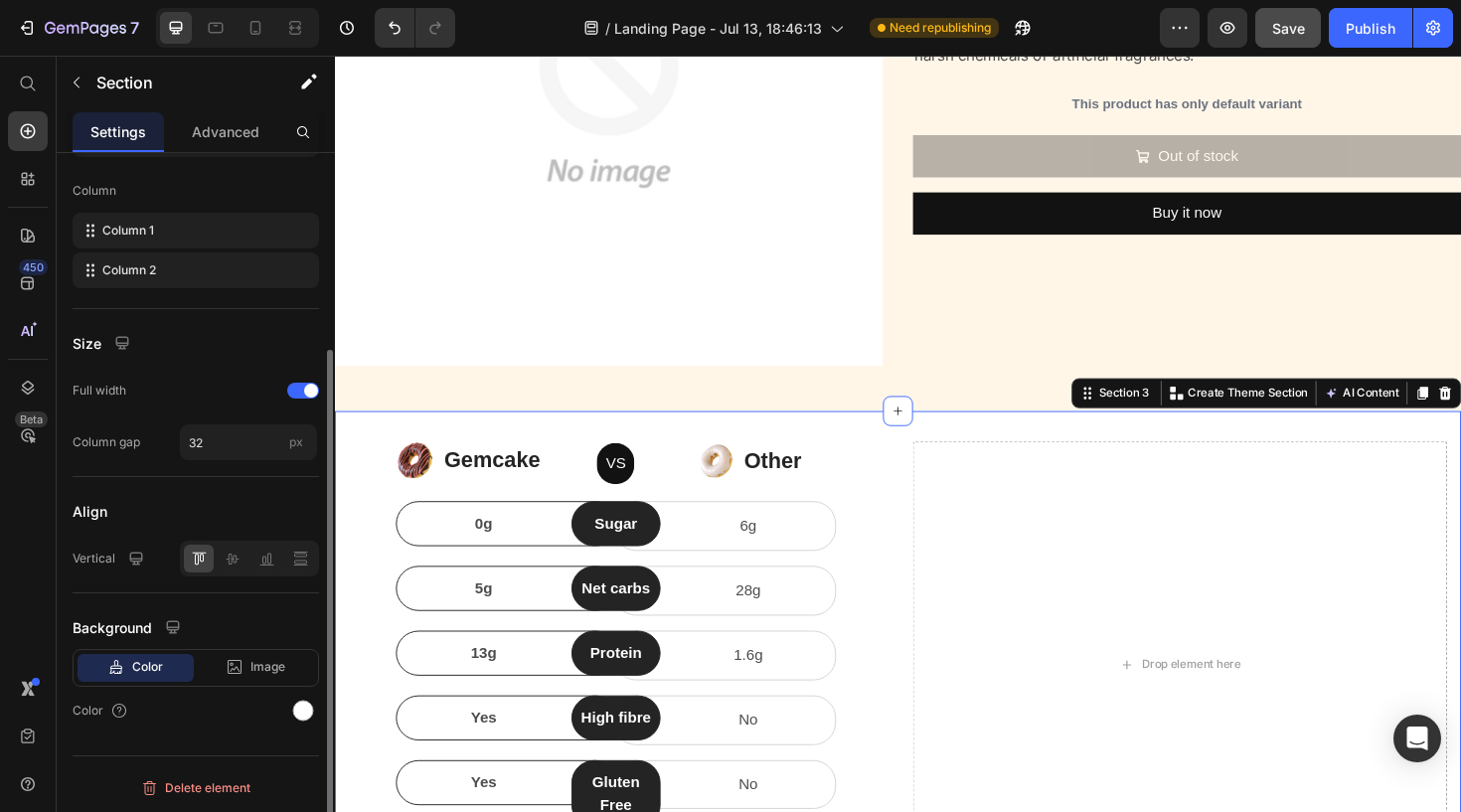 scroll, scrollTop: 295, scrollLeft: 0, axis: vertical 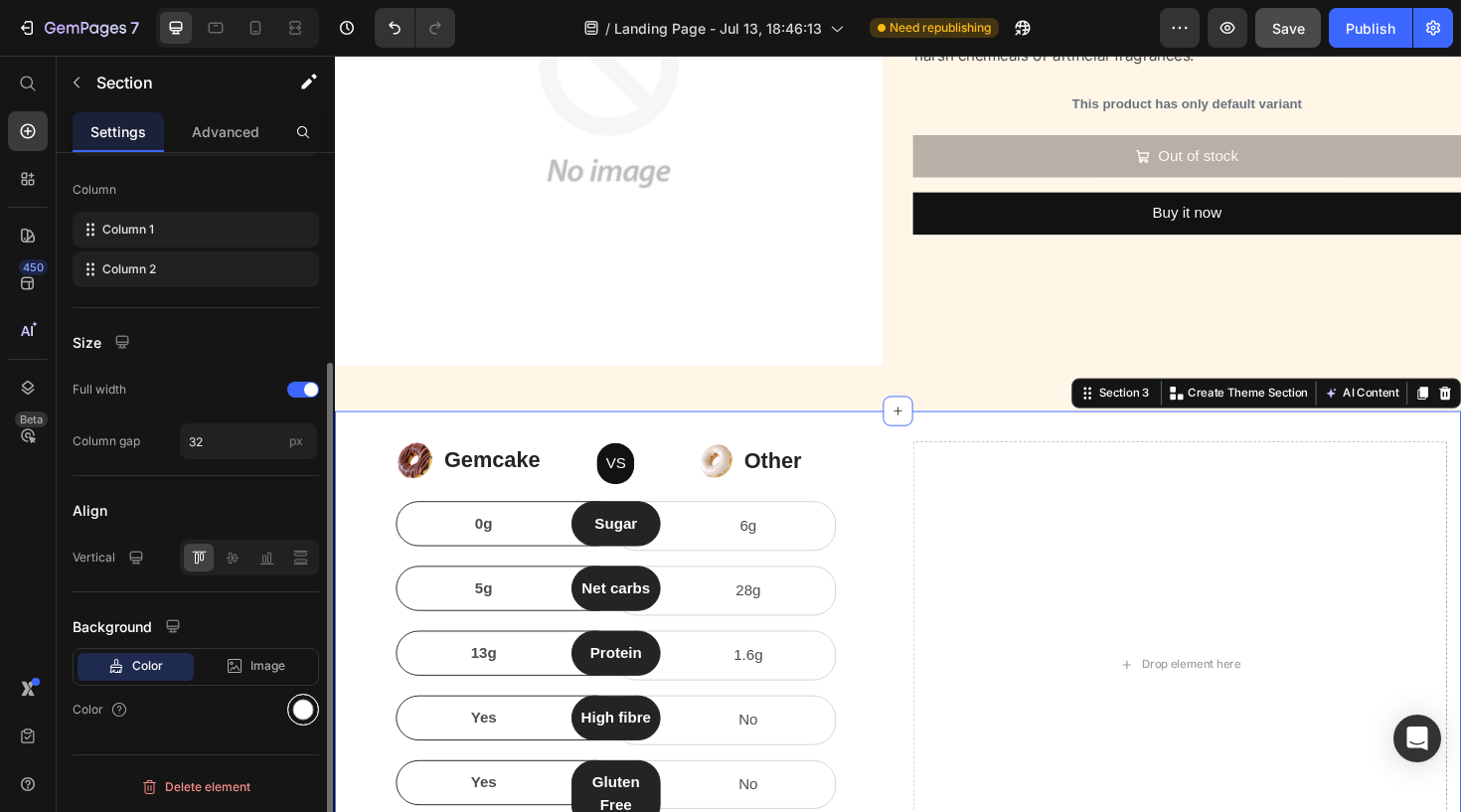 click at bounding box center [303, 710] 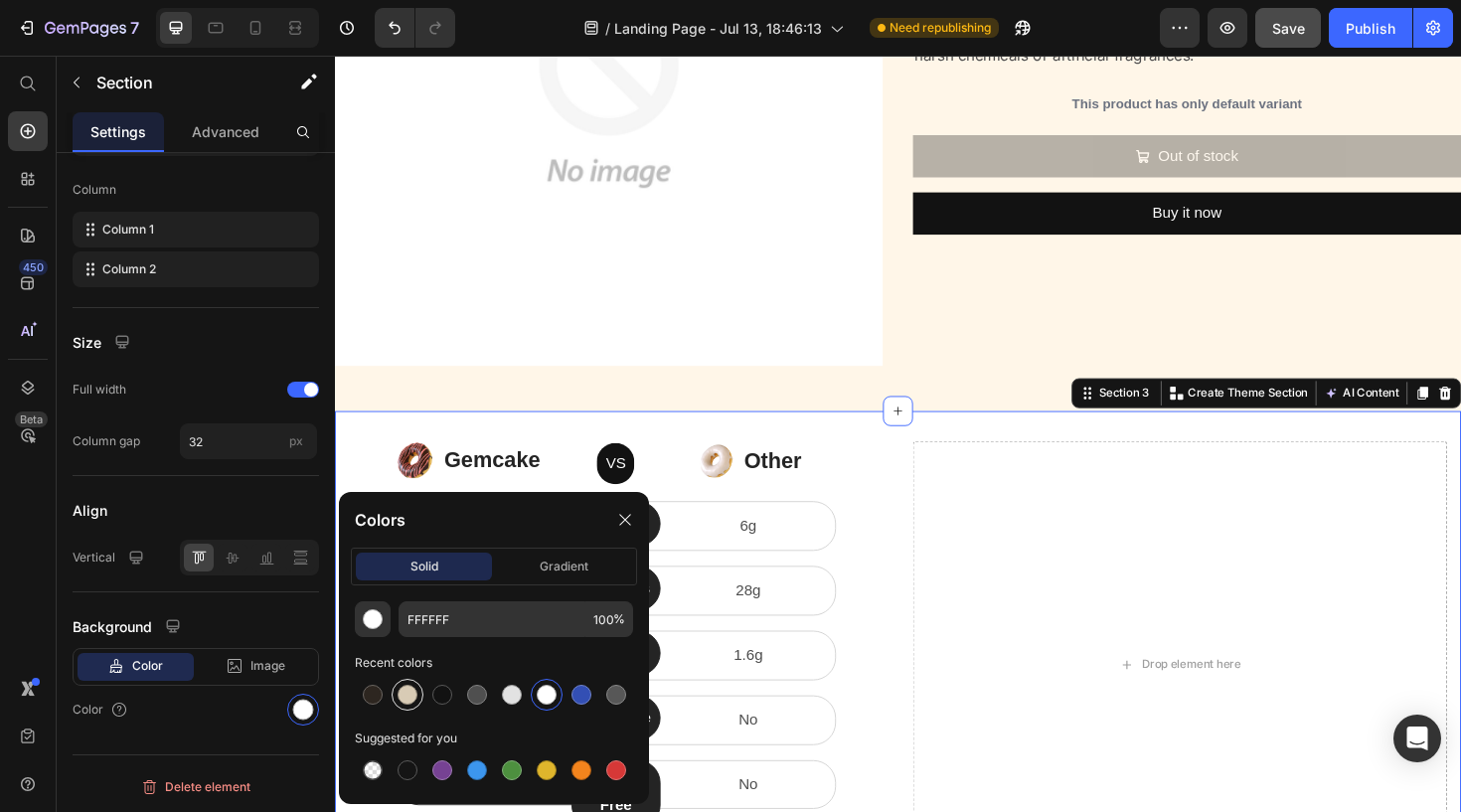 click at bounding box center [407, 695] 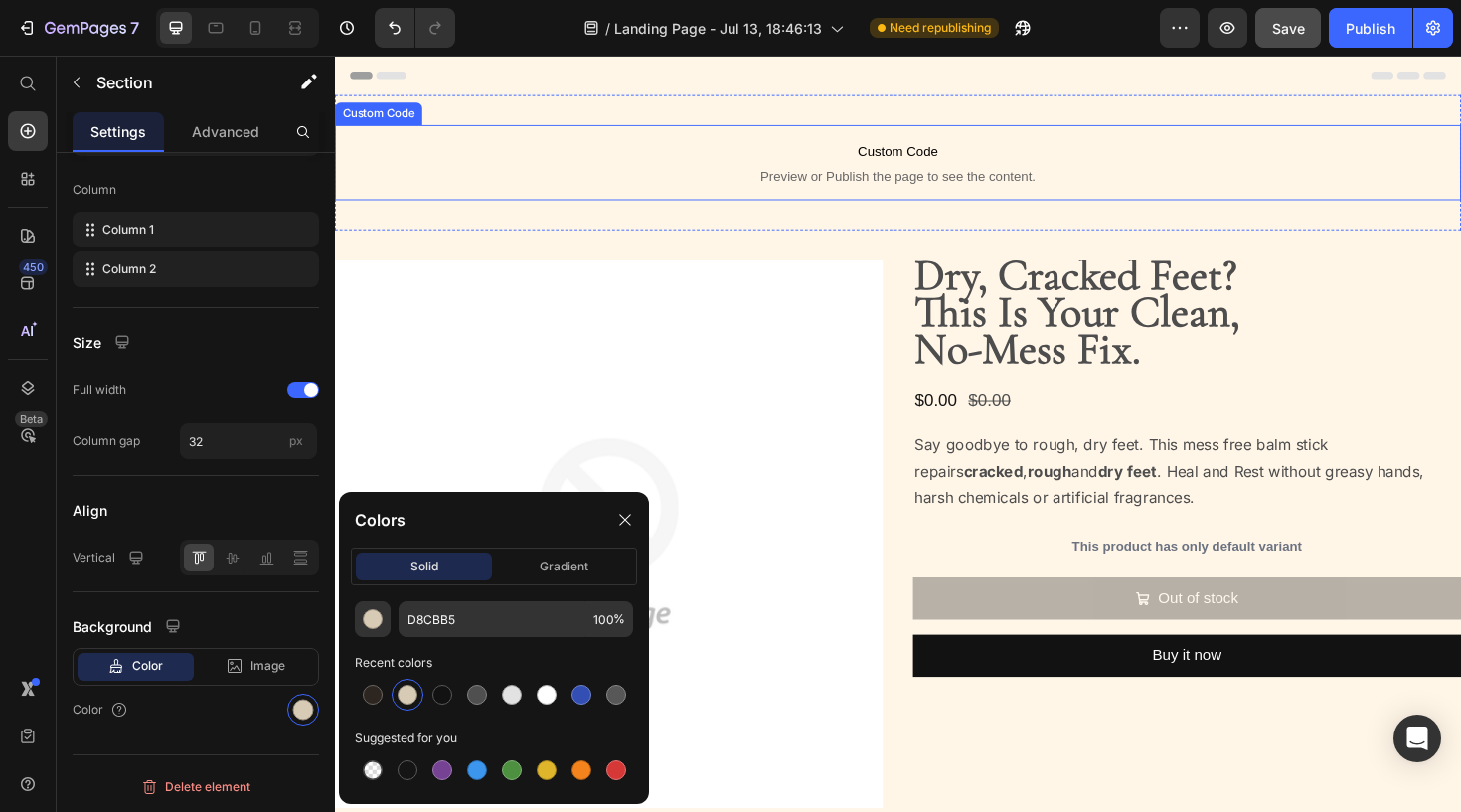 scroll, scrollTop: 0, scrollLeft: 0, axis: both 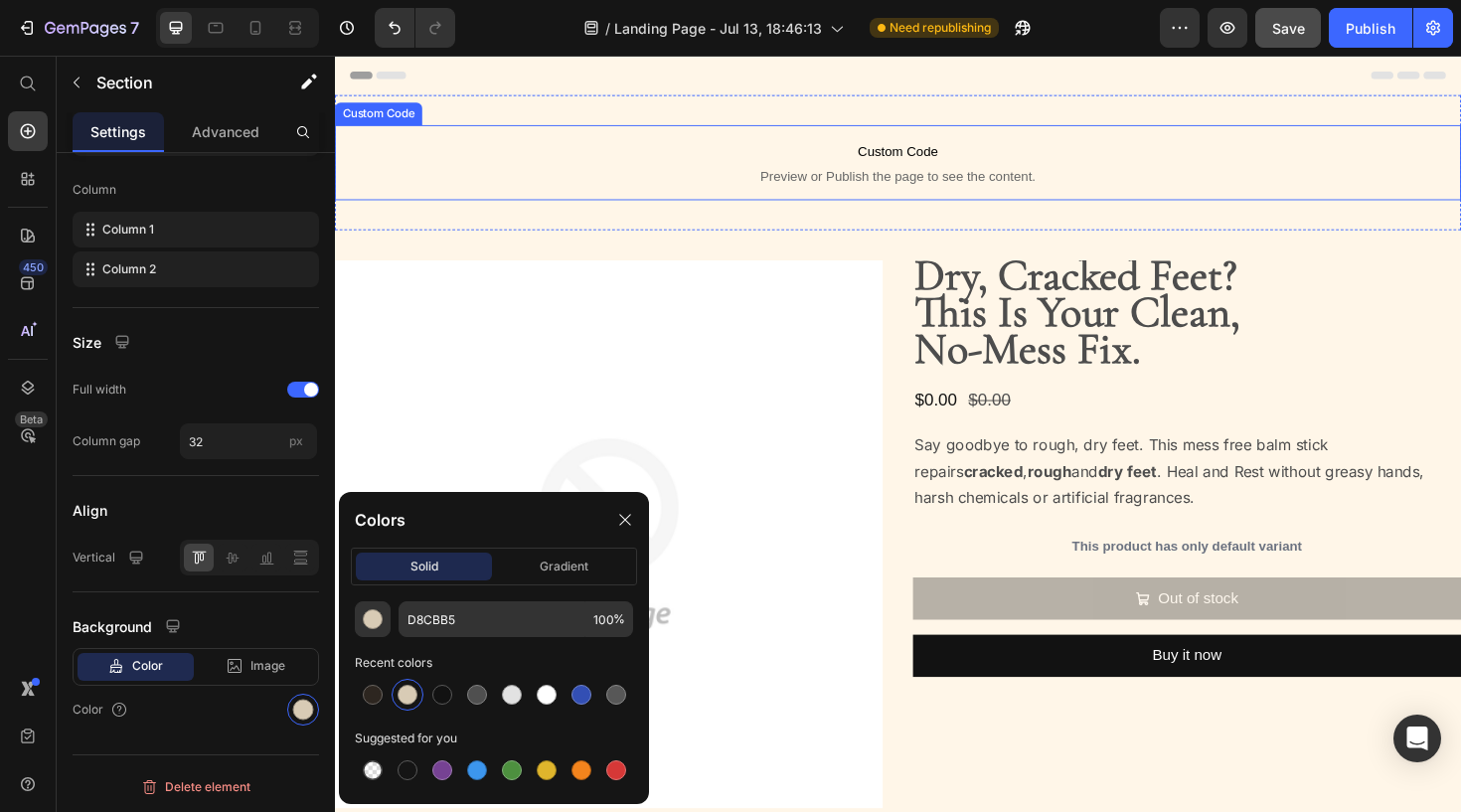 click on "Custom Code" at bounding box center [931, 156] 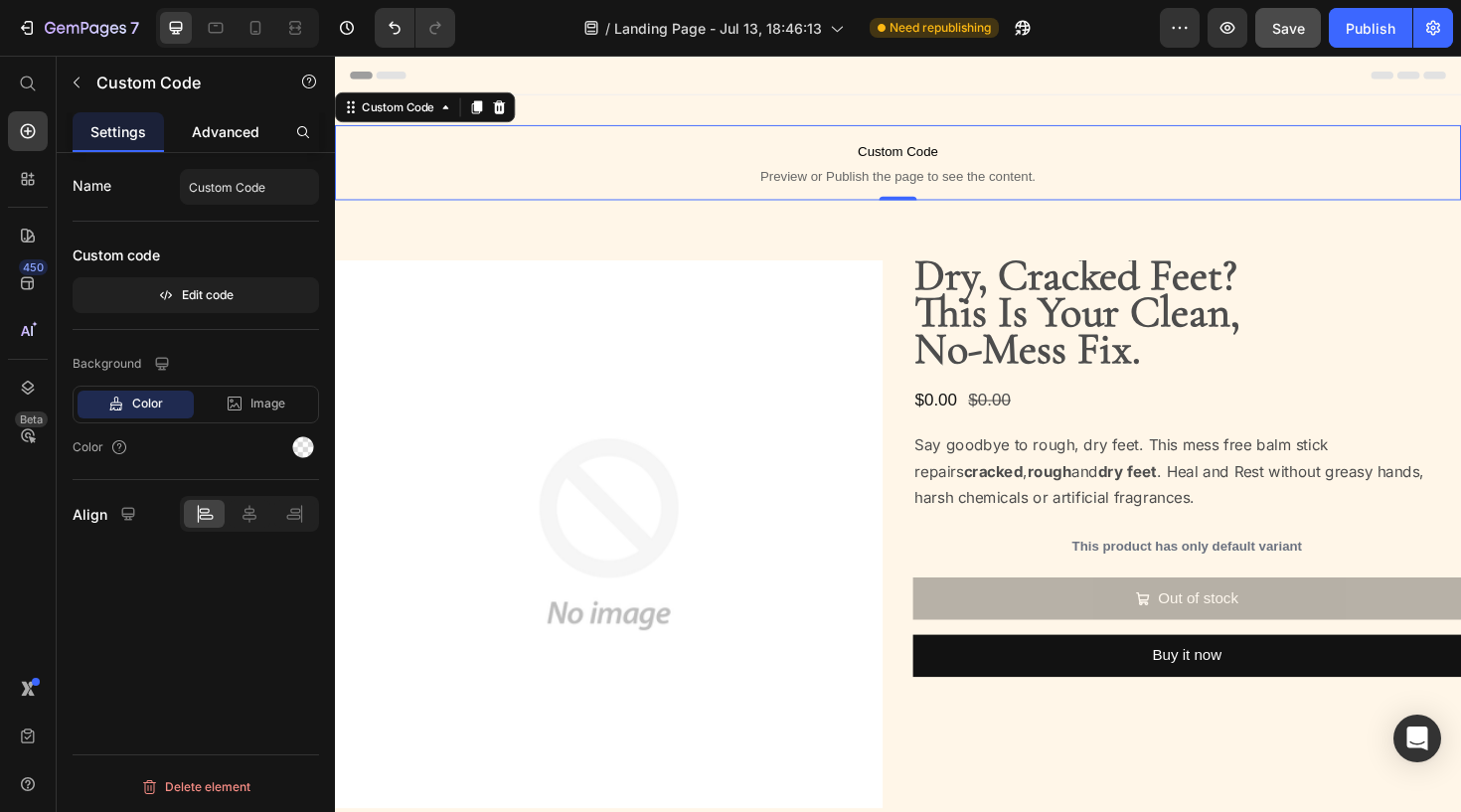 click on "Advanced" at bounding box center [226, 131] 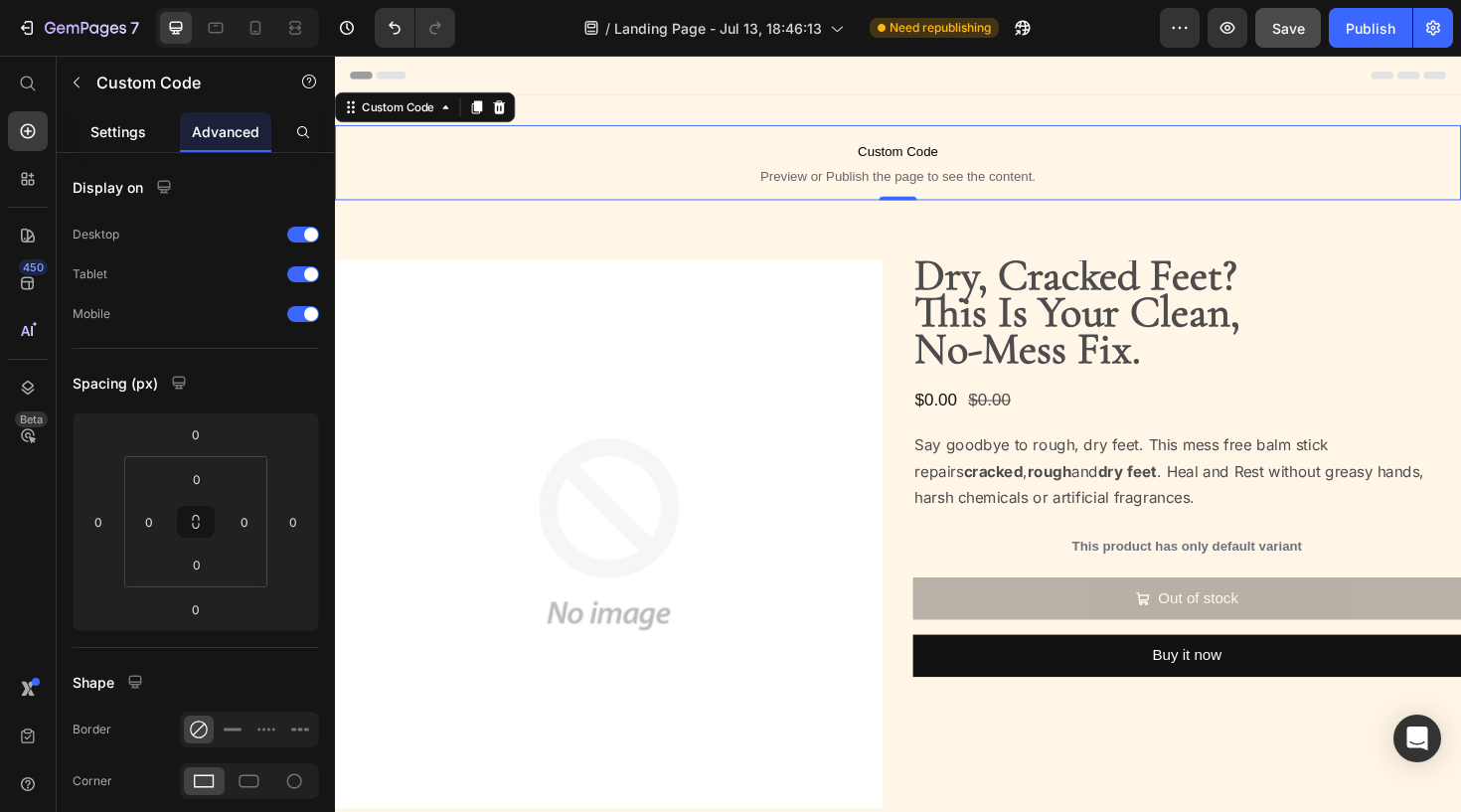 click on "Settings" at bounding box center (118, 131) 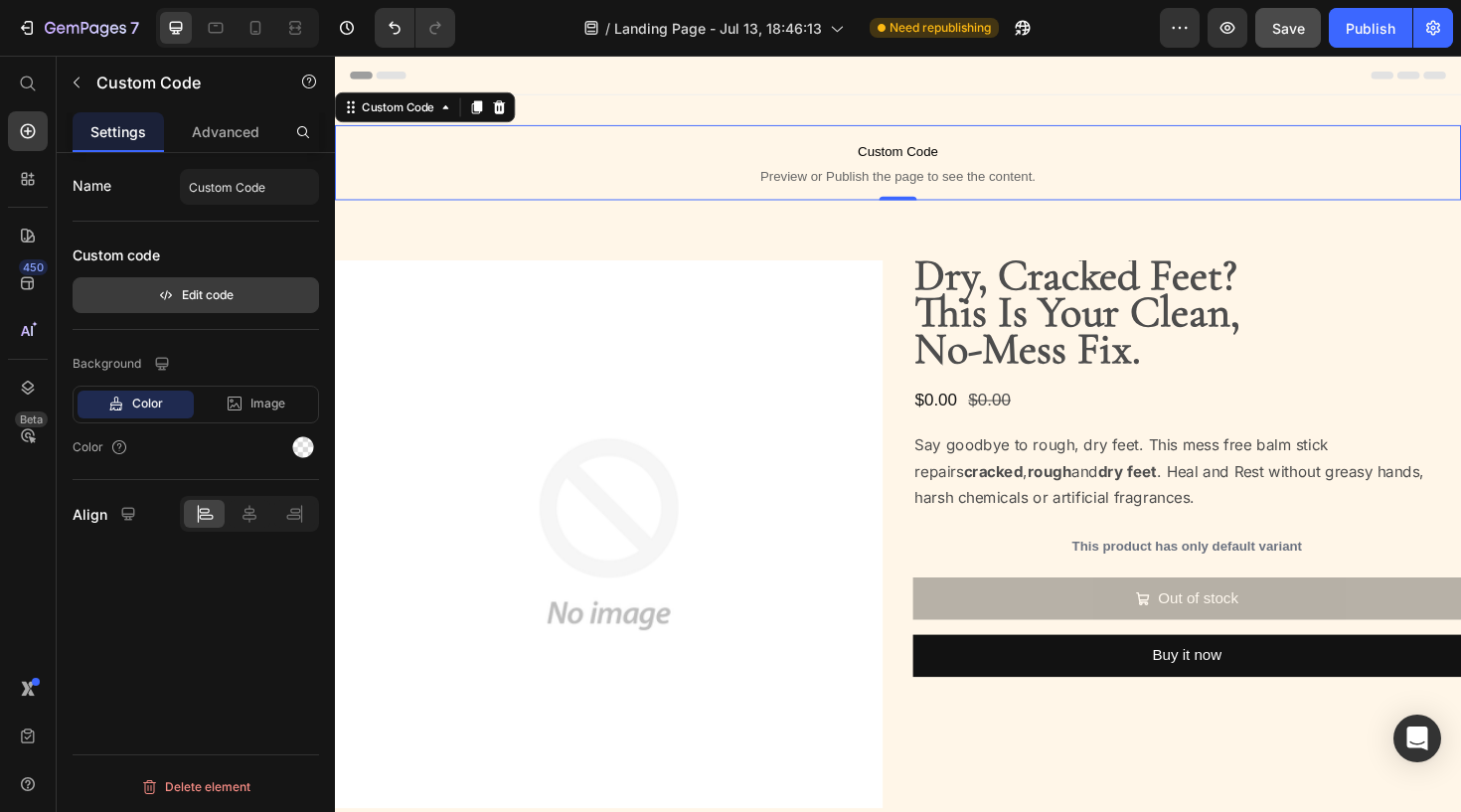 click on "Edit code" at bounding box center (196, 295) 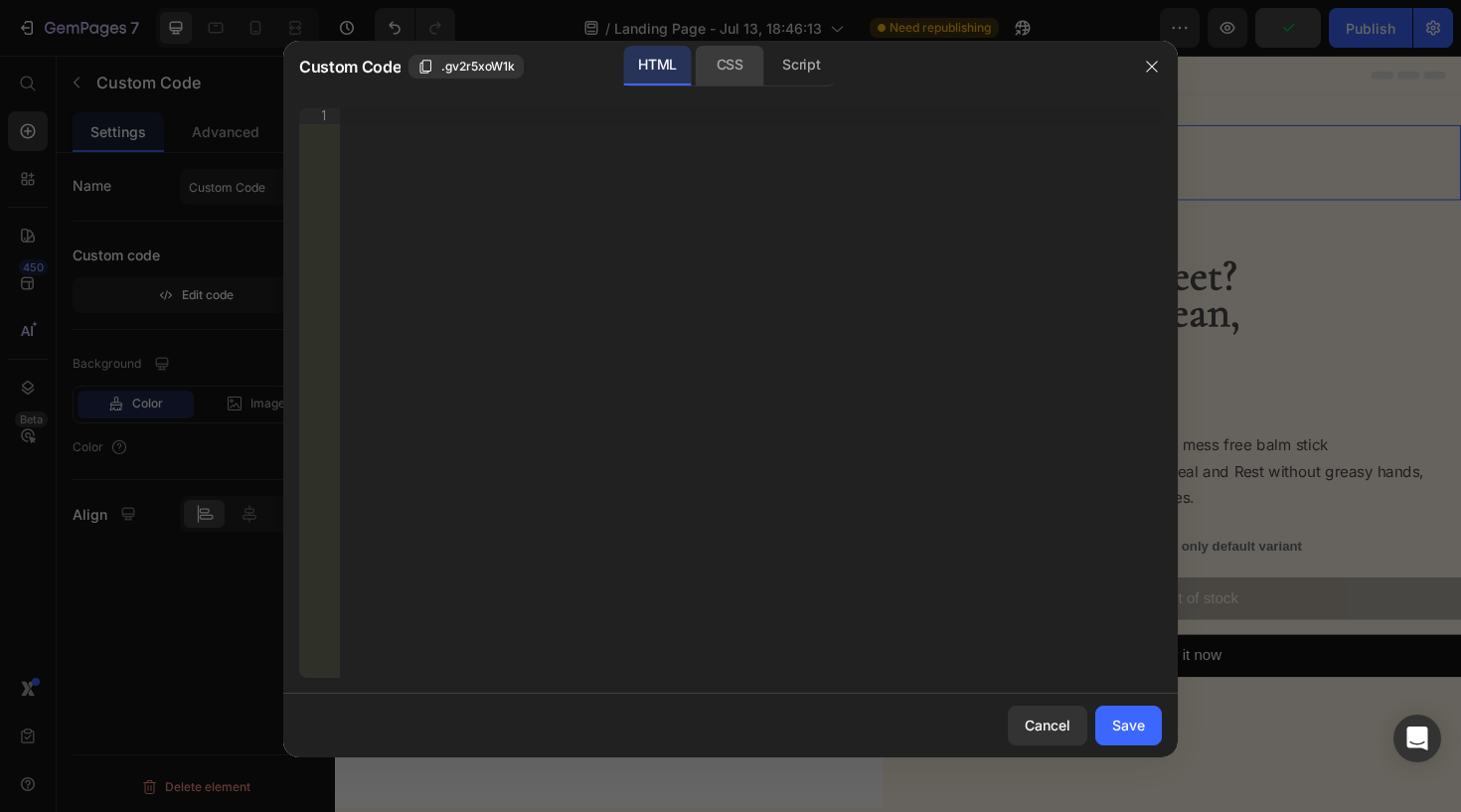 click on "CSS" 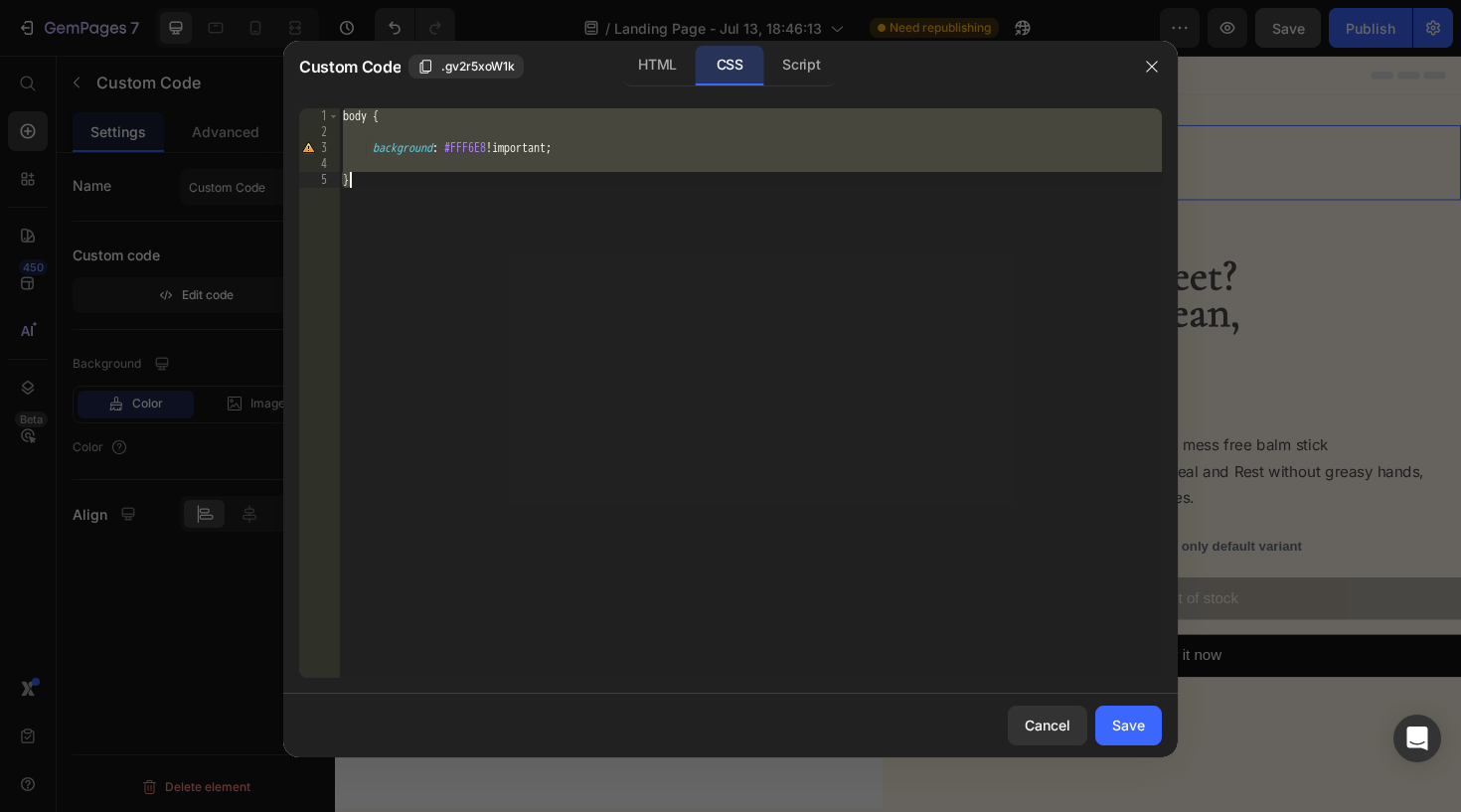 type on "background: #FFF6E8 !important;" 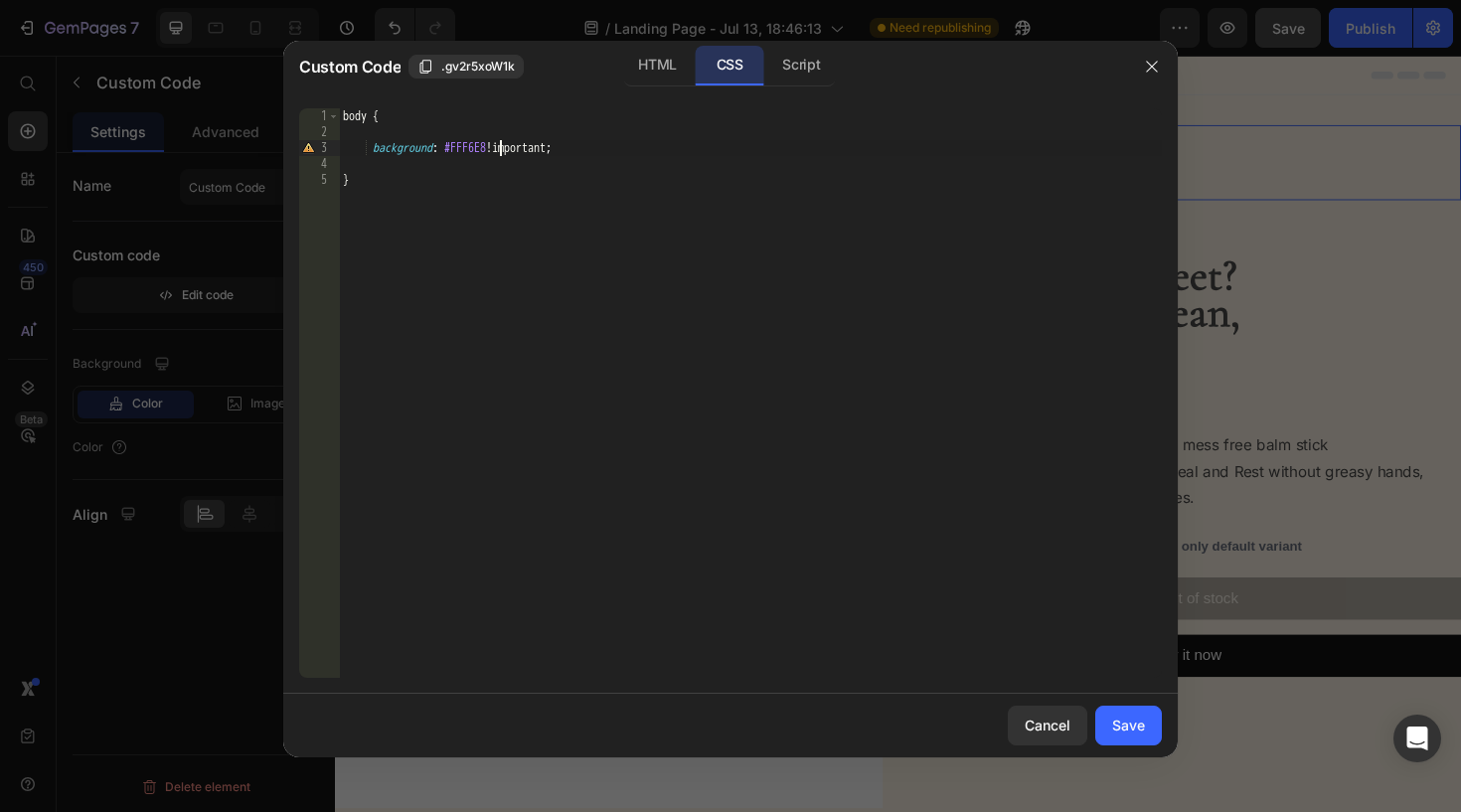 click on "body   {        background :   #FFF6E8  !important ;      }" at bounding box center (750, 408) 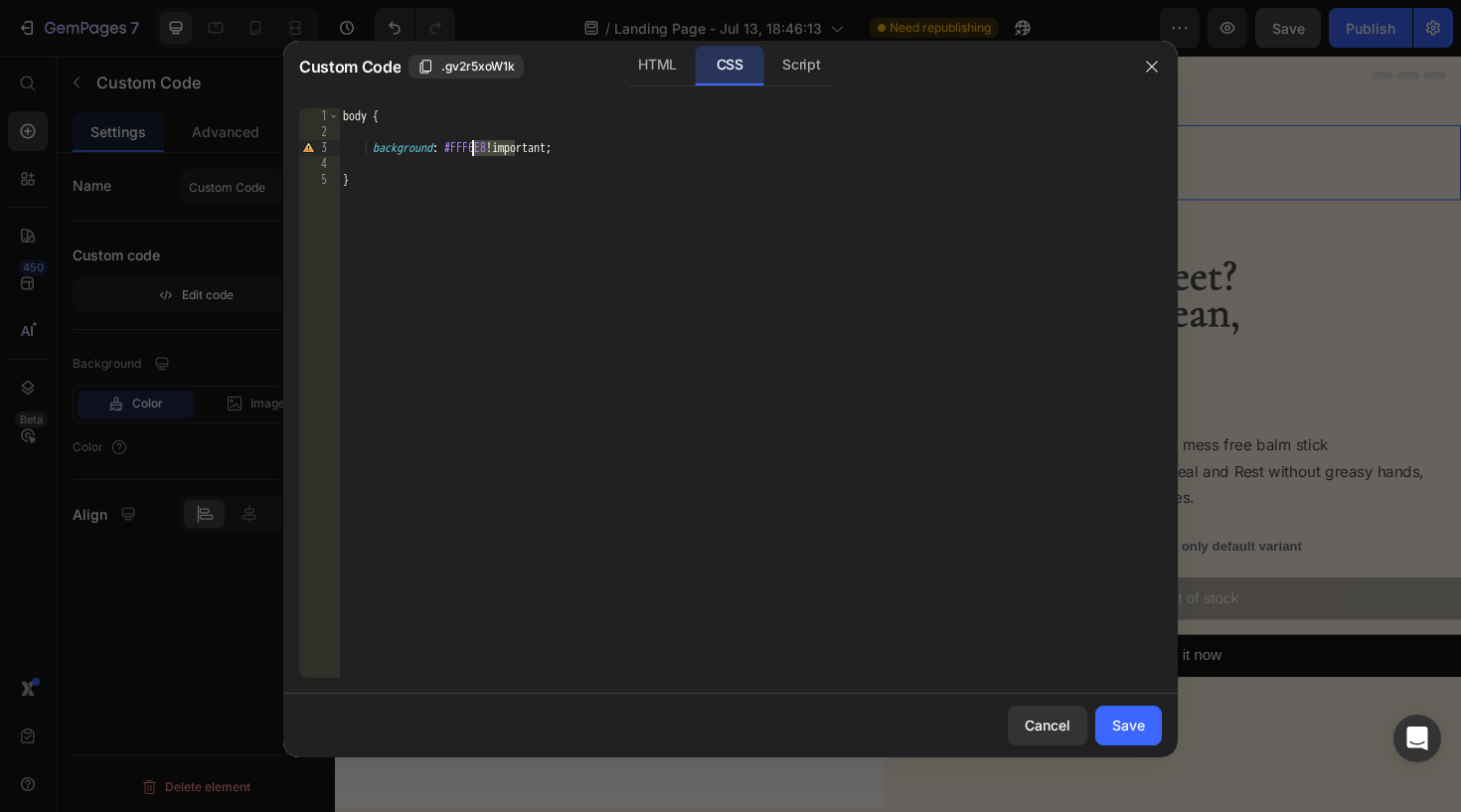 drag, startPoint x: 518, startPoint y: 151, endPoint x: 476, endPoint y: 148, distance: 42.107007 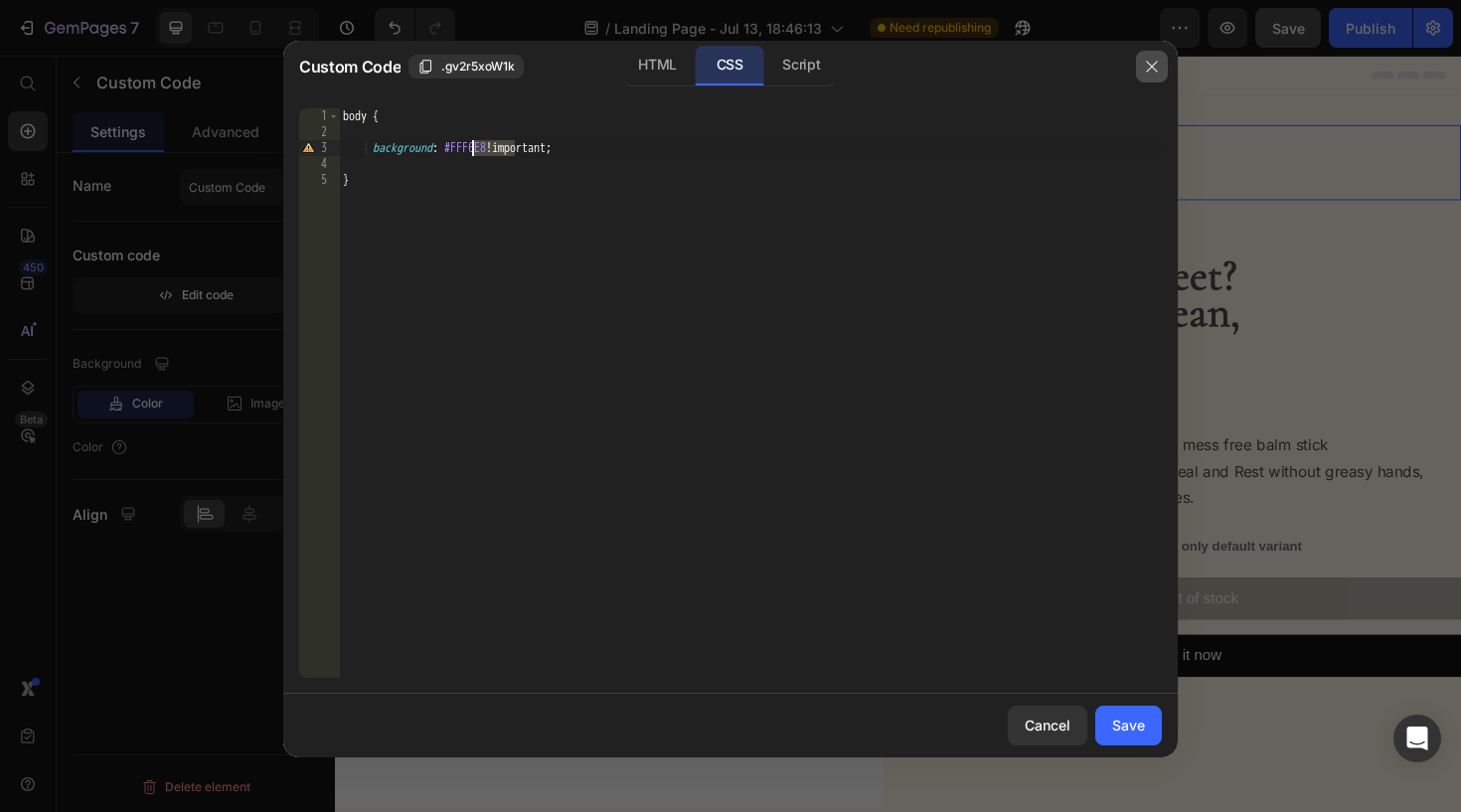 click at bounding box center (1152, 67) 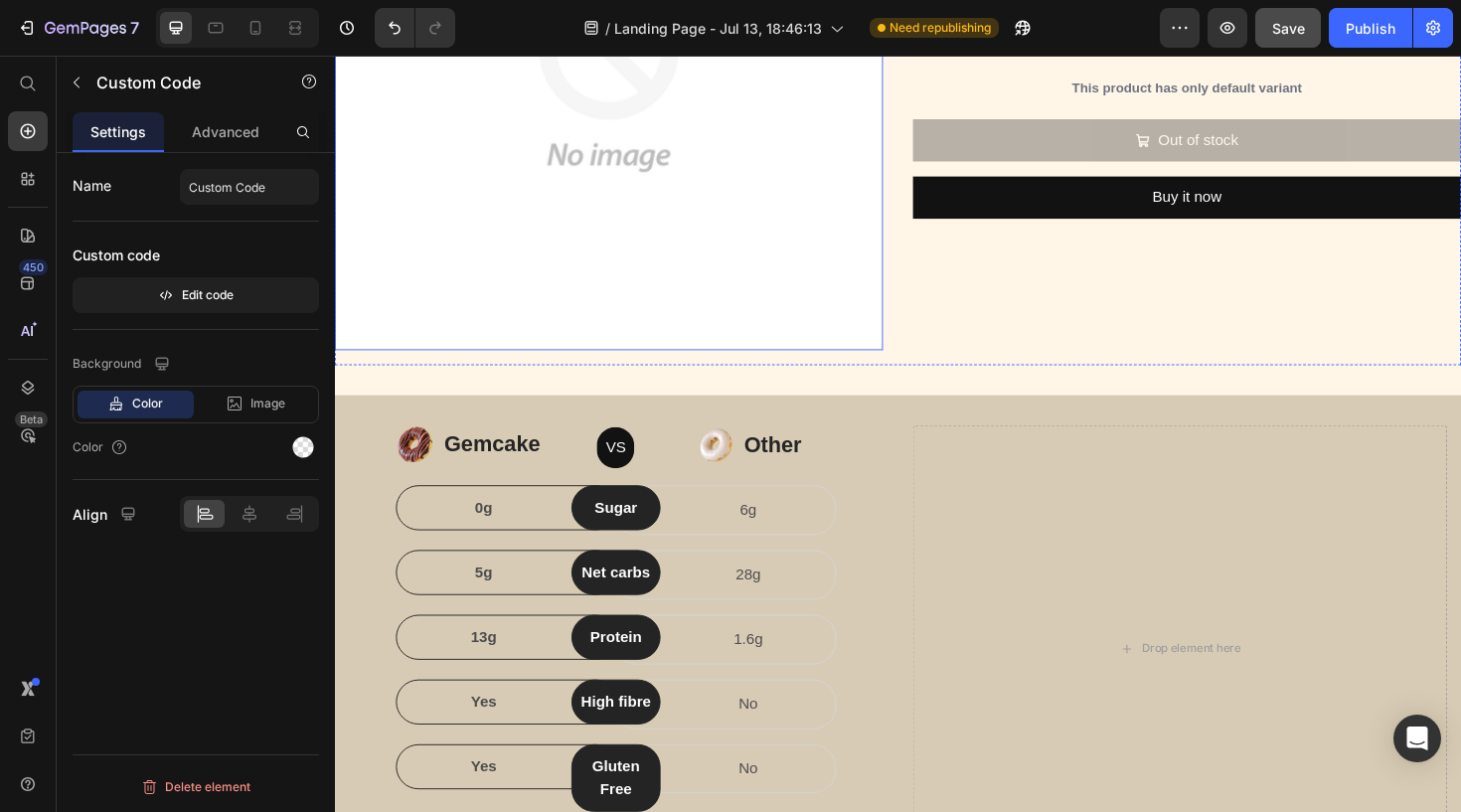 scroll, scrollTop: 487, scrollLeft: 0, axis: vertical 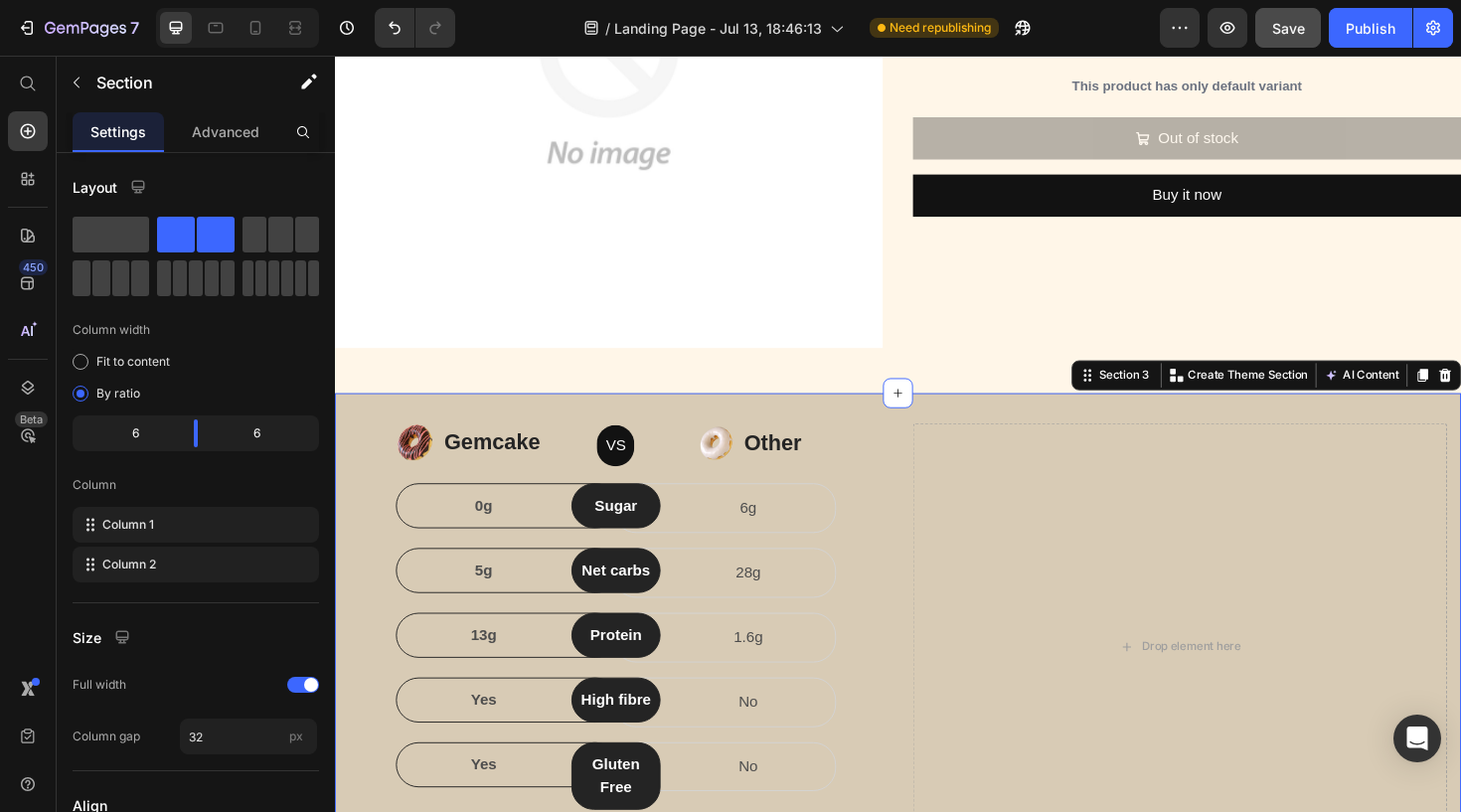 click on "Image Gemcake Text block Icon List VS Text block Row Image Other Text block Icon List Row 0g Text block Row Sugar Text block Row 6g Text block Row Row 5g Text block Row Net carbs Text block Row 28g Text block Row Row 13g Text block Row Protein Text block Row 1.6g Text block Row Row Yes Text block Row High fibre Text block Row No Text block Row Row Yes Text block Row Gluten Free Text block Row No Text block Row Row Based on a 30g serving Text block Row
Drop element here Section 3   You can create reusable sections Create Theme Section AI Content Write with GemAI What would you like to describe here? Tone and Voice Persuasive Product Feet Rescue Balm stick Show more Generate" at bounding box center (931, 681) 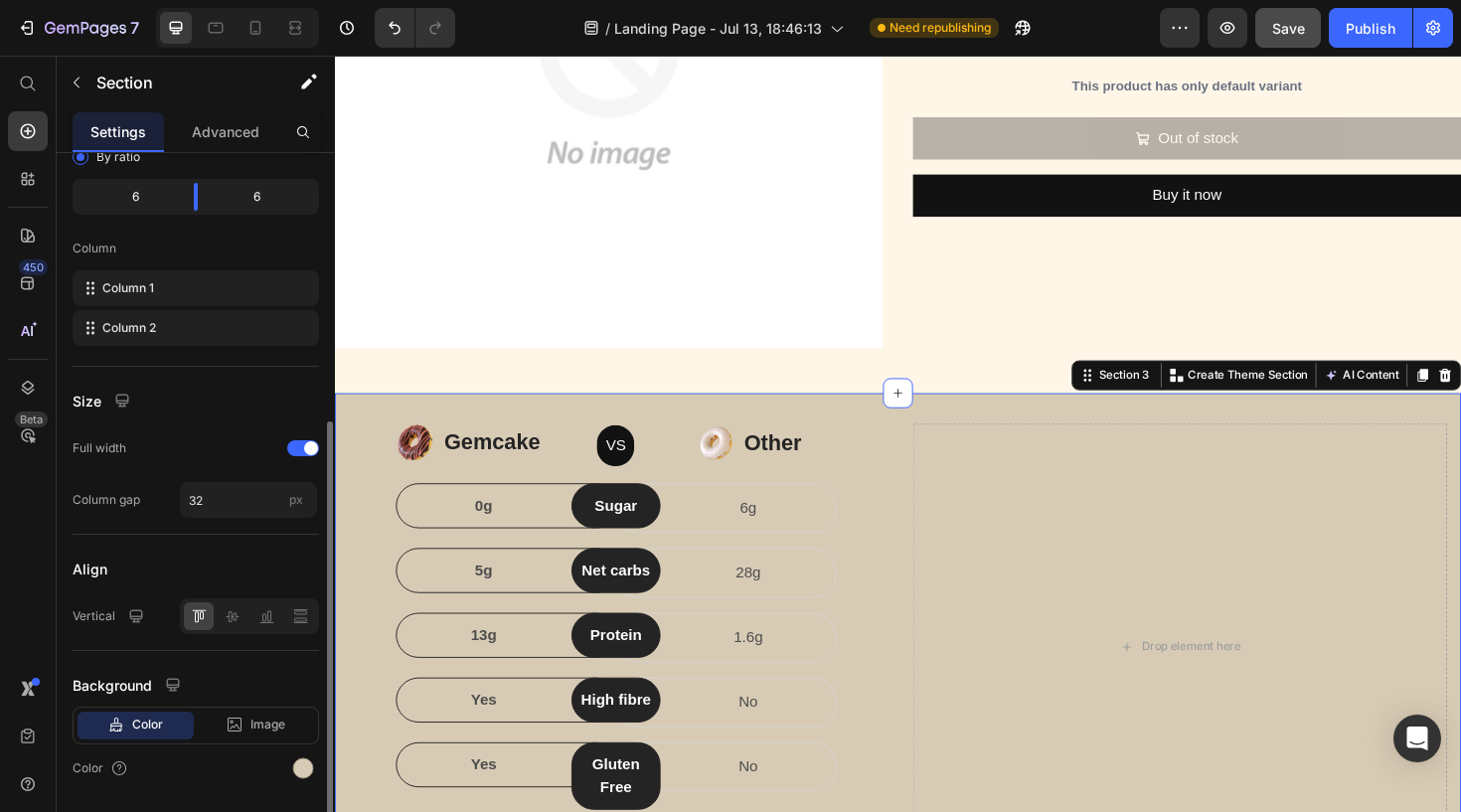 scroll, scrollTop: 295, scrollLeft: 0, axis: vertical 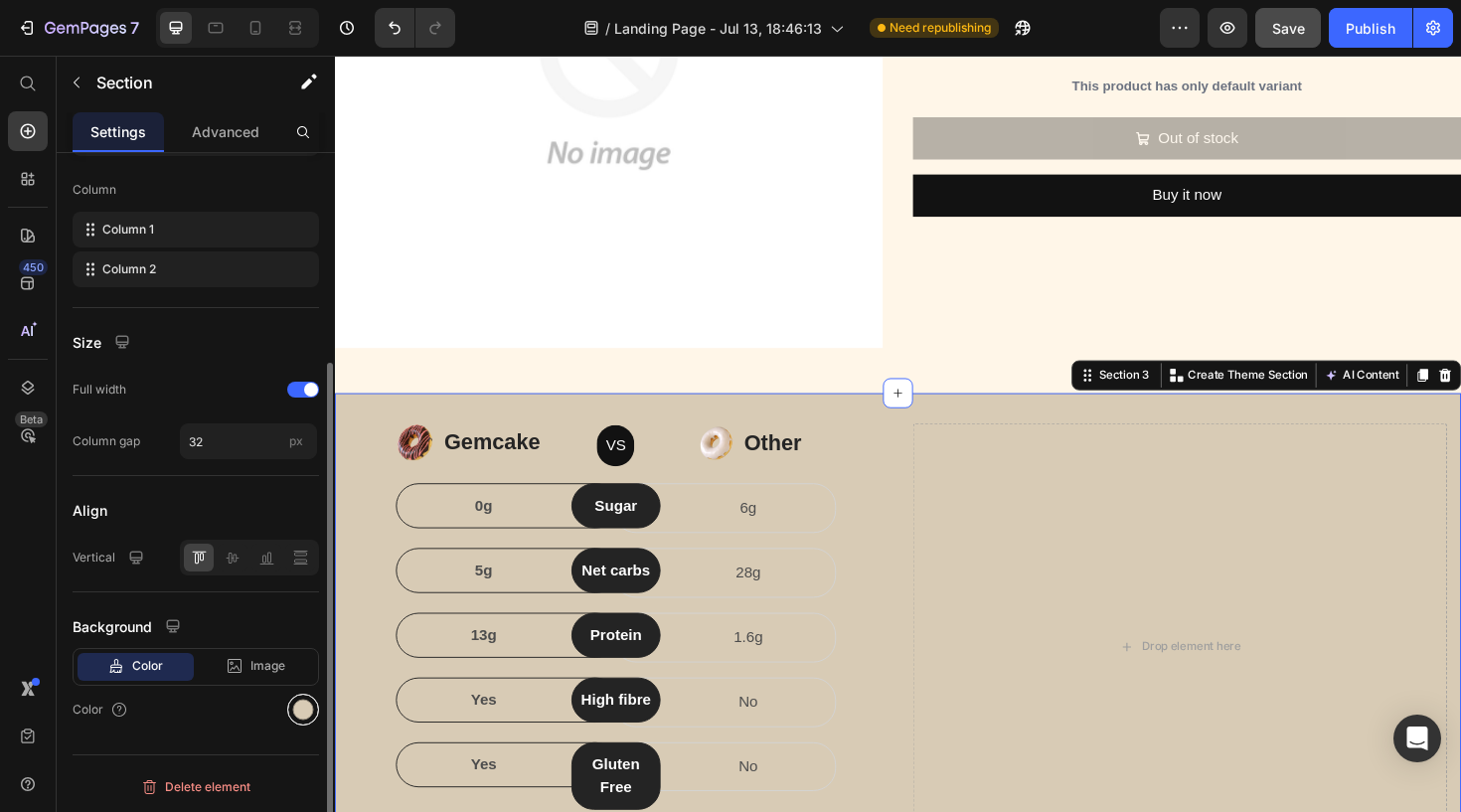click at bounding box center (303, 710) 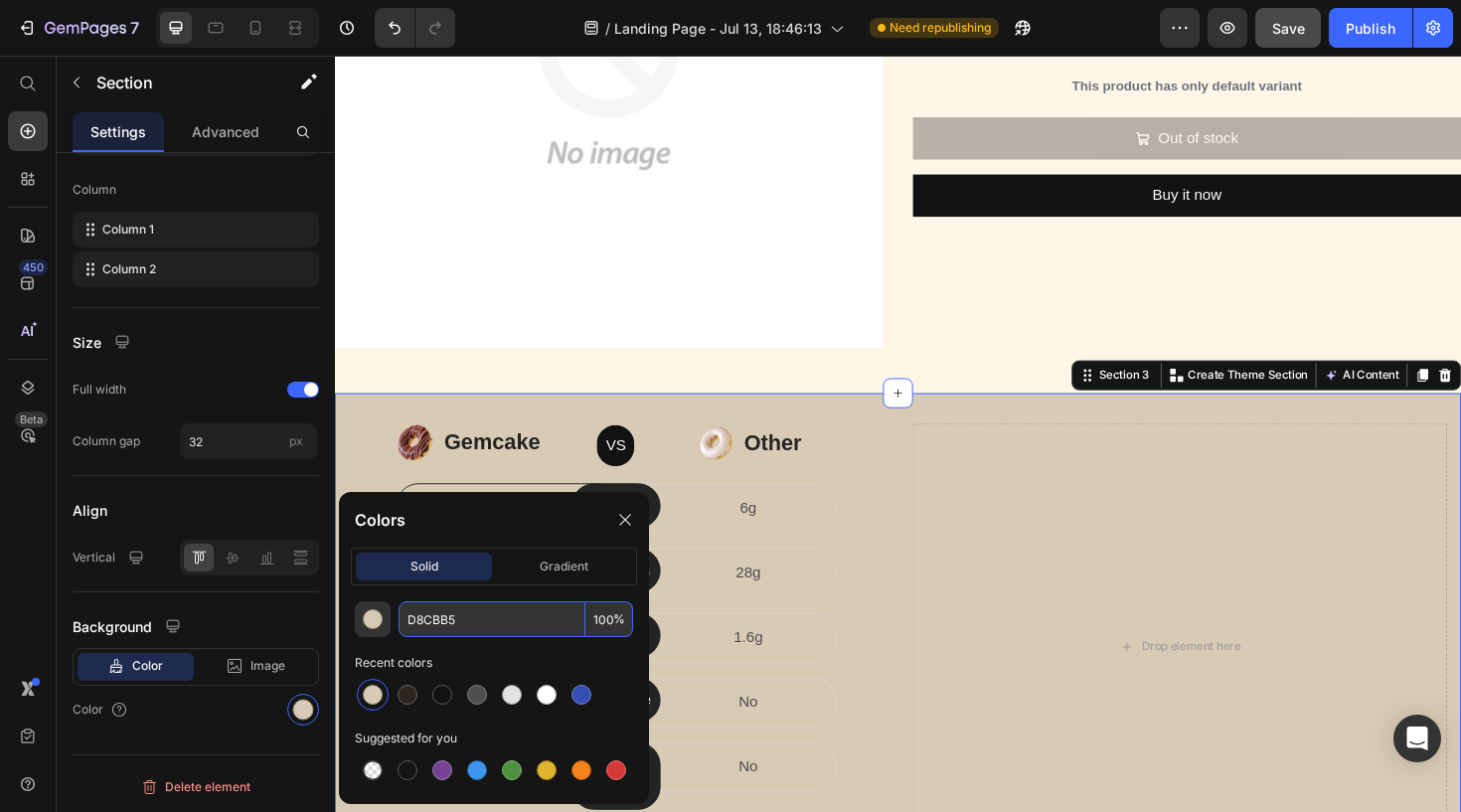 paste on "FFF6E8" 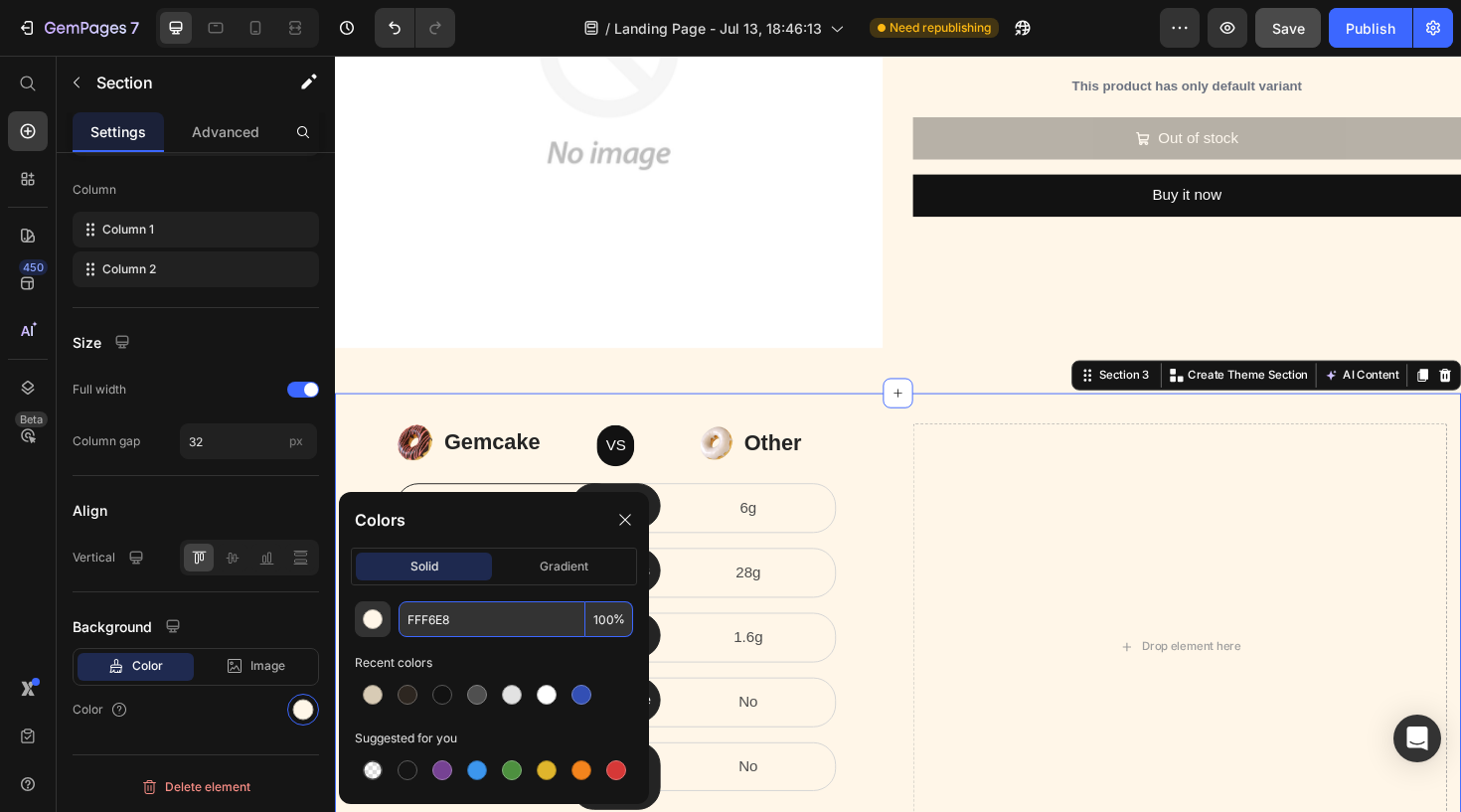 type on "FFF6E8" 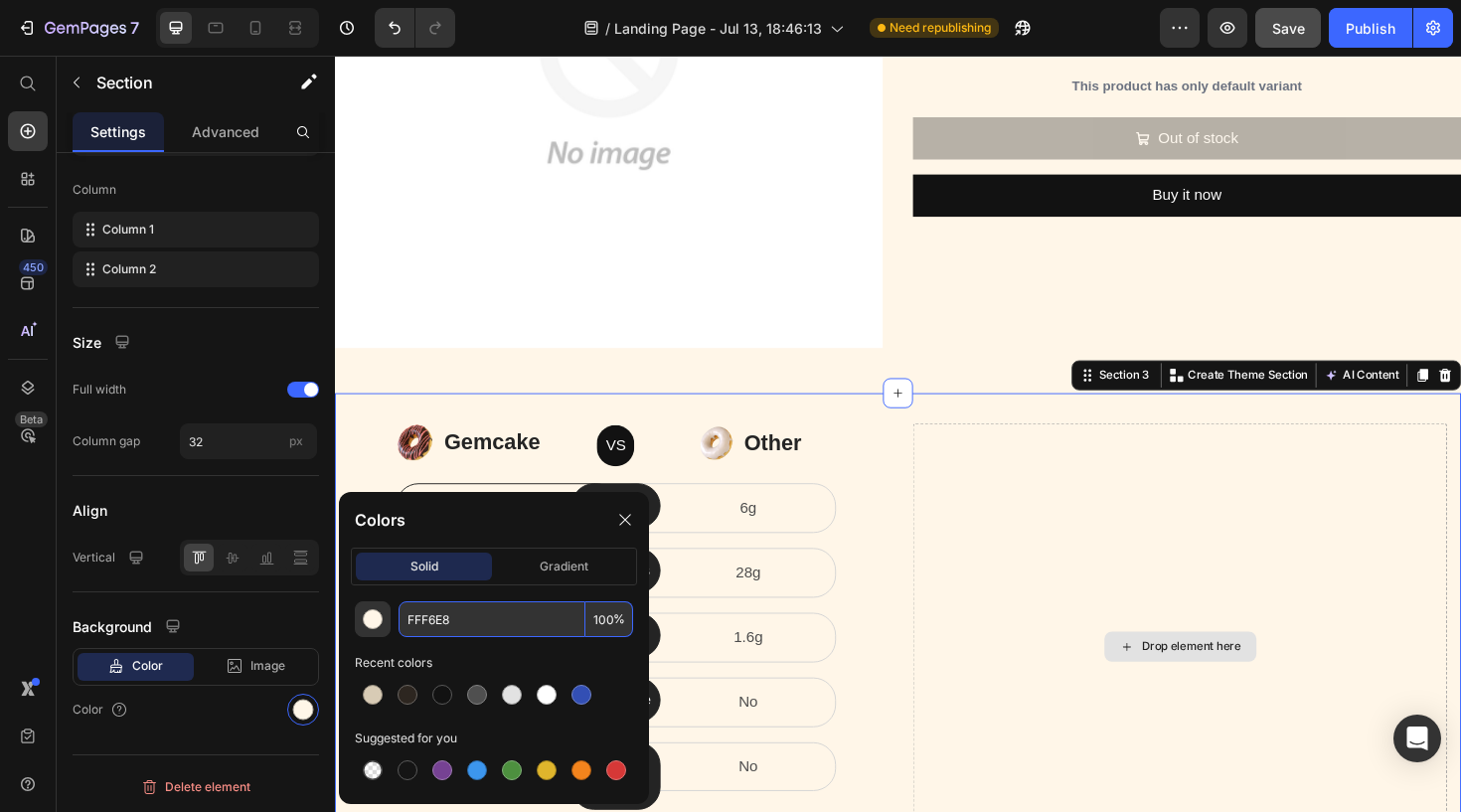 click on "Drop element here" at bounding box center (1229, 681) 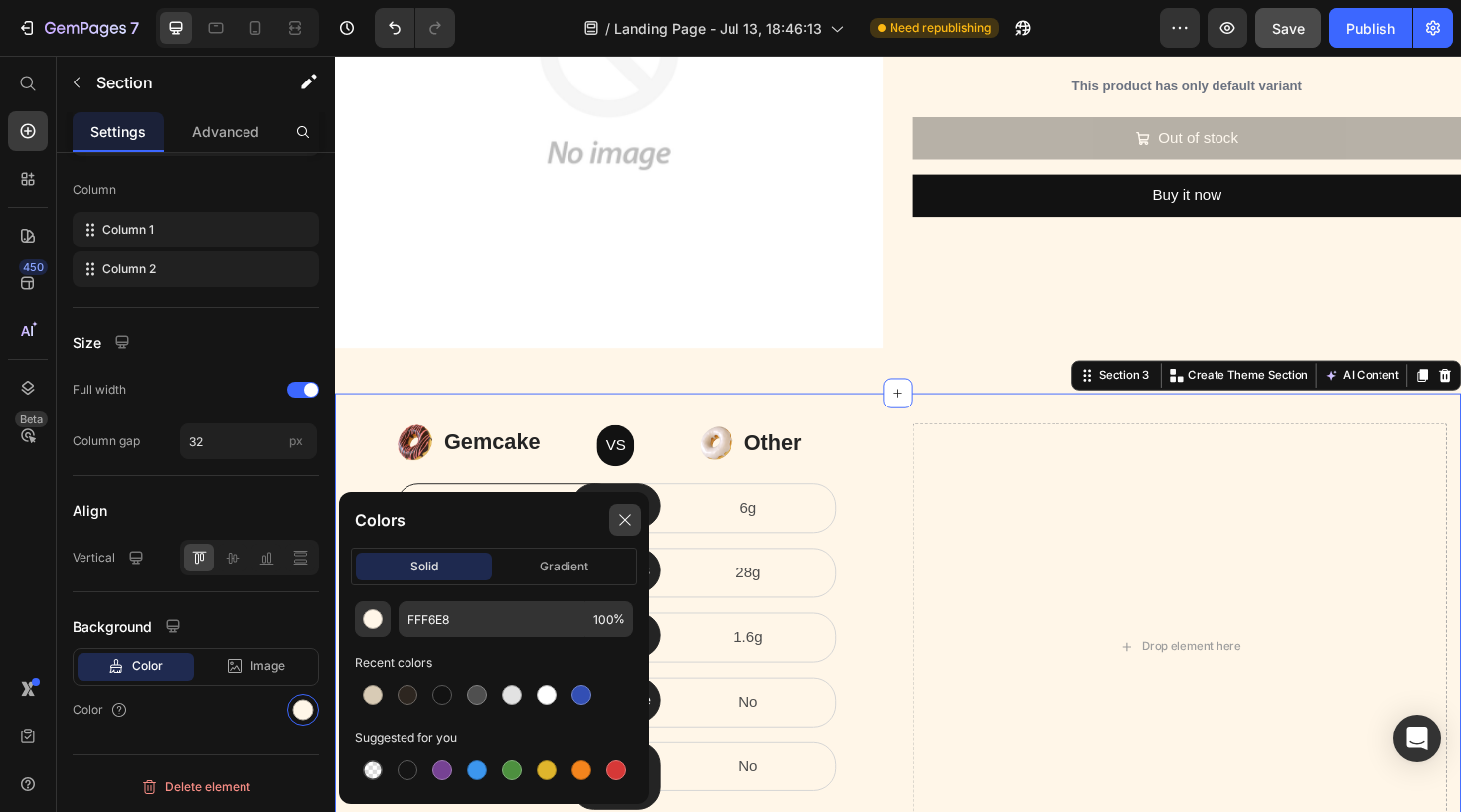 click 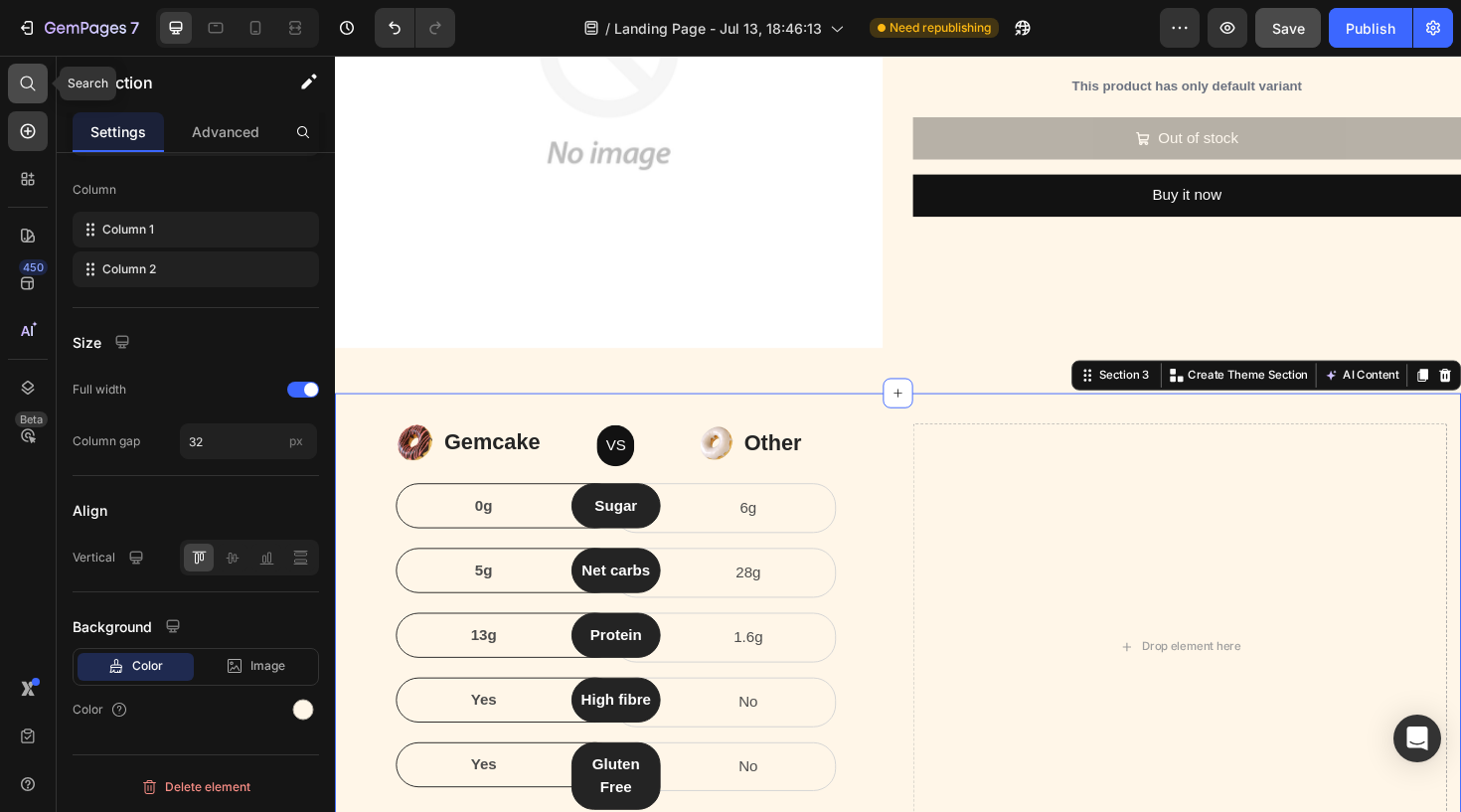 click 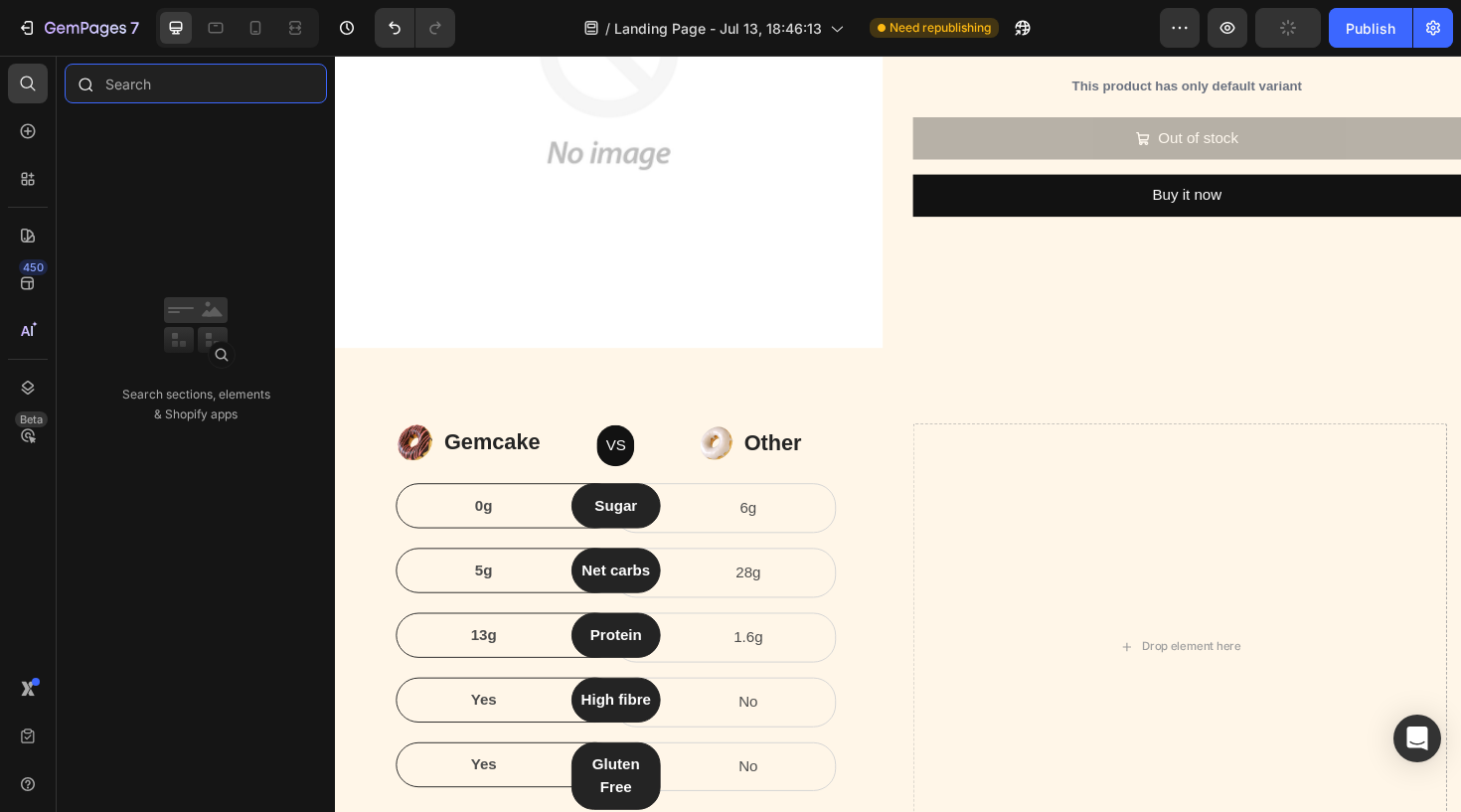 click at bounding box center (196, 83) 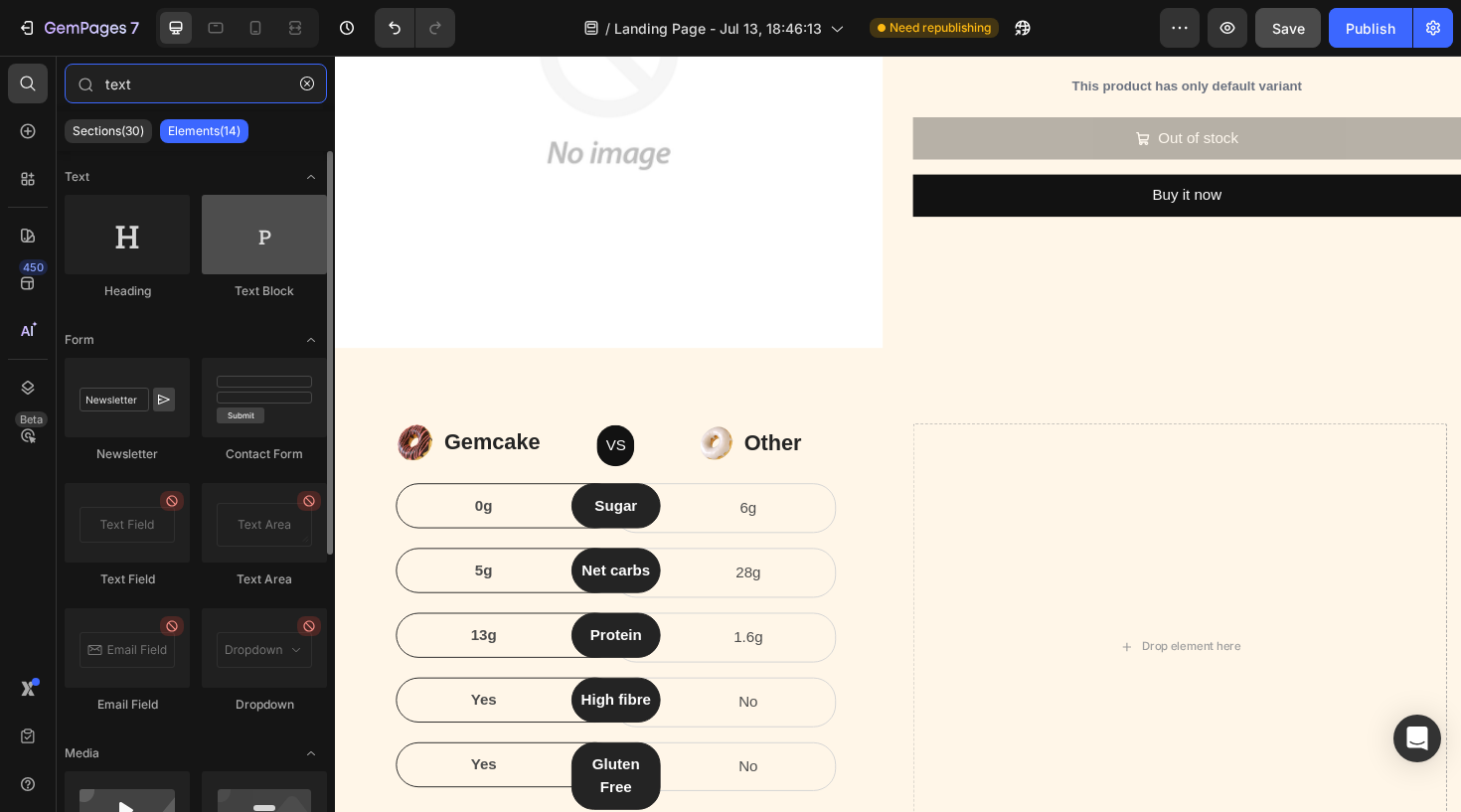 type on "text" 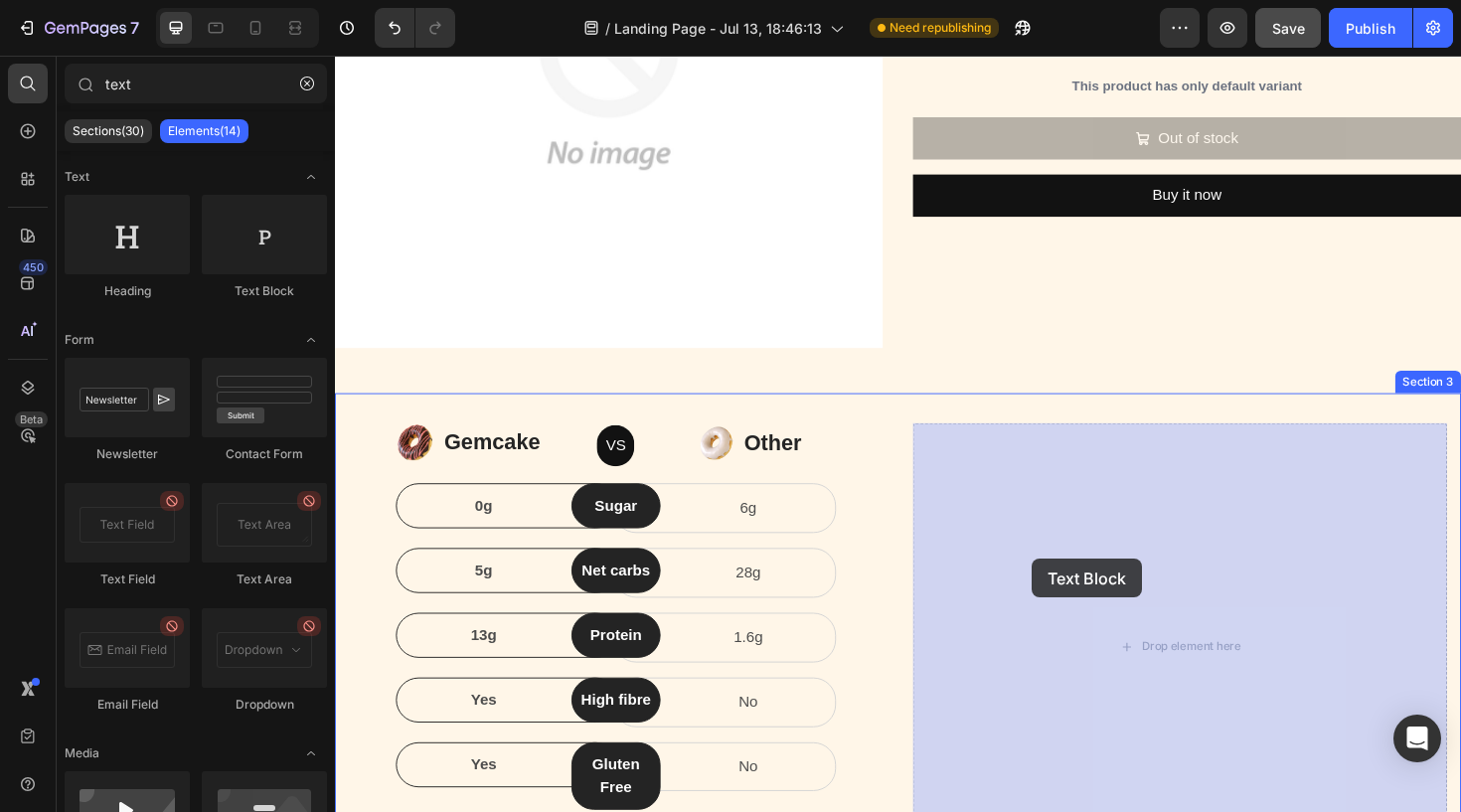 drag, startPoint x: 607, startPoint y: 314, endPoint x: 1072, endPoint y: 588, distance: 539.7231 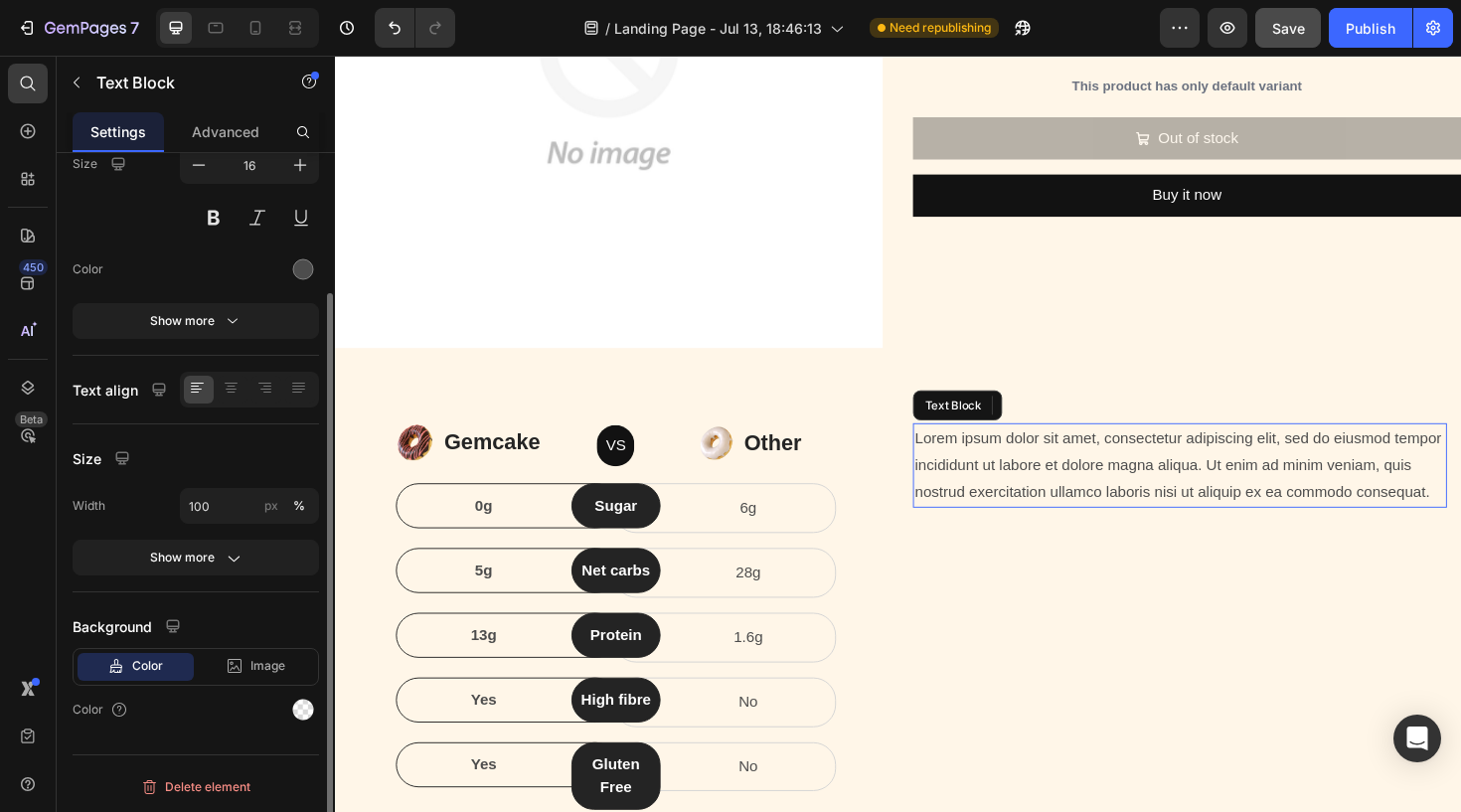 scroll, scrollTop: 0, scrollLeft: 0, axis: both 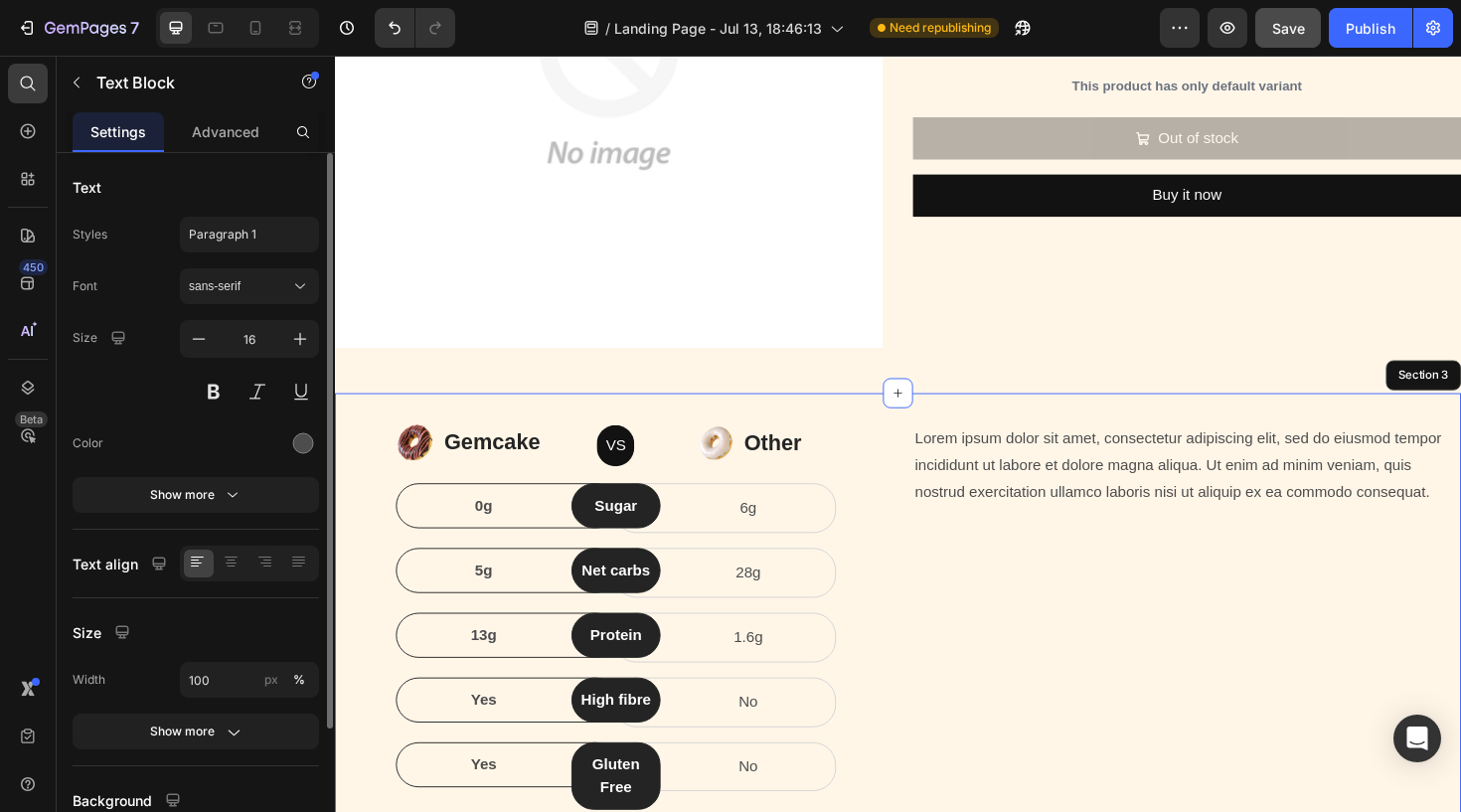 click on "Lorem ipsum dolor sit amet, consectetur adipiscing elit, sed do eiusmod tempor incididunt ut labore et dolore magna aliqua. Ut enim ad minim veniam, quis nostrud exercitation ullamco laboris nisi ut aliquip ex ea commodo consequat. Text Block   0" at bounding box center (1229, 681) 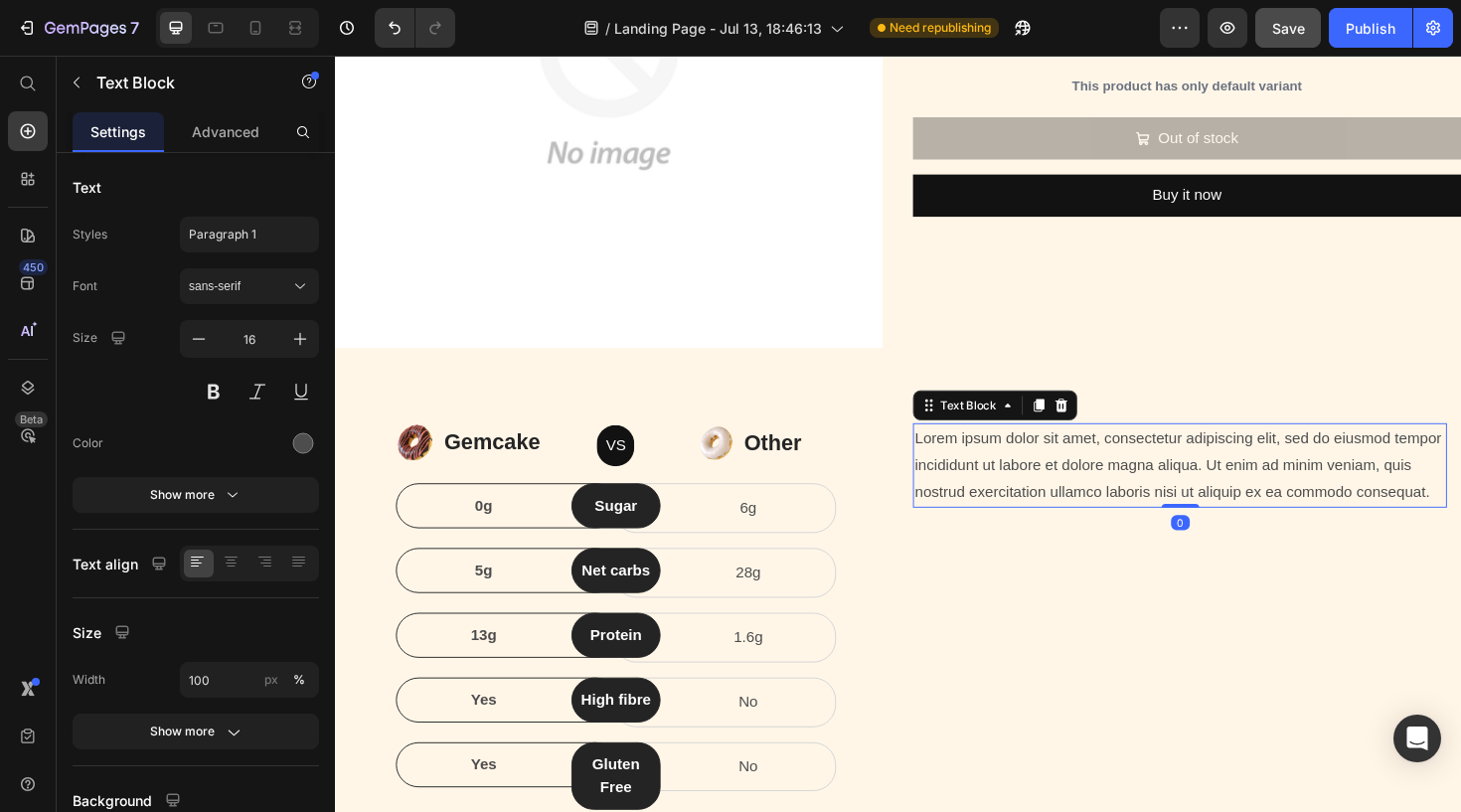 click on "Lorem ipsum dolor sit amet, consectetur adipiscing elit, sed do eiusmod tempor incididunt ut labore et dolore magna aliqua. Ut enim ad minim veniam, quis nostrud exercitation ullamco laboris nisi ut aliquip ex ea commodo consequat." at bounding box center (1229, 489) 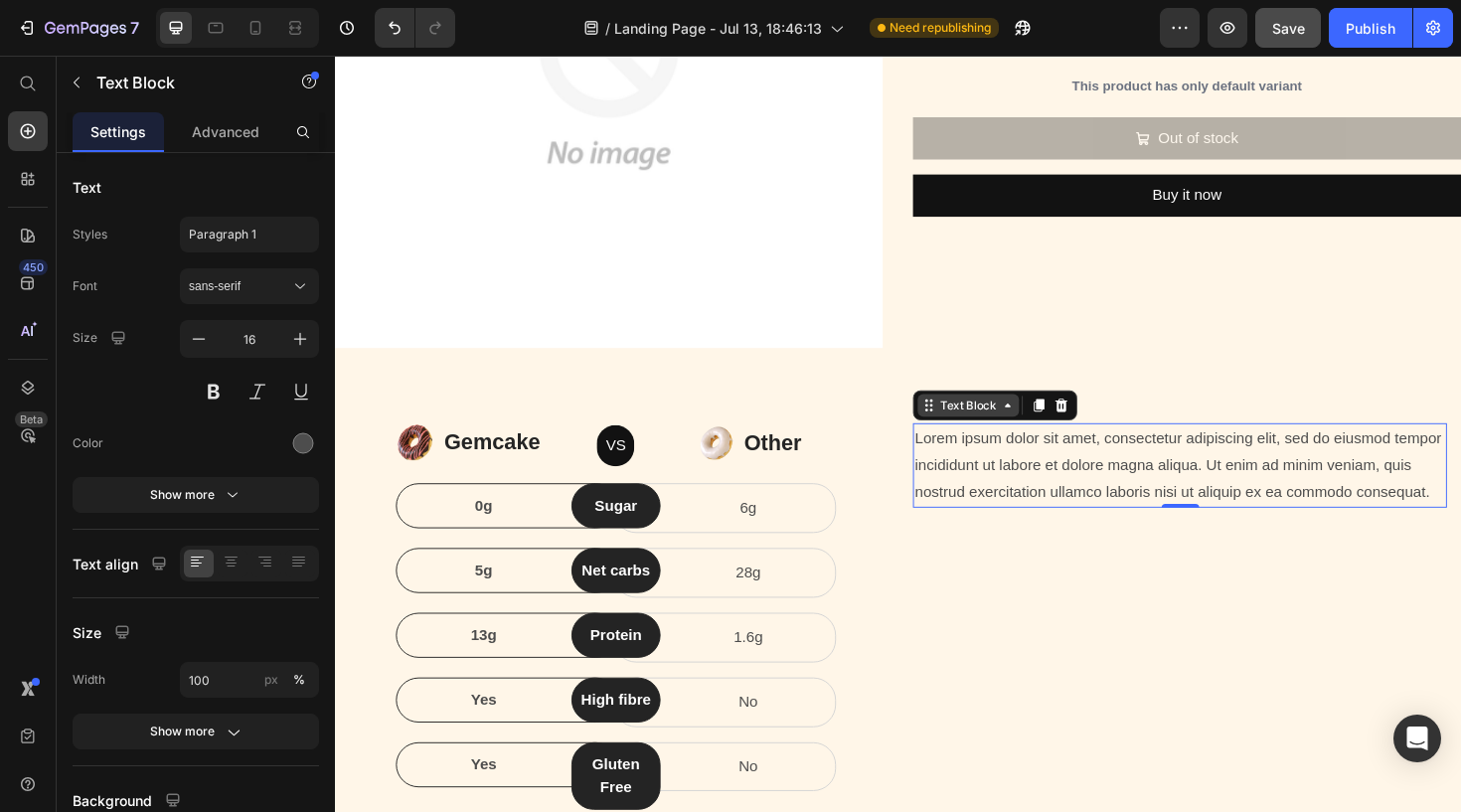 click on "Text Block" at bounding box center [1006, 425] 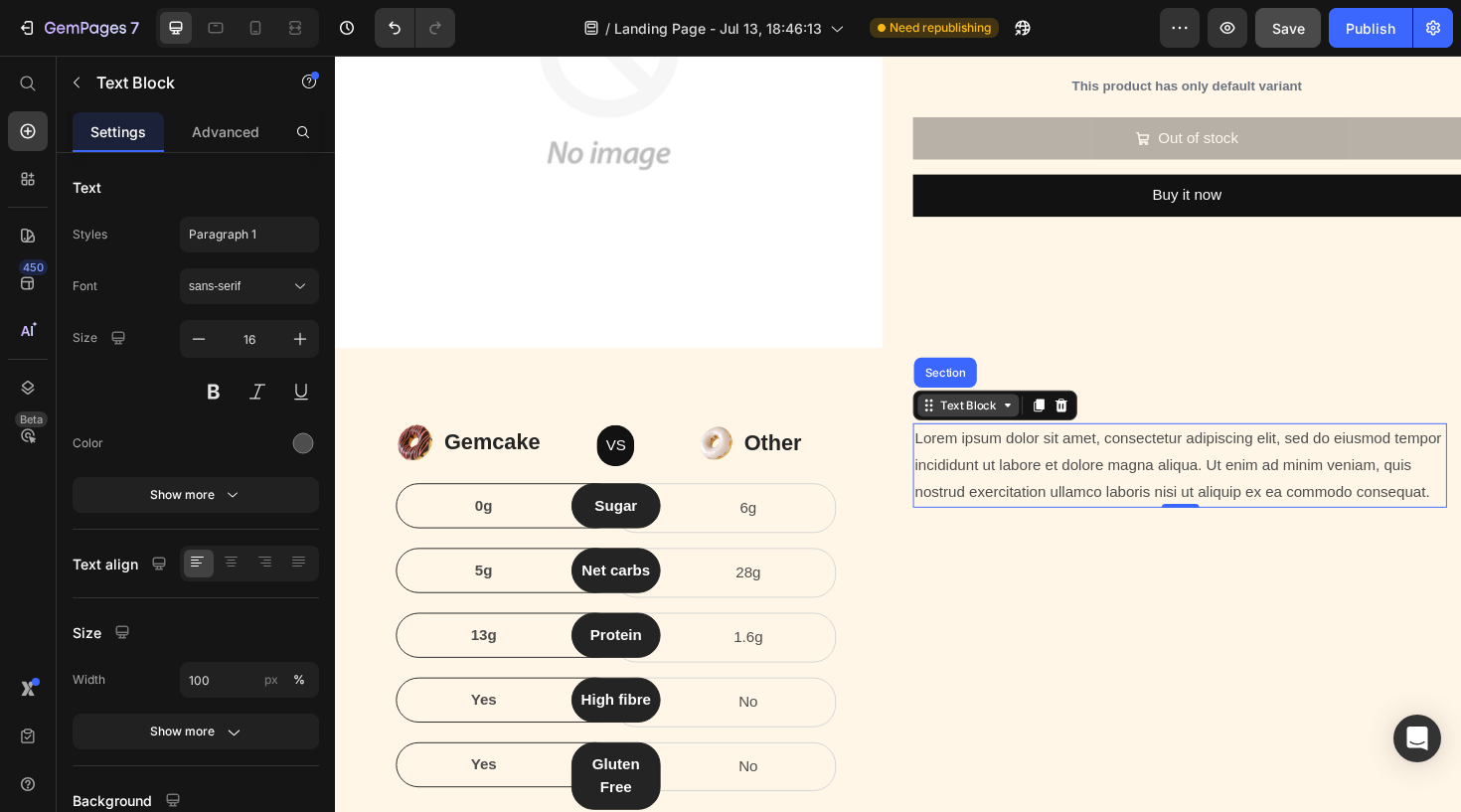 click 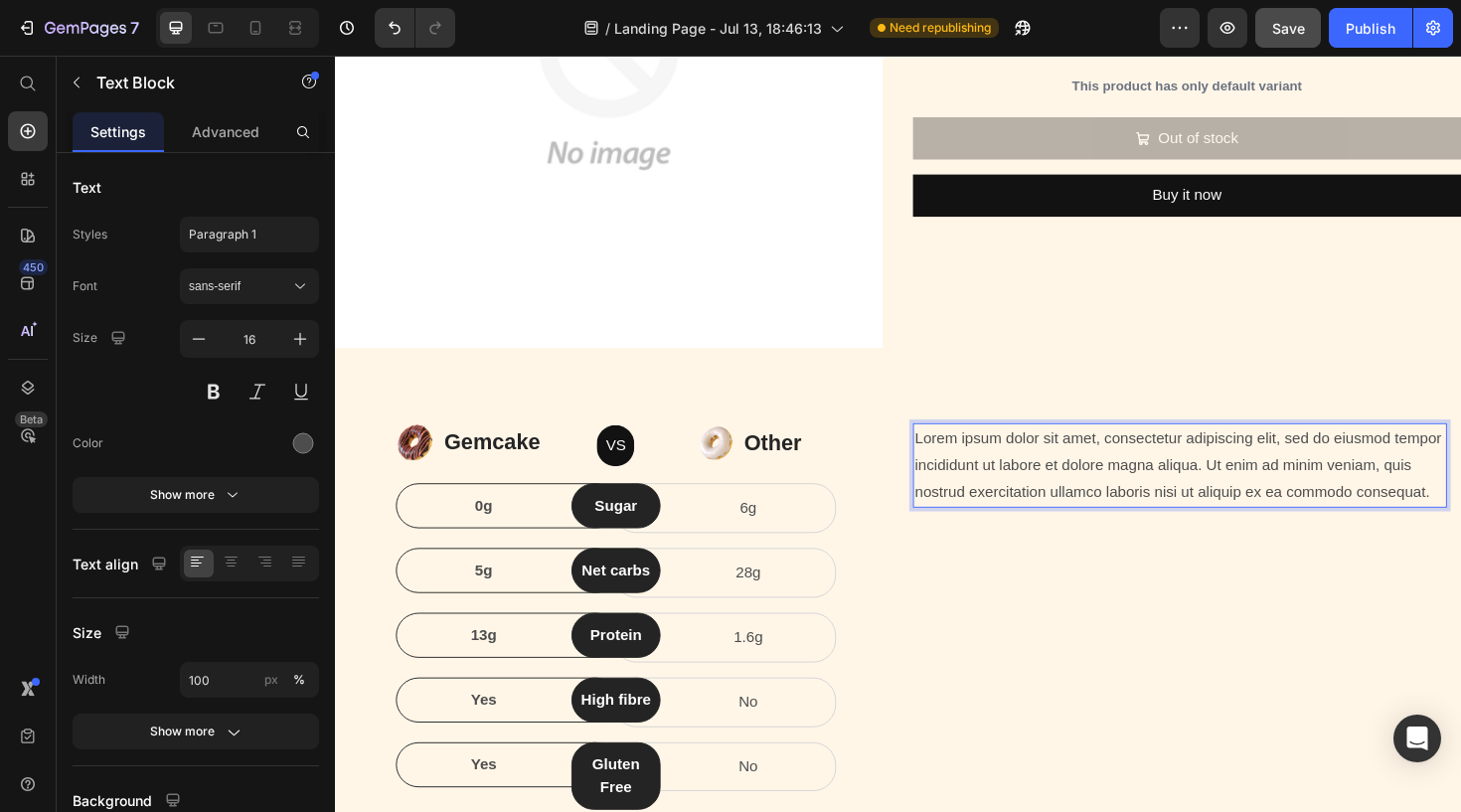 click on "Lorem ipsum dolor sit amet, consectetur adipiscing elit, sed do eiusmod tempor incididunt ut labore et dolore magna aliqua. Ut enim ad minim veniam, quis nostrud exercitation ullamco laboris nisi ut aliquip ex ea commodo consequat." at bounding box center [1229, 489] 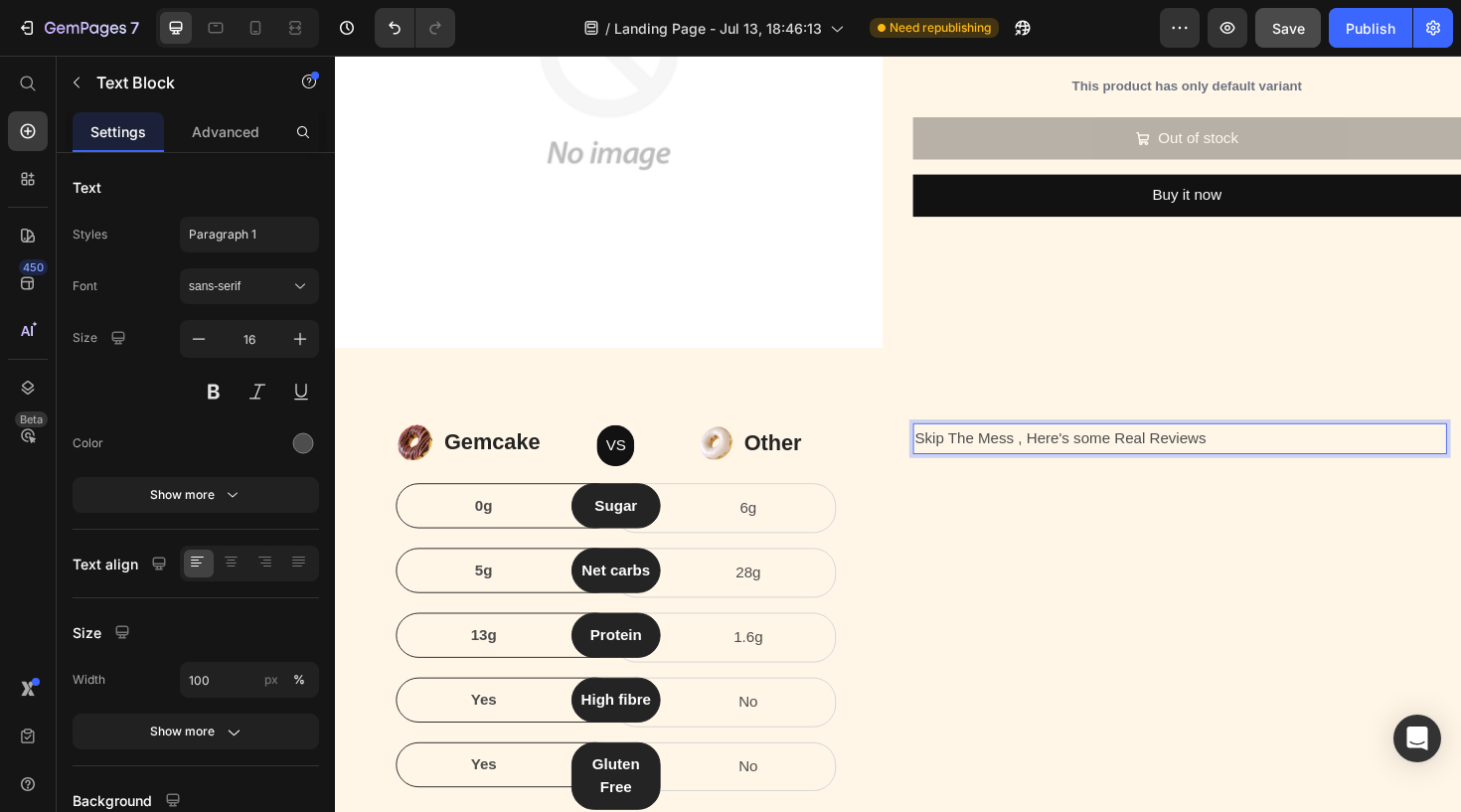 click on "Skip The Mess , Here's some Real Reviews" at bounding box center [1229, 460] 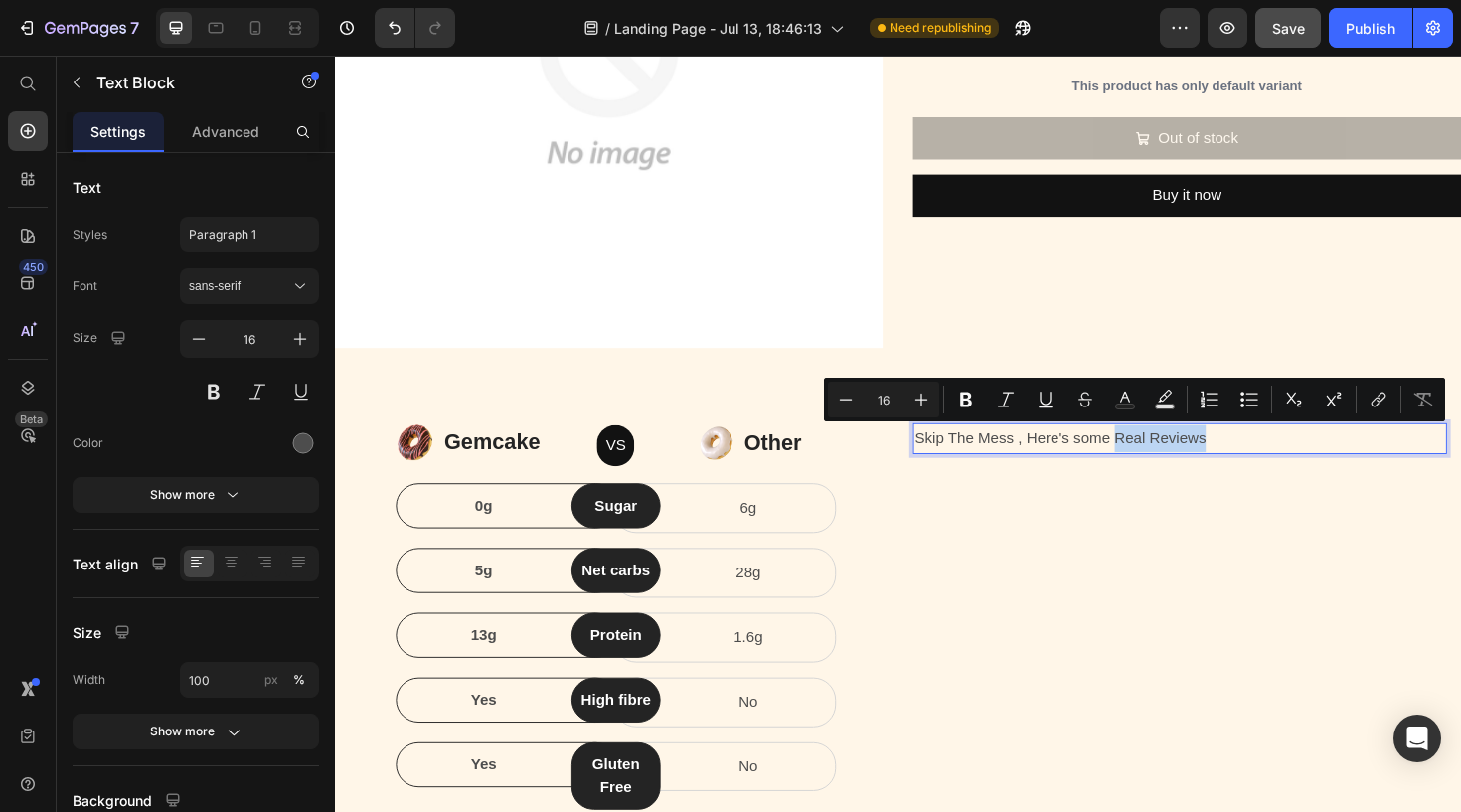 drag, startPoint x: 1260, startPoint y: 460, endPoint x: 1162, endPoint y: 462, distance: 98.0204 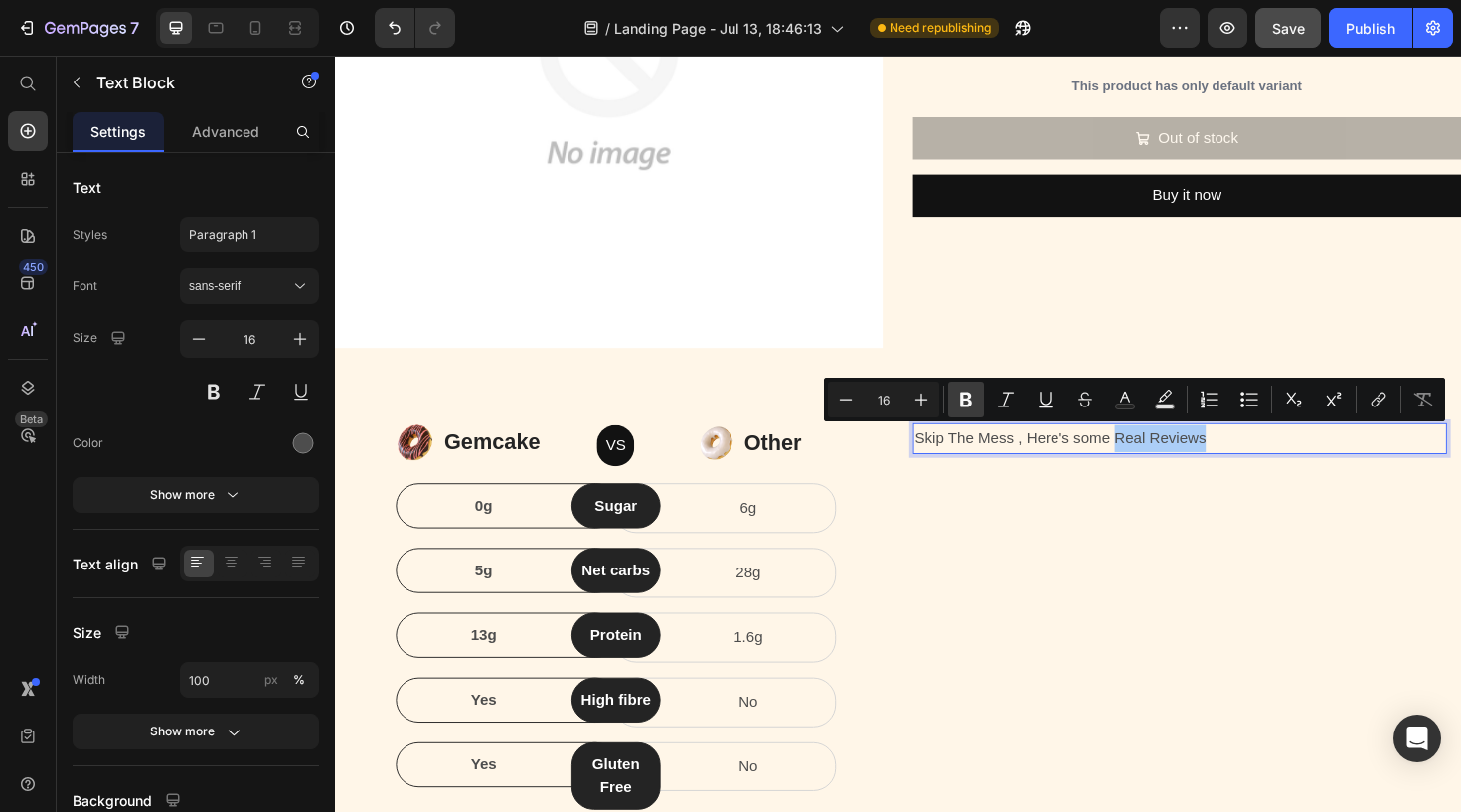 click on "Bold" at bounding box center [966, 400] 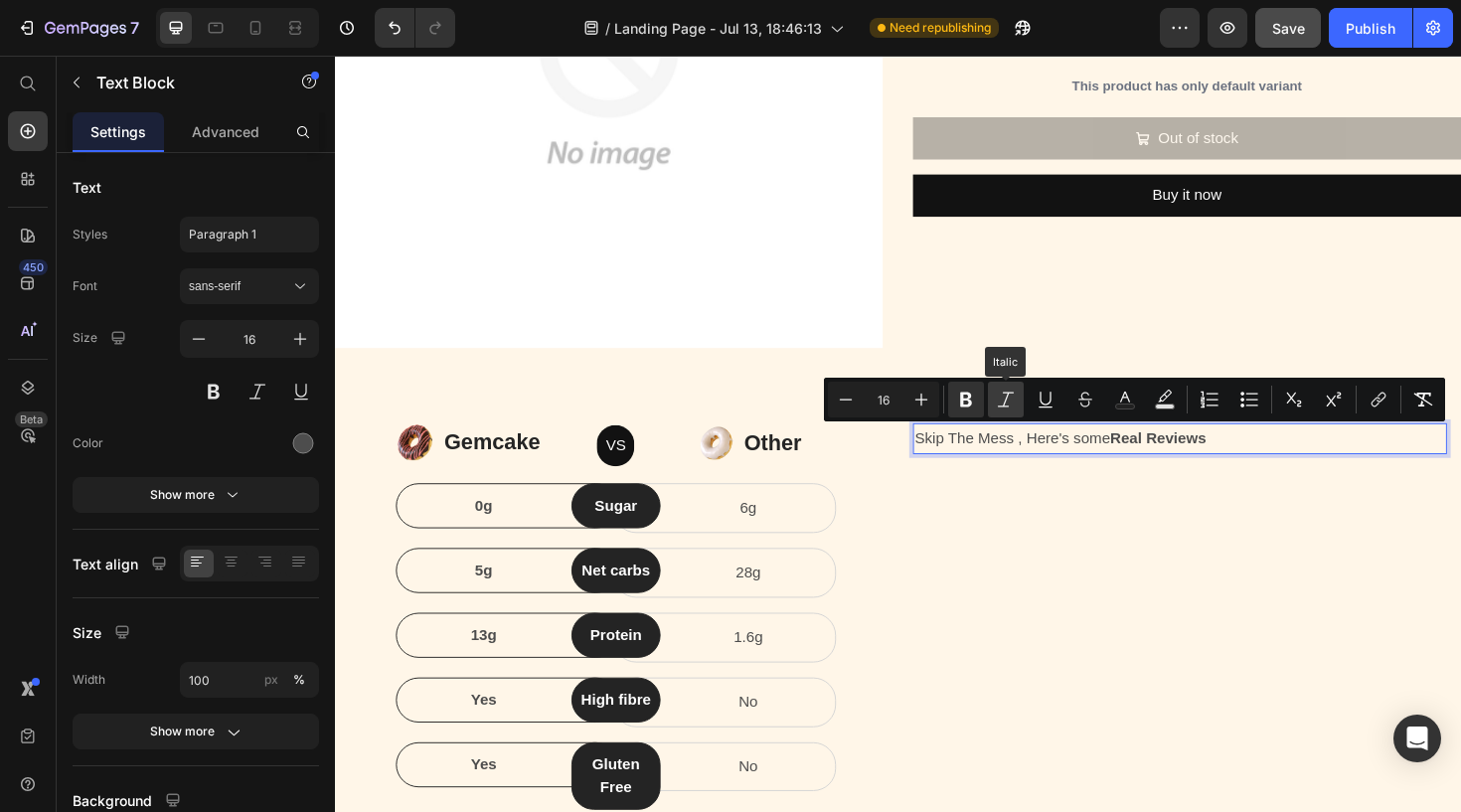 click 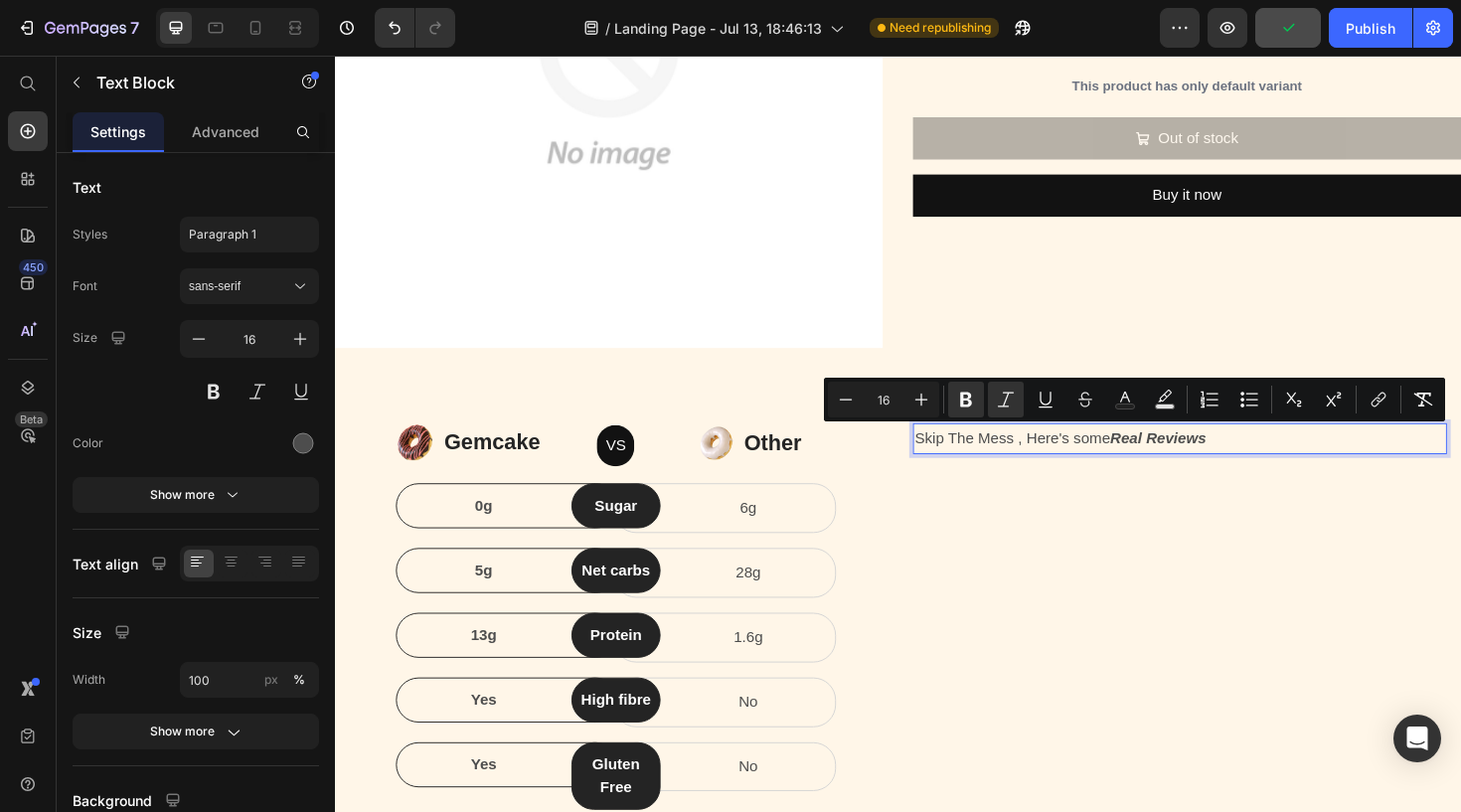 click on "Skip The Mess , Here's some  Real Reviews" at bounding box center [1229, 460] 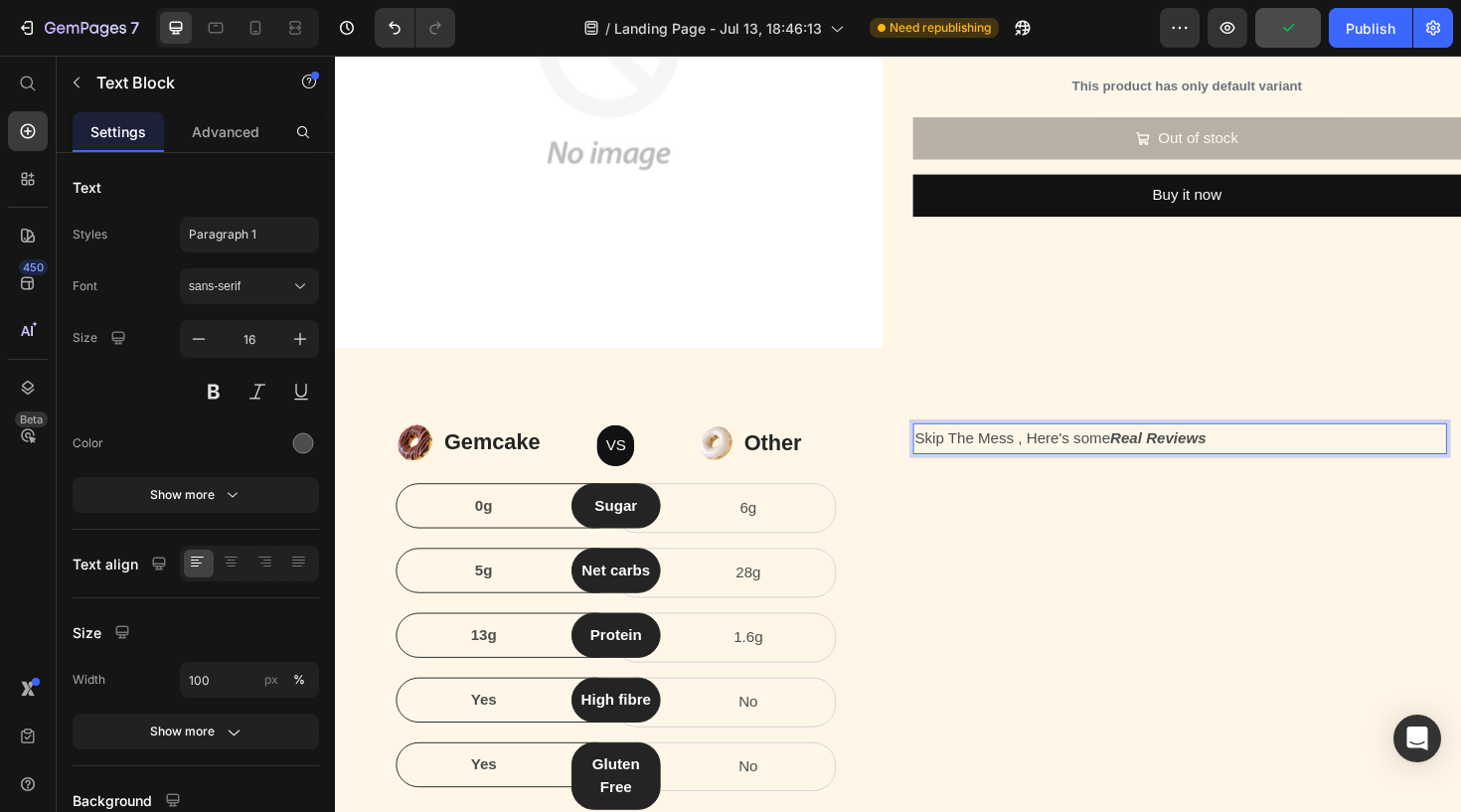 click on "Skip The Mess , Here's some  Real Reviews" at bounding box center [1229, 460] 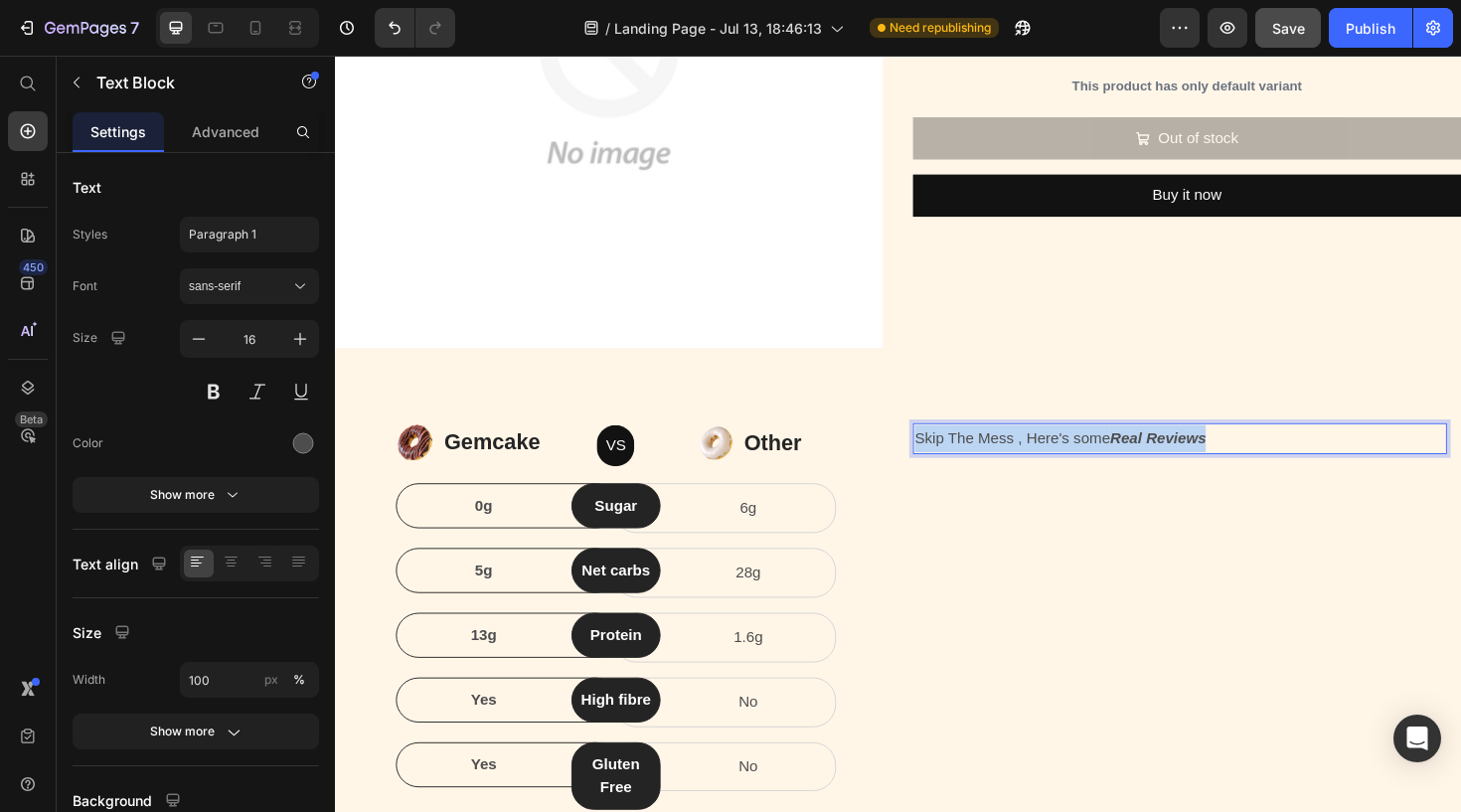 drag, startPoint x: 1278, startPoint y: 461, endPoint x: 951, endPoint y: 454, distance: 327.07491 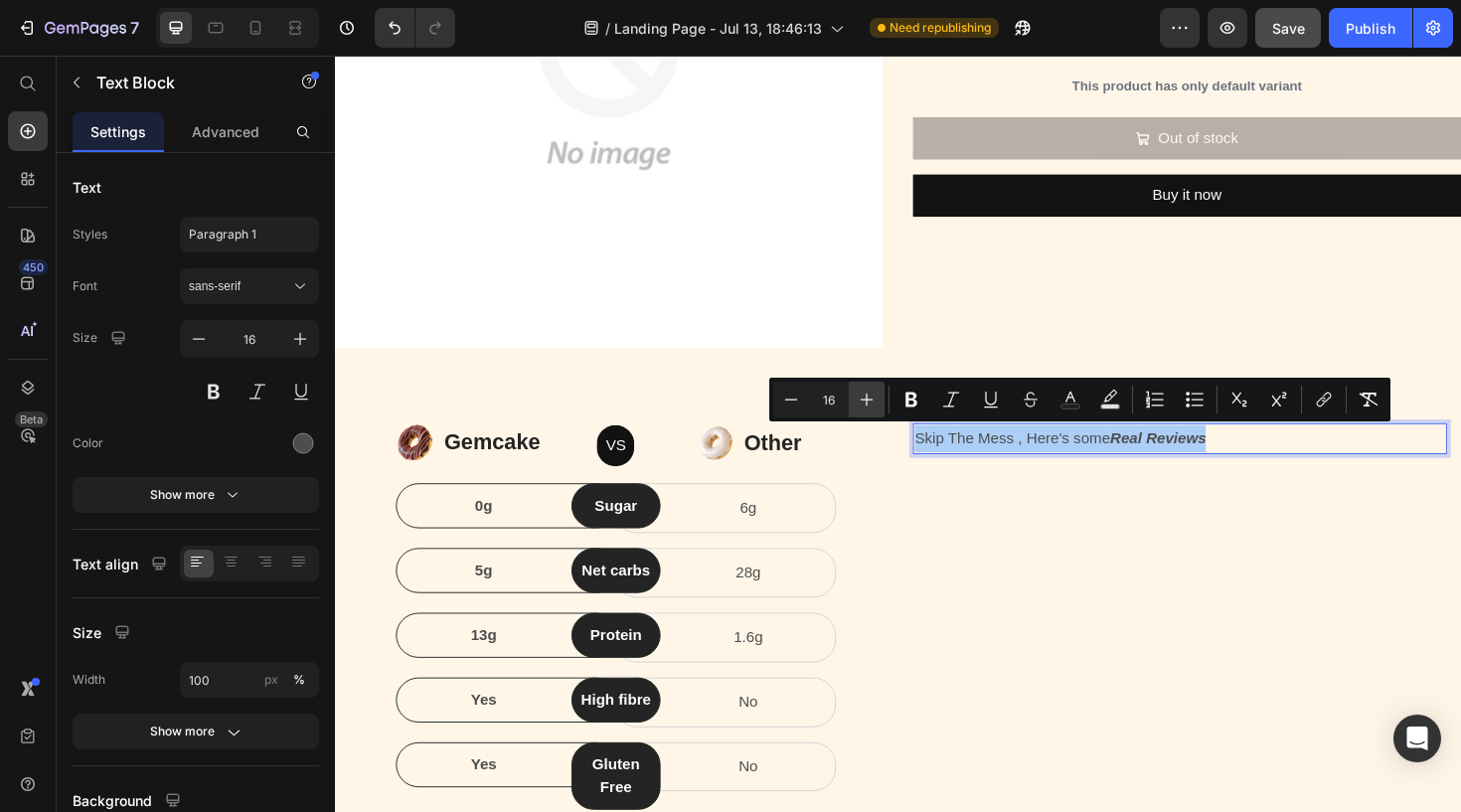 click 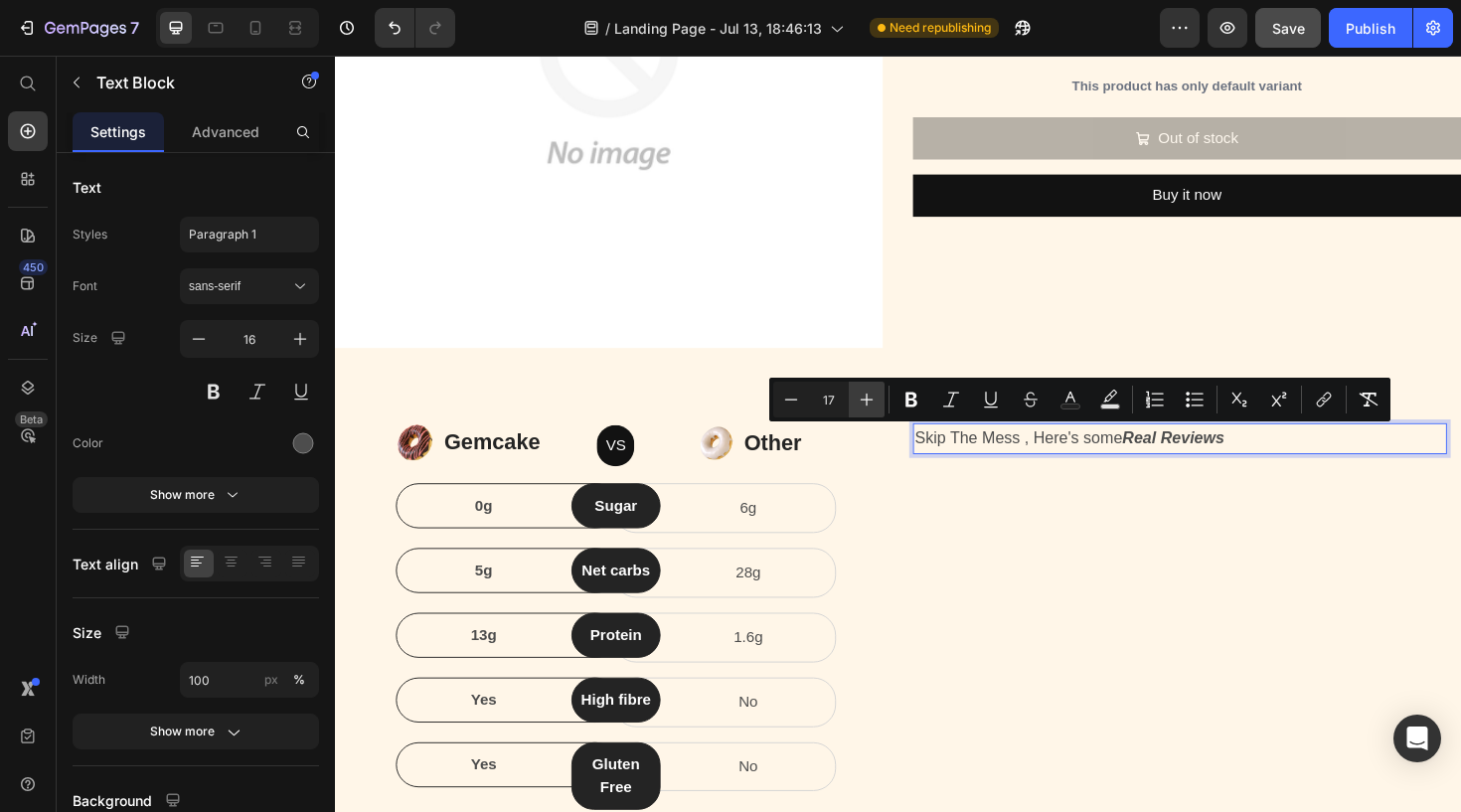 click 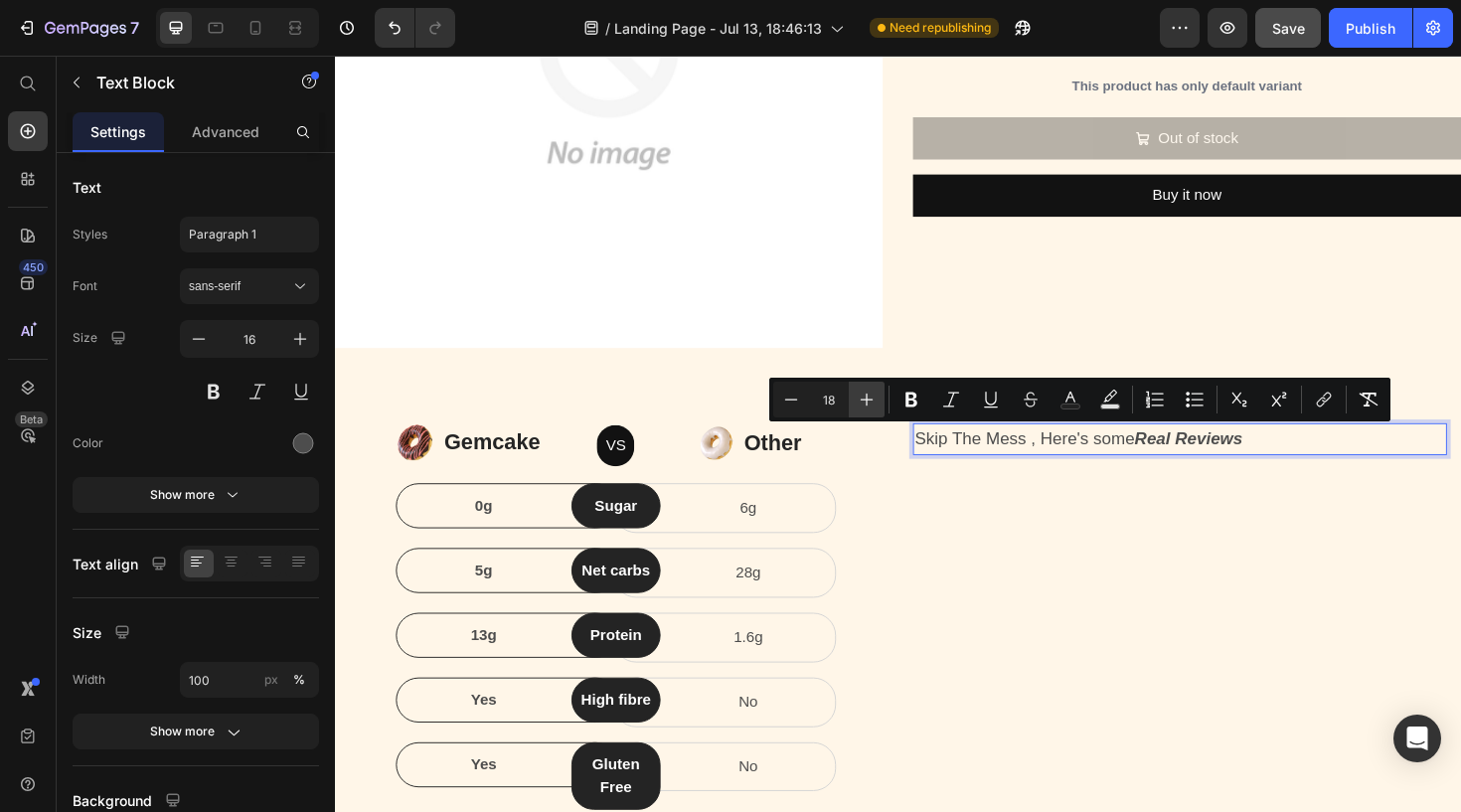 click 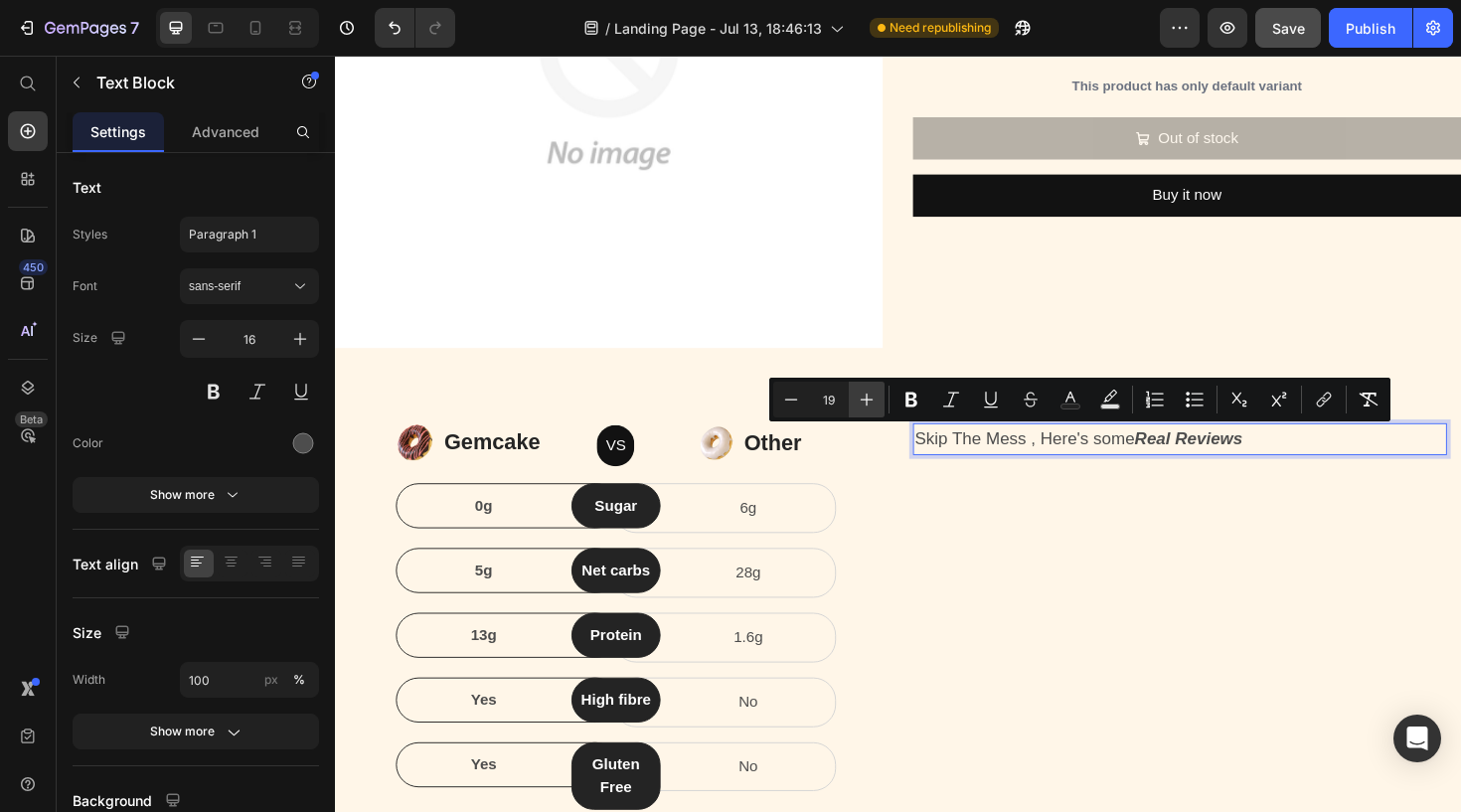 click 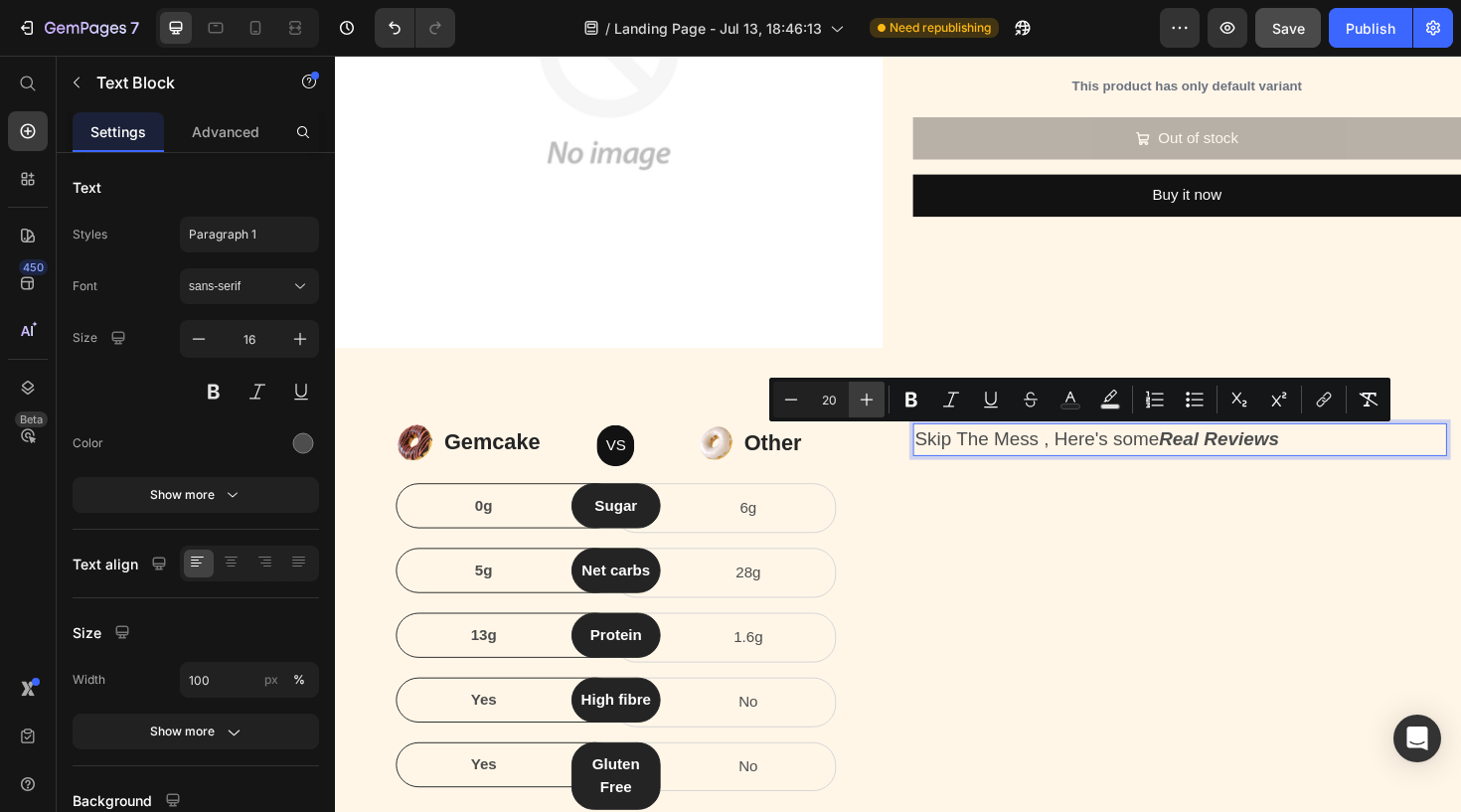 click 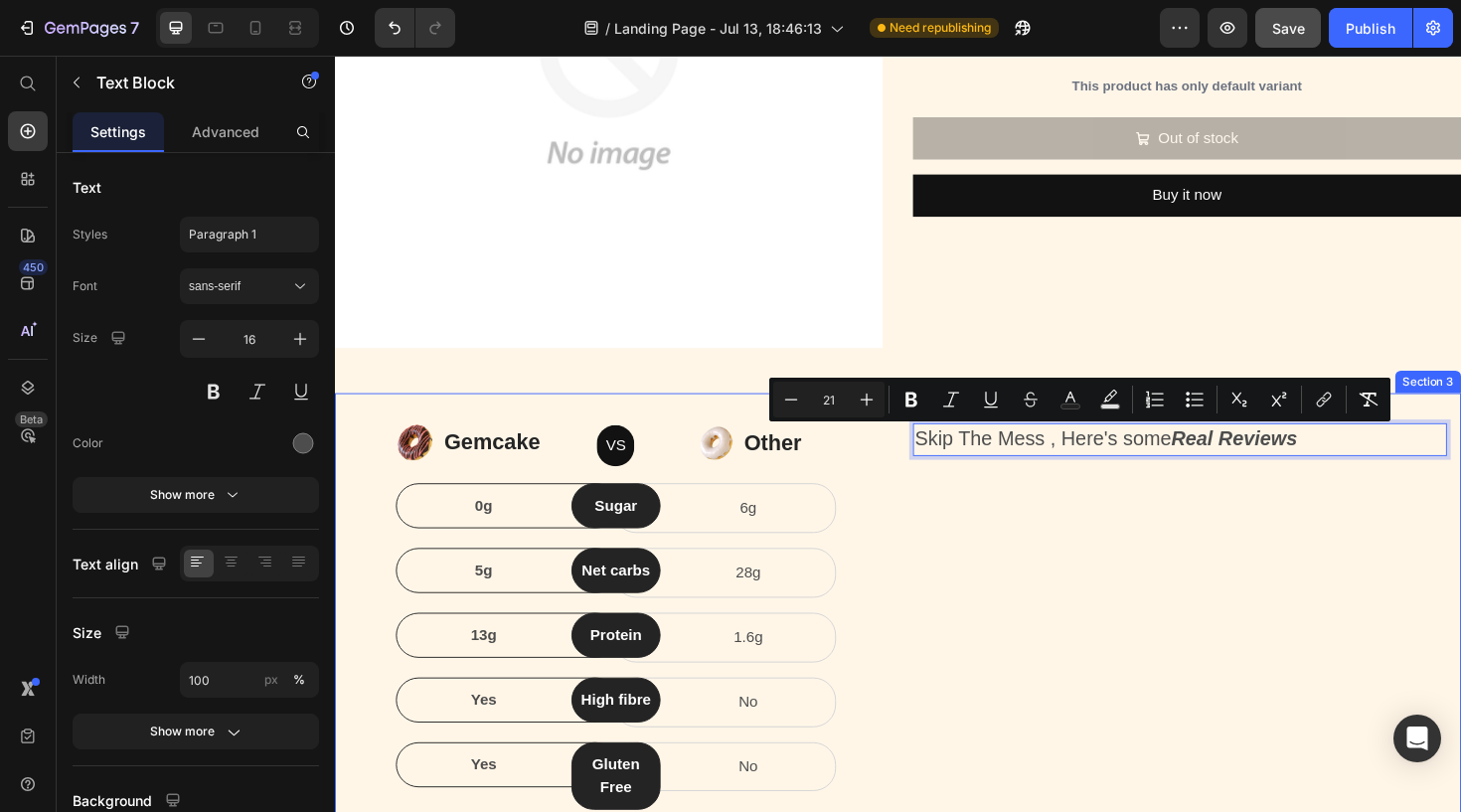 click on "Skip The Mess , Here's some  Real Reviews Text Block   0" at bounding box center (1229, 681) 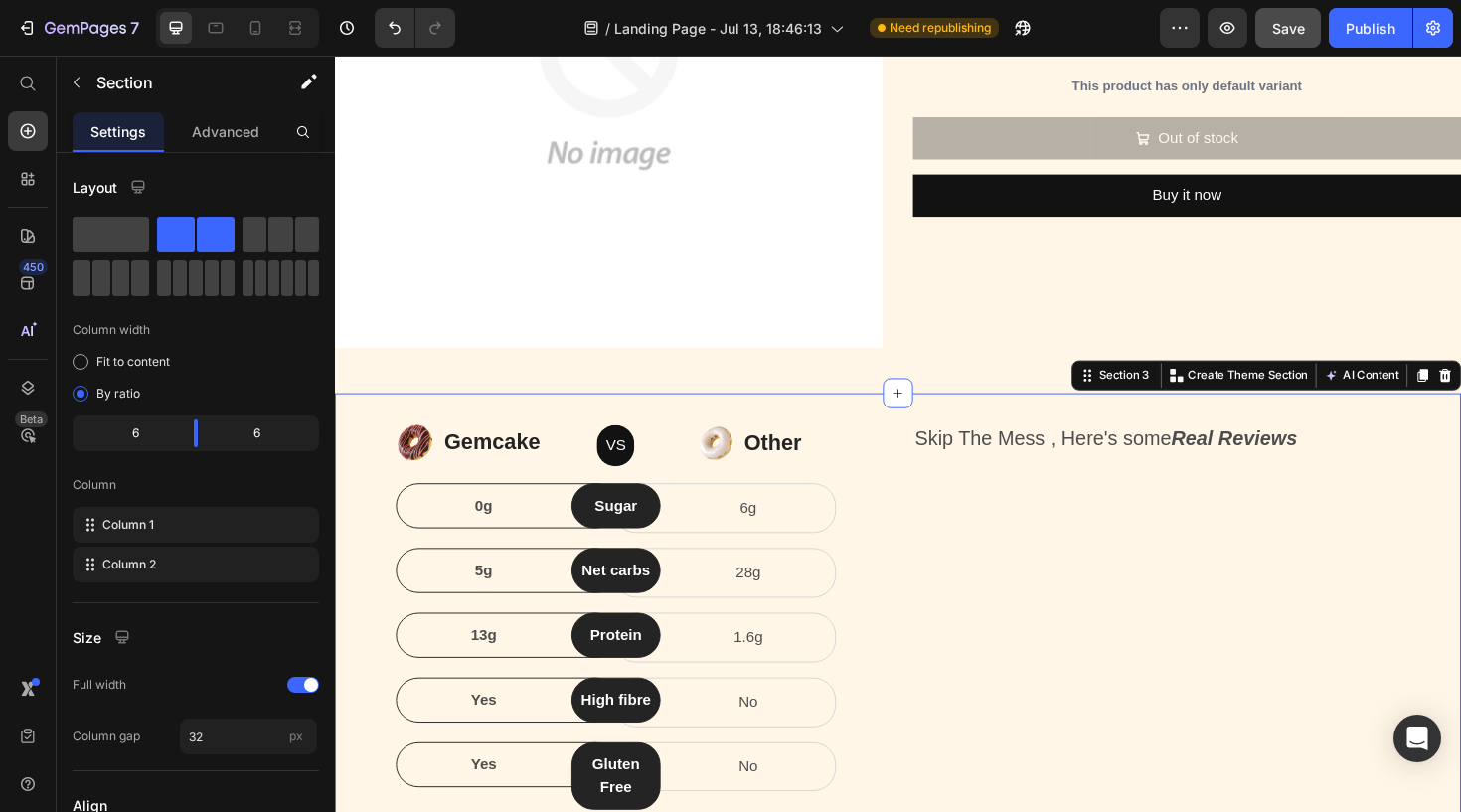 click on "Skip The Mess , Here's some  Real Reviews Text Block" at bounding box center [1229, 681] 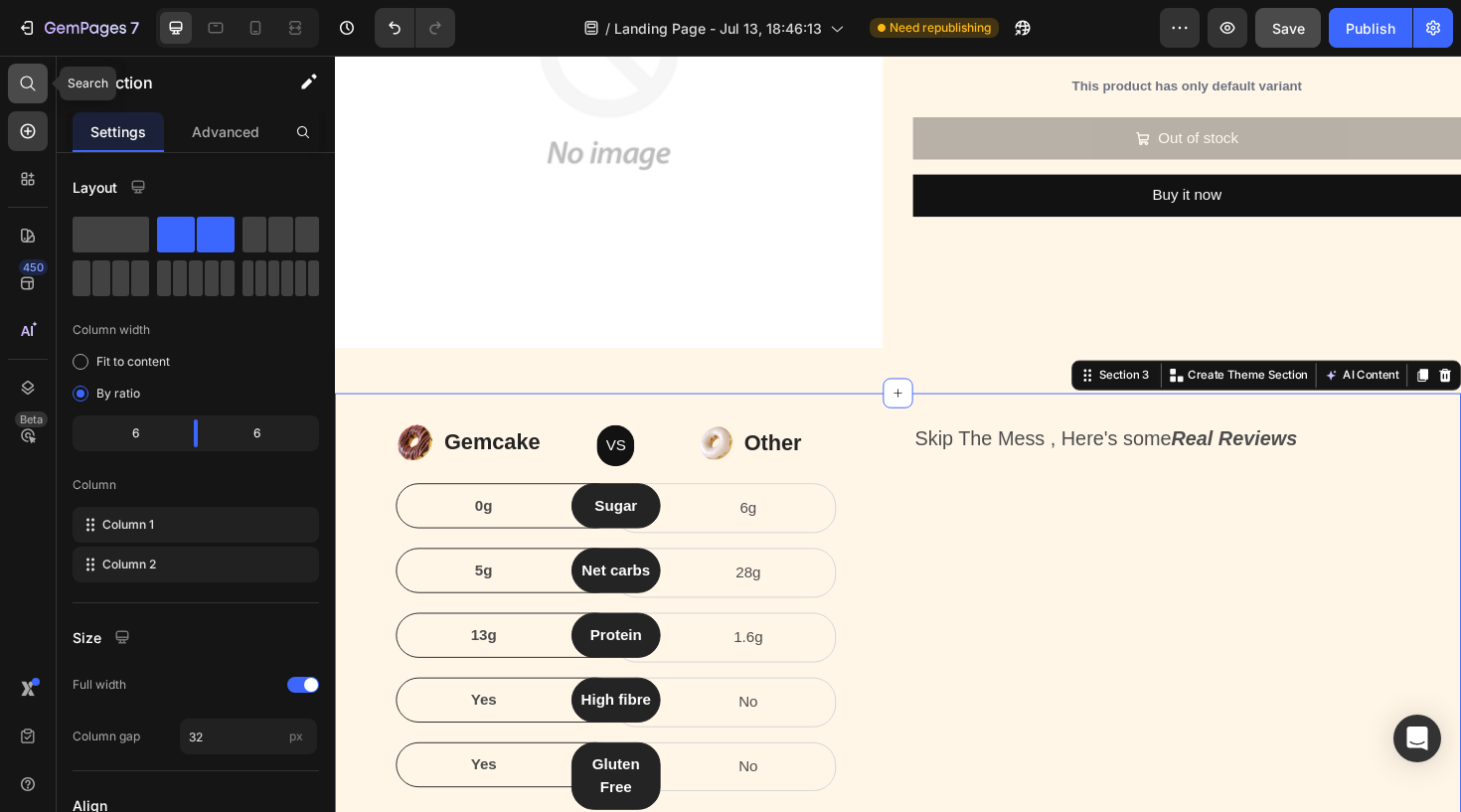click 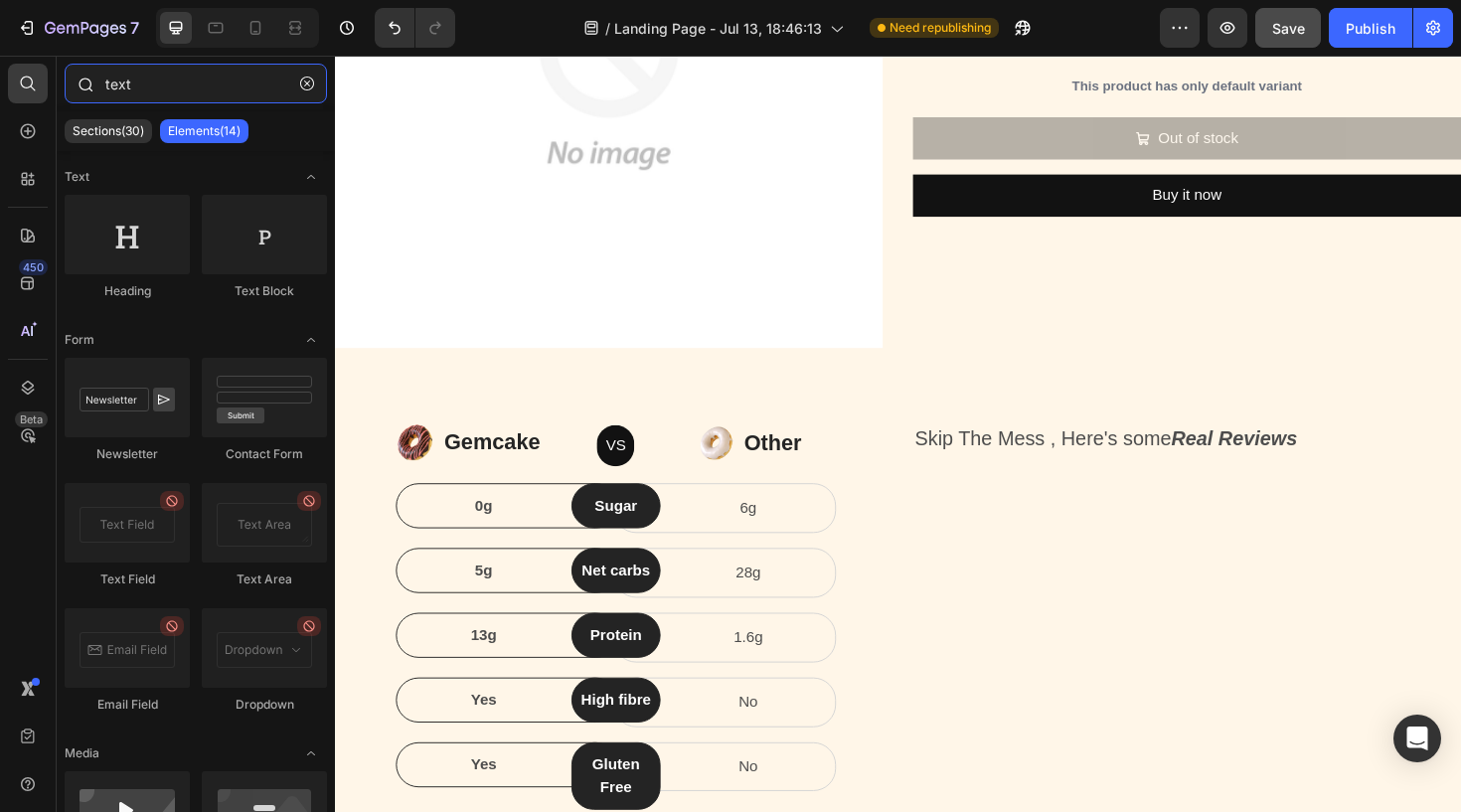 click on "text" at bounding box center (196, 83) 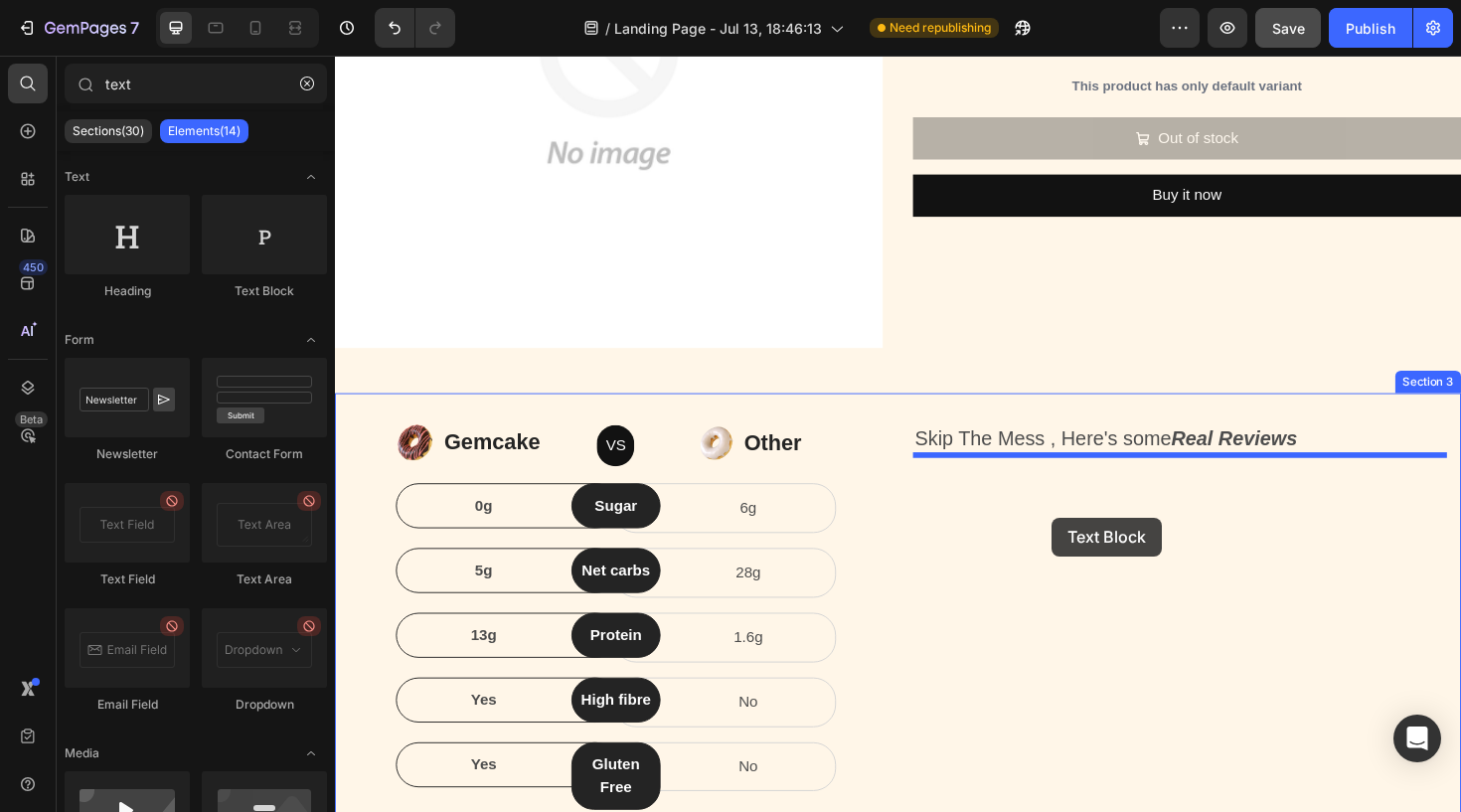 drag, startPoint x: 600, startPoint y: 291, endPoint x: 1099, endPoint y: 548, distance: 561.2931 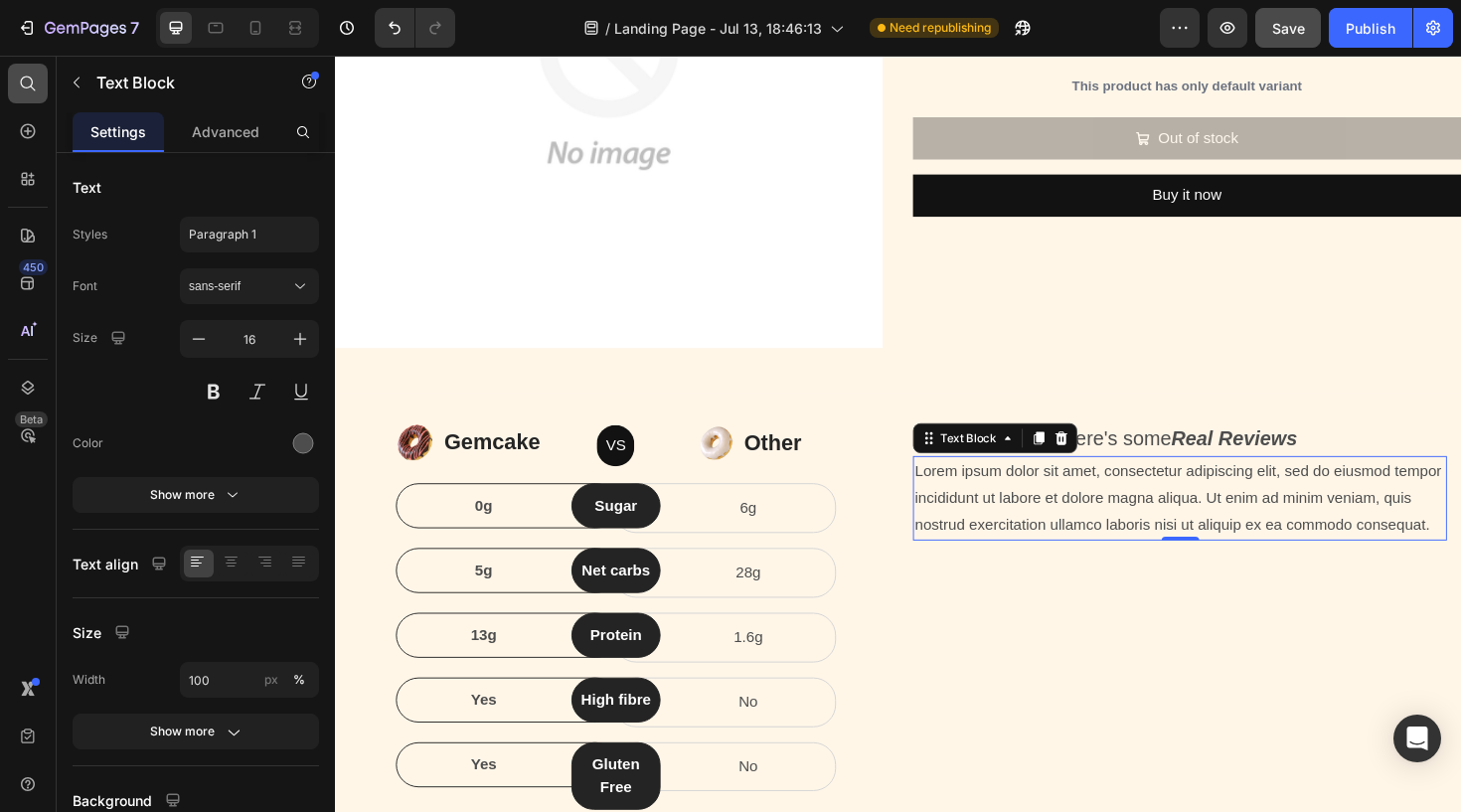 click 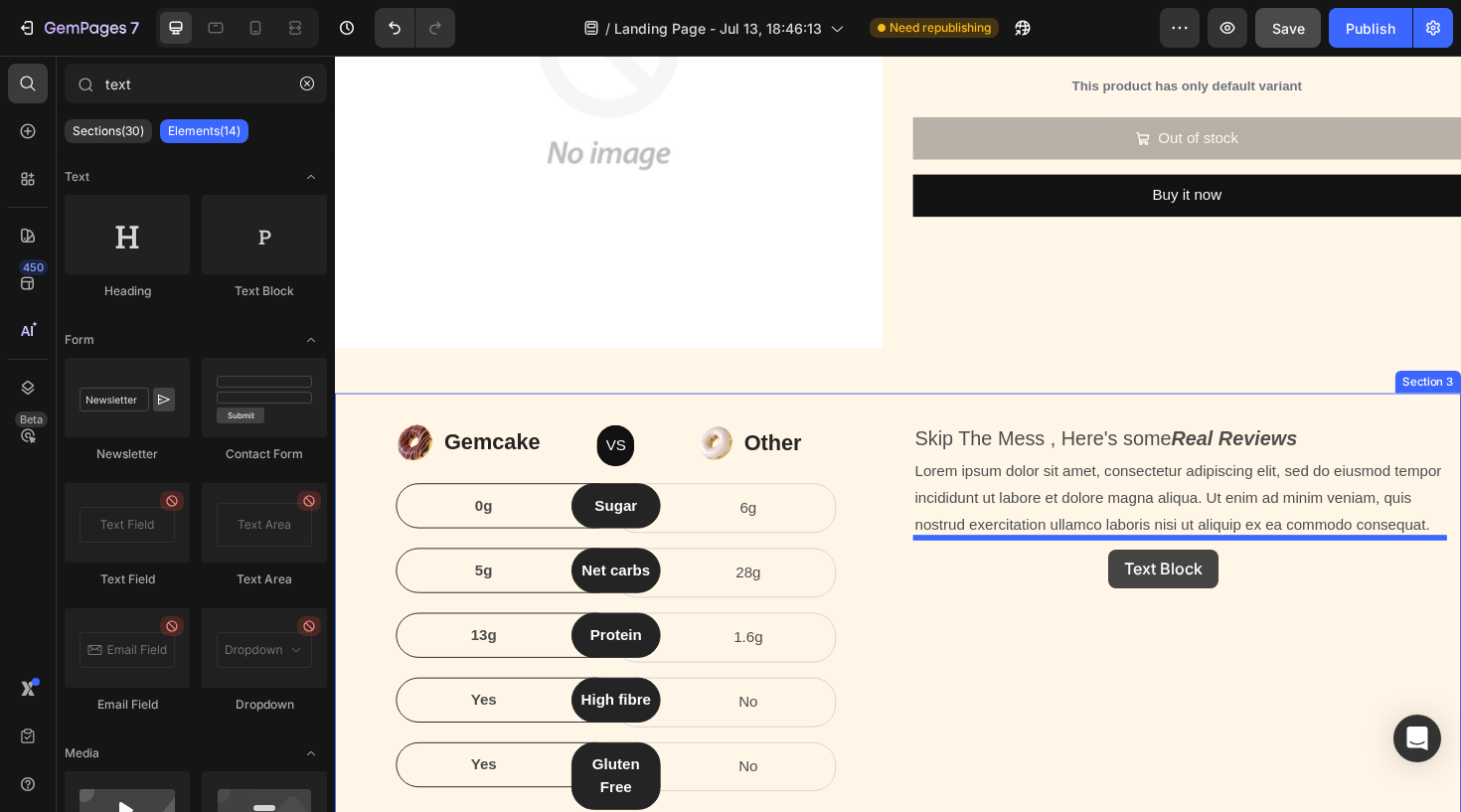 drag, startPoint x: 577, startPoint y: 289, endPoint x: 1159, endPoint y: 588, distance: 654.31262 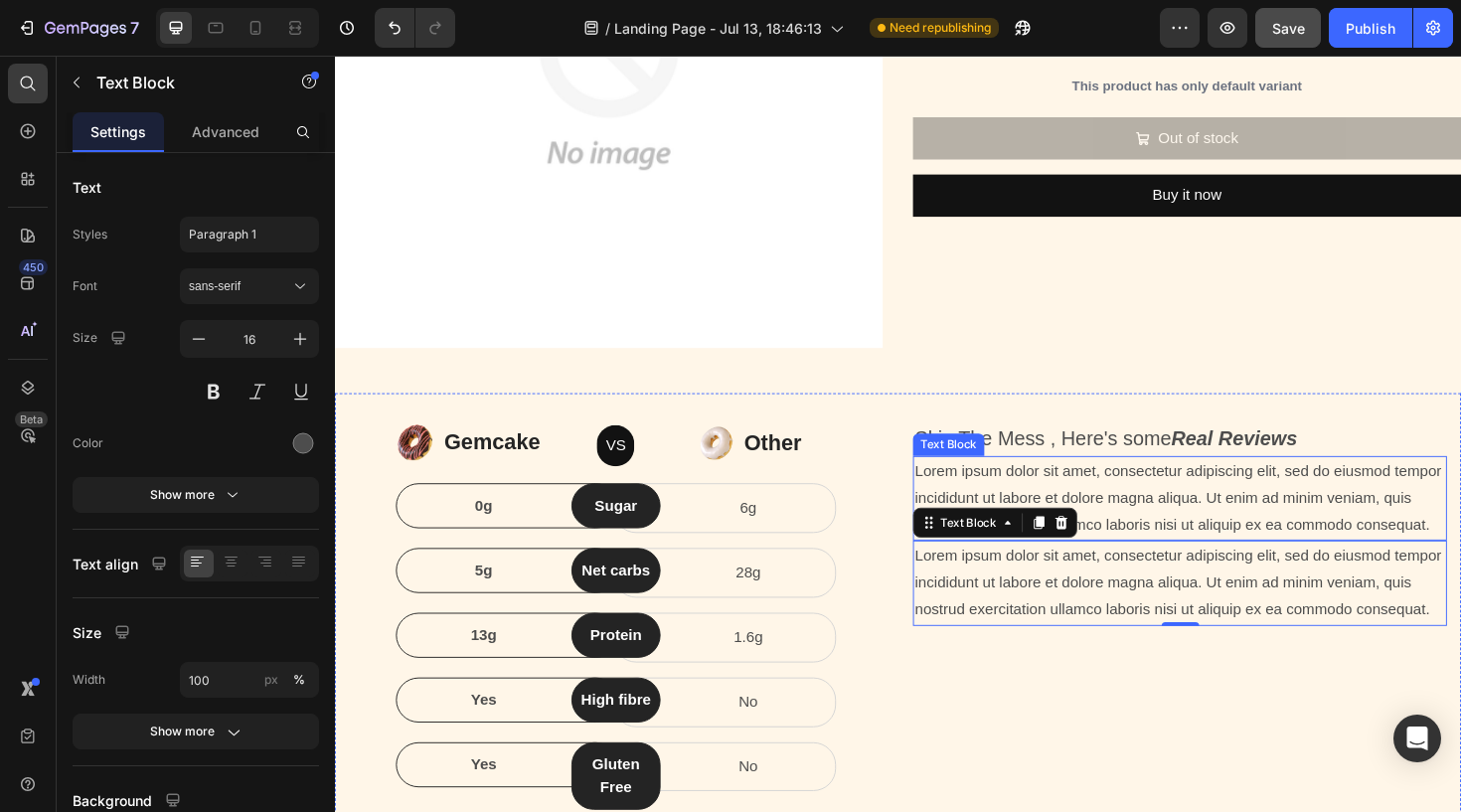 click on "Lorem ipsum dolor sit amet, consectetur adipiscing elit, sed do eiusmod tempor incididunt ut labore et dolore magna aliqua. Ut enim ad minim veniam, quis nostrud exercitation ullamco laboris nisi ut aliquip ex ea commodo consequat." at bounding box center [1229, 524] 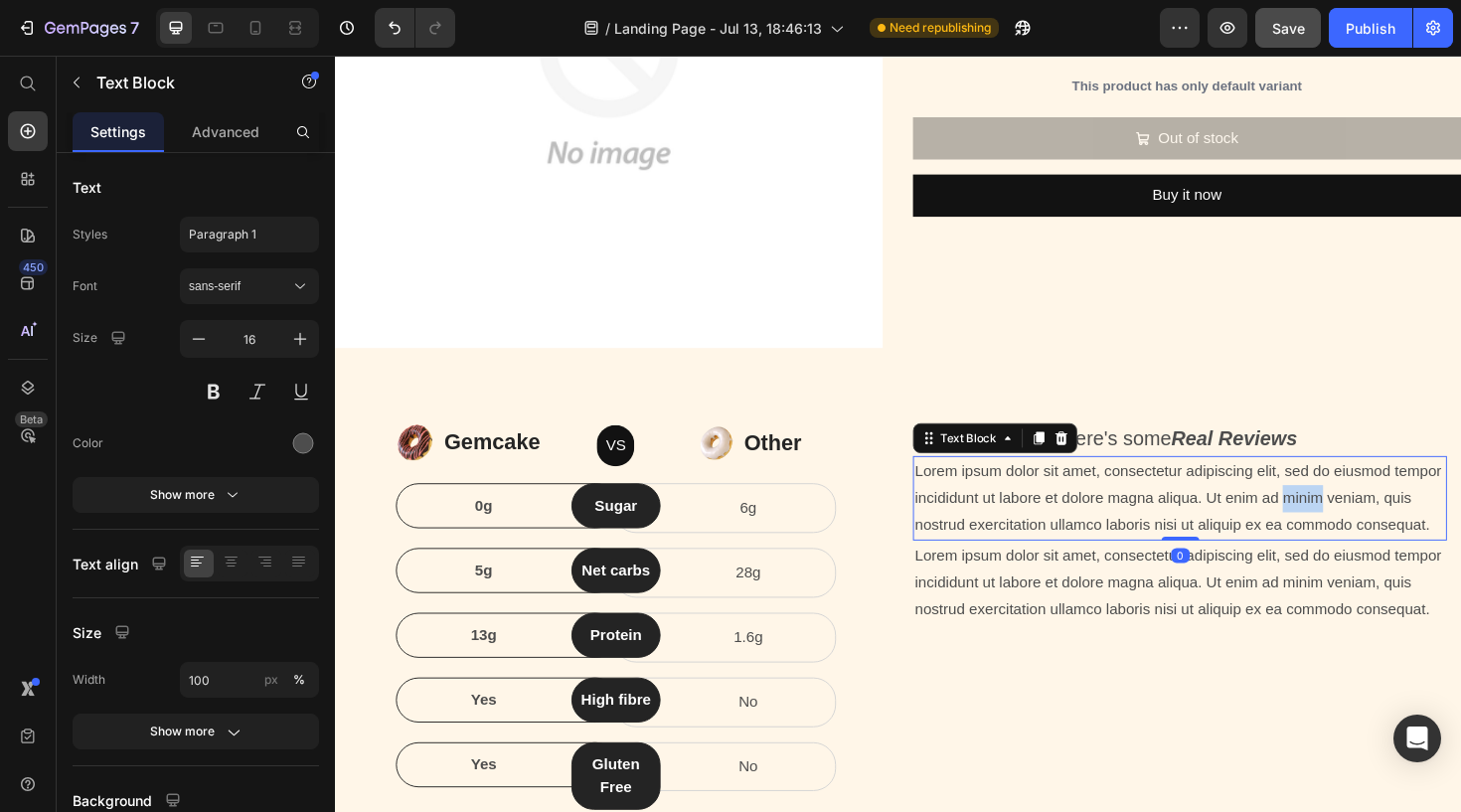 click on "Lorem ipsum dolor sit amet, consectetur adipiscing elit, sed do eiusmod tempor incididunt ut labore et dolore magna aliqua. Ut enim ad minim veniam, quis nostrud exercitation ullamco laboris nisi ut aliquip ex ea commodo consequat." at bounding box center [1229, 524] 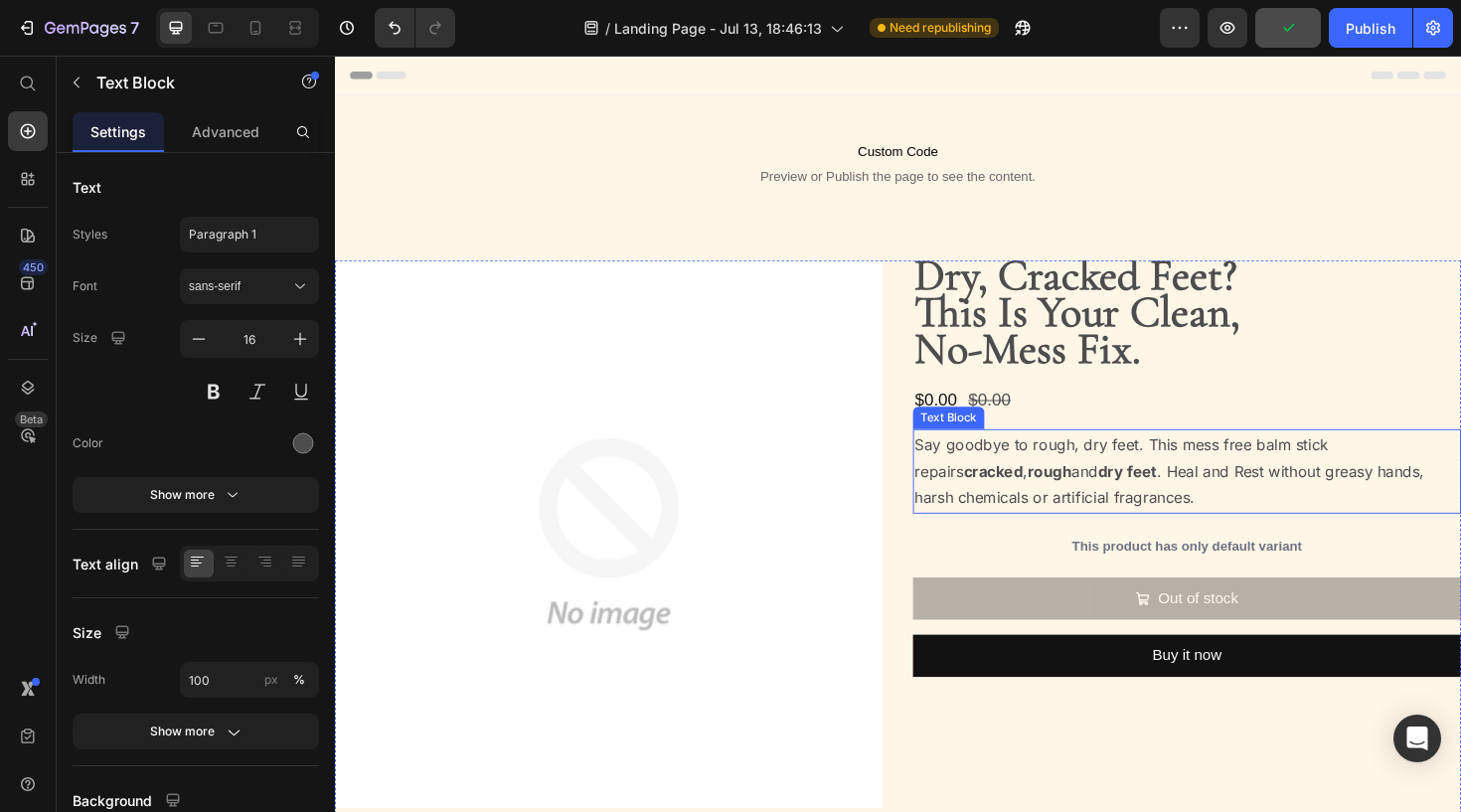 scroll, scrollTop: 0, scrollLeft: 0, axis: both 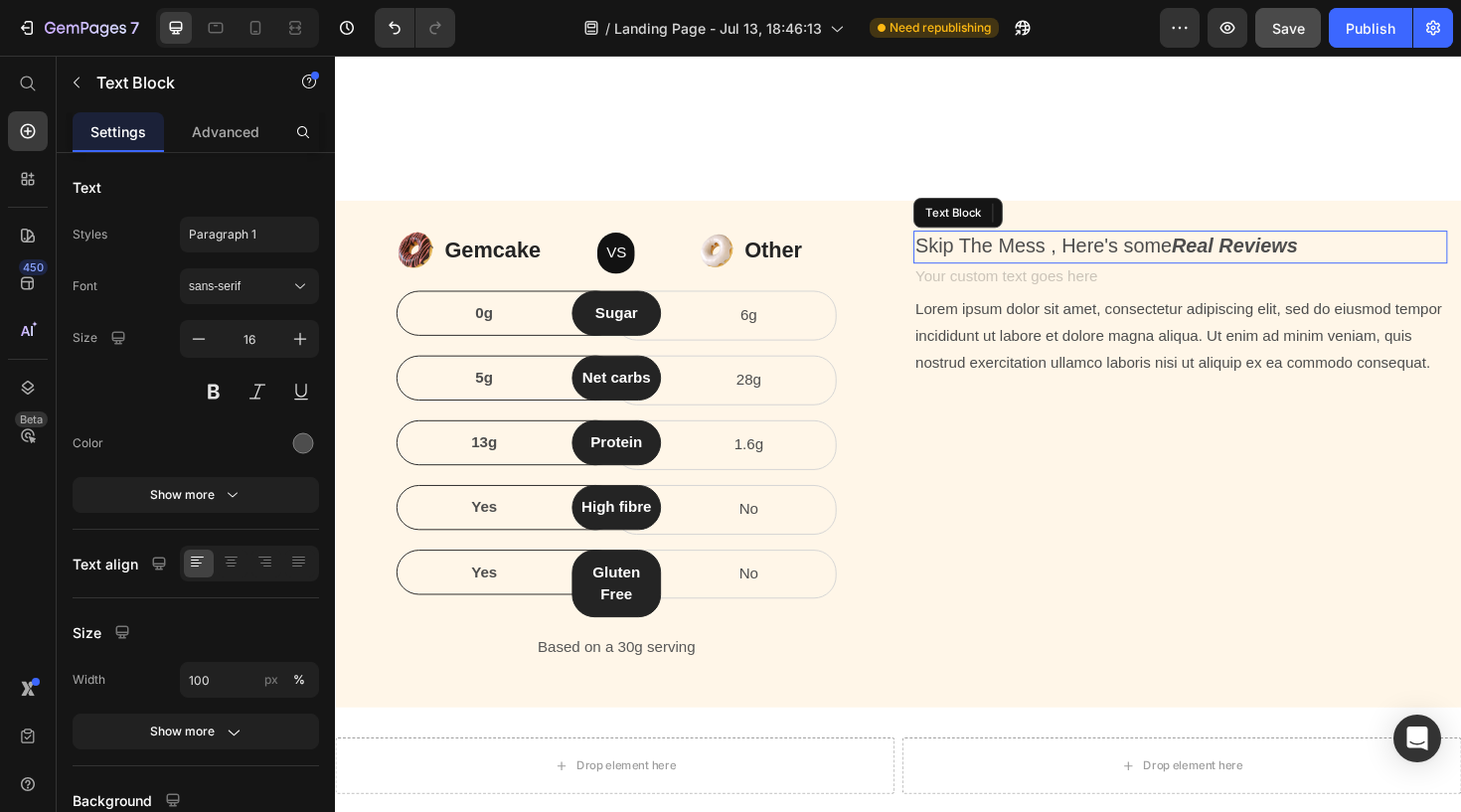 click on "Skip The Mess , Here's some  Real Reviews" at bounding box center [1229, 257] 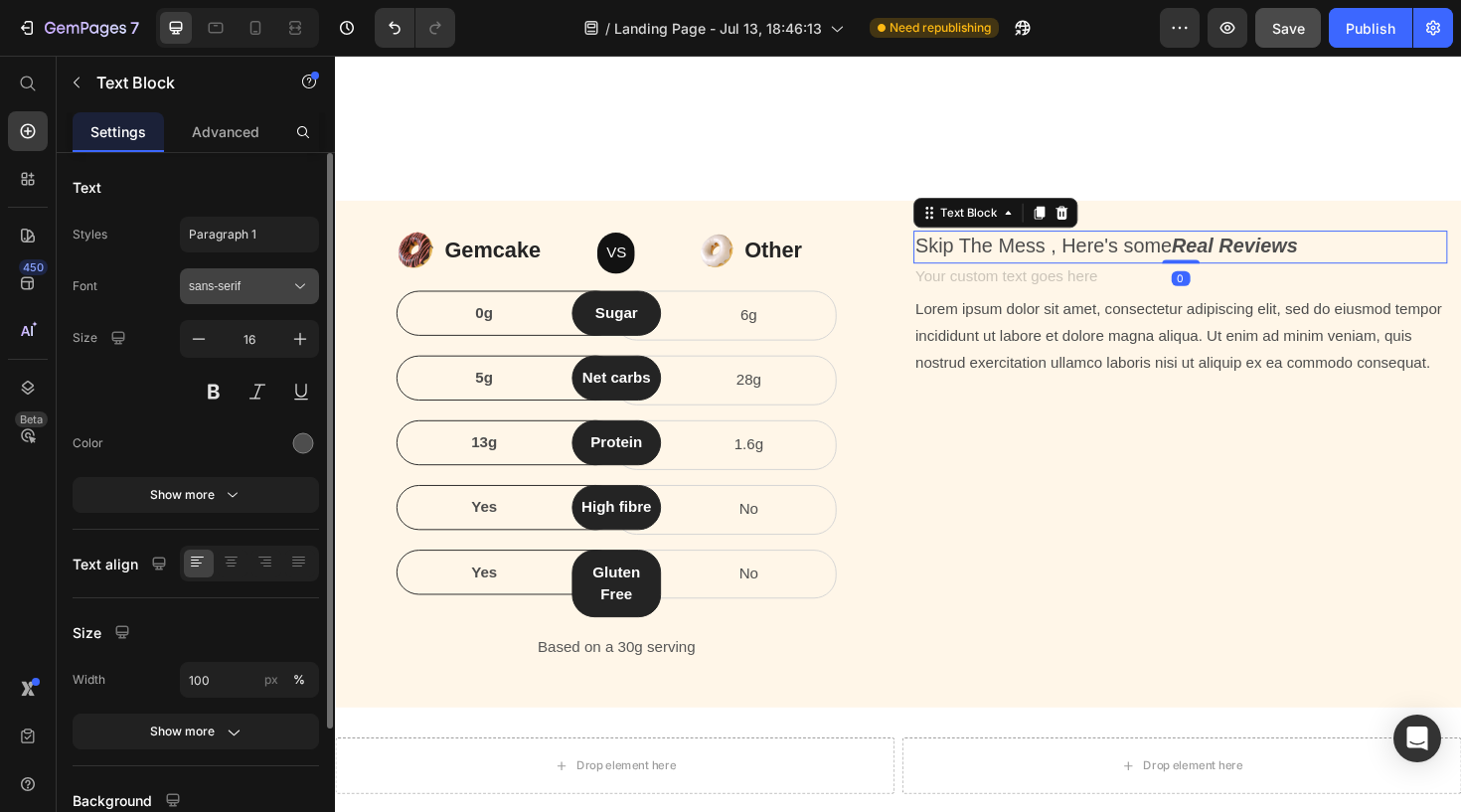 click on "sans-serif" at bounding box center (240, 286) 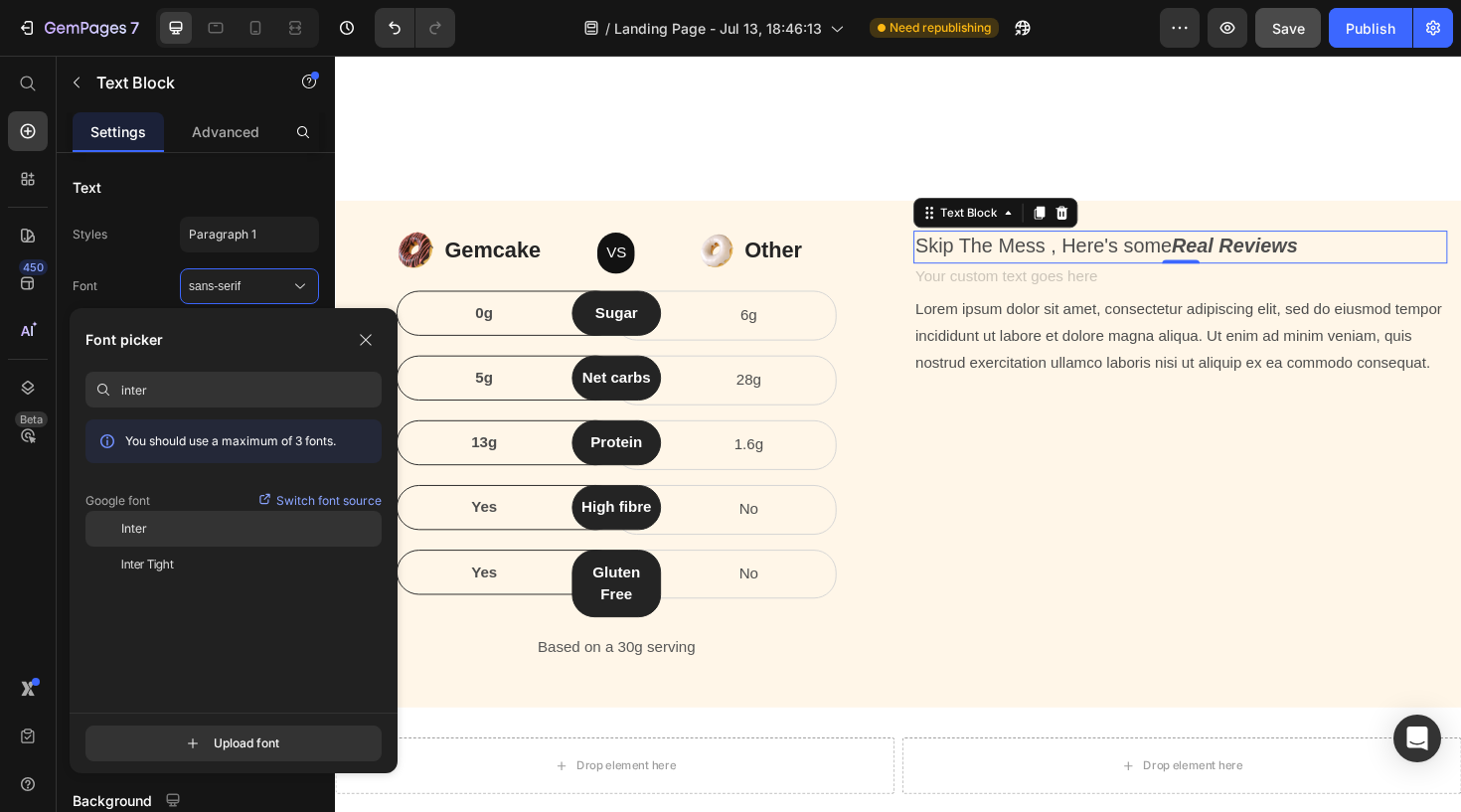 type on "inter" 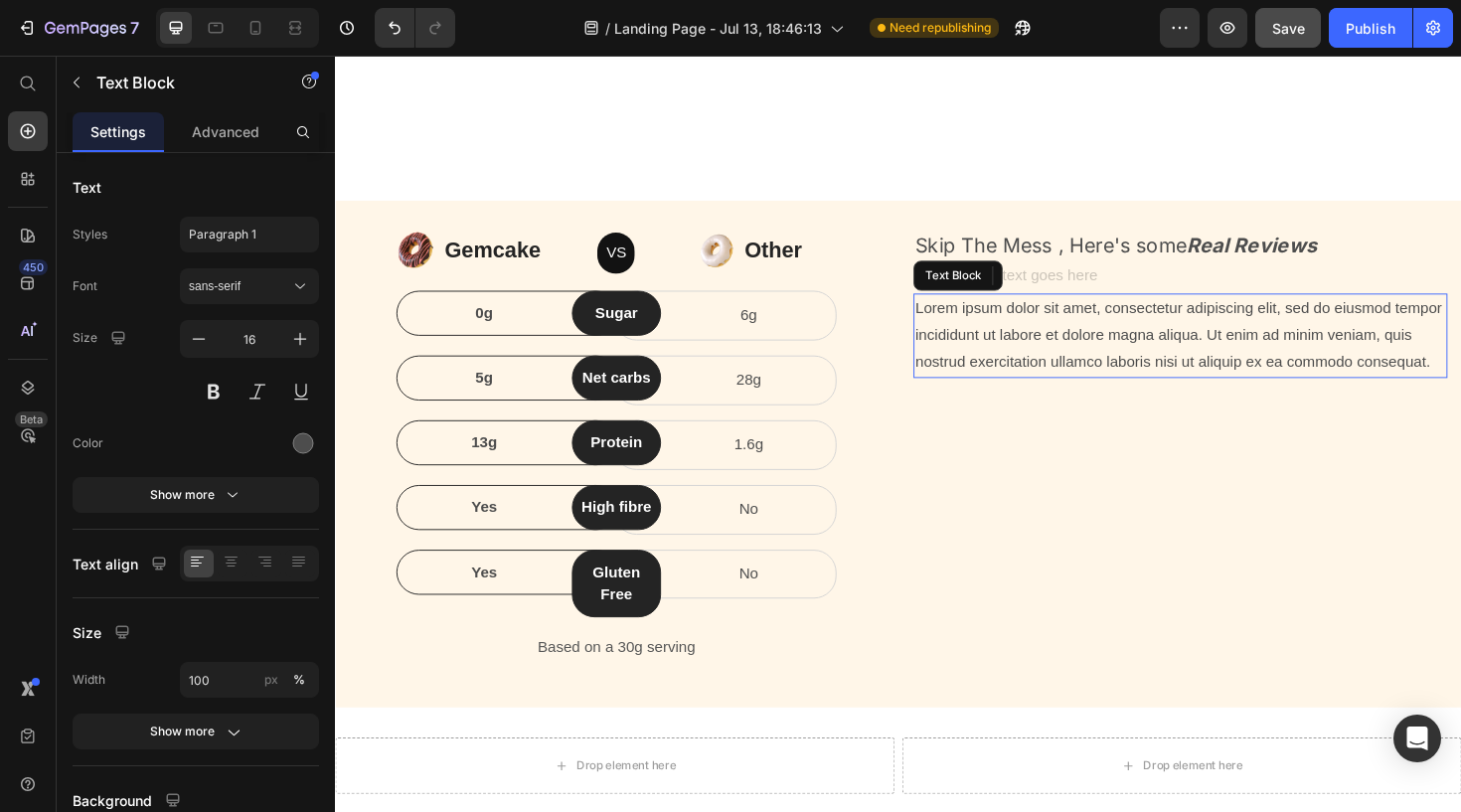 click on "Lorem ipsum dolor sit amet, consectetur adipiscing elit, sed do eiusmod tempor incididunt ut labore et dolore magna aliqua. Ut enim ad minim veniam, quis nostrud exercitation ullamco laboris nisi ut aliquip ex ea commodo consequat." at bounding box center [1229, 352] 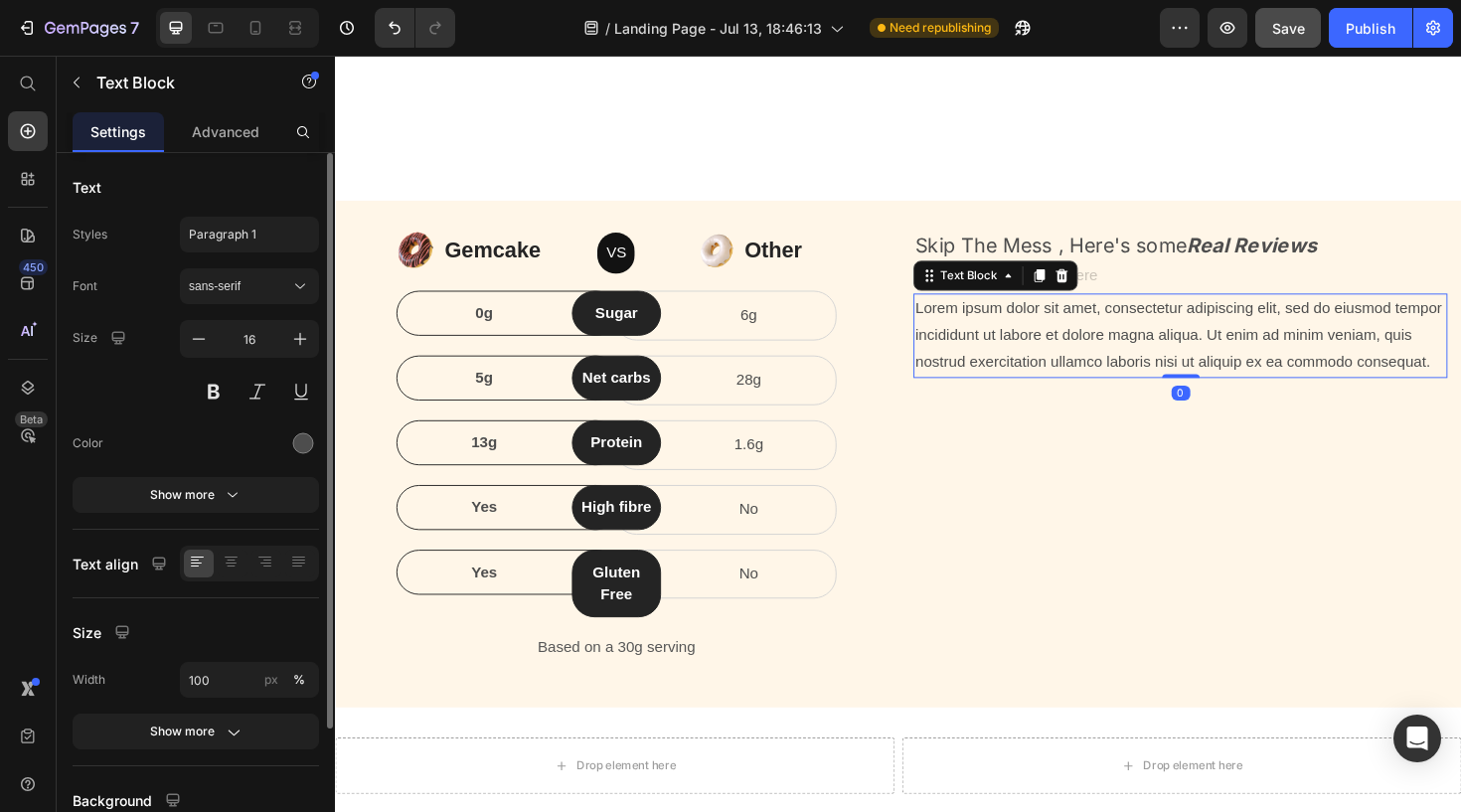 click on "Font sans-serif Size 16 Color Show more" at bounding box center [196, 391] 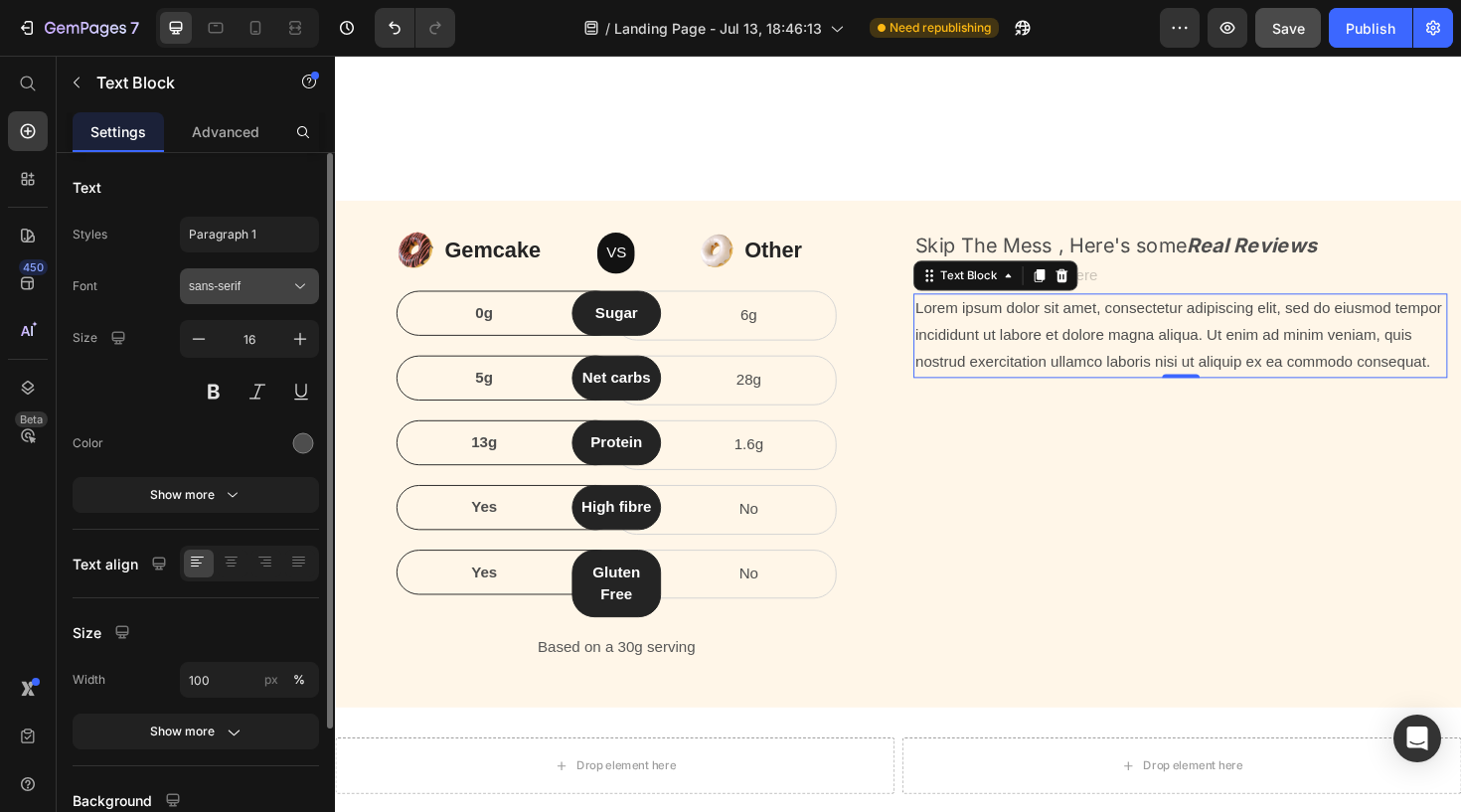 click 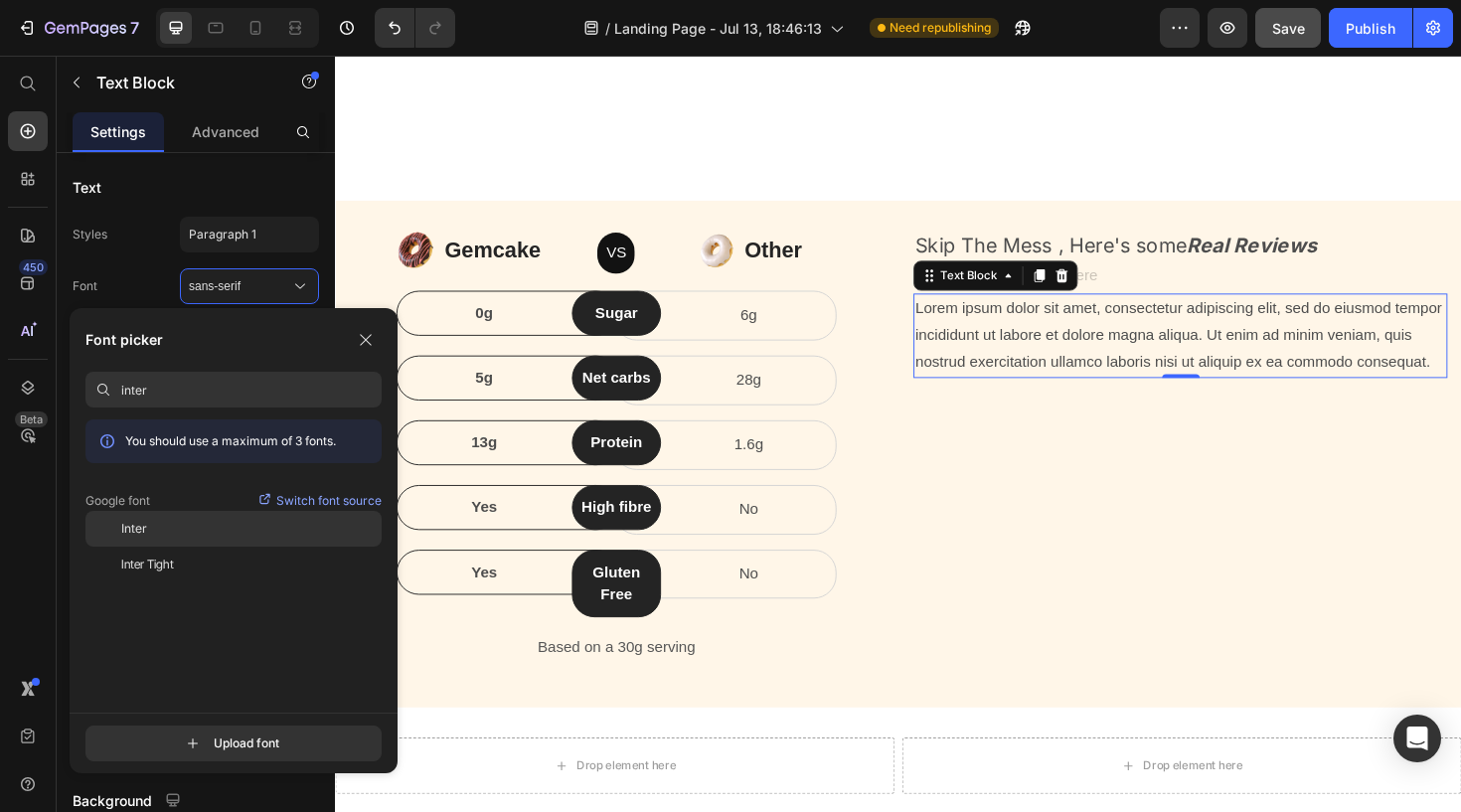 type on "inter" 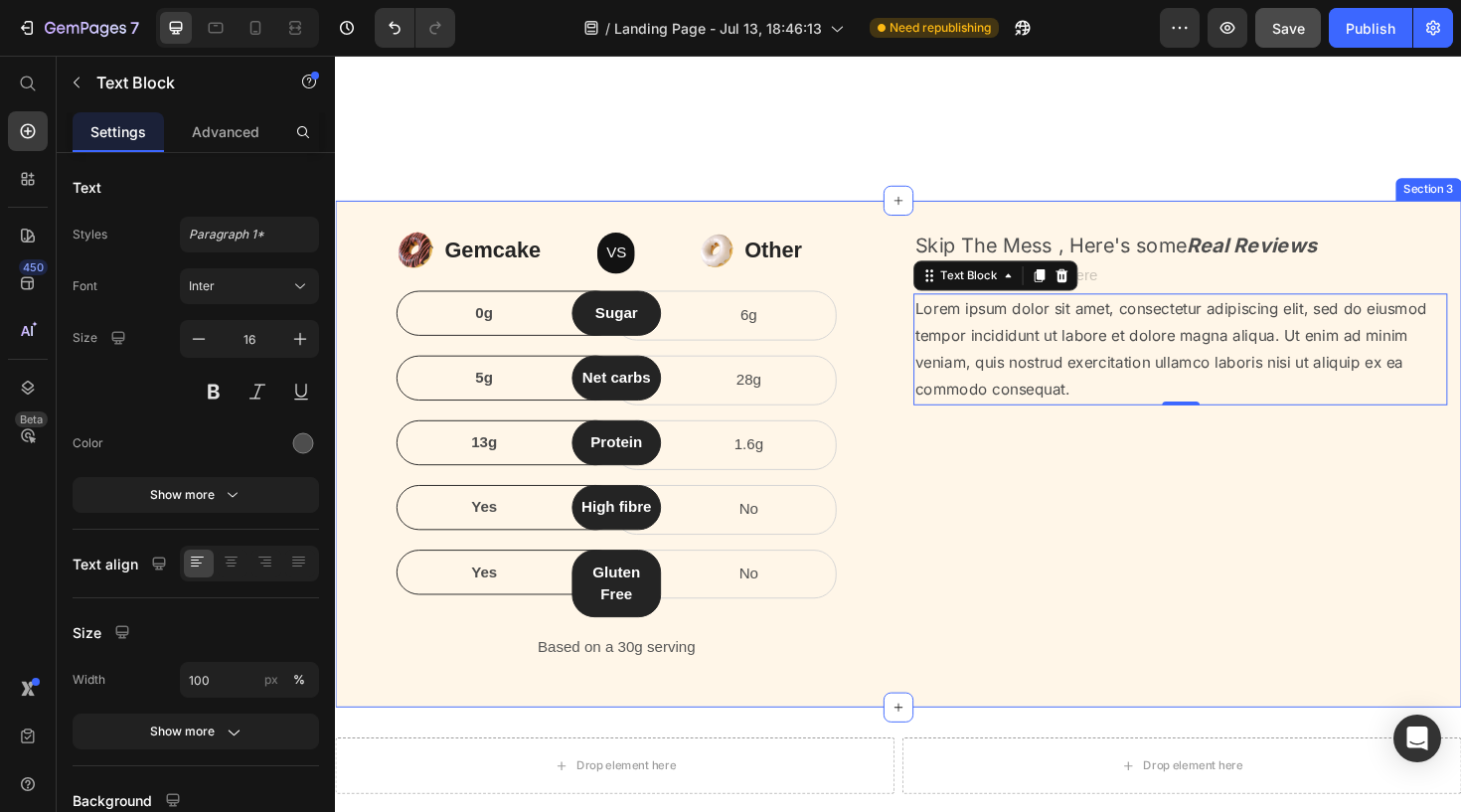 click on "Skip The Mess , Here's some  Real Reviews Text Block Text Block Lorem ipsum dolor sit amet, consectetur adipiscing elit, sed do eiusmod tempor incididunt ut labore et dolore magna aliqua. Ut enim ad minim veniam, quis nostrud exercitation ullamco laboris nisi ut aliquip ex ea commodo consequat. Text Block   0" at bounding box center [1229, 477] 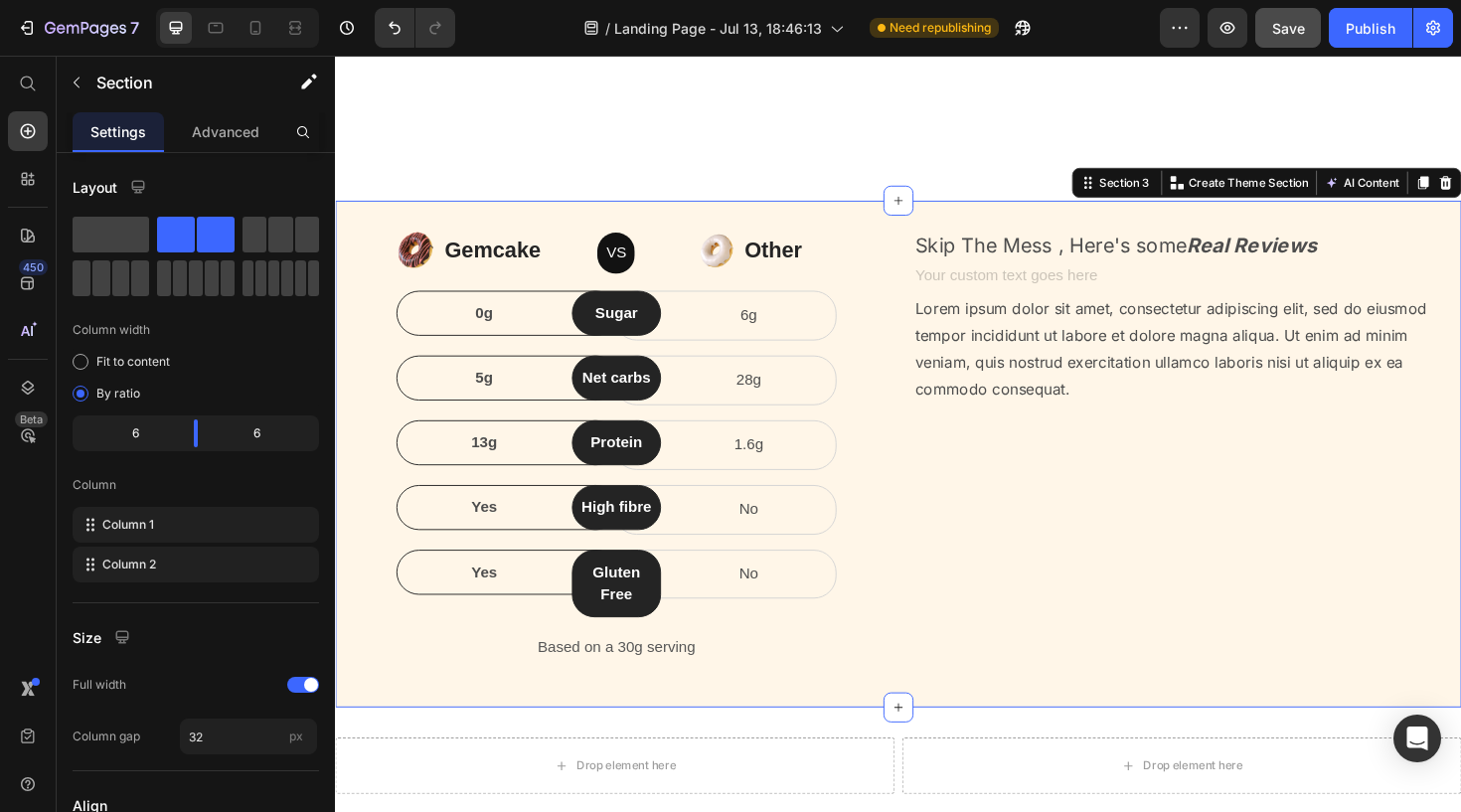 click on "Skip The Mess , Here's some  Real Reviews Text Block Text Block Lorem ipsum dolor sit amet, consectetur adipiscing elit, sed do eiusmod tempor incididunt ut labore et dolore magna aliqua. Ut enim ad minim veniam, quis nostrud exercitation ullamco laboris nisi ut aliquip ex ea commodo consequat. Text Block" at bounding box center (1229, 477) 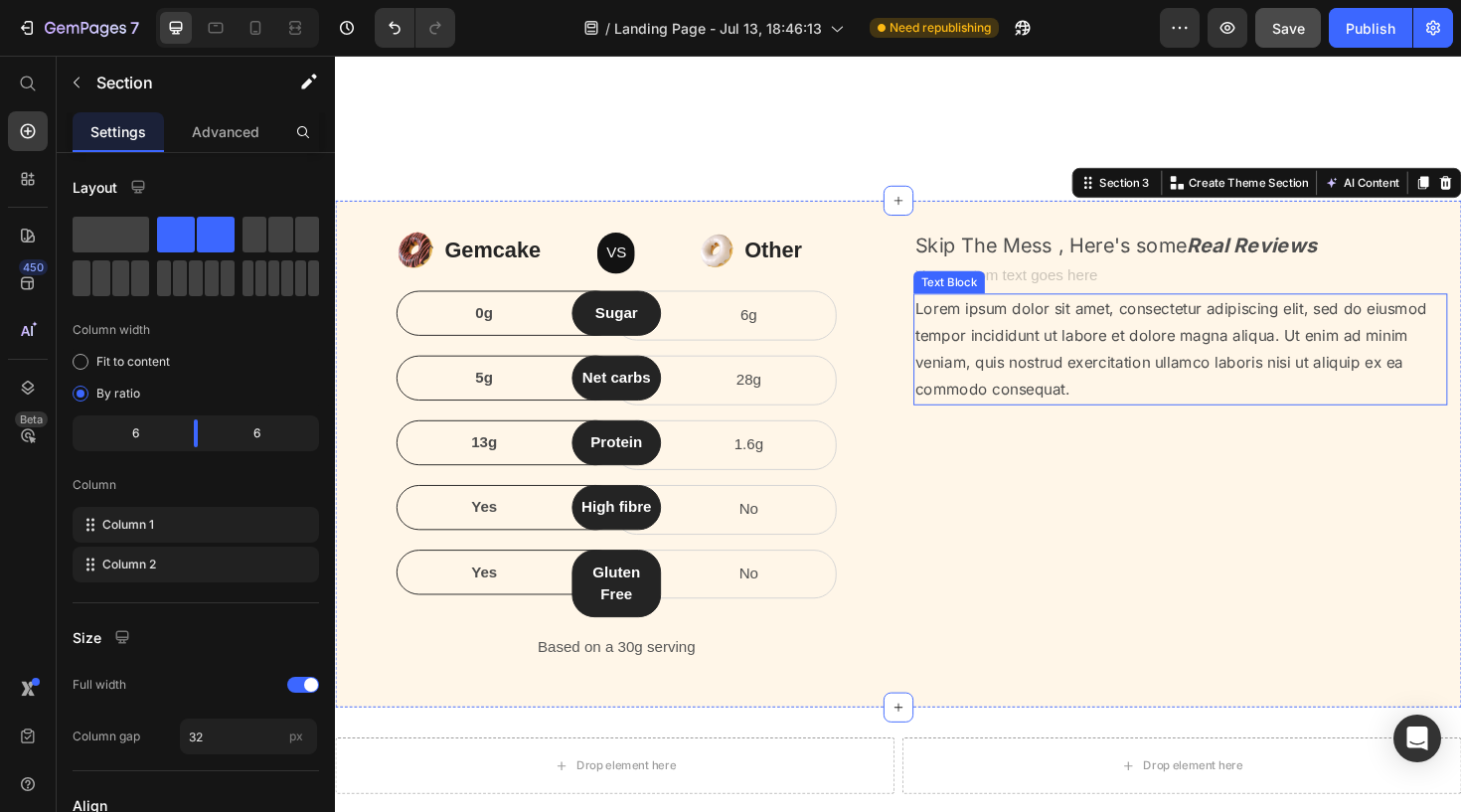click on "Lorem ipsum dolor sit amet, consectetur adipiscing elit, sed do eiusmod tempor incididunt ut labore et dolore magna aliqua. Ut enim ad minim veniam, quis nostrud exercitation ullamco laboris nisi ut aliquip ex ea commodo consequat." at bounding box center [1229, 366] 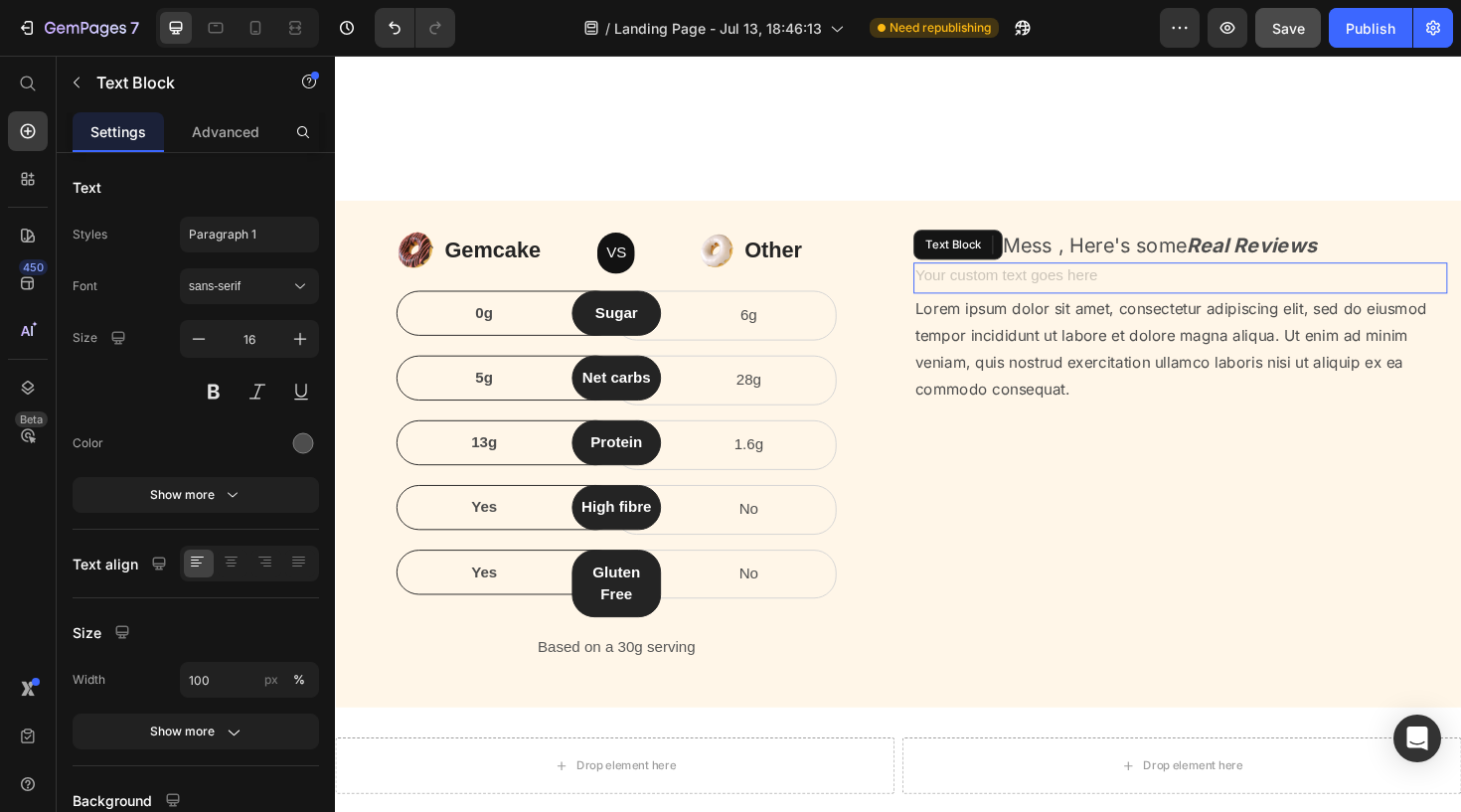 click at bounding box center [1229, 290] 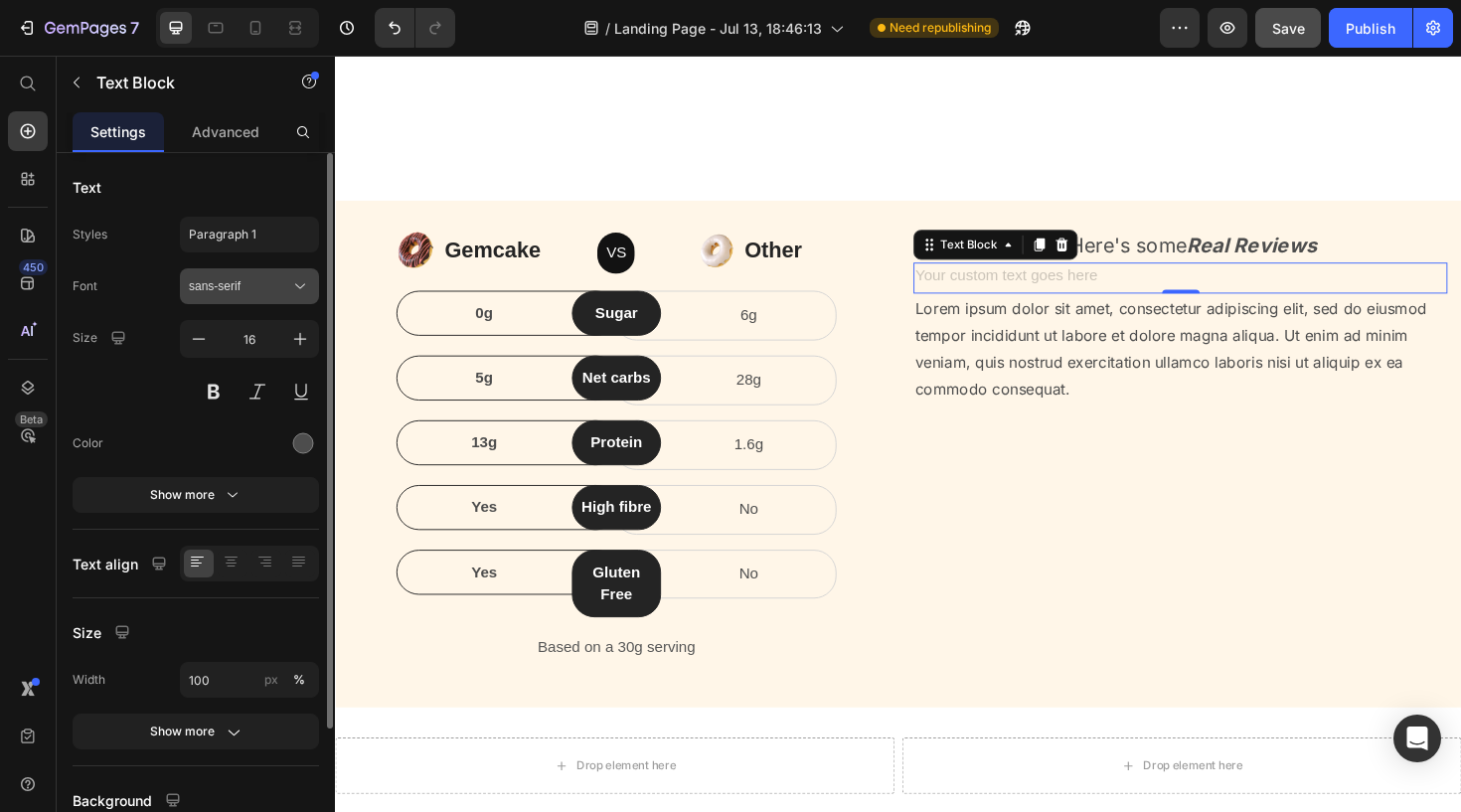 click on "sans-serif" at bounding box center [249, 286] 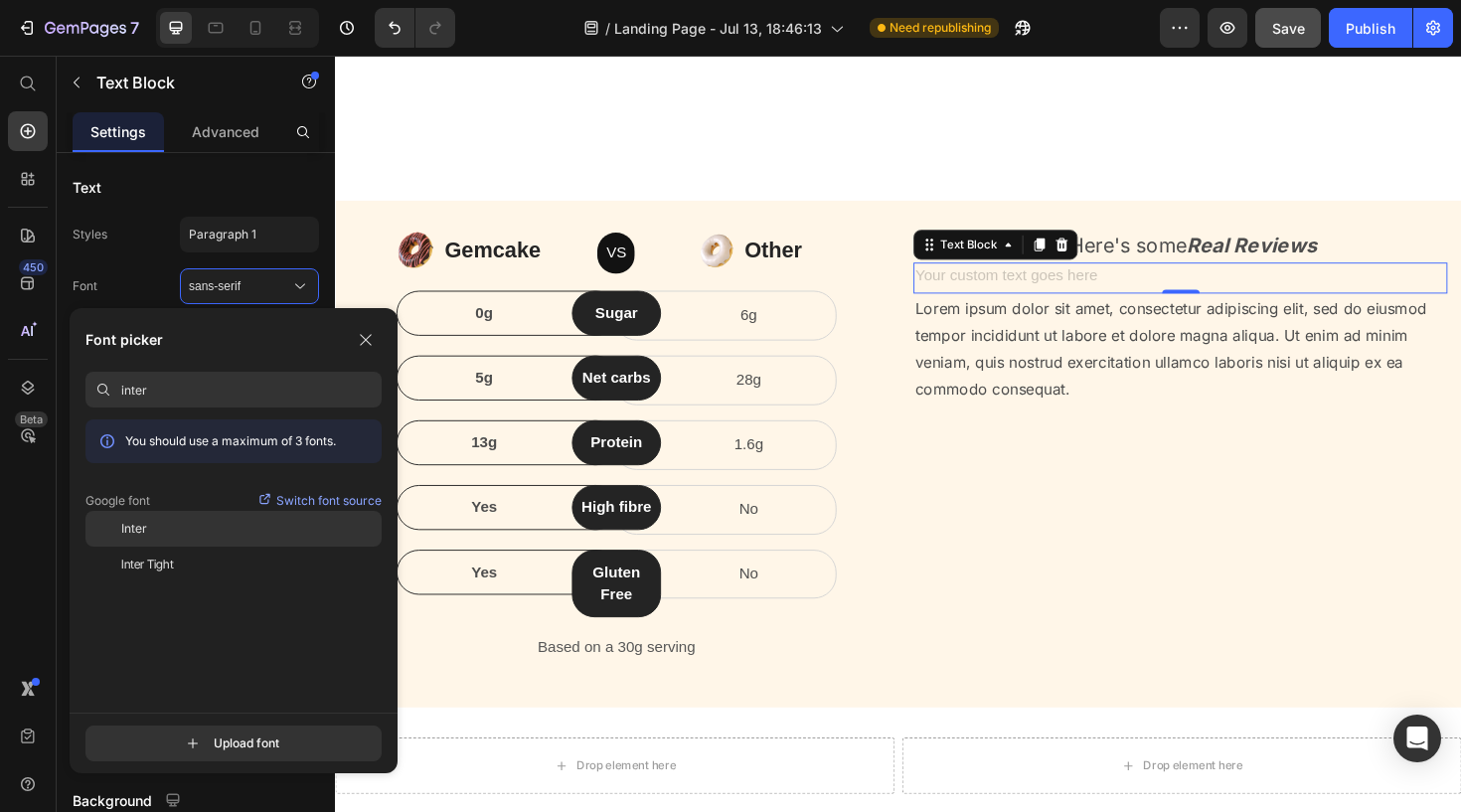 type on "inter" 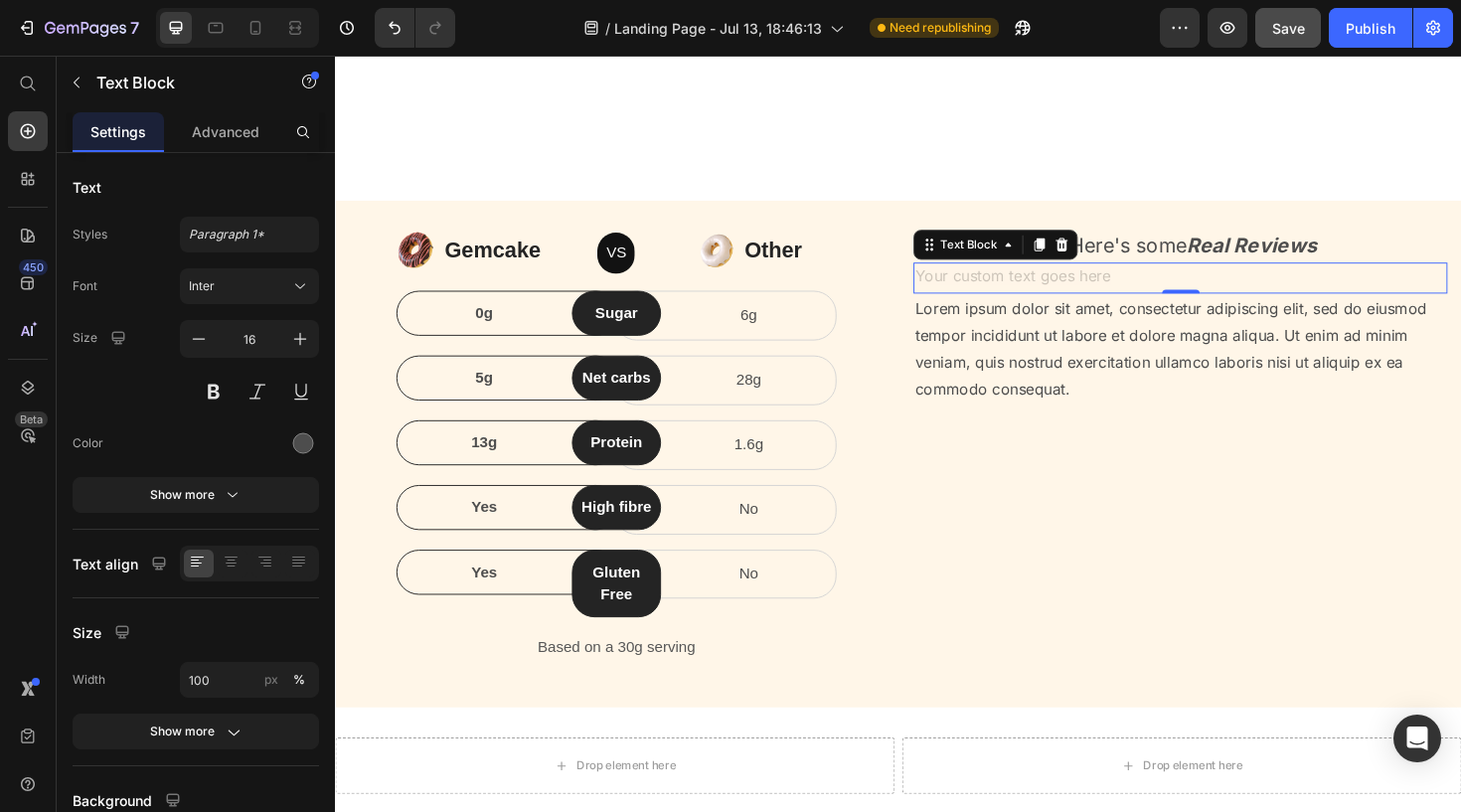 click at bounding box center [1229, 290] 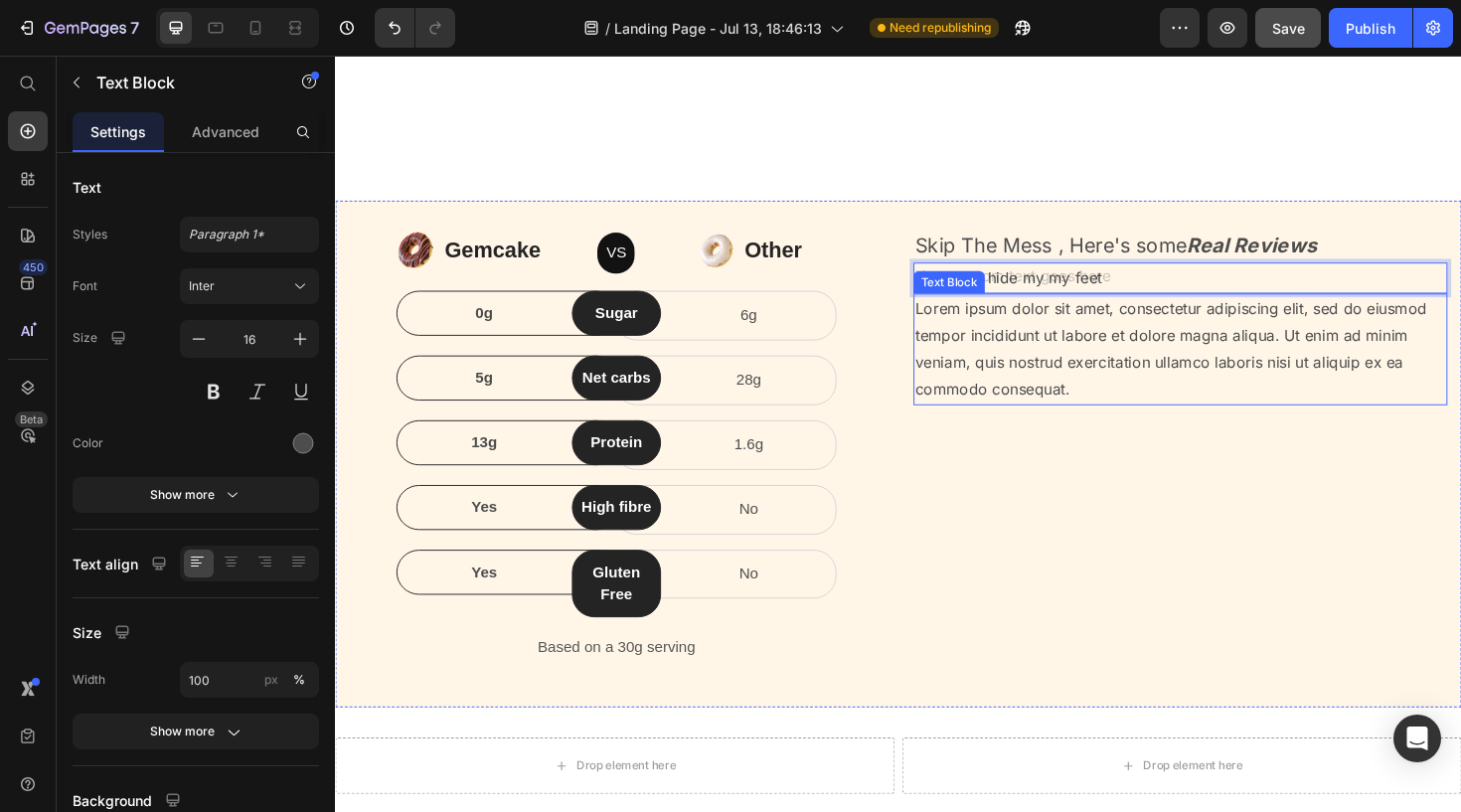 click on "Lorem ipsum dolor sit amet, consectetur adipiscing elit, sed do eiusmod tempor incididunt ut labore et dolore magna aliqua. Ut enim ad minim veniam, quis nostrud exercitation ullamco laboris nisi ut aliquip ex ea commodo consequat." at bounding box center [1229, 366] 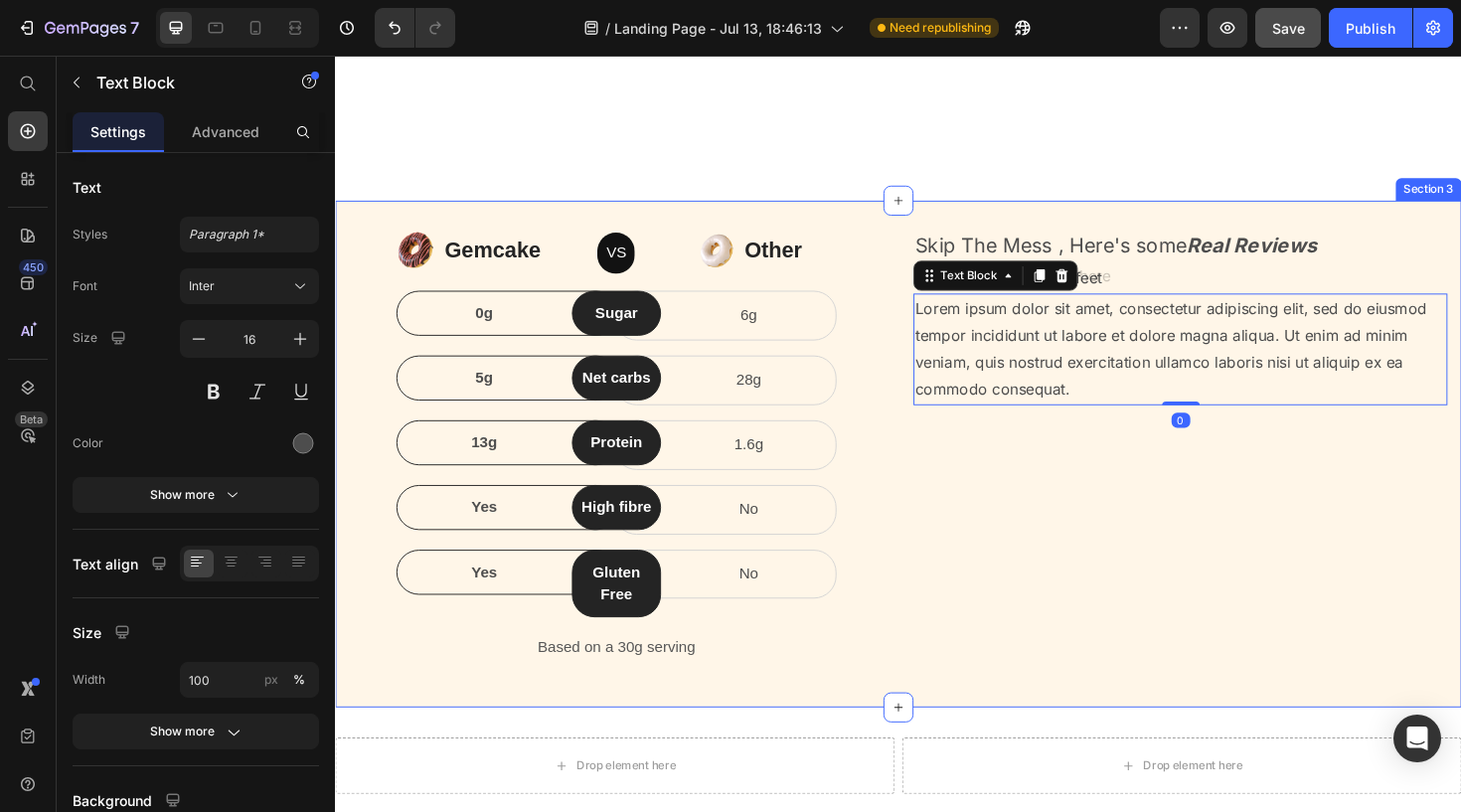 click on "Skip The Mess , Here's some  Real Reviews Text Block "I used to hide my my feet  Text Block Lorem ipsum dolor sit amet, consectetur adipiscing elit, sed do eiusmod tempor incididunt ut labore et dolore magna aliqua. Ut enim ad minim veniam, quis nostrud exercitation ullamco laboris nisi ut aliquip ex ea commodo consequat. Text Block   0" at bounding box center (1229, 477) 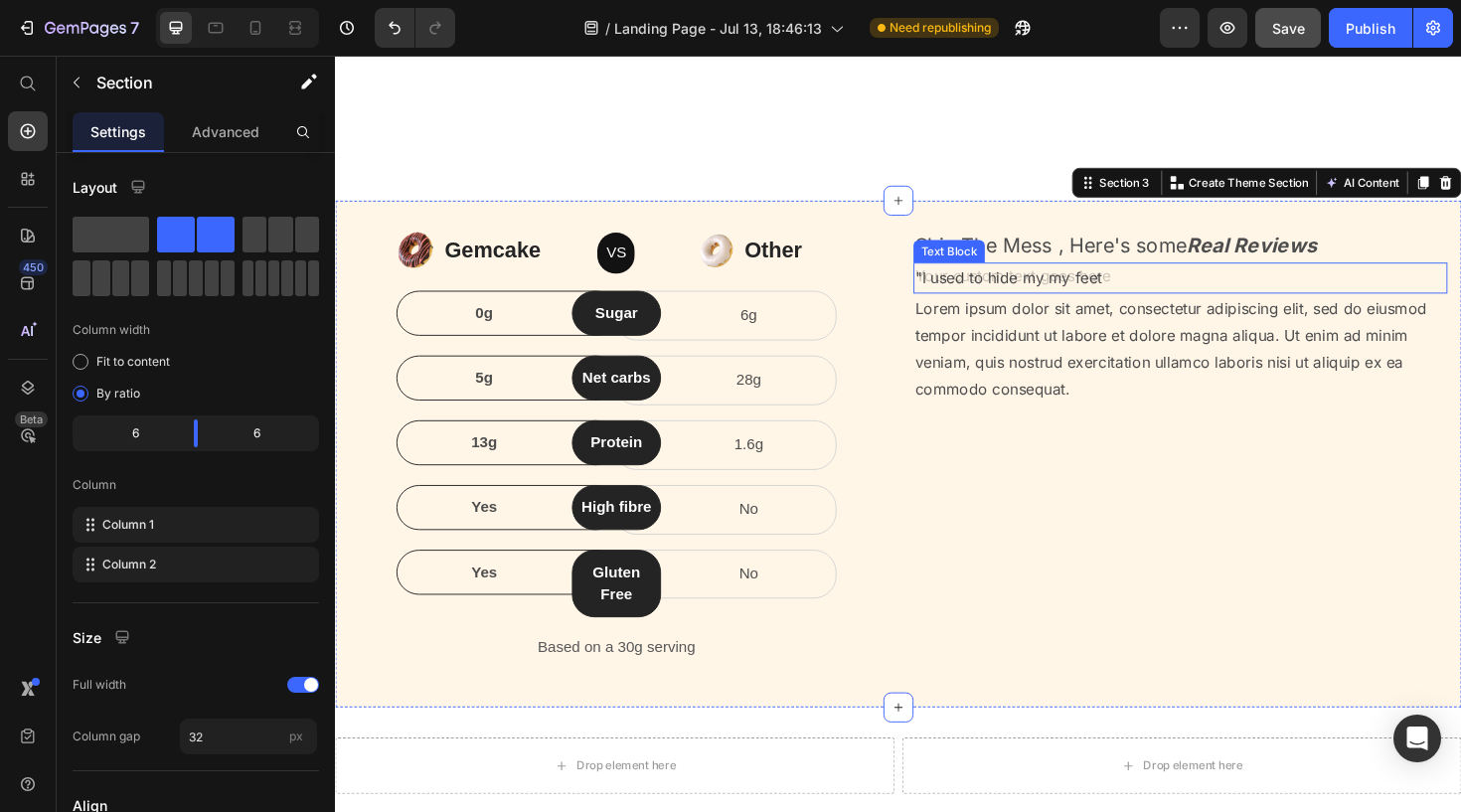 click on ""I used to hide my my feet" at bounding box center [1229, 290] 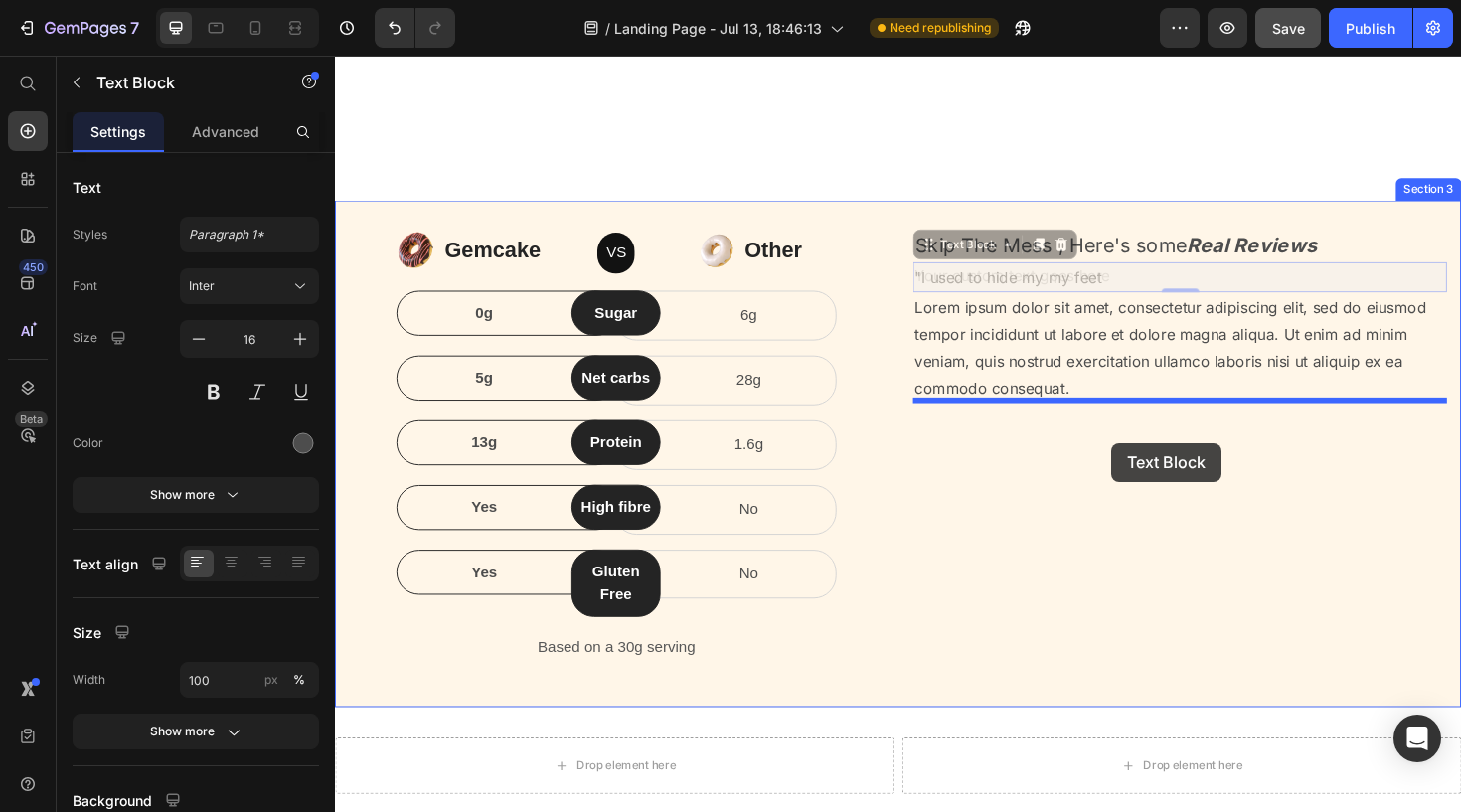 drag, startPoint x: 1173, startPoint y: 290, endPoint x: 1157, endPoint y: 468, distance: 178.71765 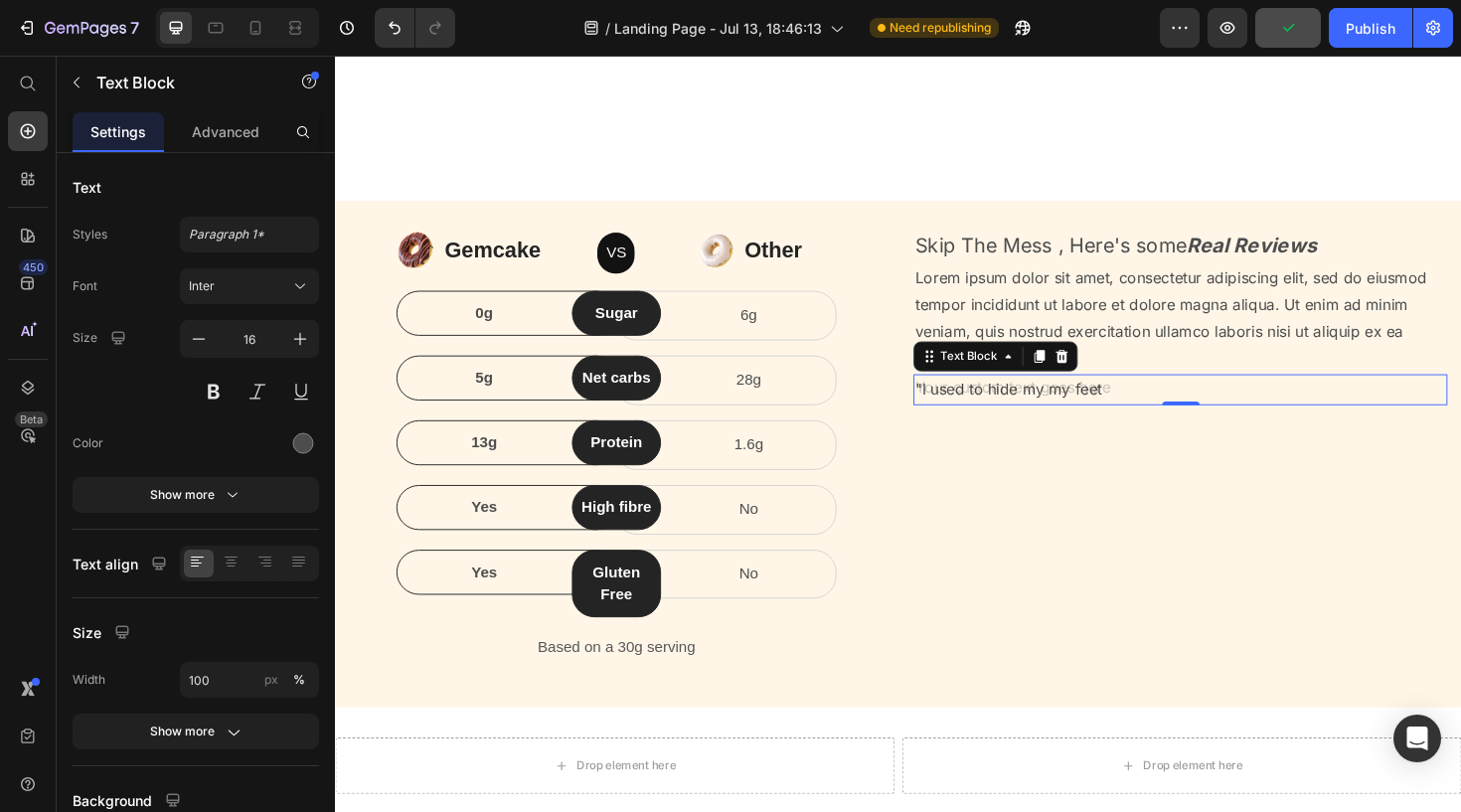 click on ""I used to hide my my feet" at bounding box center [1229, 408] 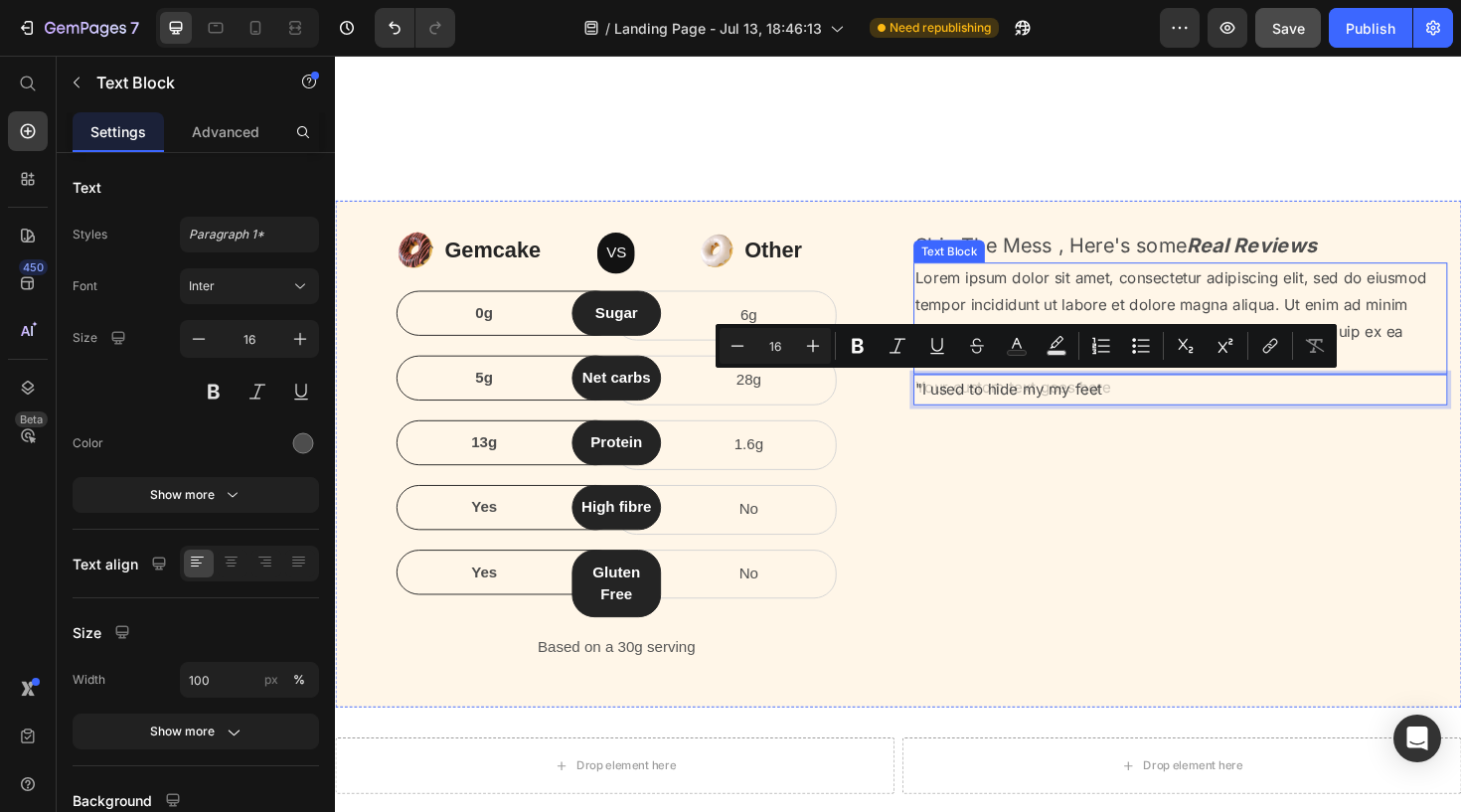 drag, startPoint x: 1169, startPoint y: 402, endPoint x: 1170, endPoint y: 315, distance: 87.005747 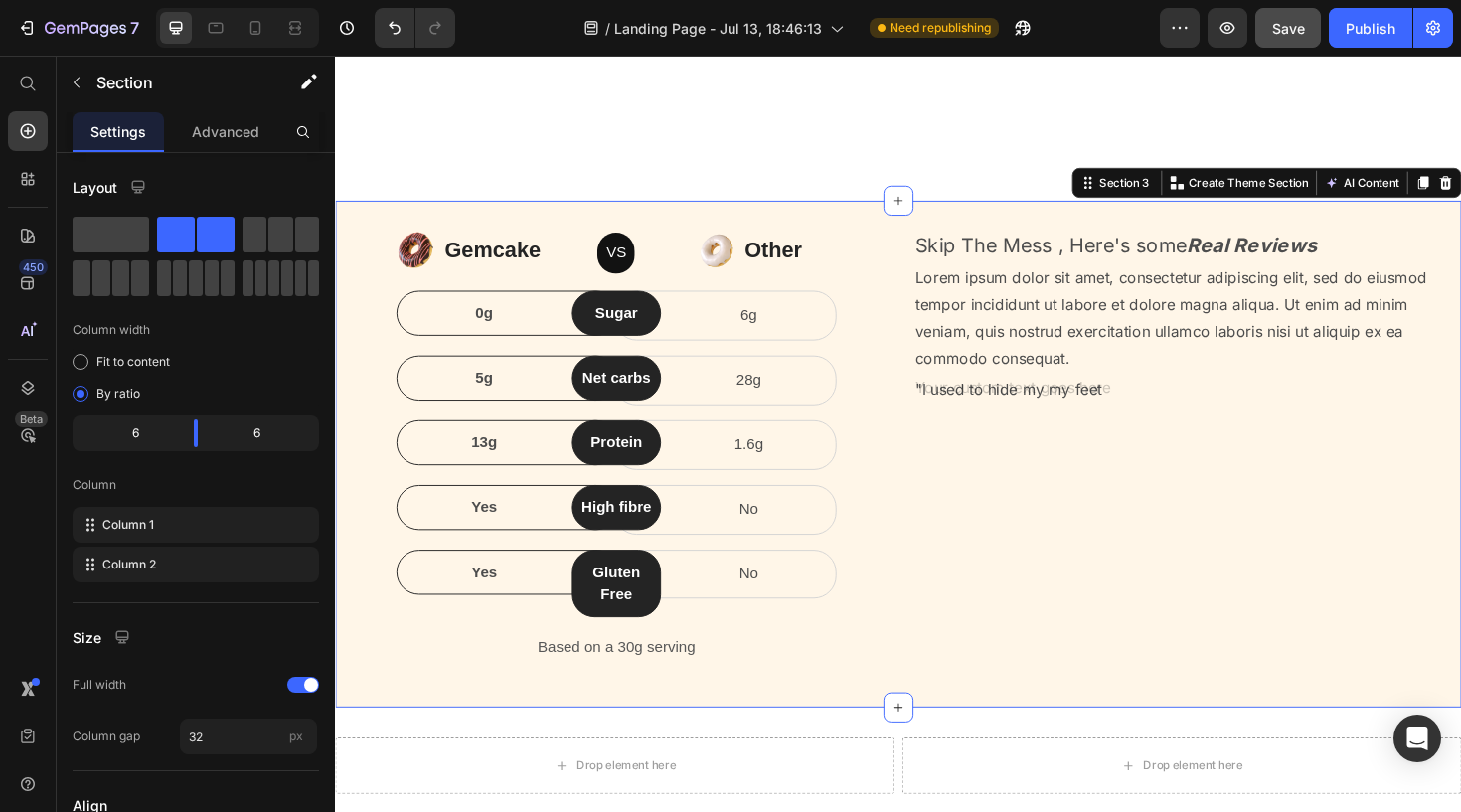 click on "Skip The Mess , Here's some  Real Reviews Text Block Lorem ipsum dolor sit amet, consectetur adipiscing elit, sed do eiusmod tempor incididunt ut labore et dolore magna aliqua. Ut enim ad minim veniam, quis nostrud exercitation ullamco laboris nisi ut aliquip ex ea commodo consequat. Text Block "I used to hide my my feet  Text Block" at bounding box center (1229, 477) 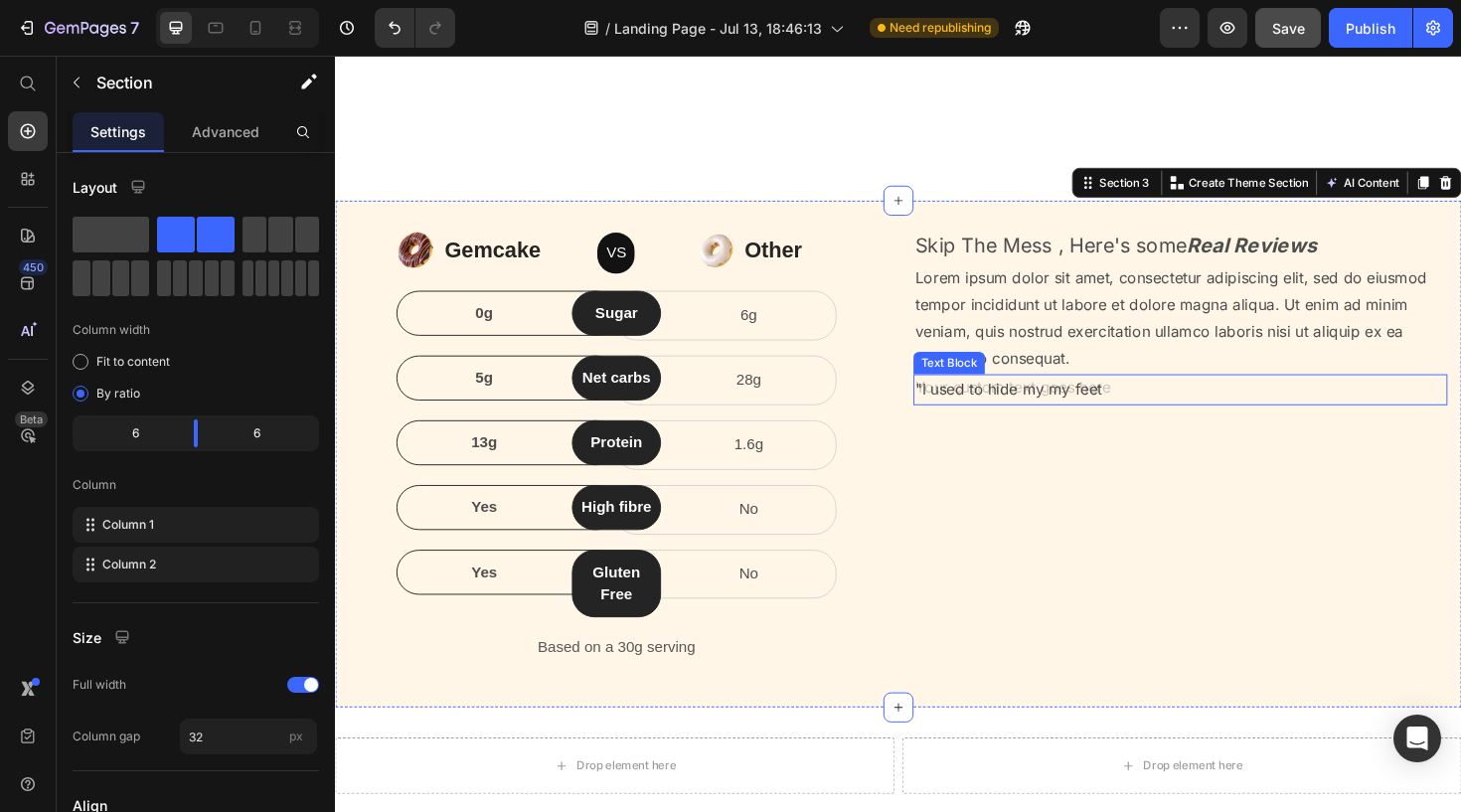 click on ""I used to hide my my feet" at bounding box center (1229, 408) 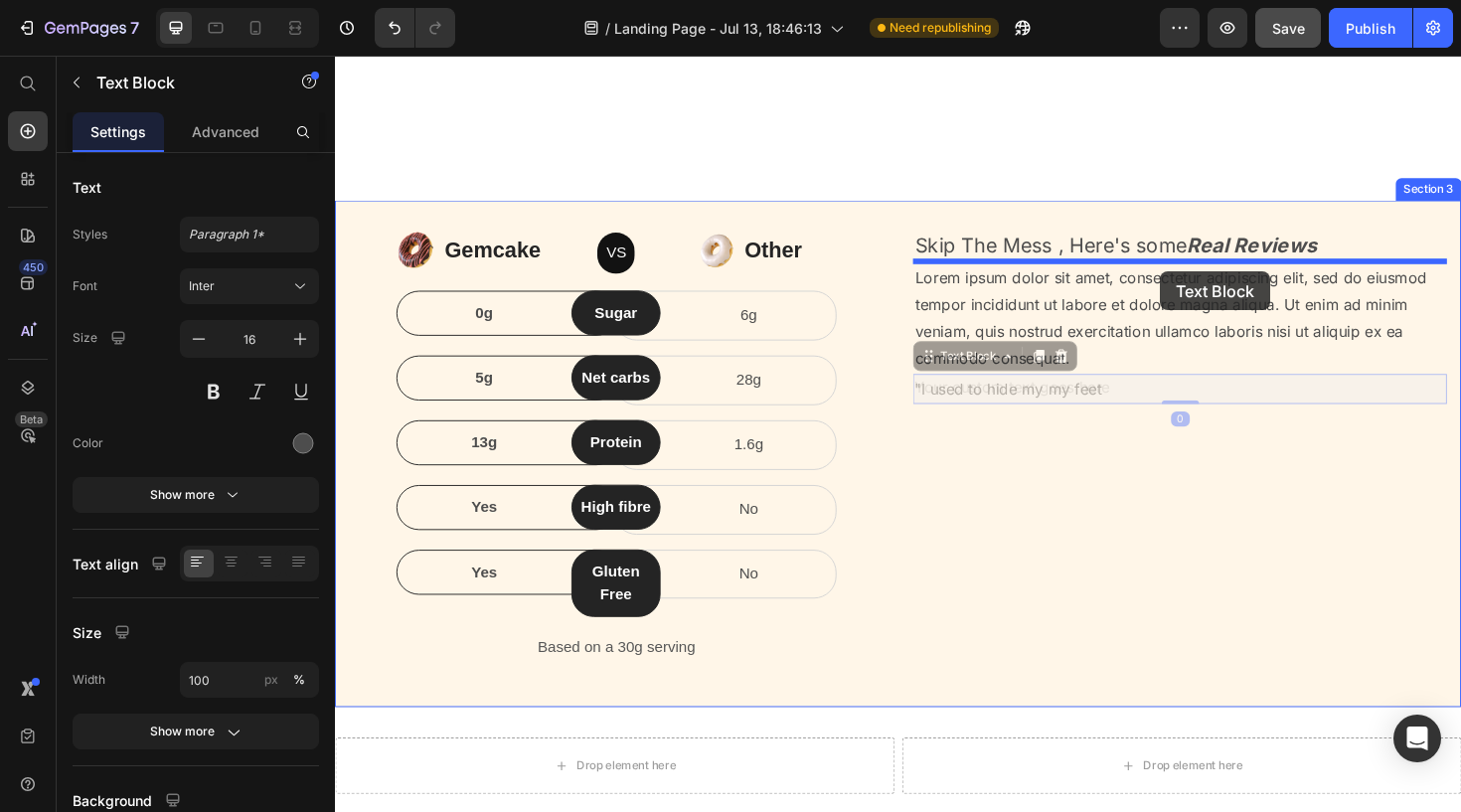 drag, startPoint x: 1208, startPoint y: 410, endPoint x: 1209, endPoint y: 284, distance: 126.00397 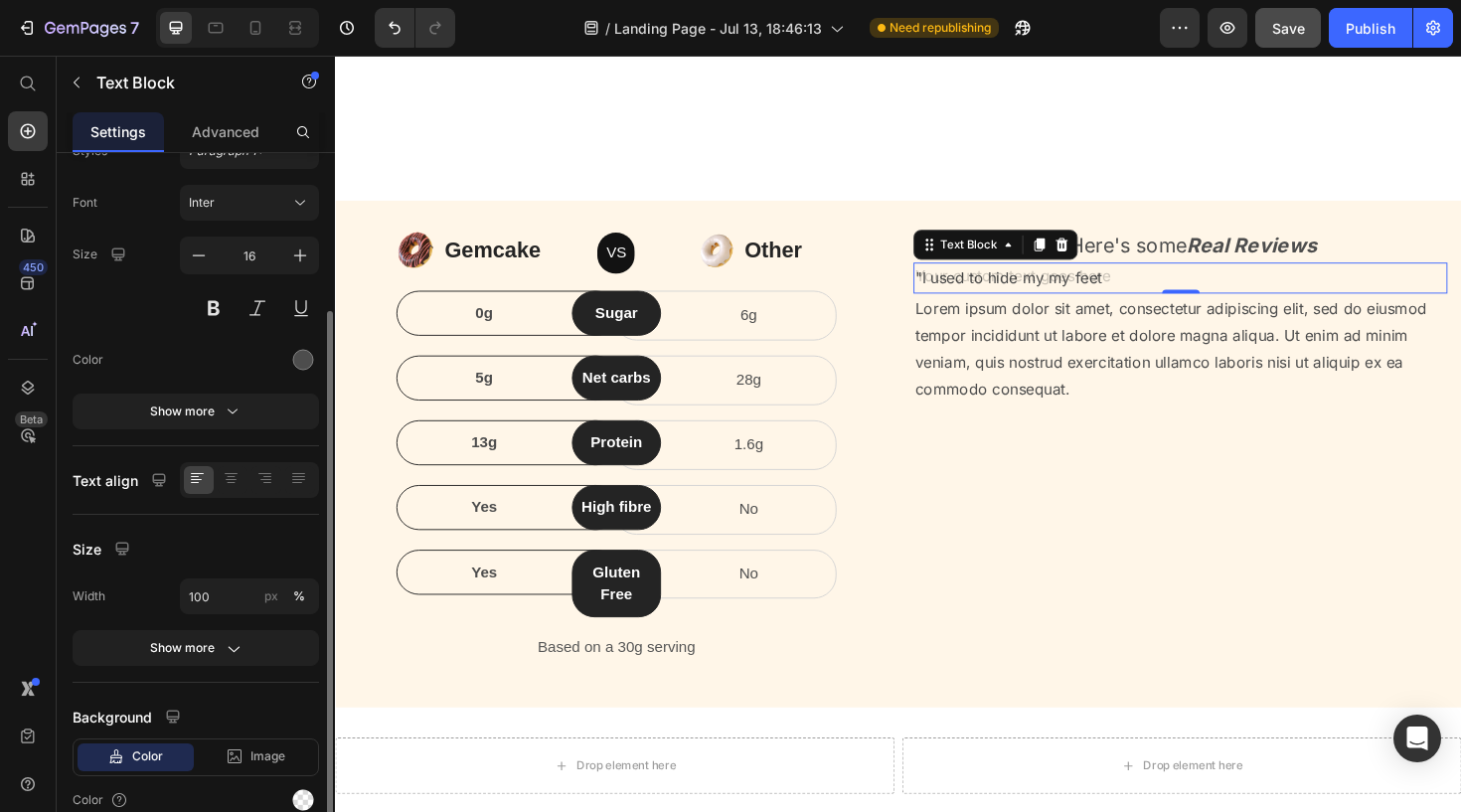 scroll, scrollTop: 81, scrollLeft: 0, axis: vertical 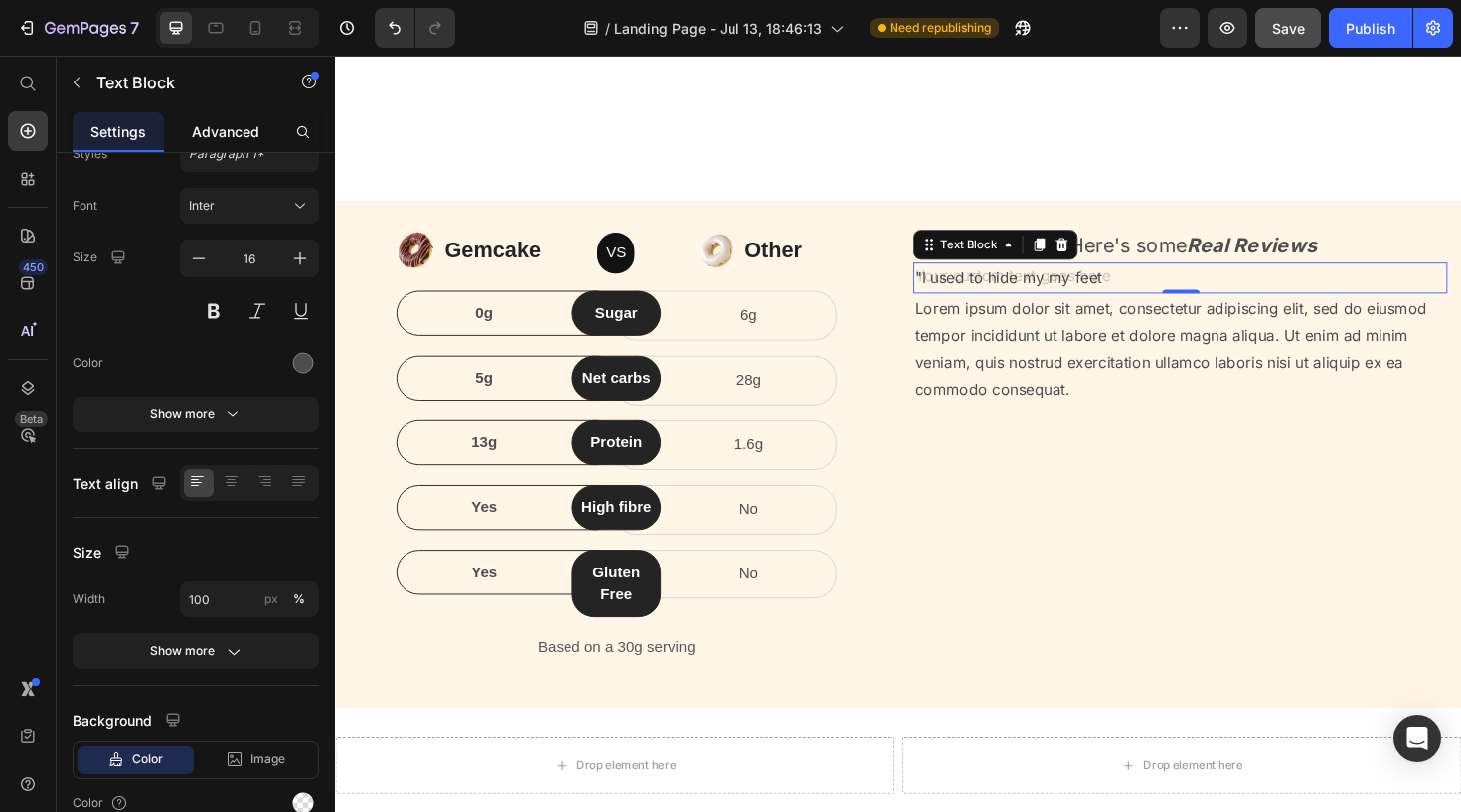 click on "Advanced" at bounding box center [226, 131] 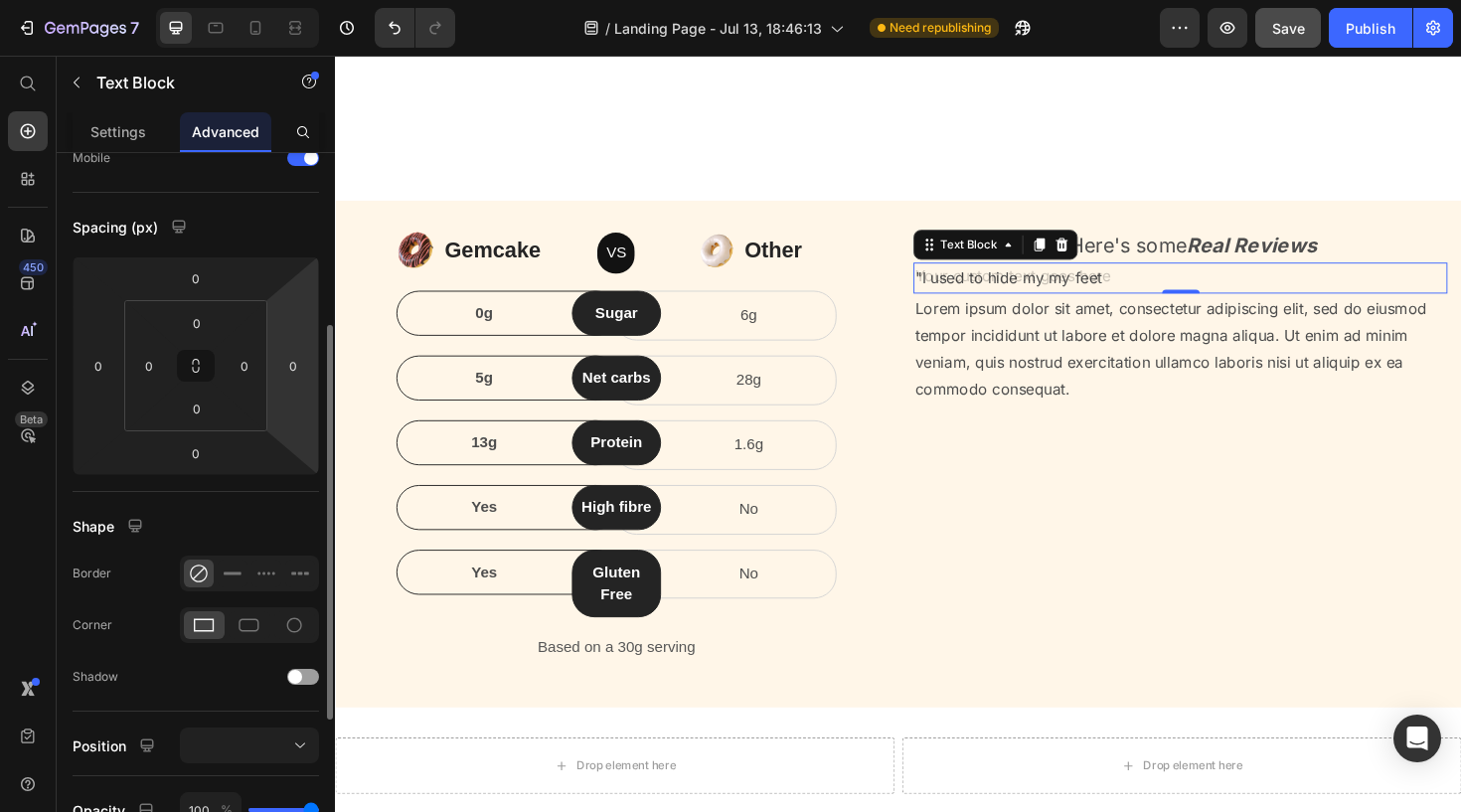 scroll, scrollTop: 97, scrollLeft: 0, axis: vertical 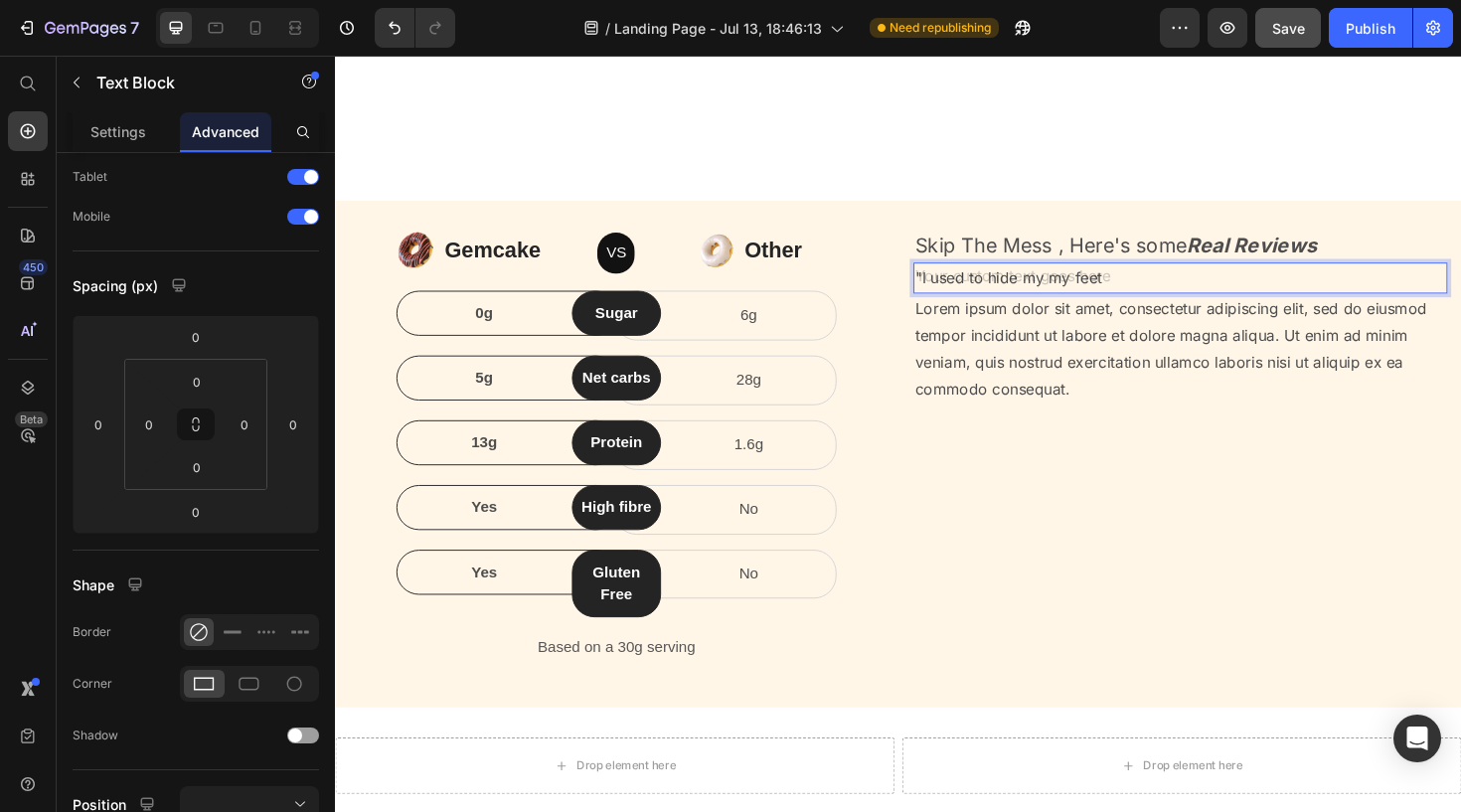 click on ""I used to hide my my feet" at bounding box center [1229, 290] 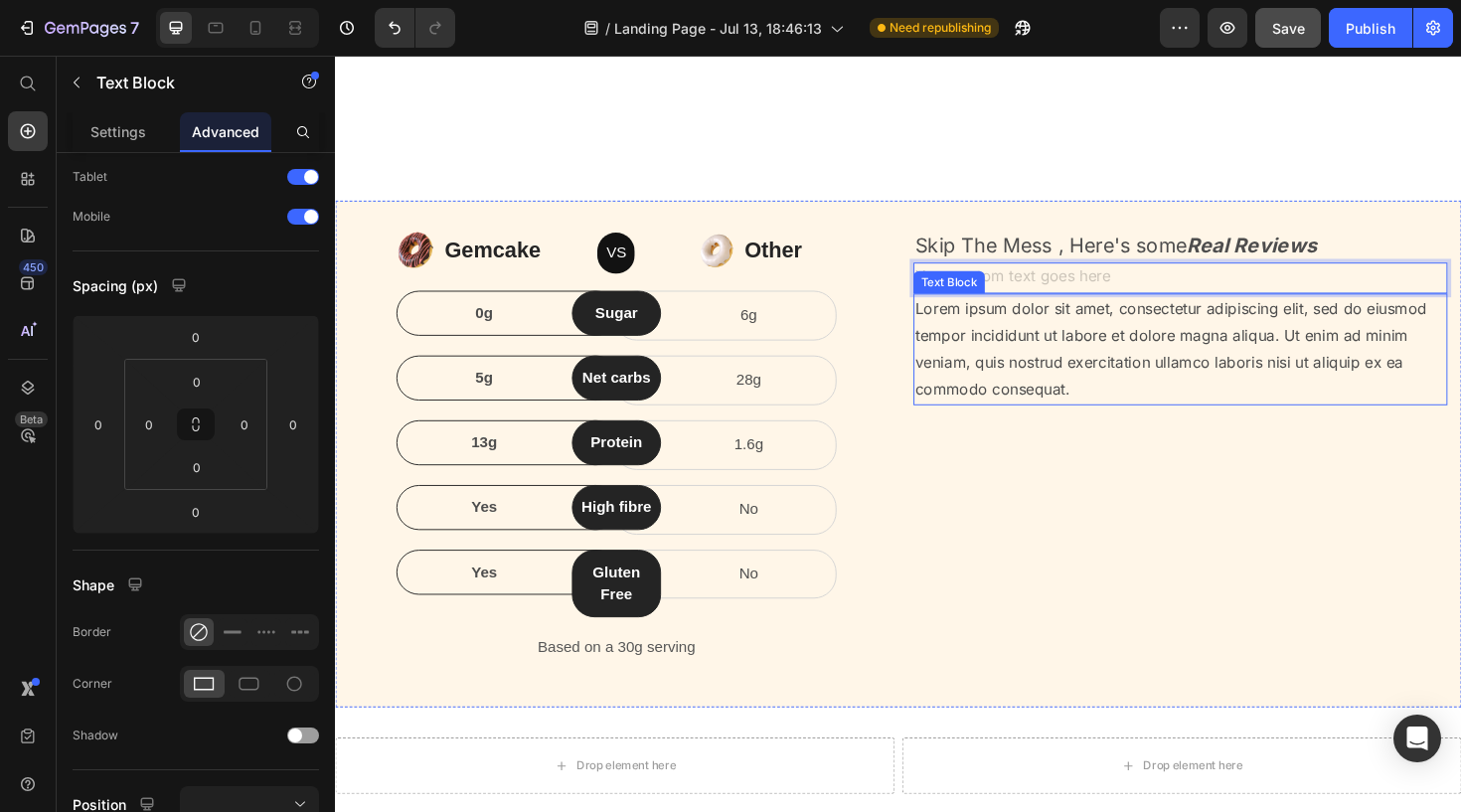 click on "Lorem ipsum dolor sit amet, consectetur adipiscing elit, sed do eiusmod tempor incididunt ut labore et dolore magna aliqua. Ut enim ad minim veniam, quis nostrud exercitation ullamco laboris nisi ut aliquip ex ea commodo consequat." at bounding box center (1229, 366) 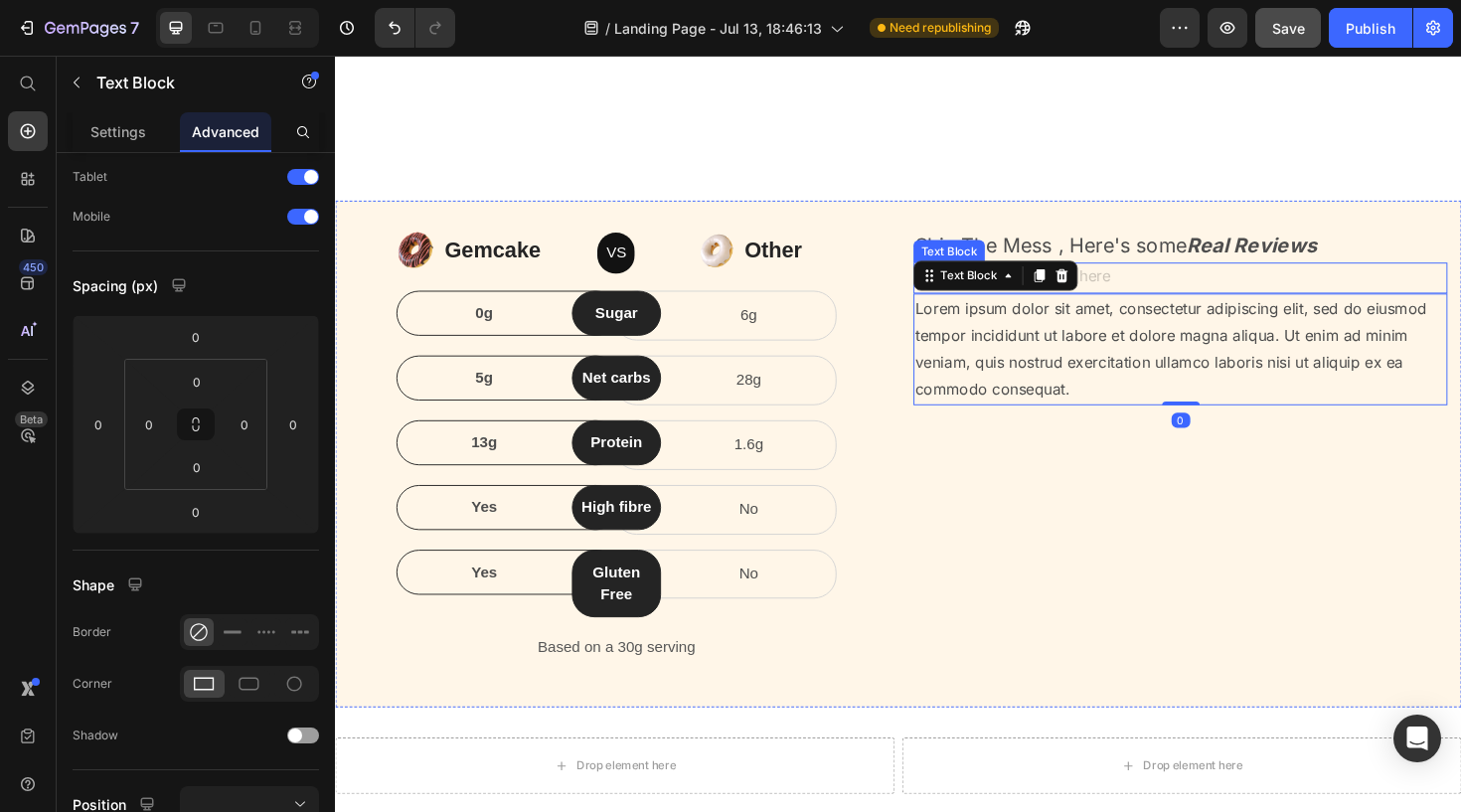 click at bounding box center (1229, 290) 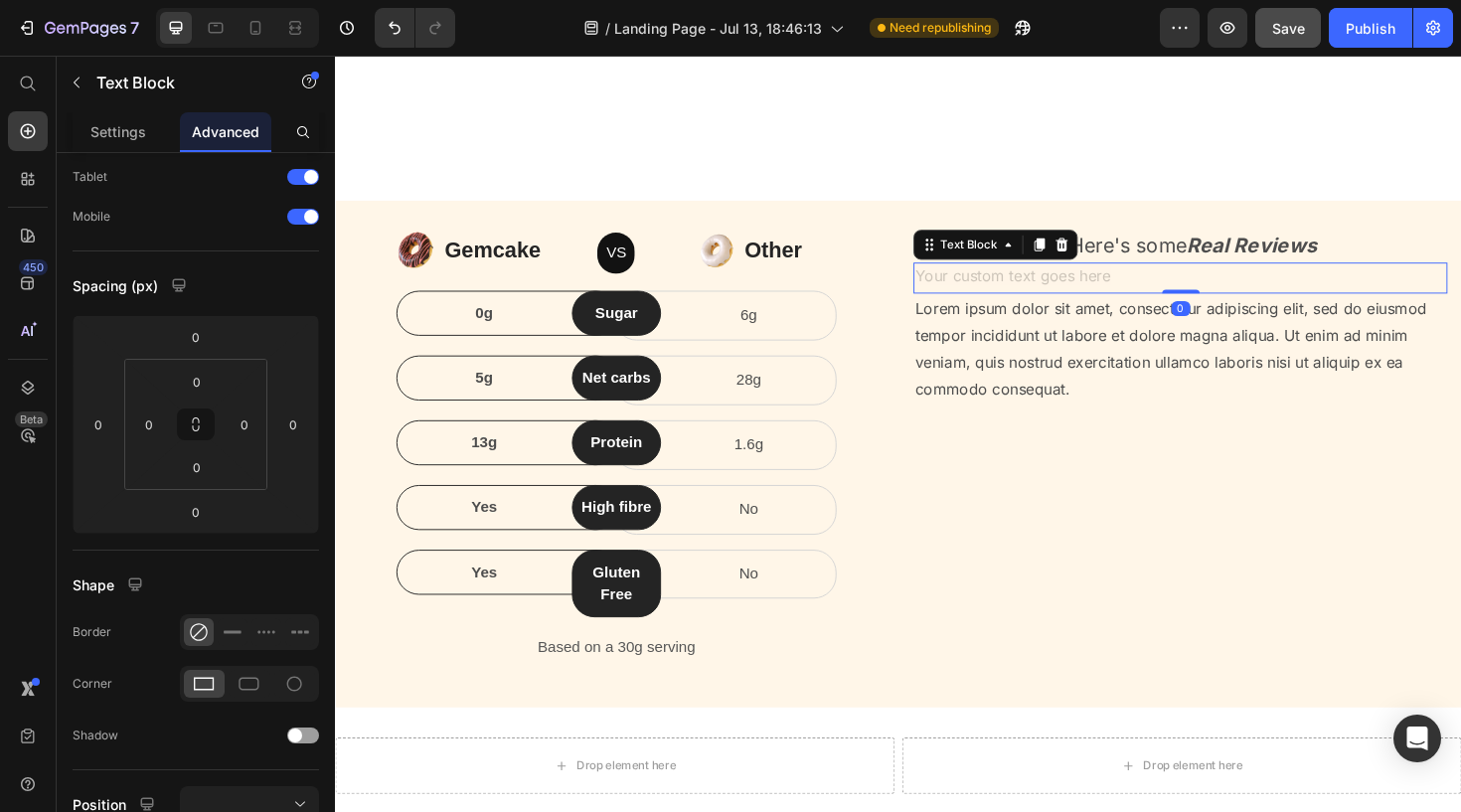 click at bounding box center [1229, 290] 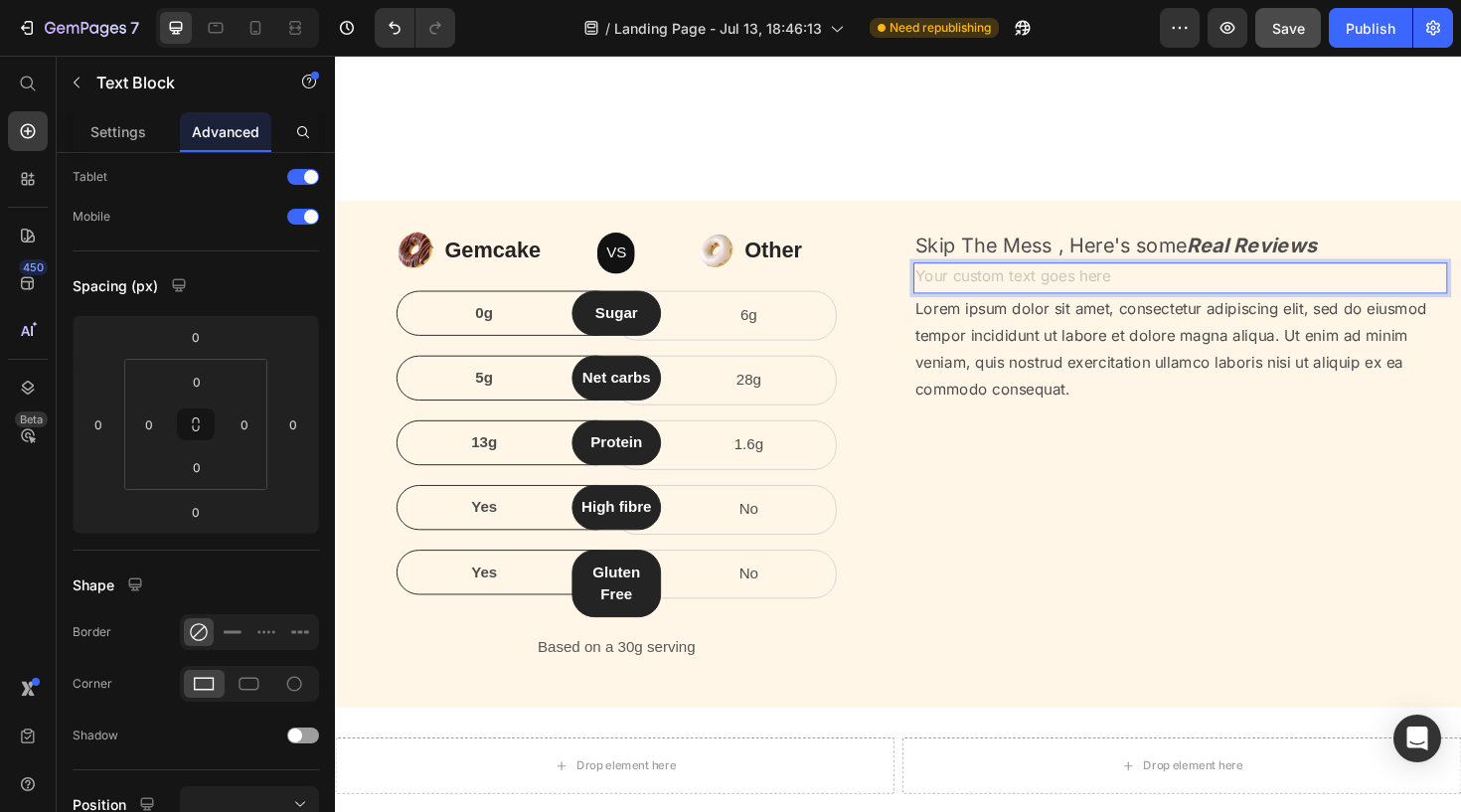 click at bounding box center [1229, 290] 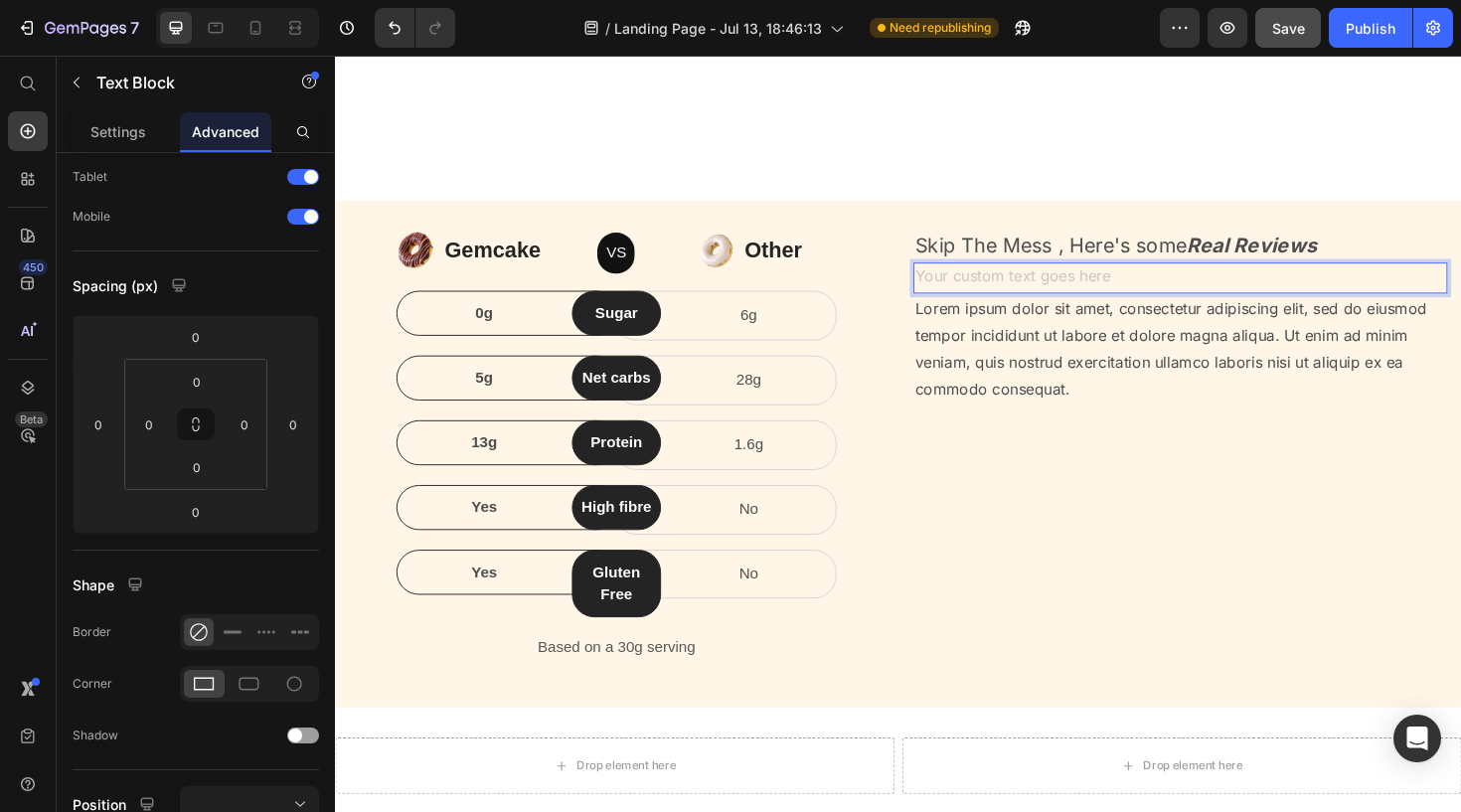 click at bounding box center [1229, 290] 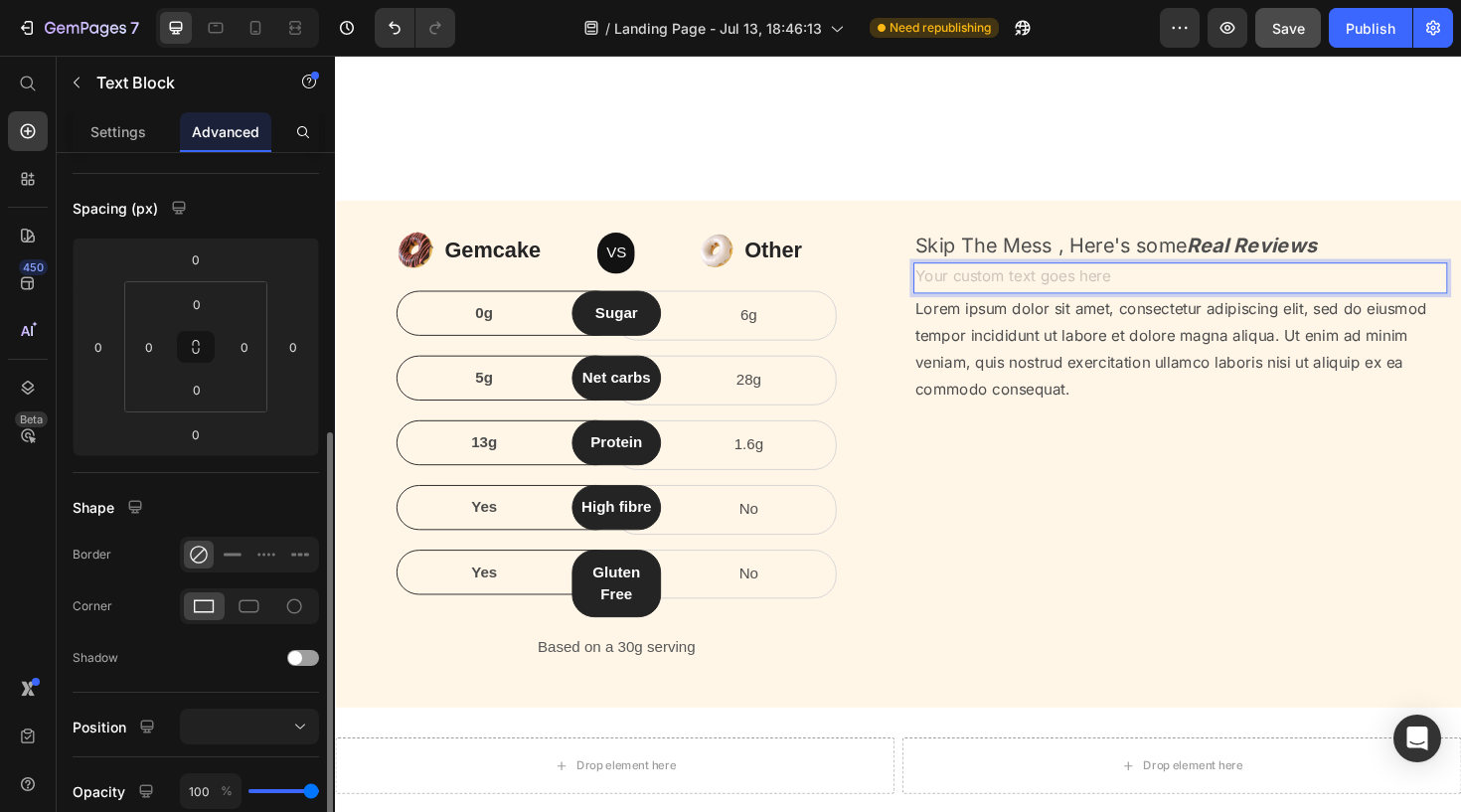scroll, scrollTop: 0, scrollLeft: 0, axis: both 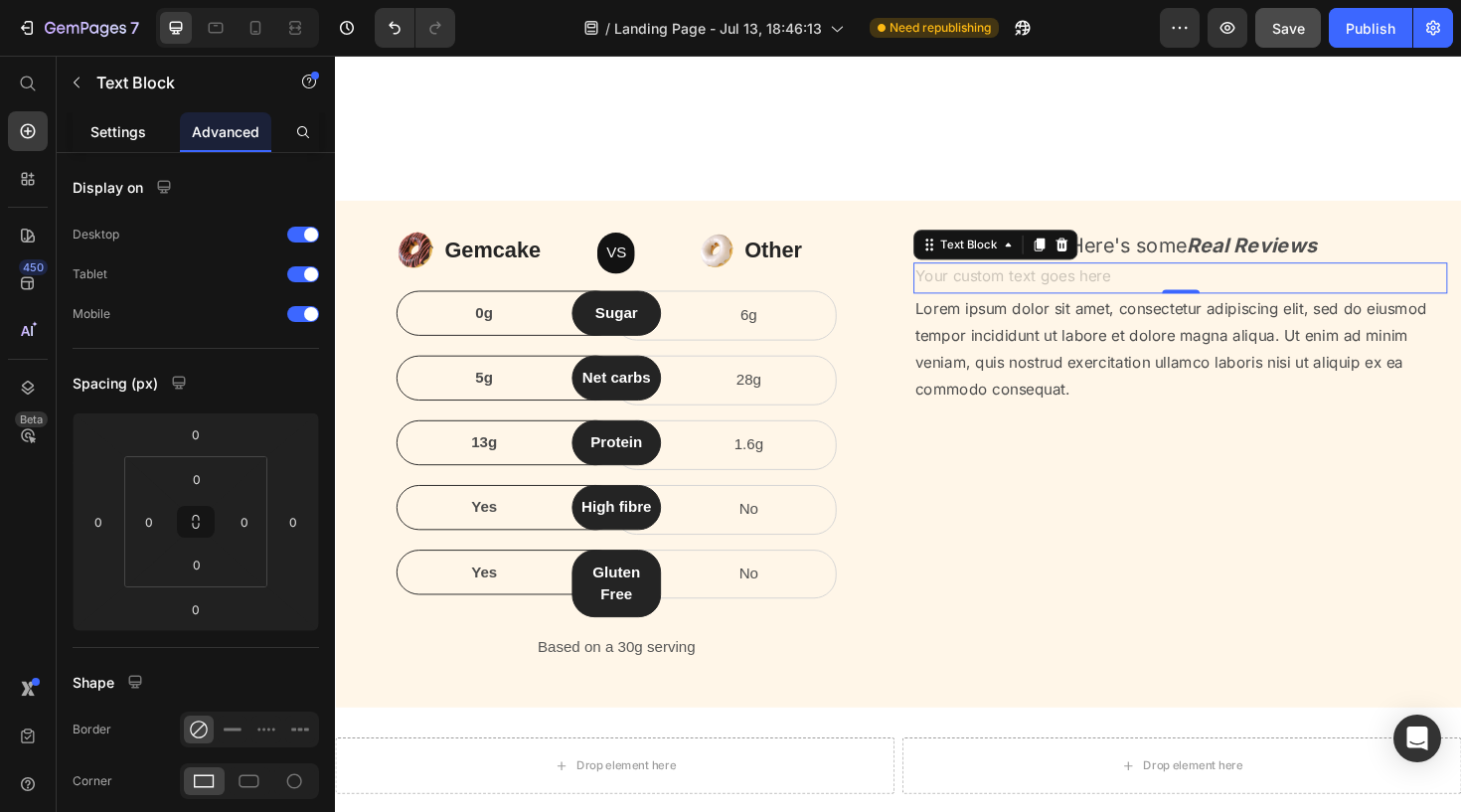 click on "Settings" at bounding box center [118, 131] 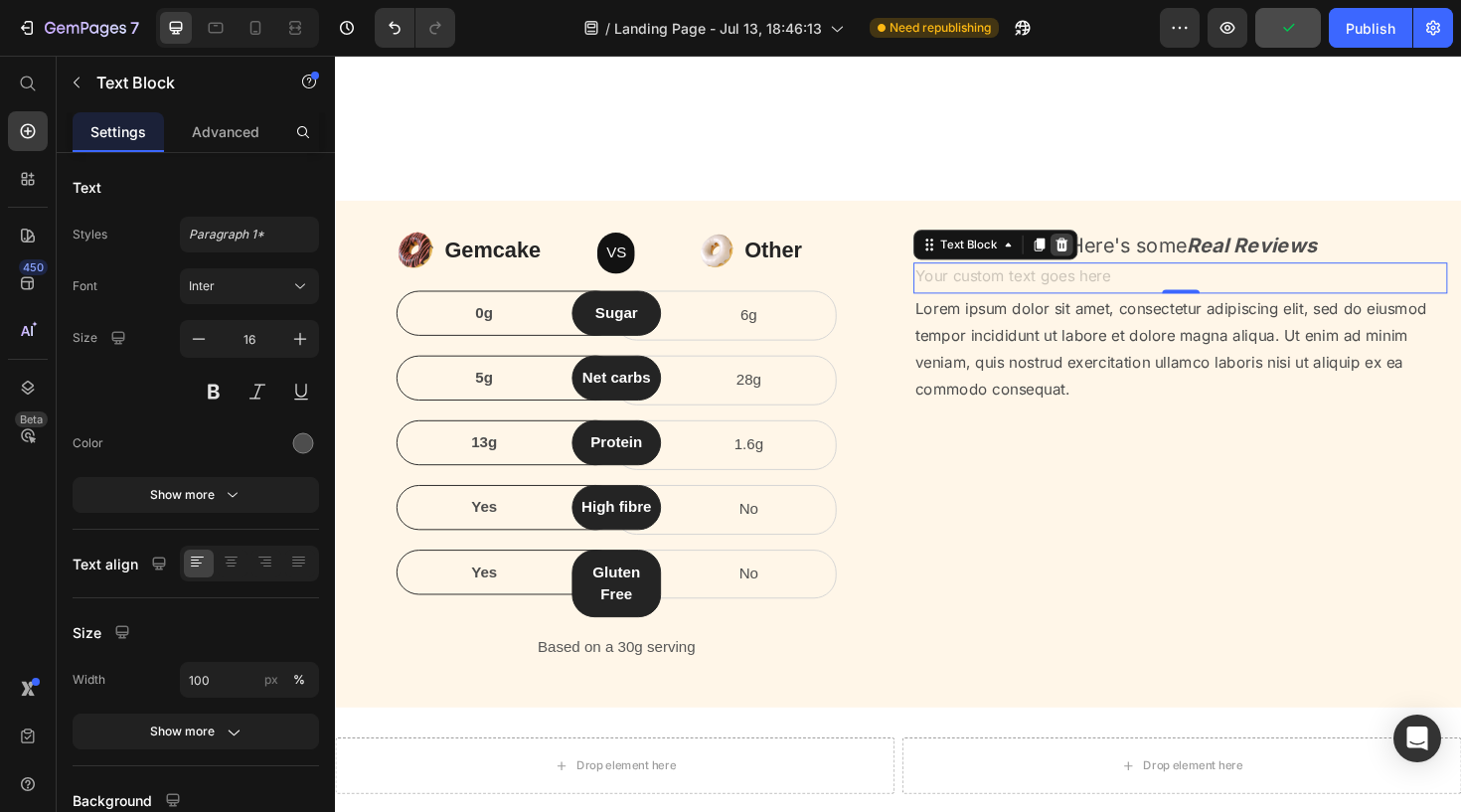 click 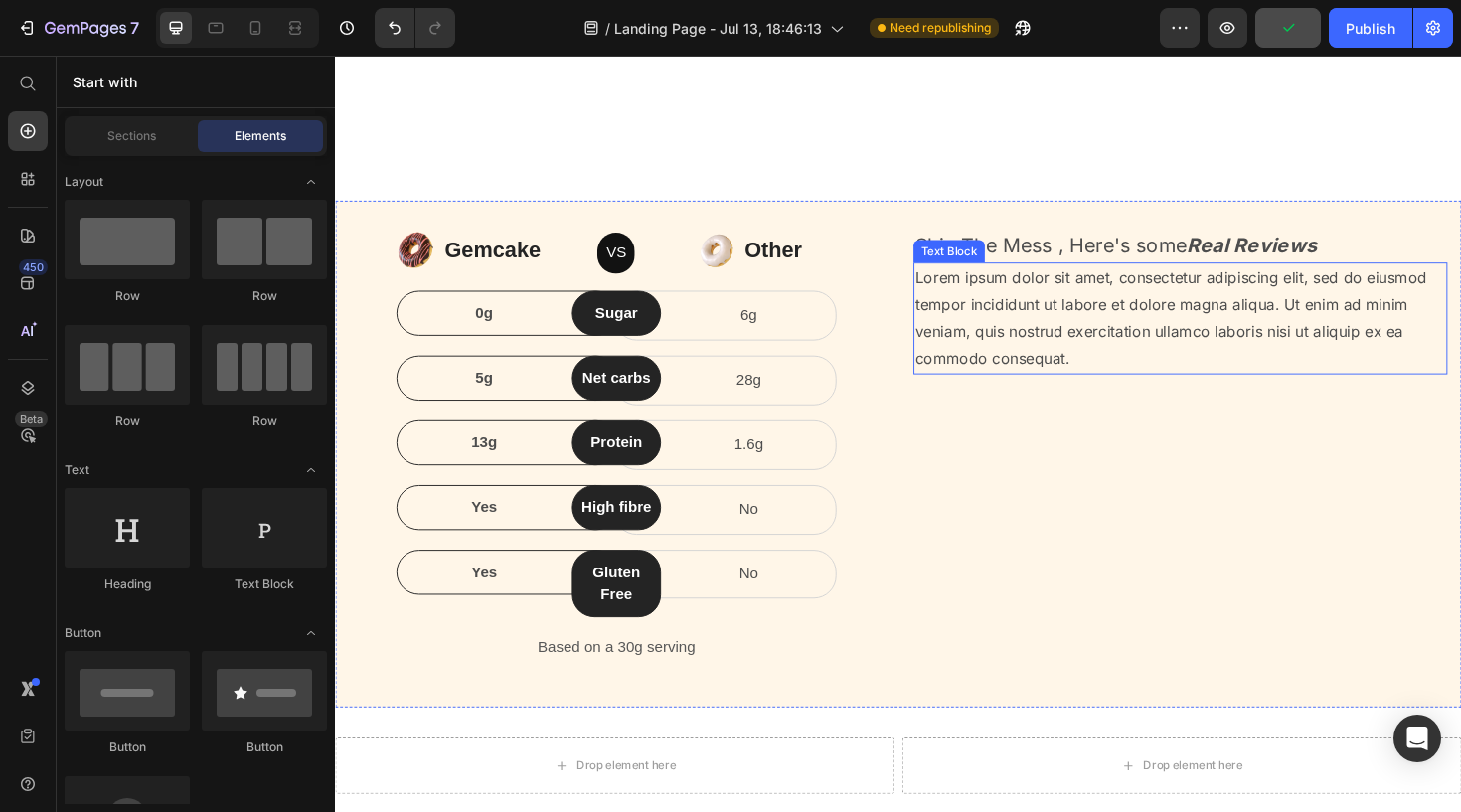 click on "Lorem ipsum dolor sit amet, consectetur adipiscing elit, sed do eiusmod tempor incididunt ut labore et dolore magna aliqua. Ut enim ad minim veniam, quis nostrud exercitation ullamco laboris nisi ut aliquip ex ea commodo consequat." at bounding box center (1229, 333) 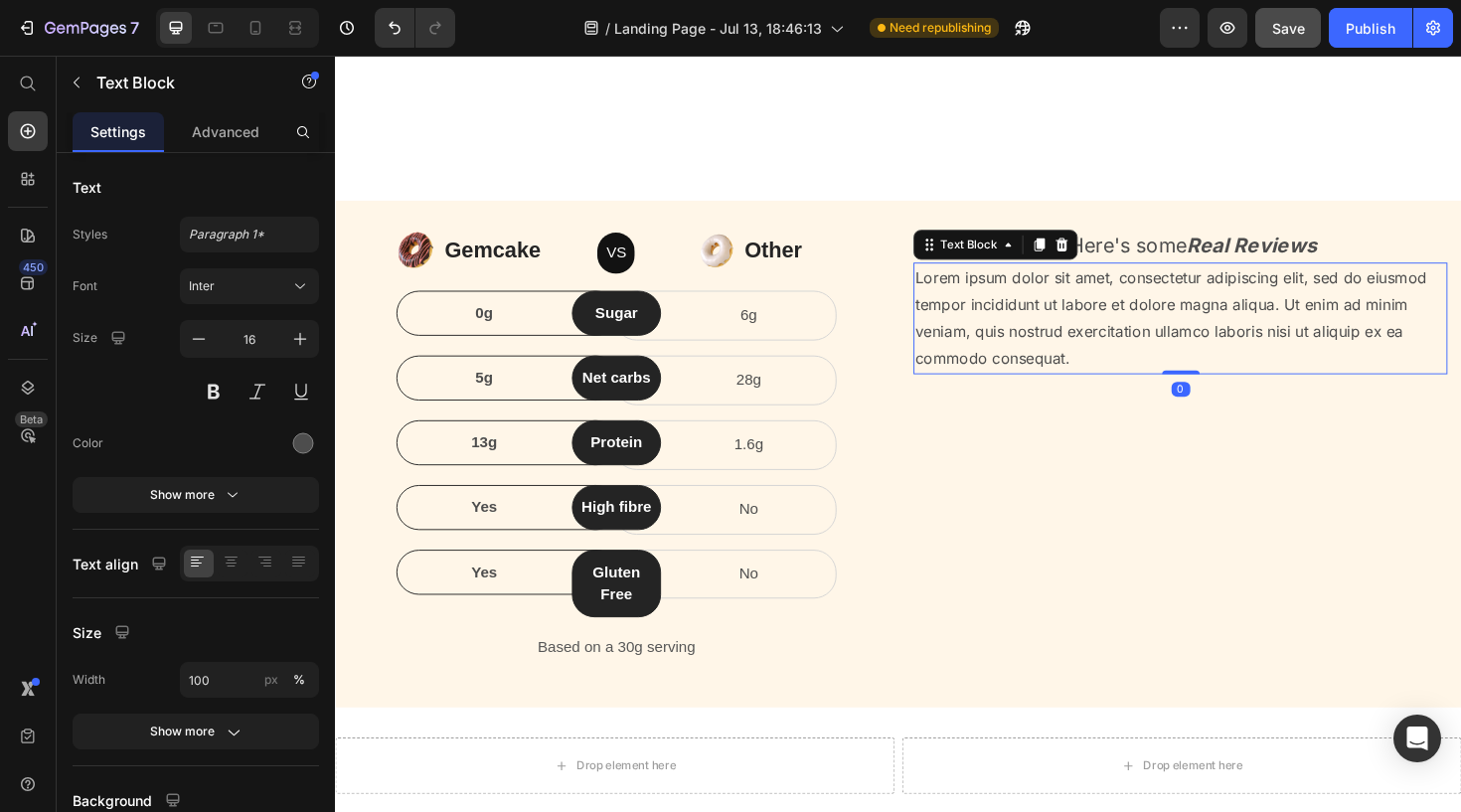 click on "Lorem ipsum dolor sit amet, consectetur adipiscing elit, sed do eiusmod tempor incididunt ut labore et dolore magna aliqua. Ut enim ad minim veniam, quis nostrud exercitation ullamco laboris nisi ut aliquip ex ea commodo consequat." at bounding box center [1229, 333] 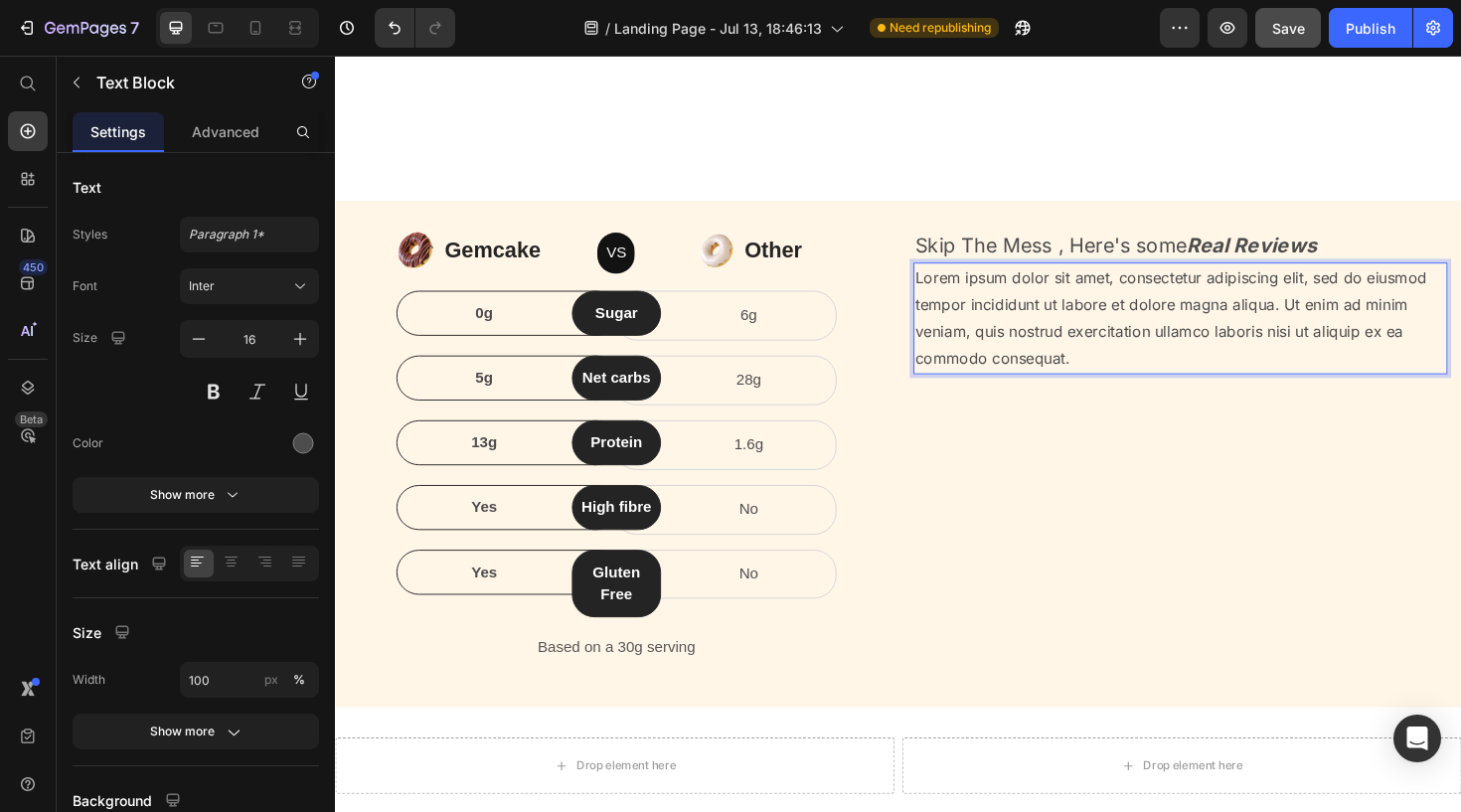 click on "Lorem ipsum dolor sit amet, consectetur adipiscing elit, sed do eiusmod tempor incididunt ut labore et dolore magna aliqua. Ut enim ad minim veniam, quis nostrud exercitation ullamco laboris nisi ut aliquip ex ea commodo consequat." at bounding box center [1229, 333] 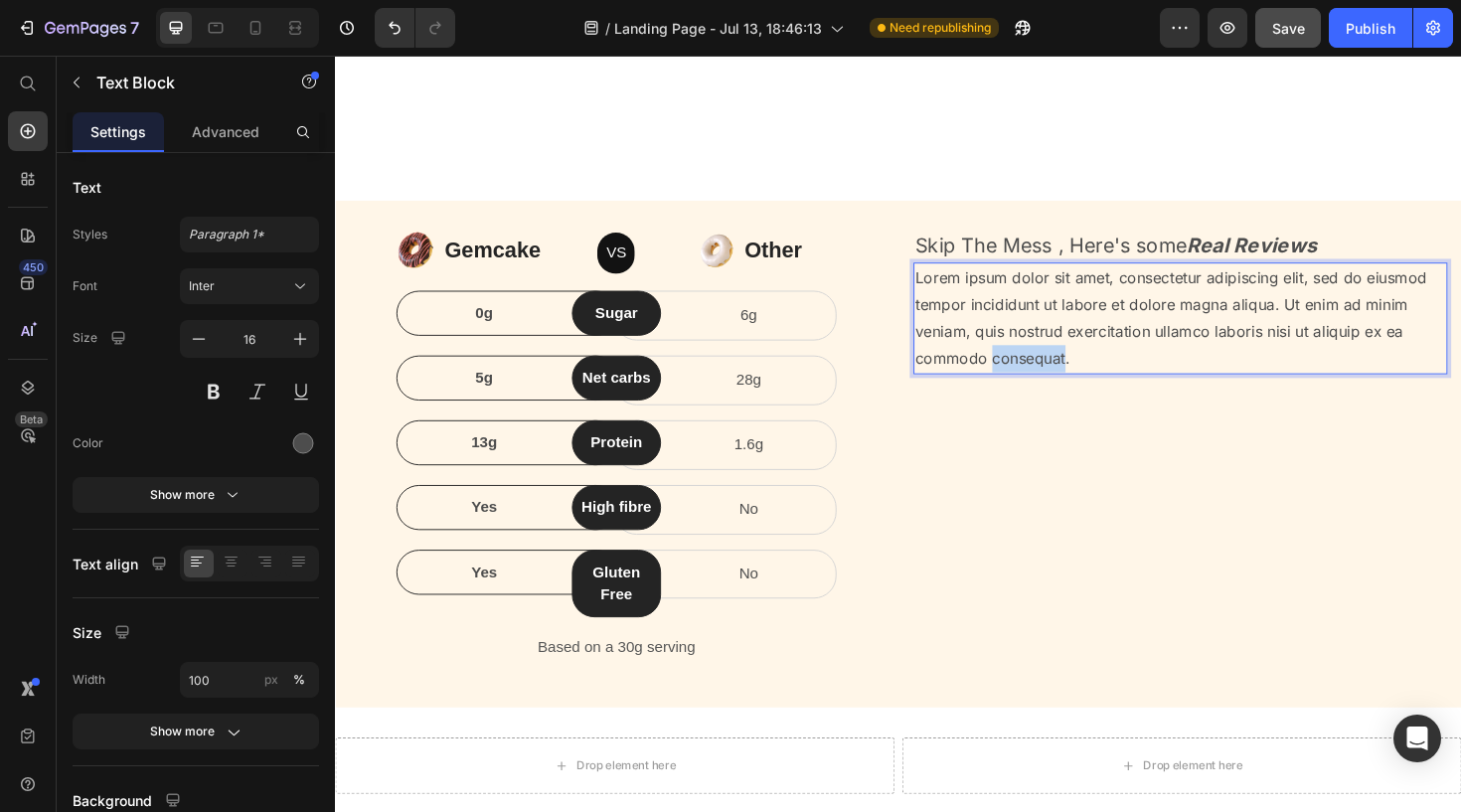 click on "Lorem ipsum dolor sit amet, consectetur adipiscing elit, sed do eiusmod tempor incididunt ut labore et dolore magna aliqua. Ut enim ad minim veniam, quis nostrud exercitation ullamco laboris nisi ut aliquip ex ea commodo consequat." at bounding box center (1229, 333) 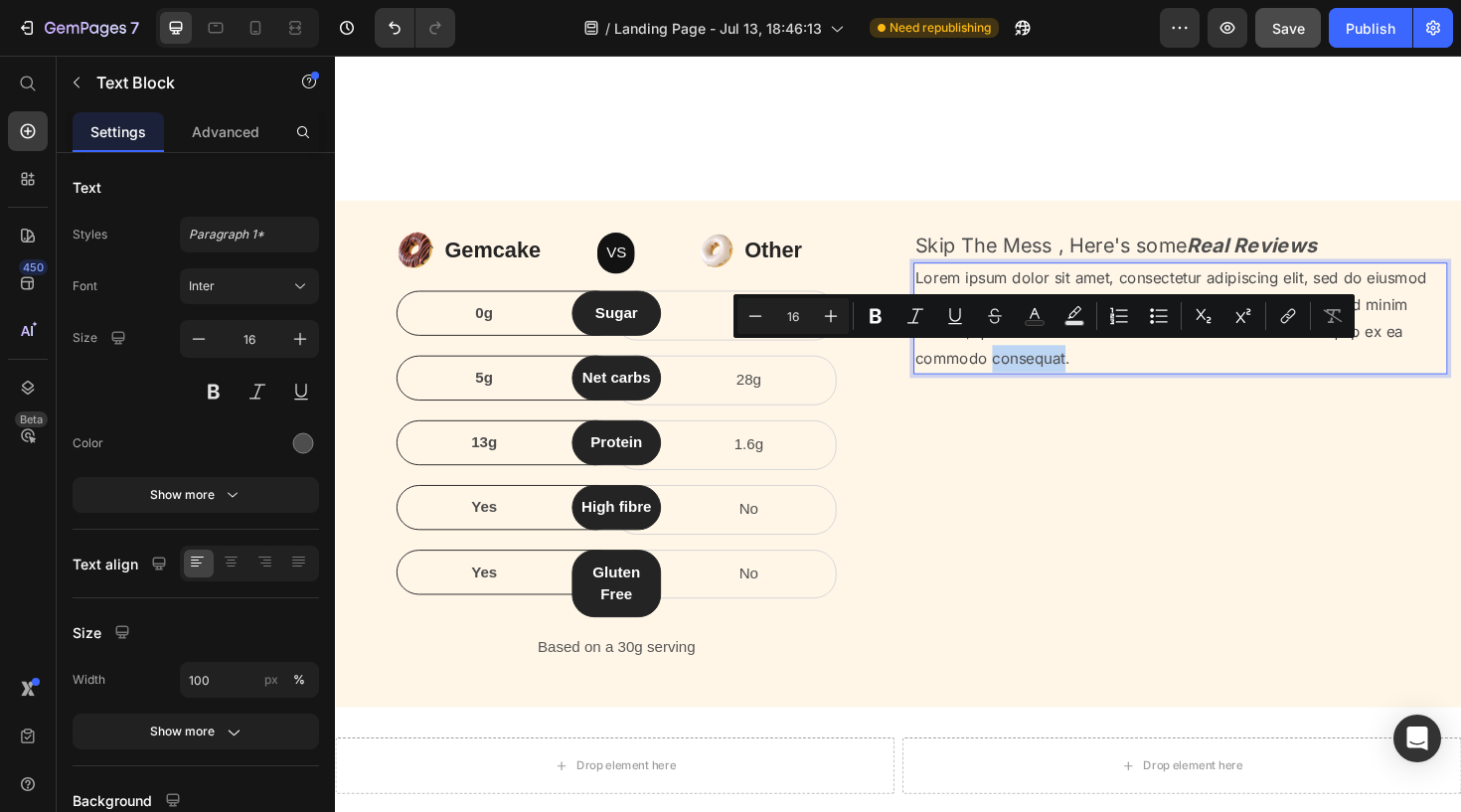 click on "Lorem ipsum dolor sit amet, consectetur adipiscing elit, sed do eiusmod tempor incididunt ut labore et dolore magna aliqua. Ut enim ad minim veniam, quis nostrud exercitation ullamco laboris nisi ut aliquip ex ea commodo consequat." at bounding box center (1229, 333) 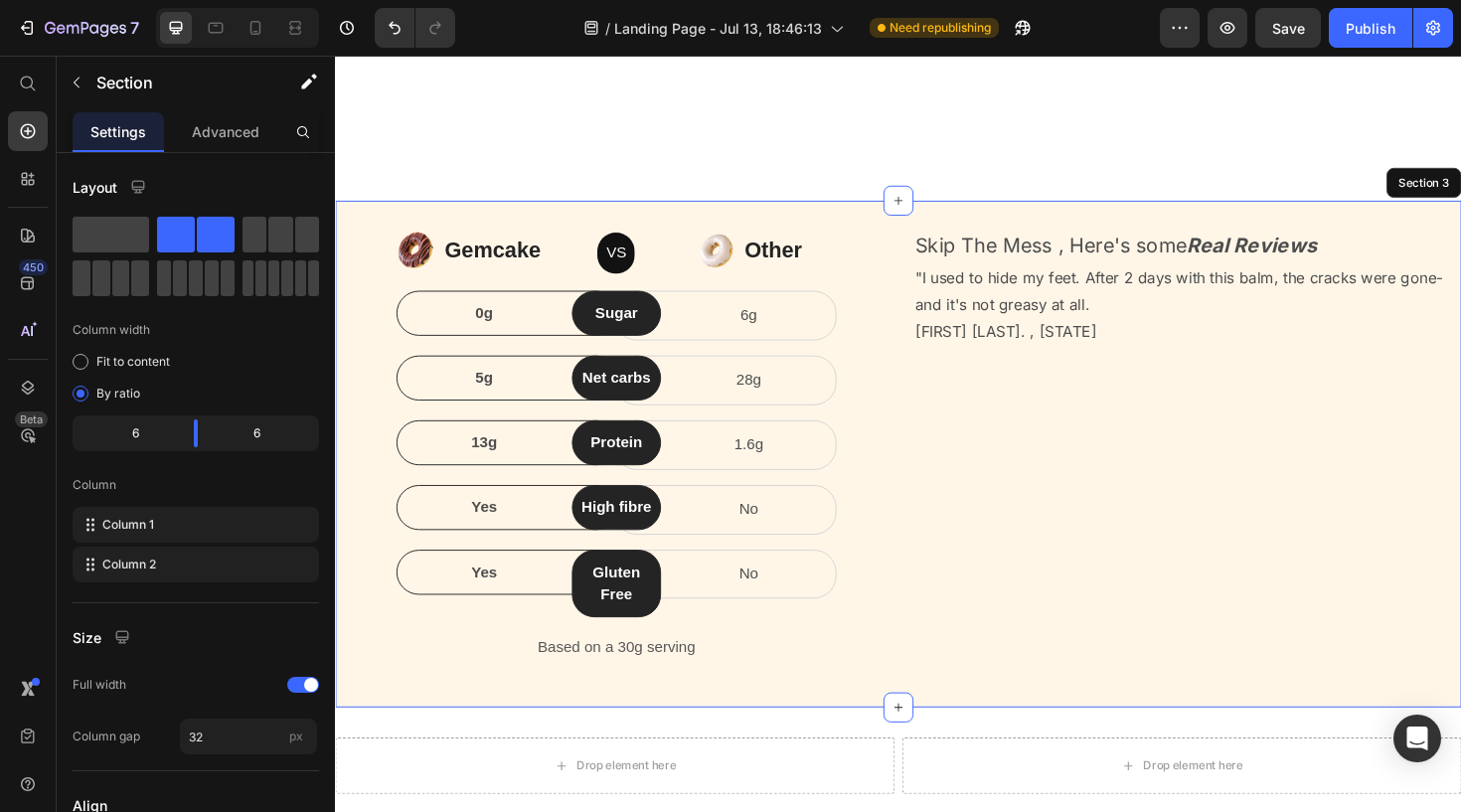 click on "Skip The Mess , Here's some  Real Reviews Text Block "I used to hide my feet. After 2 days with this balm, the cracks were gone- and it's not greasy at all." [FIRST] [LAST]. , [STATE] Text Block   0" at bounding box center (1229, 477) 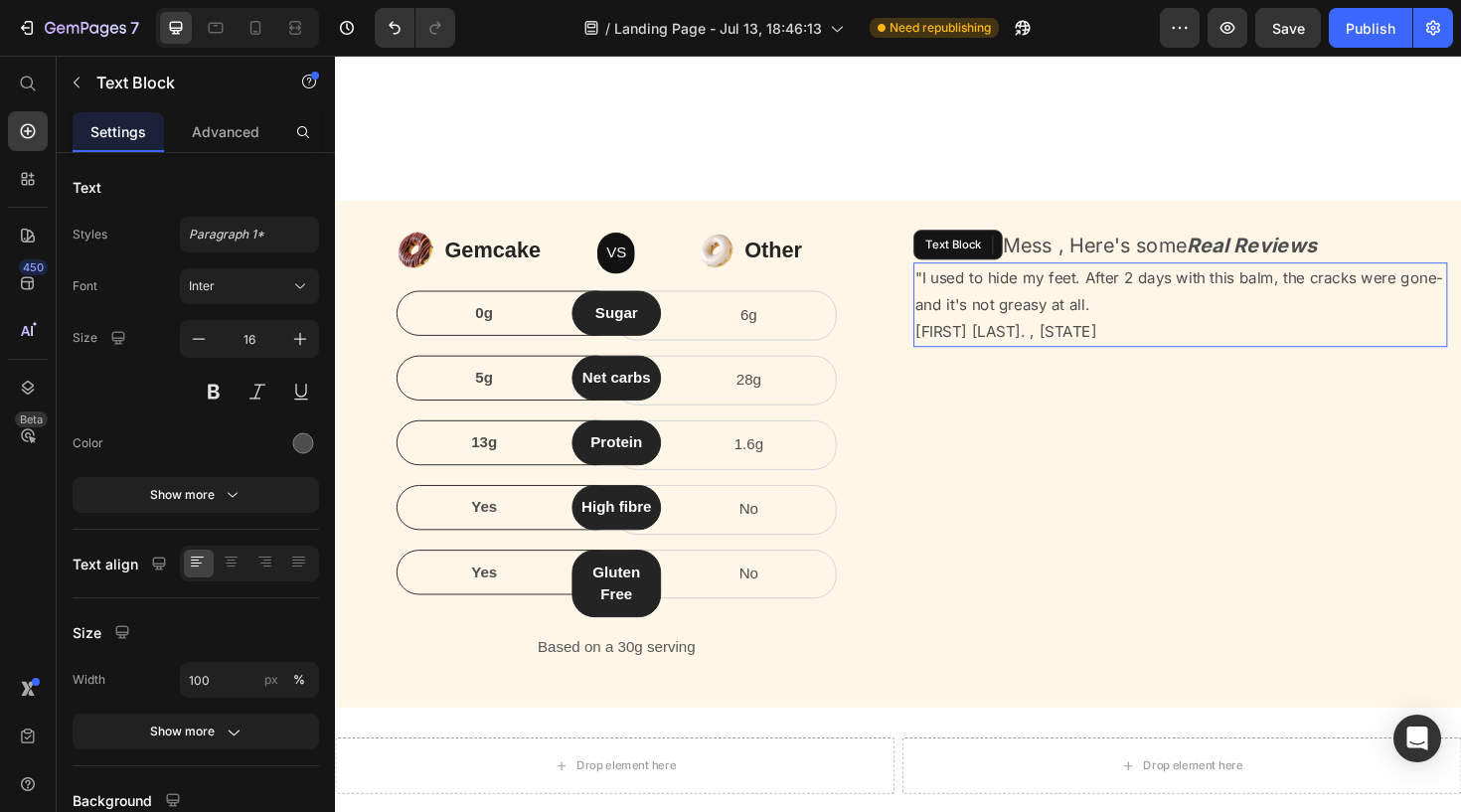 click on "and it's not greasy at all." at bounding box center [1229, 319] 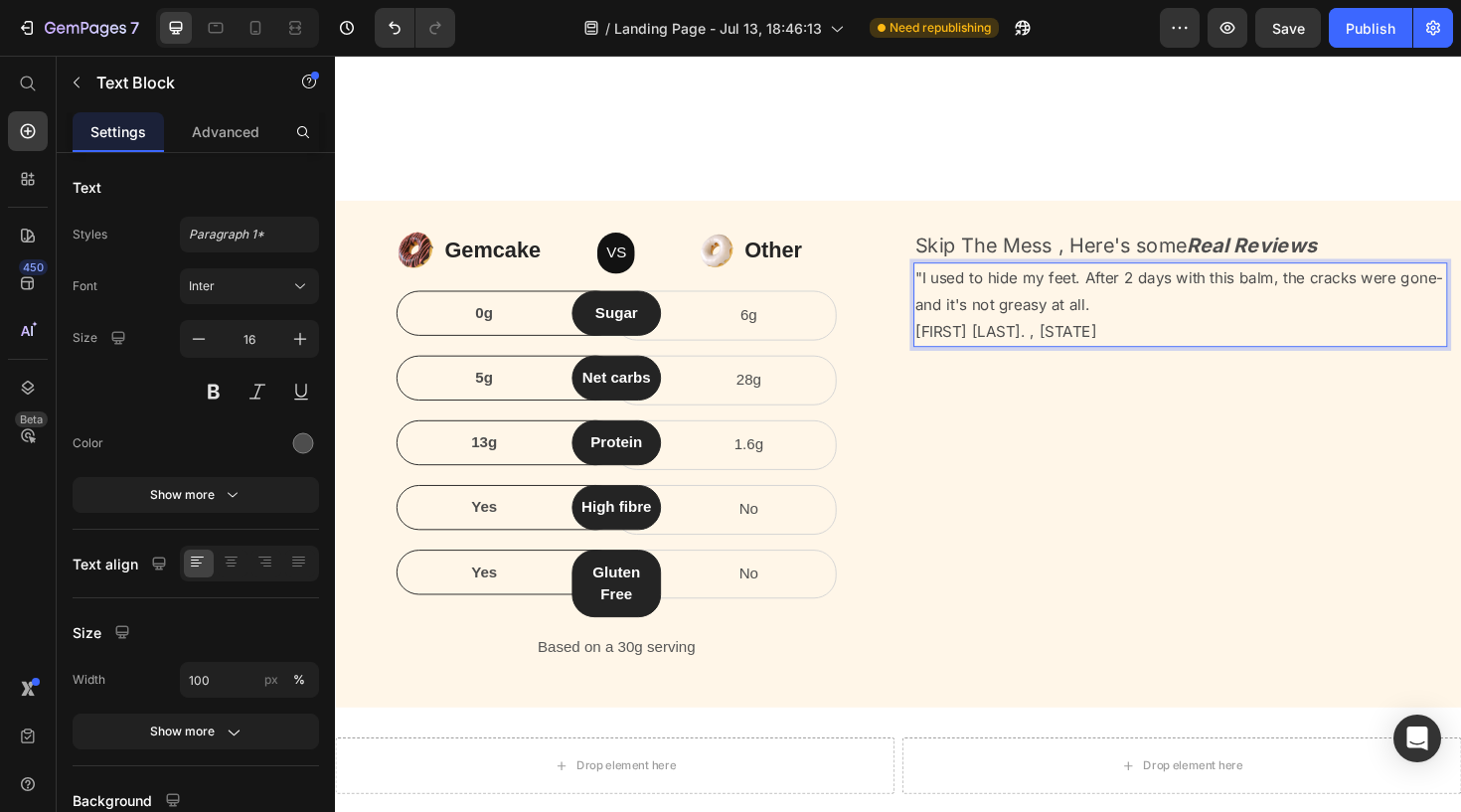 click on "and it's not greasy at all." at bounding box center [1229, 319] 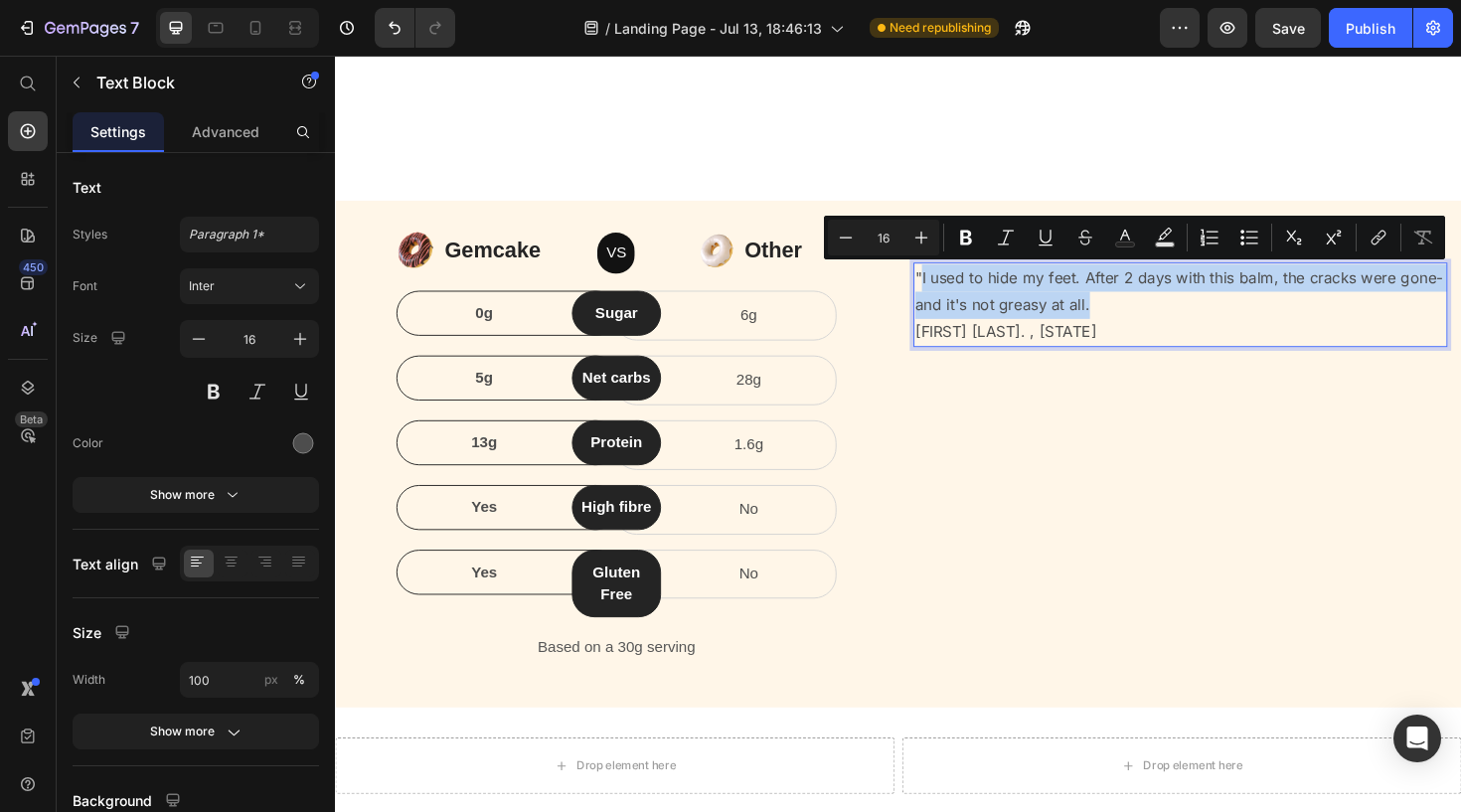 drag, startPoint x: 1142, startPoint y: 322, endPoint x: 957, endPoint y: 290, distance: 187.74717 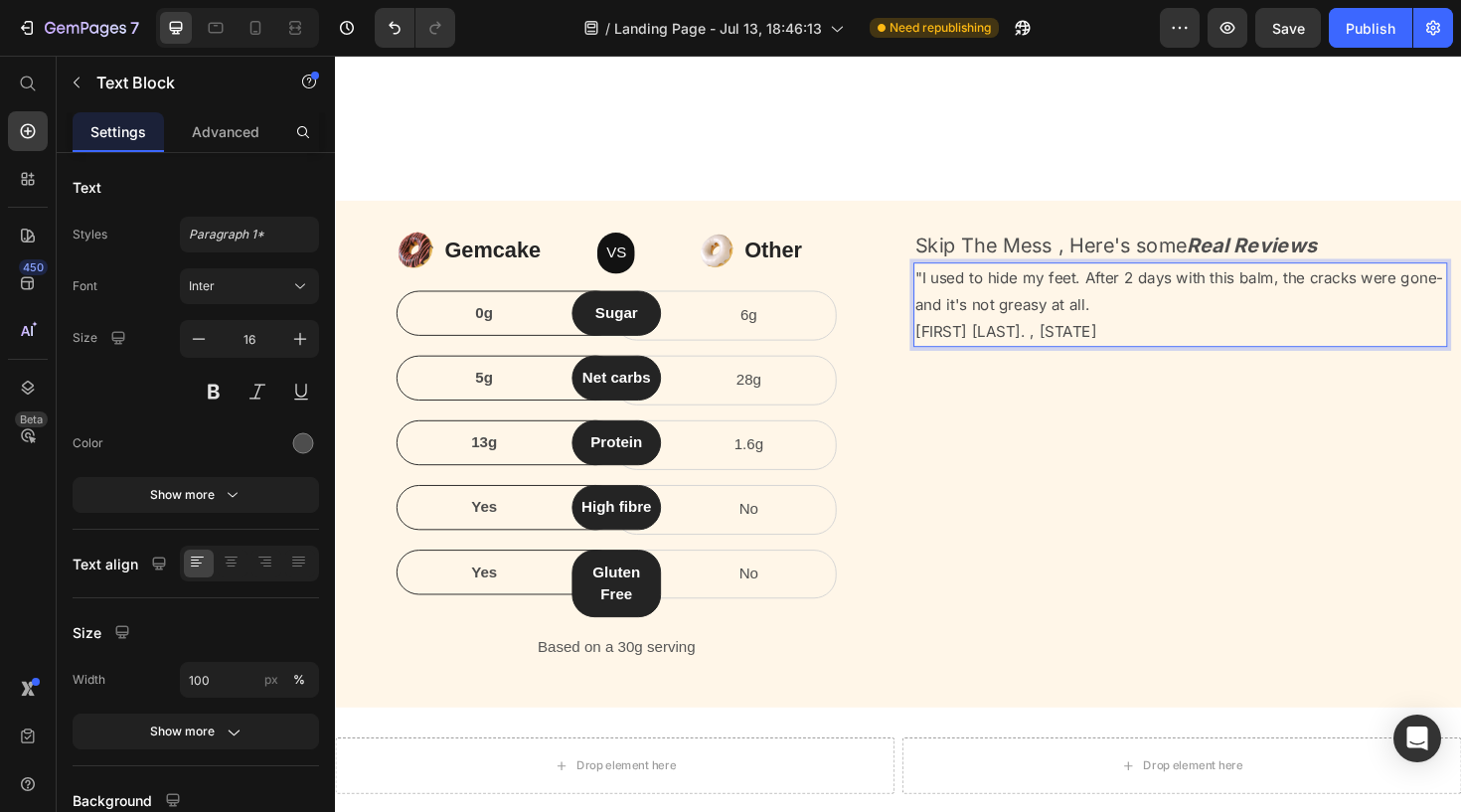 click on "[FIRST] [LAST]. , [STATE]" at bounding box center (1229, 347) 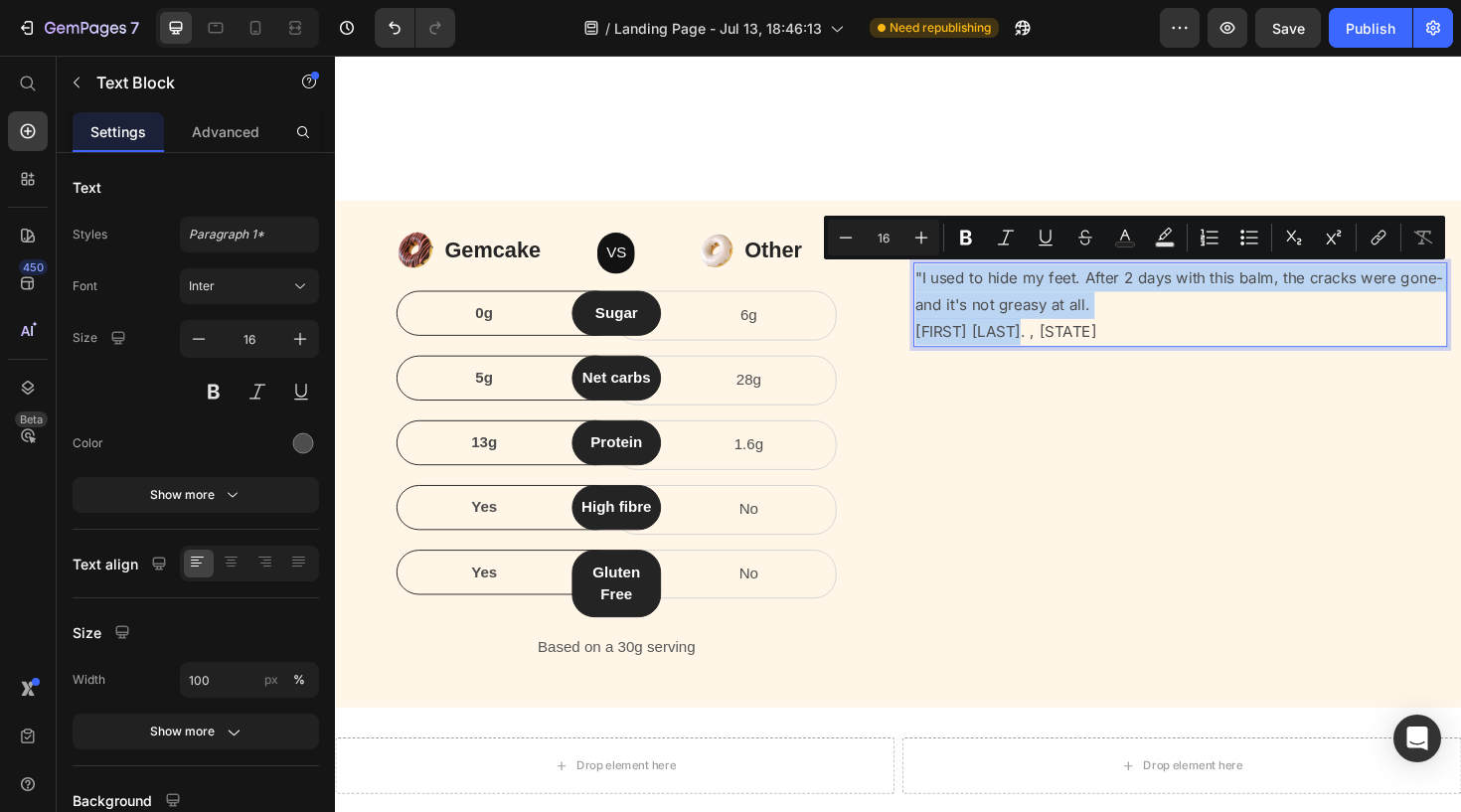 drag, startPoint x: 1061, startPoint y: 349, endPoint x: 948, endPoint y: 281, distance: 131.88252 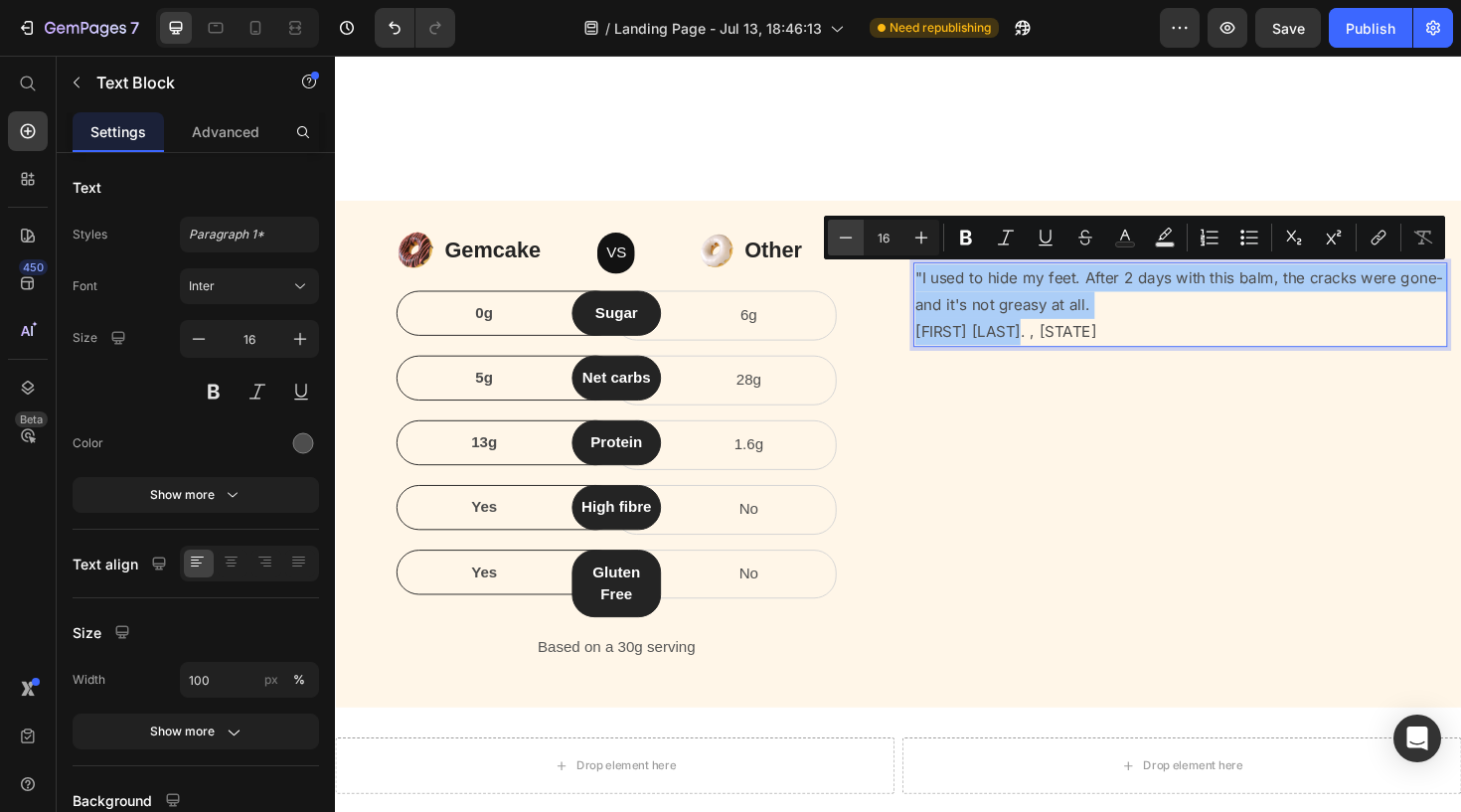 click 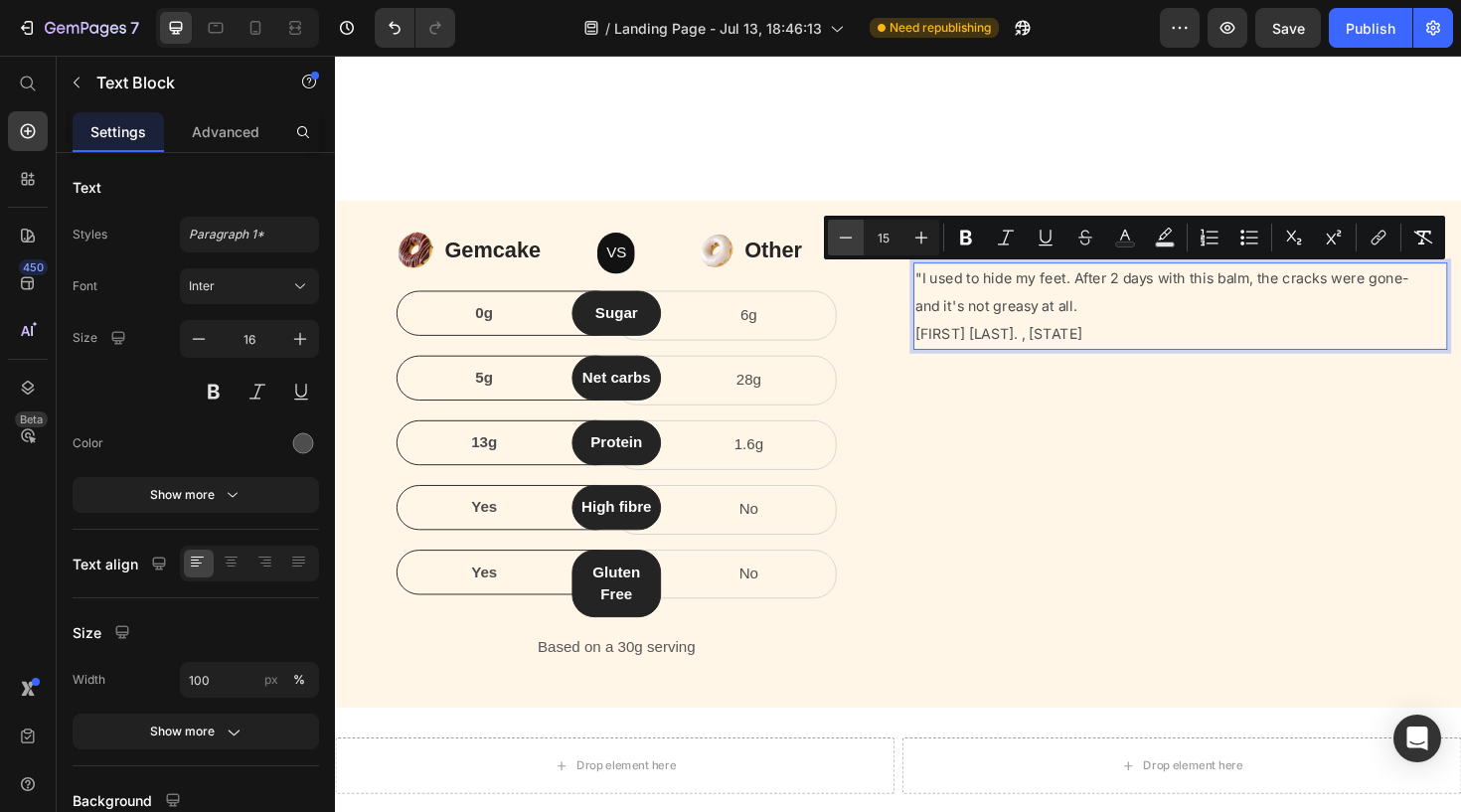 click 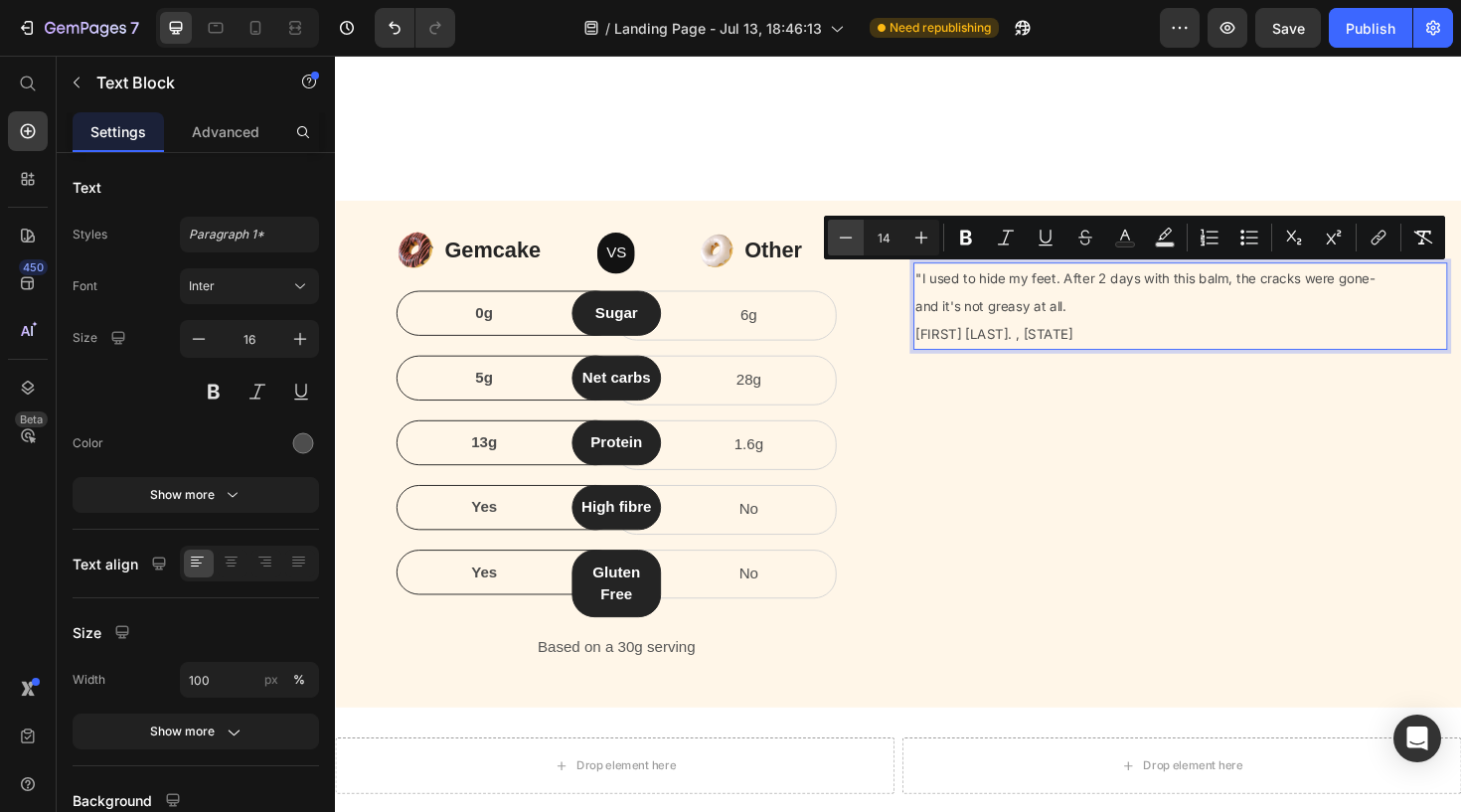 click 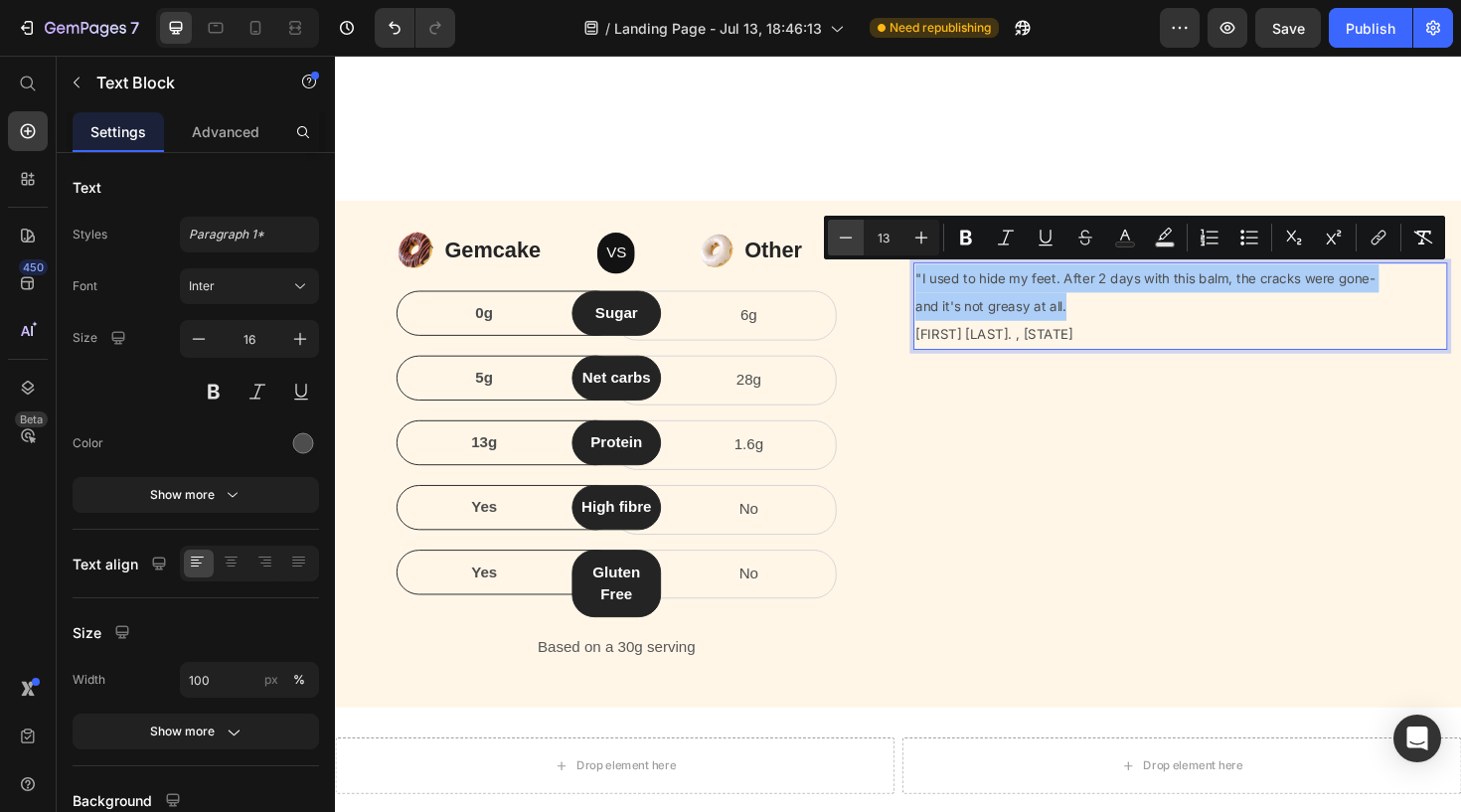 click 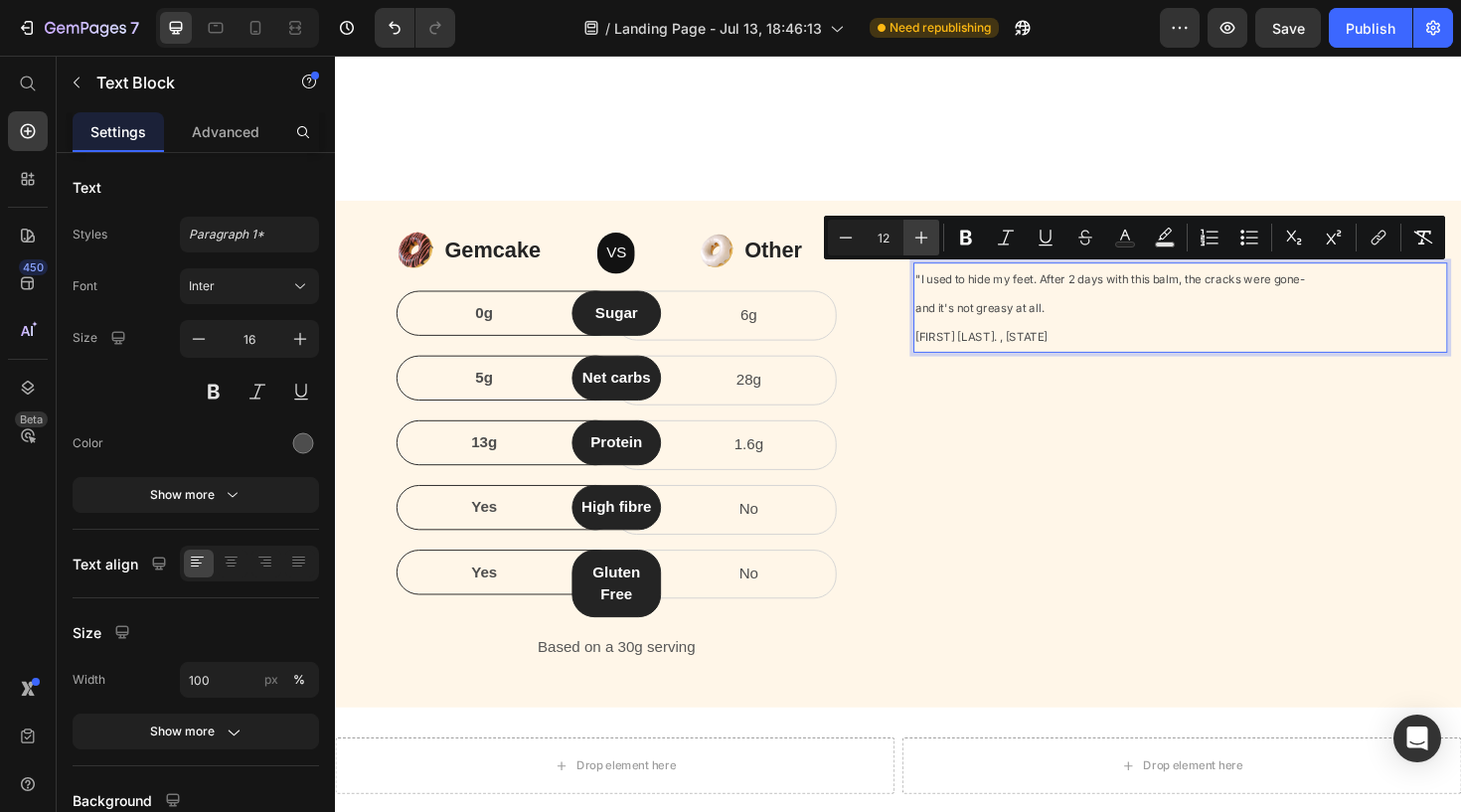 click 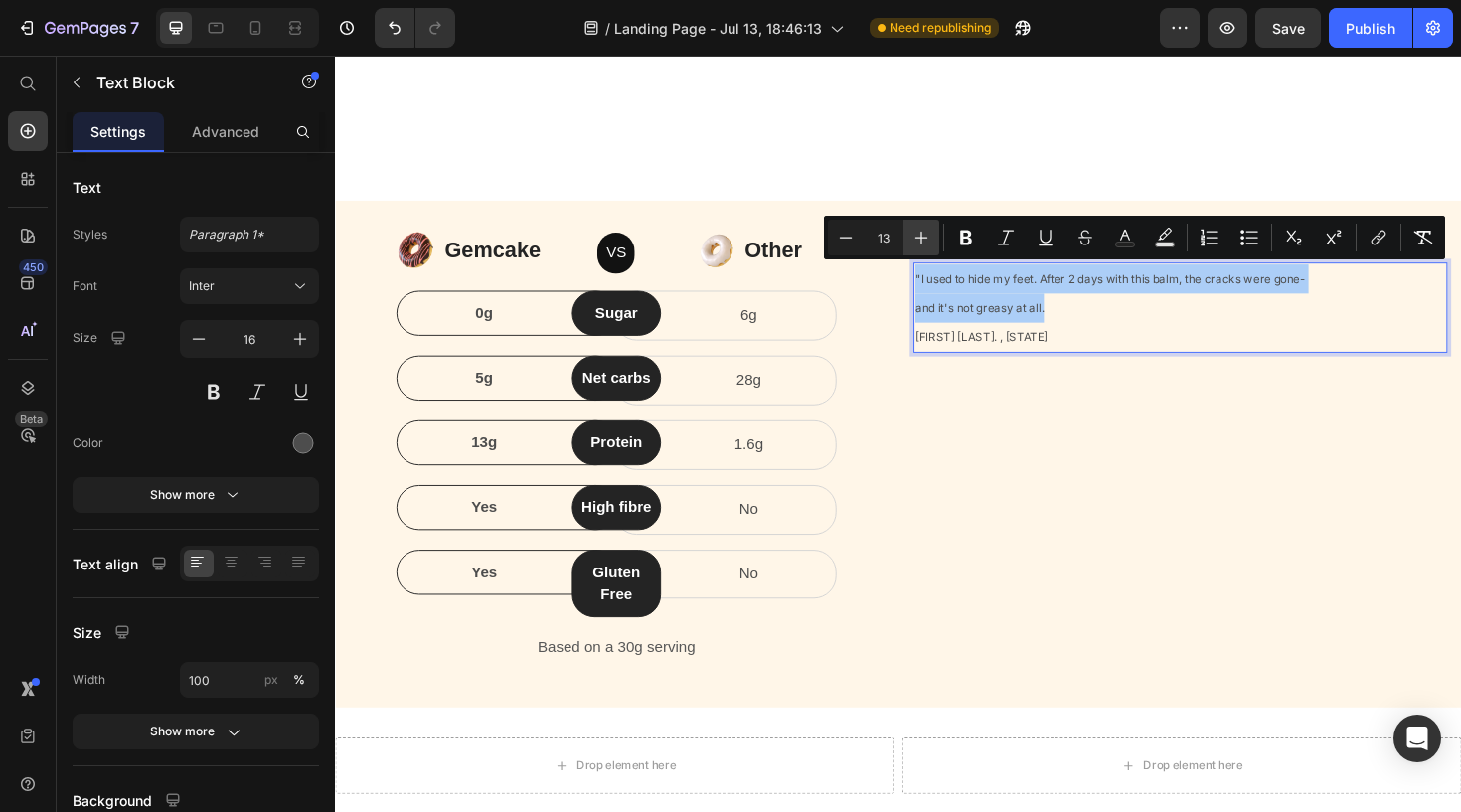click 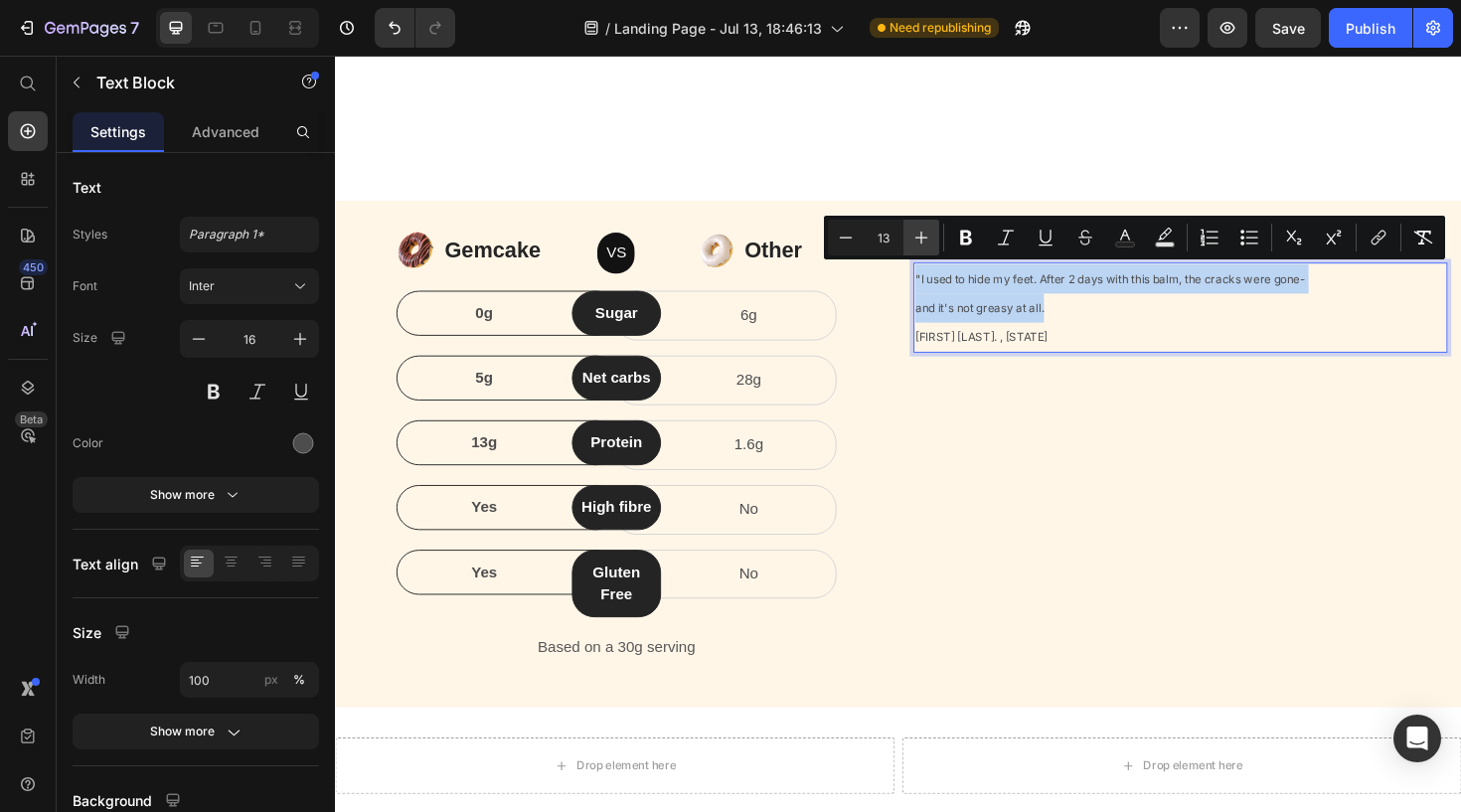 type on "14" 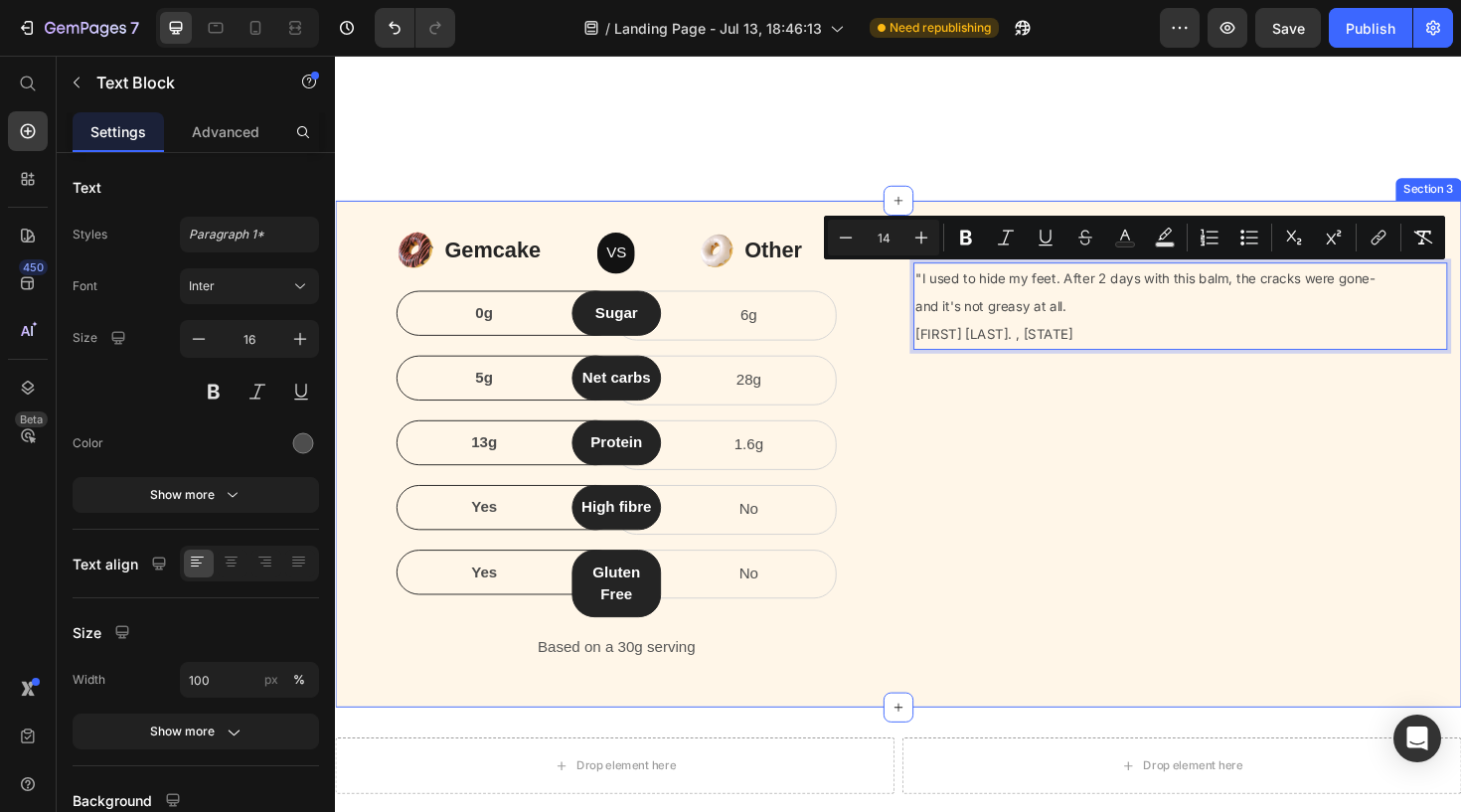 click on "Skip The Mess , Here's some  Real Reviews Text Block "I used to hide my feet. After 2 days with this balm, the cracks were gone- and it's not greasy at all." [FIRST] [LAST]. , [STATE] Text Block   0" at bounding box center [1229, 477] 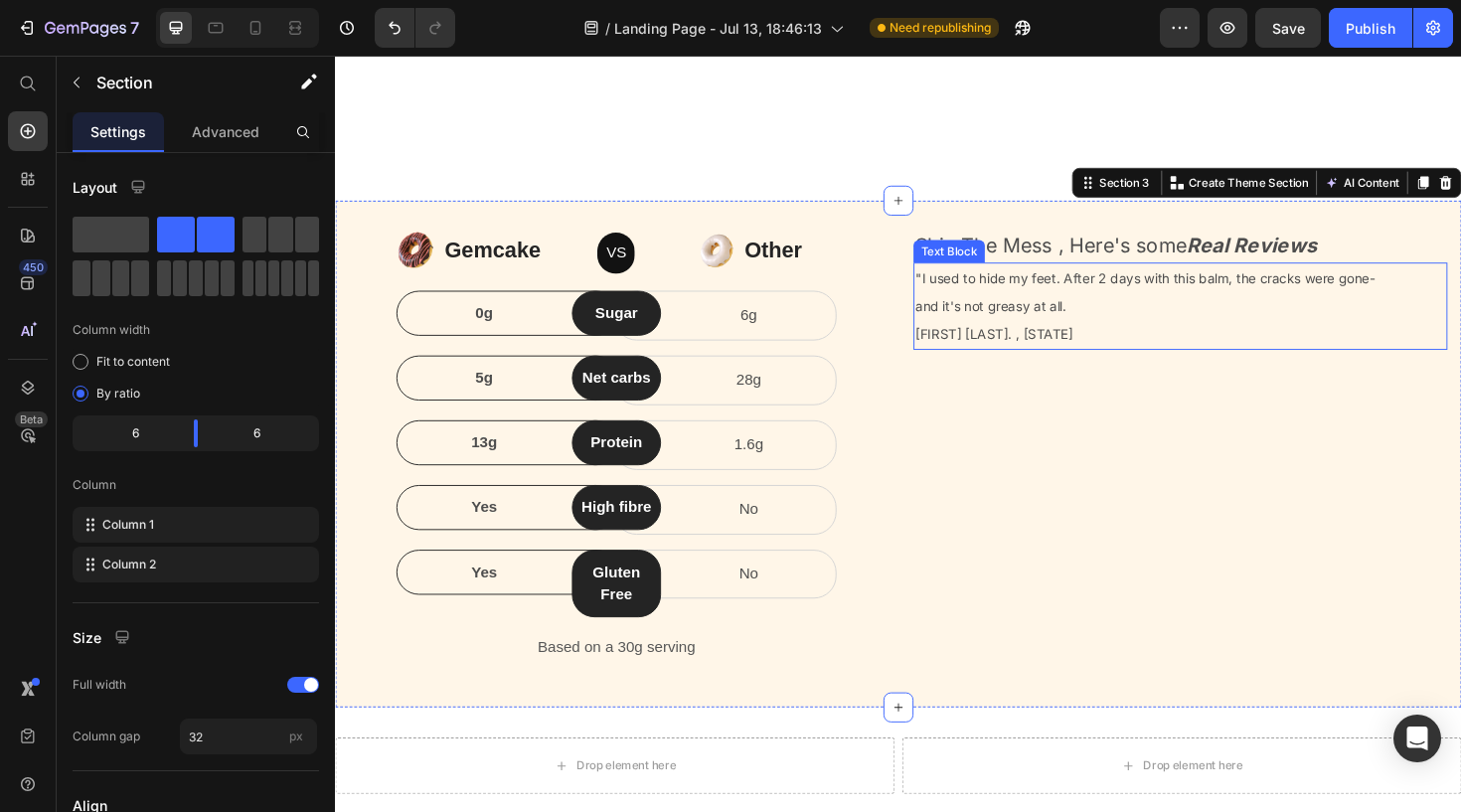 click on "[FIRST] [LAST]. , [STATE]" at bounding box center (1229, 350) 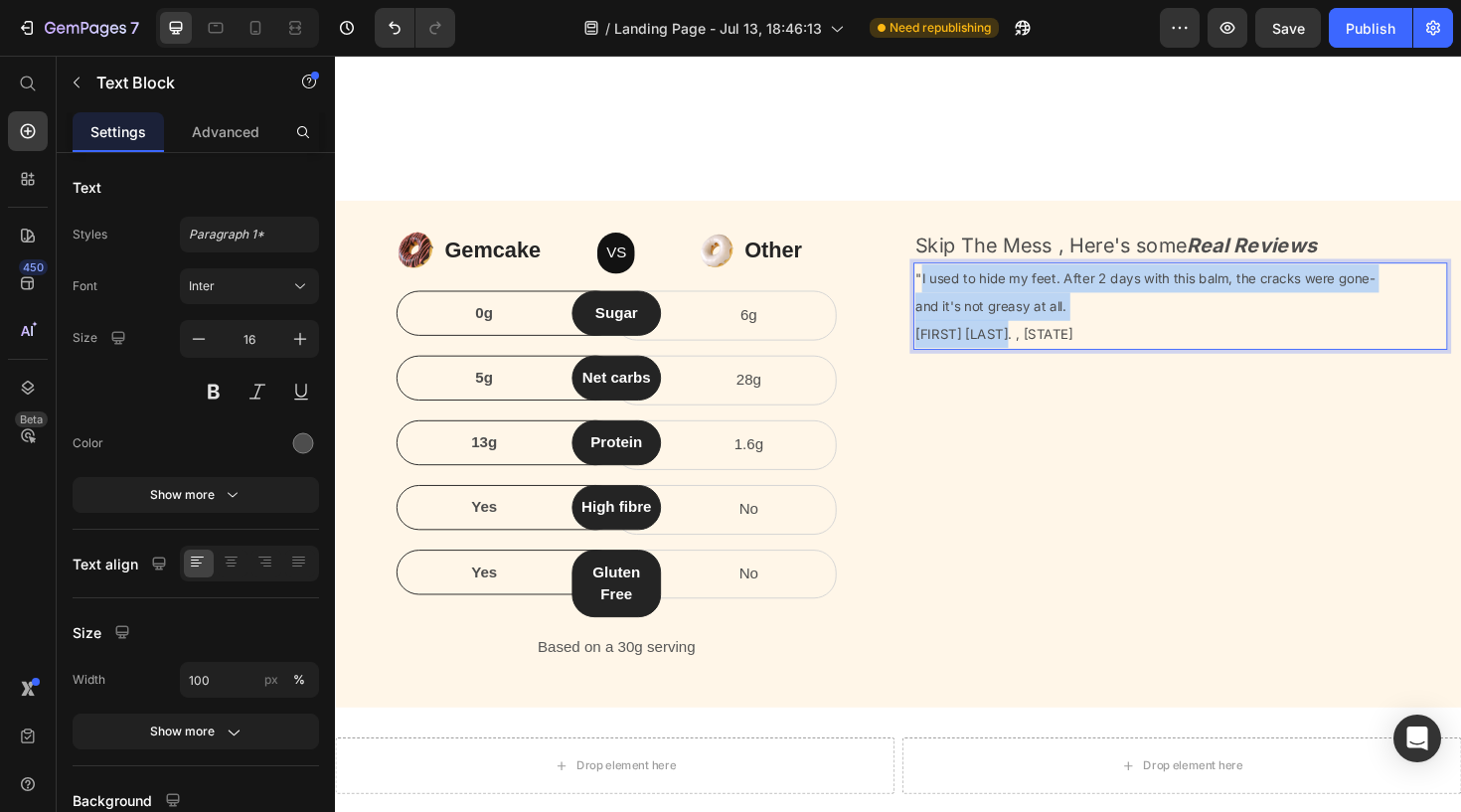 drag, startPoint x: 1075, startPoint y: 342, endPoint x: 957, endPoint y: 287, distance: 130.18833 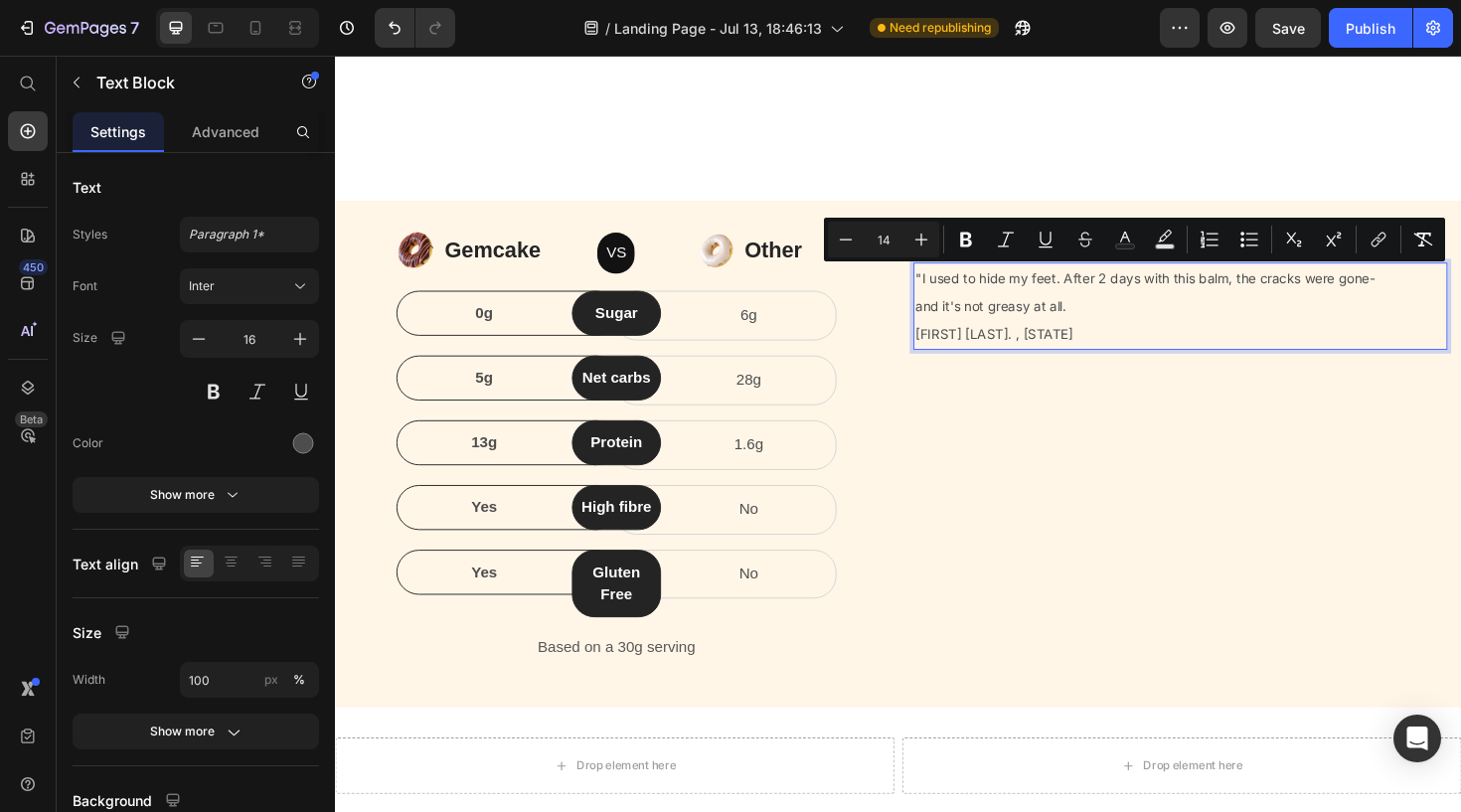 click on "[FIRST] [LAST]. , [STATE]" at bounding box center [1229, 350] 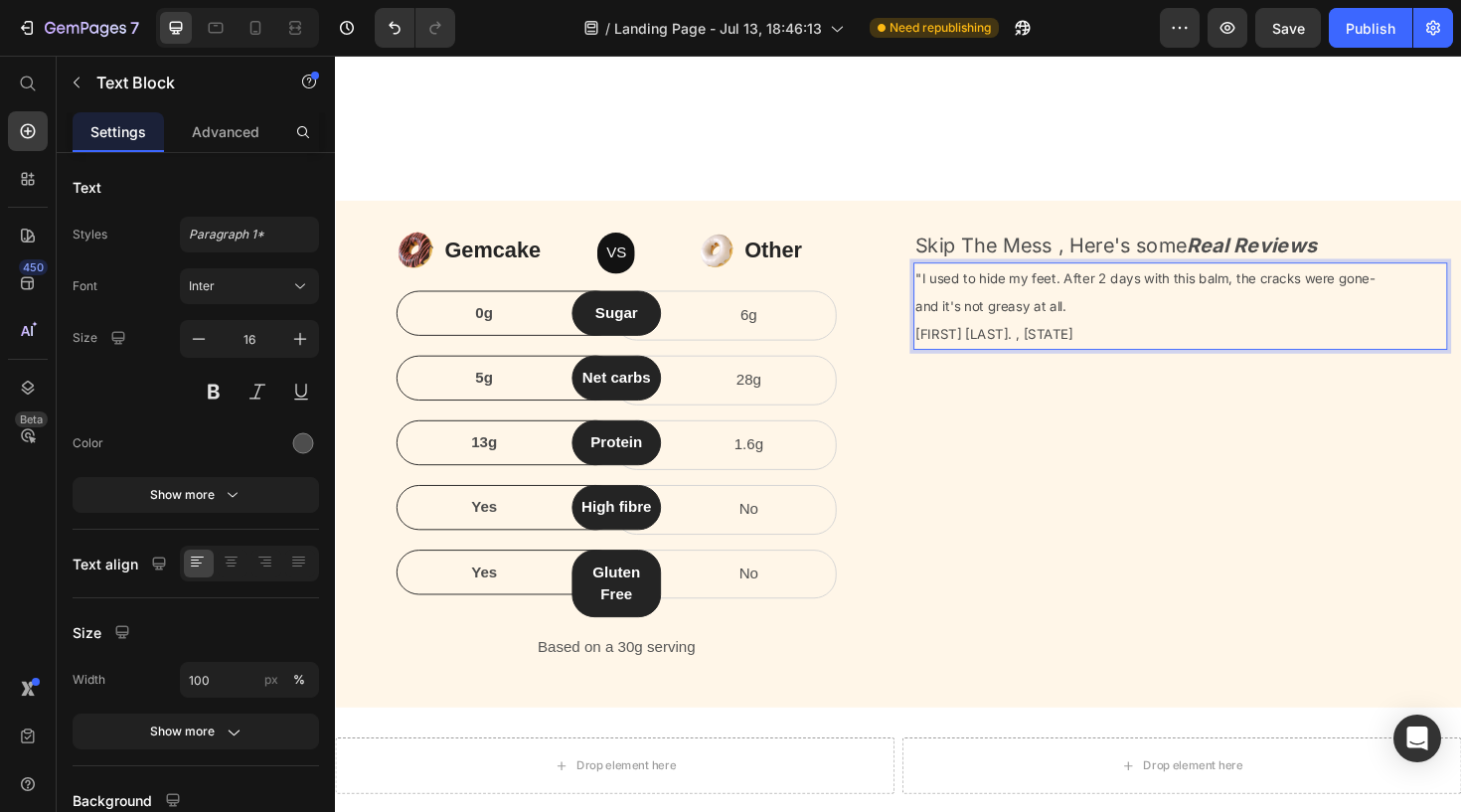 click on "and it's not greasy at all." at bounding box center (1229, 321) 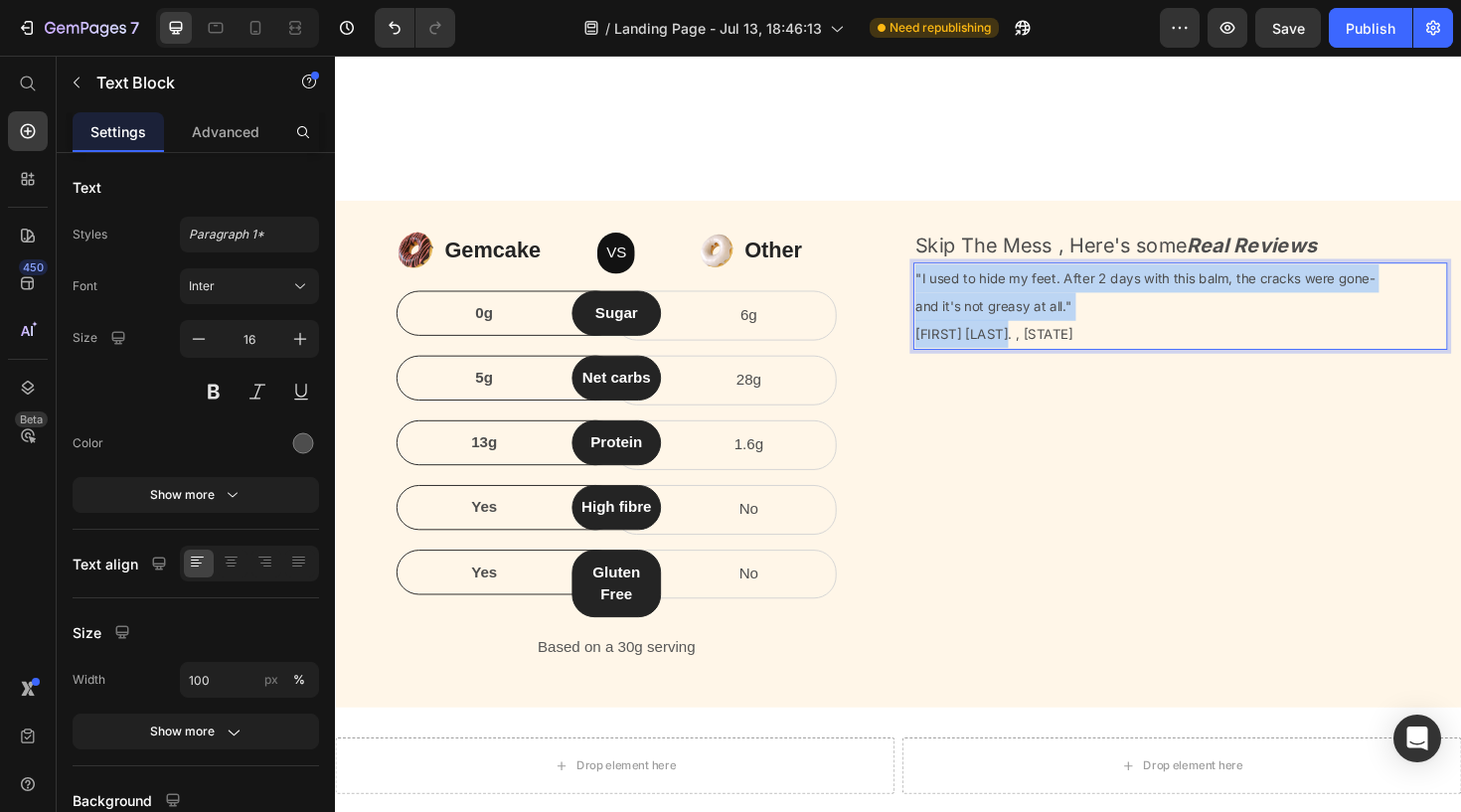 drag, startPoint x: 1053, startPoint y: 341, endPoint x: 942, endPoint y: 281, distance: 126.178445 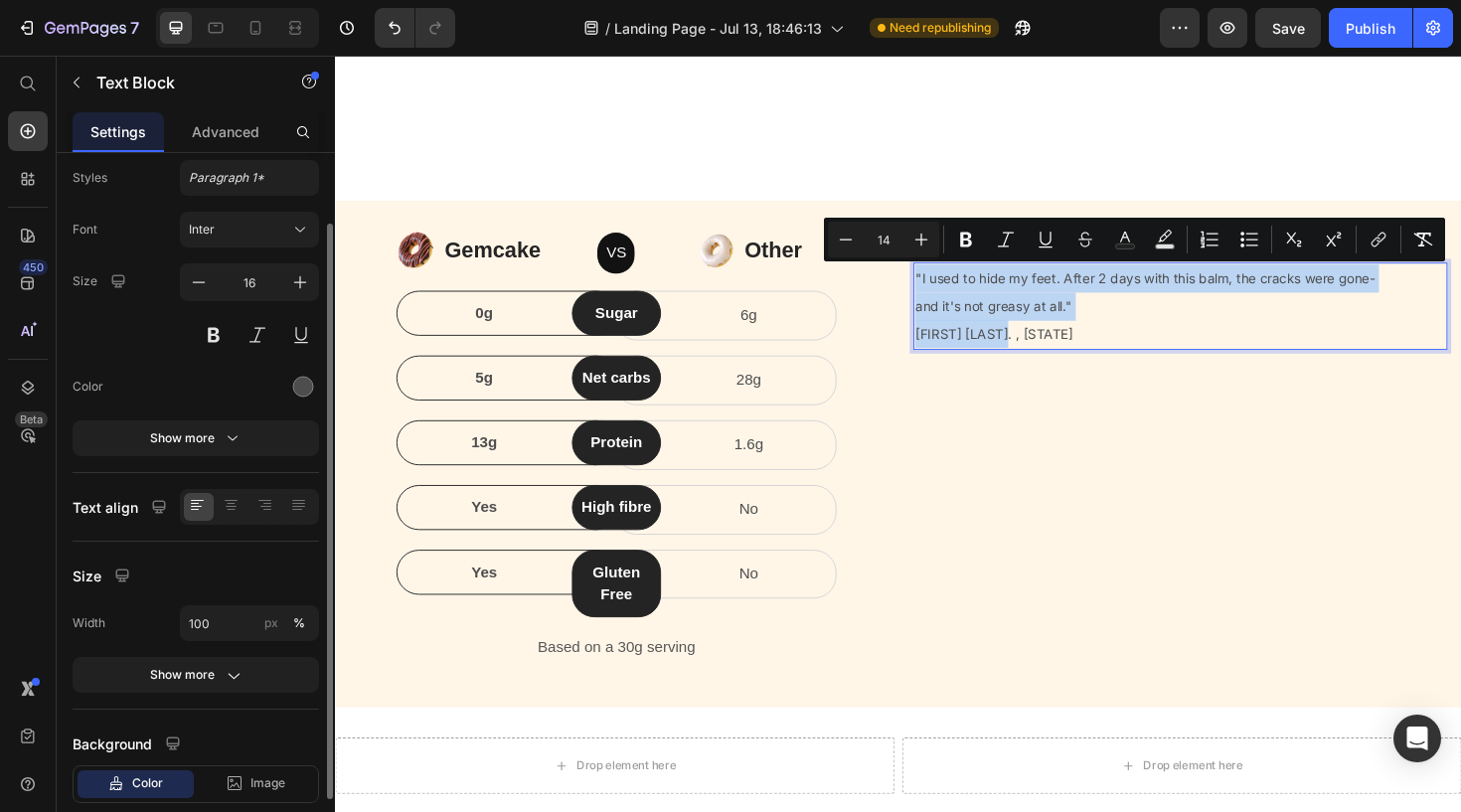 scroll, scrollTop: 72, scrollLeft: 0, axis: vertical 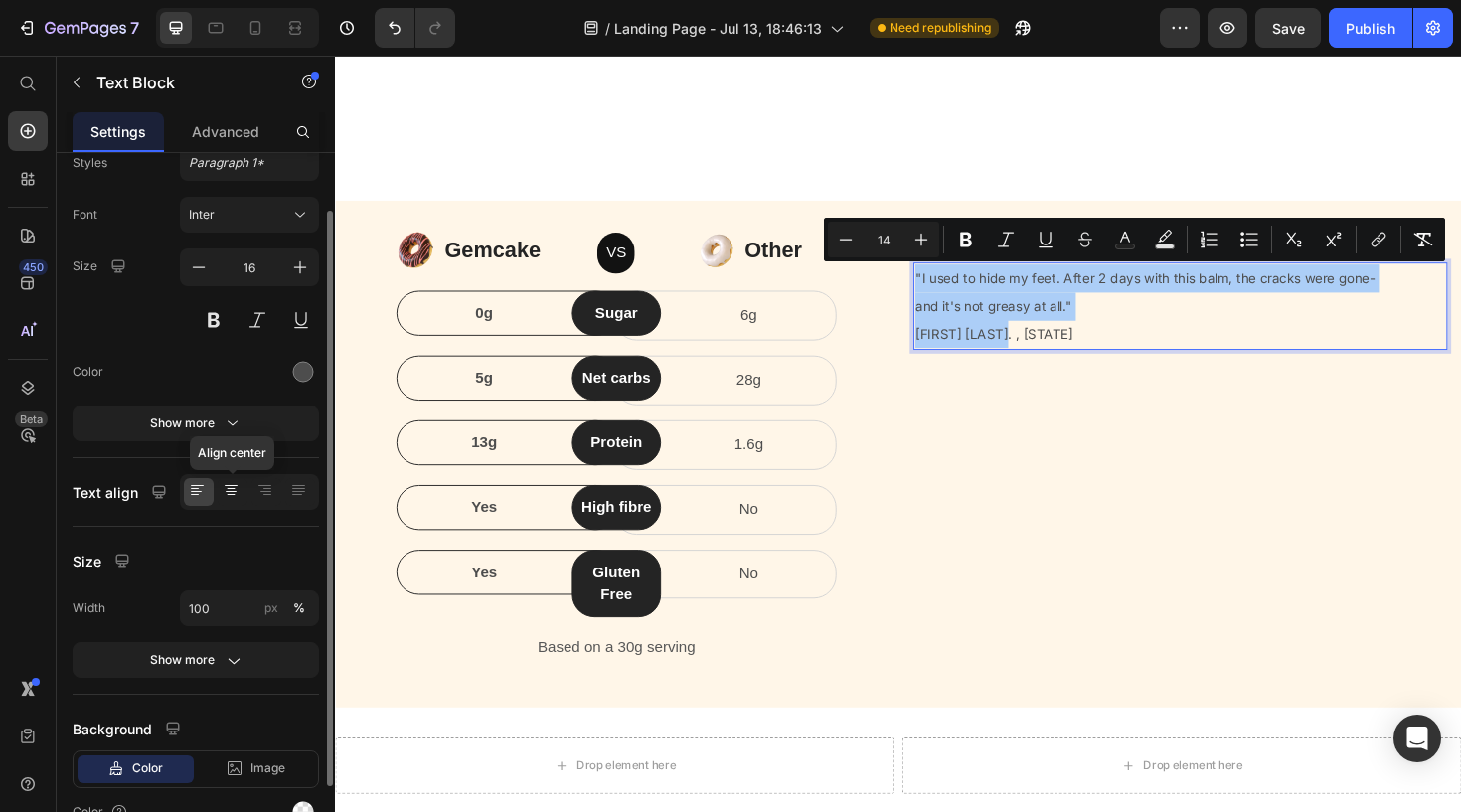 click 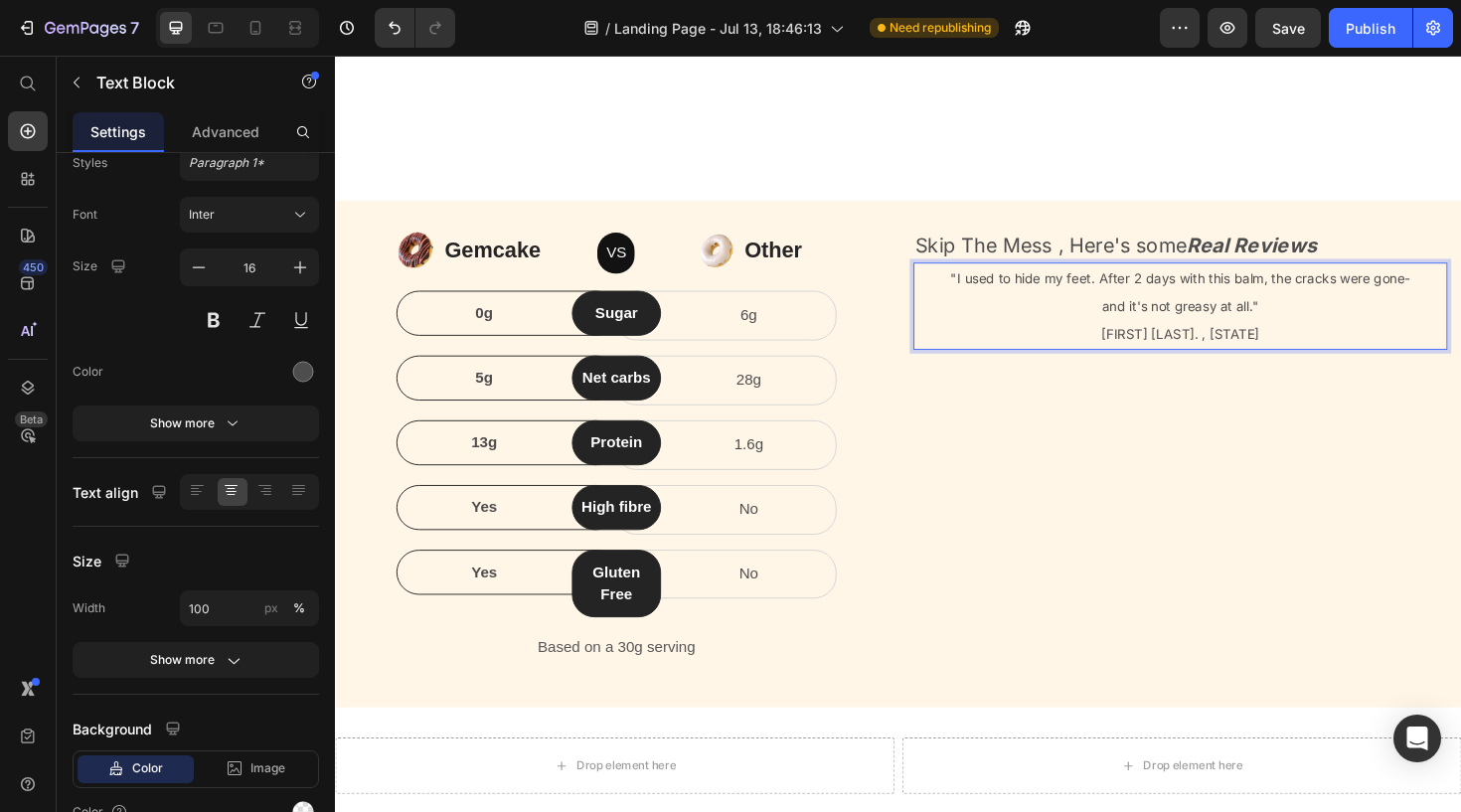 click on "[FIRST] [LAST]. , [STATE]" at bounding box center (1229, 350) 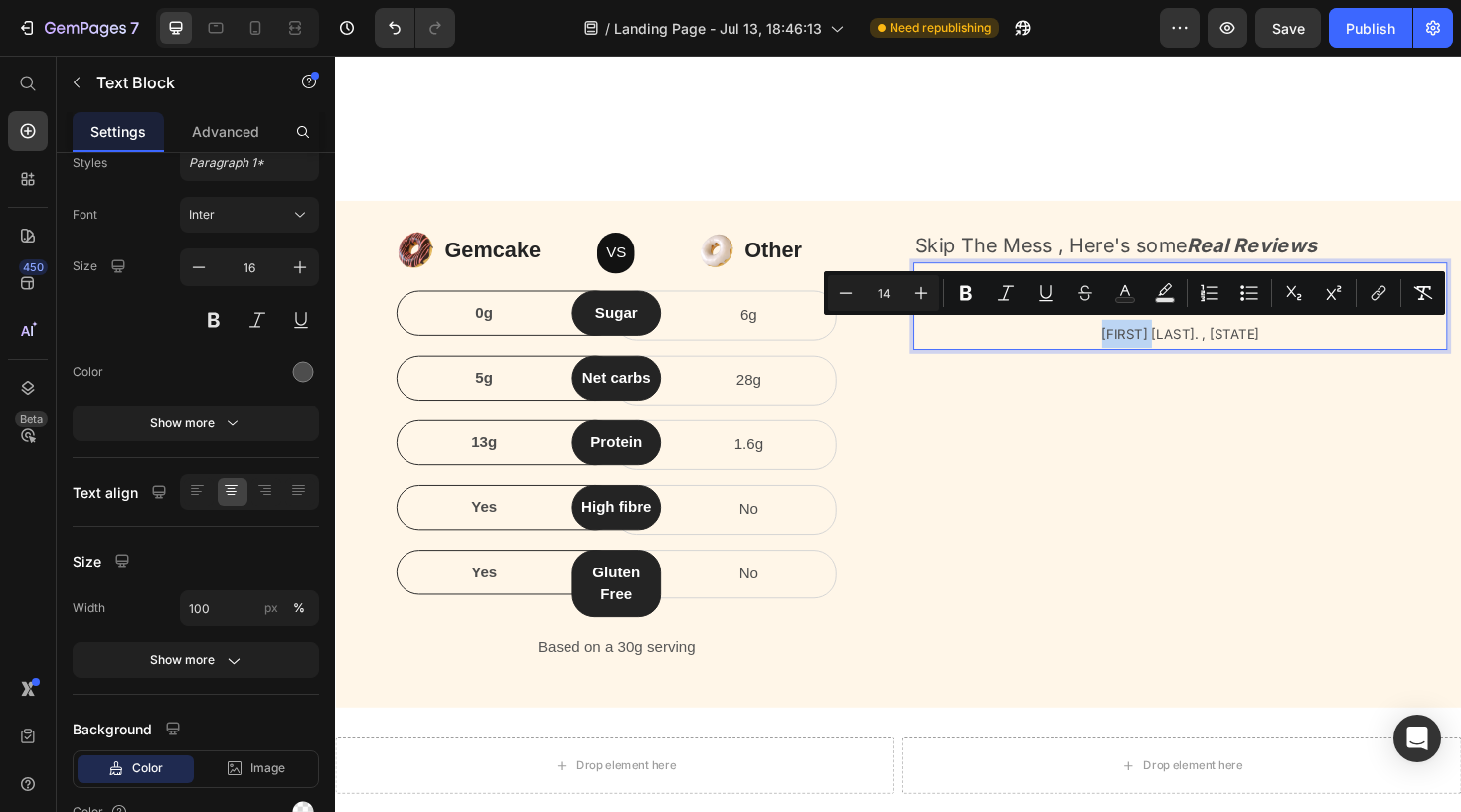 drag, startPoint x: 849, startPoint y: 295, endPoint x: 908, endPoint y: 297, distance: 59.033889 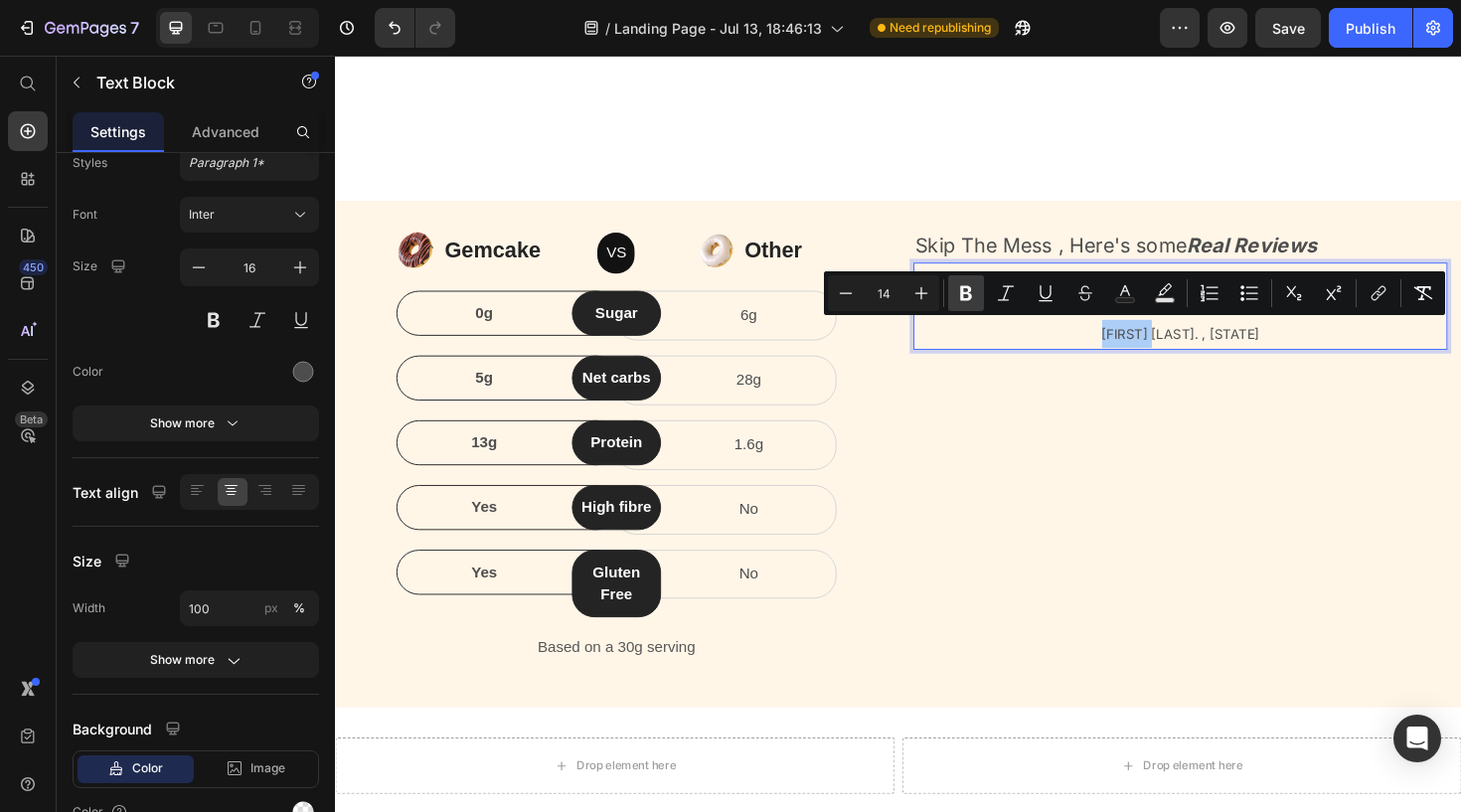 click on "Bold" at bounding box center [966, 293] 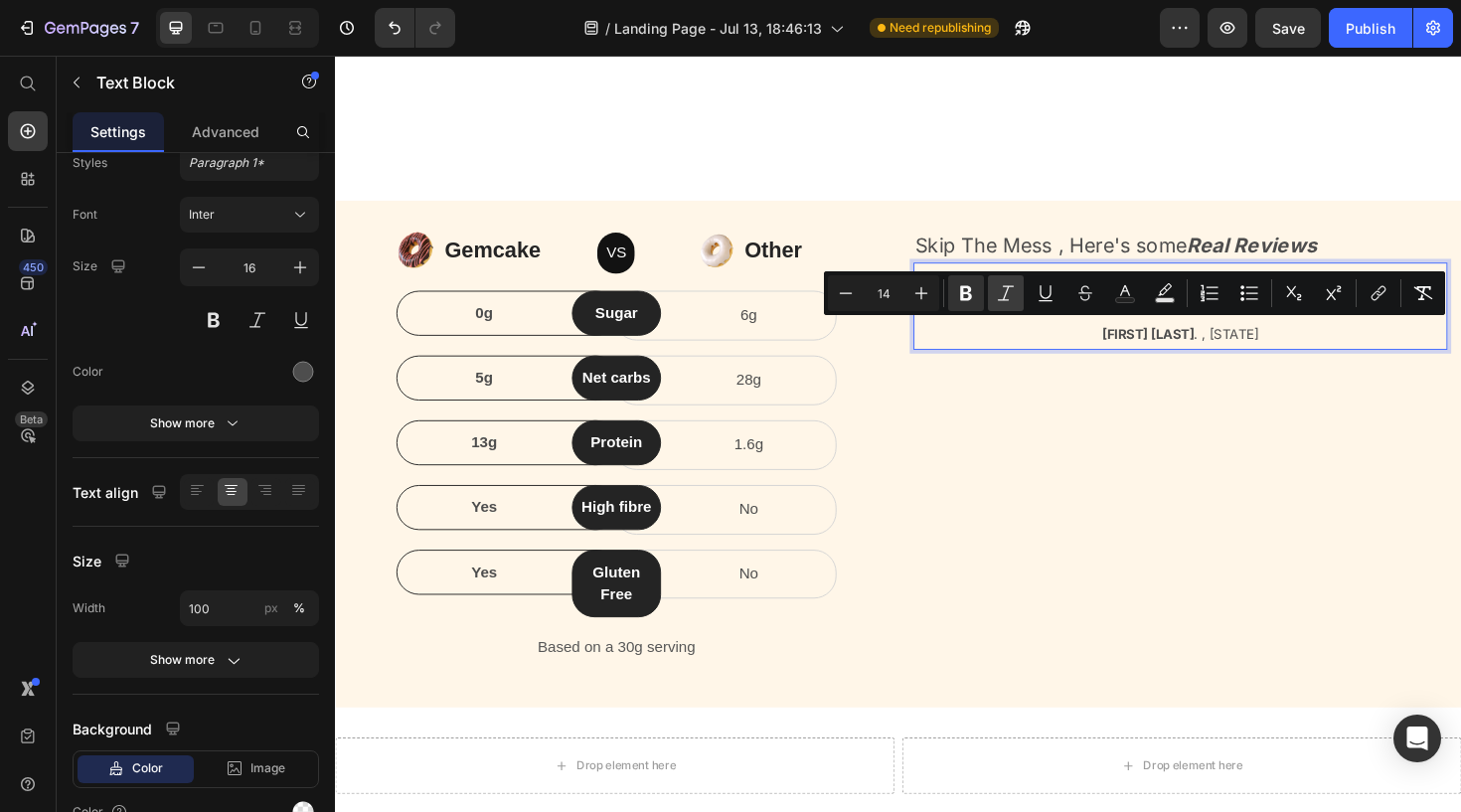 click 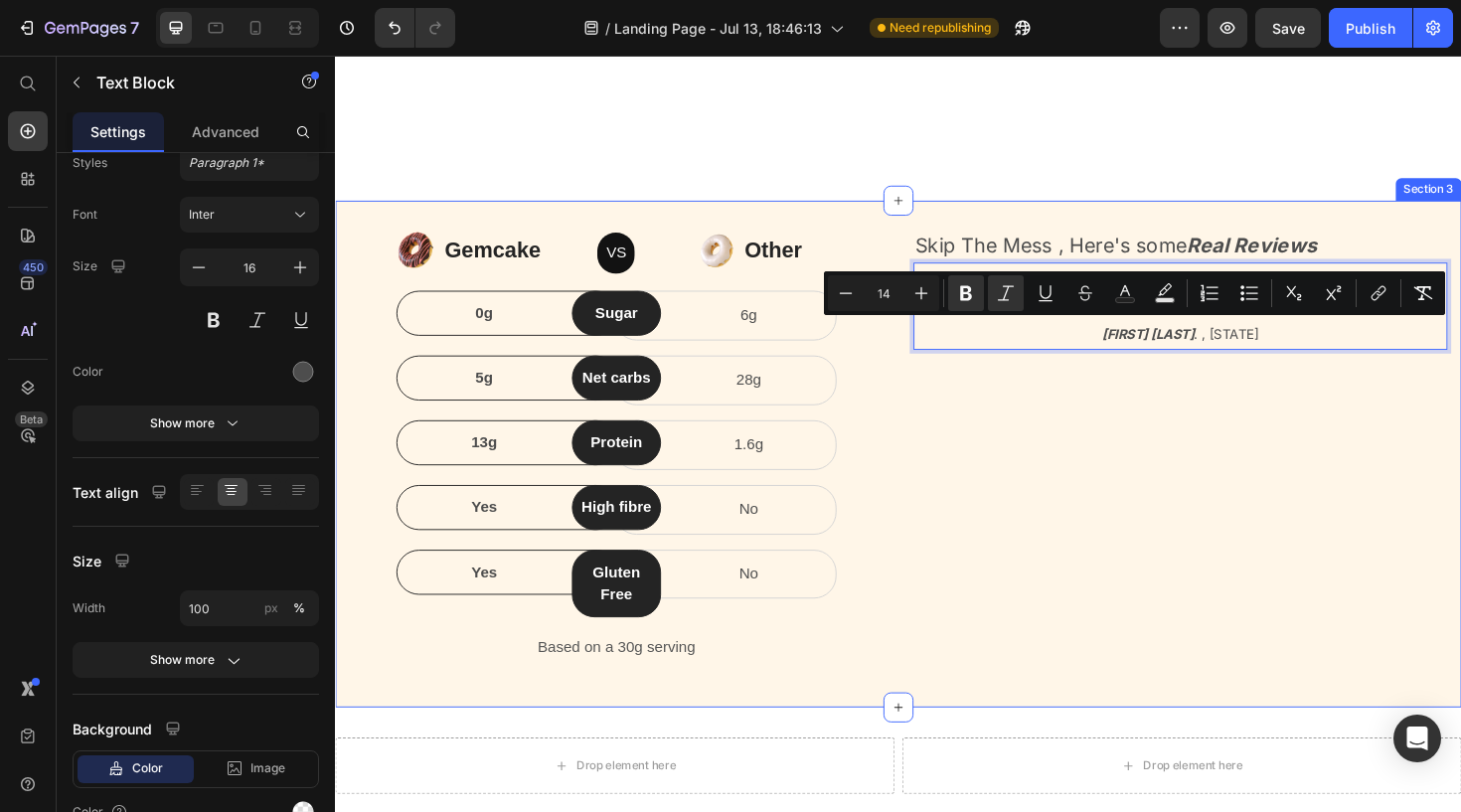 click on "Skip The Mess , Here's some  Real Reviews Text Block "I used to hide my feet. After 2 days with this balm, the cracks were gone- and it's not greasy at all." [FIRST] [LAST] . , [STATE] Text Block   0" at bounding box center (1229, 477) 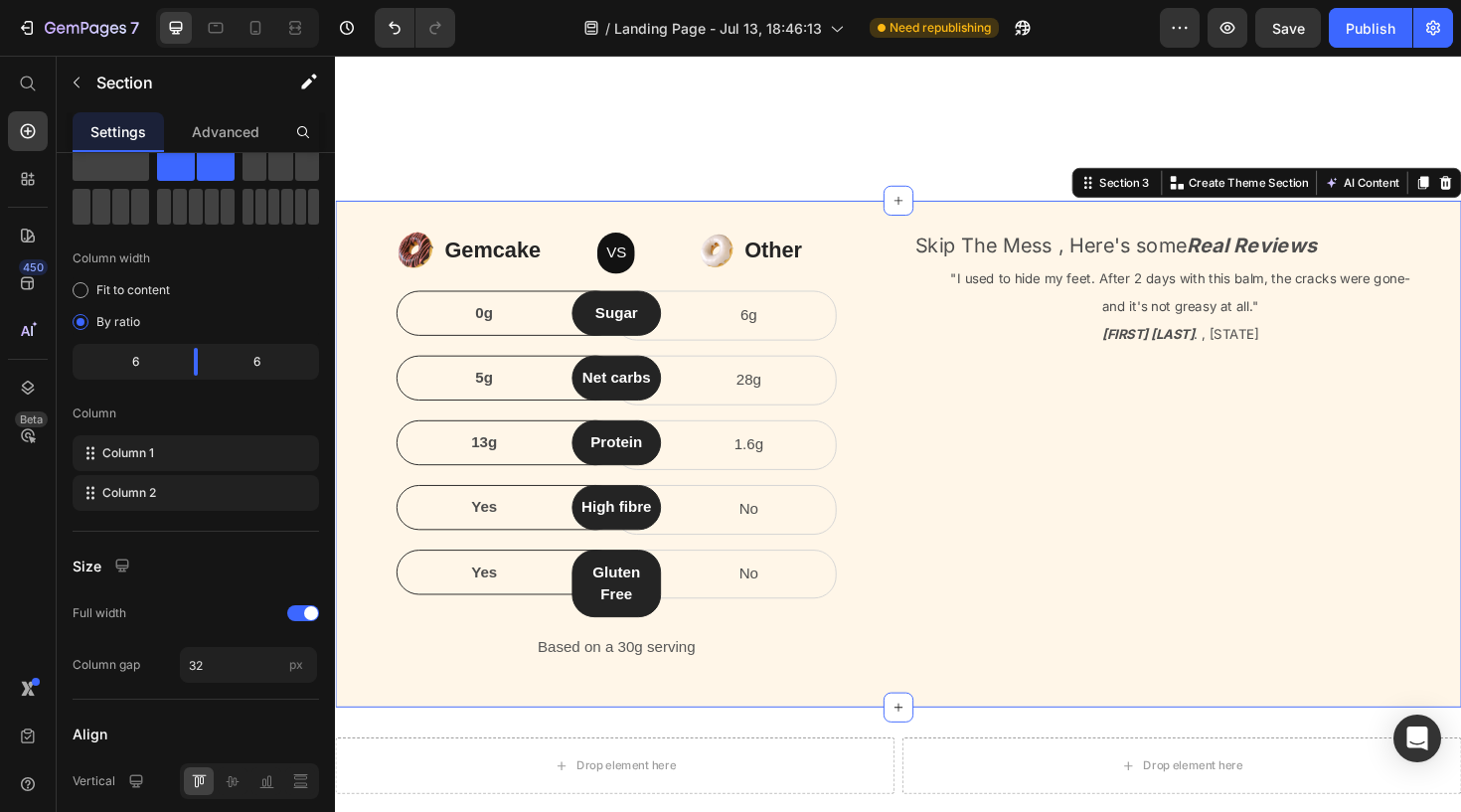 scroll, scrollTop: 0, scrollLeft: 0, axis: both 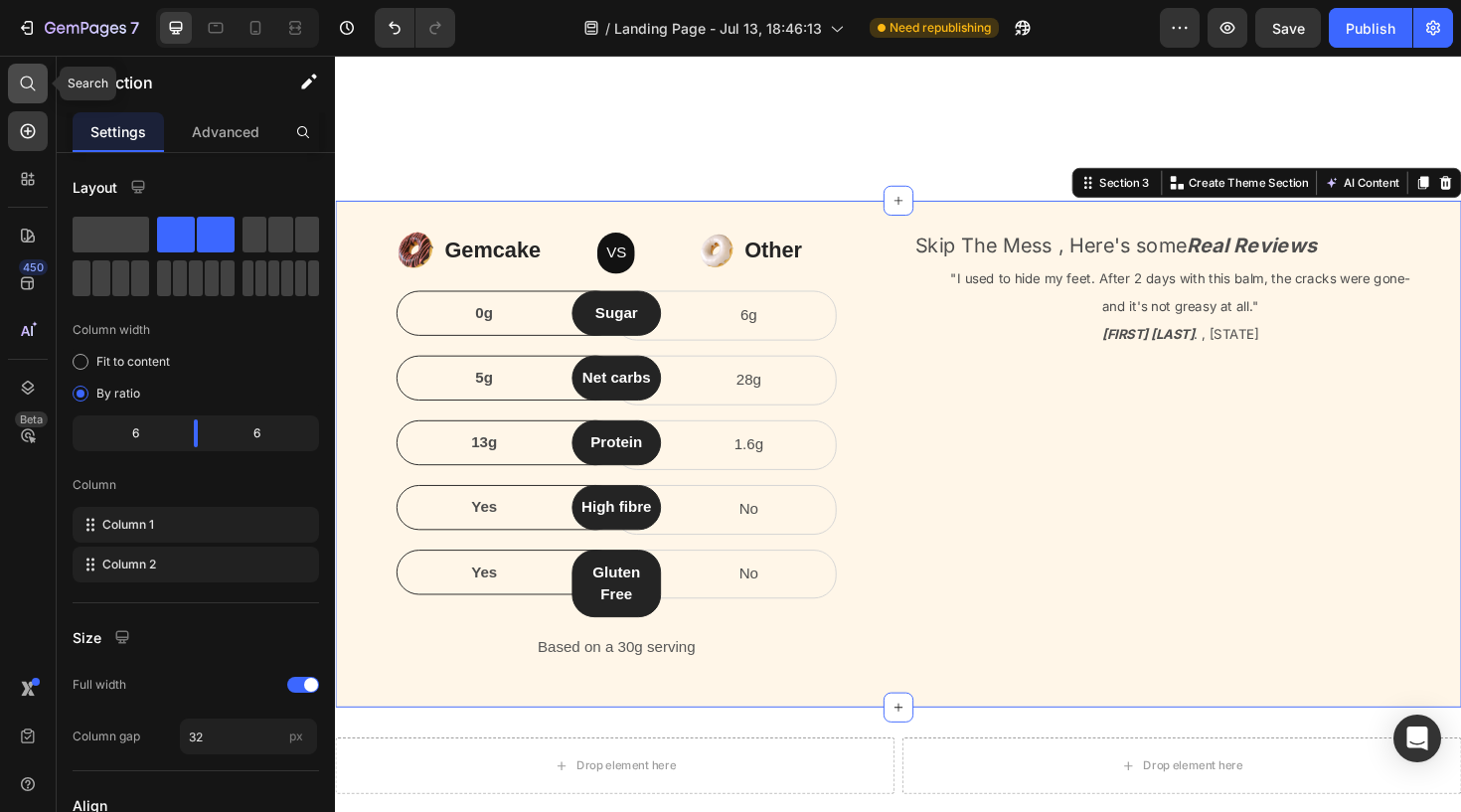 click 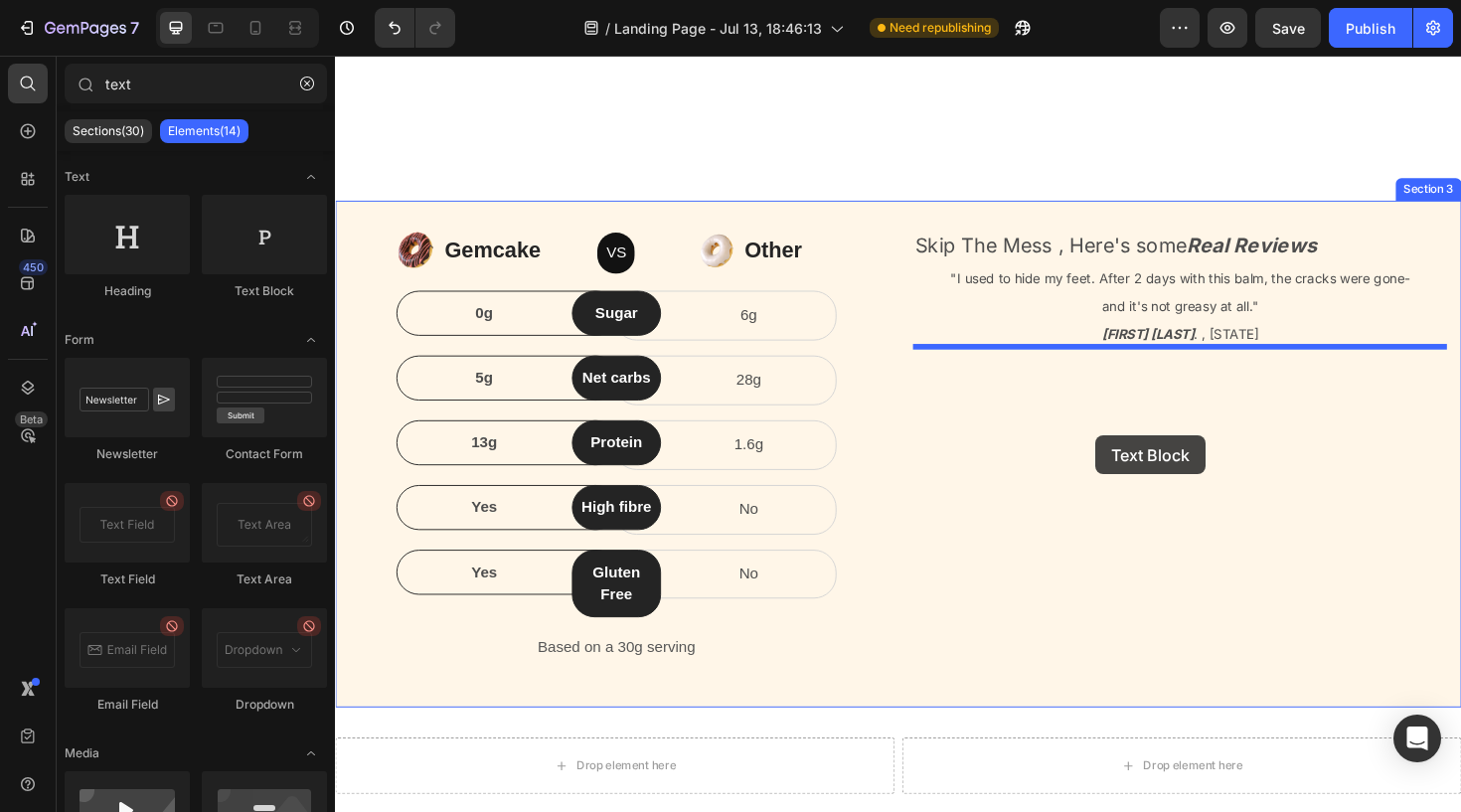 drag, startPoint x: 606, startPoint y: 288, endPoint x: 1168, endPoint y: 430, distance: 579.66197 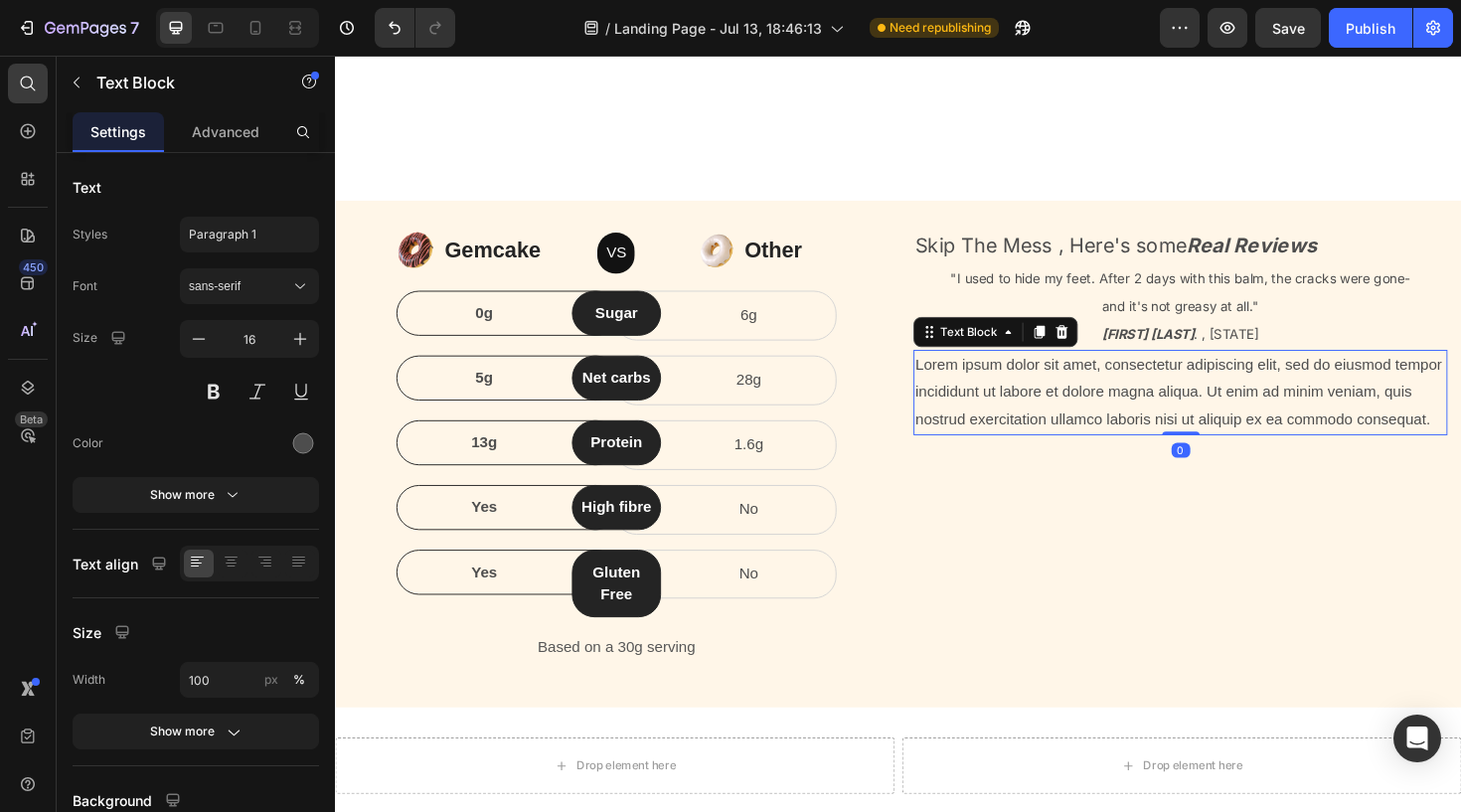click on "Lorem ipsum dolor sit amet, consectetur adipiscing elit, sed do eiusmod tempor incididunt ut labore et dolore magna aliqua. Ut enim ad minim veniam, quis nostrud exercitation ullamco laboris nisi ut aliquip ex ea commodo consequat." at bounding box center (1229, 411) 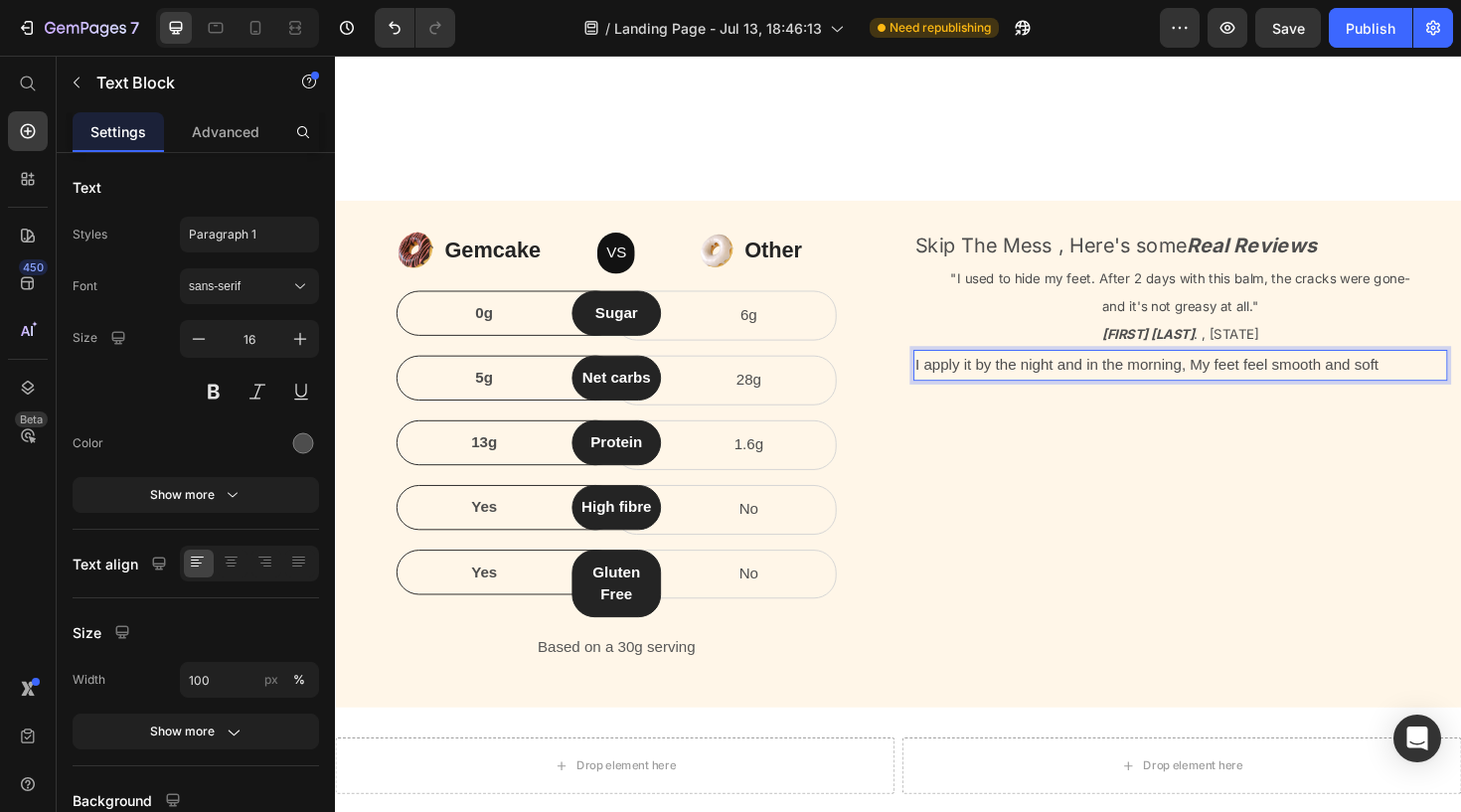 click on "I apply it by the night and in the morning, My feet feel smooth and soft" at bounding box center (1229, 383) 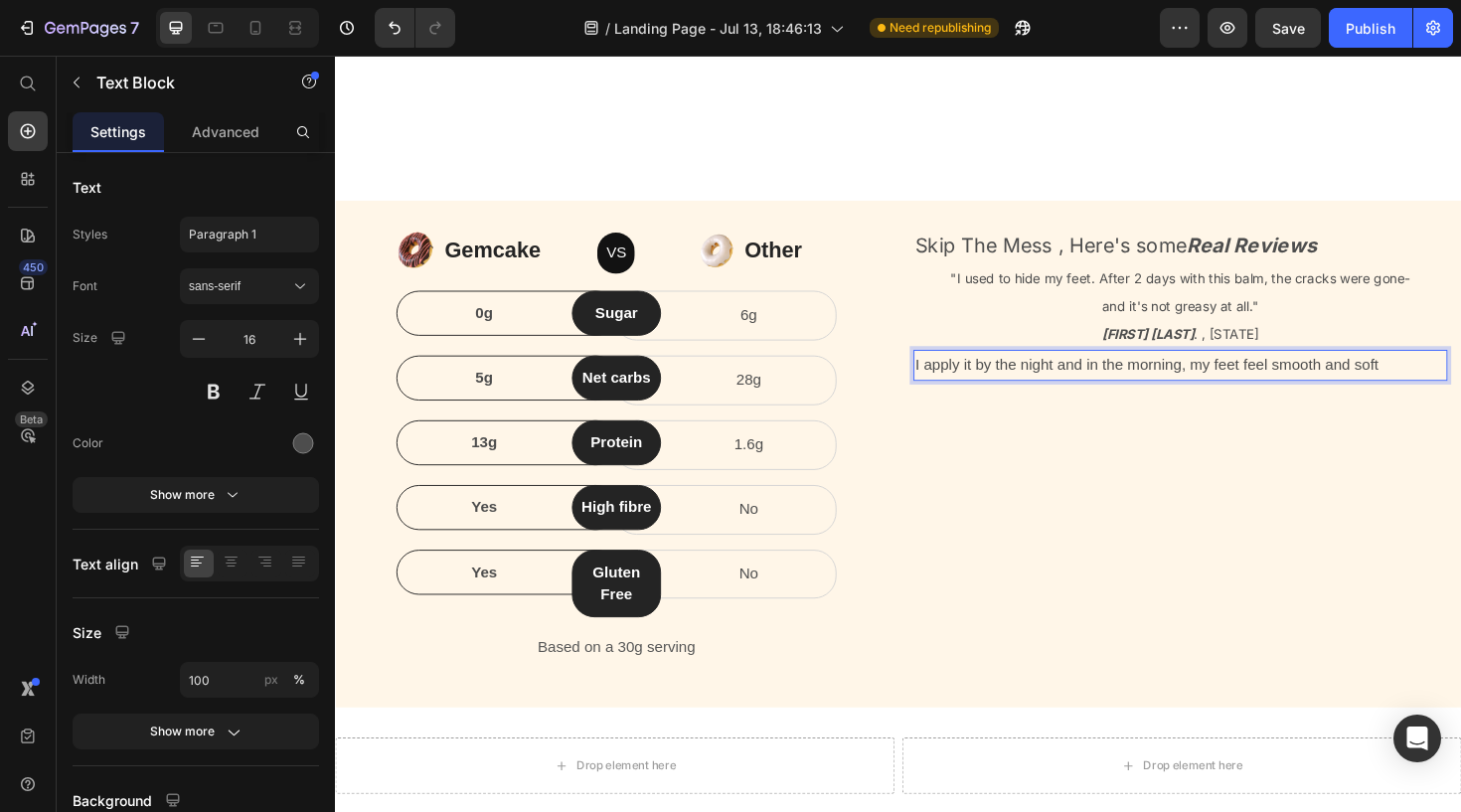 click on "I apply it by the night and in the morning, my feet feel smooth and soft" at bounding box center (1229, 383) 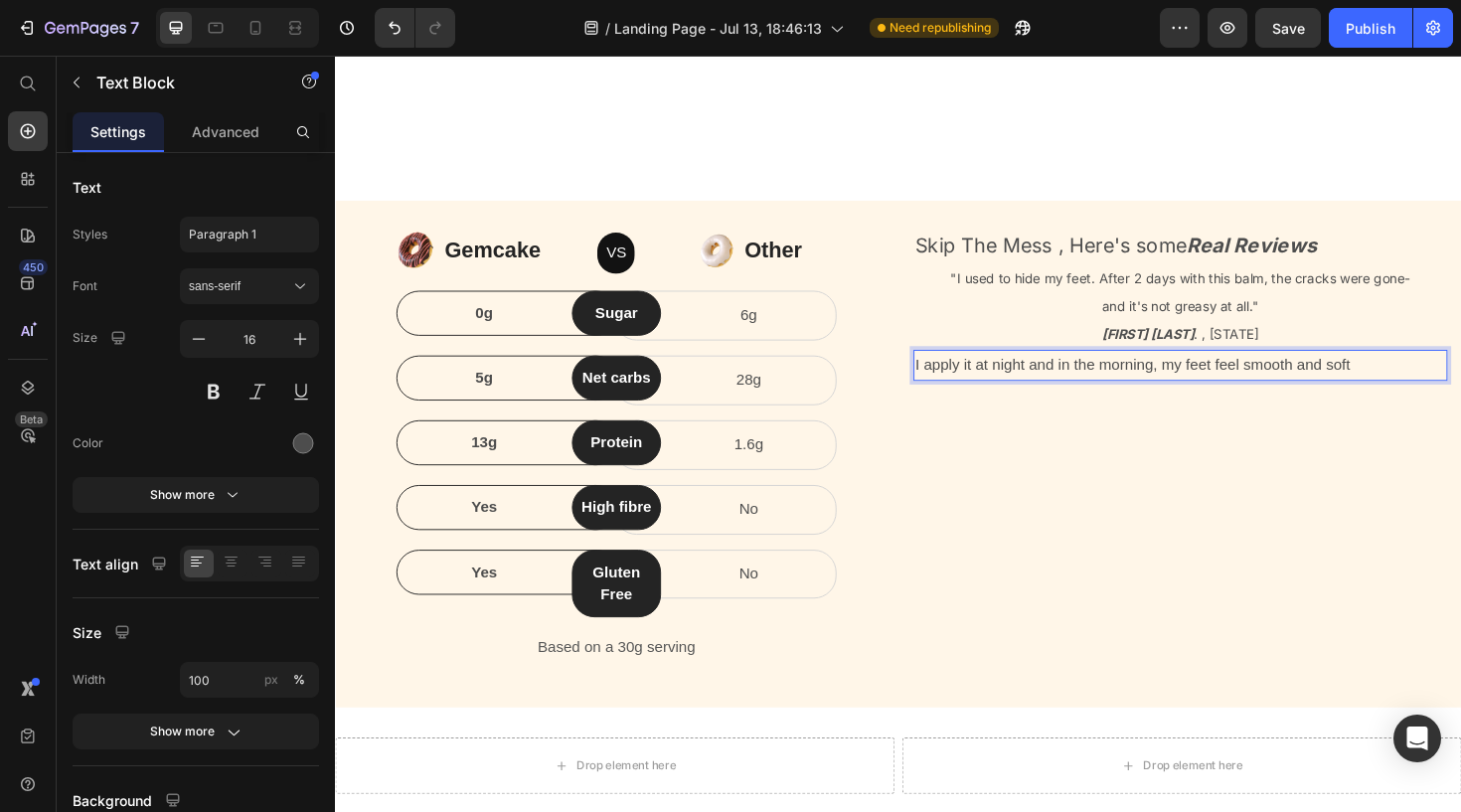 click on "I apply it at night and in the morning, my feet feel smooth and soft" at bounding box center [1229, 383] 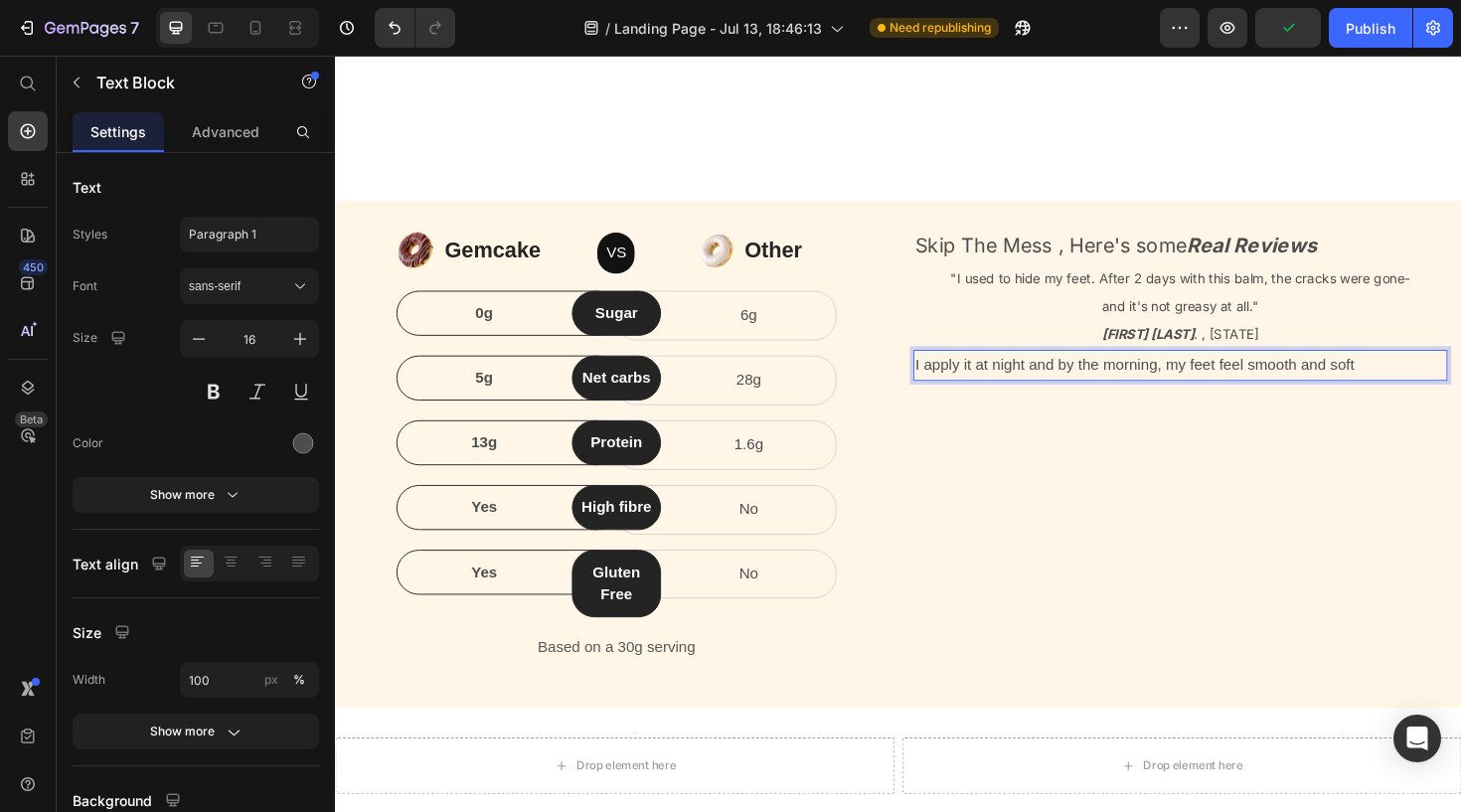 click on "I apply it at night and by the morning, my feet feel smooth and soft" at bounding box center [1229, 383] 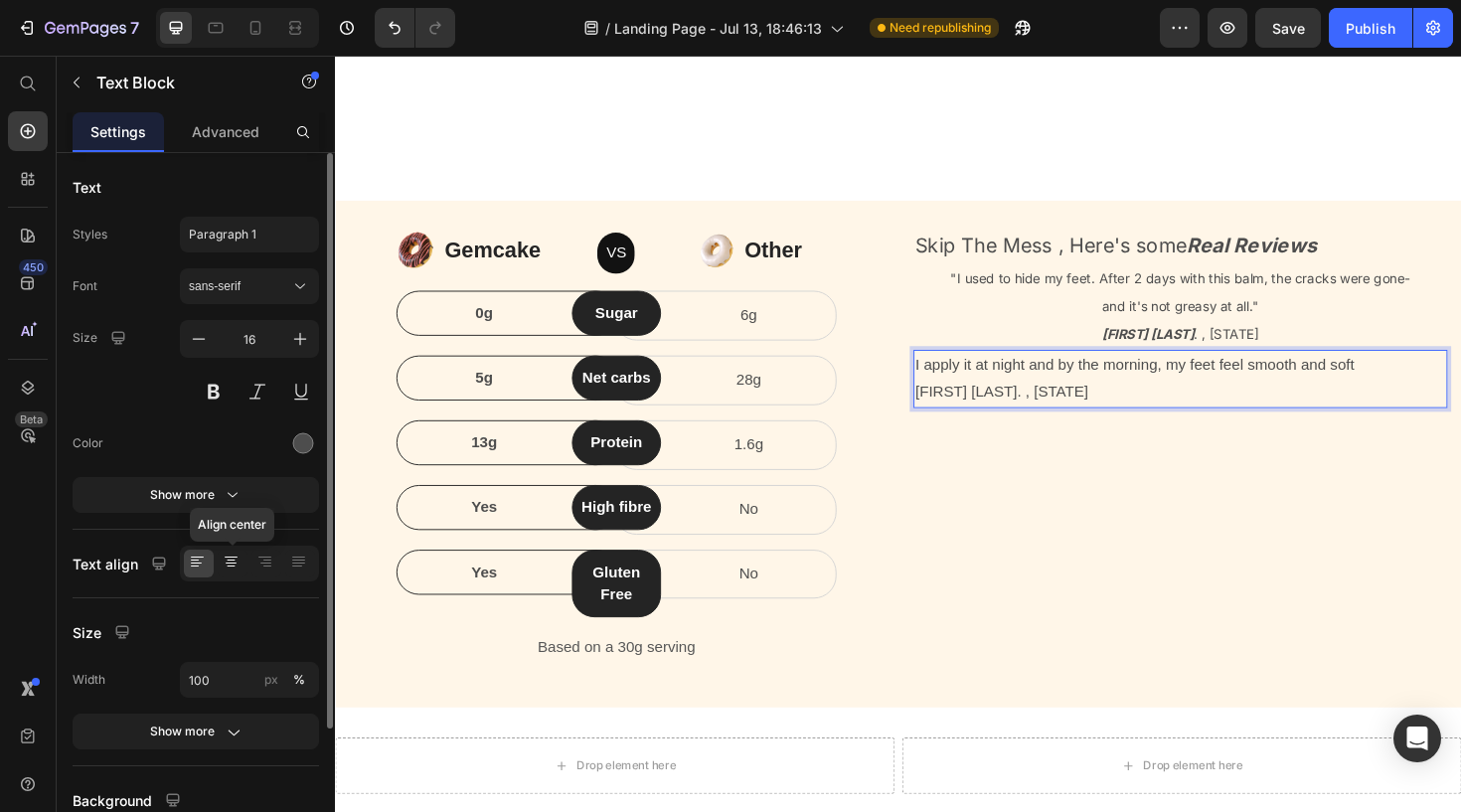 click 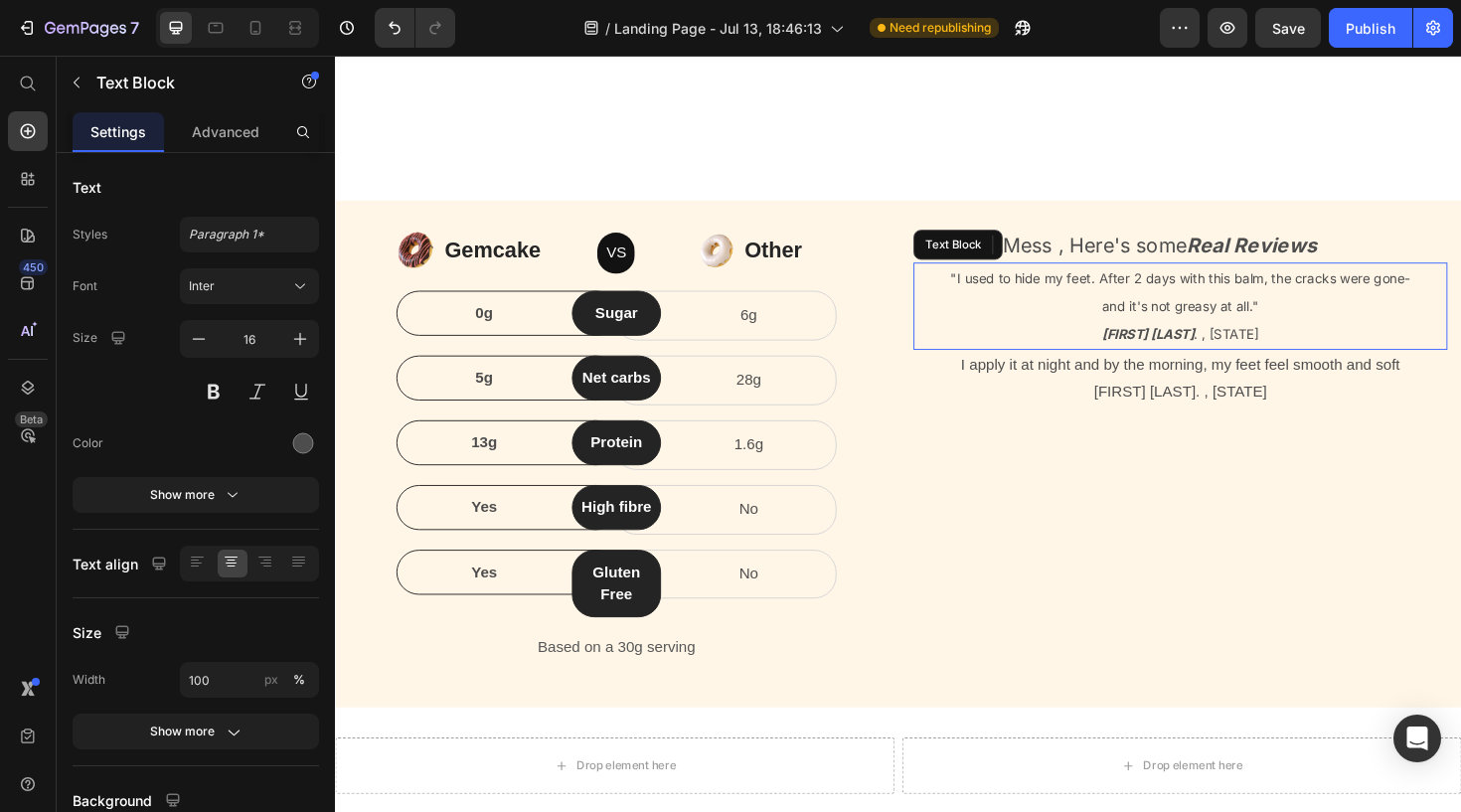 click on "and it's not greasy at all."" at bounding box center (1229, 321) 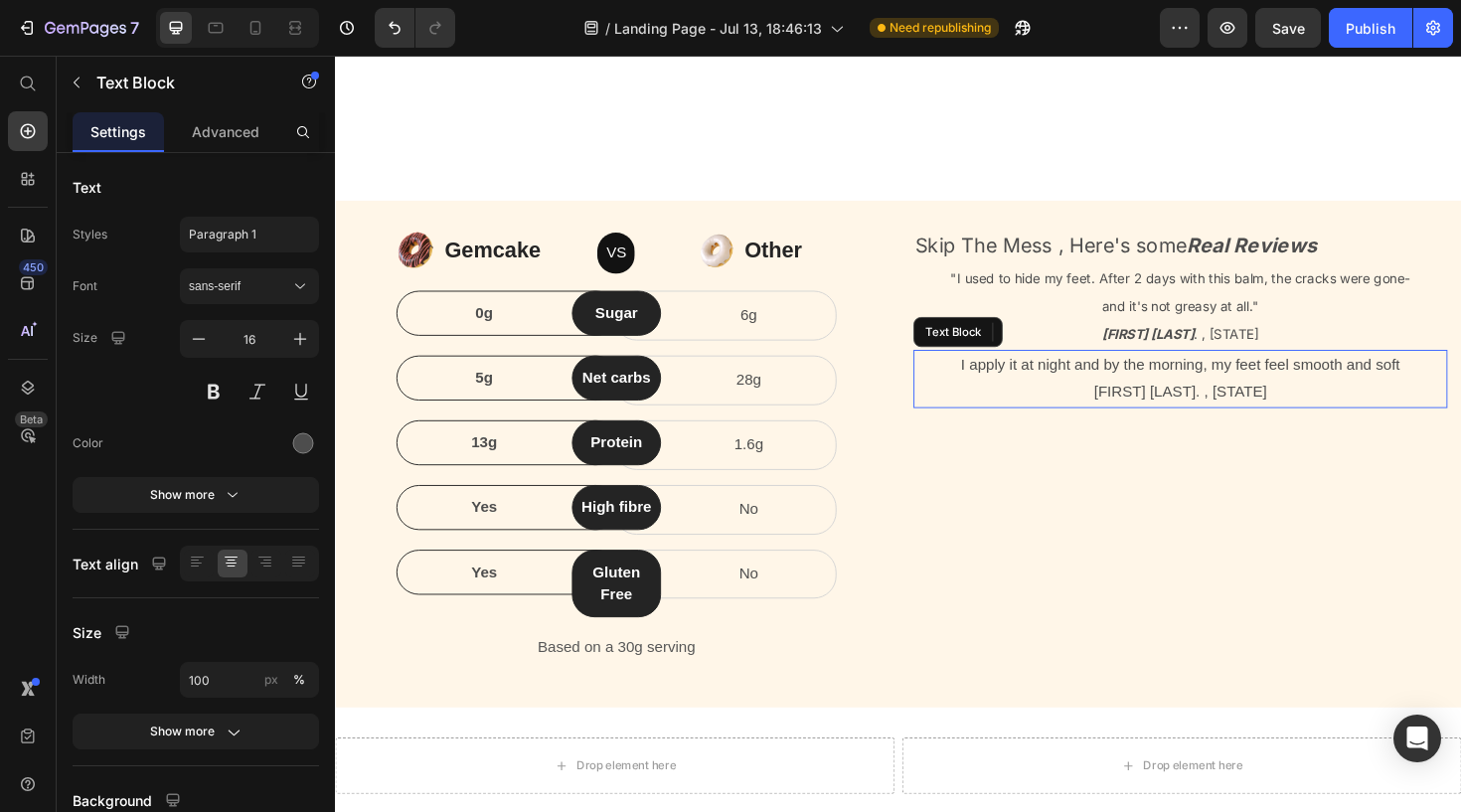 click on "[FIRST] [LAST]. , [STATE]" at bounding box center (1229, 411) 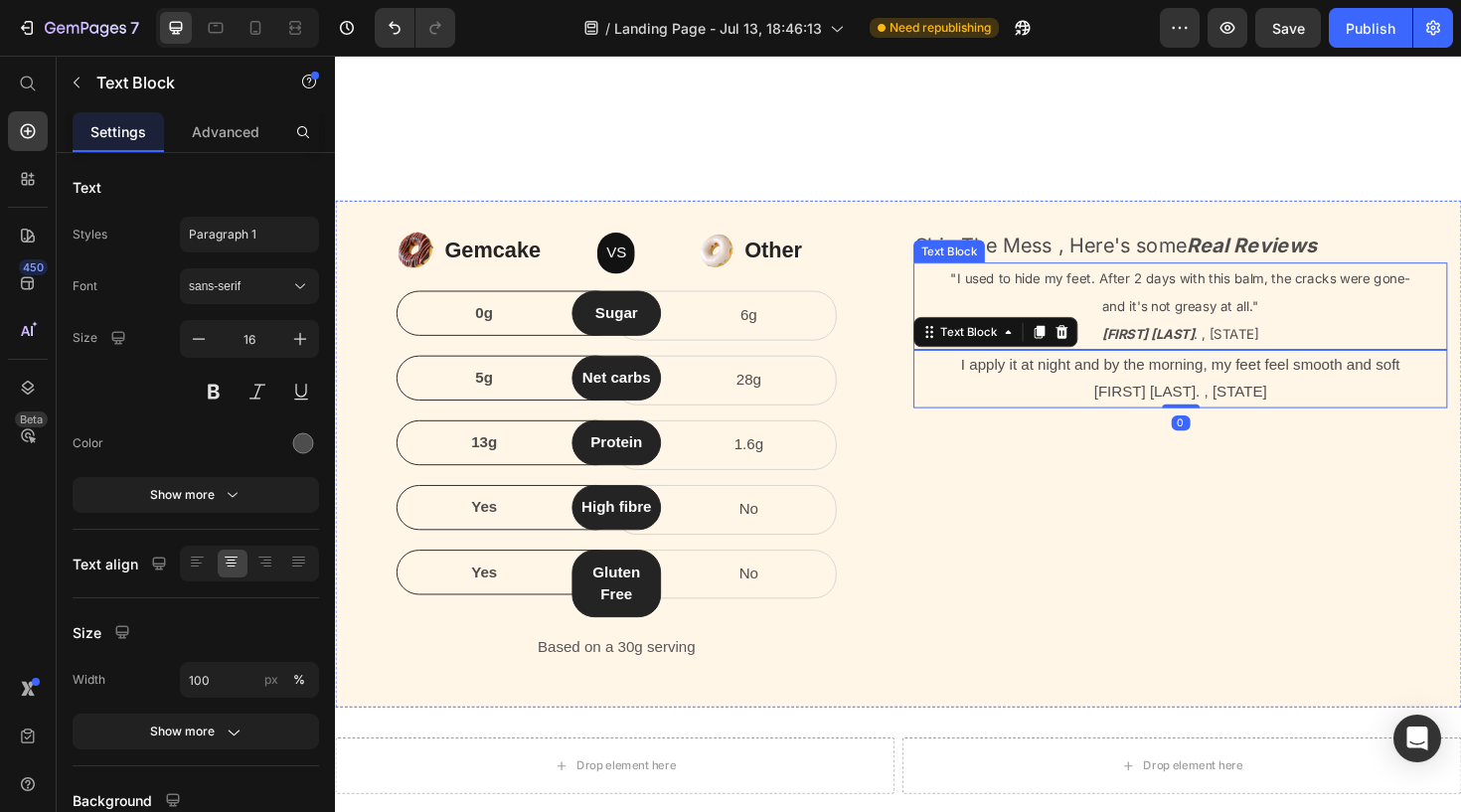 click on "and it's not greasy at all."" at bounding box center (1229, 321) 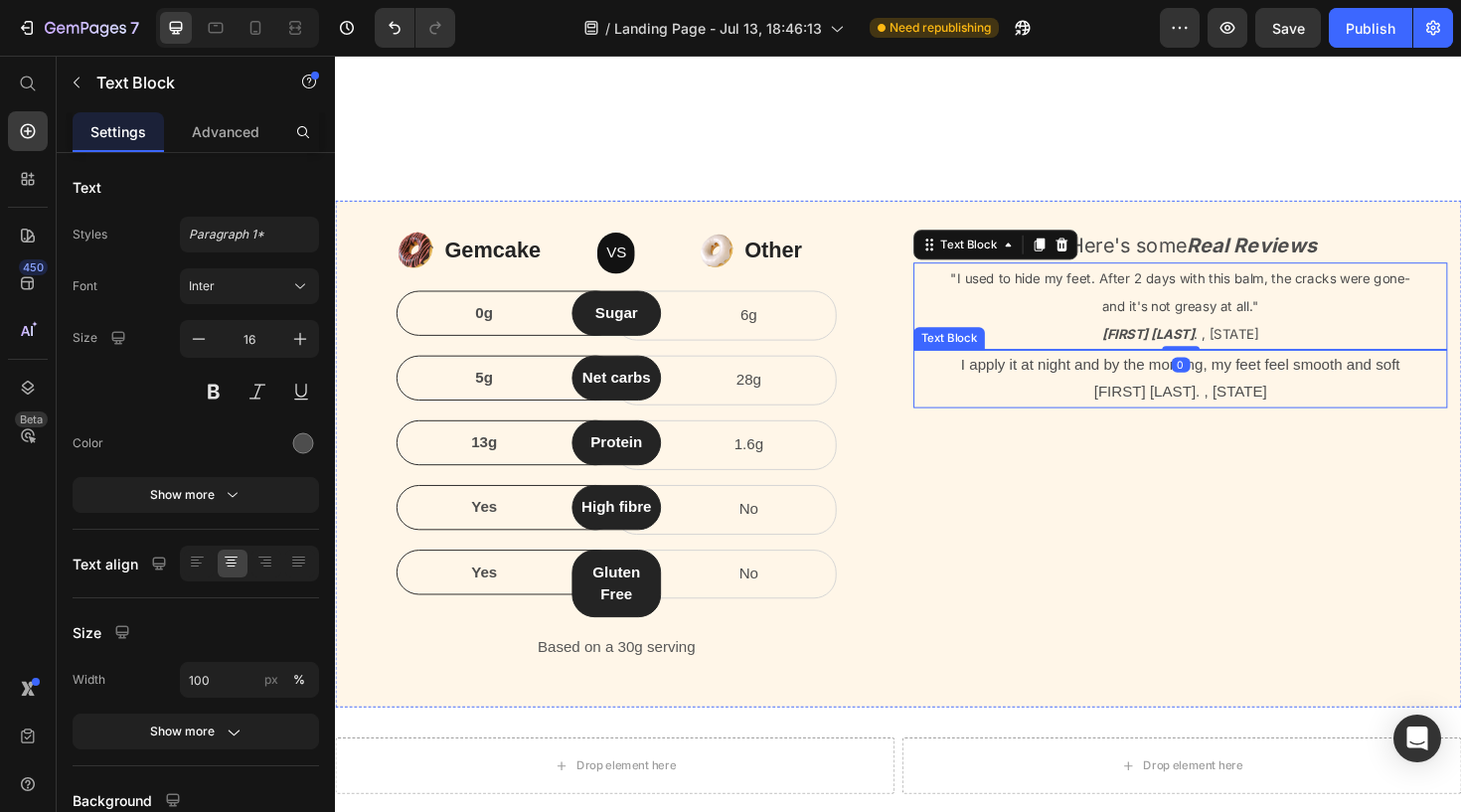 click on "I apply it at night and by the morning, my feet feel smooth and soft" at bounding box center (1229, 383) 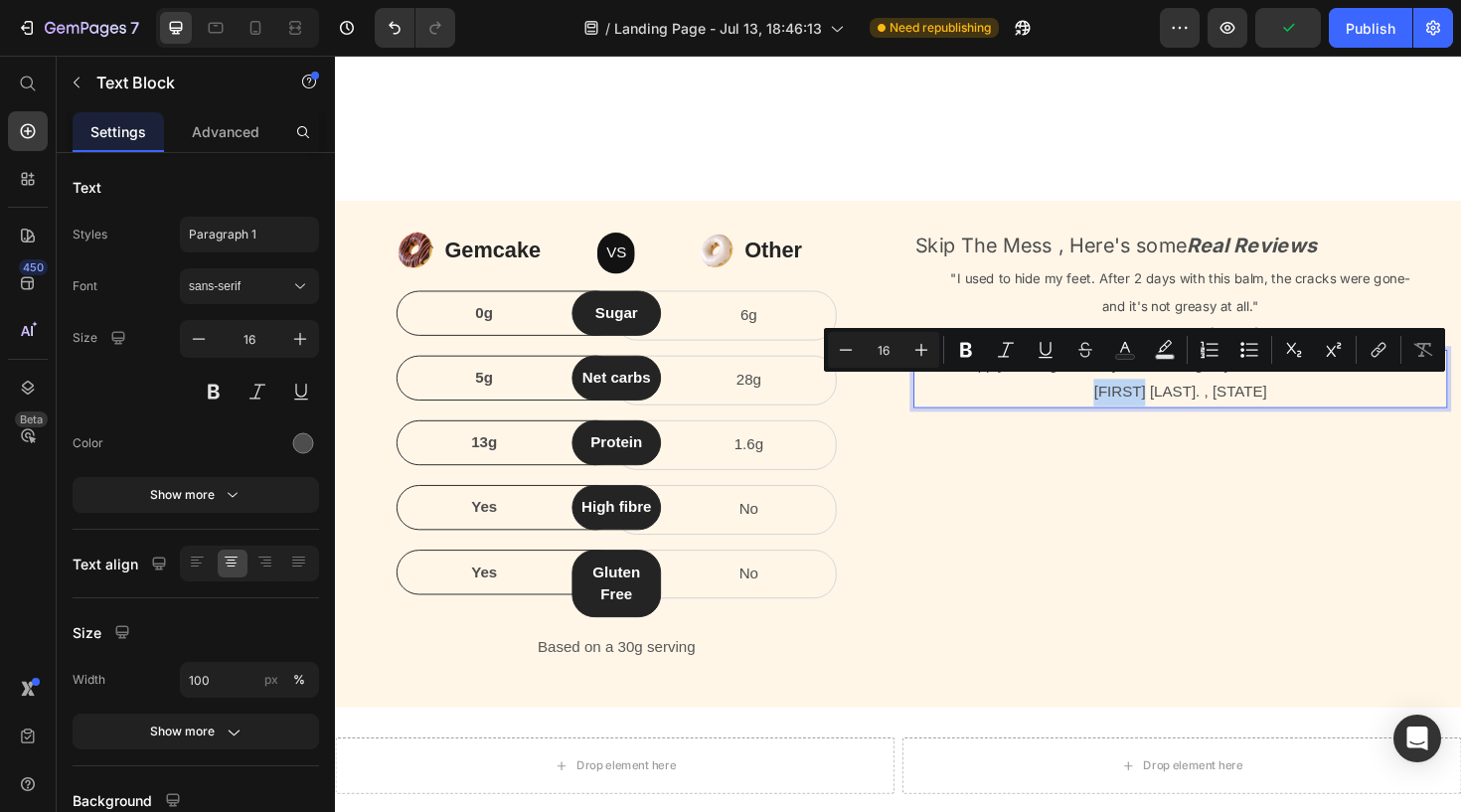 drag, startPoint x: 842, startPoint y: 354, endPoint x: 909, endPoint y: 359, distance: 67.18631 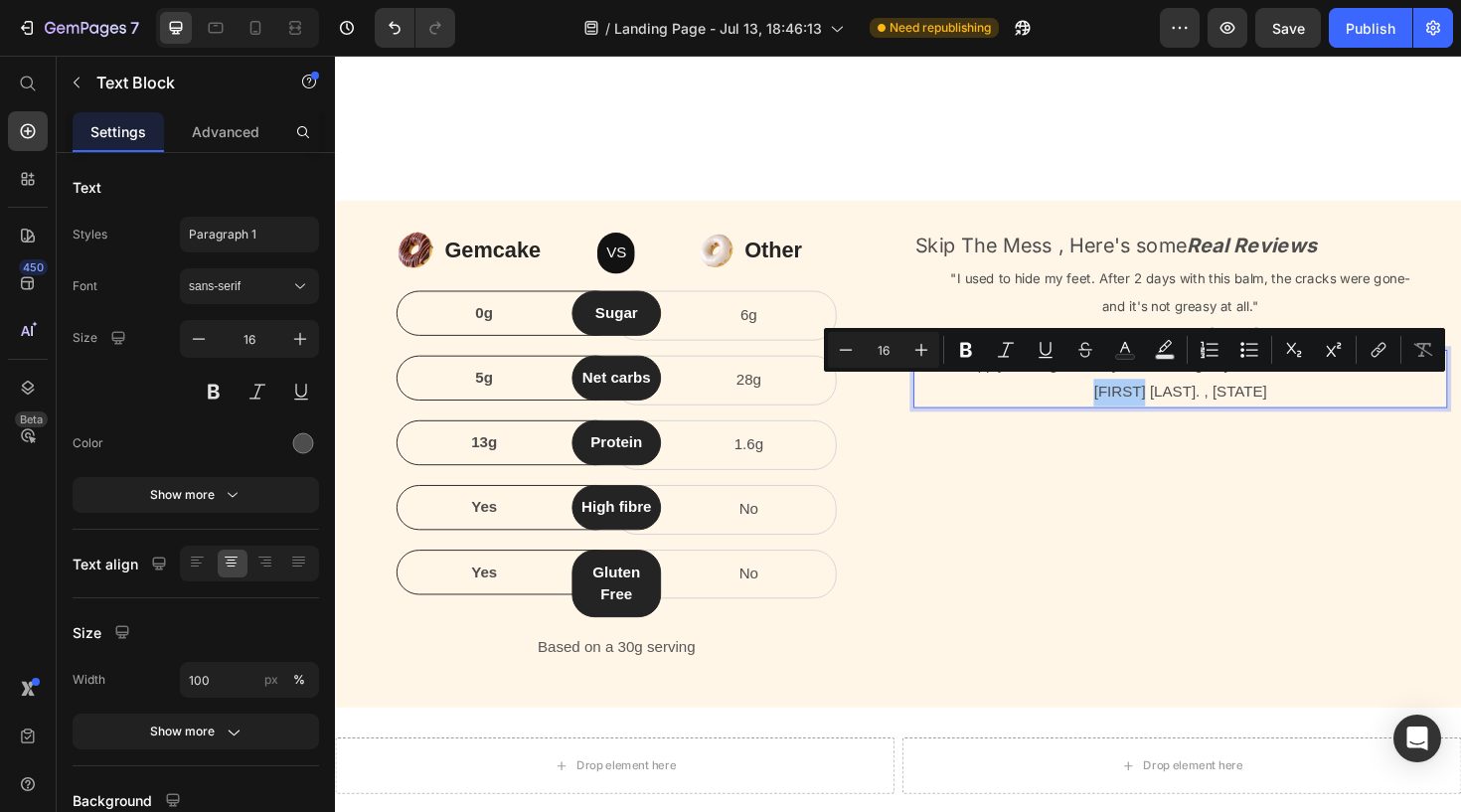 click 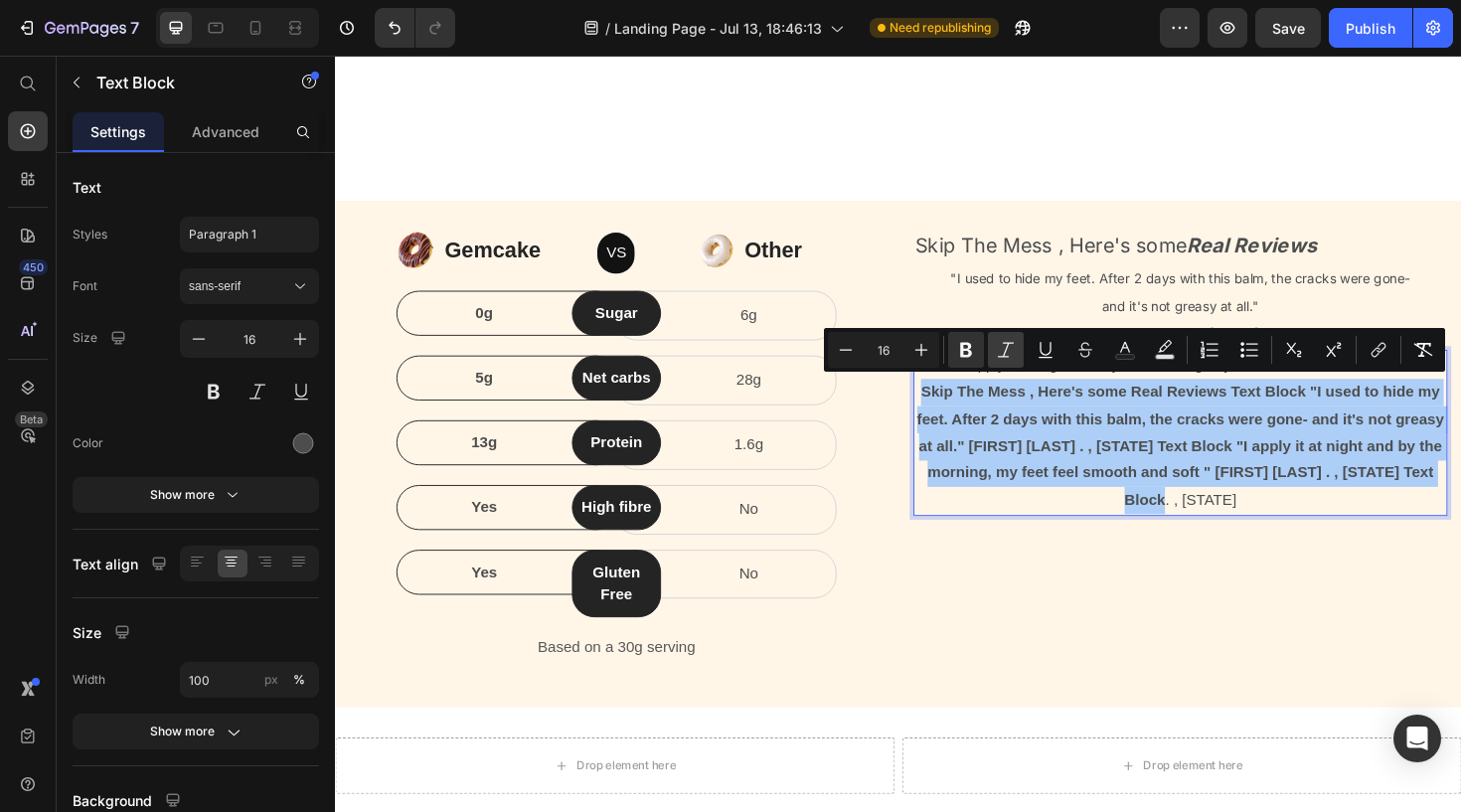 click 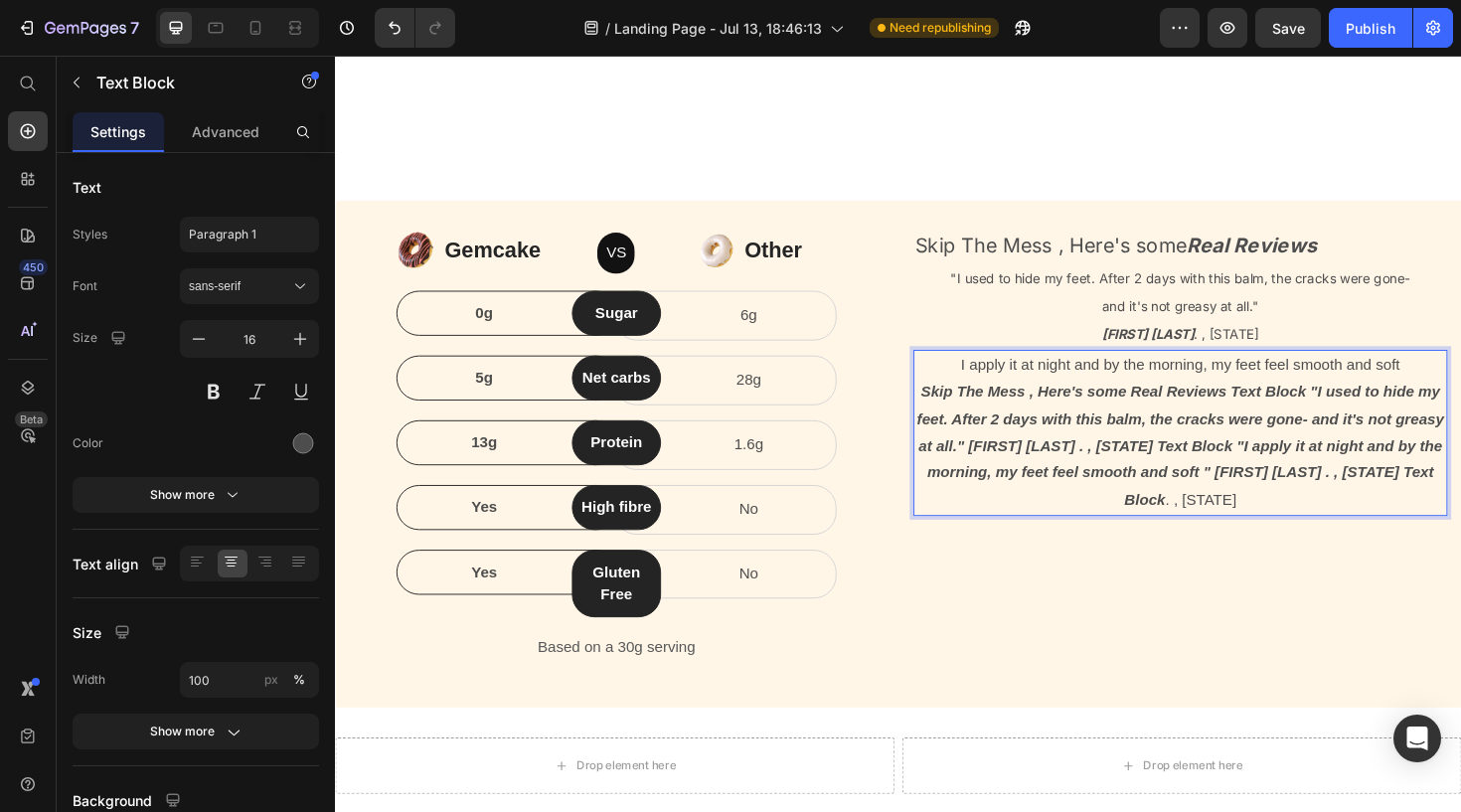 click on "[FIRST] [LAST] . , [STATE]" at bounding box center (1229, 469) 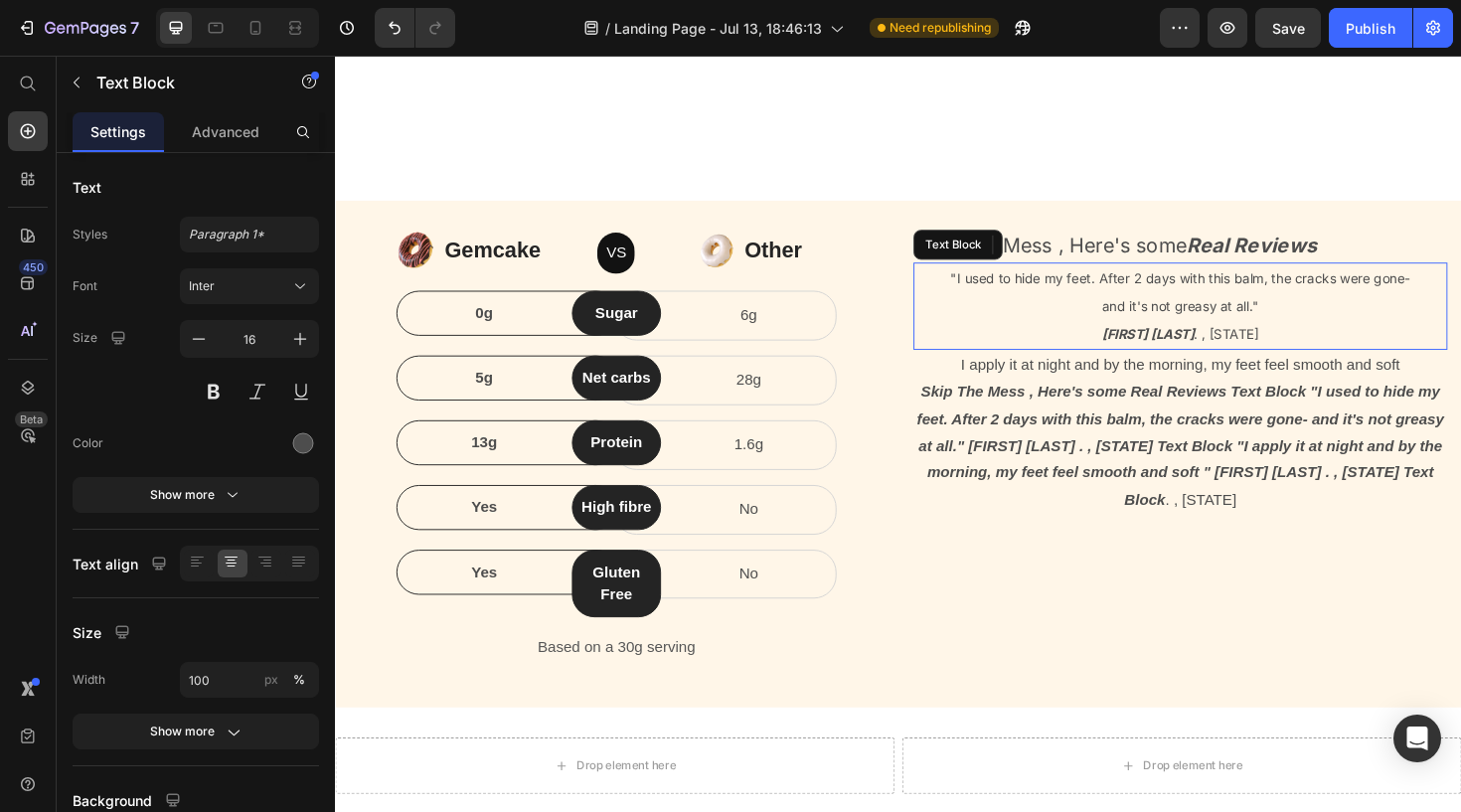 click on "and it's not greasy at all."" at bounding box center [1229, 320] 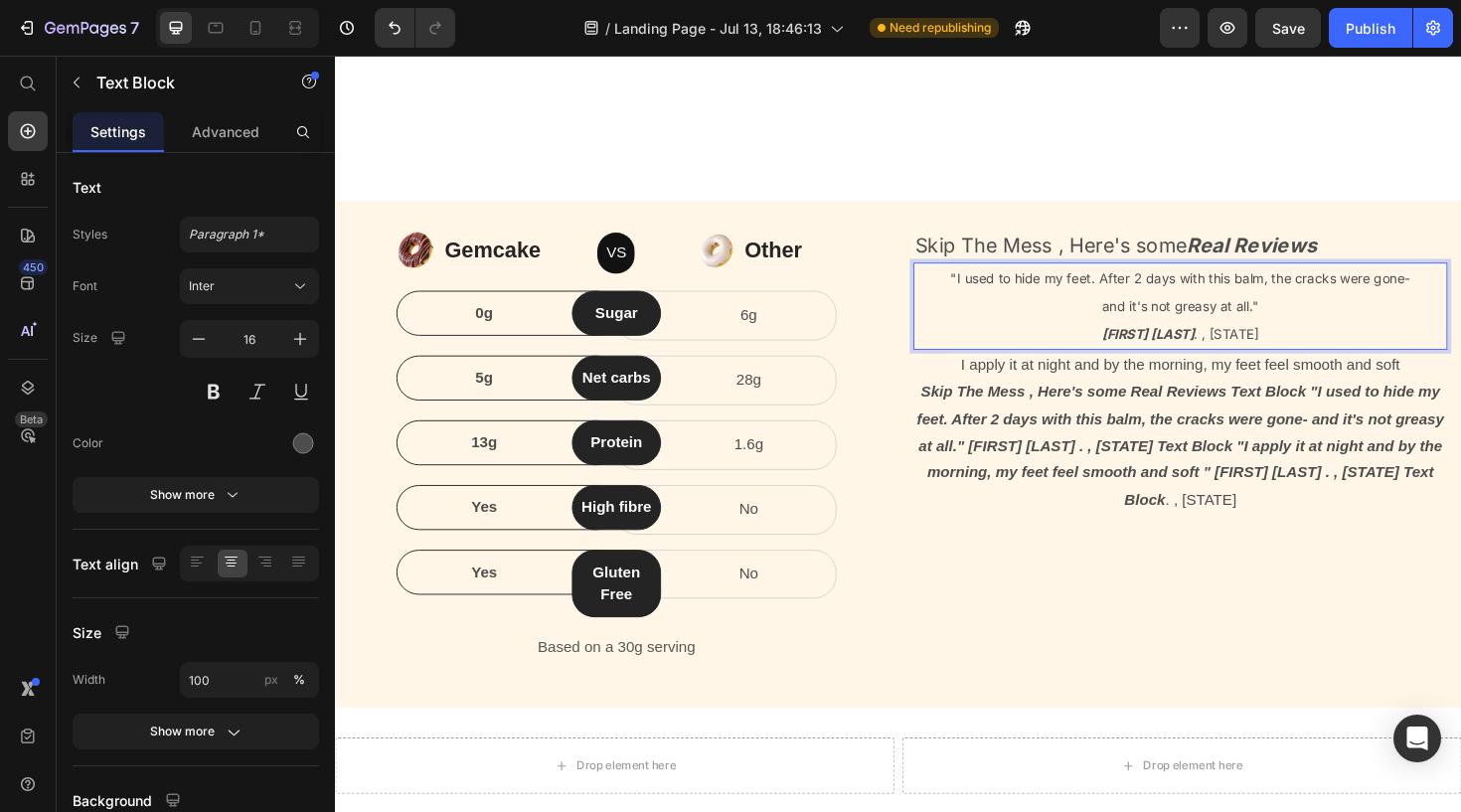 click on "and it's not greasy at all."" at bounding box center [1229, 320] 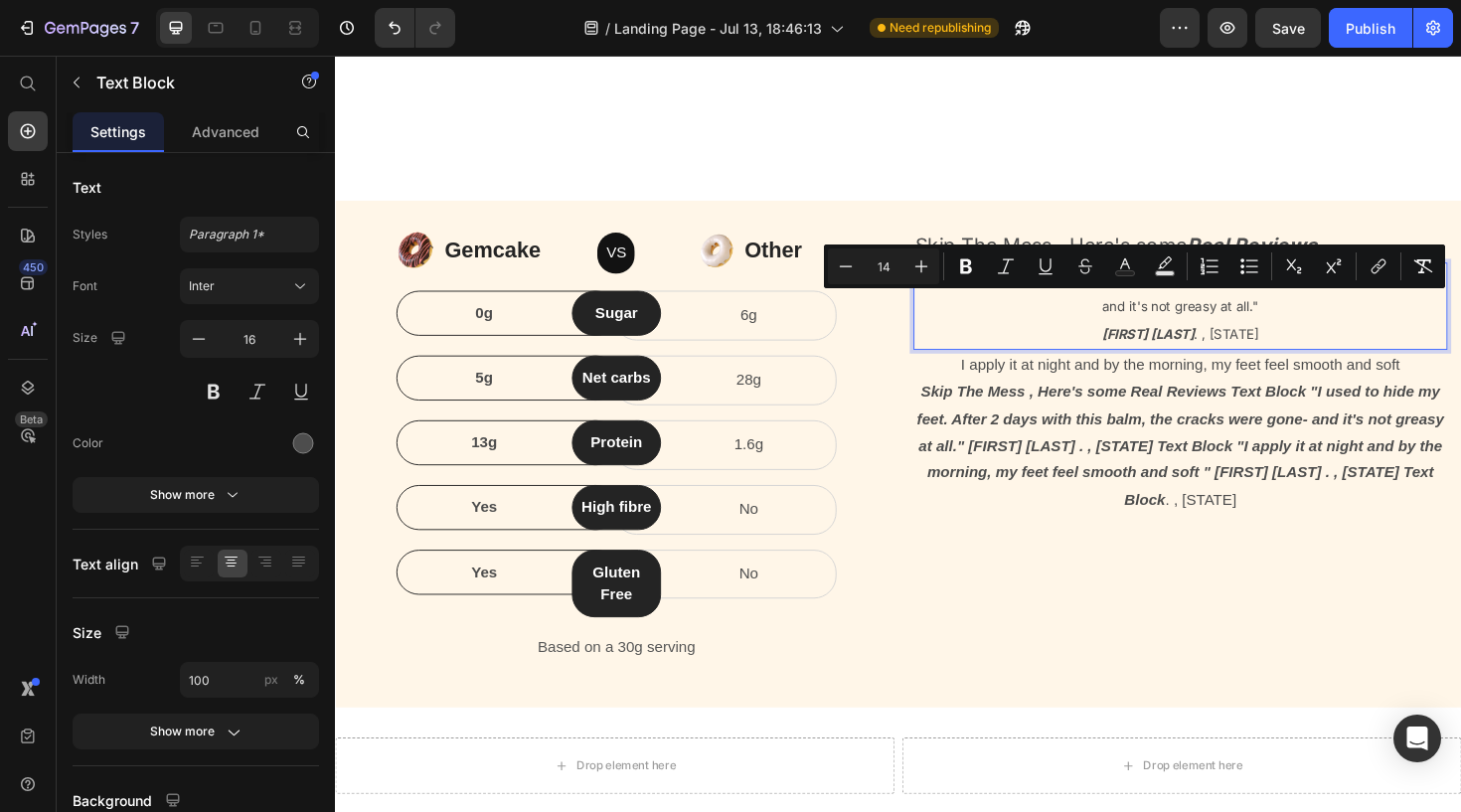 click on "and it's not greasy at all."" at bounding box center [1229, 320] 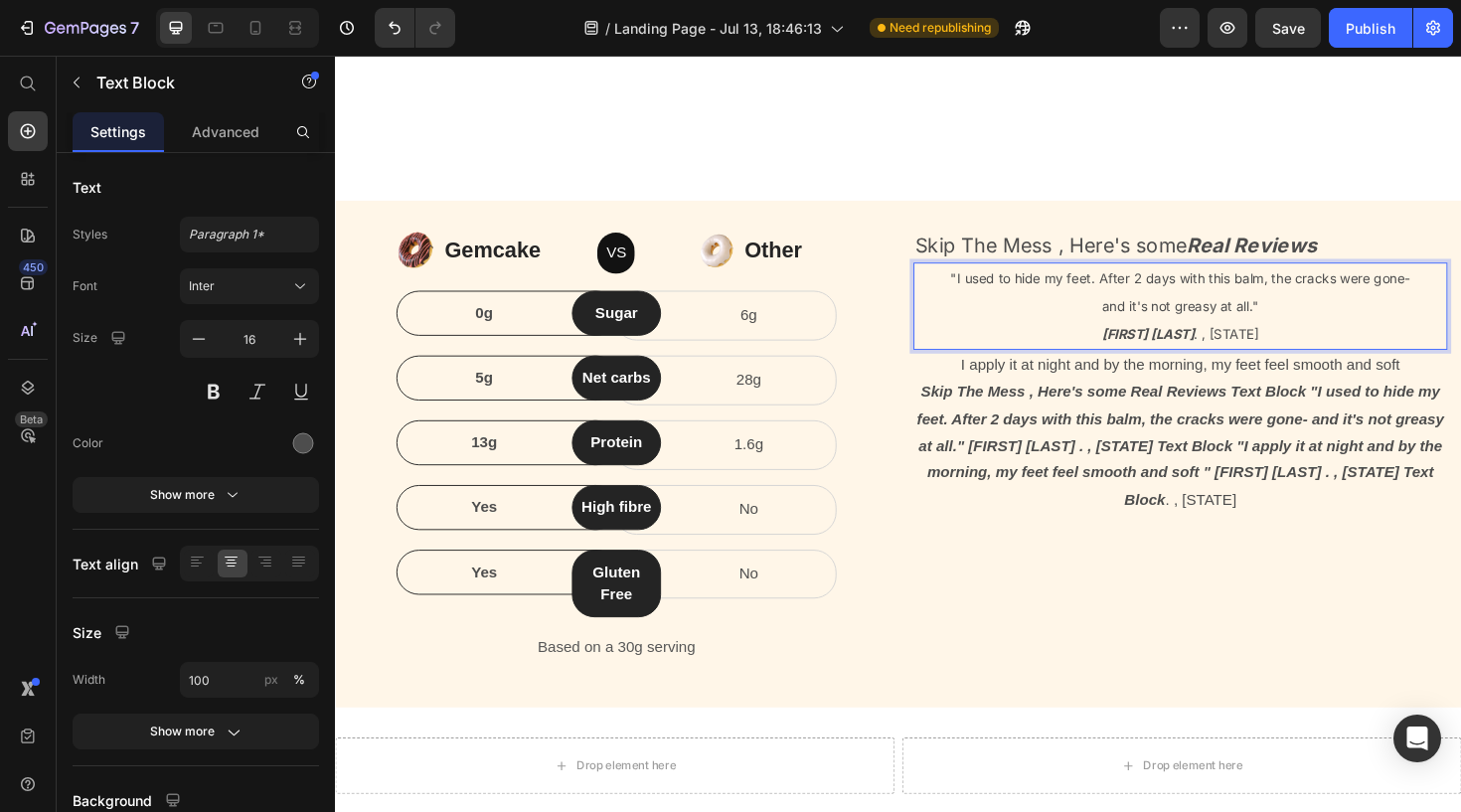 click on "and it's not greasy at all."" at bounding box center [1229, 320] 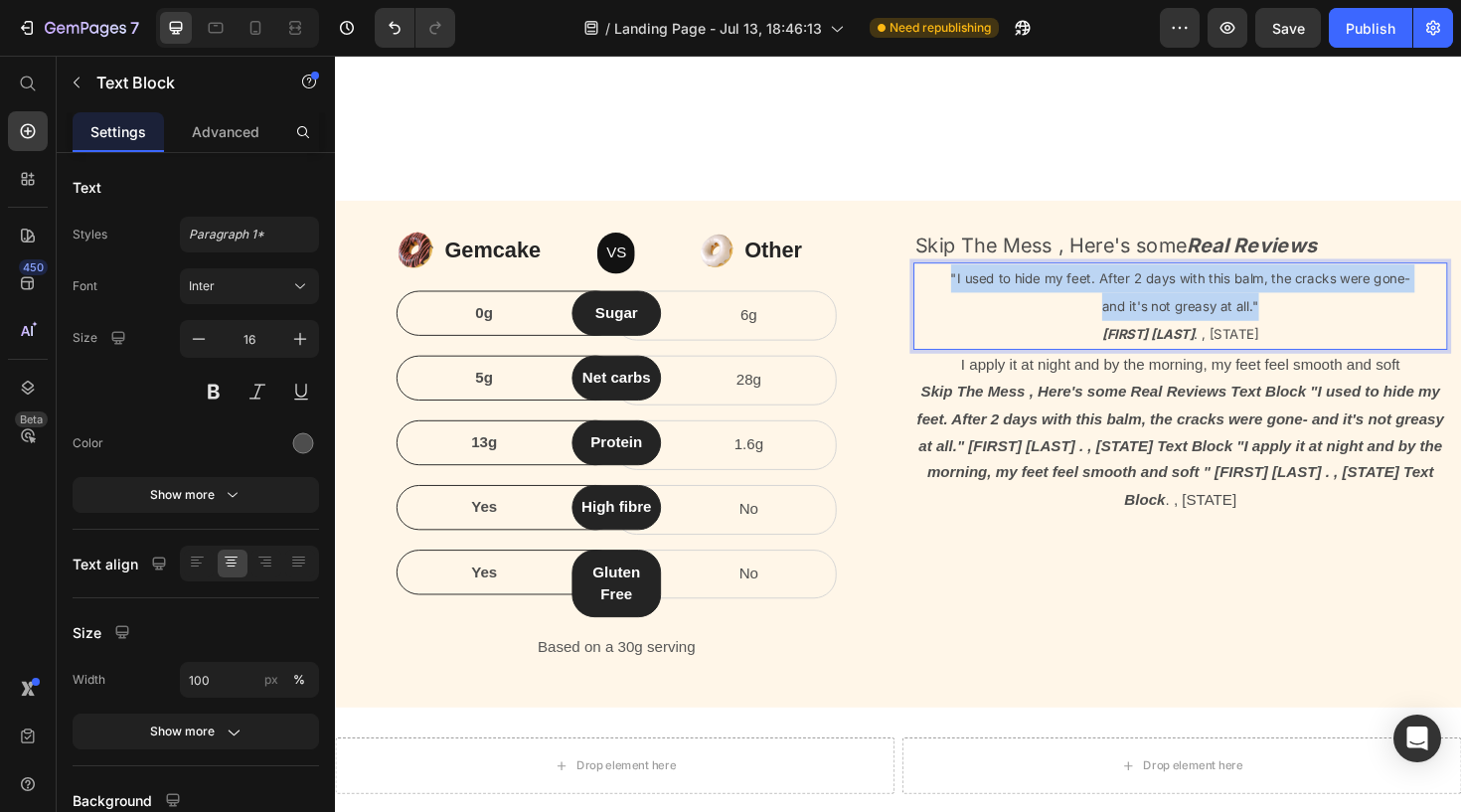 drag, startPoint x: 1352, startPoint y: 326, endPoint x: 976, endPoint y: 279, distance: 378.92611 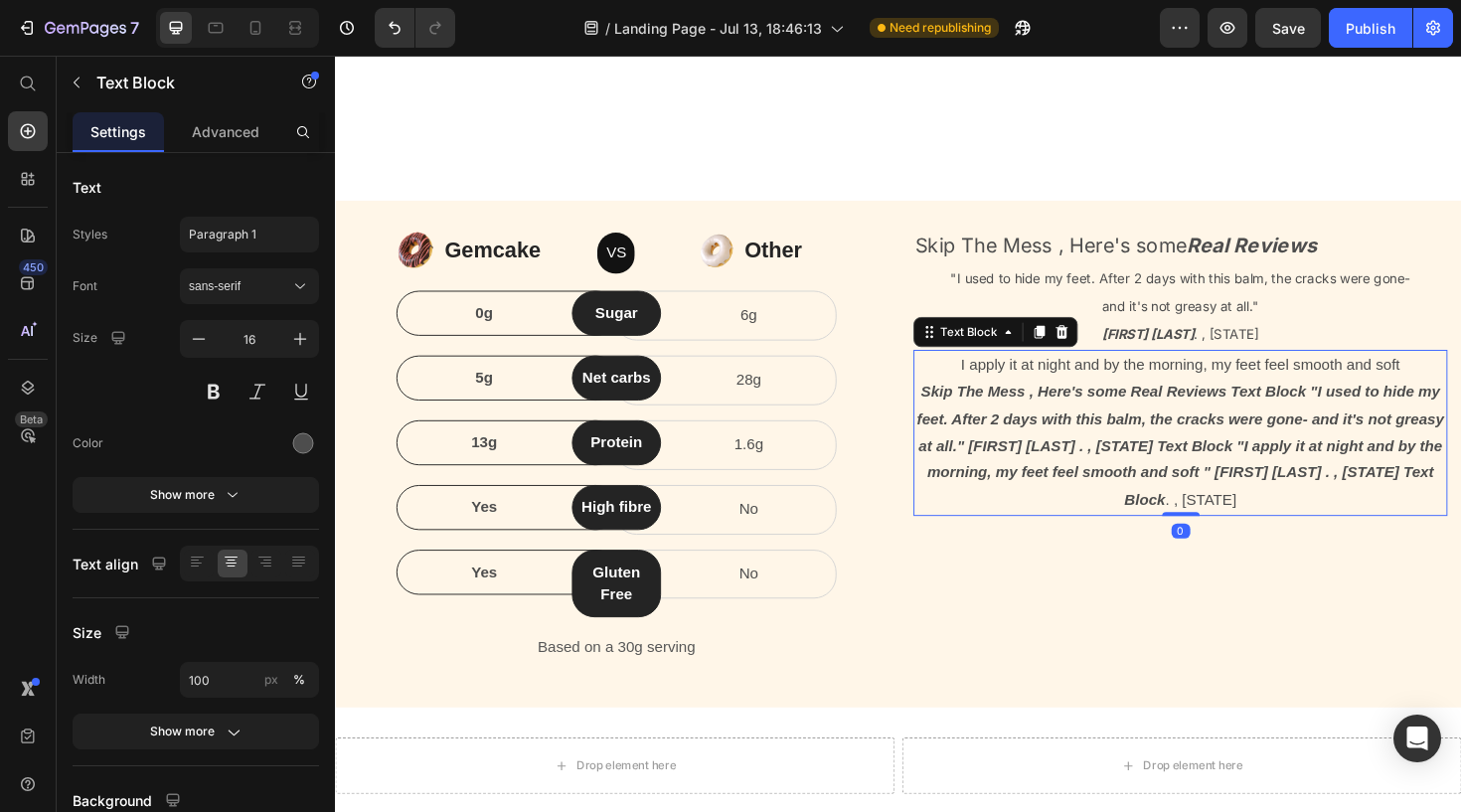 click on "Skip The Mess , Here's some  Real Reviews Text Block "I used to hide my feet. After 2 days with this balm, the cracks were gone- and it's not greasy at all." [FIRST] [LAST] . , [STATE] Text Block "I apply it at night and by the morning, my feet feel smooth and soft " [FIRST] [LAST] . , [STATE] Text Block" at bounding box center [1230, 468] 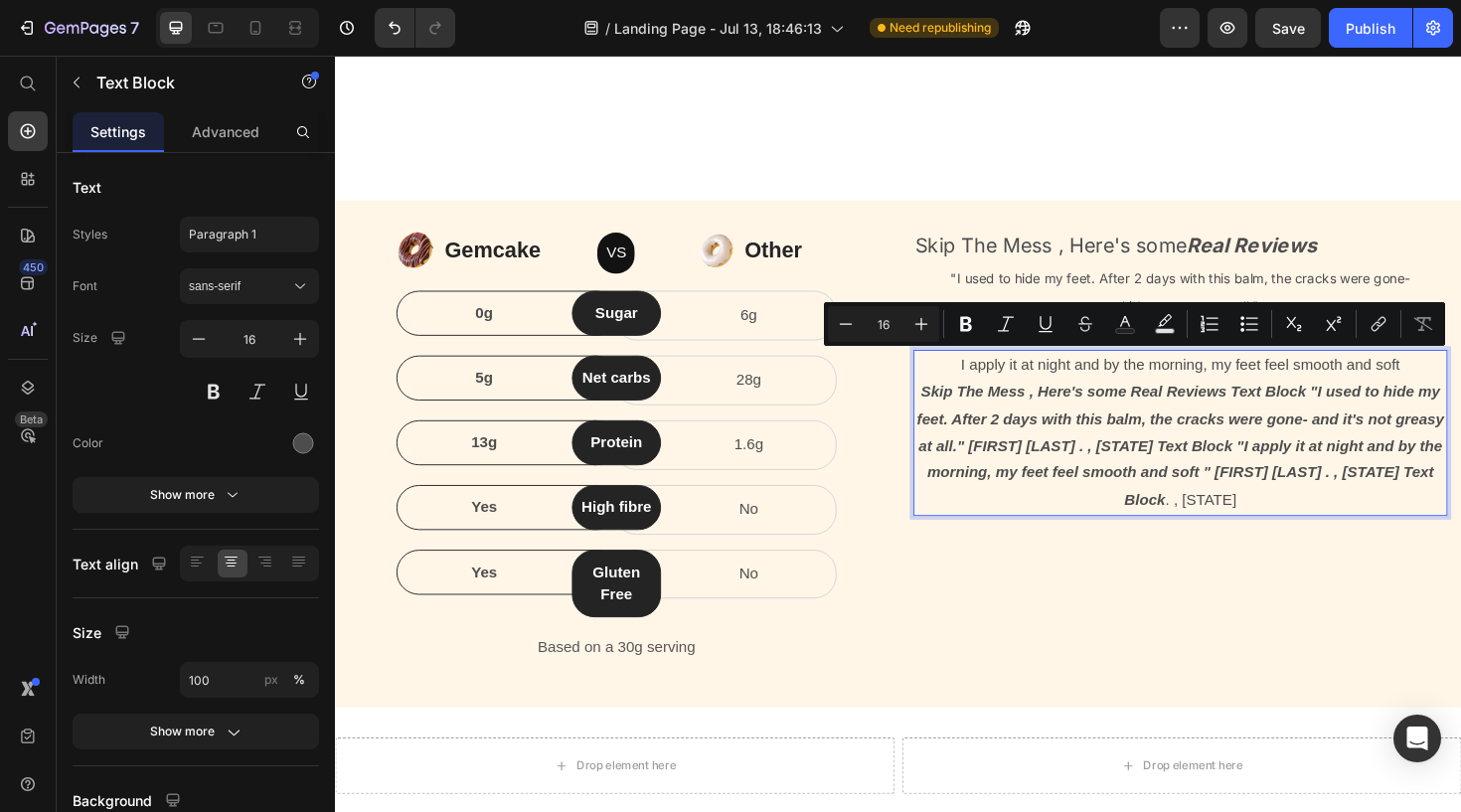drag, startPoint x: 1473, startPoint y: 381, endPoint x: 987, endPoint y: 378, distance: 486.00926 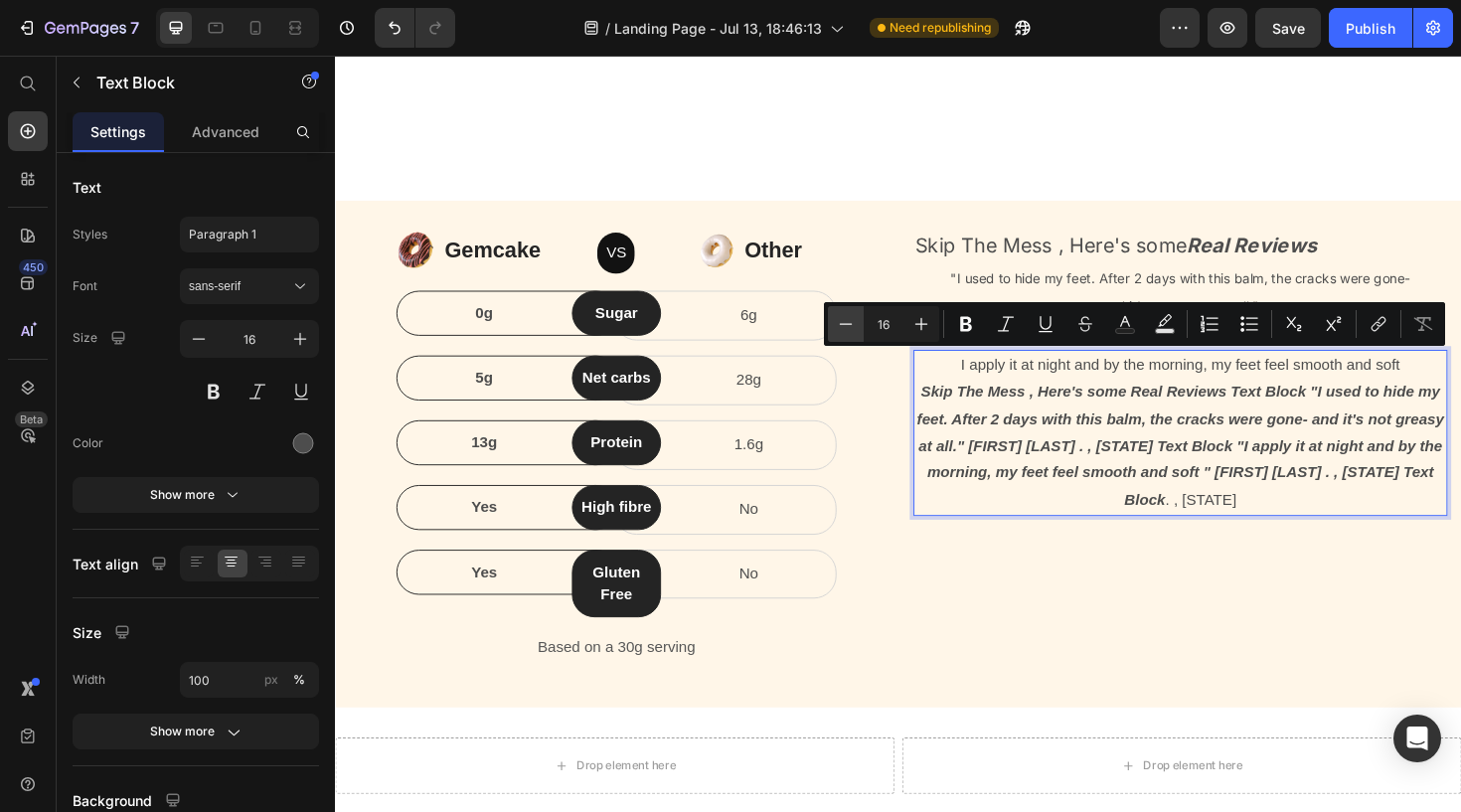 click on "Minus" at bounding box center [846, 324] 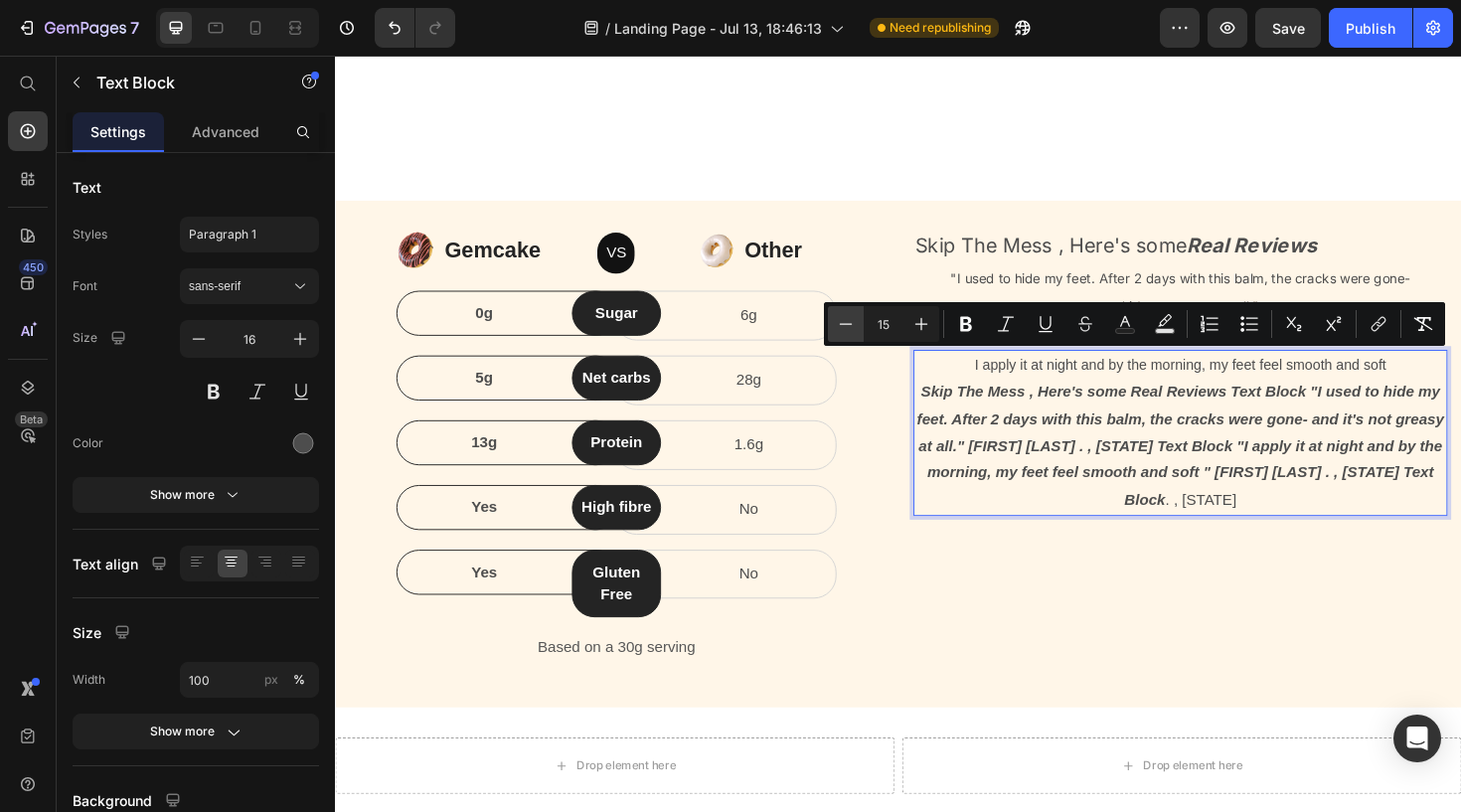 click on "Minus" at bounding box center [846, 324] 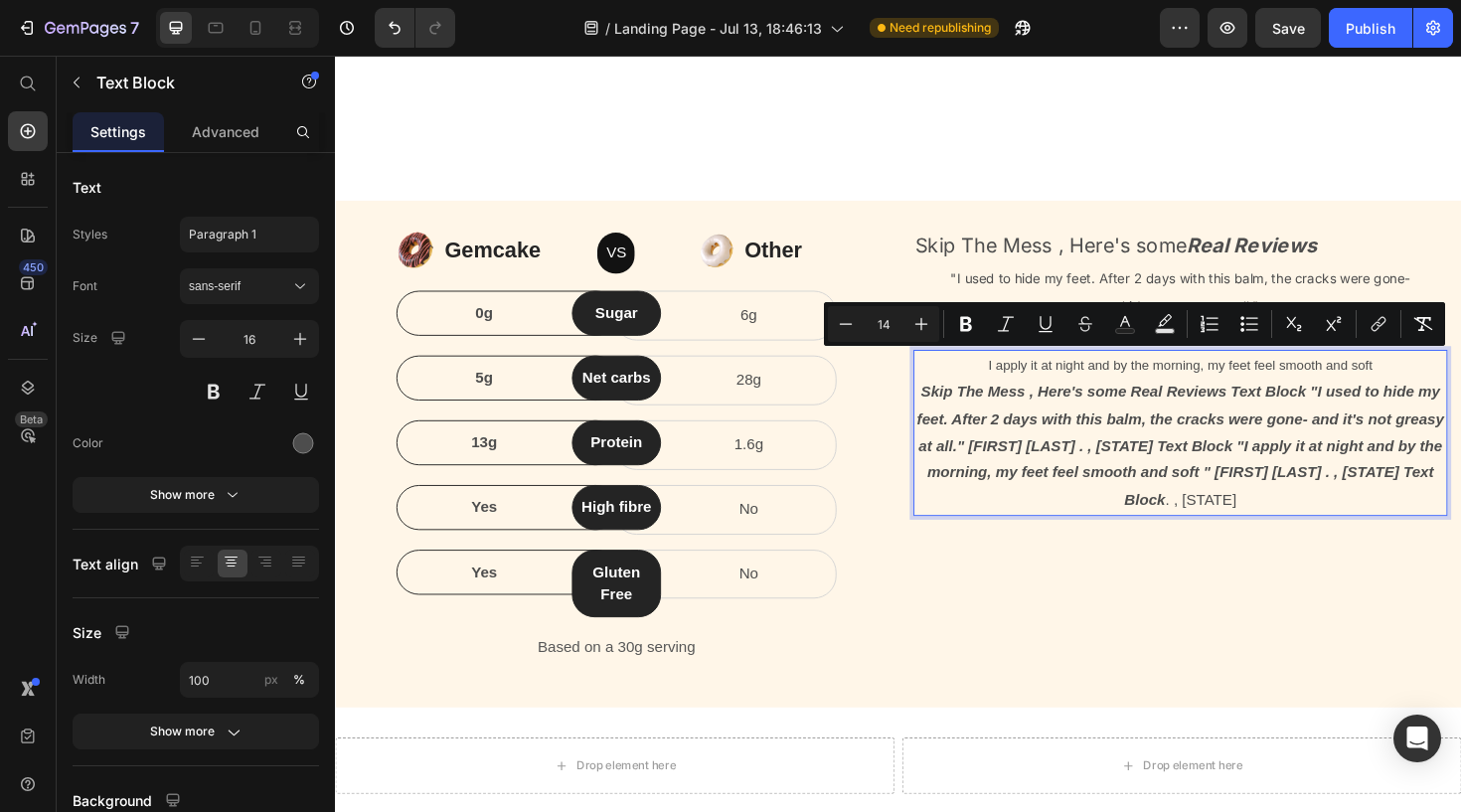 click on "I apply it at night and by the morning, my feet feel smooth and soft" at bounding box center [1229, 383] 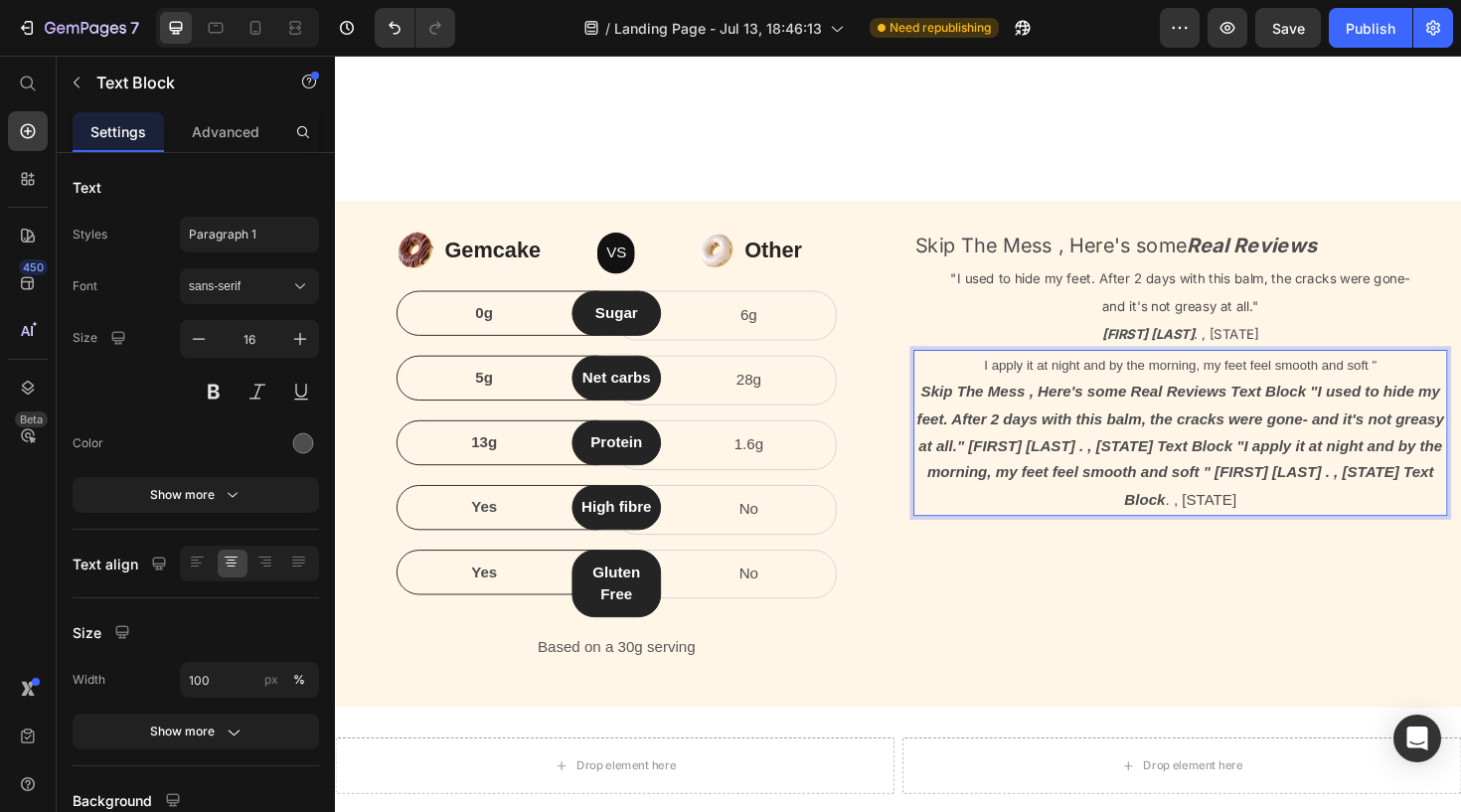 click on "I apply it at night and by the morning, my feet feel smooth and soft "" at bounding box center (1229, 383) 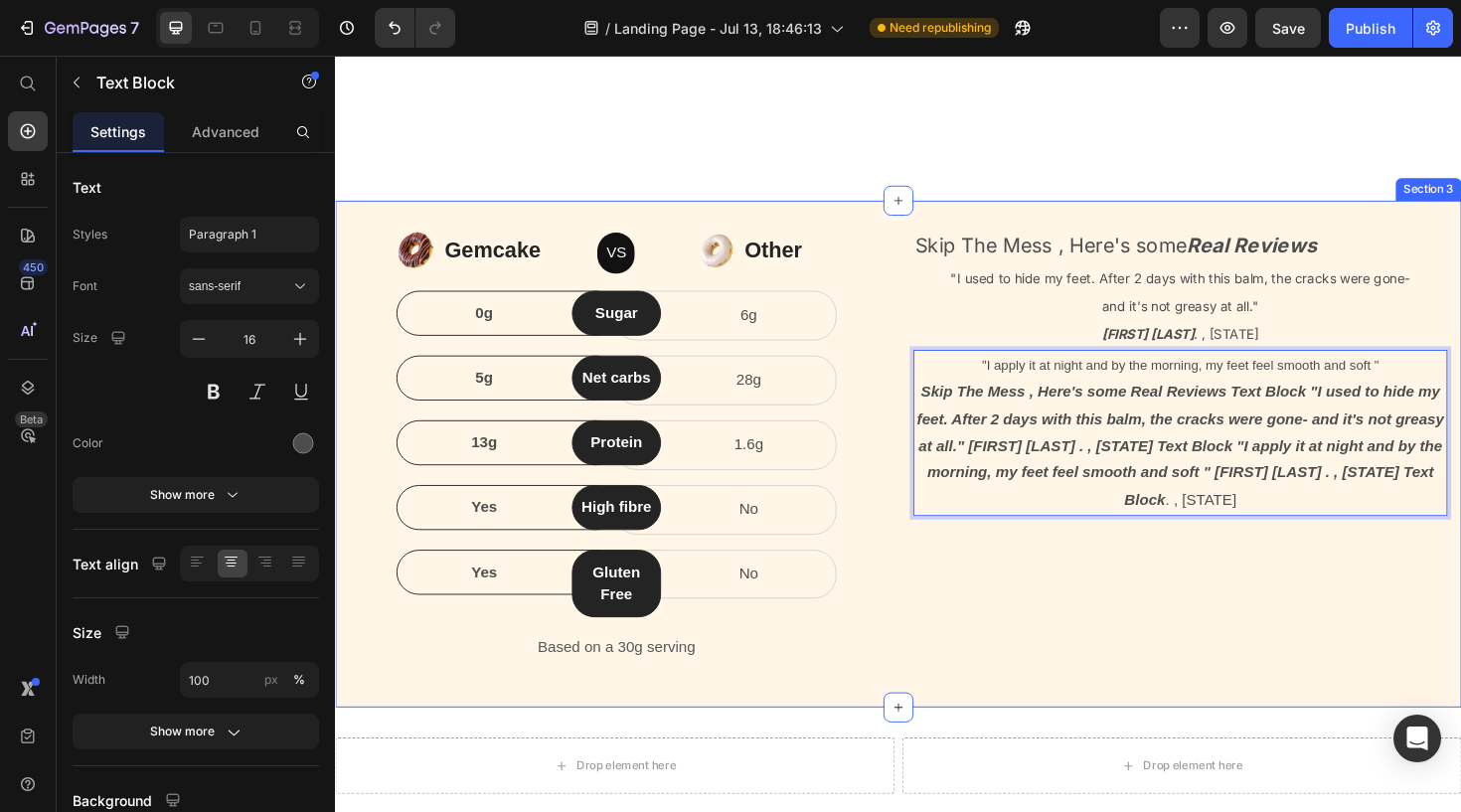 click on "Skip The Mess , Here's some  Real Reviews Text Block "I used to hide my feet. After 2 days with this balm, the cracks were gone- and it's not greasy at all." [FIRST] [LAST] . , [STATE] Text Block "I apply it at night and by the morning, my feet feel smooth and soft " [FIRST] [LAST] . , [STATE] Text Block   0" at bounding box center (1229, 477) 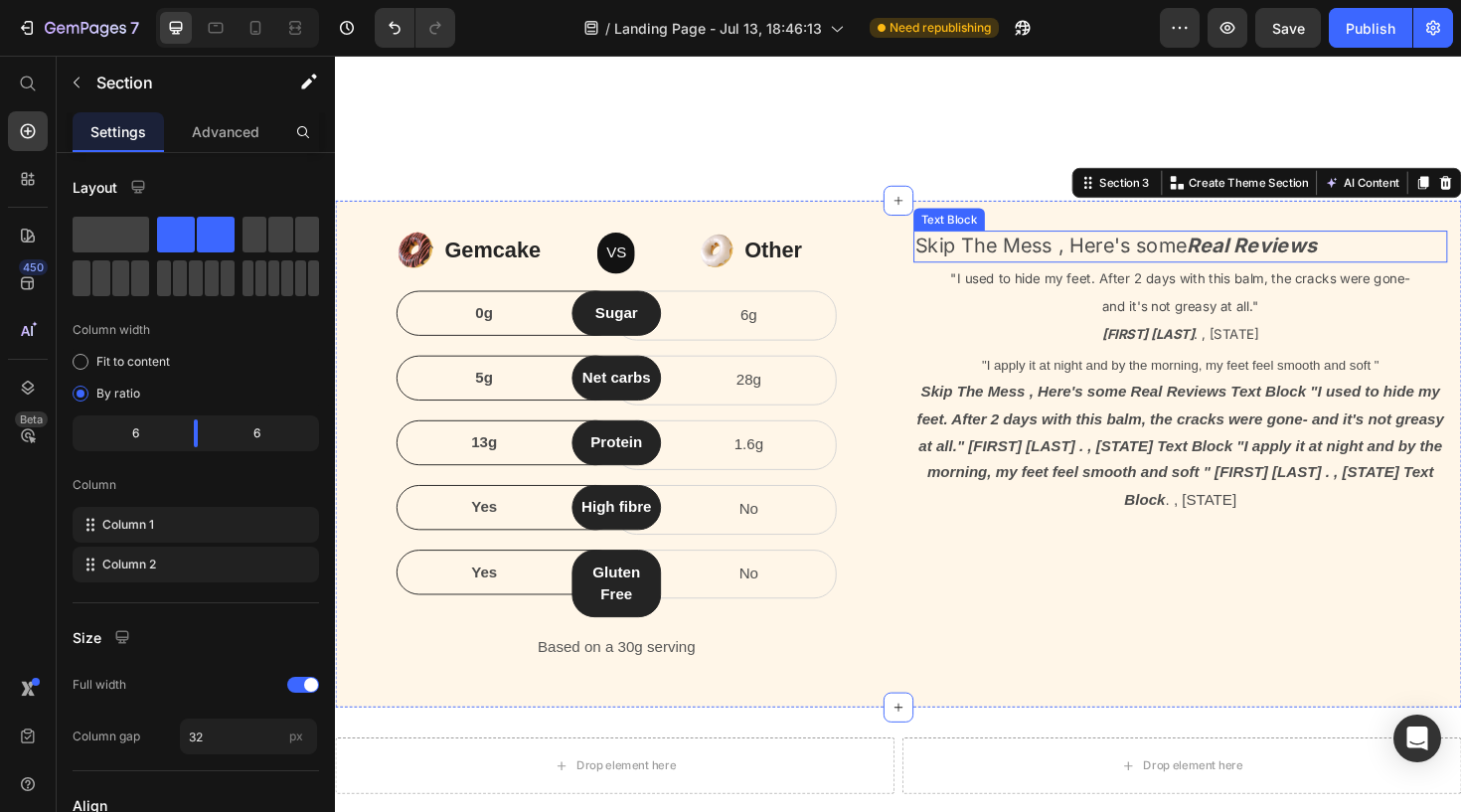 click on "Skip The Mess , Here's some  Real Reviews" at bounding box center (1162, 255) 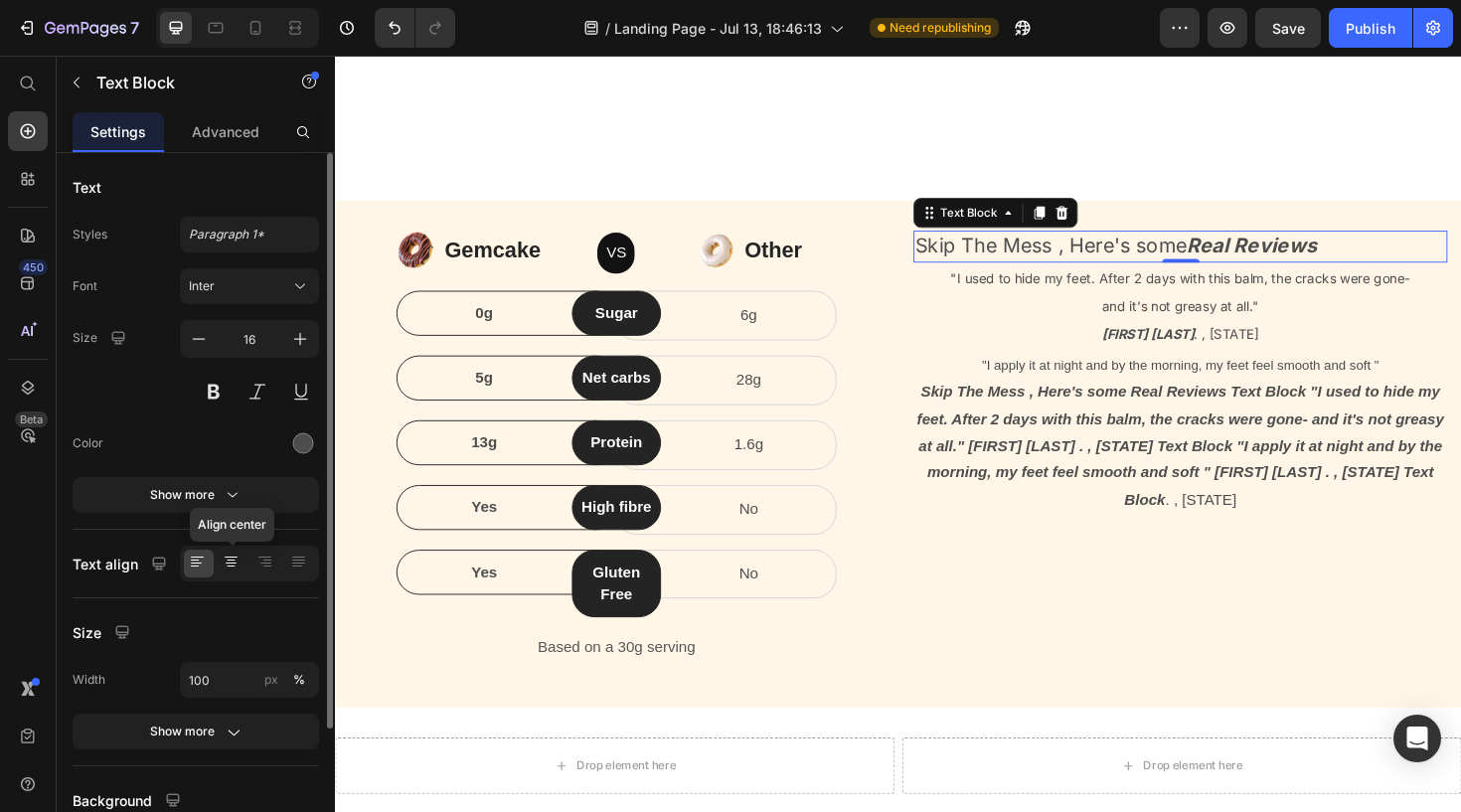 click 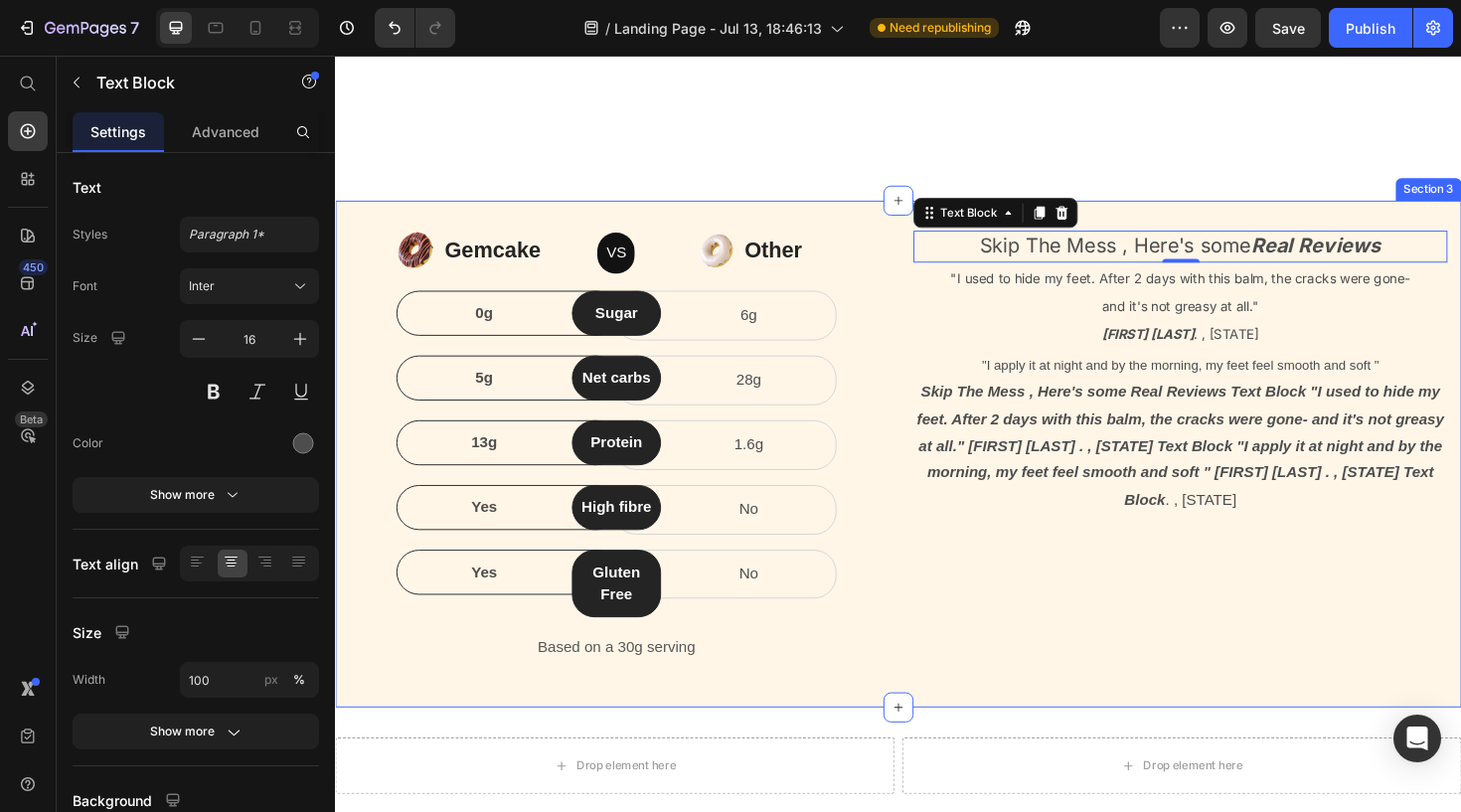 click on "Skip The Mess , Here's some  Real Reviews Text Block "I used to hide my feet. After 2 days with this balm, the cracks were gone- and it's not greasy at all." [FIRST] [LAST] . , [STATE] Text Block "I apply it at night and by the morning, my feet feel smooth and soft " [FIRST] [LAST] . , [STATE] Text Block" at bounding box center [1229, 477] 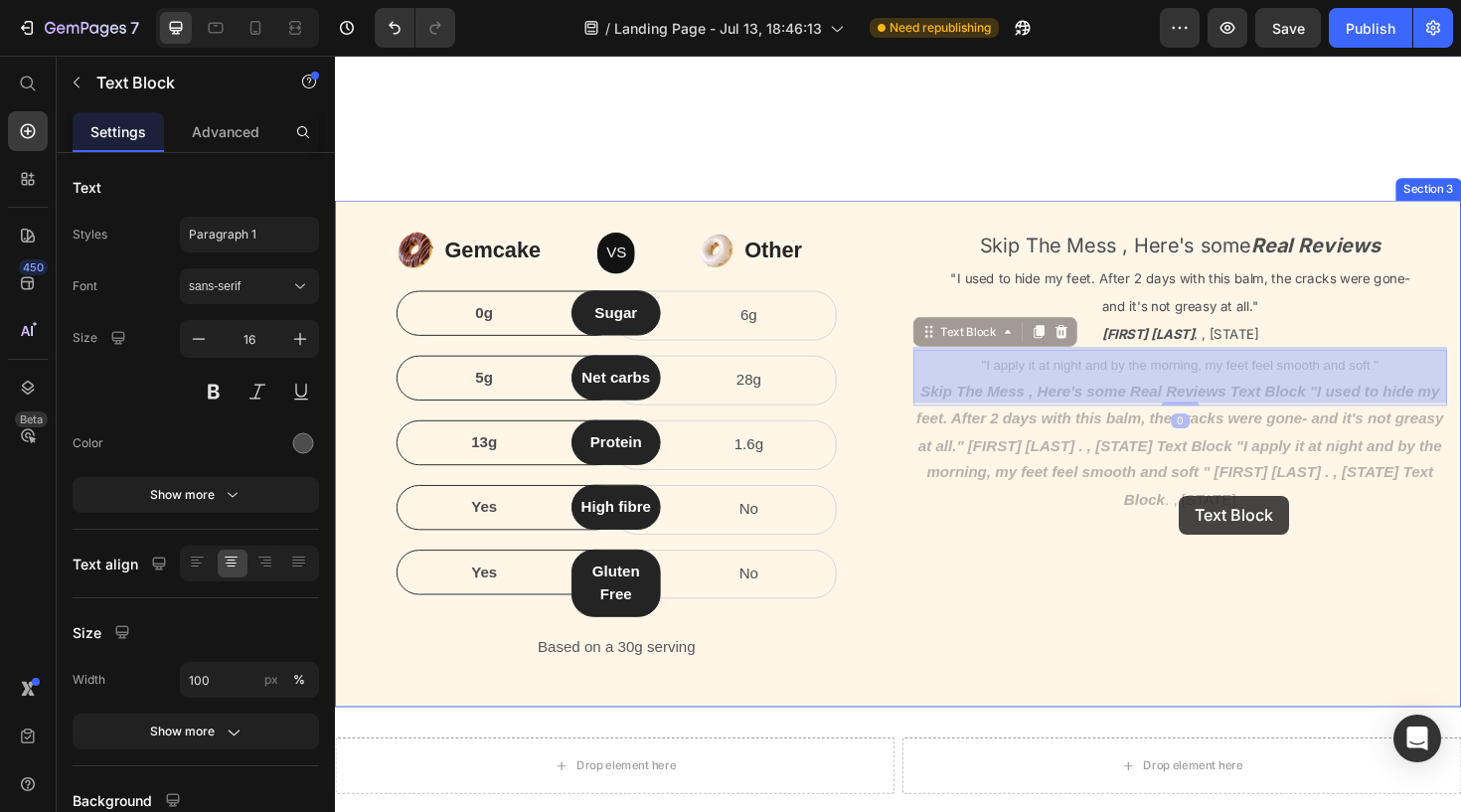 drag, startPoint x: 1241, startPoint y: 404, endPoint x: 1228, endPoint y: 522, distance: 118.71394 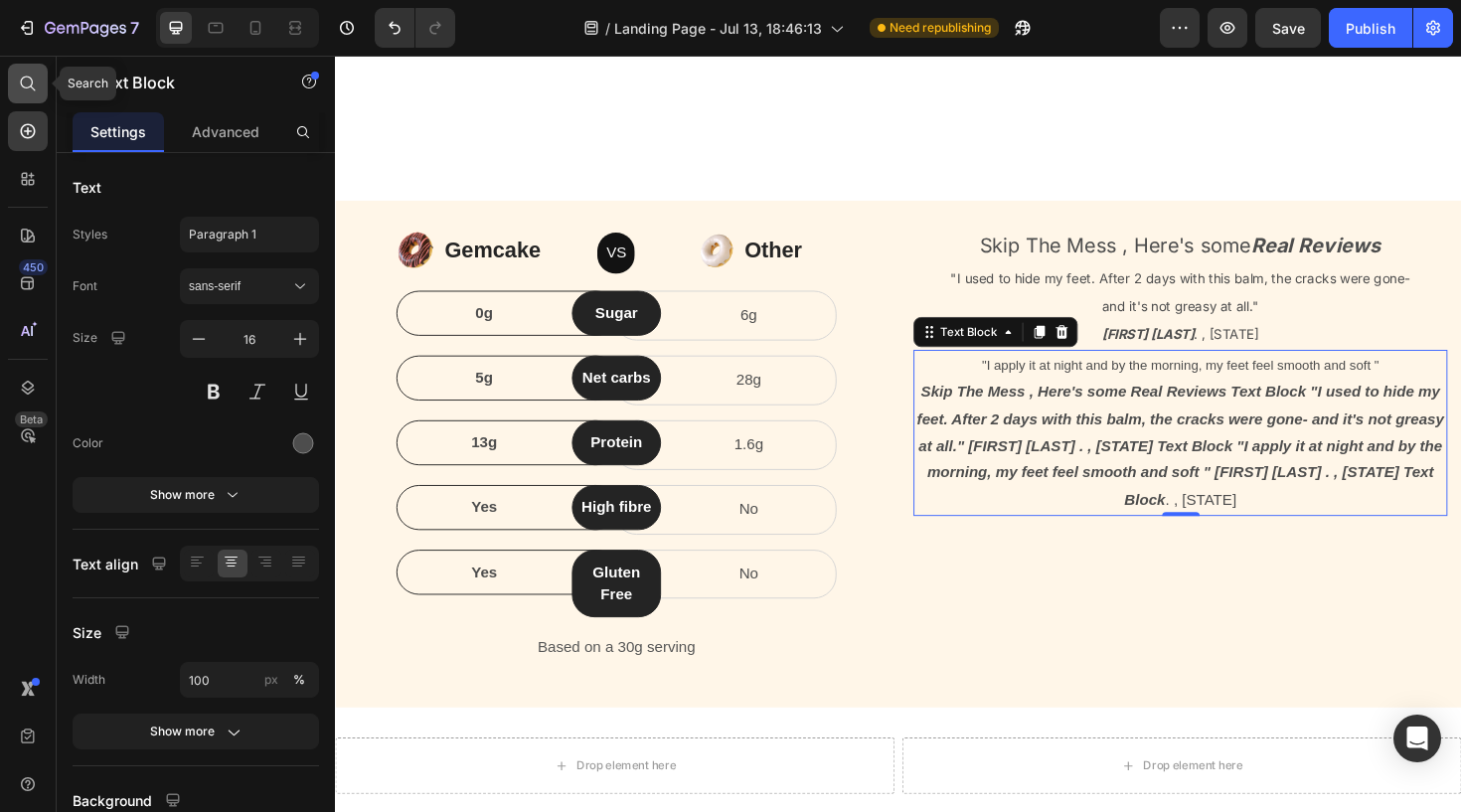 click 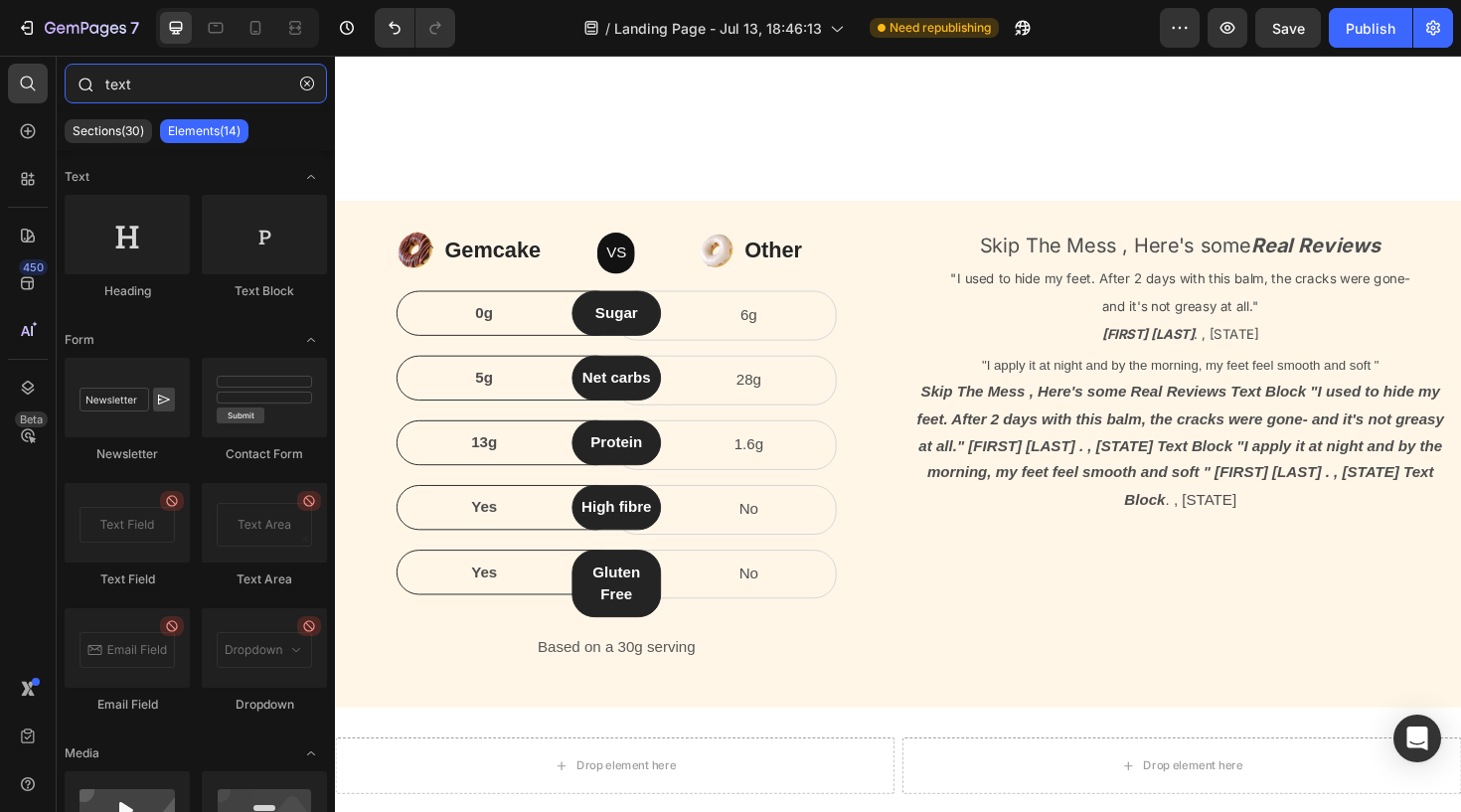 click on "text" at bounding box center (196, 83) 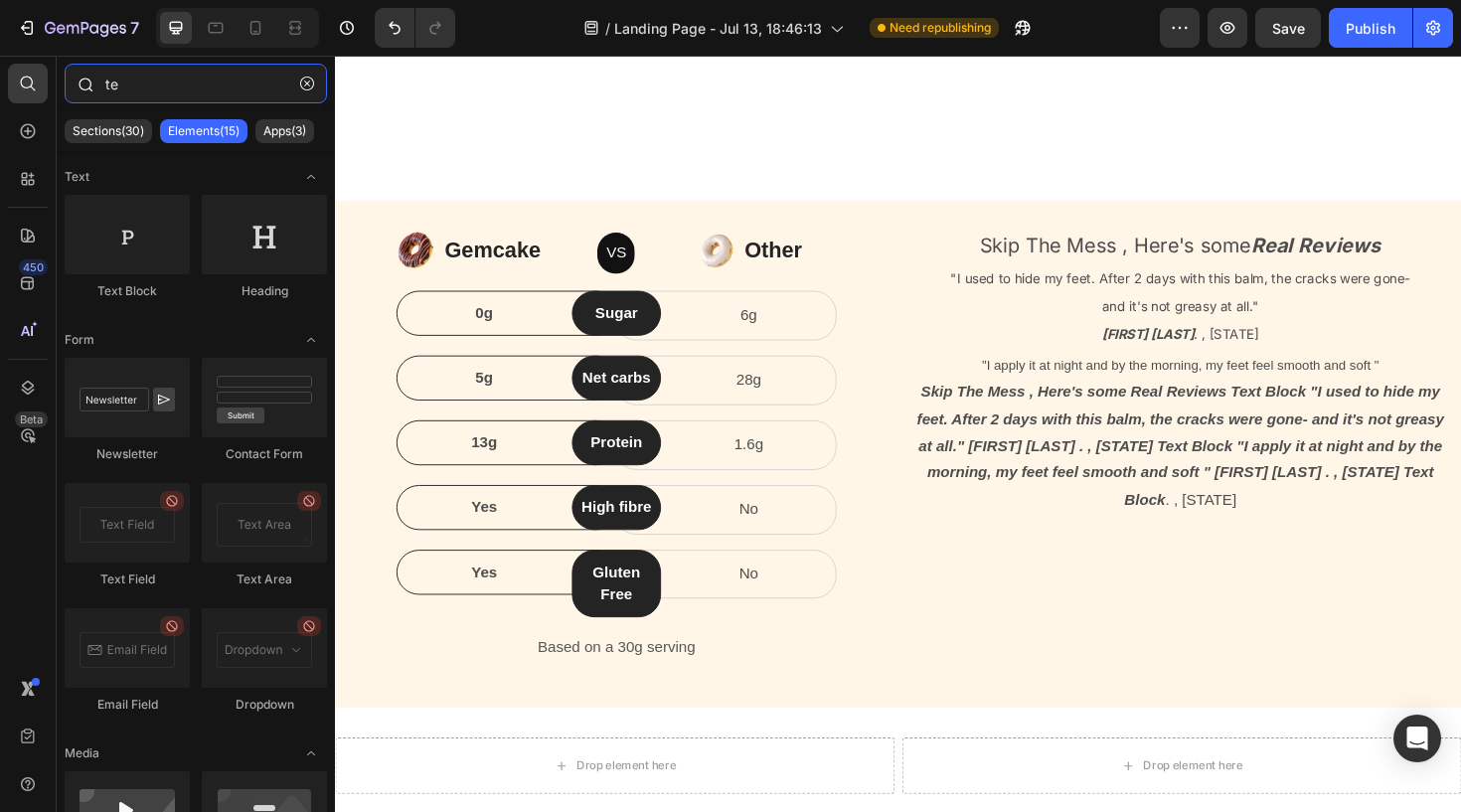 type on "t" 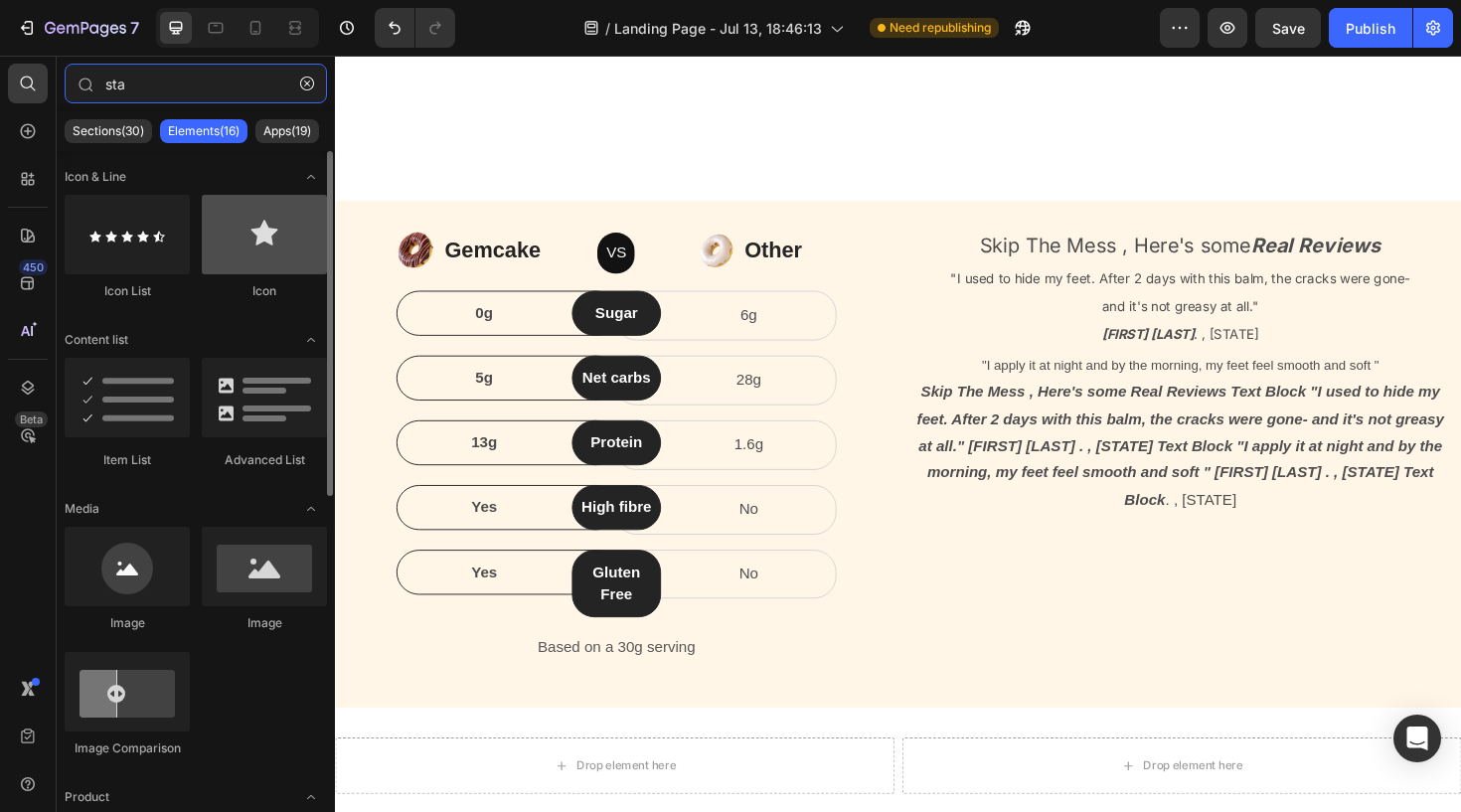 type on "sta" 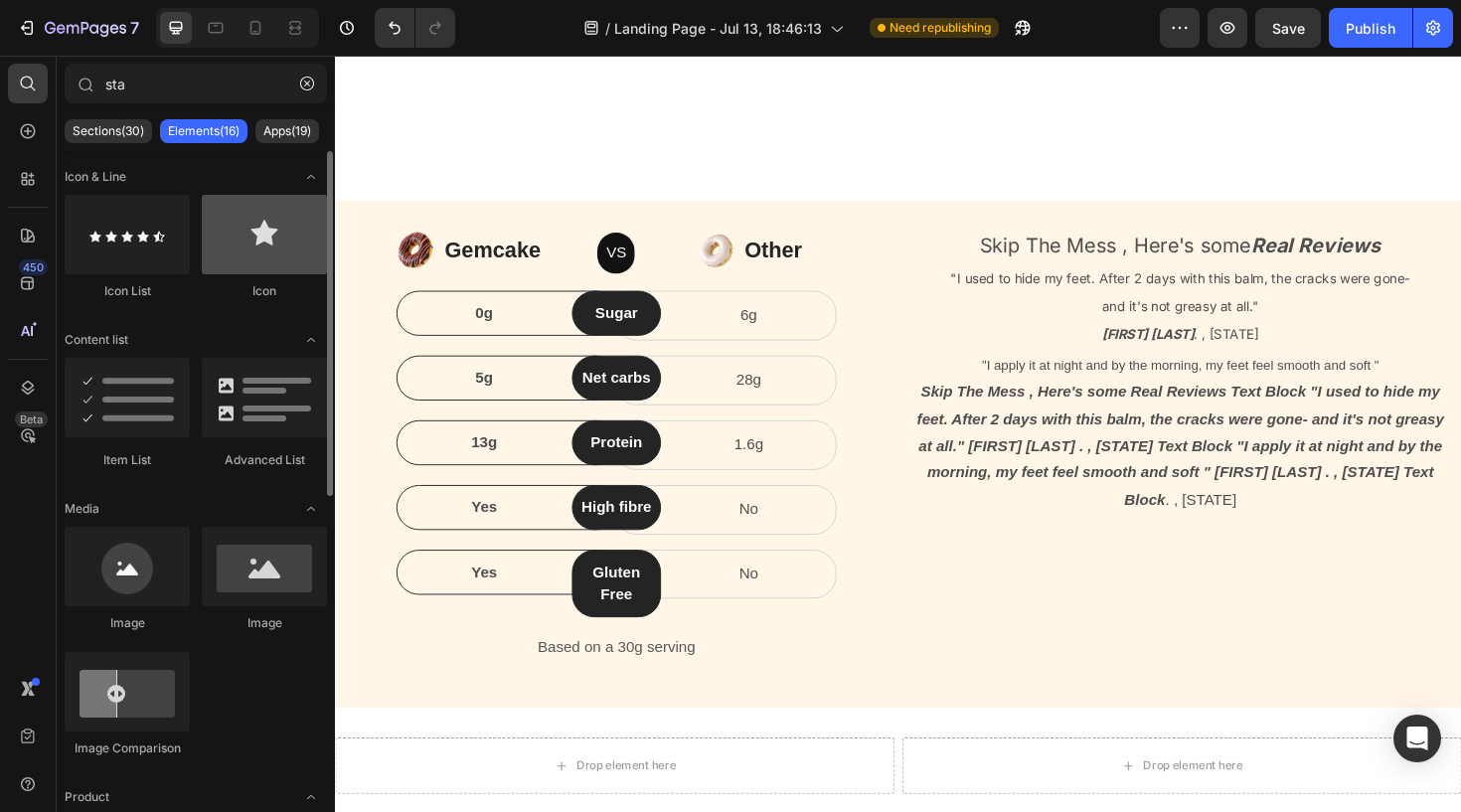 click at bounding box center [264, 235] 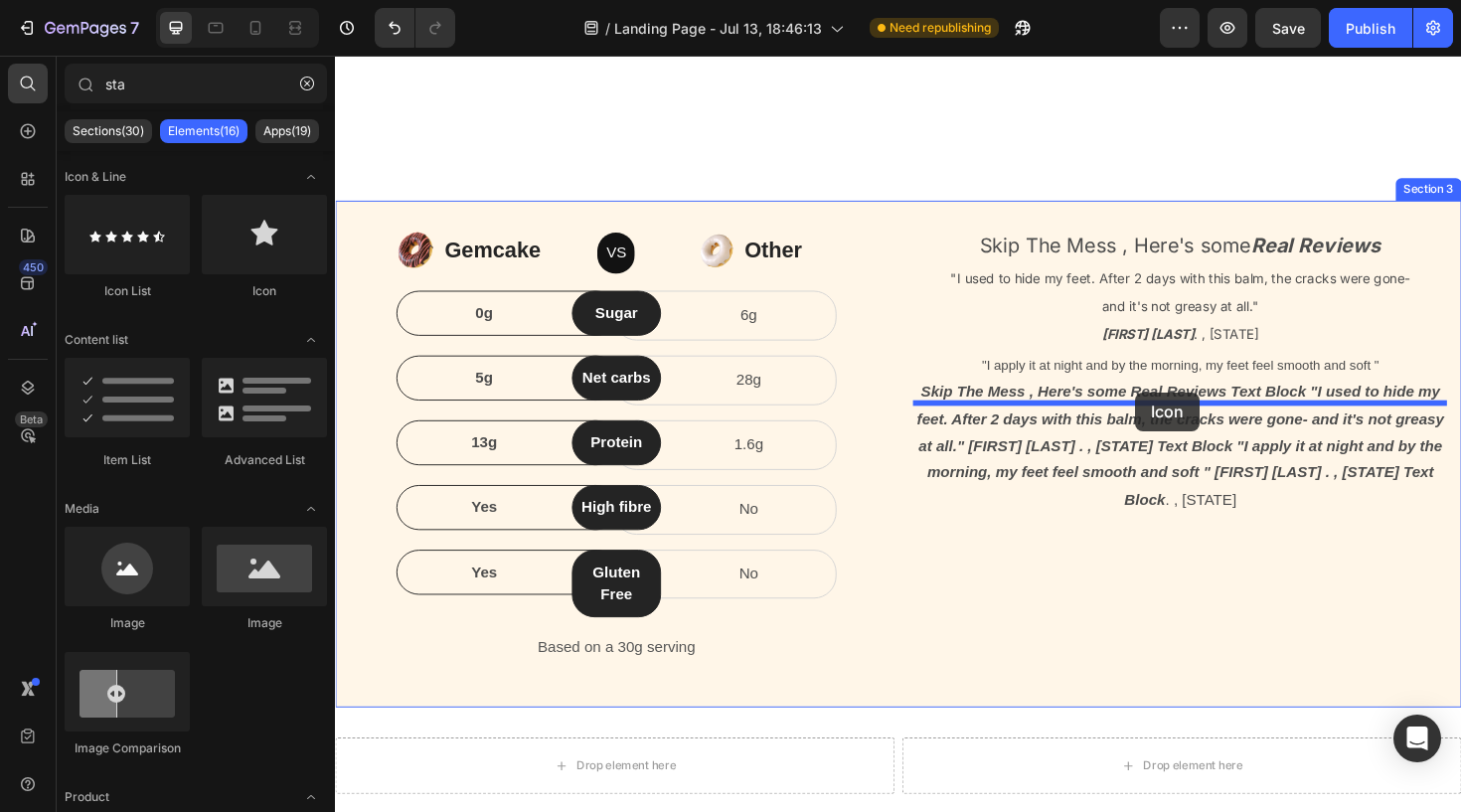 drag, startPoint x: 617, startPoint y: 296, endPoint x: 1183, endPoint y: 412, distance: 577.7647 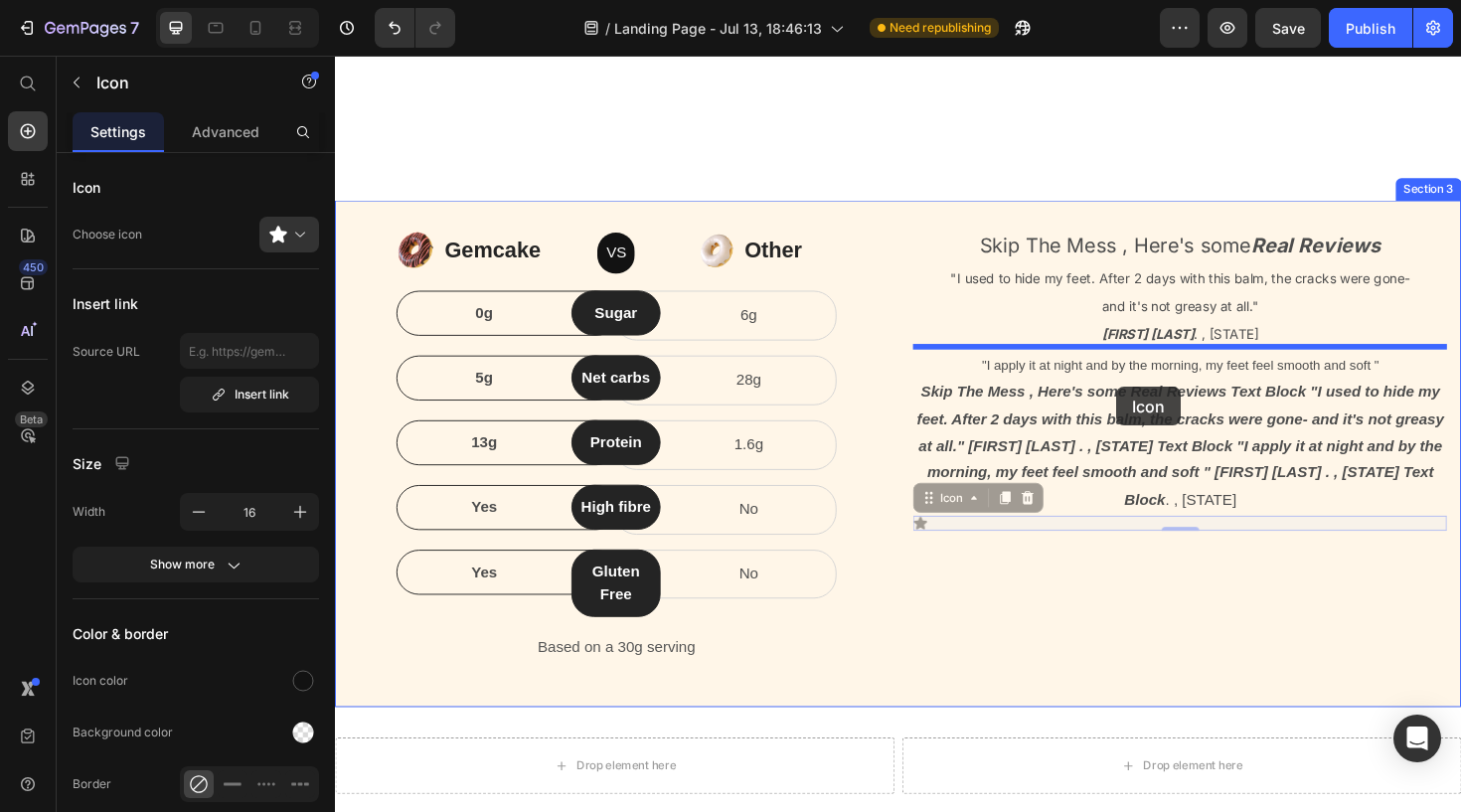 drag, startPoint x: 952, startPoint y: 430, endPoint x: 1162, endPoint y: 407, distance: 211.25577 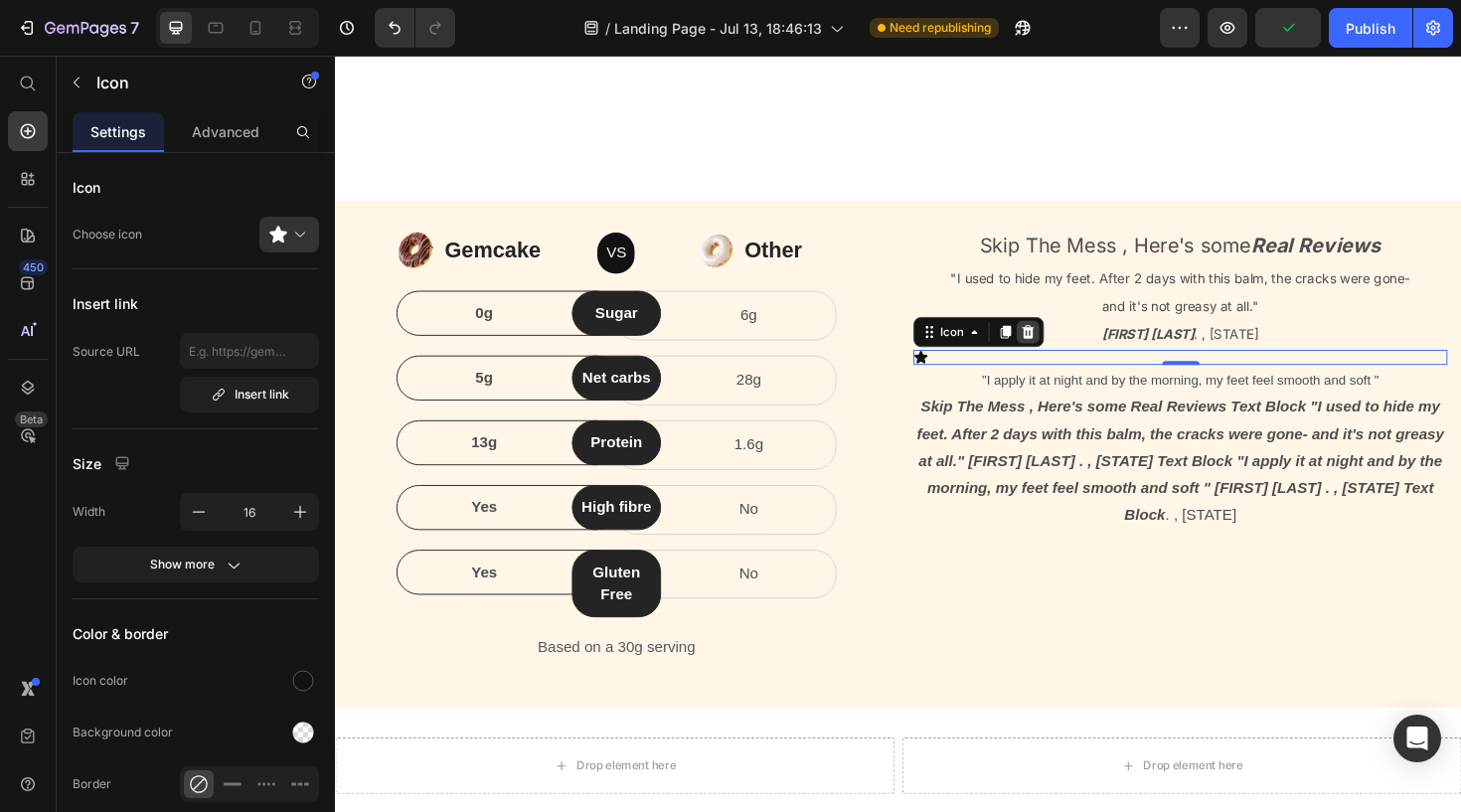 click at bounding box center [1068, 348] 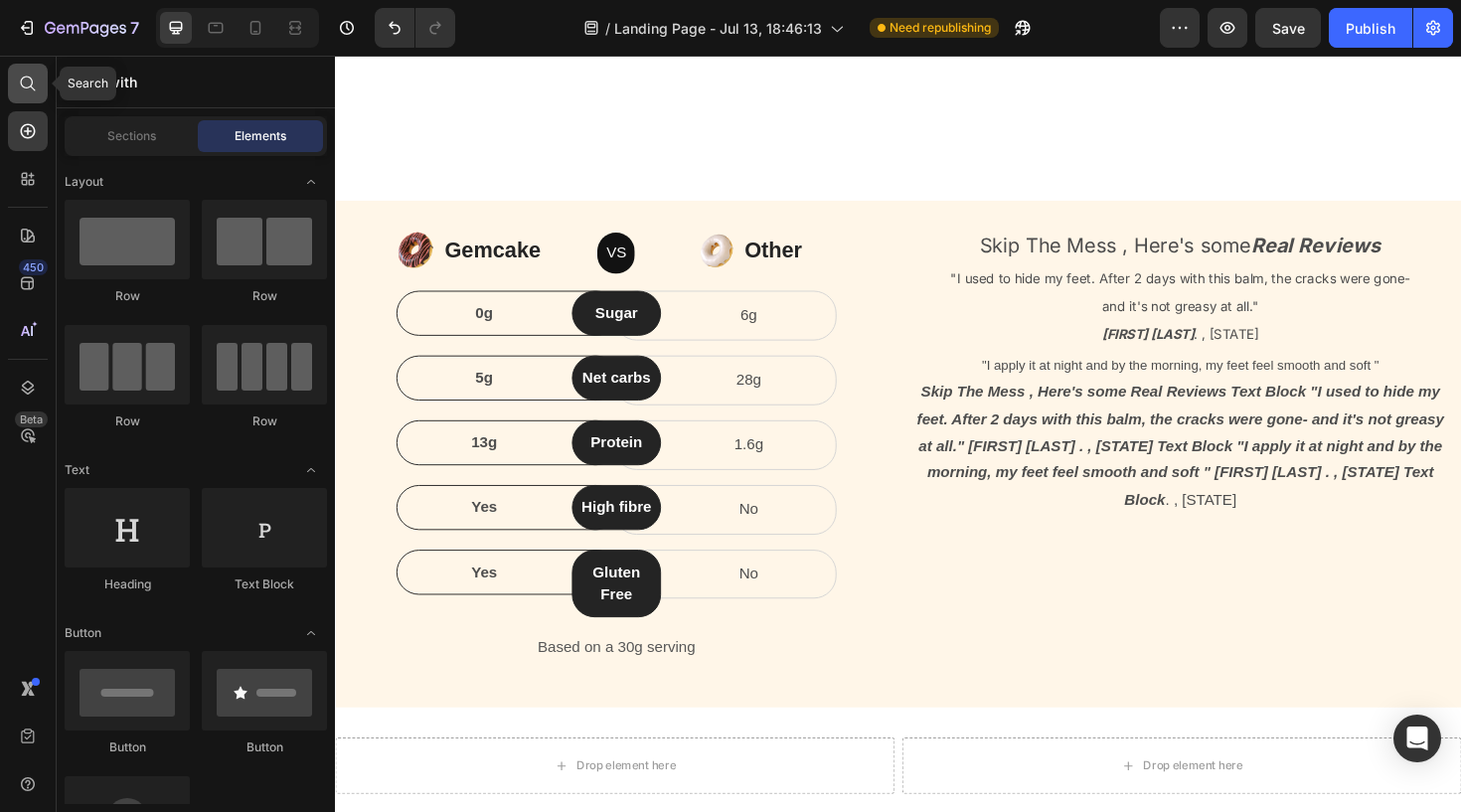 click 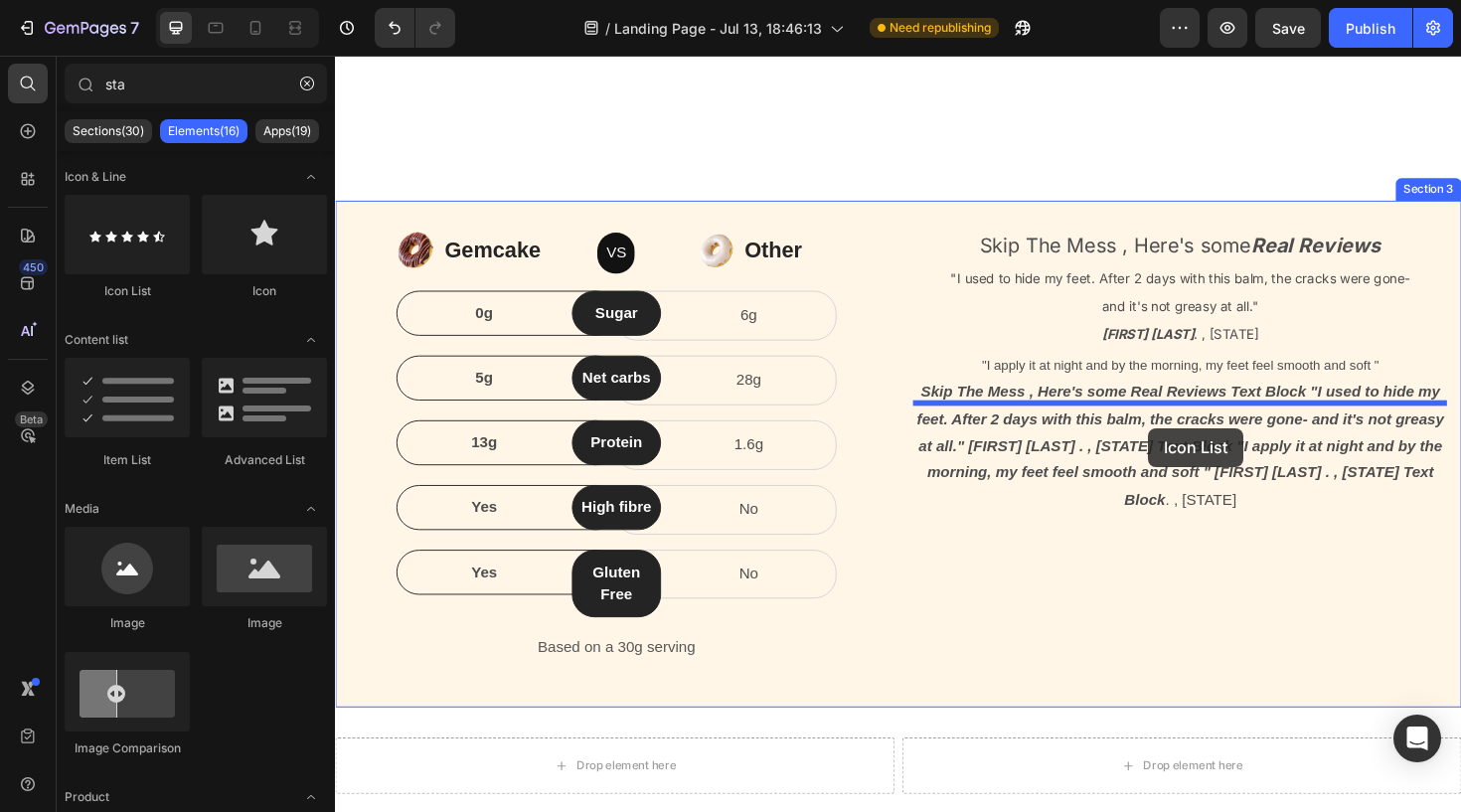 drag, startPoint x: 477, startPoint y: 298, endPoint x: 1206, endPoint y: 443, distance: 743.2806 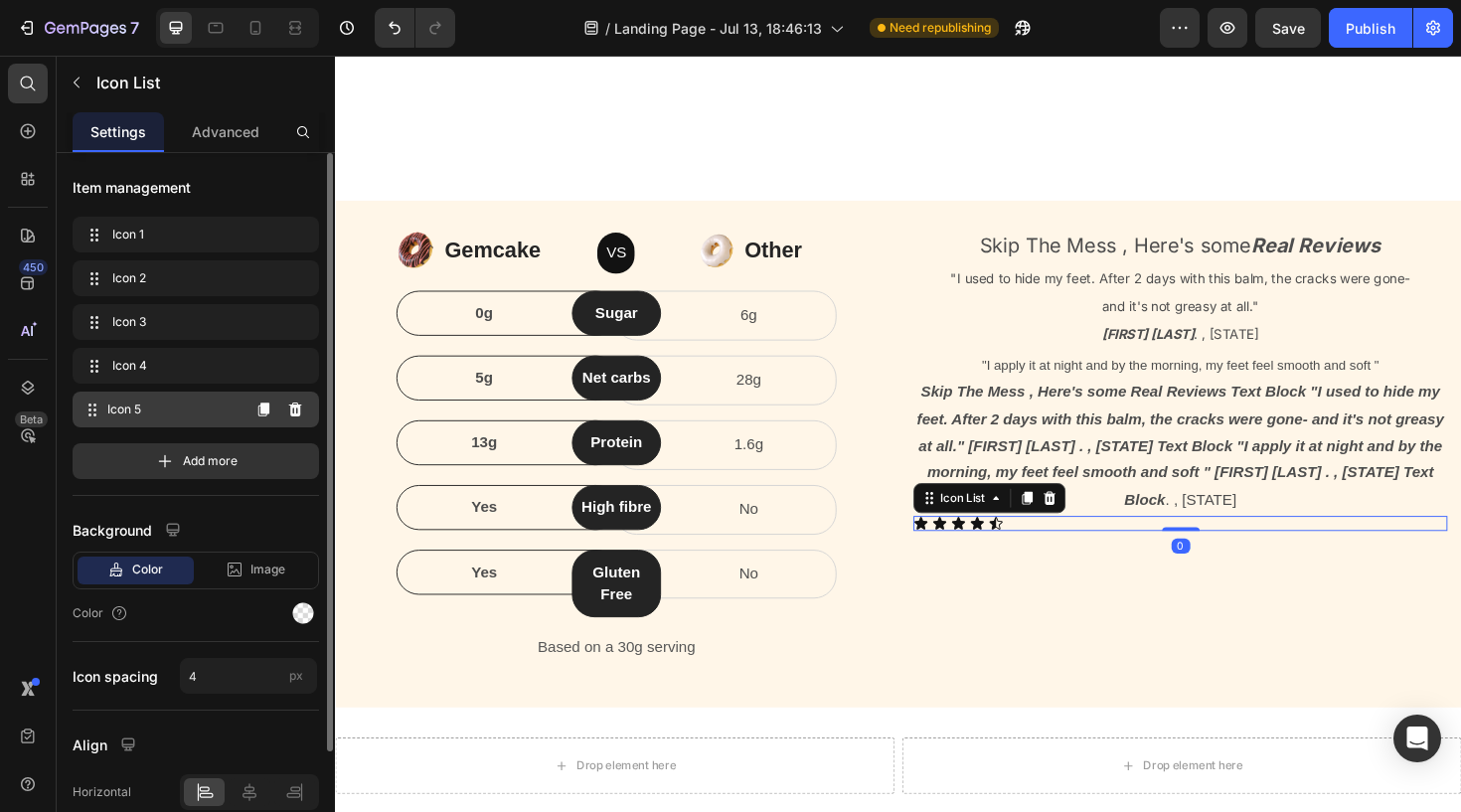 click on "Icon 5 Icon 5" at bounding box center [160, 409] 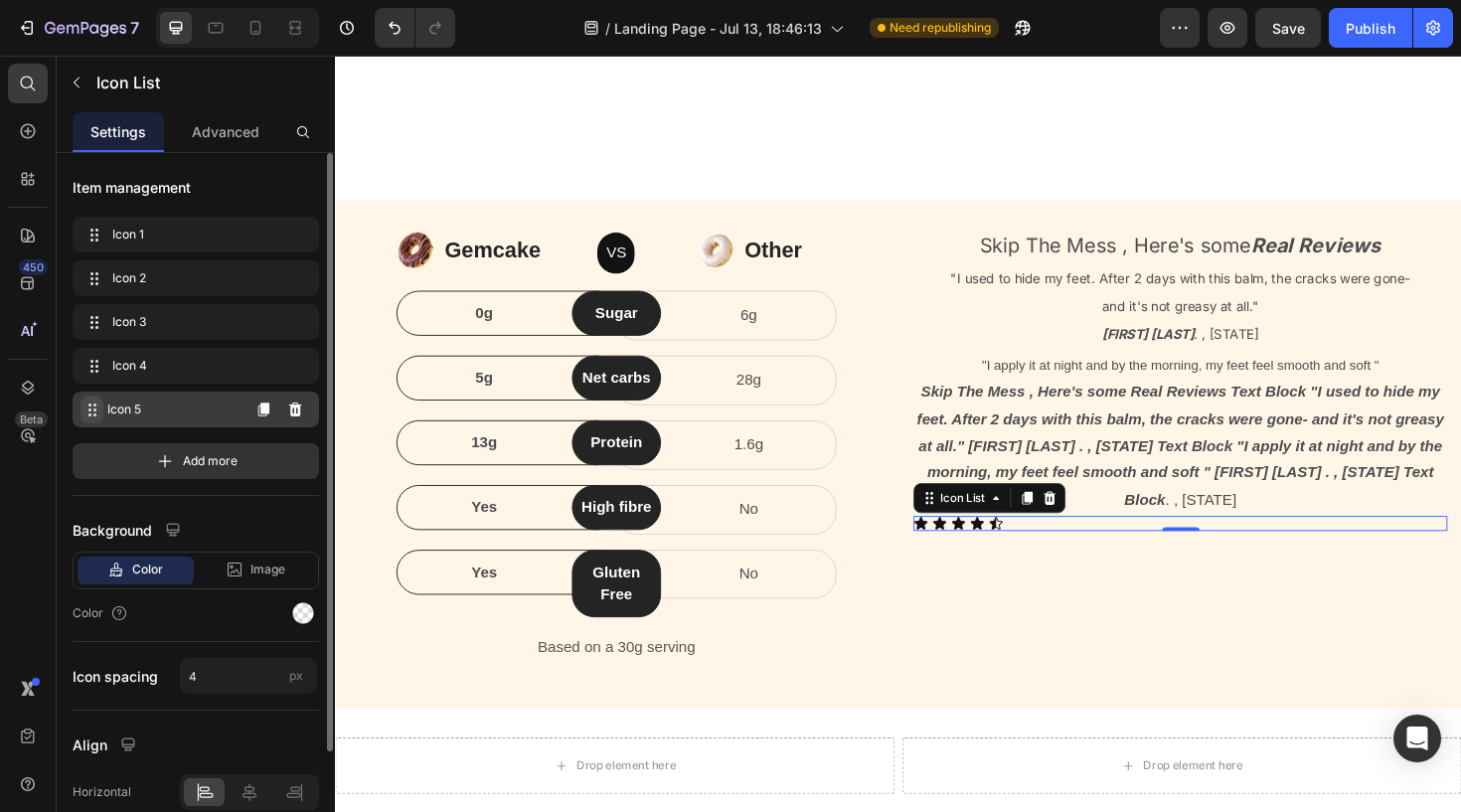 click 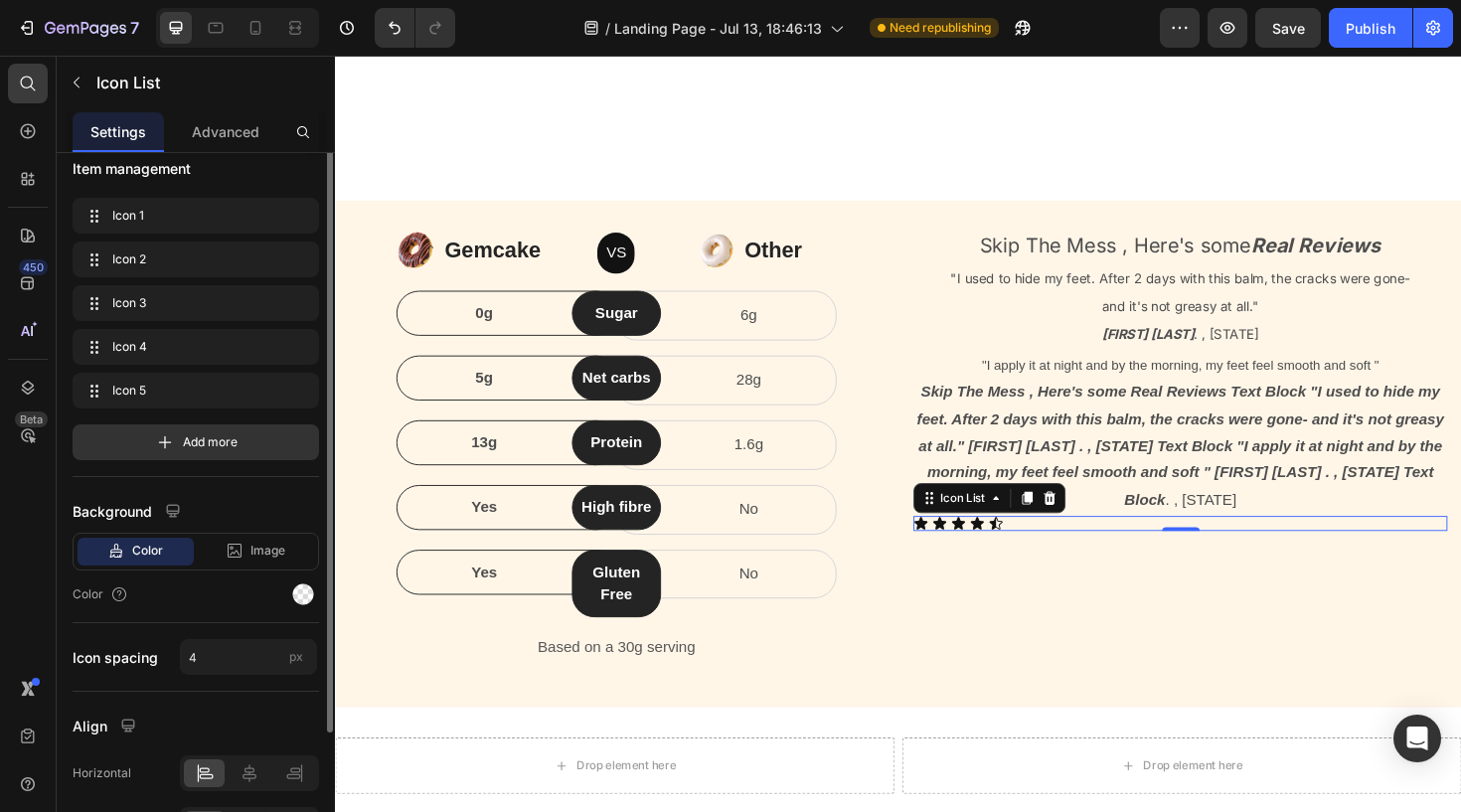 scroll, scrollTop: 0, scrollLeft: 0, axis: both 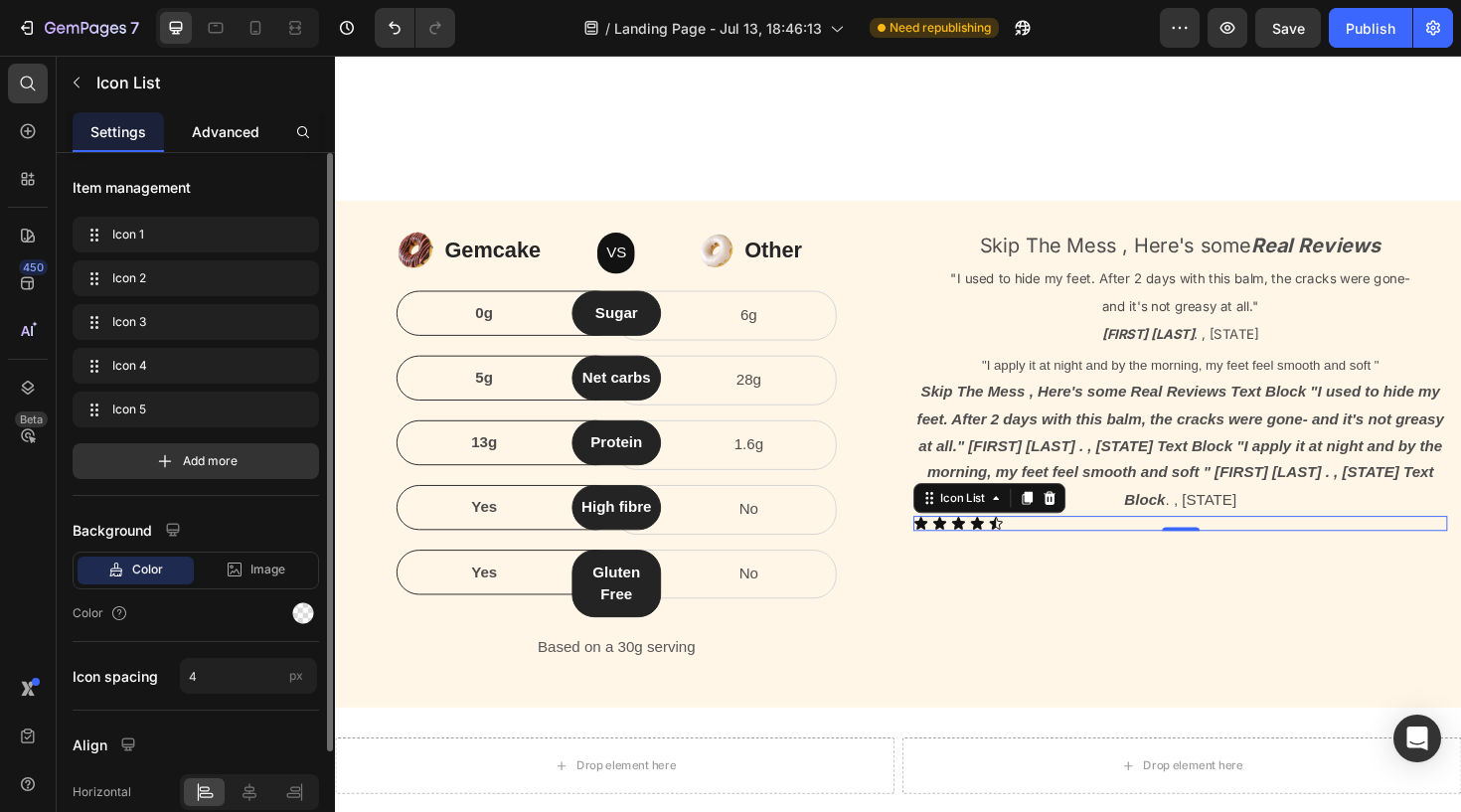 click on "Advanced" at bounding box center [226, 131] 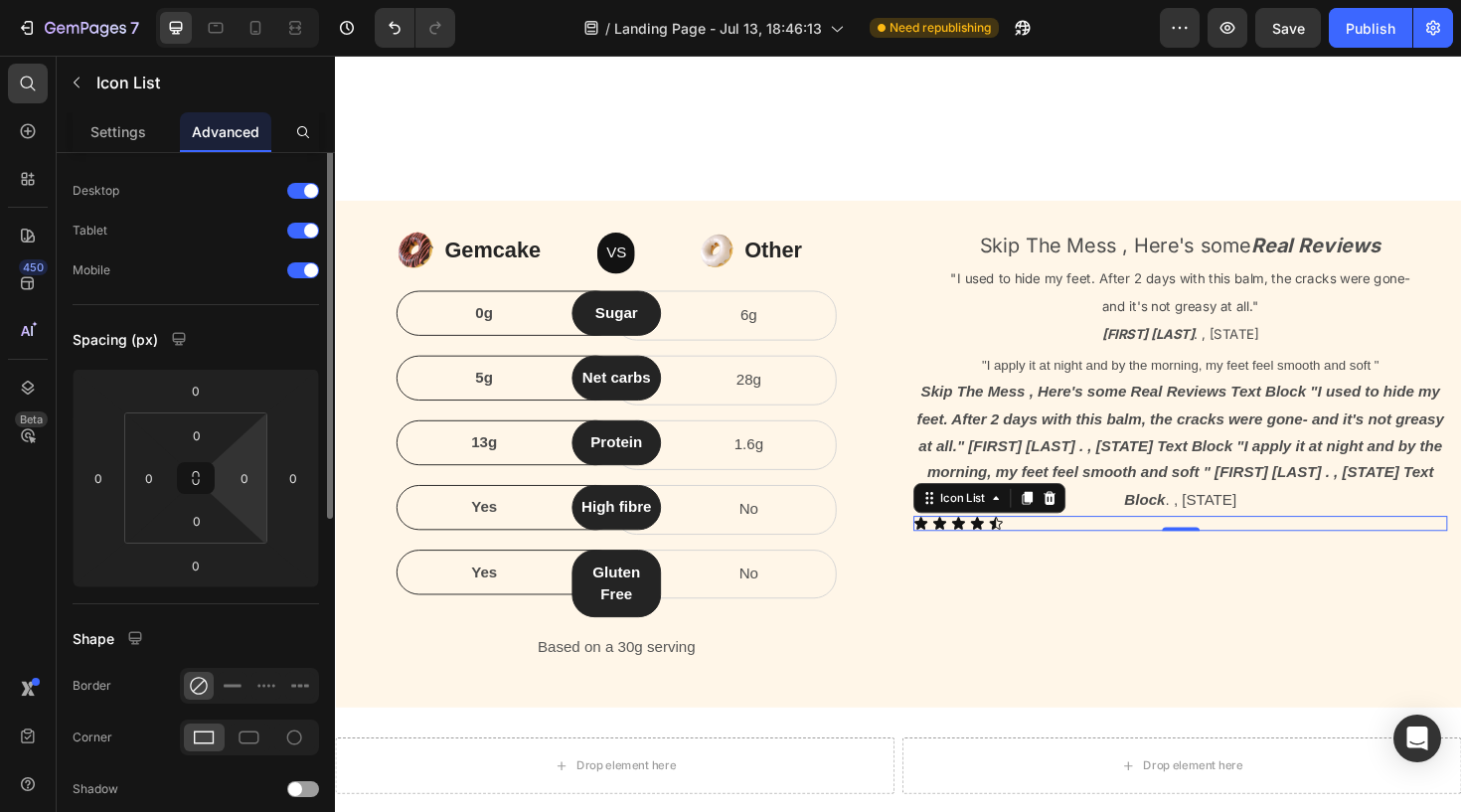 scroll, scrollTop: 0, scrollLeft: 0, axis: both 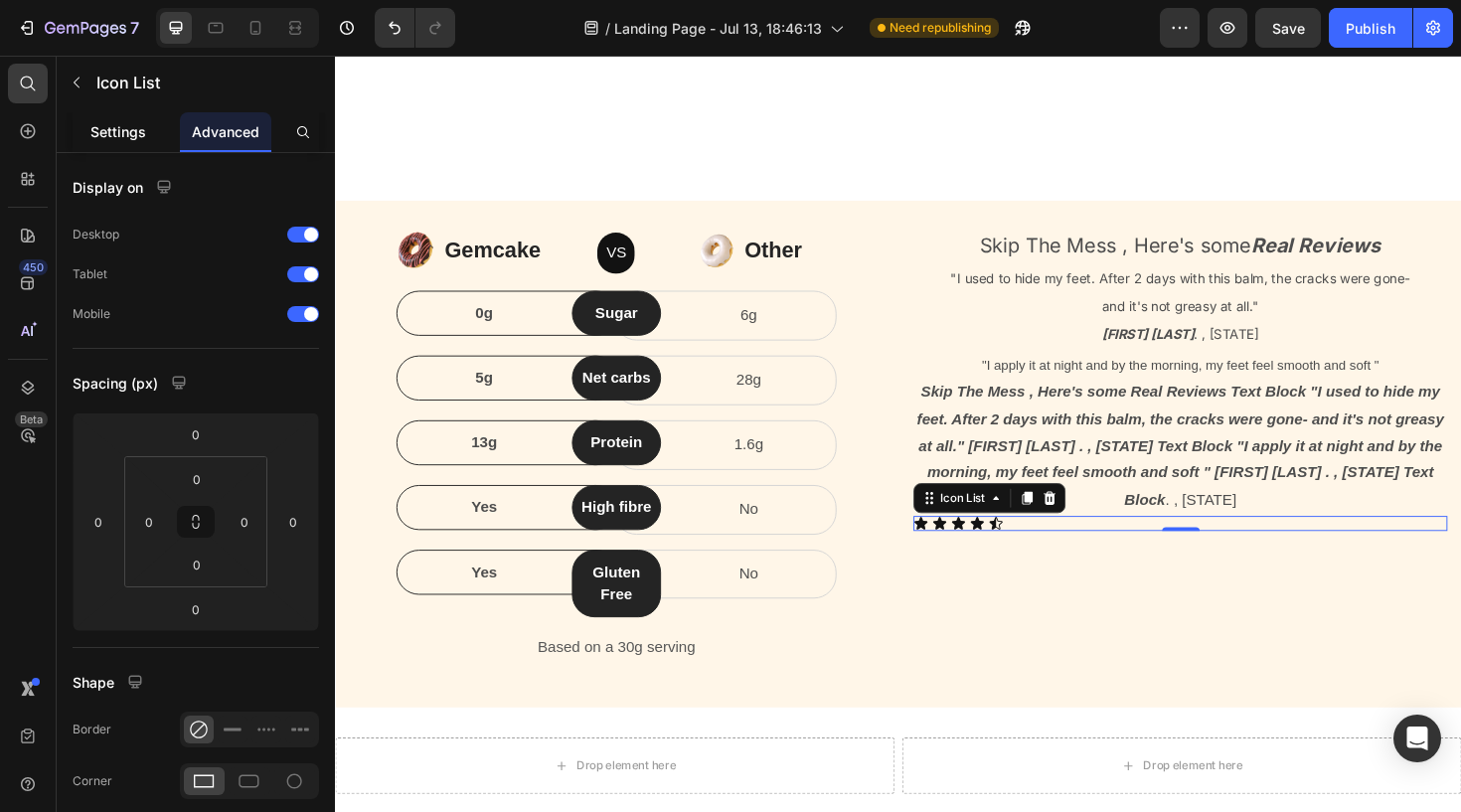 click on "Settings" at bounding box center (118, 131) 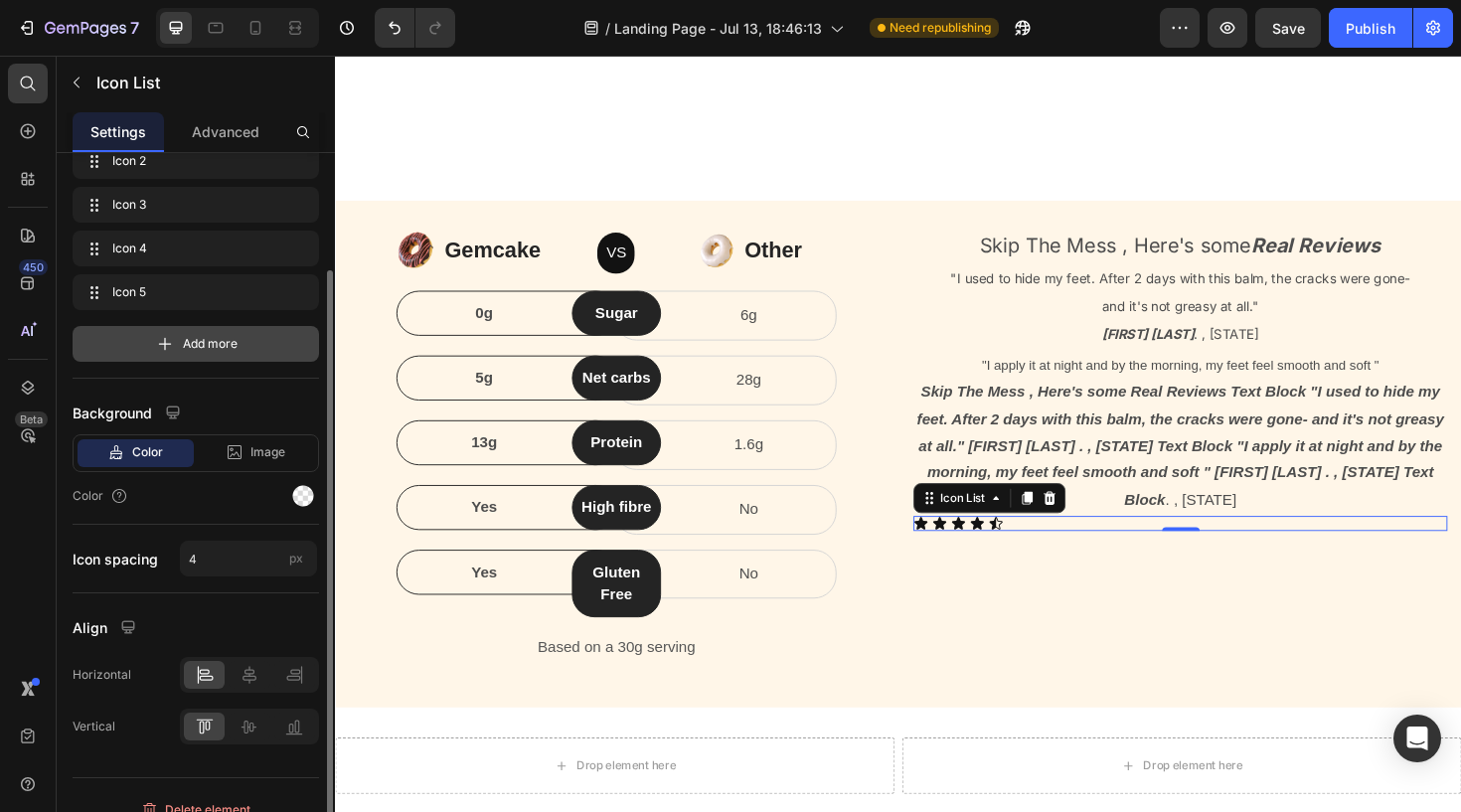 scroll, scrollTop: 140, scrollLeft: 0, axis: vertical 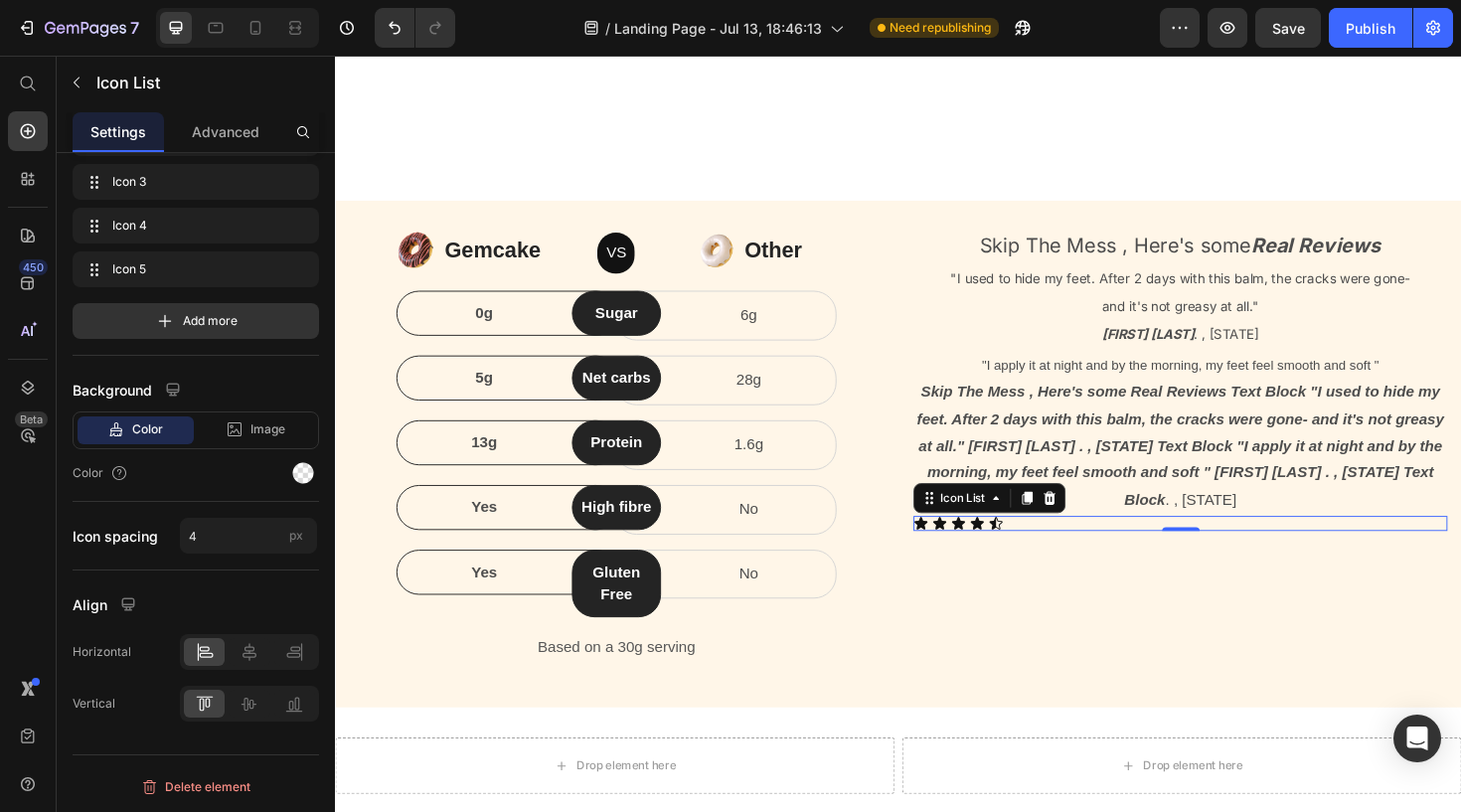click on "Icon Icon Icon Icon Icon" at bounding box center (1229, 551) 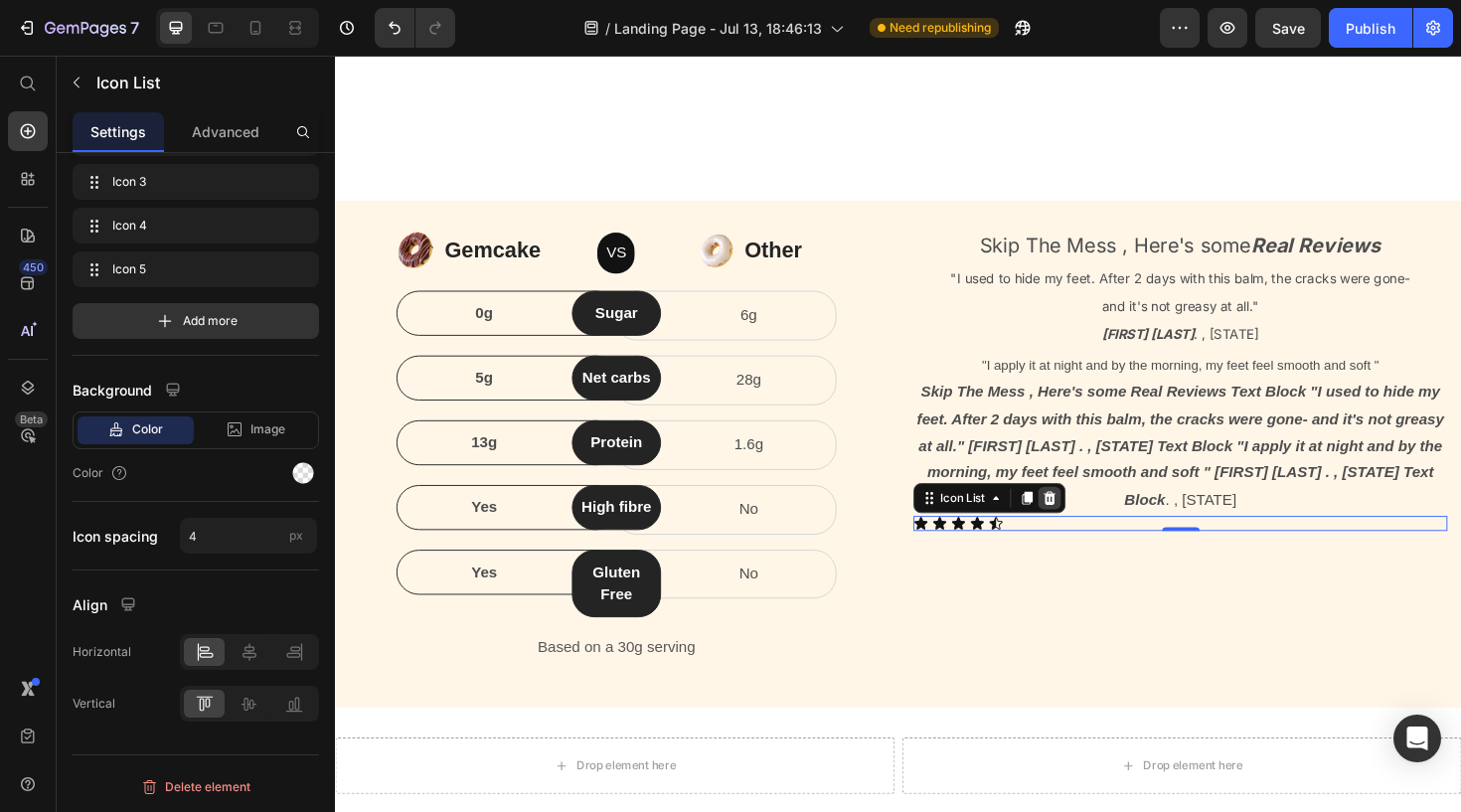 click at bounding box center (1091, 524) 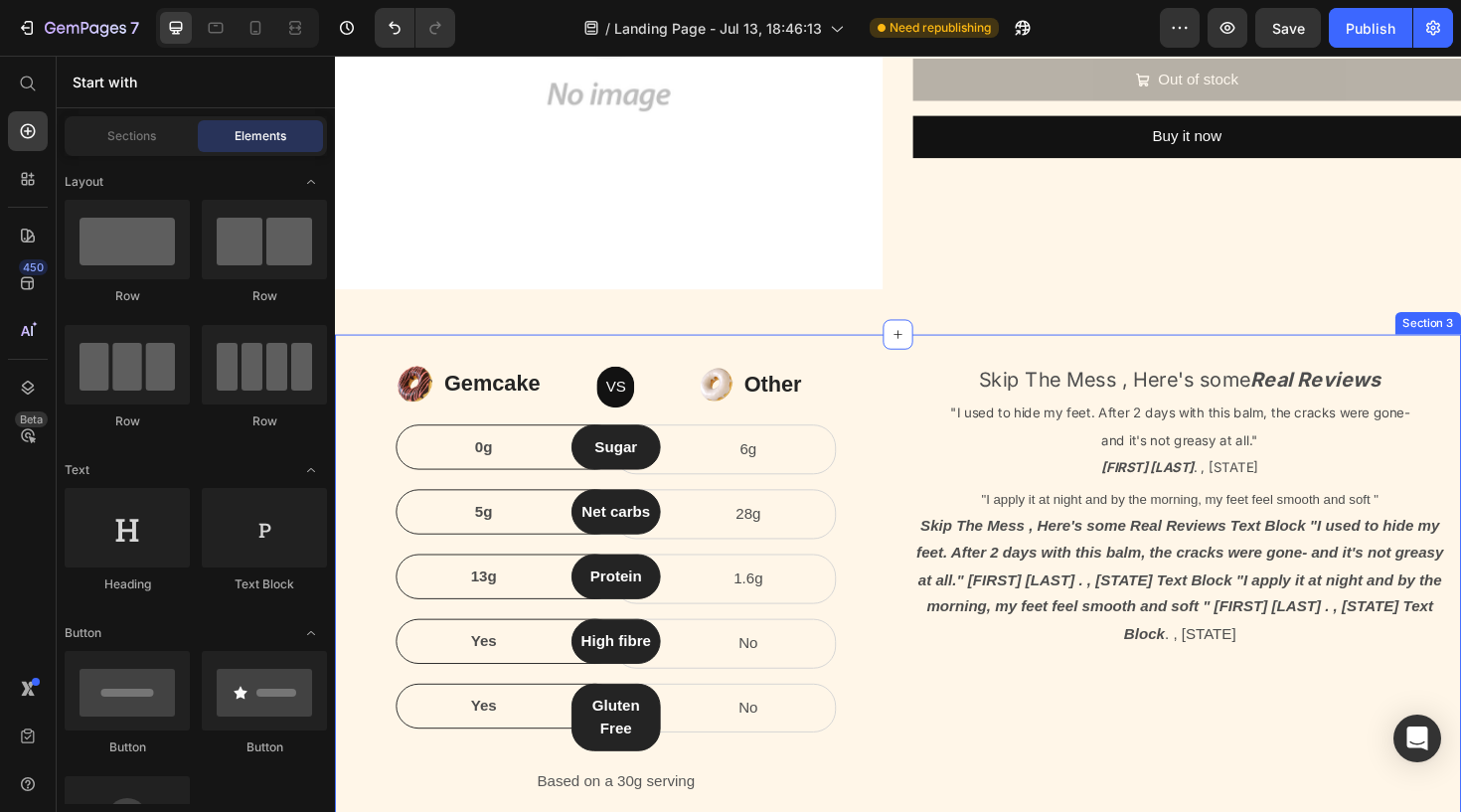 scroll, scrollTop: 502, scrollLeft: 0, axis: vertical 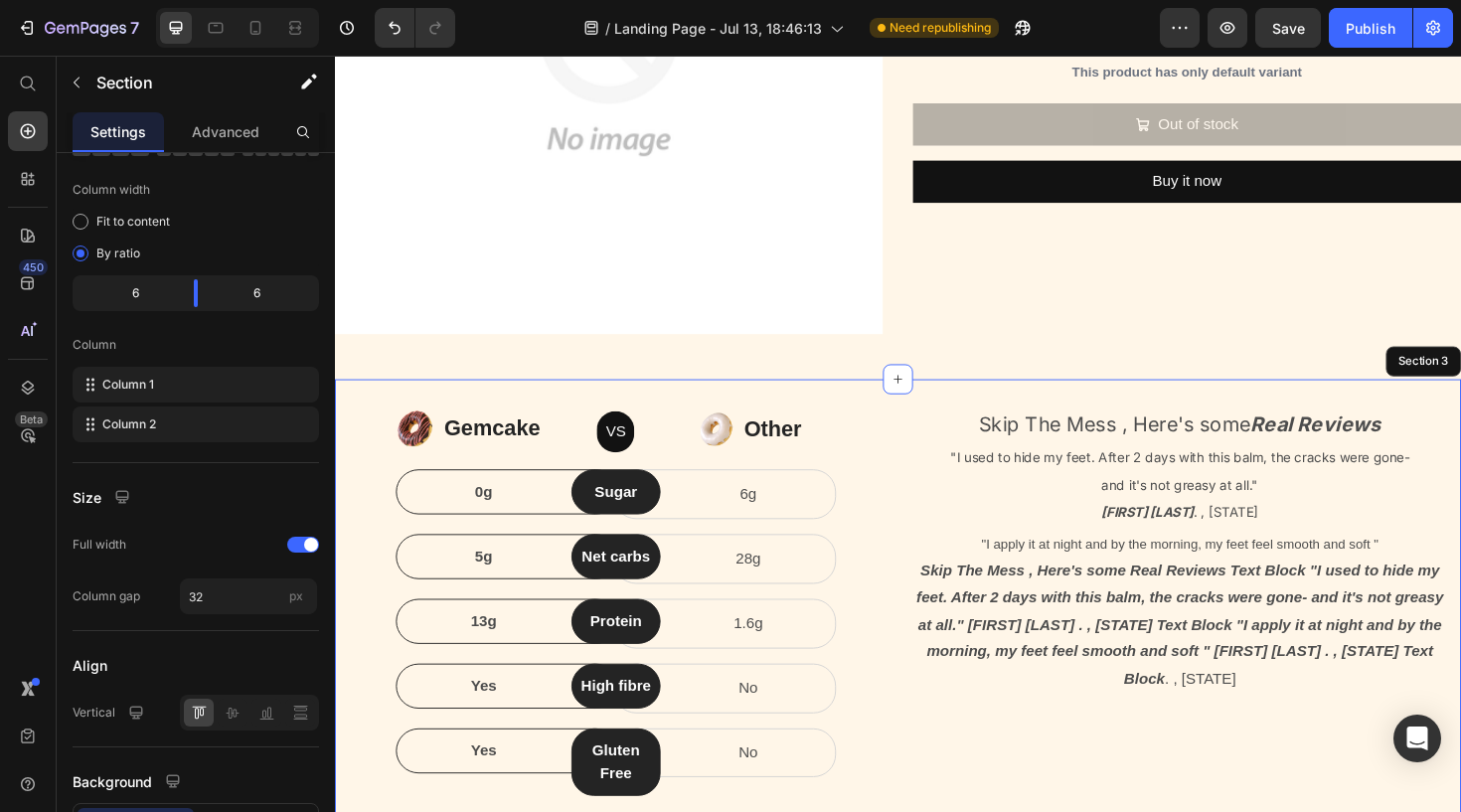 click on "Skip The Mess , Here's some  Real Reviews Text Block "I used to hide my feet. After 2 days with this balm, the cracks were gone- and it's not greasy at all." [FIRST] [LAST] . , [STATE] Text Block "I apply it at night and by the morning, my feet feel smooth and soft " [FIRST] [LAST] . , [STATE] Text Block" at bounding box center [1229, 666] 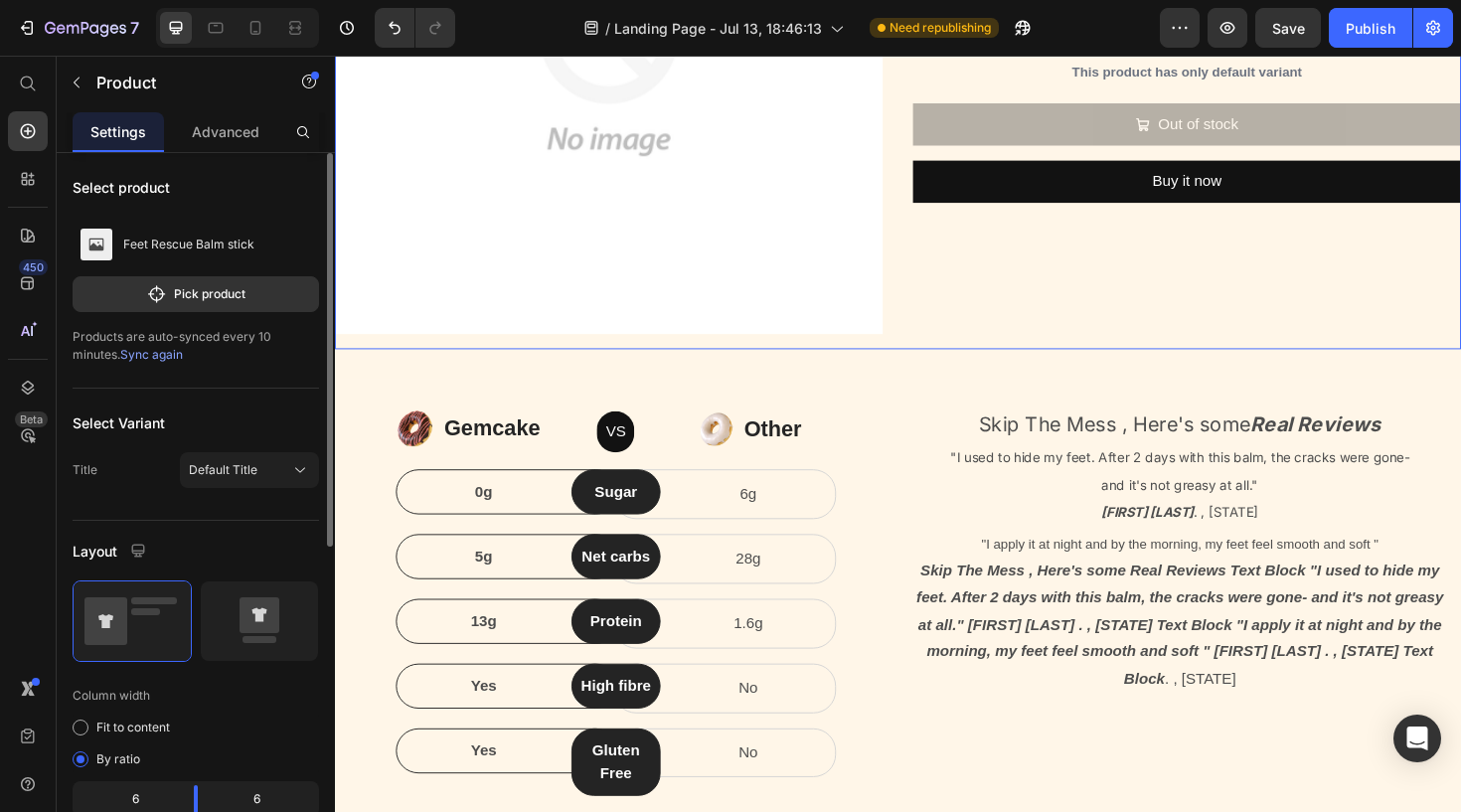click on "Dry, Cracked Feet?  This Is Your Clean,  No-Mess Fix. Text Block $0.00 Product Price $0.00 Product Price Row Say goodbye to rough, dry feet. This mess free balm stick repairs  cracked ,  rough  and  dry feet . Heal and Rest without greasy hands, harsh chemicals or artificial fragrances.  Text Block This product has only default variant Product Variants & Swatches
Out of stock Add to Cart Buy it now Dynamic Checkout" at bounding box center (1237, 68) 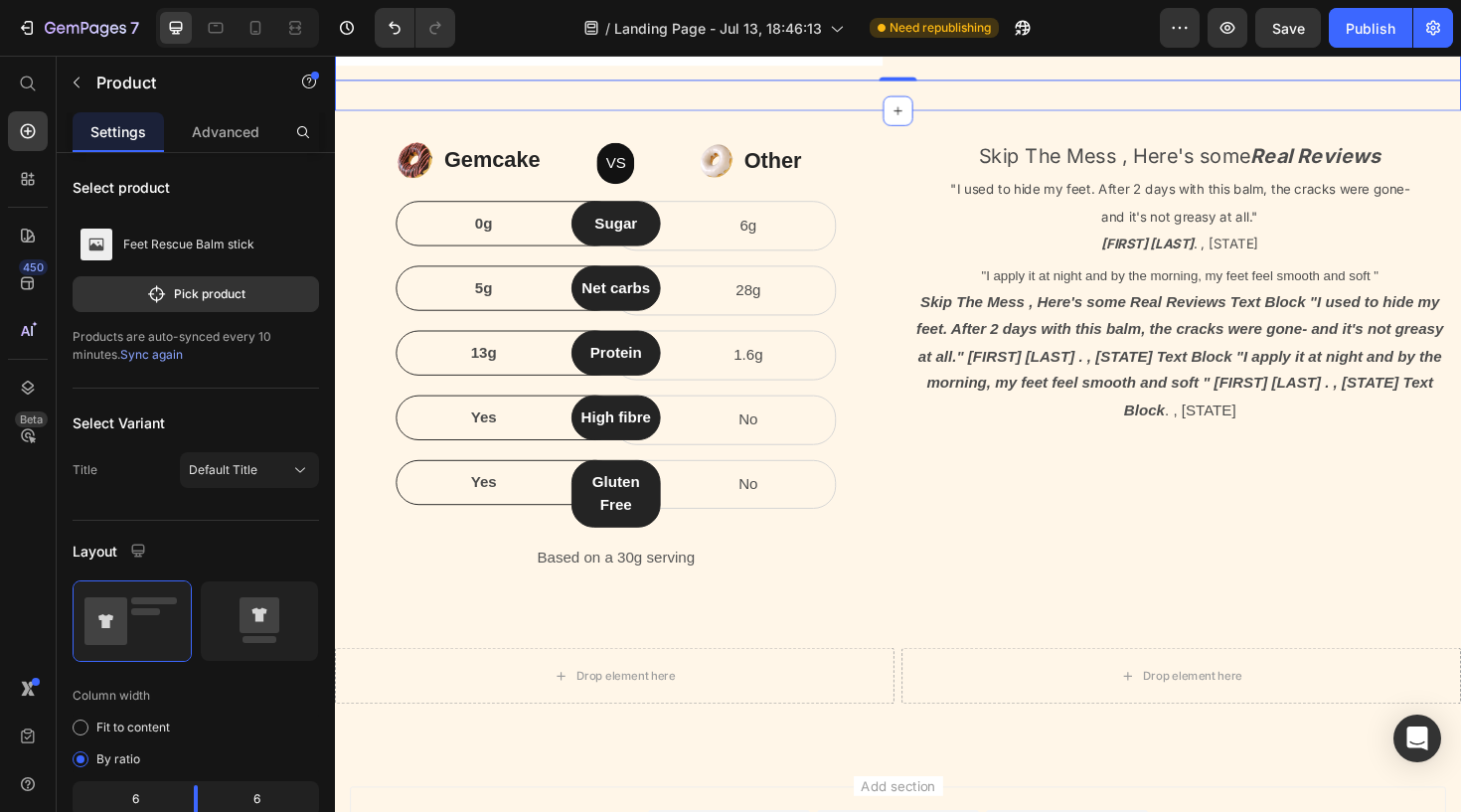 scroll, scrollTop: 787, scrollLeft: 0, axis: vertical 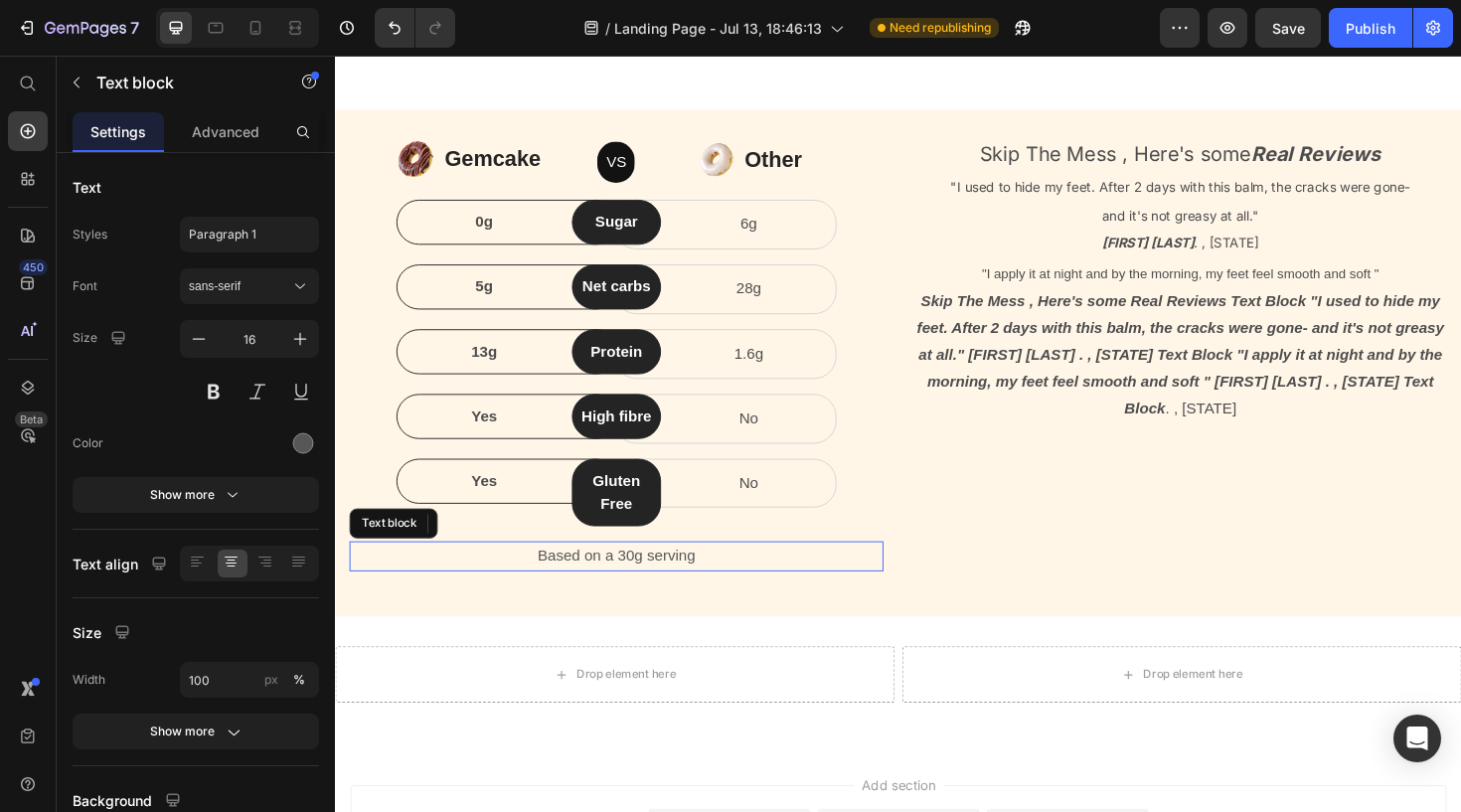 click on "Based on a 30g serving" at bounding box center [632, 585] 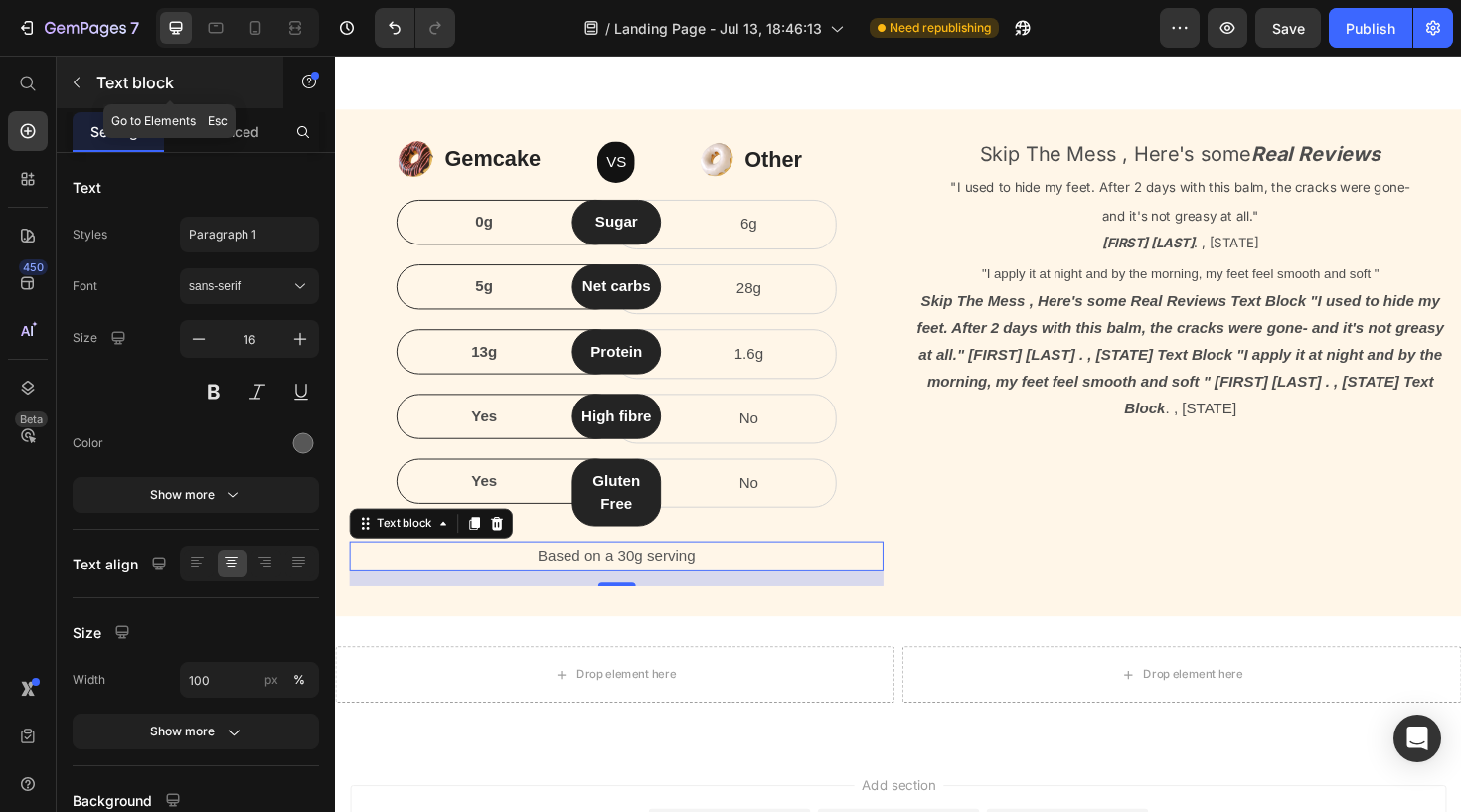 click 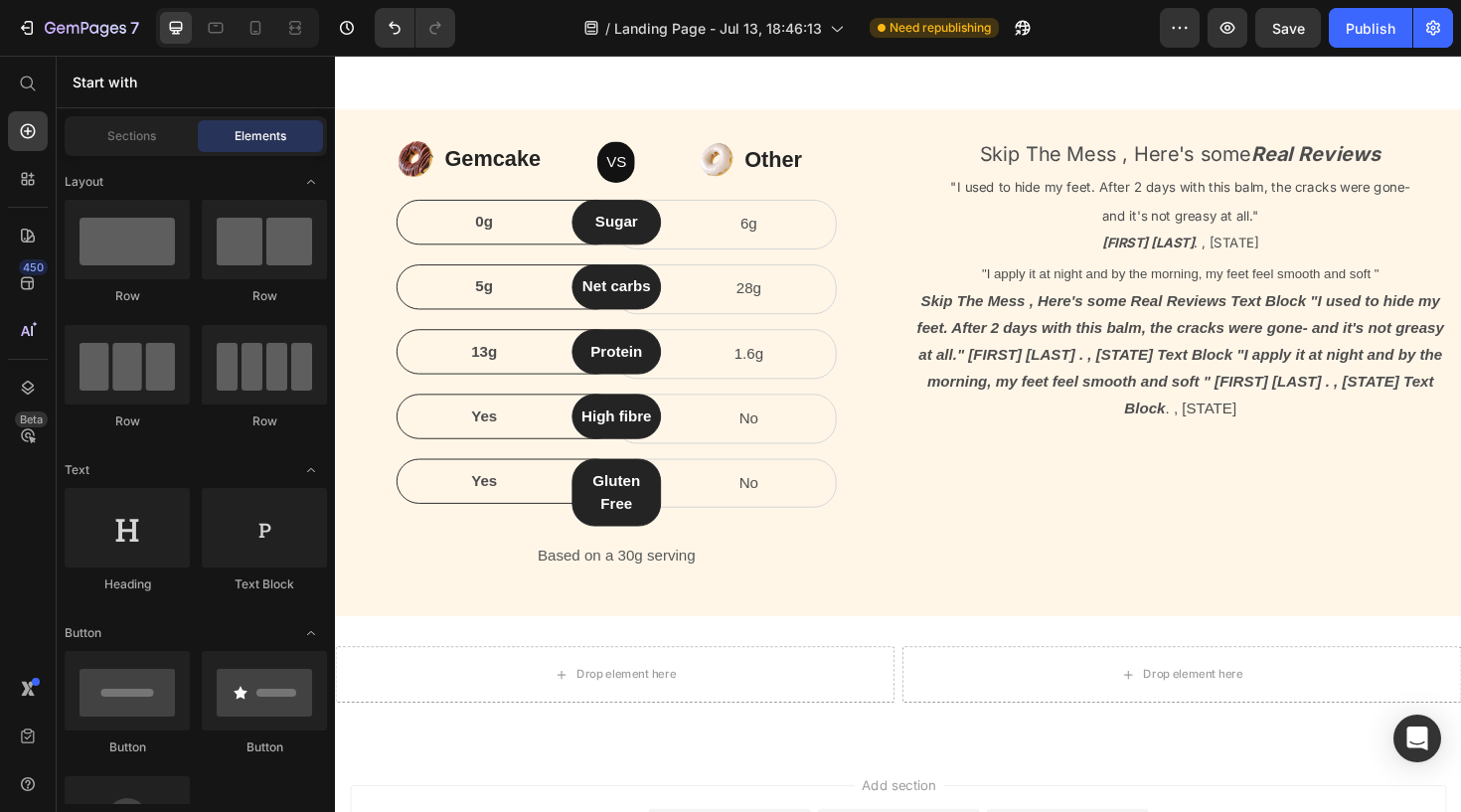 click on "Start with" at bounding box center (196, 81) 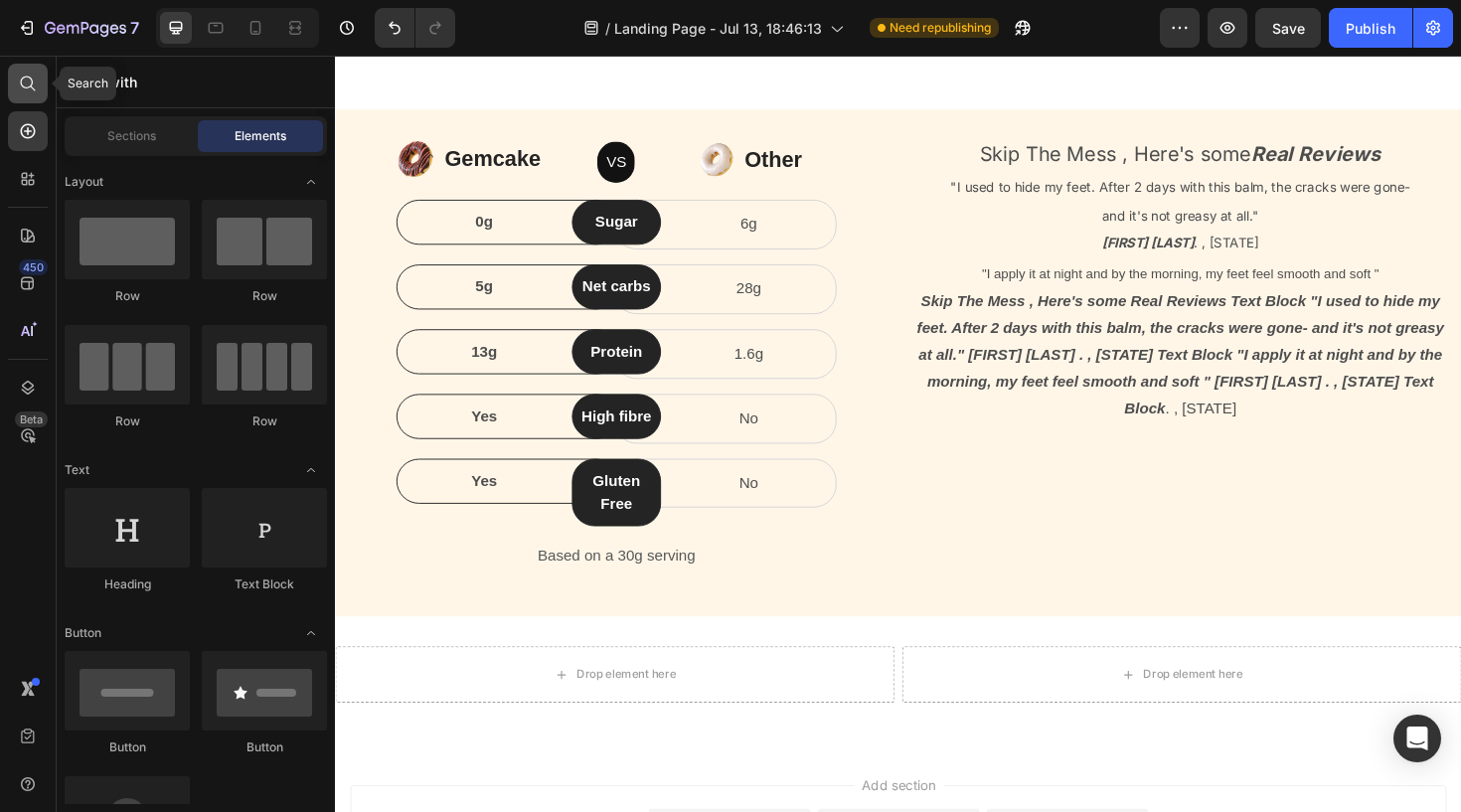 click 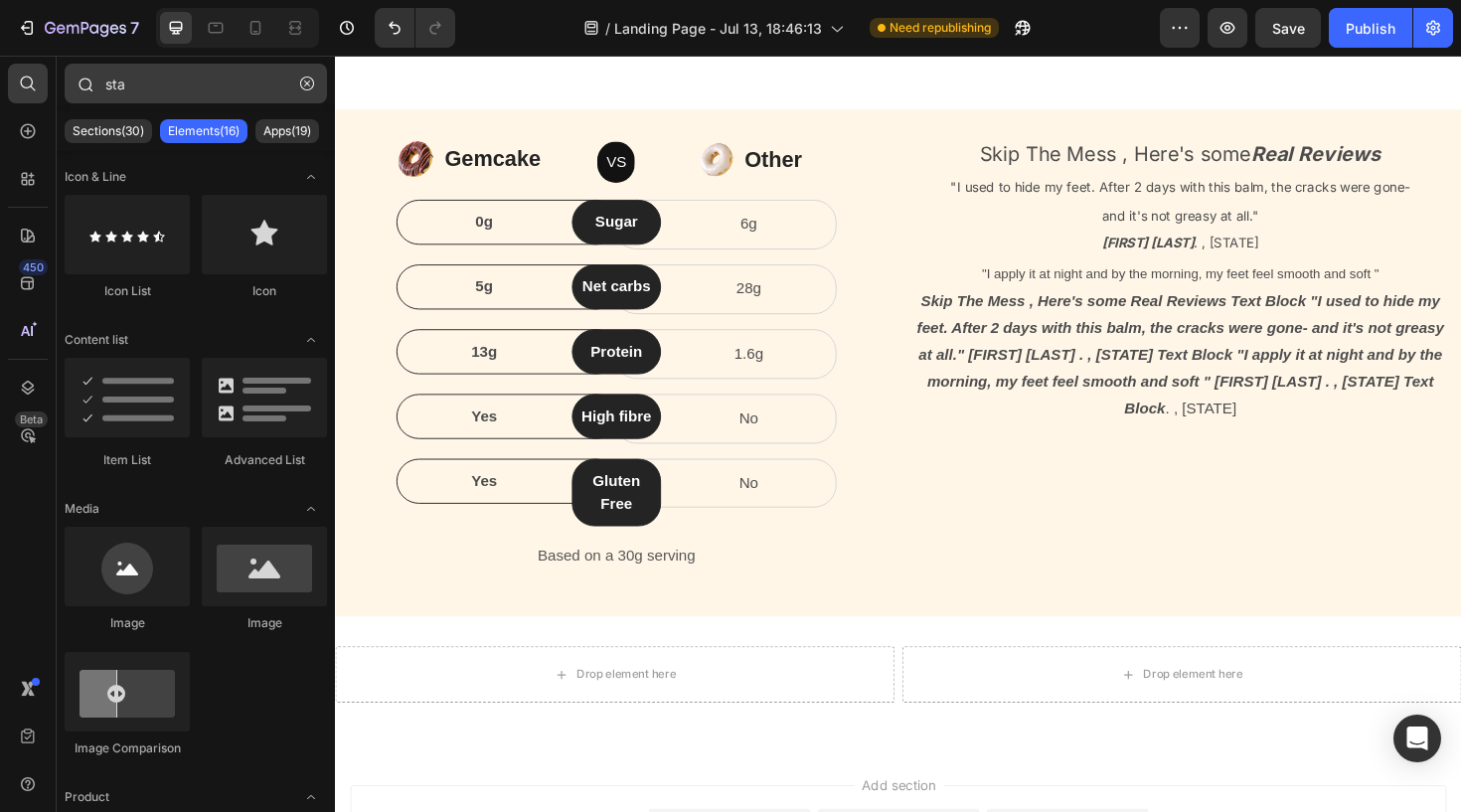 click on "sta" at bounding box center [196, 83] 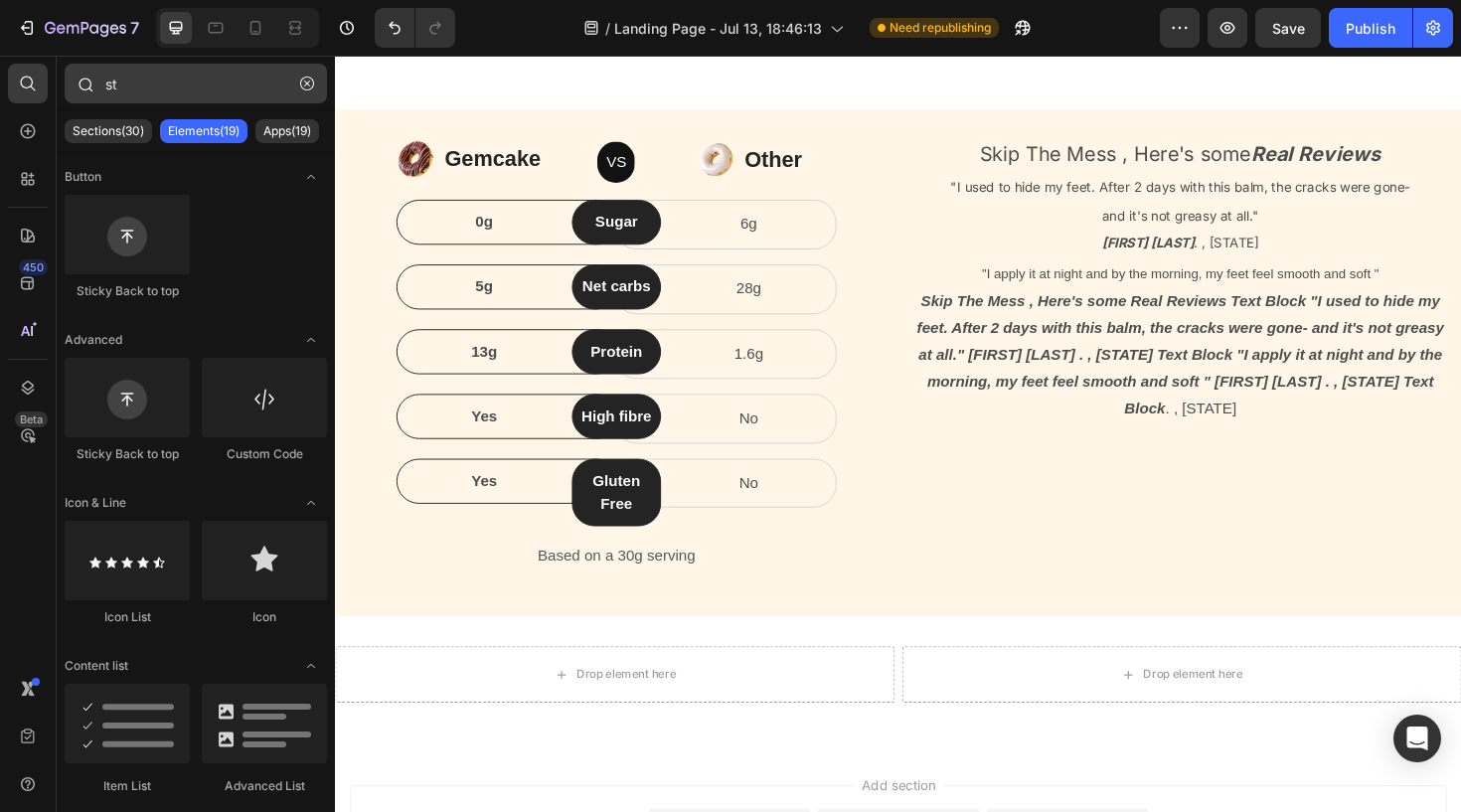 type on "s" 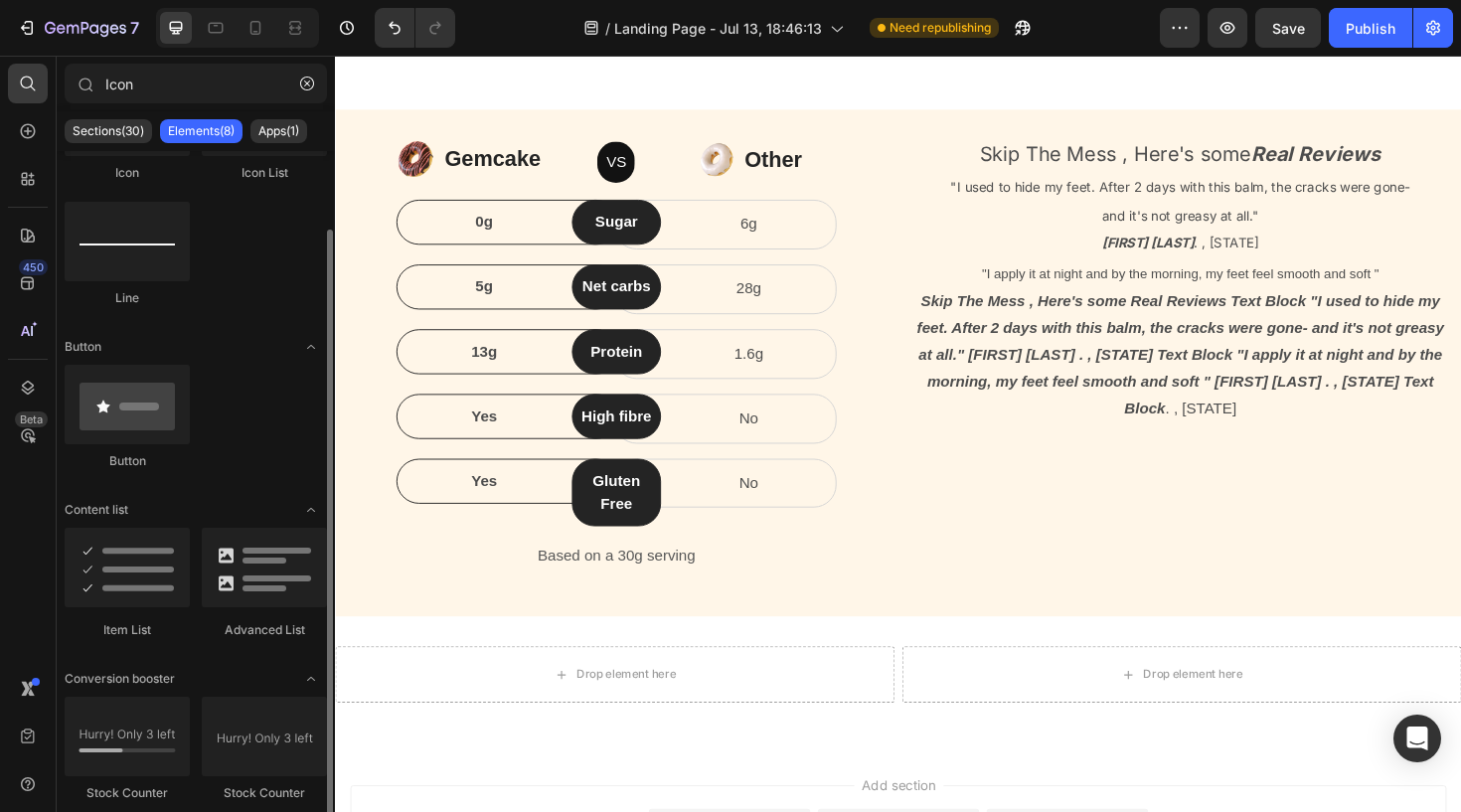scroll, scrollTop: 0, scrollLeft: 0, axis: both 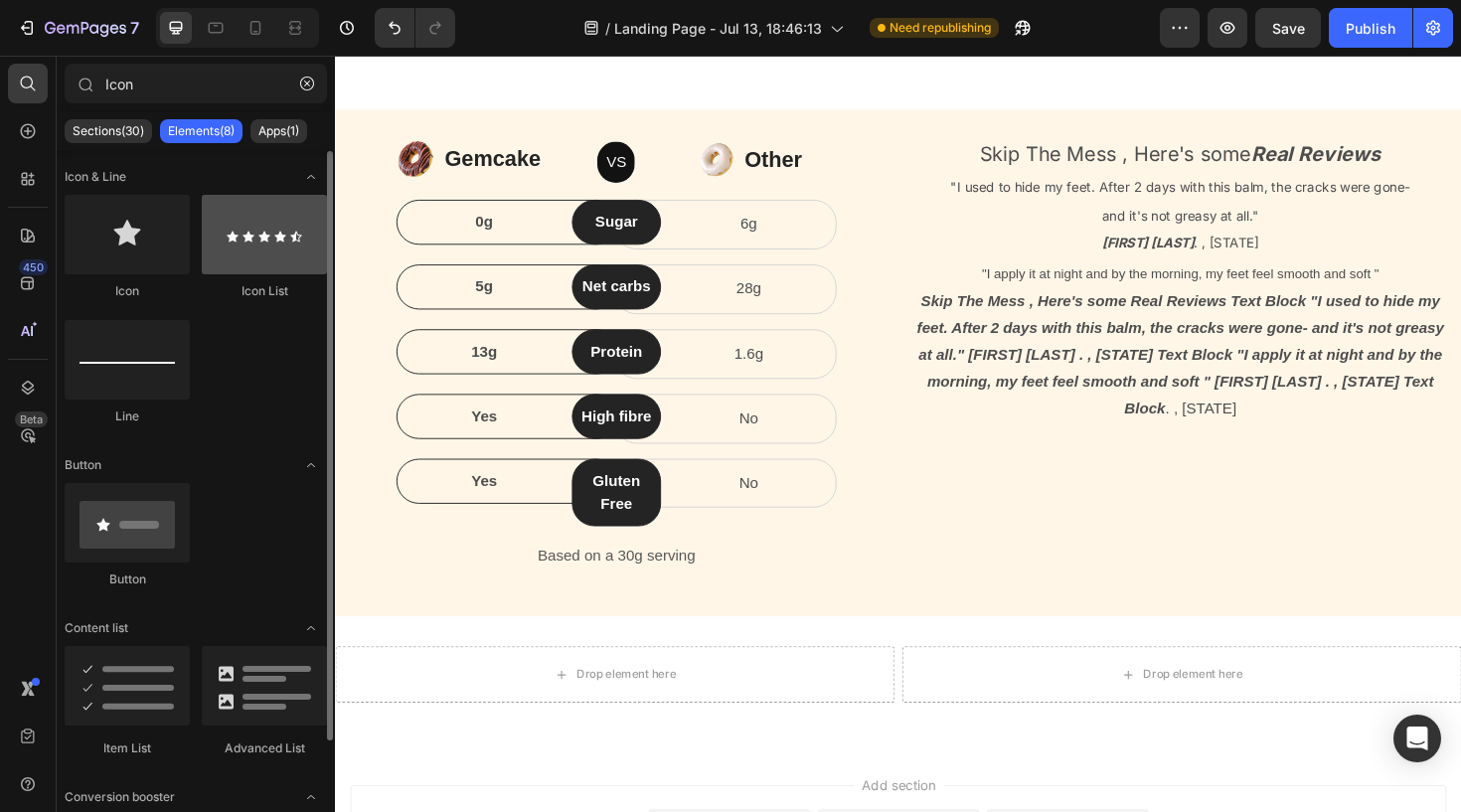 type on "Icon" 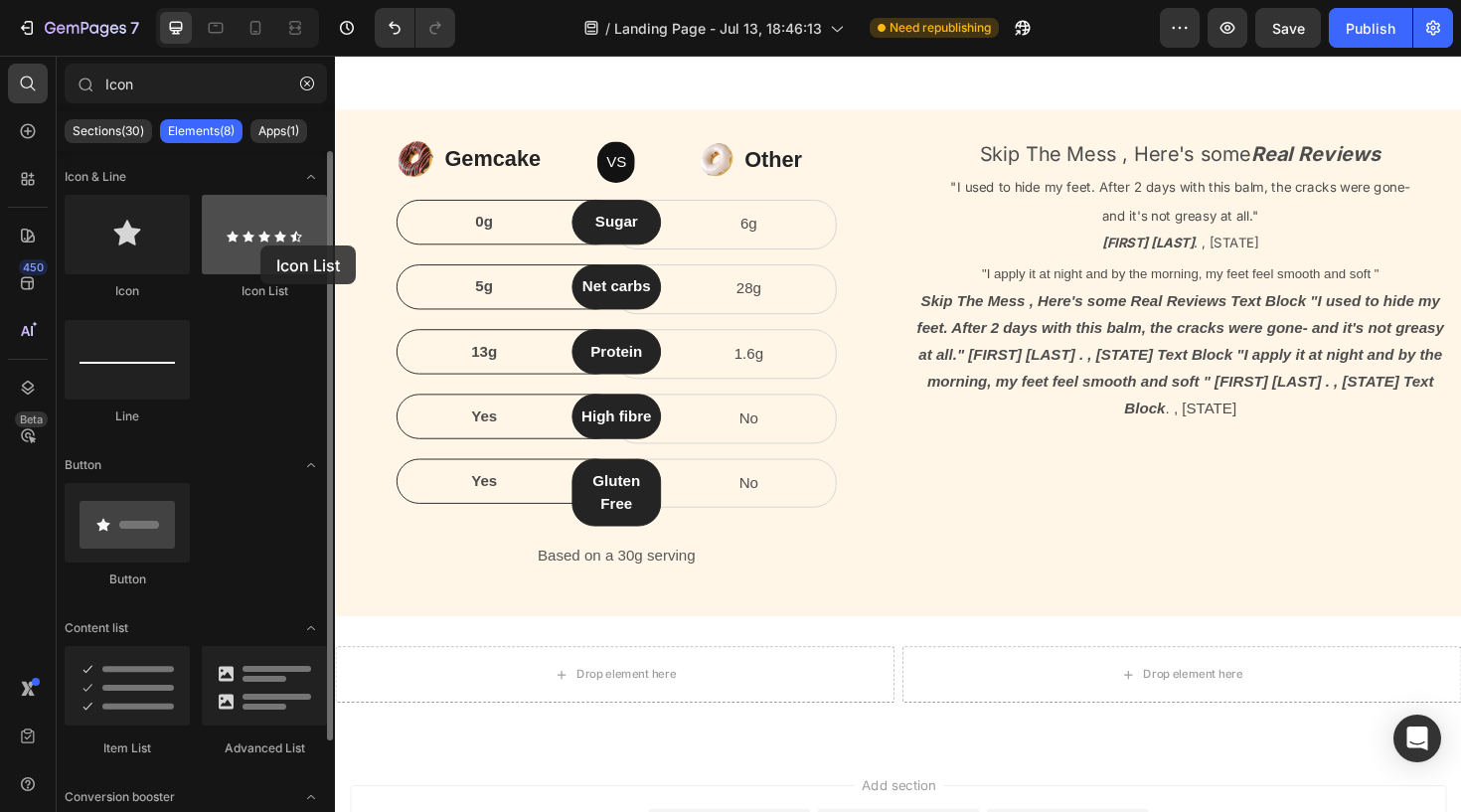 click at bounding box center [264, 235] 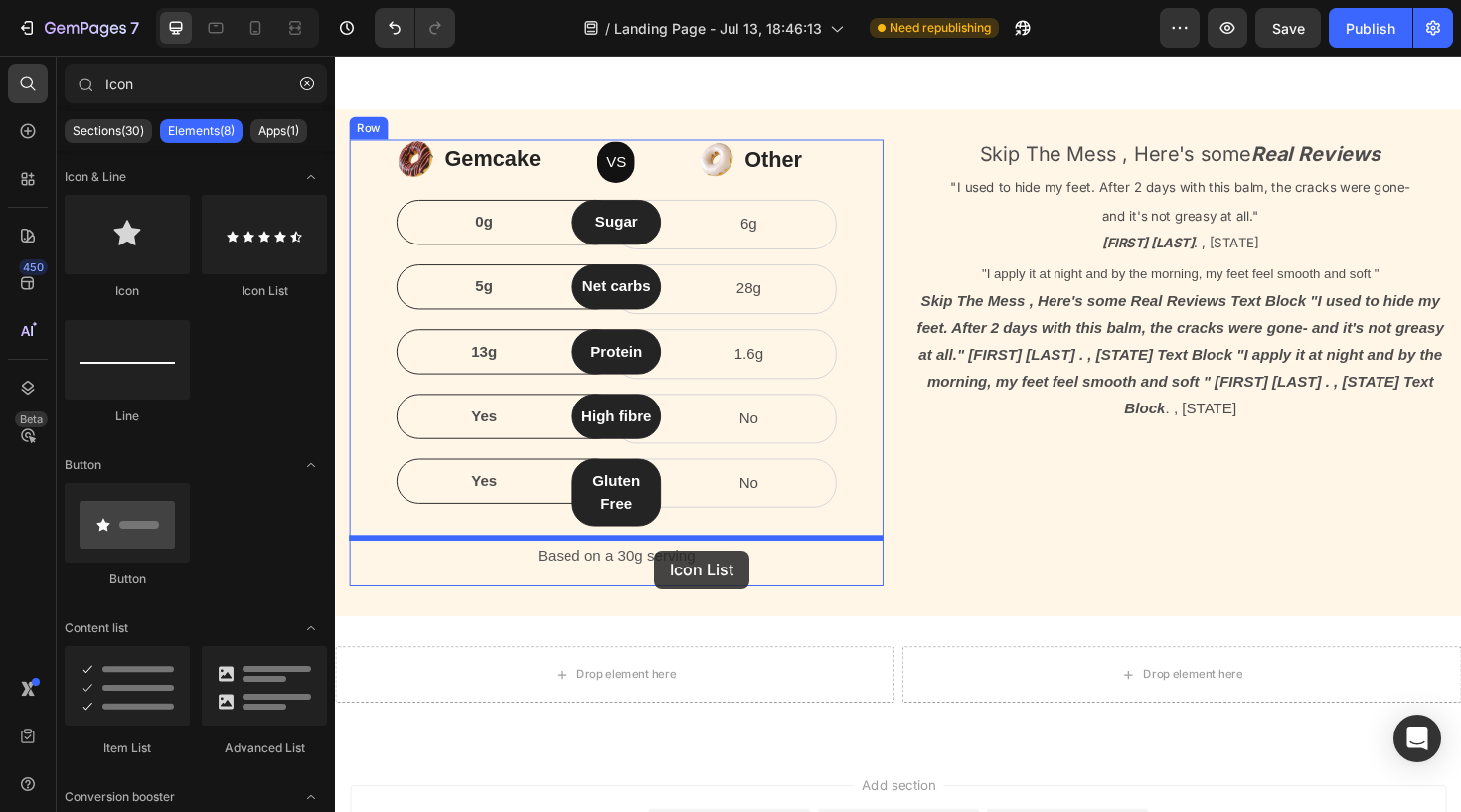 drag, startPoint x: 595, startPoint y: 301, endPoint x: 673, endPoint y: 579, distance: 288.73517 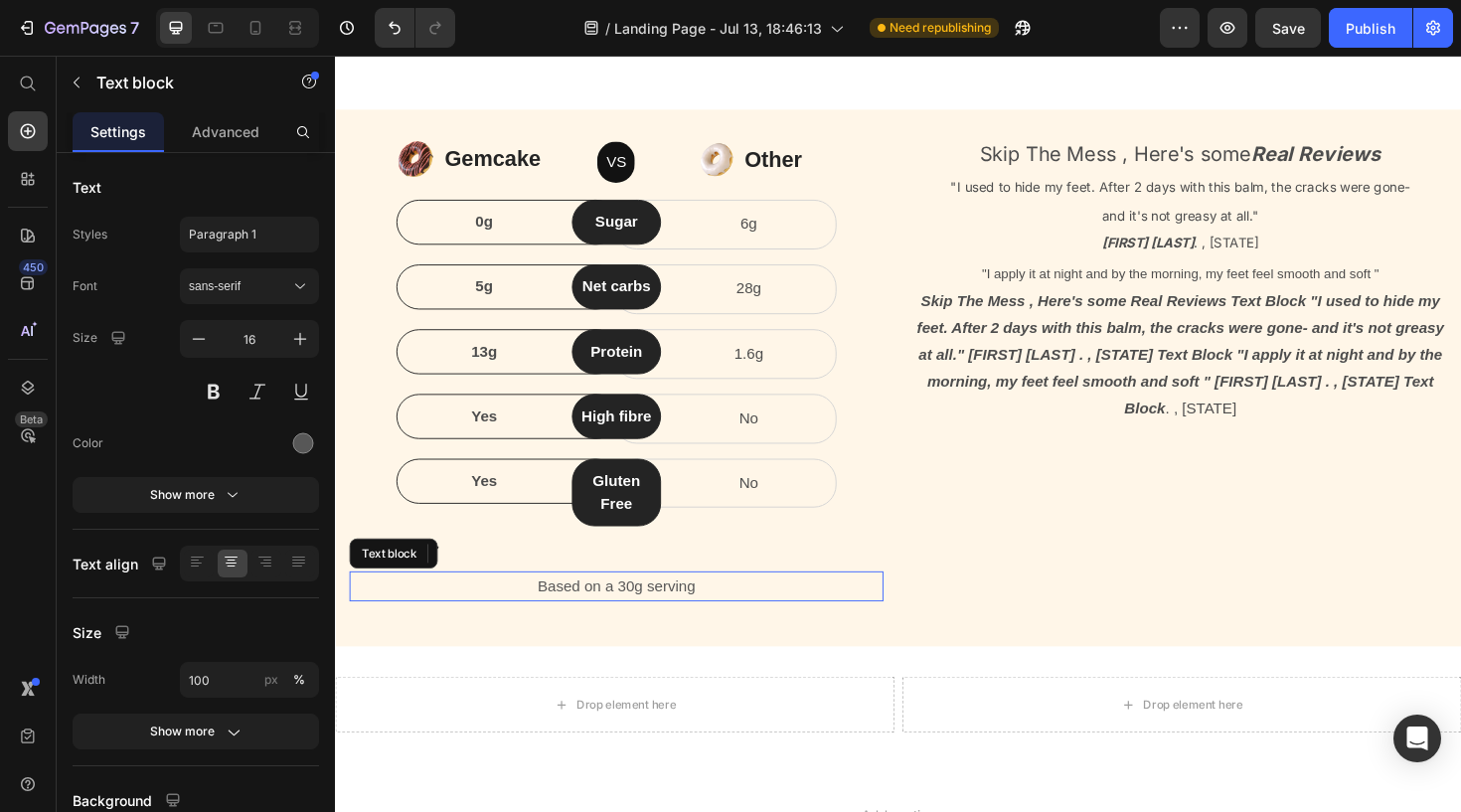 click on "Based on a 30g serving" at bounding box center [632, 617] 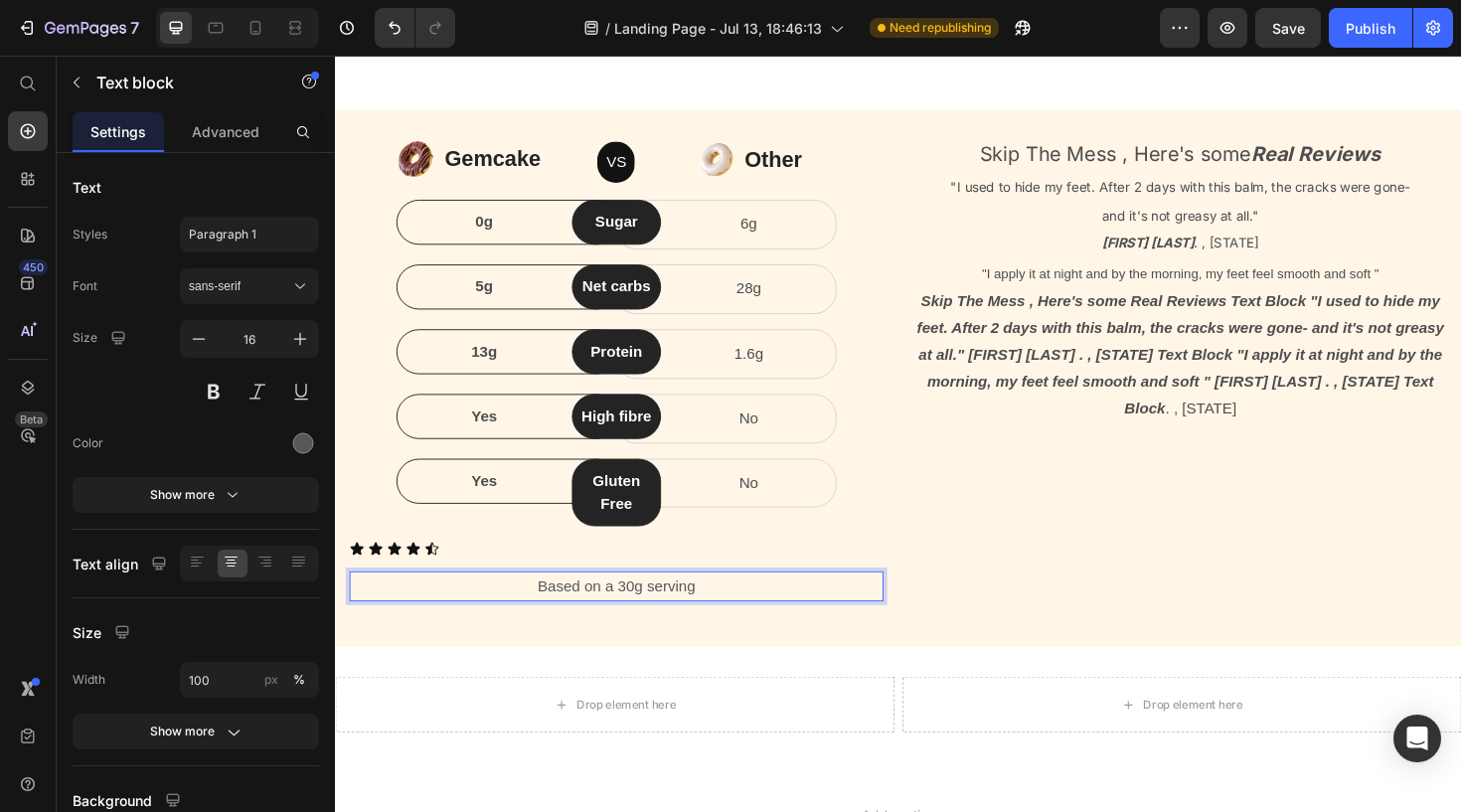 click on "Based on a 30g serving" at bounding box center [632, 617] 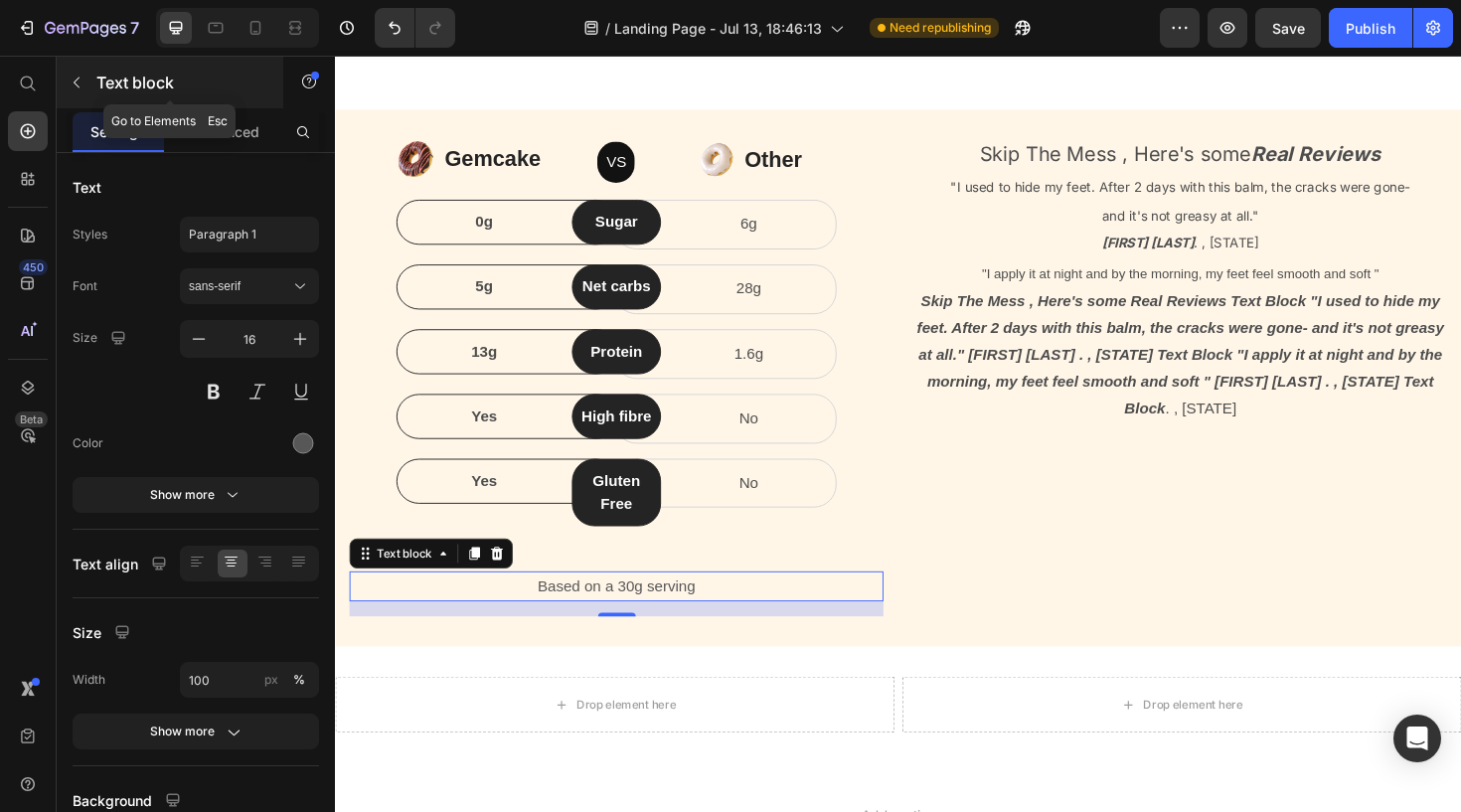 click 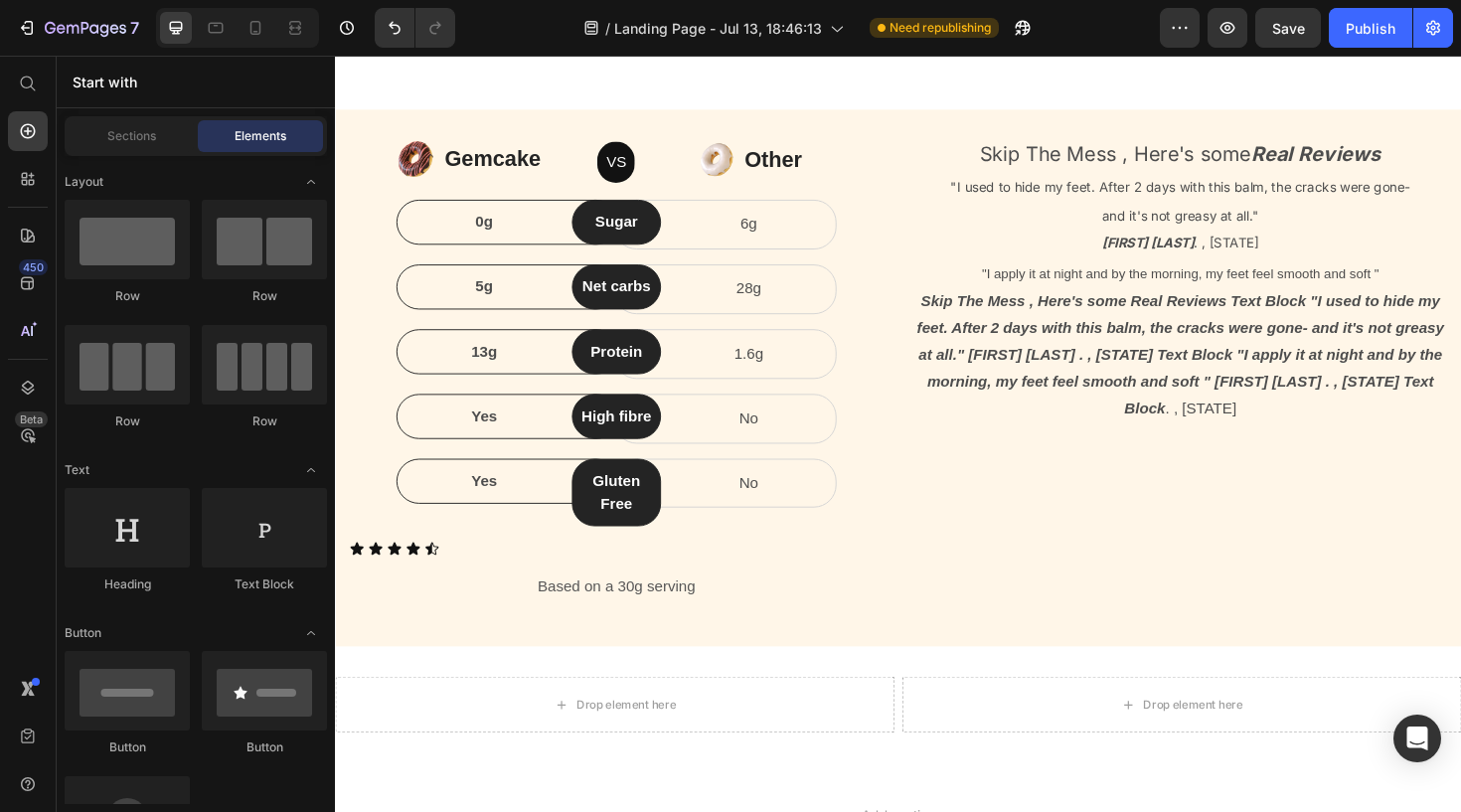 click on "Start with" at bounding box center (196, 81) 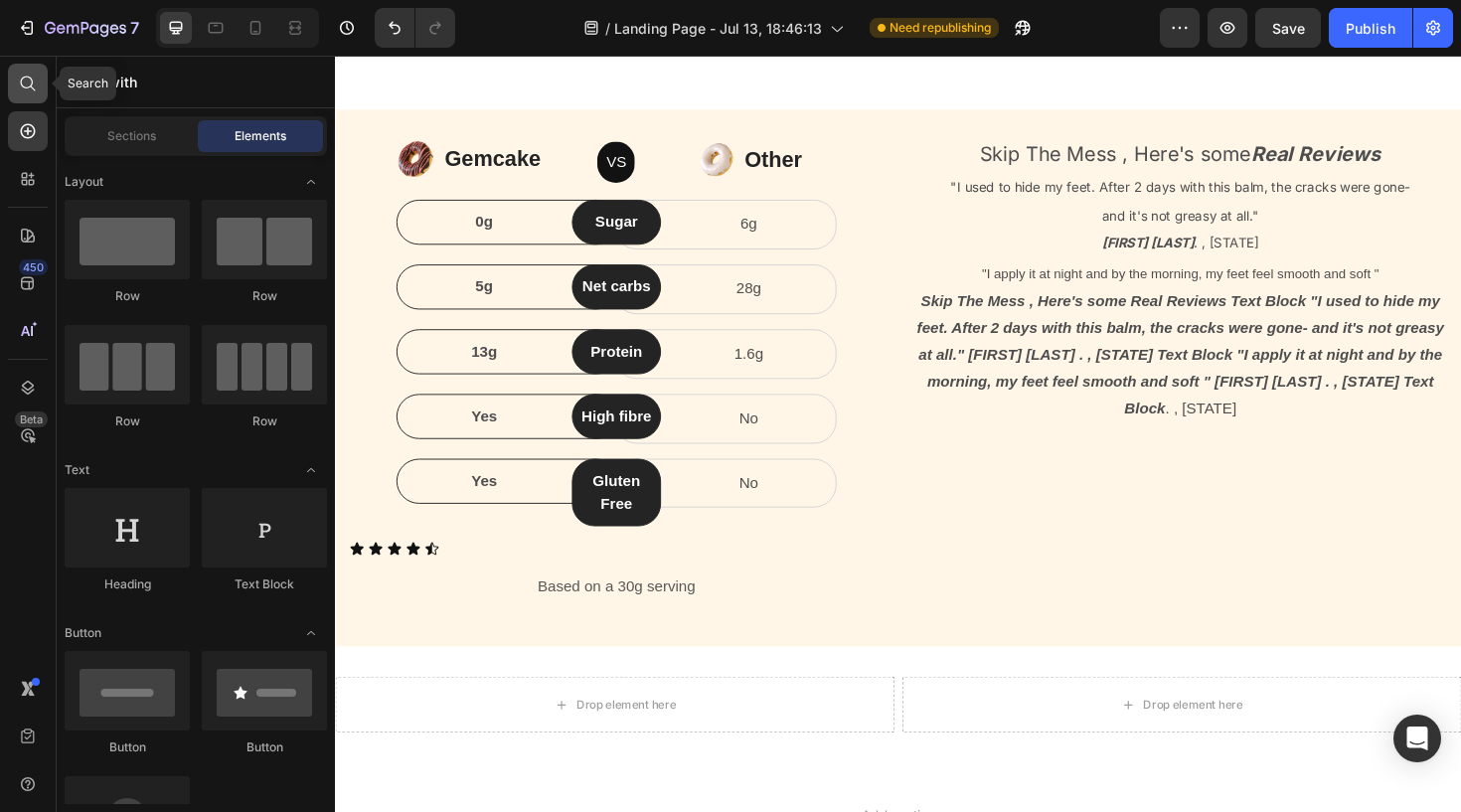 click 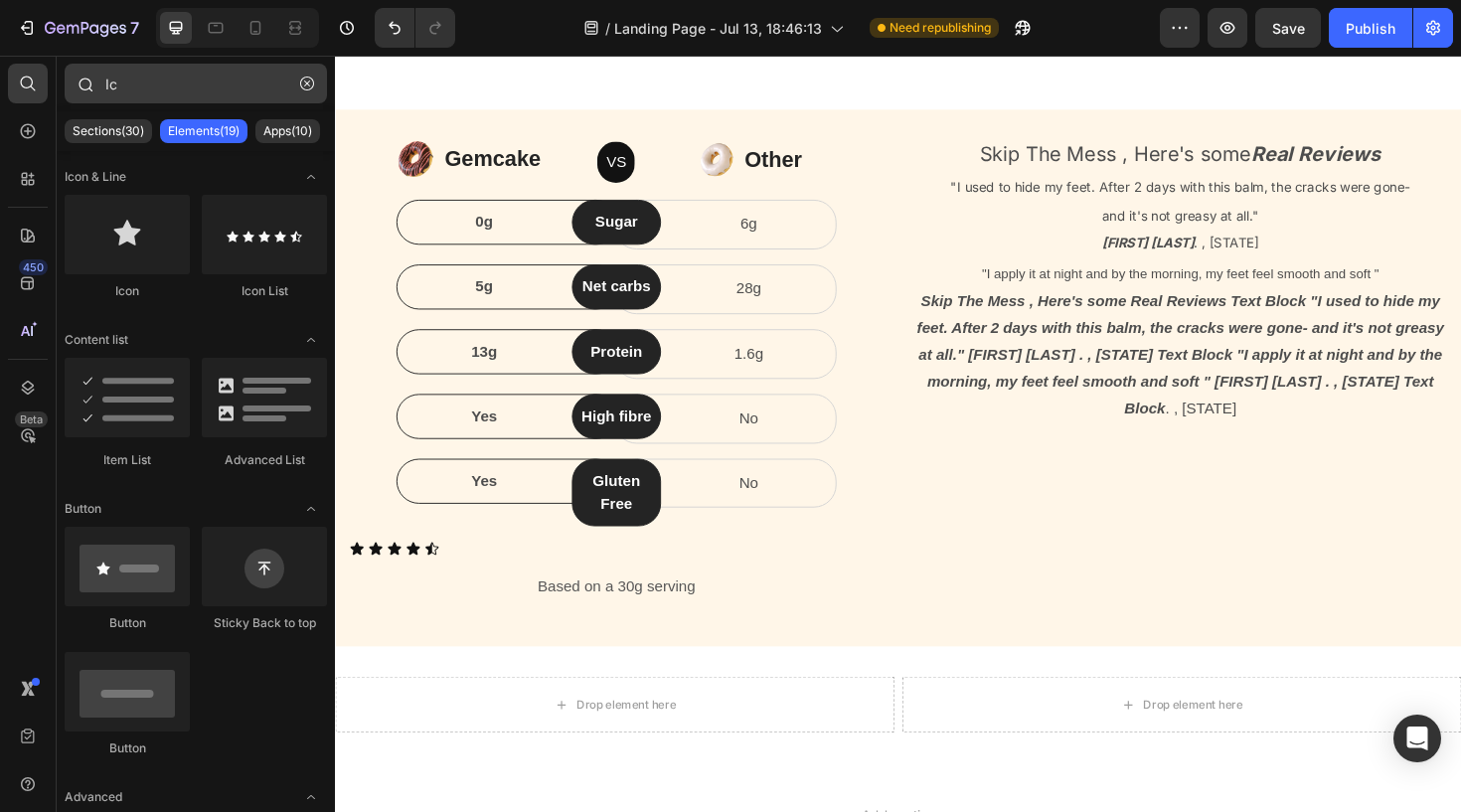 type on "I" 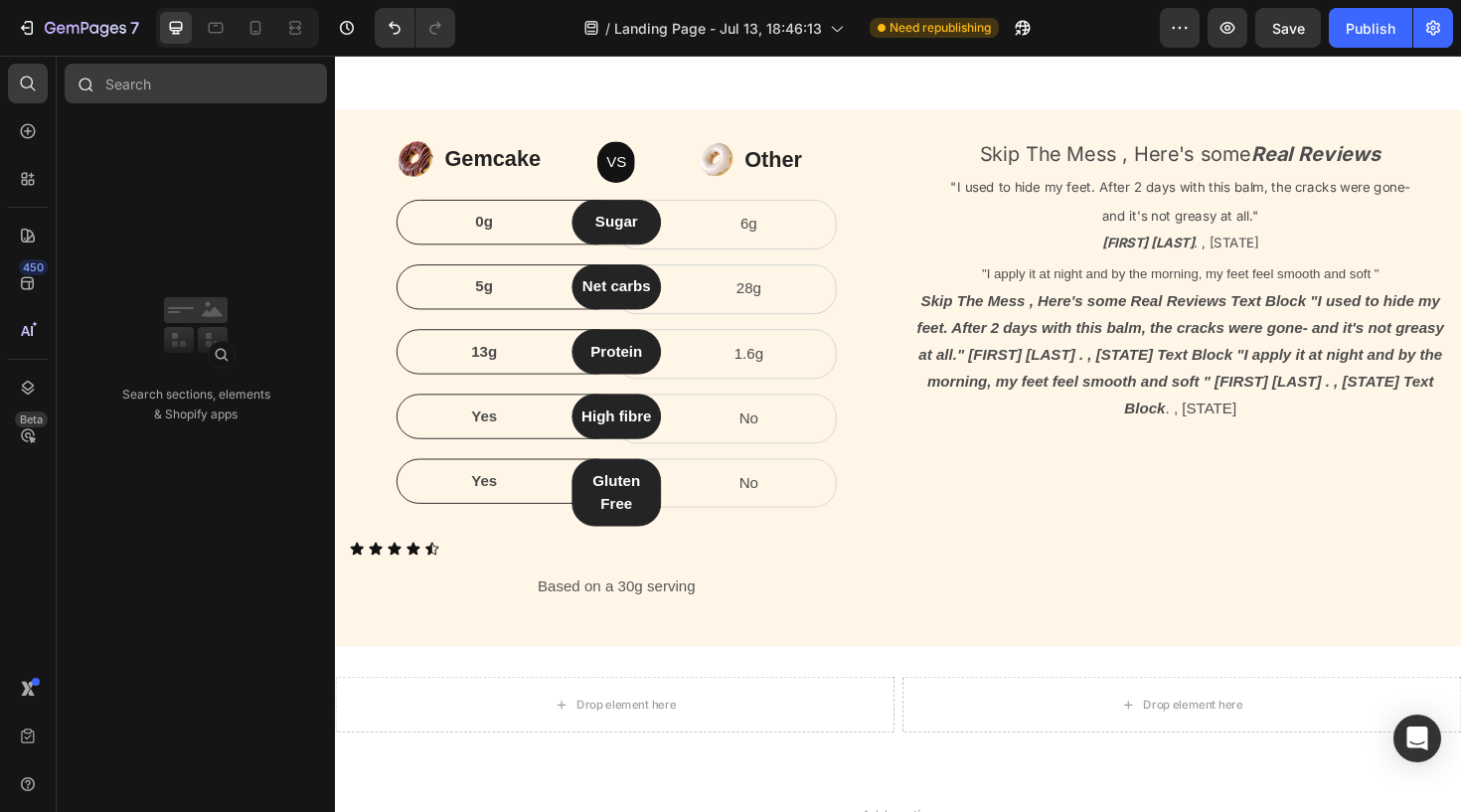 type on "a" 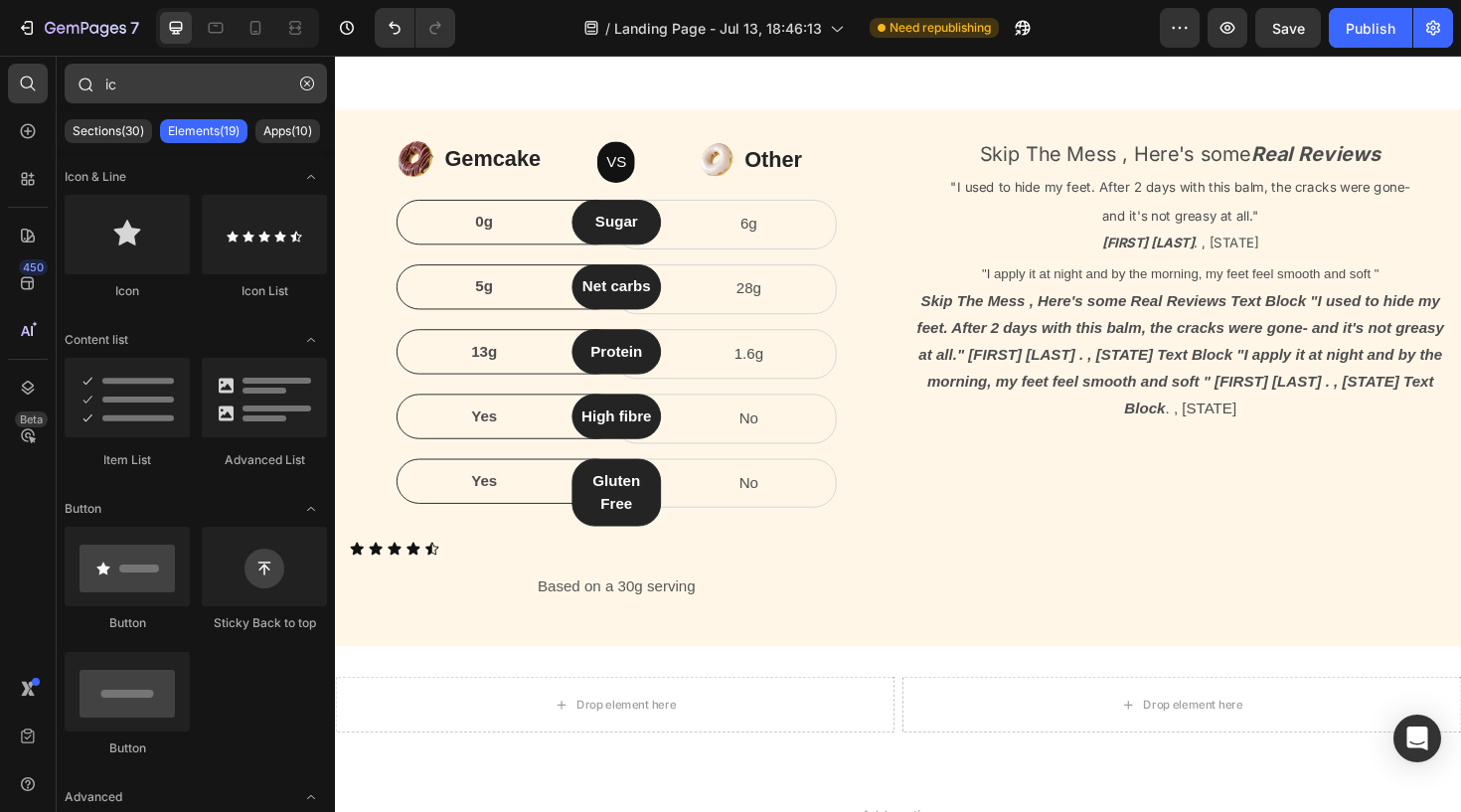 type on "i" 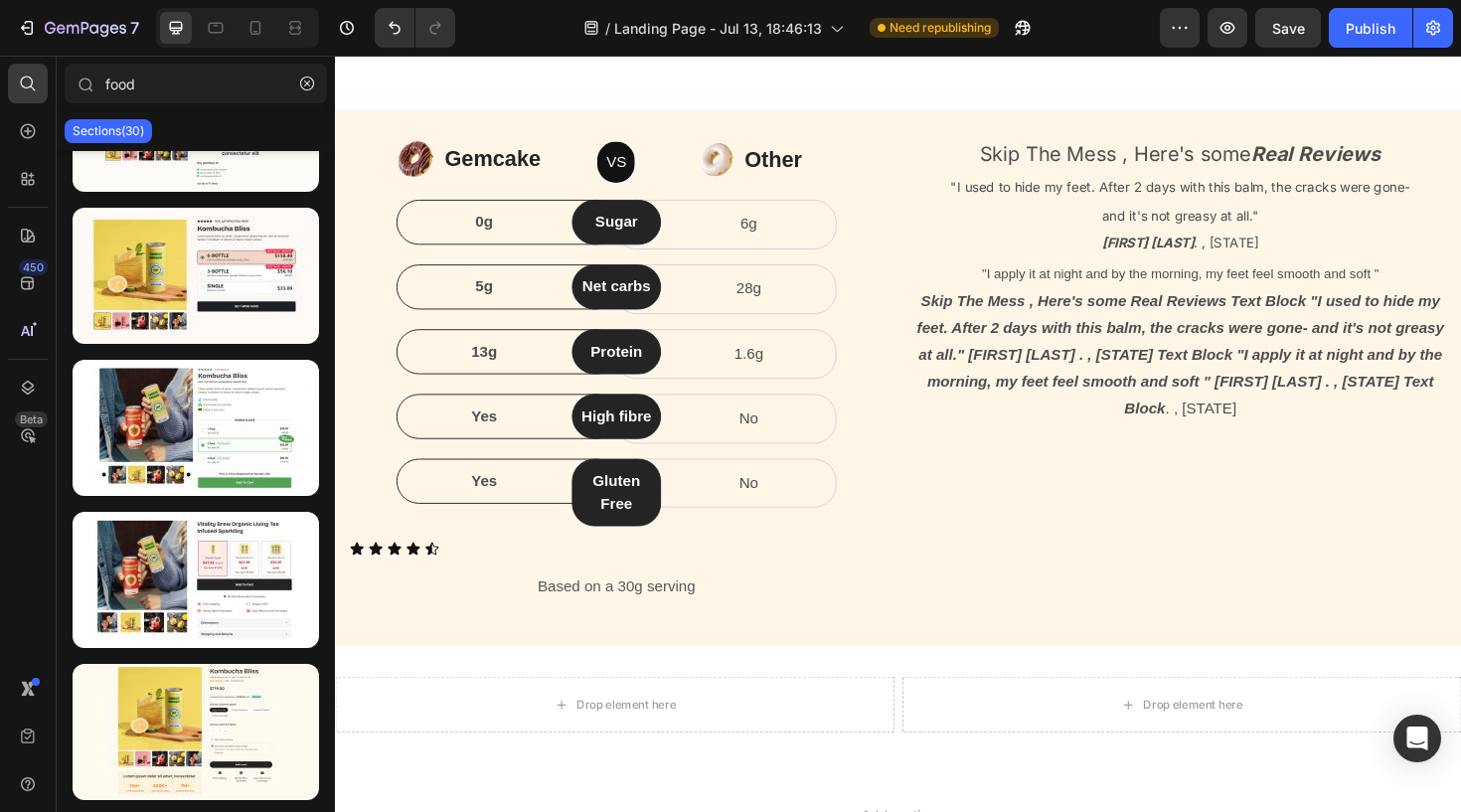 scroll, scrollTop: 3901, scrollLeft: 0, axis: vertical 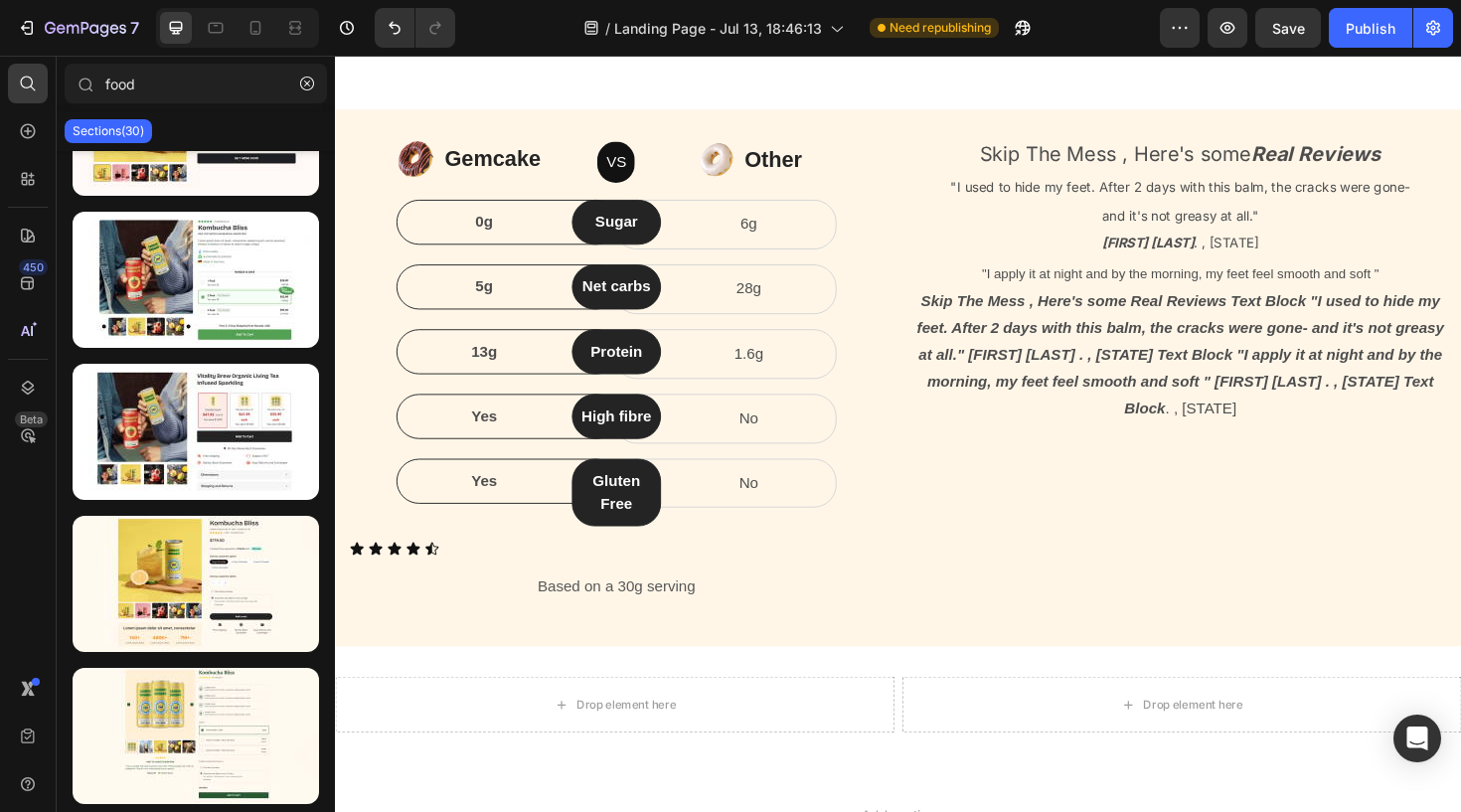 type on "food" 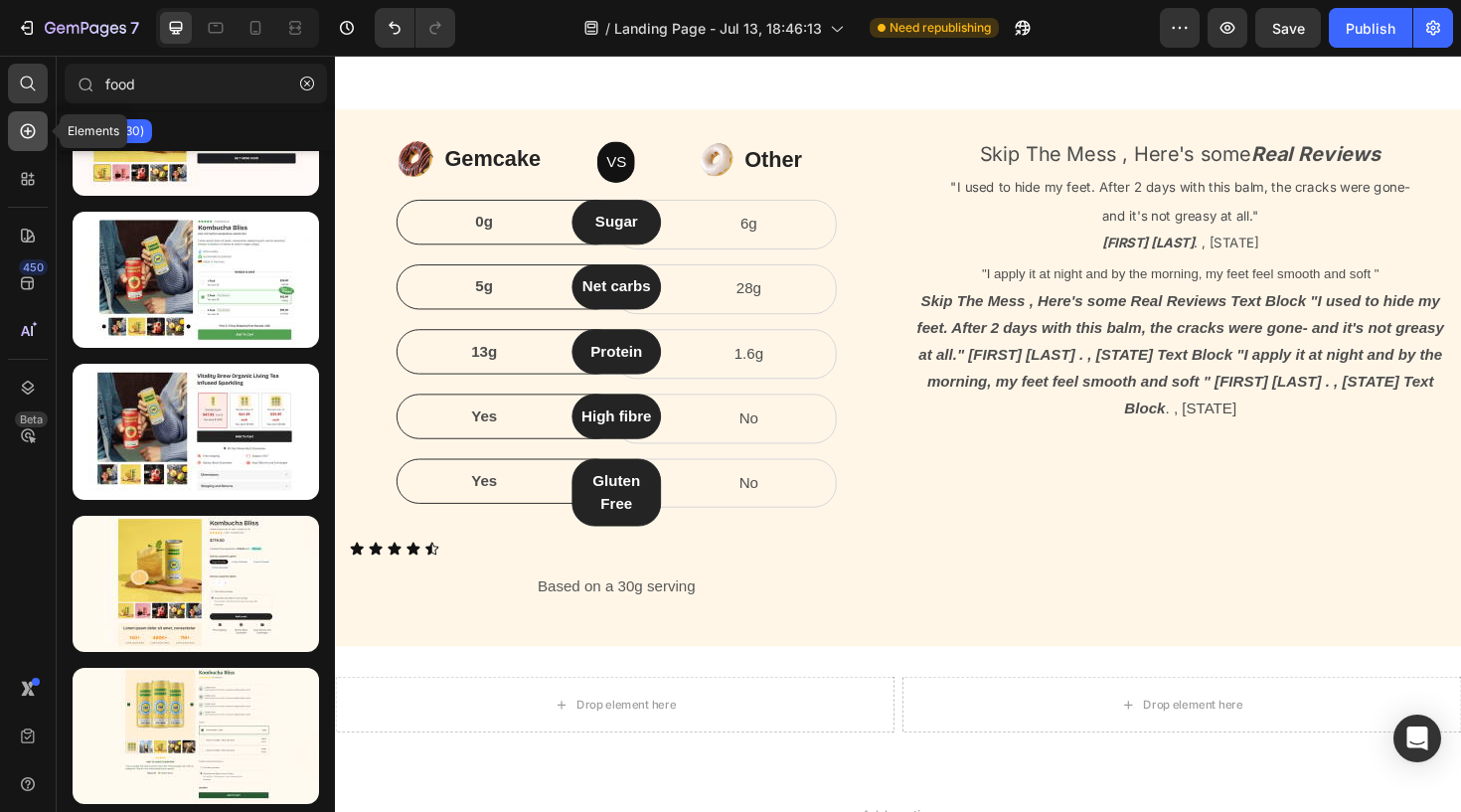click 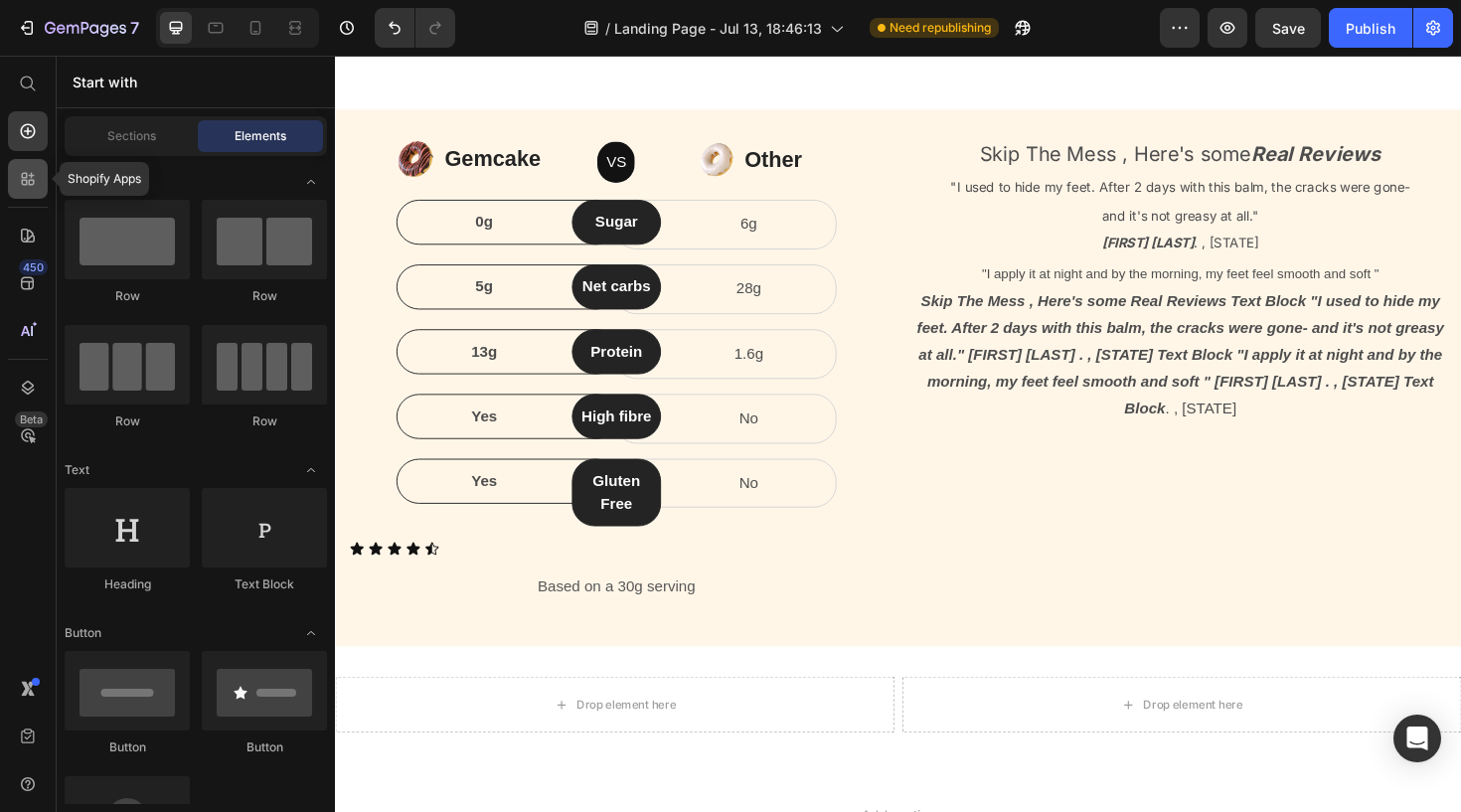 click 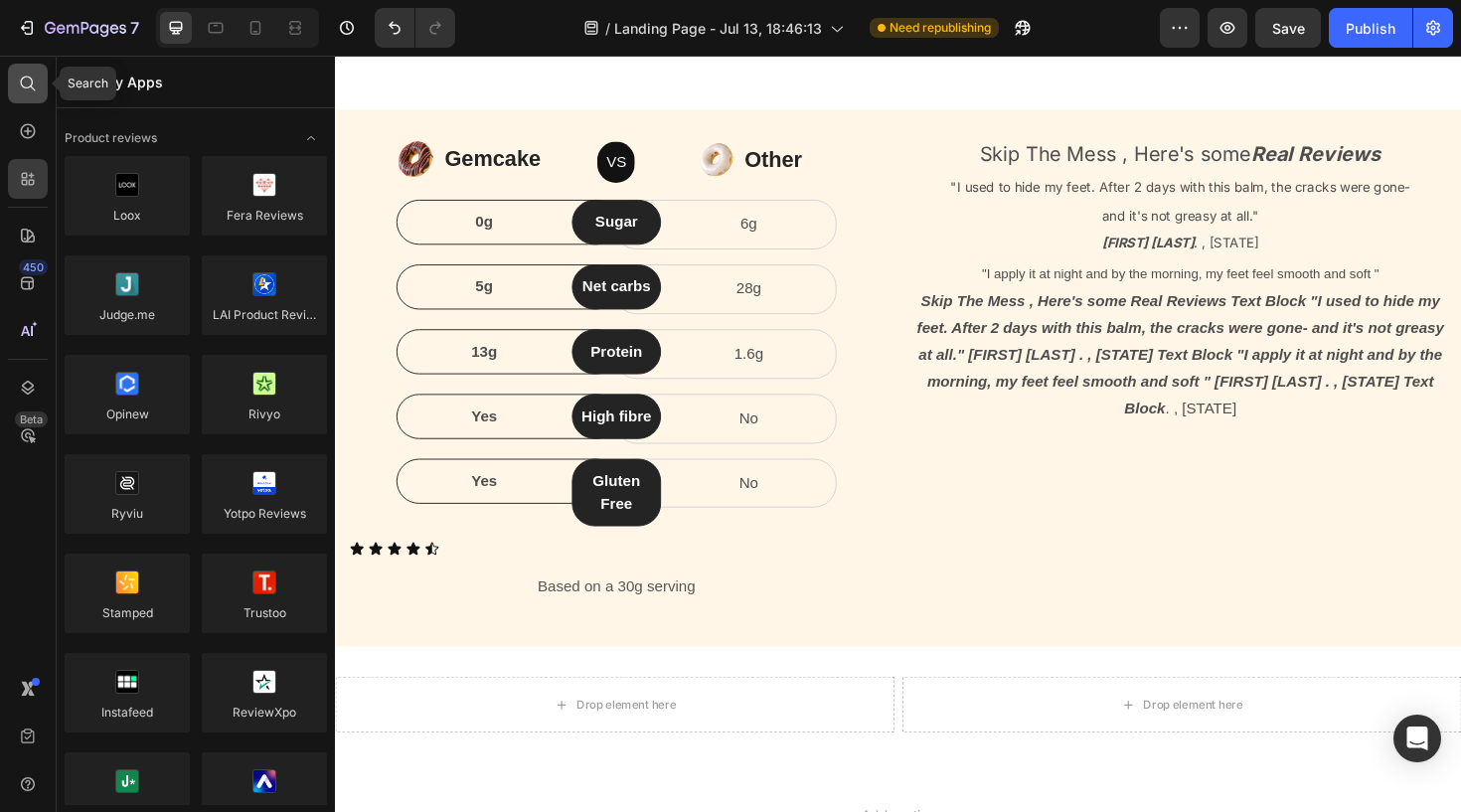 click 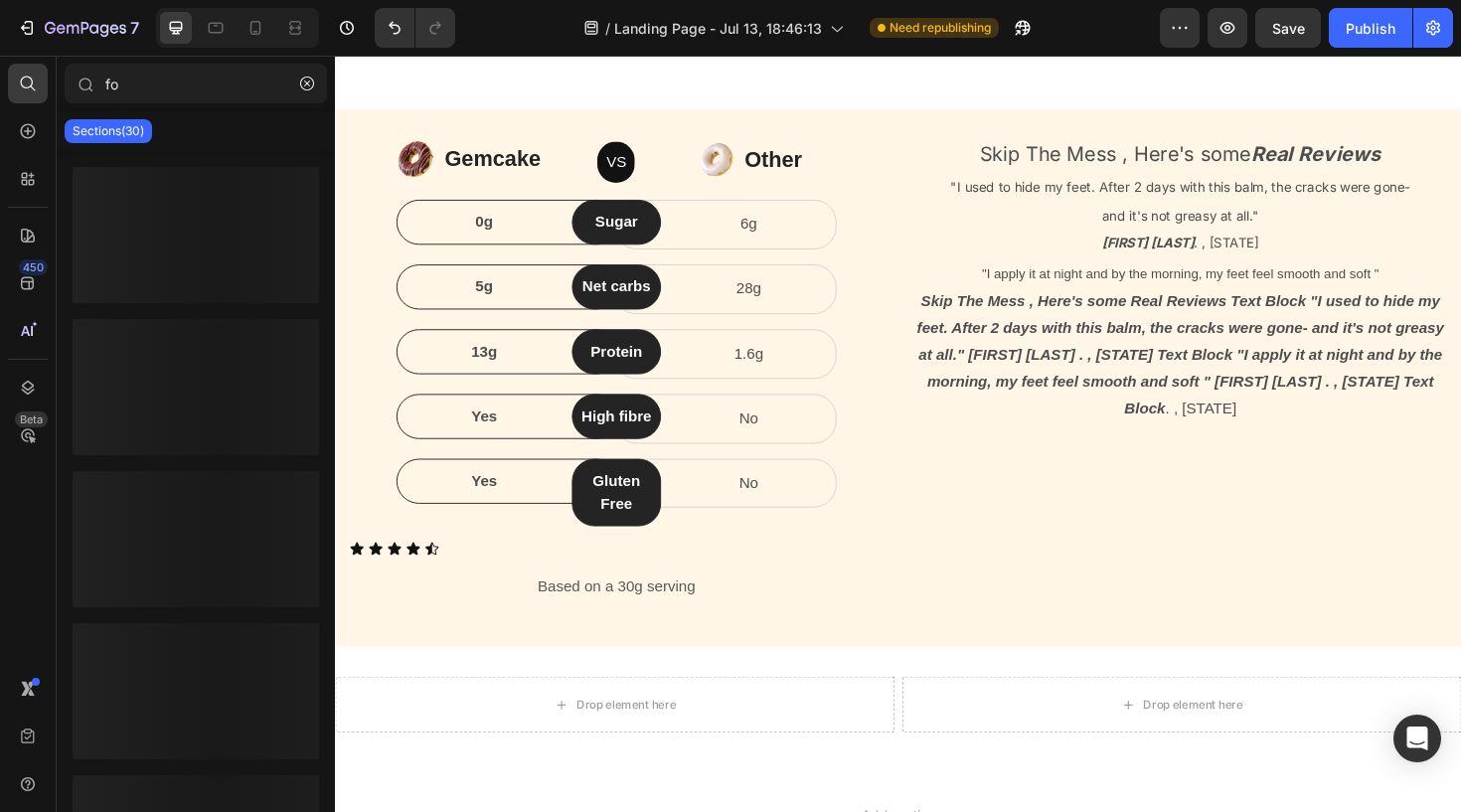 type on "f" 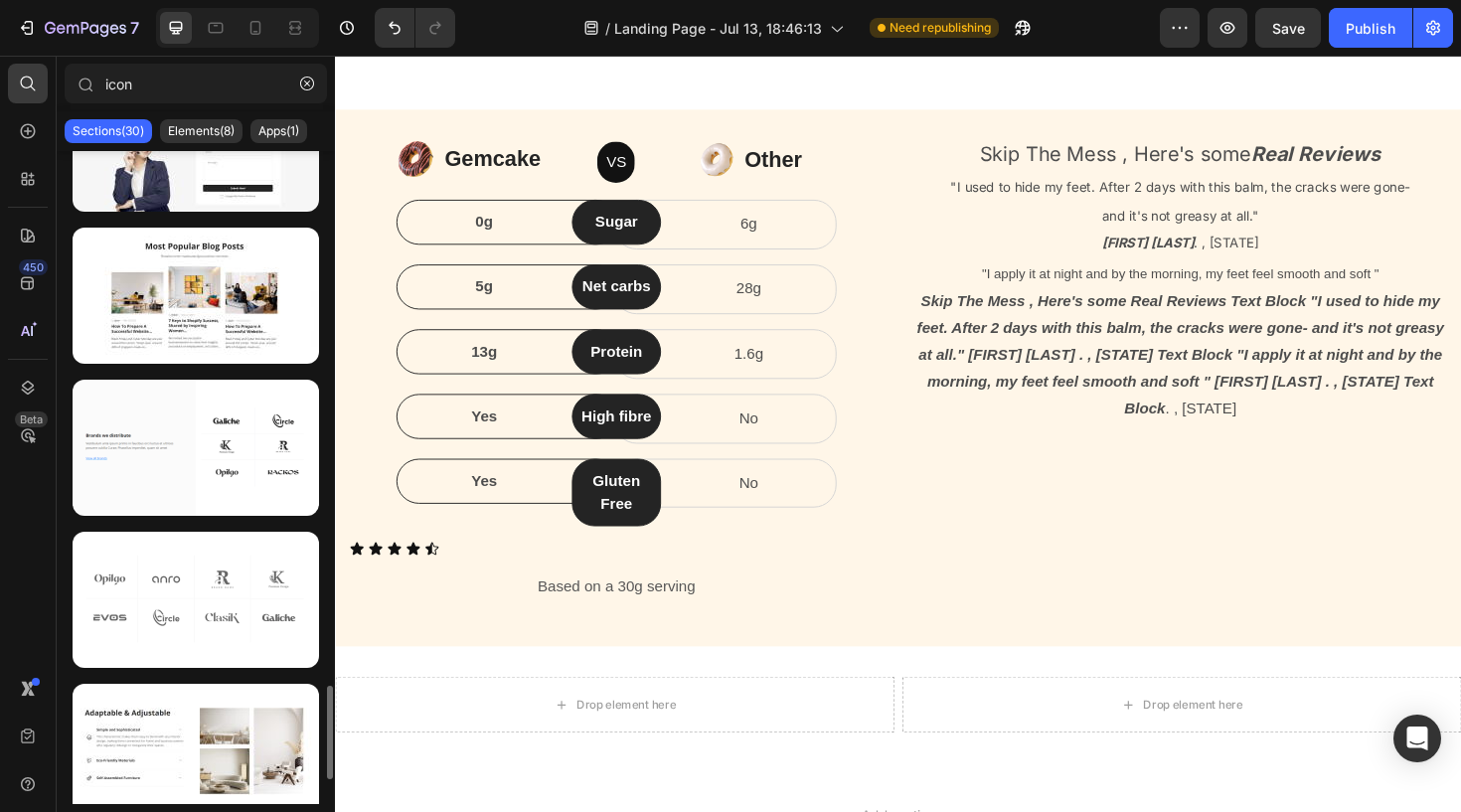 scroll, scrollTop: 3901, scrollLeft: 0, axis: vertical 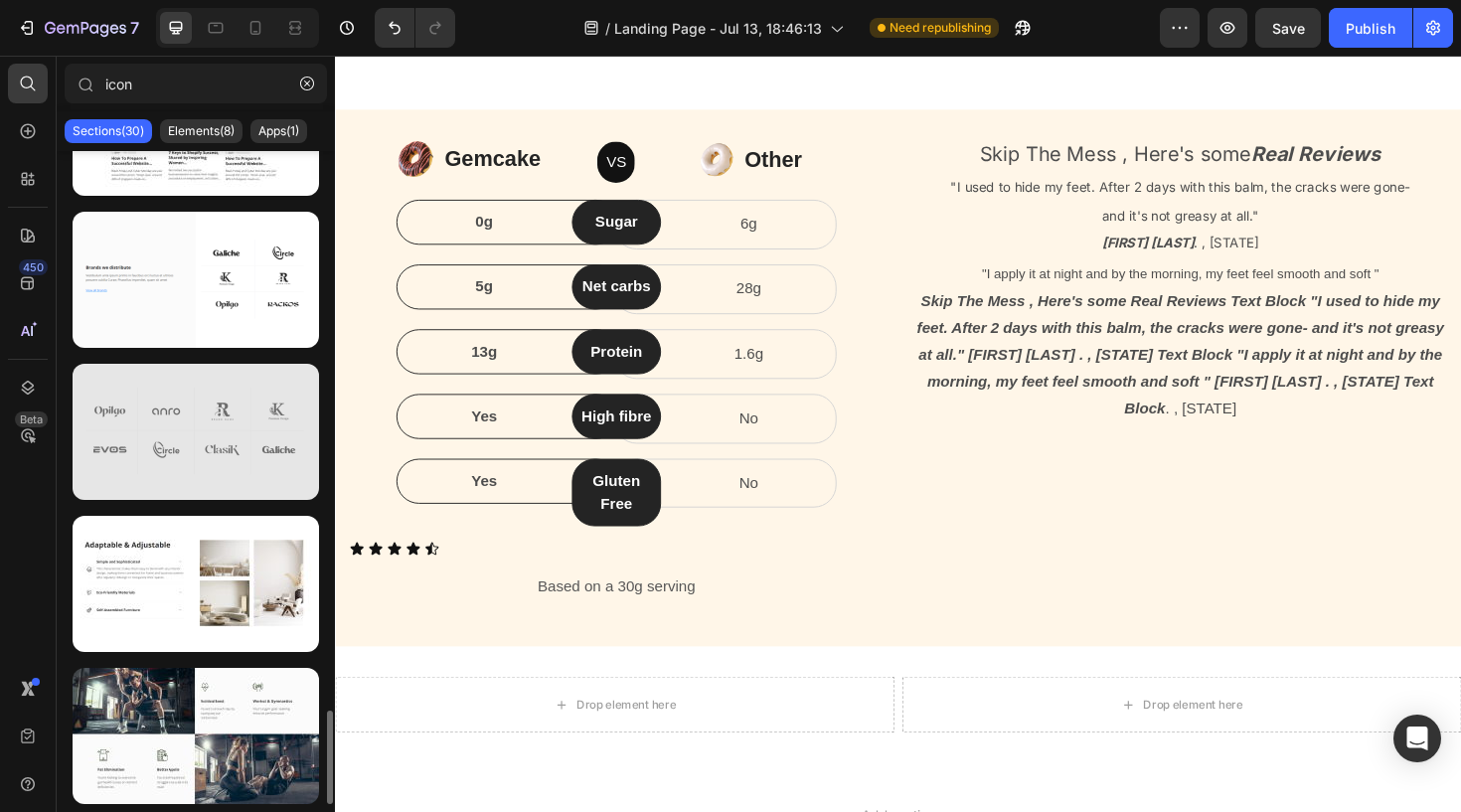 type on "icon" 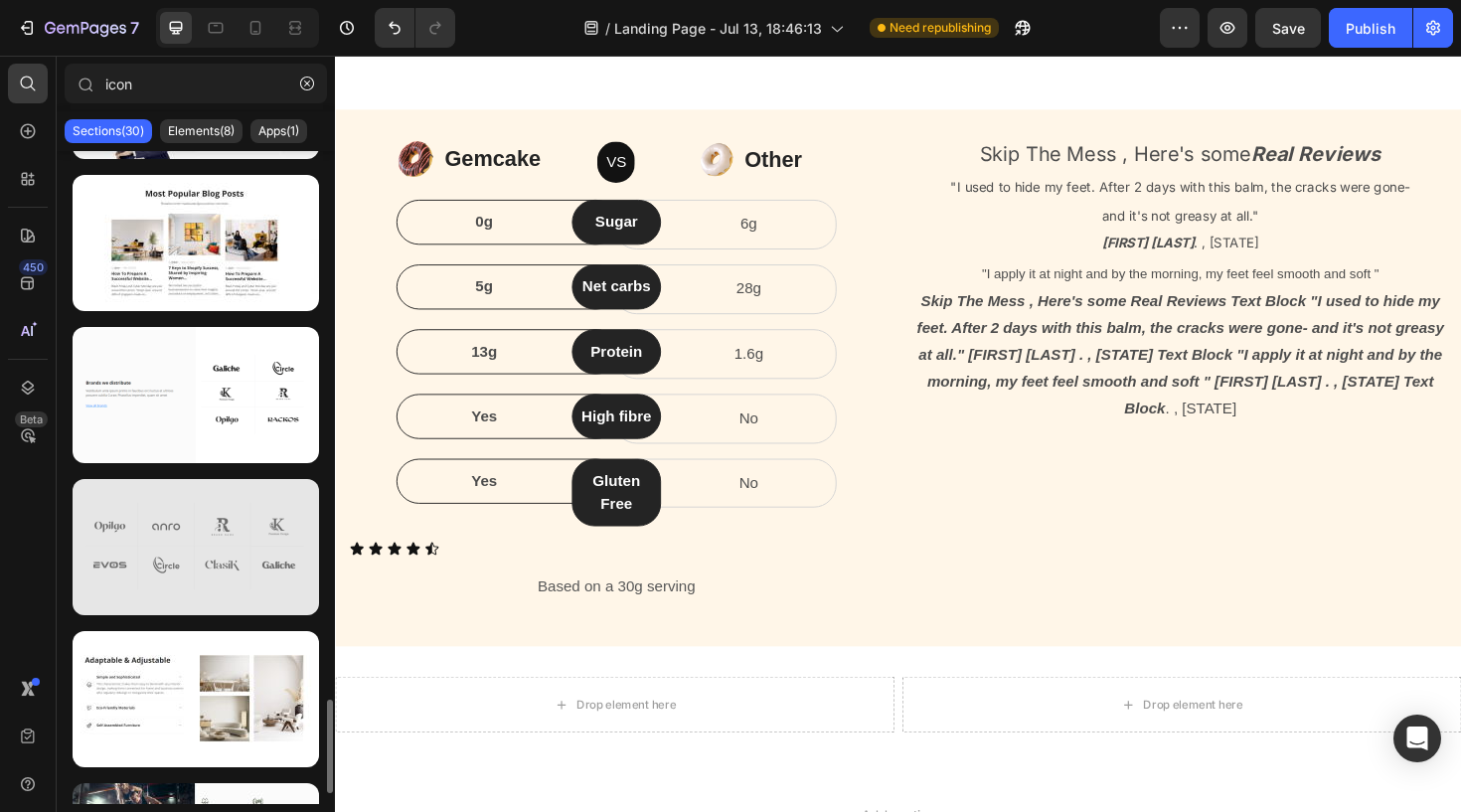 scroll, scrollTop: 3785, scrollLeft: 0, axis: vertical 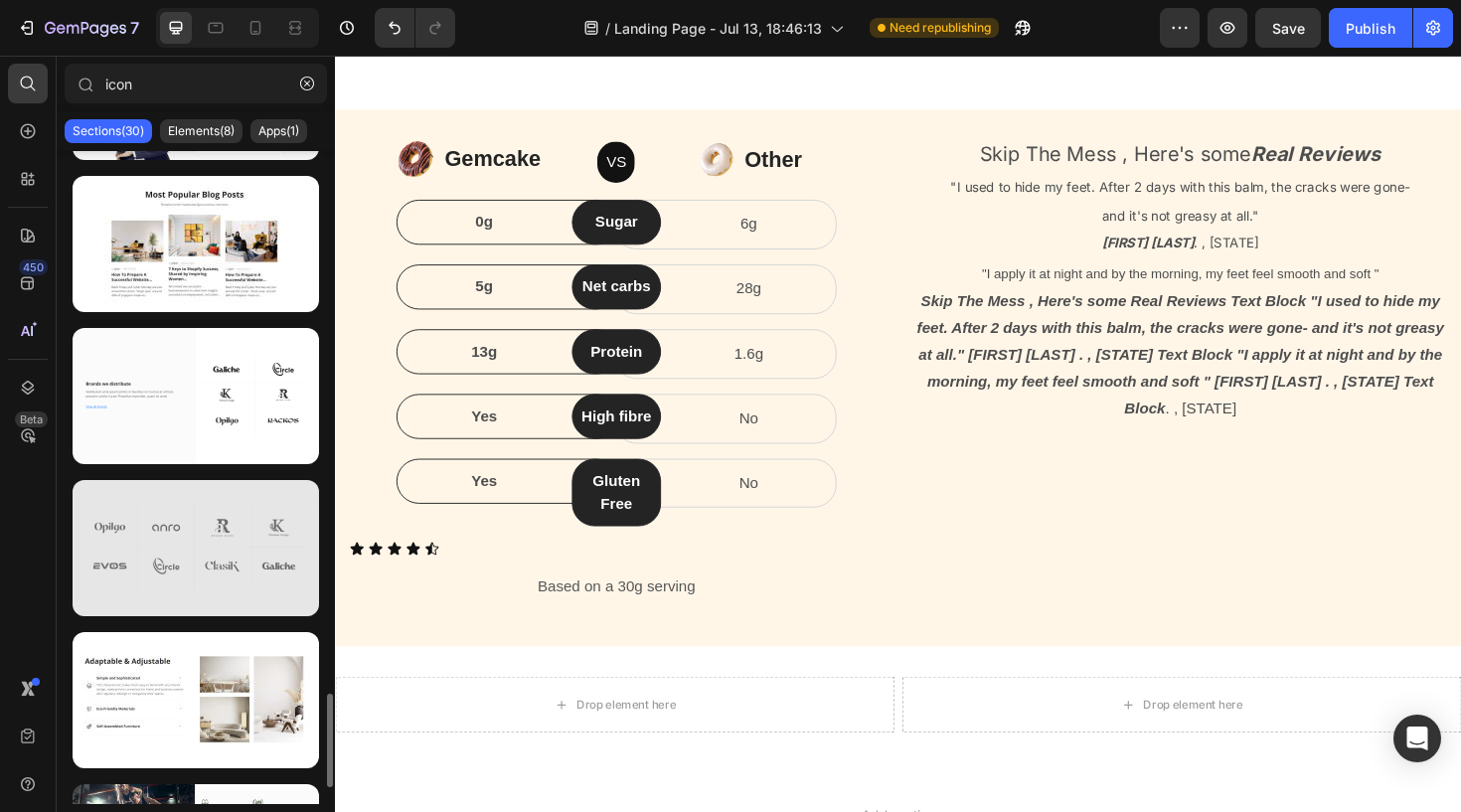 click at bounding box center [196, 548] 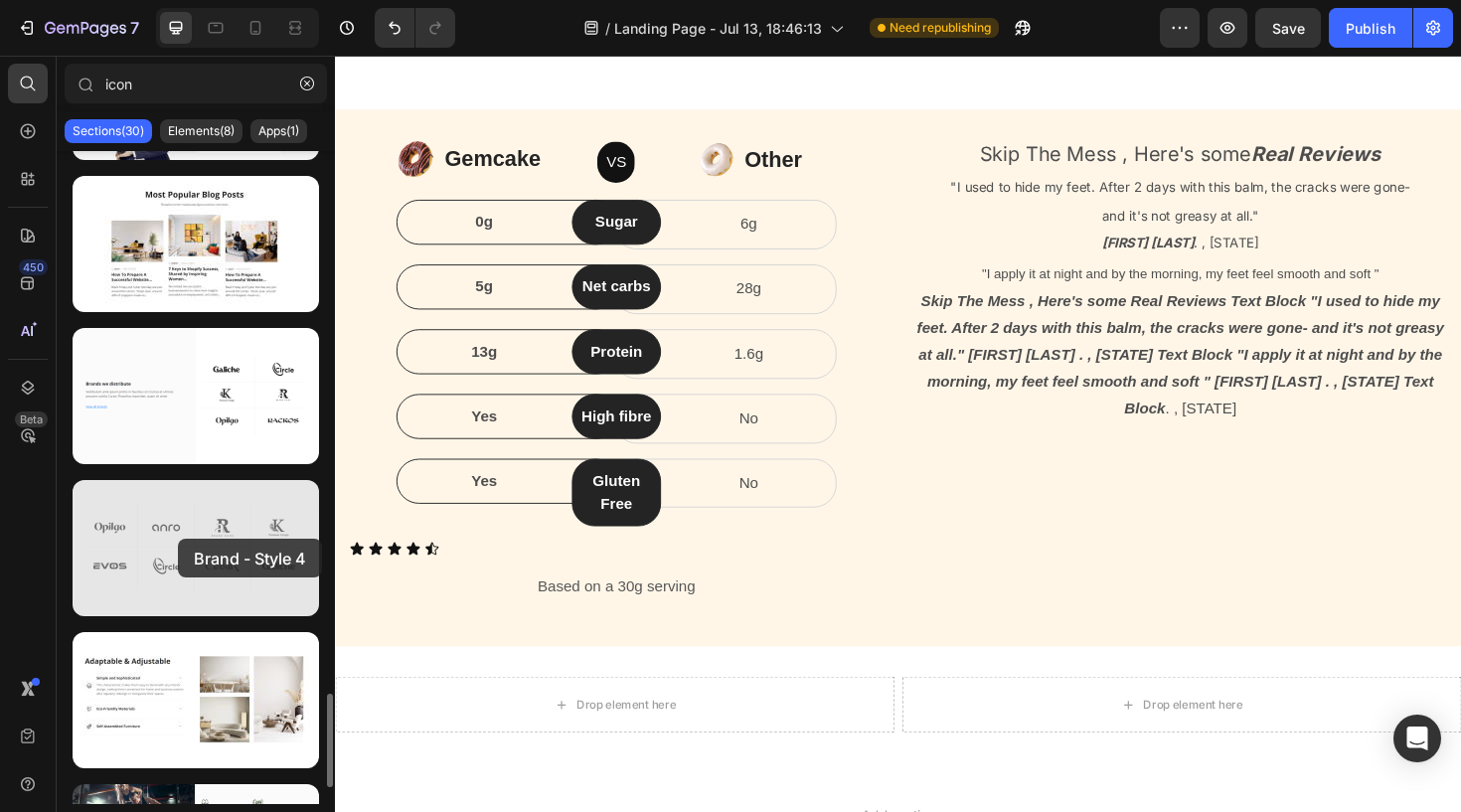 drag, startPoint x: 197, startPoint y: 568, endPoint x: 178, endPoint y: 539, distance: 34.669872 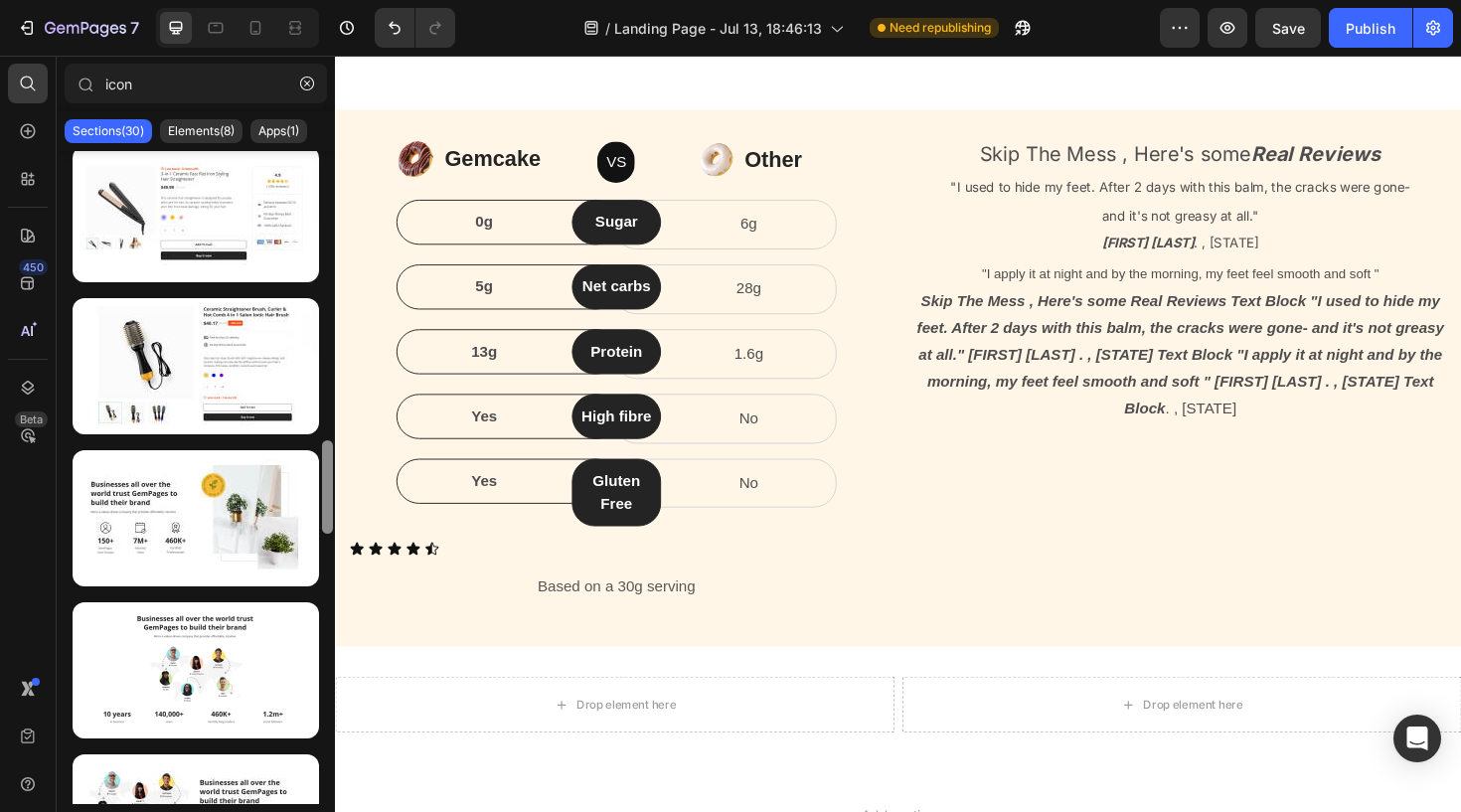 scroll, scrollTop: 2127, scrollLeft: 0, axis: vertical 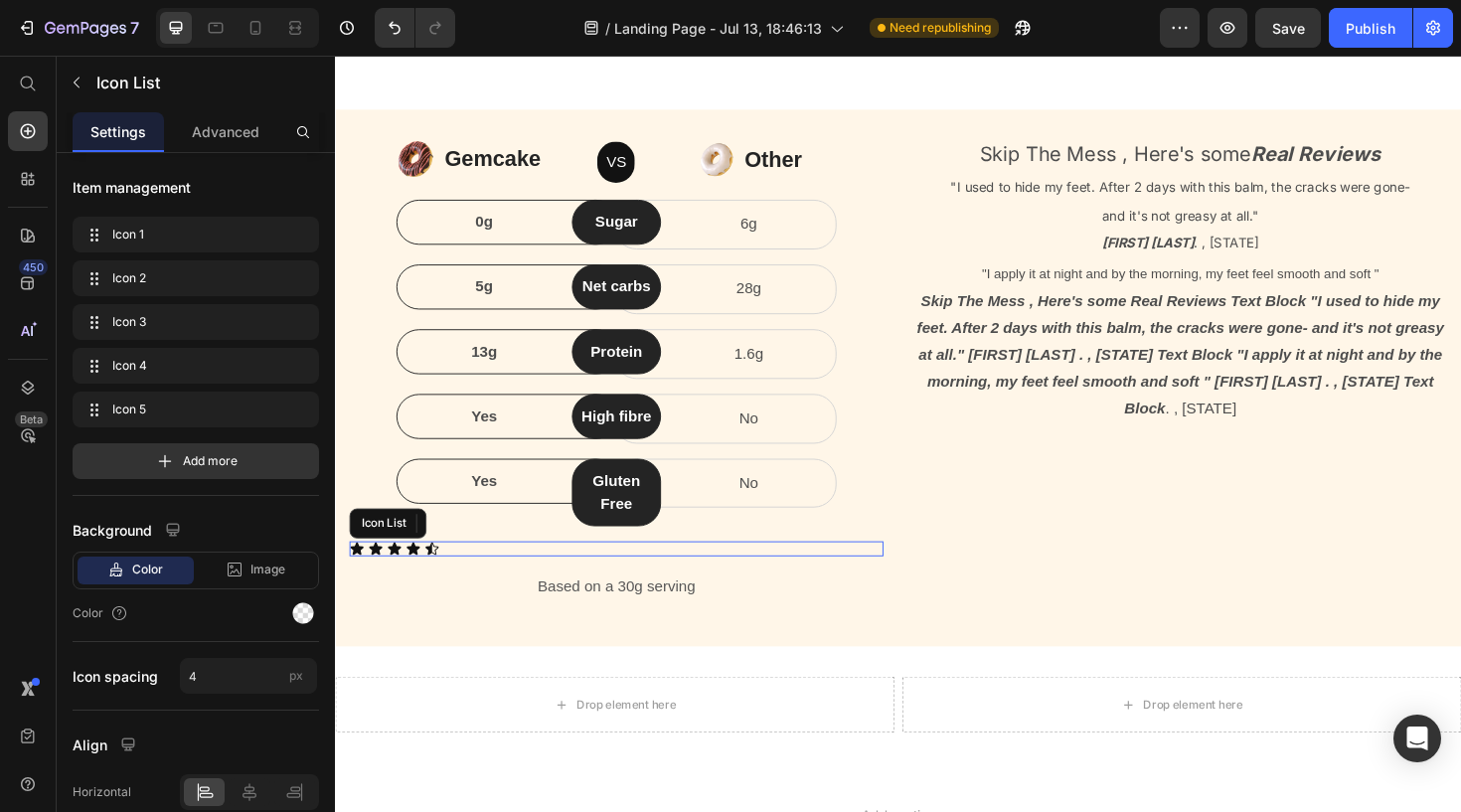 click on "Icon Icon Icon Icon Icon" at bounding box center [632, 577] 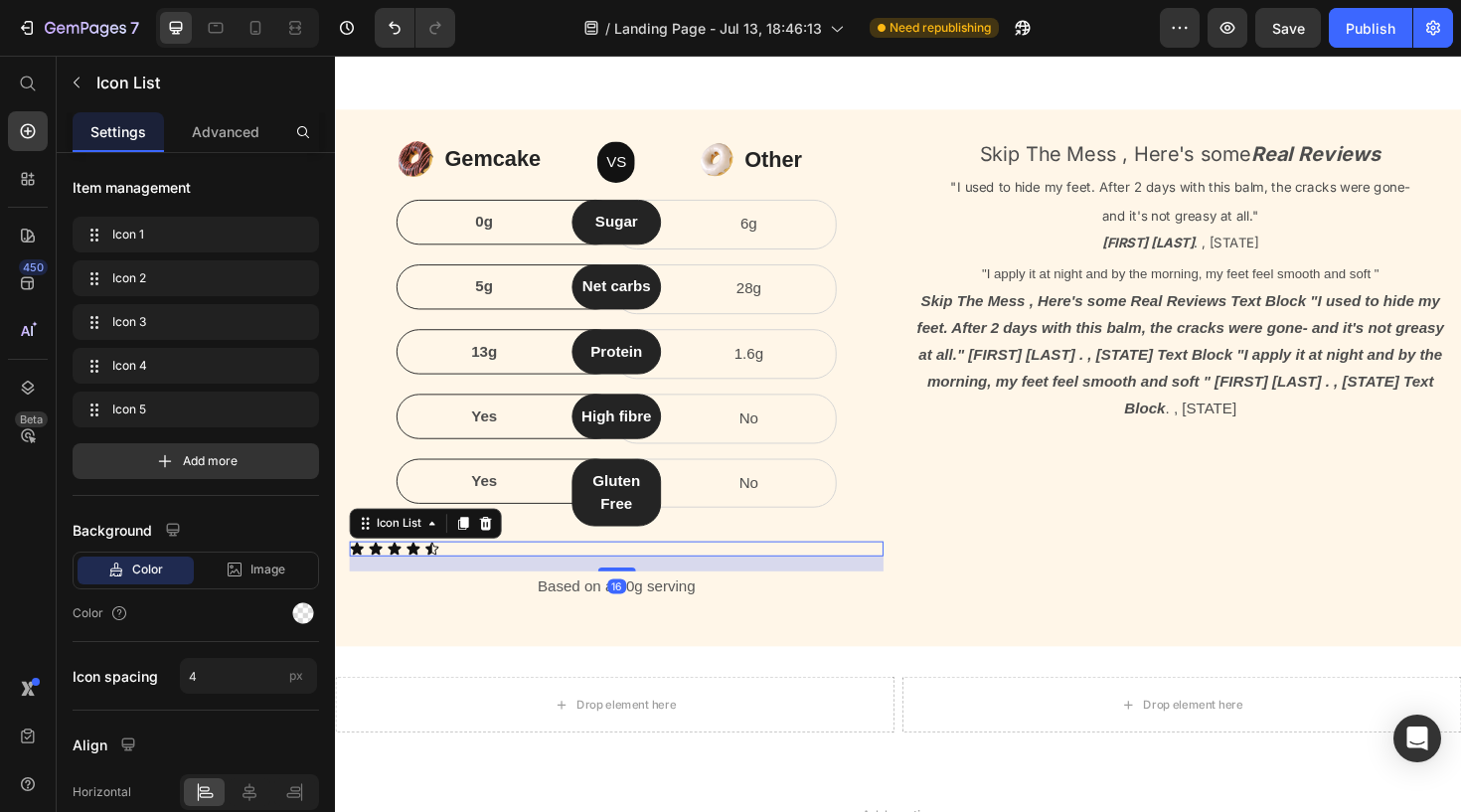 click on "Icon Icon Icon Icon Icon" at bounding box center [632, 577] 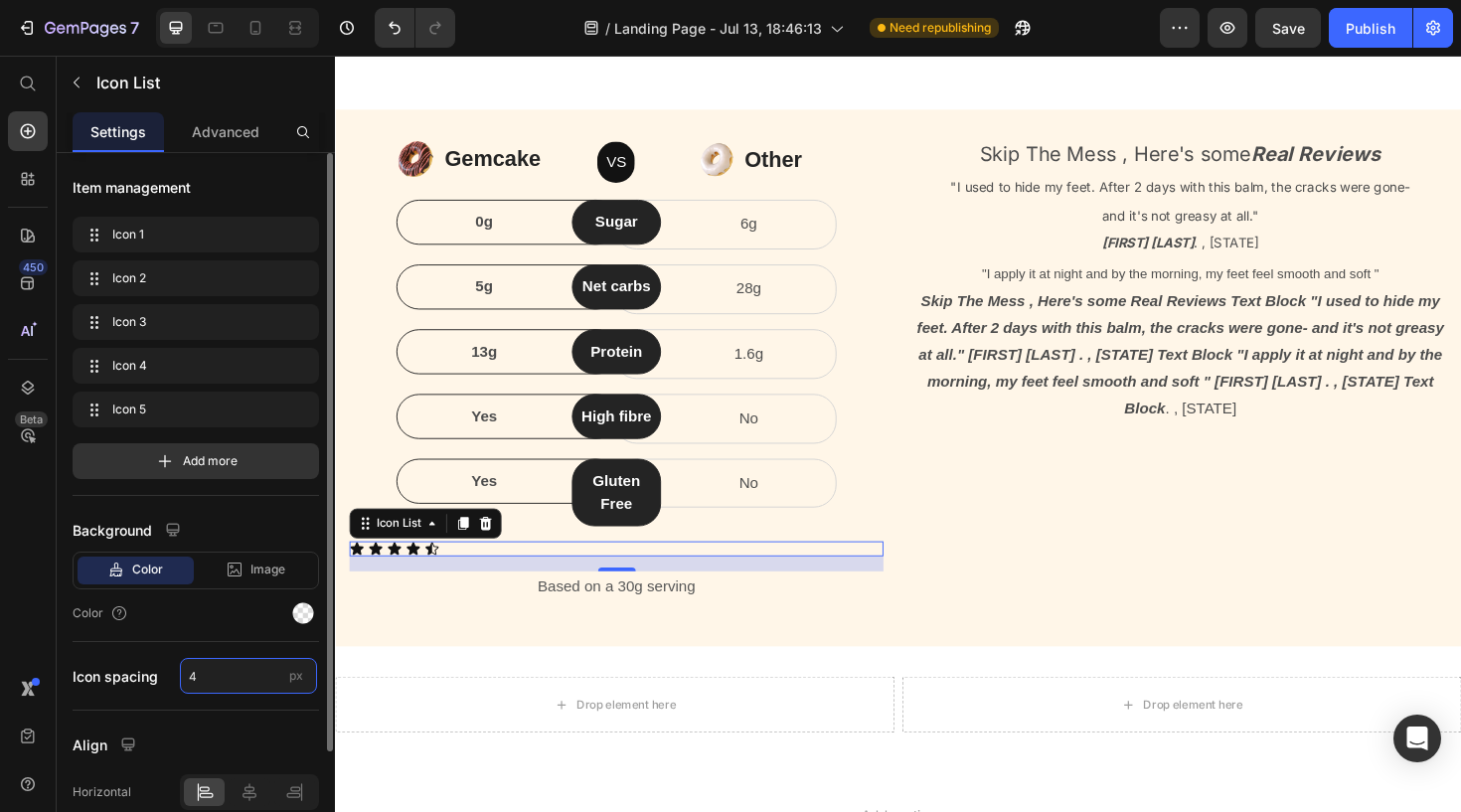 click on "4" at bounding box center (248, 676) 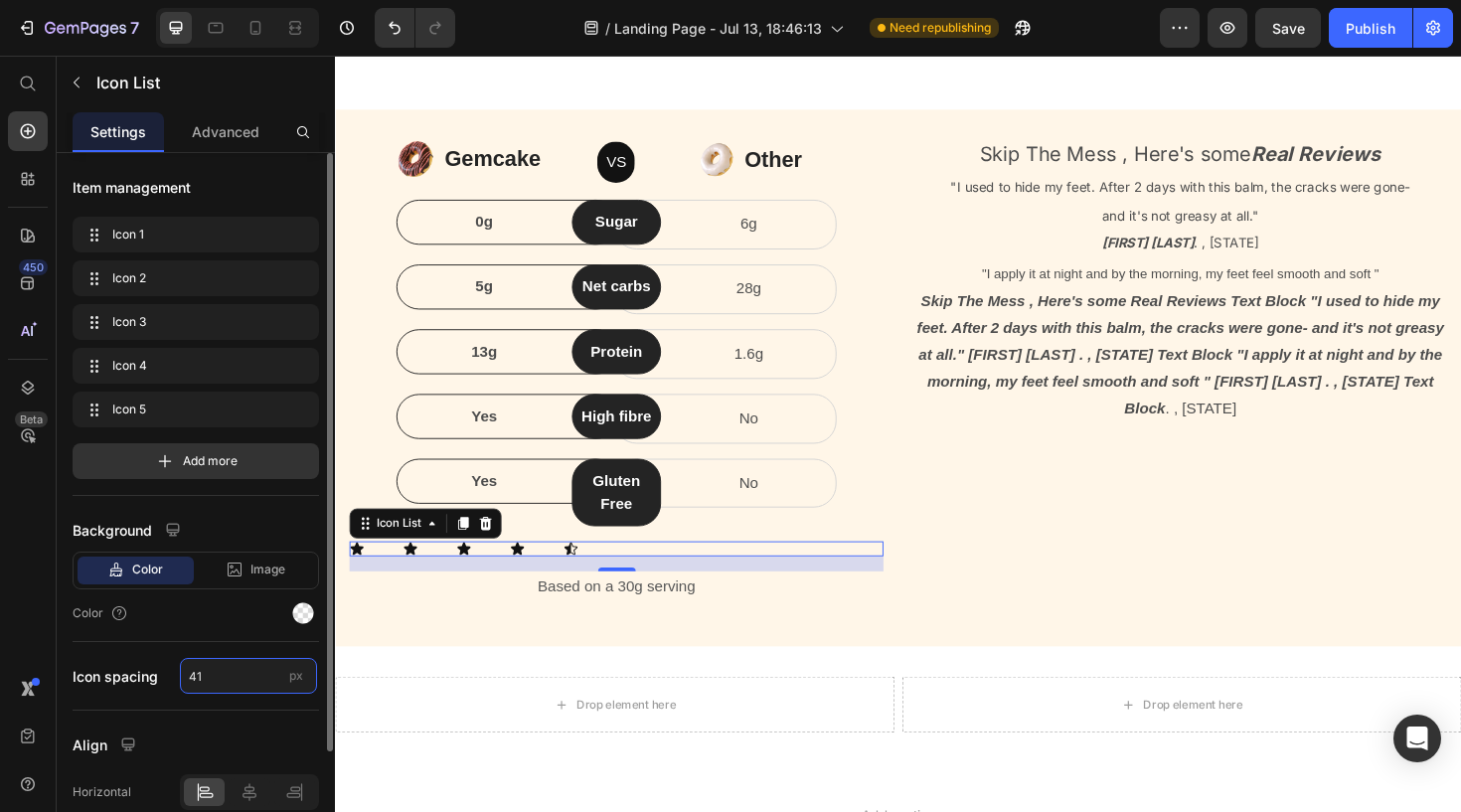 type on "4" 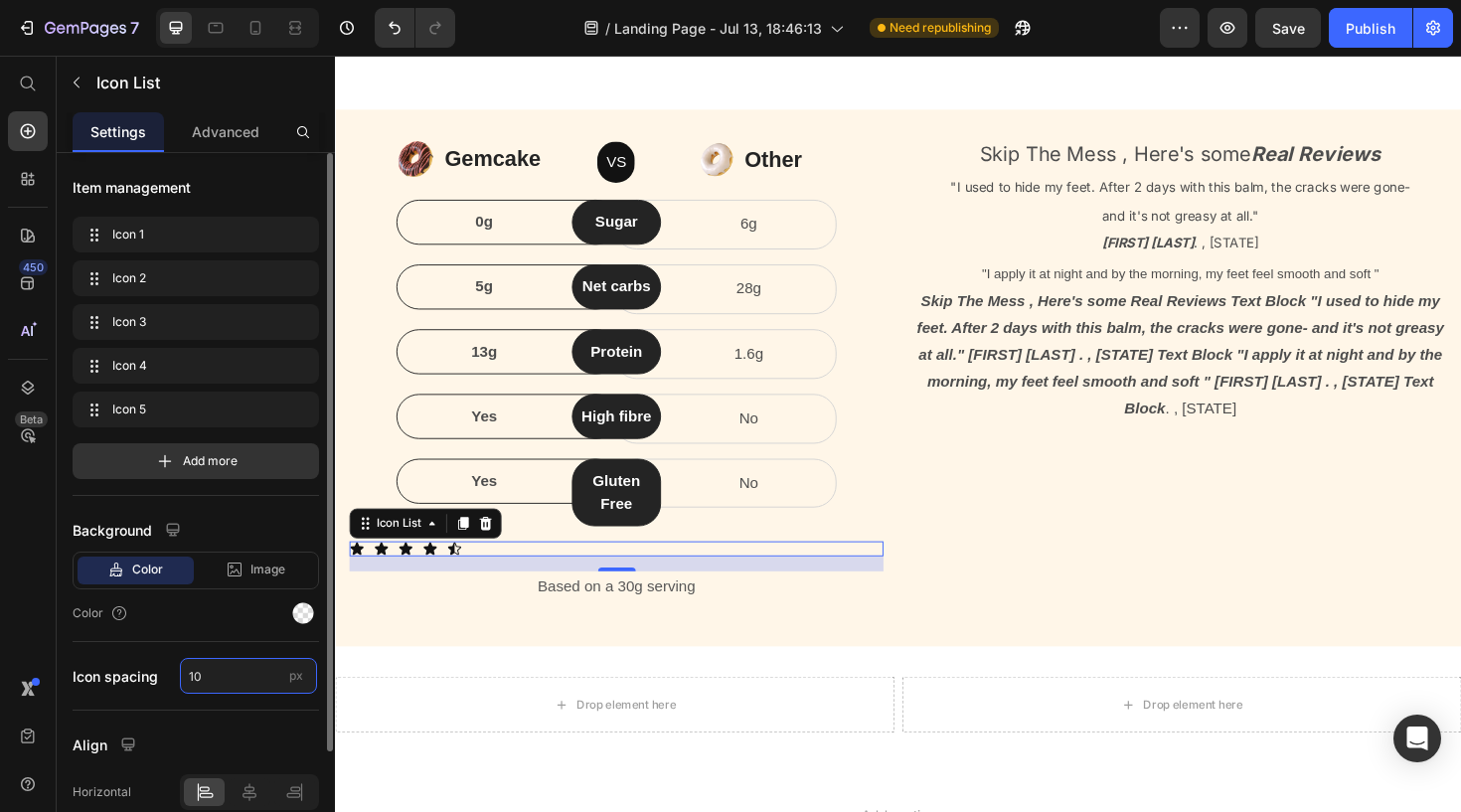 type on "1" 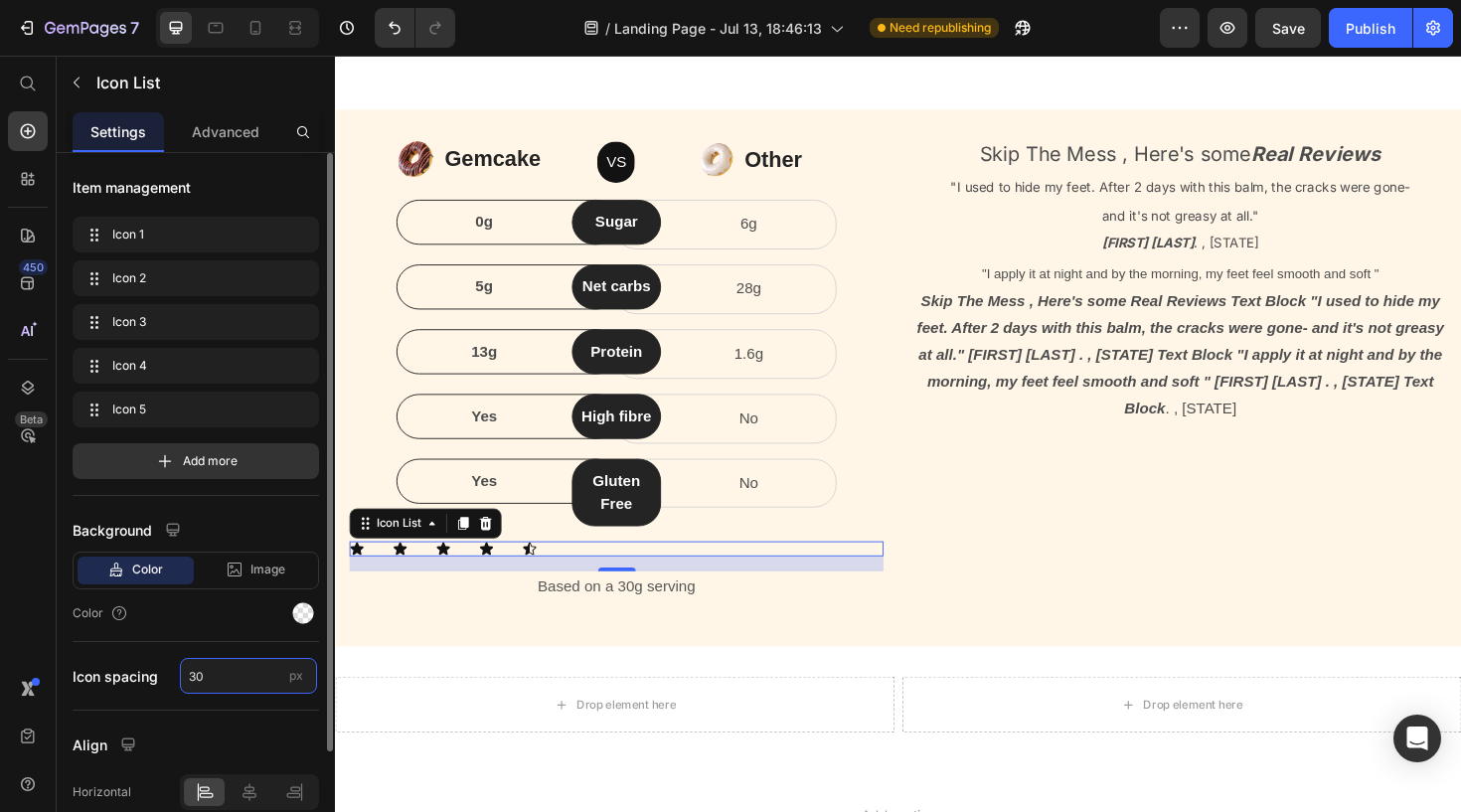 type on "3" 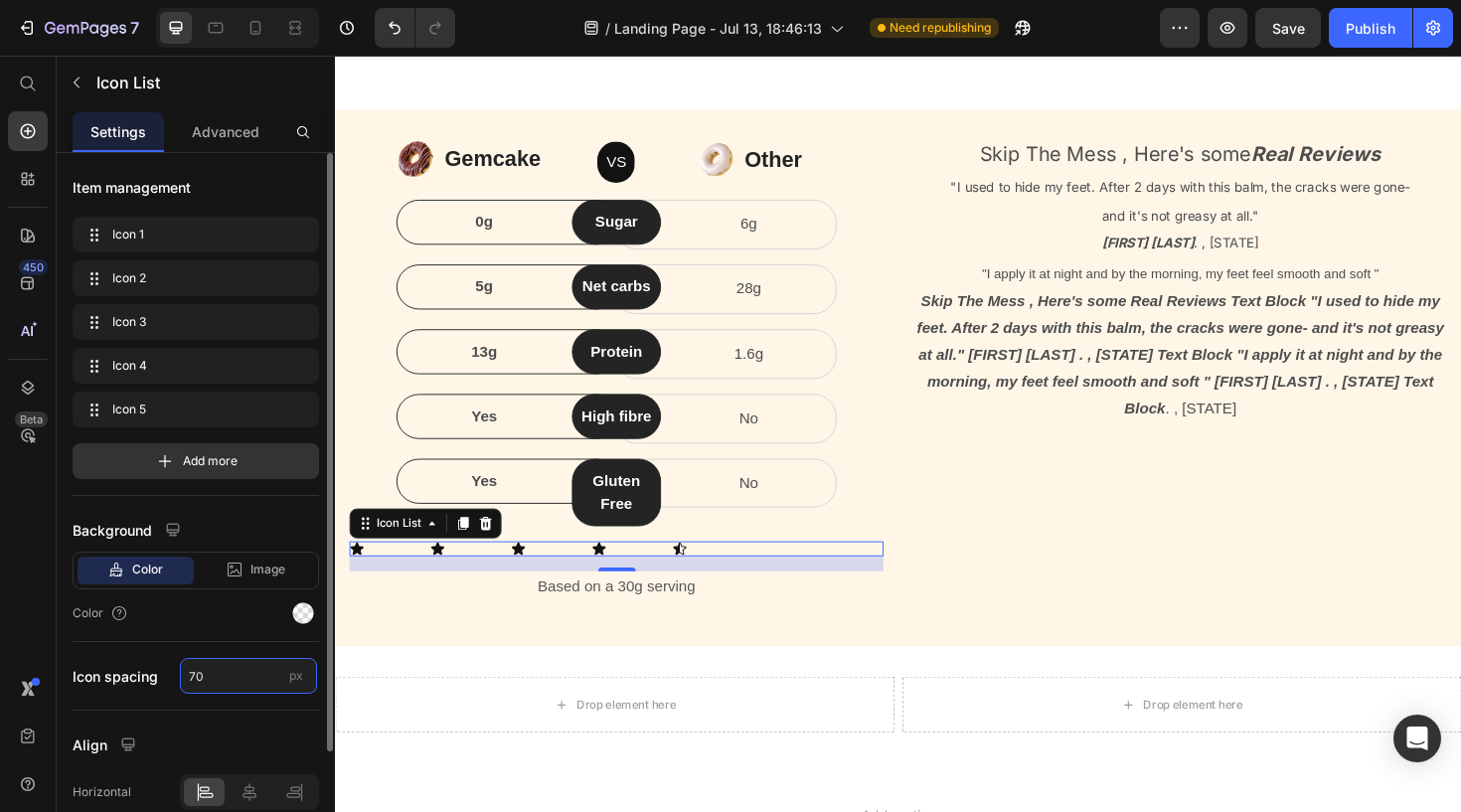 type on "7" 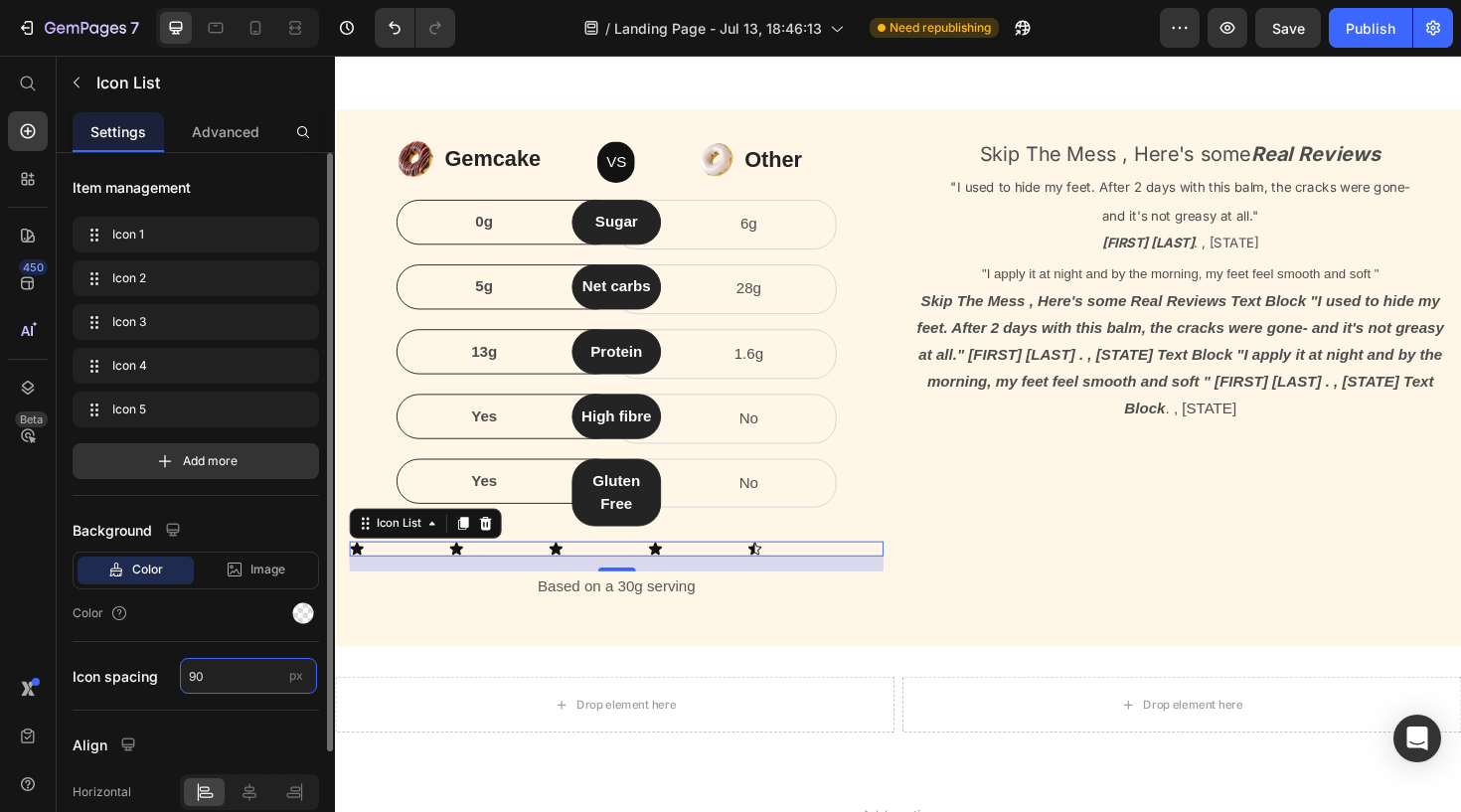 type on "9" 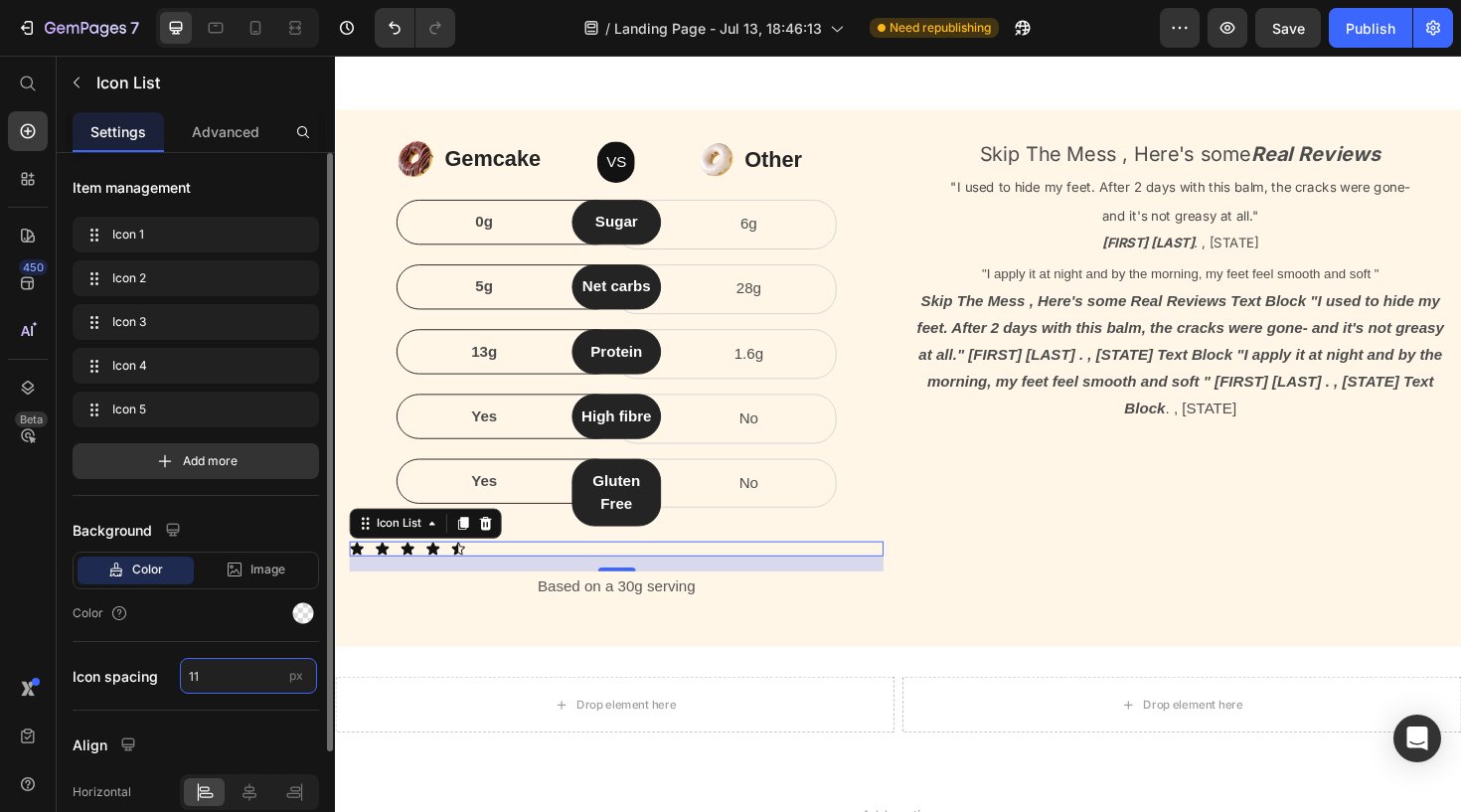type on "119" 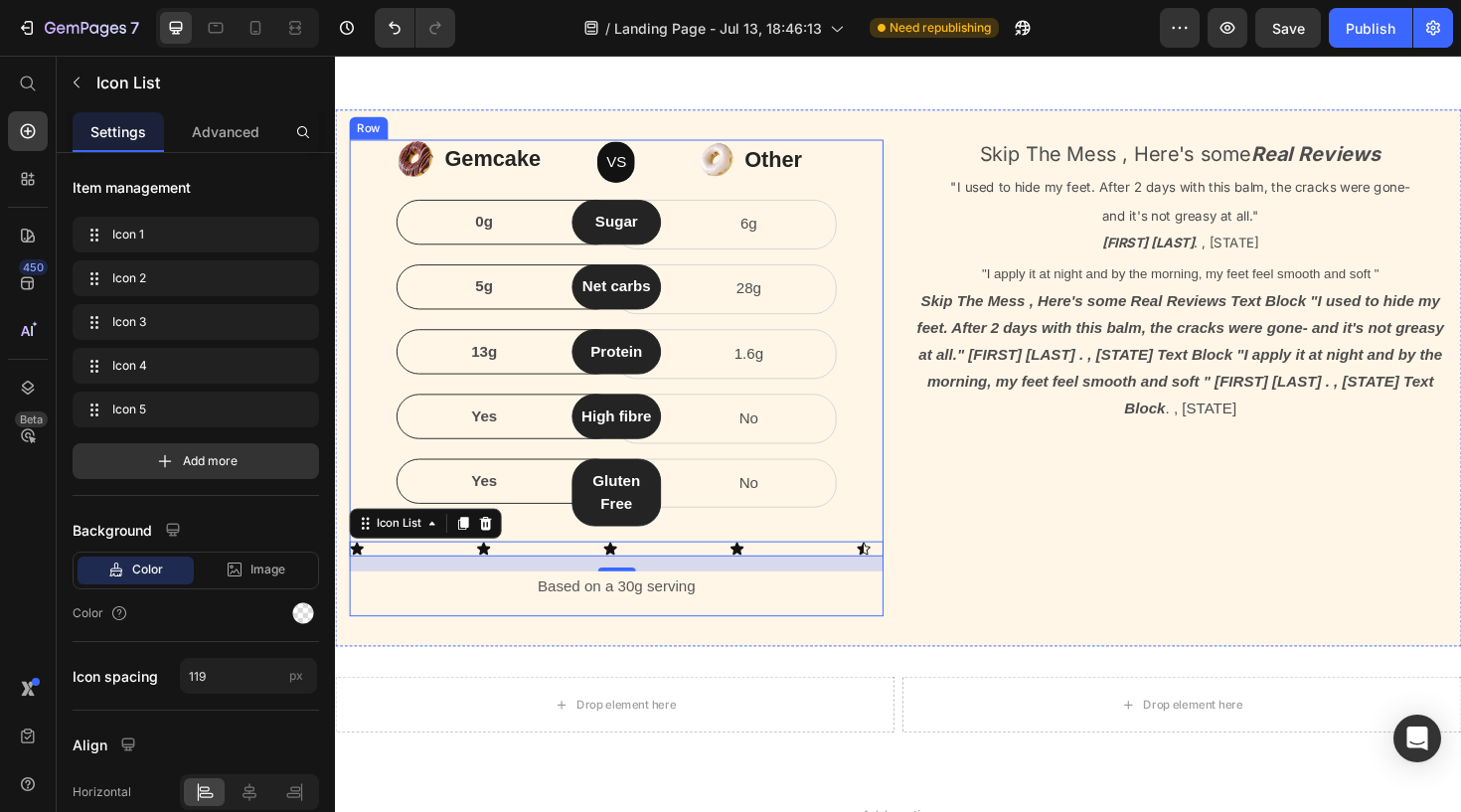 click on "Image Gemcake Text block Icon List VS Text block Row Image Other Text block Icon List Row 0g Text block Row Sugar Text block Row 6g Text block Row Row 5g Text block Row Net carbs Text block Row 28g Text block Row Row 13g Text block Row Protein Text block Row 1.6g Text block Row Row Yes Text block Row High fibre Text block Row No Text block Row Row Yes Text block Row Gluten Free Text block Row No Text block Row Row Icon Icon Icon Icon Icon Icon List   16 Based on a 30g serving Text block" at bounding box center [632, 397] 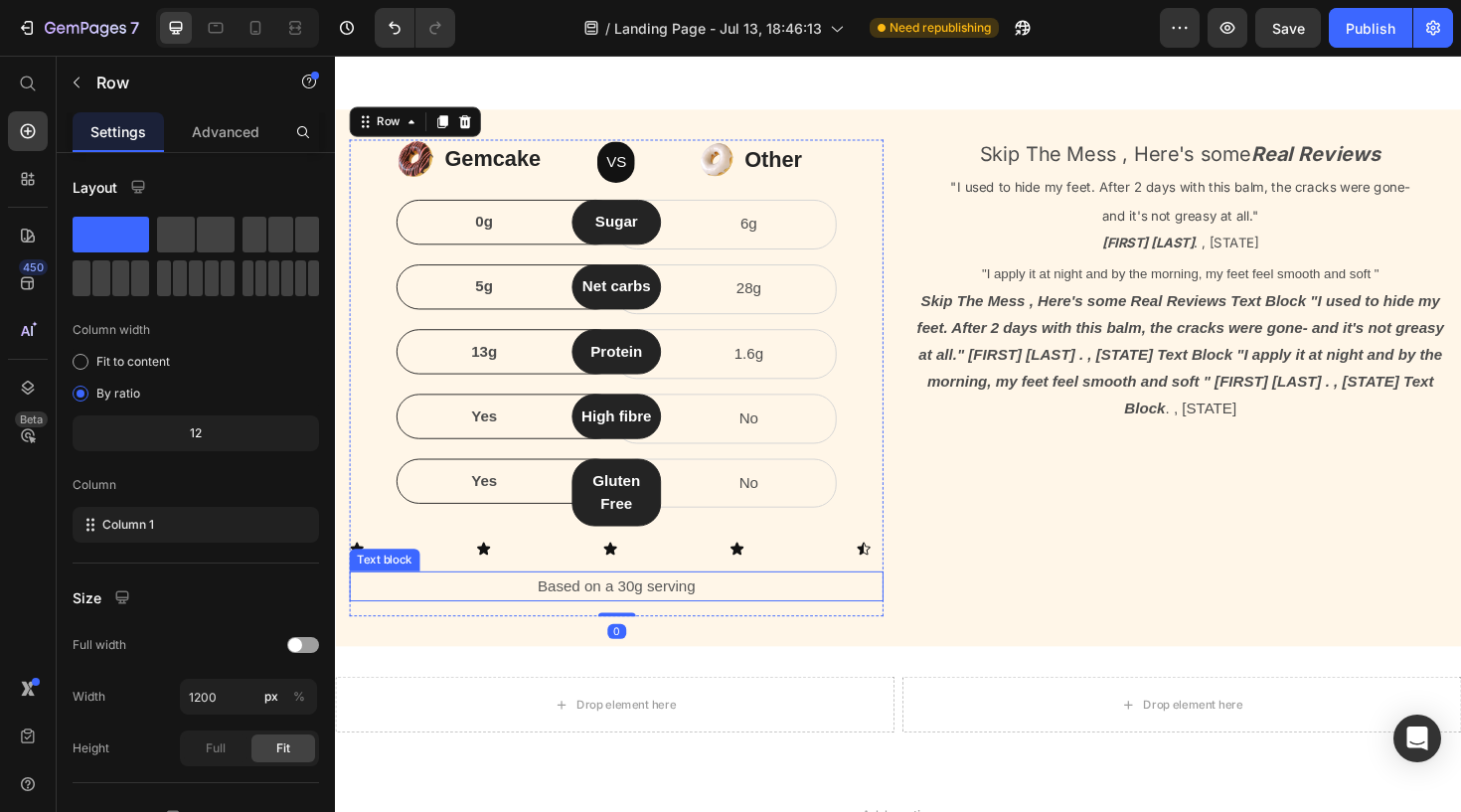 click on "Based on a 30g serving" at bounding box center (632, 617) 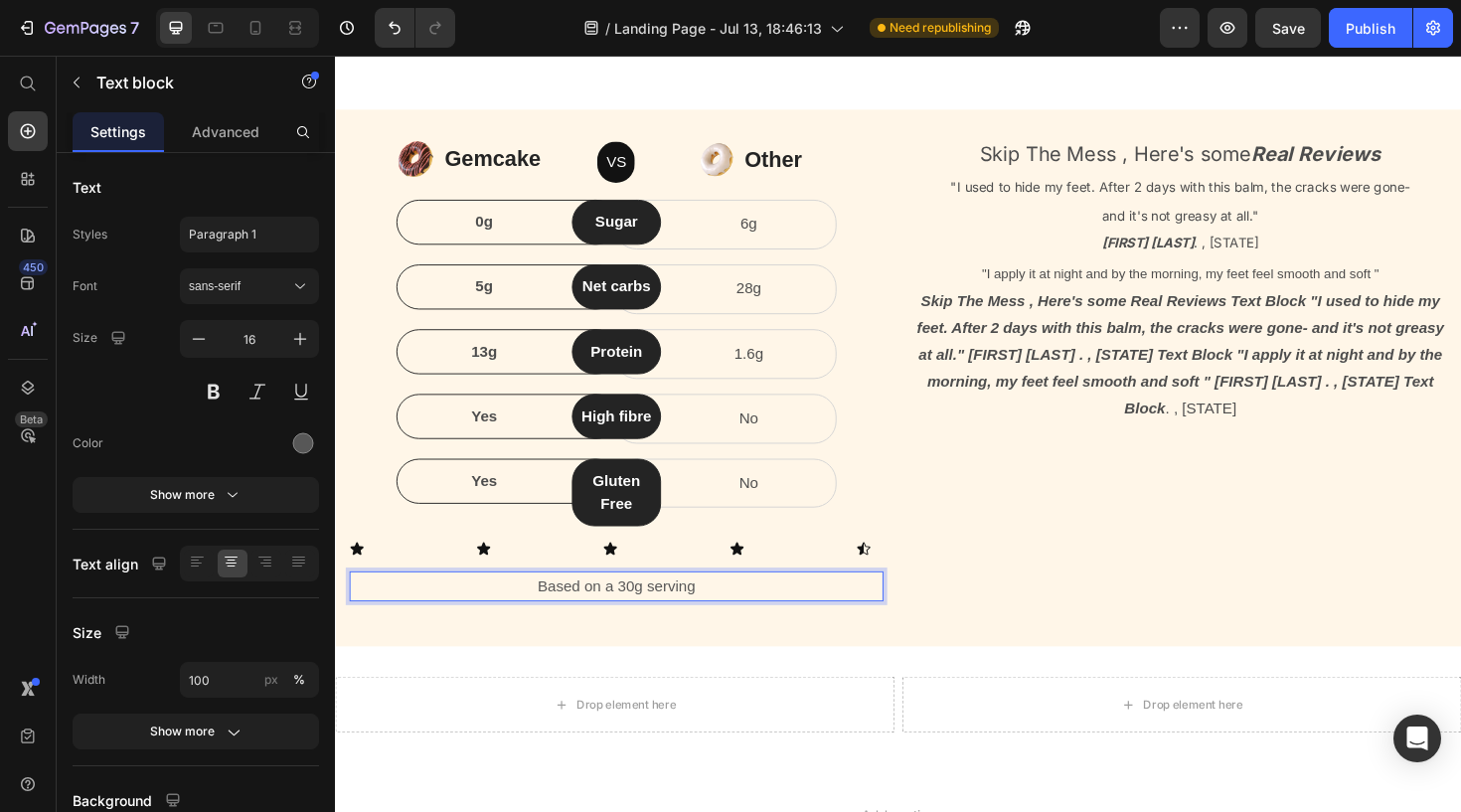 click on "Based on a 30g serving" at bounding box center (632, 617) 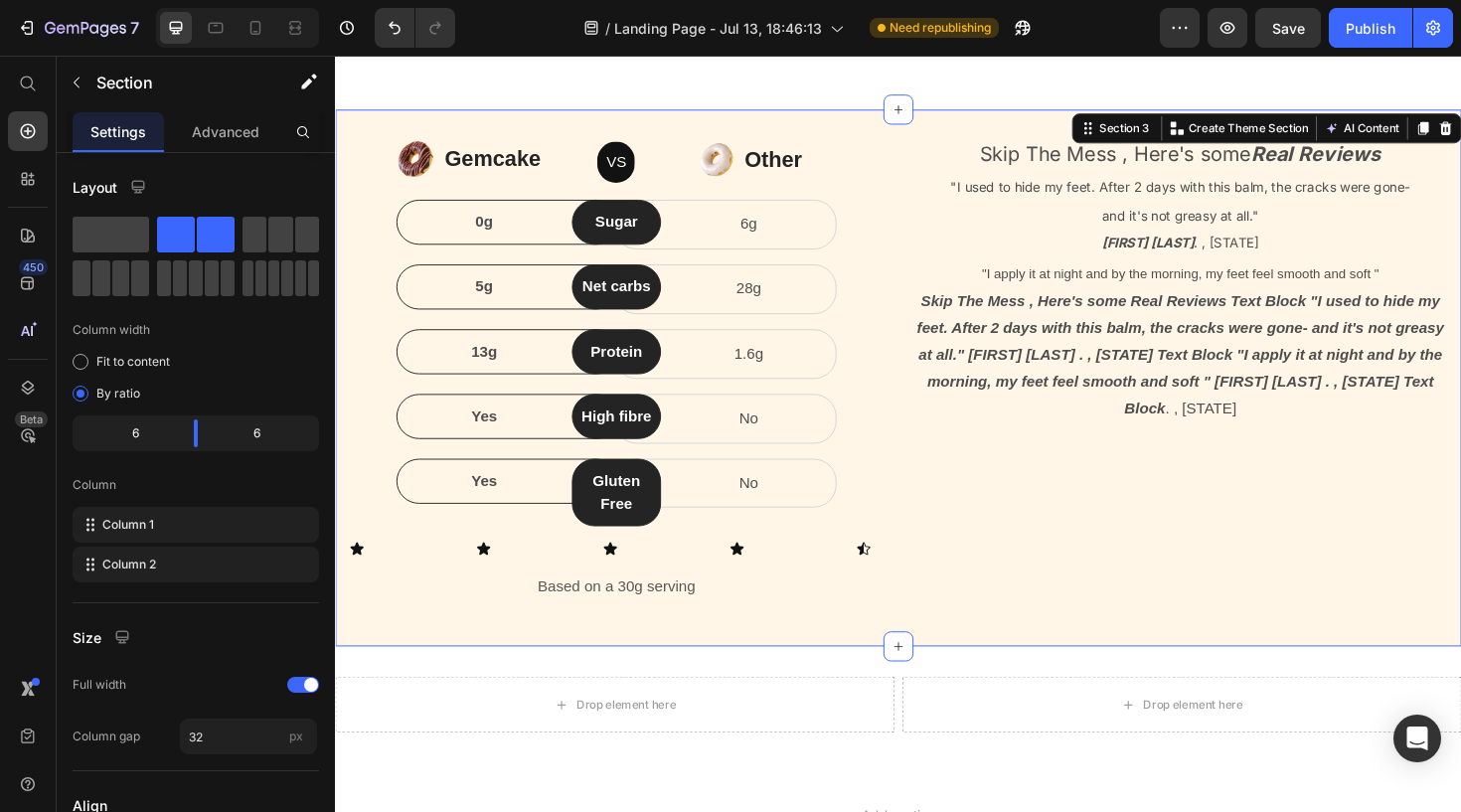 click on "Image Gemcake Text block Icon List VS Text block Row Image Other Text block Icon List Row 0g Text block Row Sugar Text block Row 6g Text block Row Row 5g Text block Row Net carbs Text block Row 28g Text block Row Row 13g Text block Row Protein Text block Row 1.6g Text block Row Row Yes Text block Row High fibre Text block Row No Text block Row Row Yes Text block Row Gluten Free Text block Row No Text block Row Row Icon Icon Icon Icon Icon Icon List Based on a 30g serving Text block Row Skip The Mess , Here's some  Real Reviews Text Block "I used to hide my feet. After 2 days with this balm, the cracks were gone- and it's not greasy at all." [FIRST] [LAST] . , [STATE] Text Block "I apply it at night and by the morning, my feet feel smooth and soft " [FIRST] [LAST] . , [STATE] Text Block Section 3   You can create reusable sections Create Theme Section AI Content Write with GemAI What would you like to describe here? Tone and Voice Persuasive Product Show more Generate" at bounding box center (931, 397) 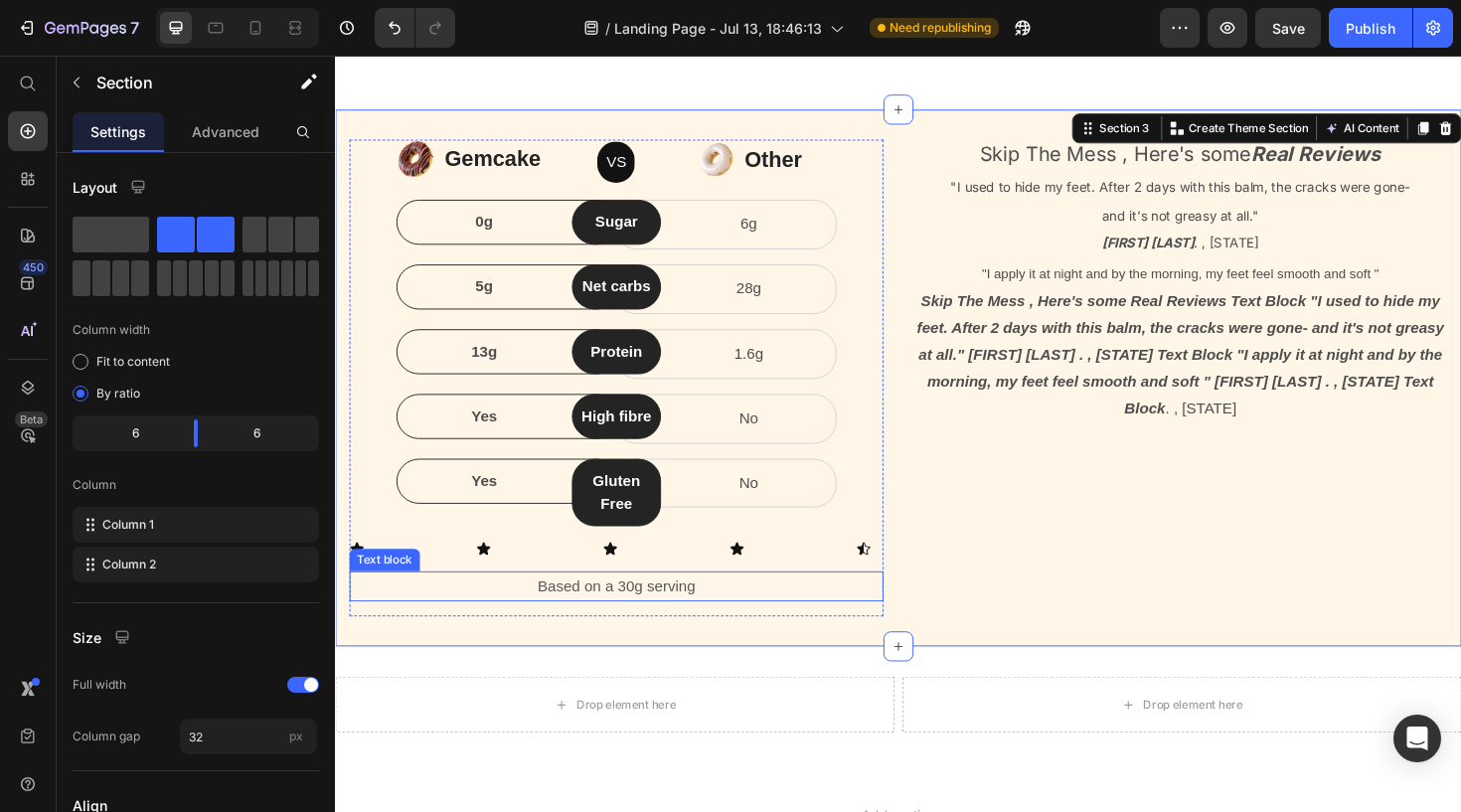 click on "Based on a 30g serving" at bounding box center (632, 617) 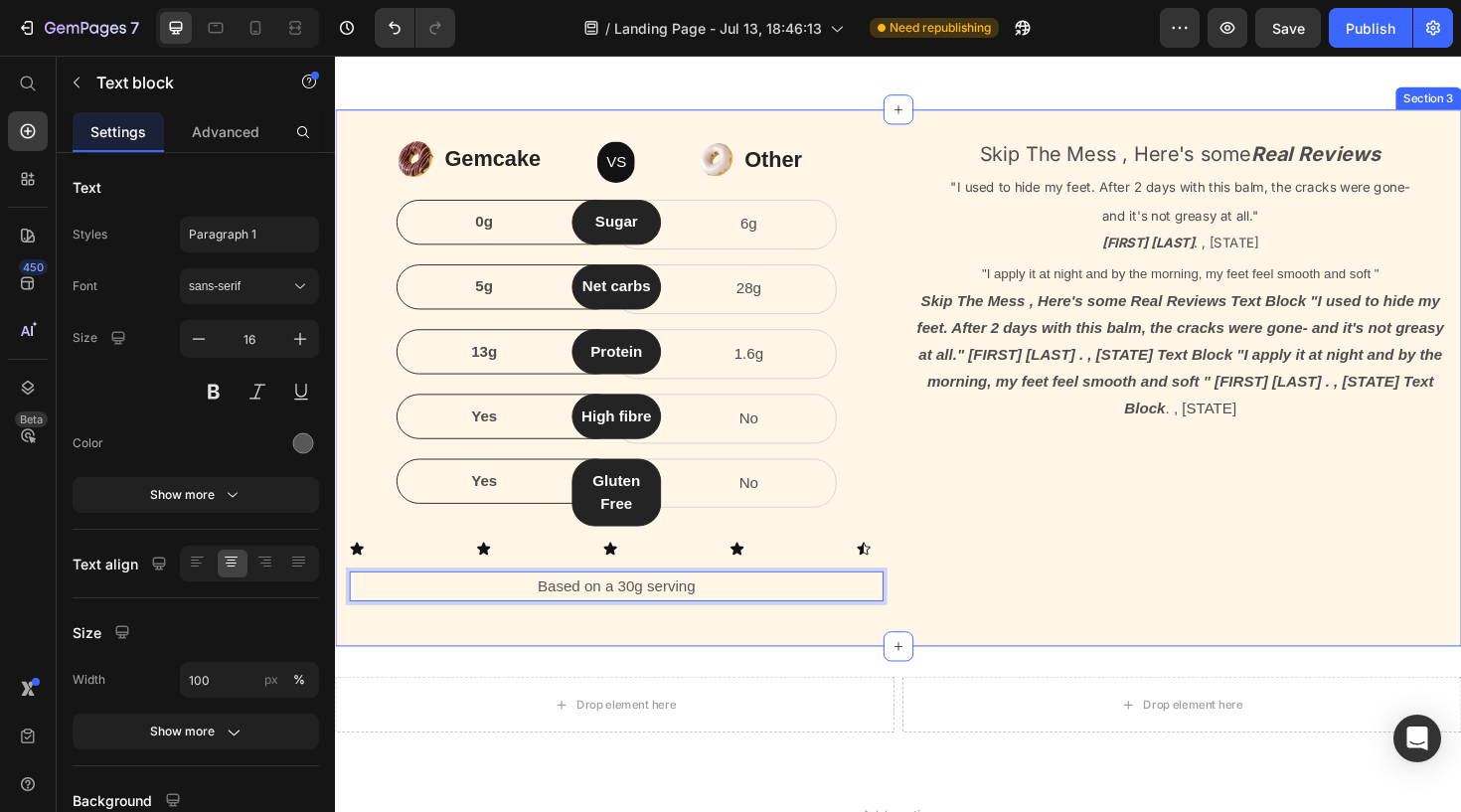 click on "Image Gemcake Text block Icon List VS Text block Row Image Other Text block Icon List Row 0g Text block Row Sugar Text block Row 6g Text block Row Row 5g Text block Row Net carbs Text block Row 28g Text block Row Row 13g Text block Row Protein Text block Row 1.6g Text block Row Row Yes Text block Row High fibre Text block Row No Text block Row Row Yes Text block Row Gluten Free Text block Row No Text block Row Row Icon Icon Icon Icon Icon Icon List Based on a 30g serving Text block Row Skip The Mess , Here's some  Real Reviews Text Block "I used to hide my feet. After 2 days with this balm, the cracks were gone- and it's not greasy at all." [FIRST] [LAST] . , [STATE] Text Block "I apply it at night and by the morning, my feet feel smooth and soft " [FIRST] [LAST] . , [STATE] Text Block Section 3" at bounding box center [931, 397] 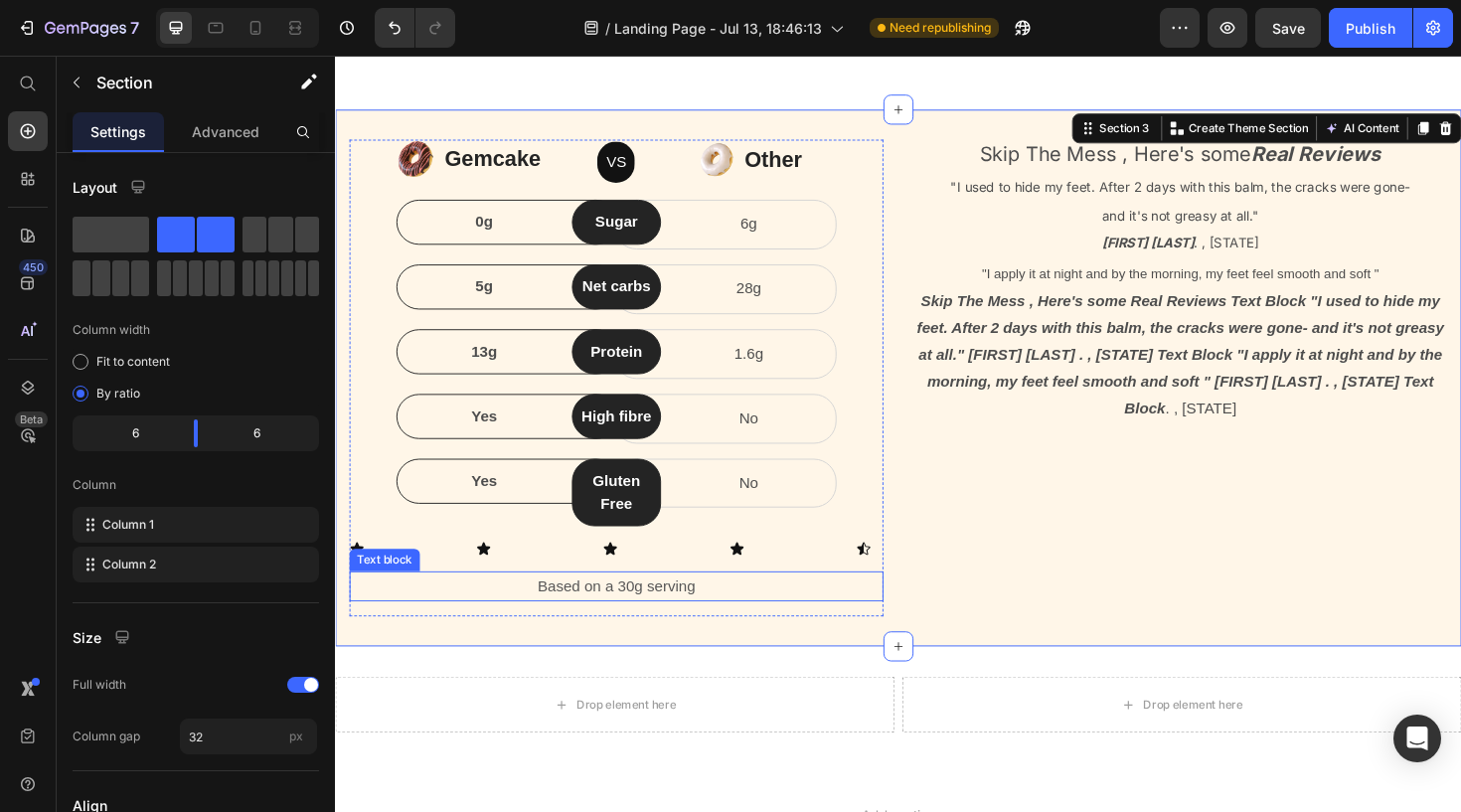 click on "Based on a 30g serving" at bounding box center (632, 617) 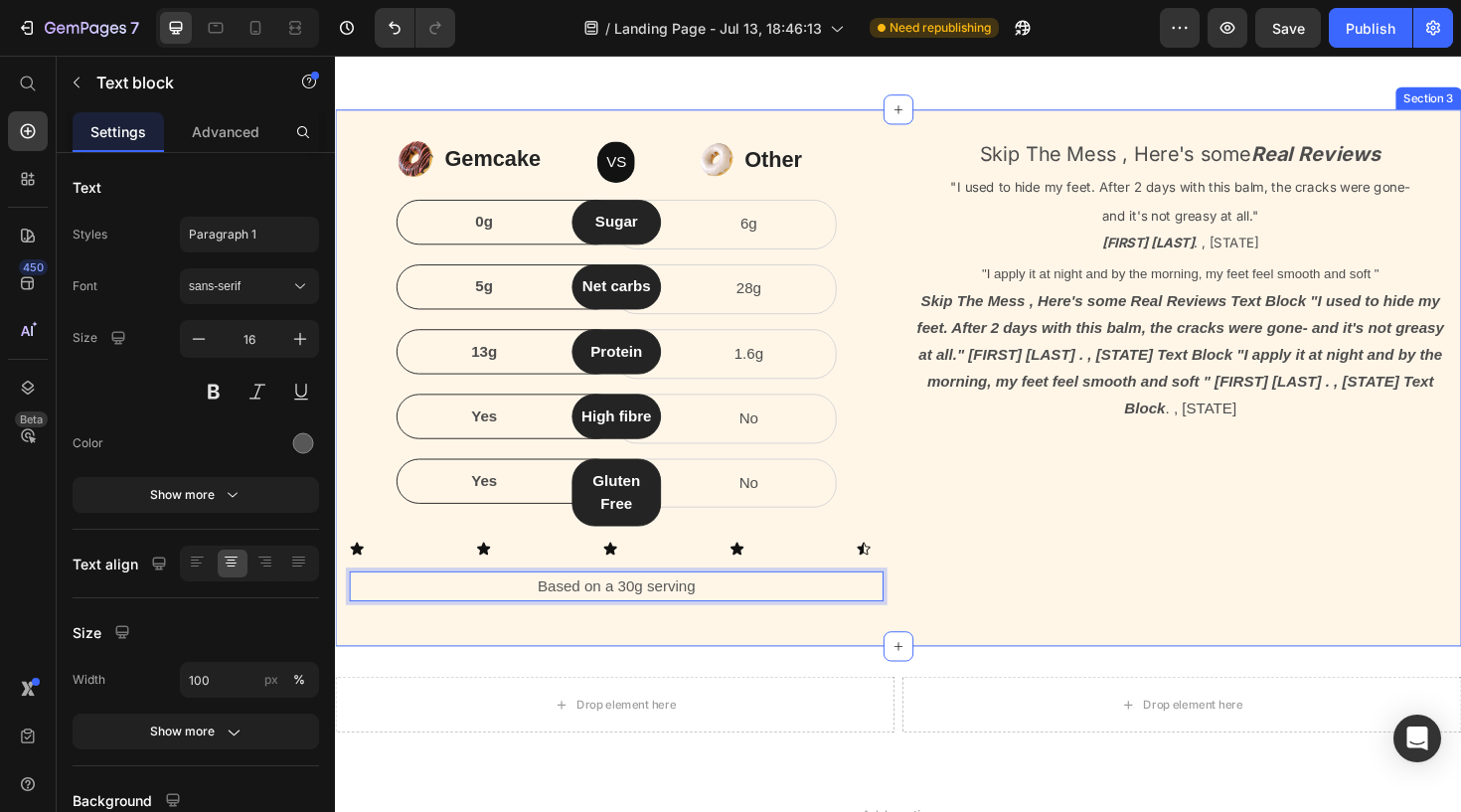 click on "Drop element here
Drop element here Row Section 4" at bounding box center (931, 750) 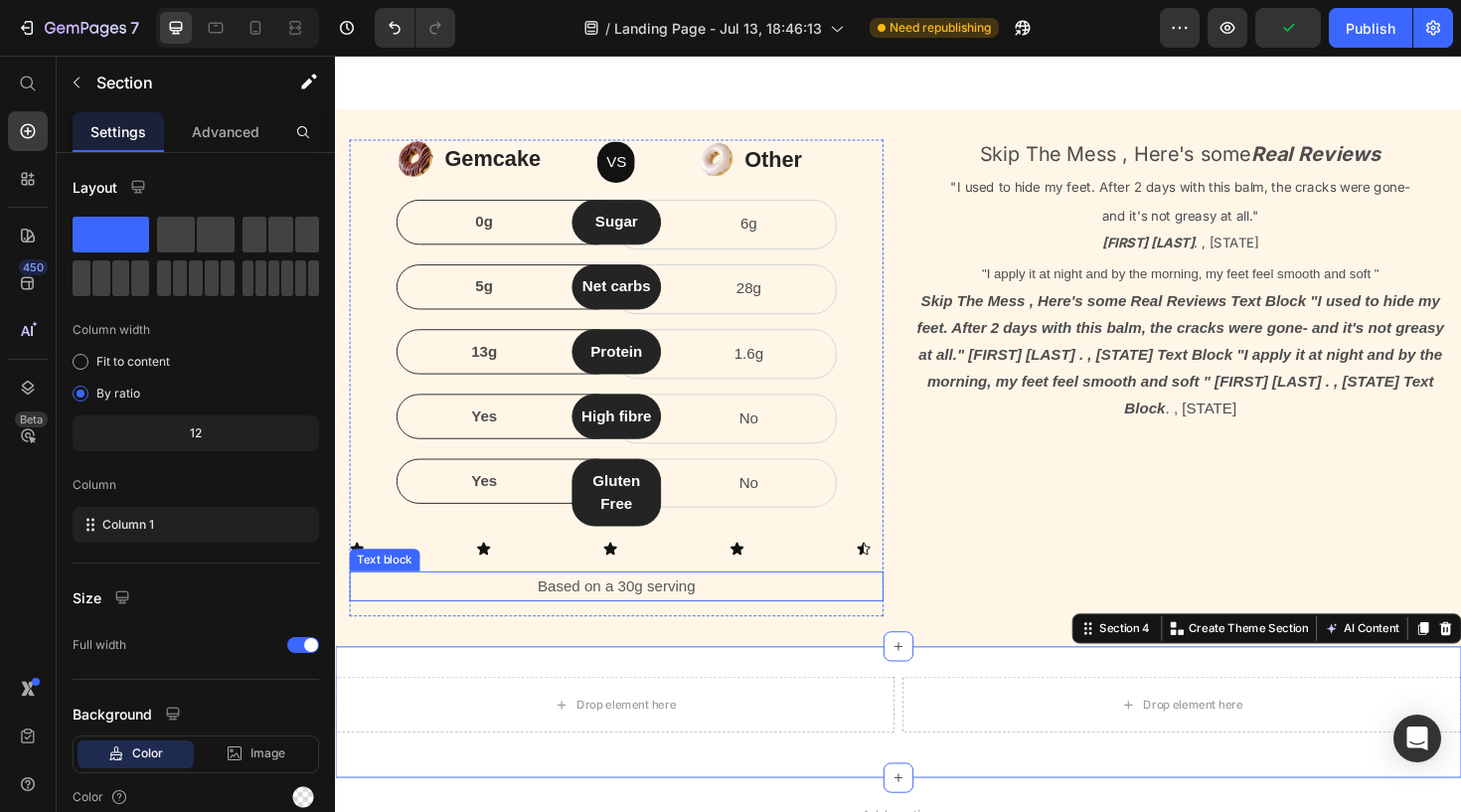 click on "Based on a 30g serving" at bounding box center (632, 617) 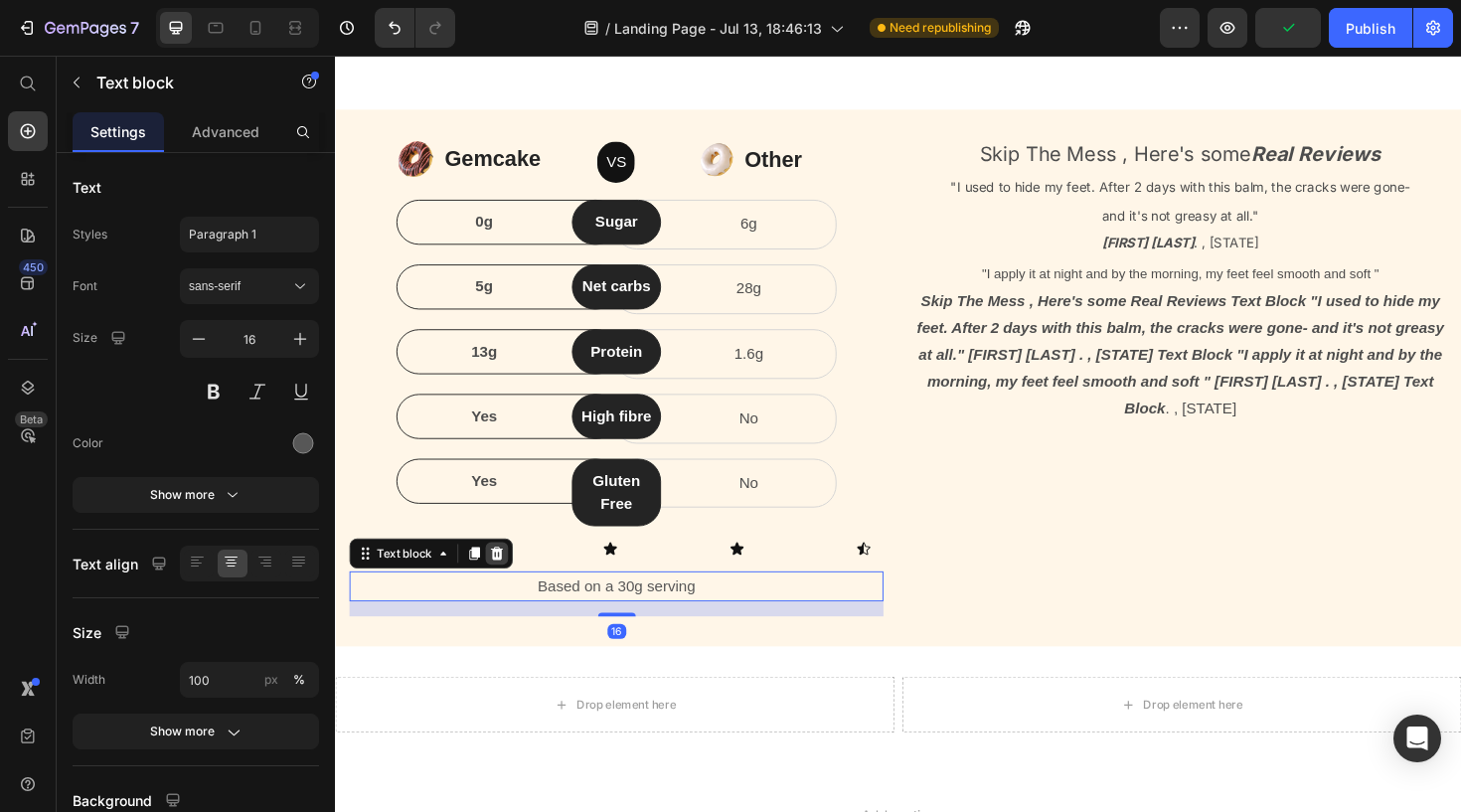 click 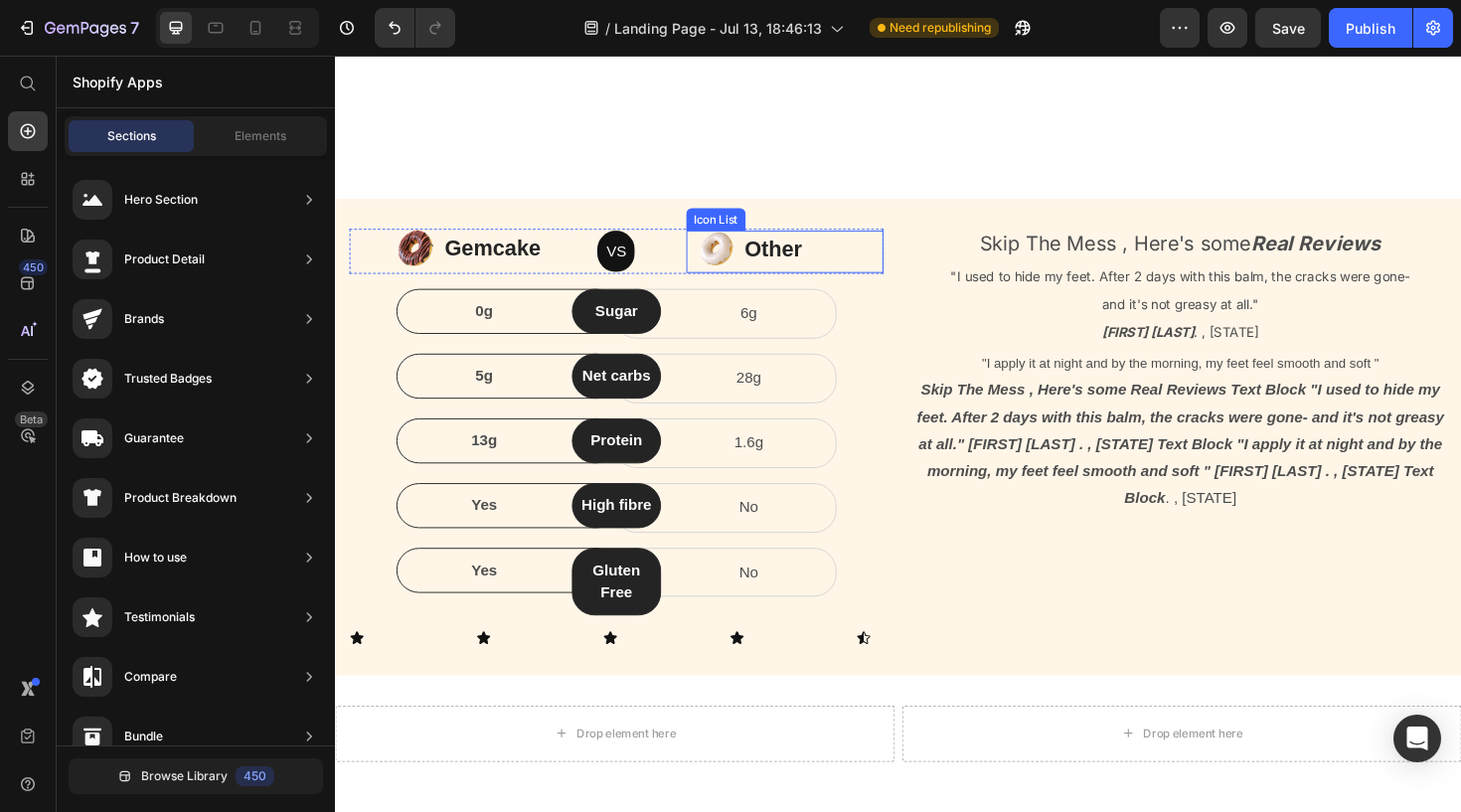 scroll, scrollTop: 969, scrollLeft: 0, axis: vertical 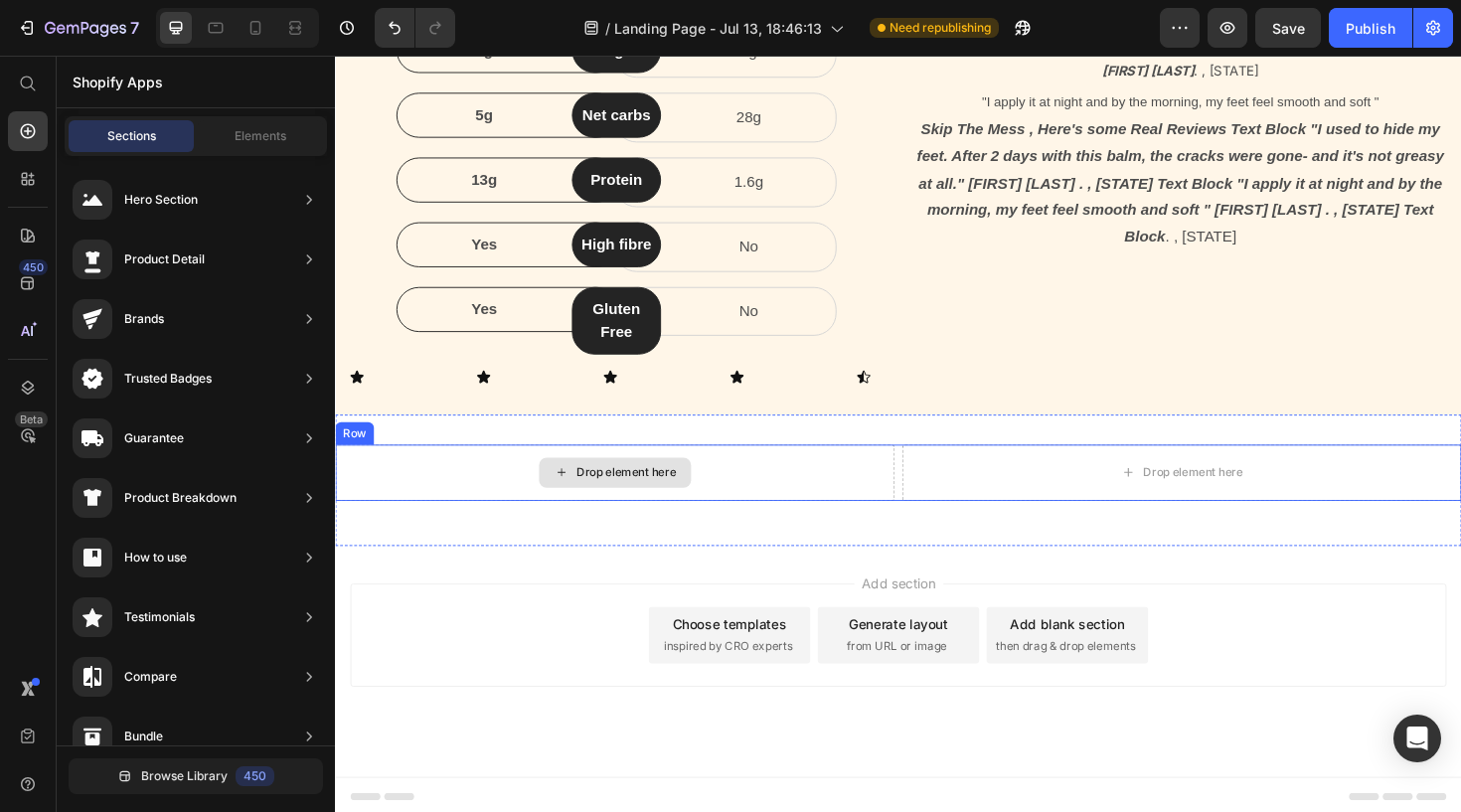 click on "Drop element here" at bounding box center (643, 497) 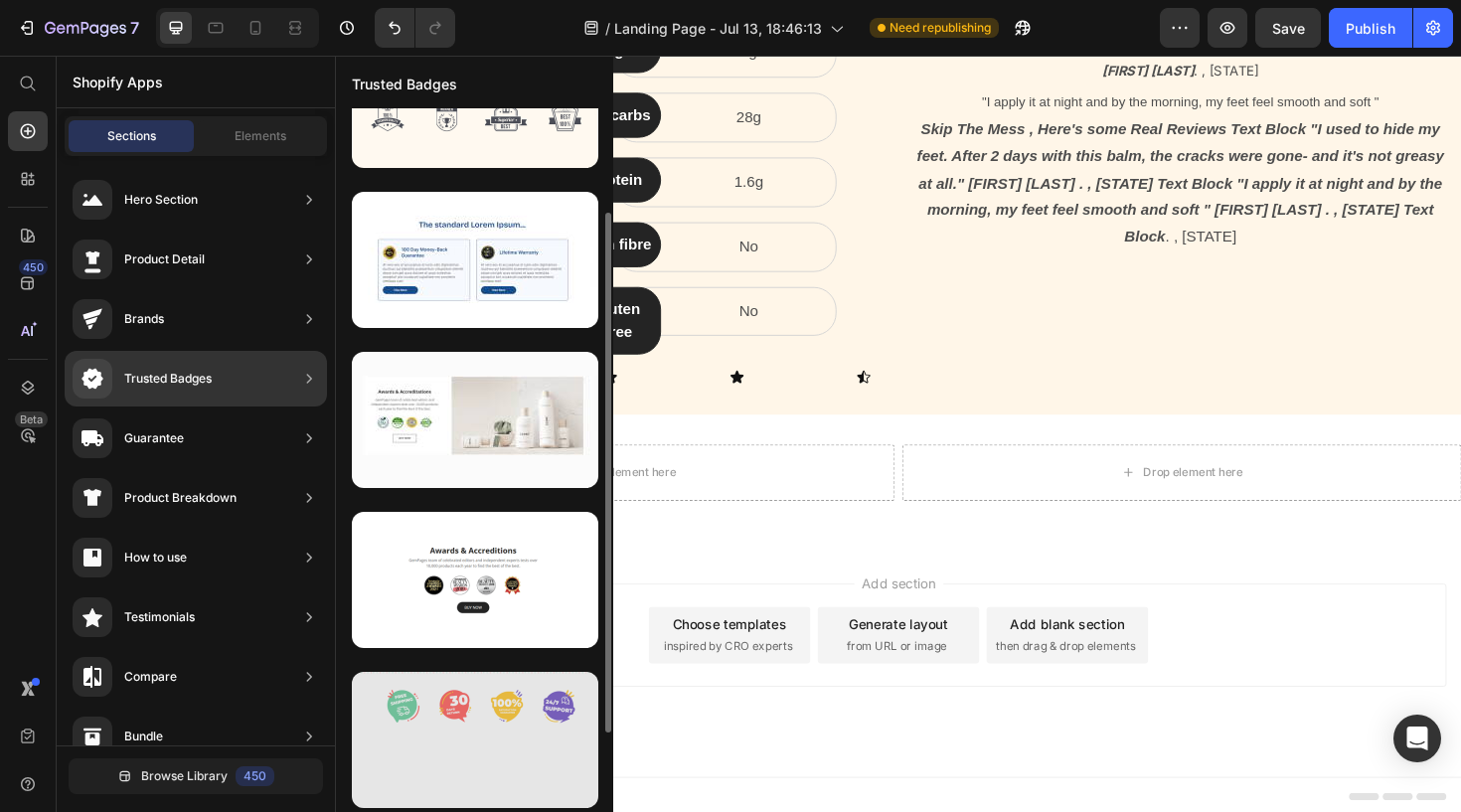 scroll, scrollTop: 0, scrollLeft: 0, axis: both 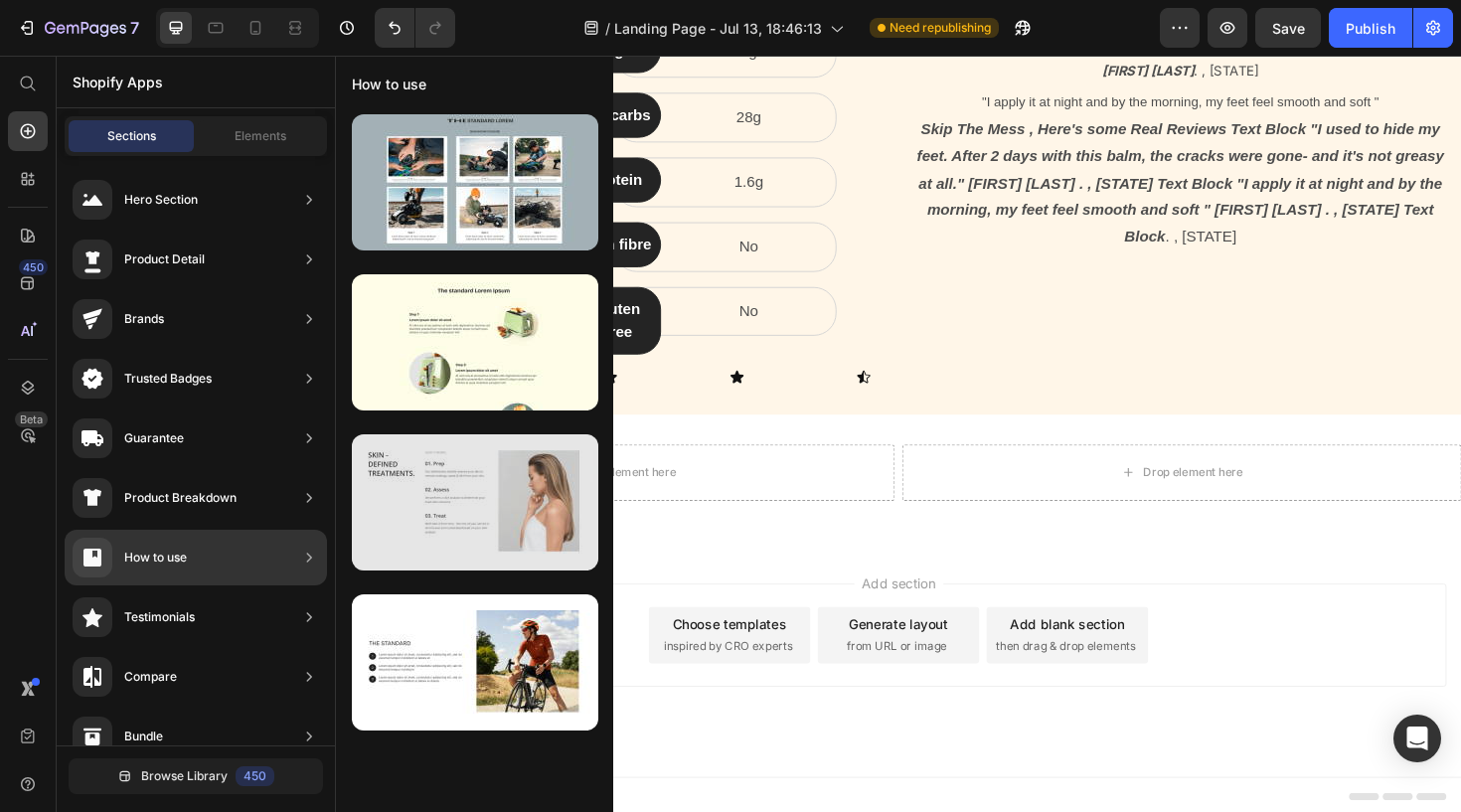 click at bounding box center [475, 502] 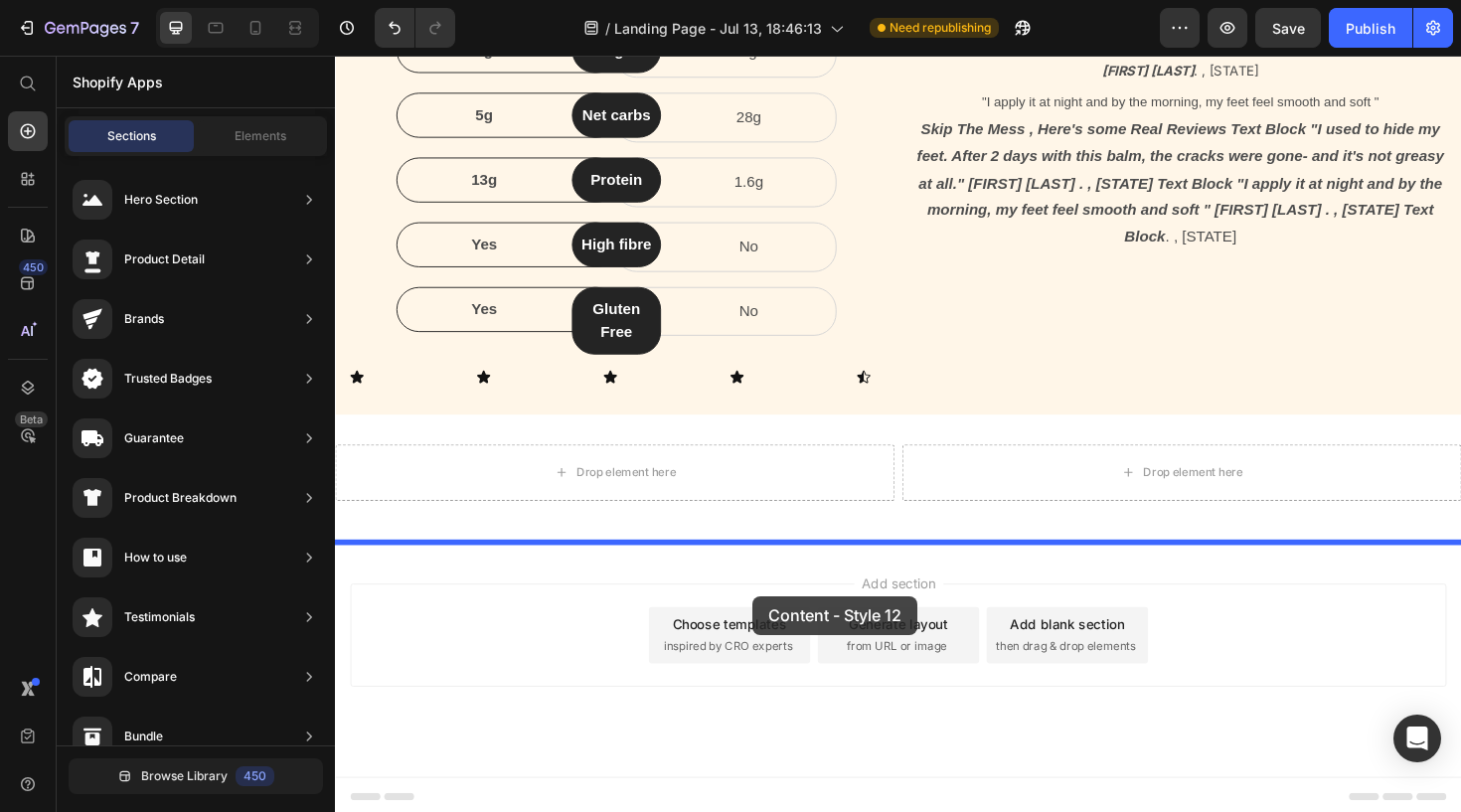 drag, startPoint x: 792, startPoint y: 615, endPoint x: 778, endPoint y: 628, distance: 19.104973 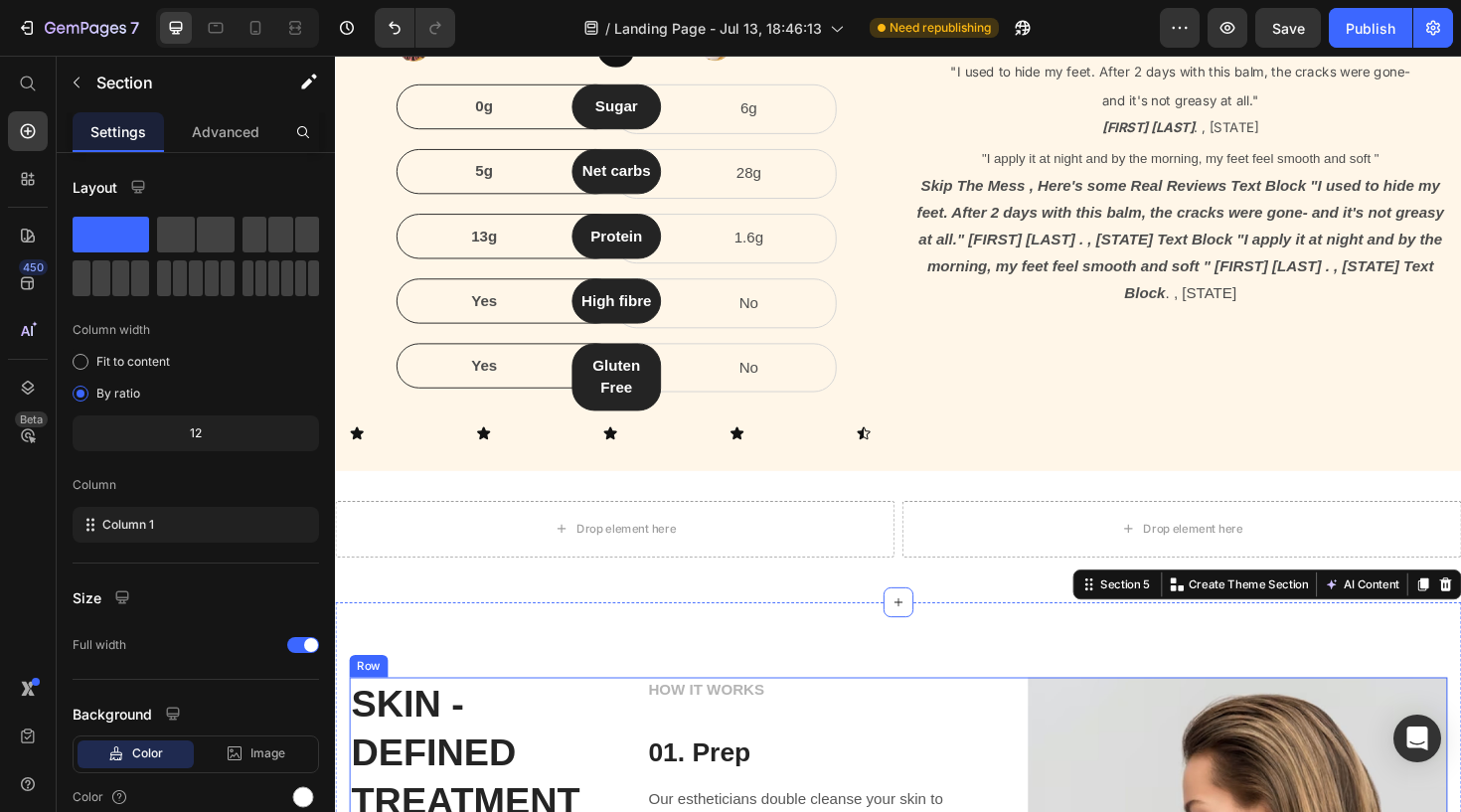 scroll, scrollTop: 916, scrollLeft: 0, axis: vertical 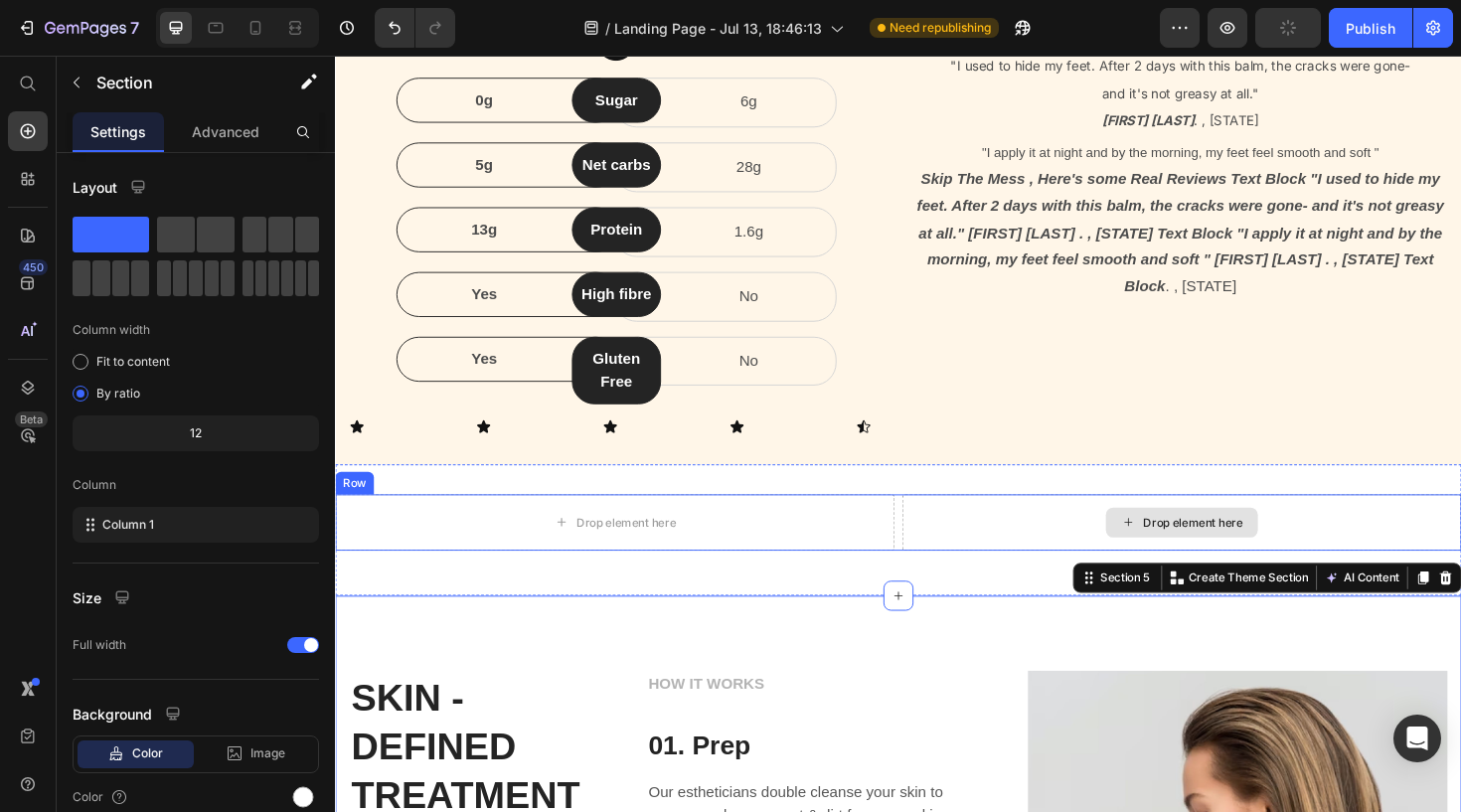 click on "Drop element here" at bounding box center [1231, 550] 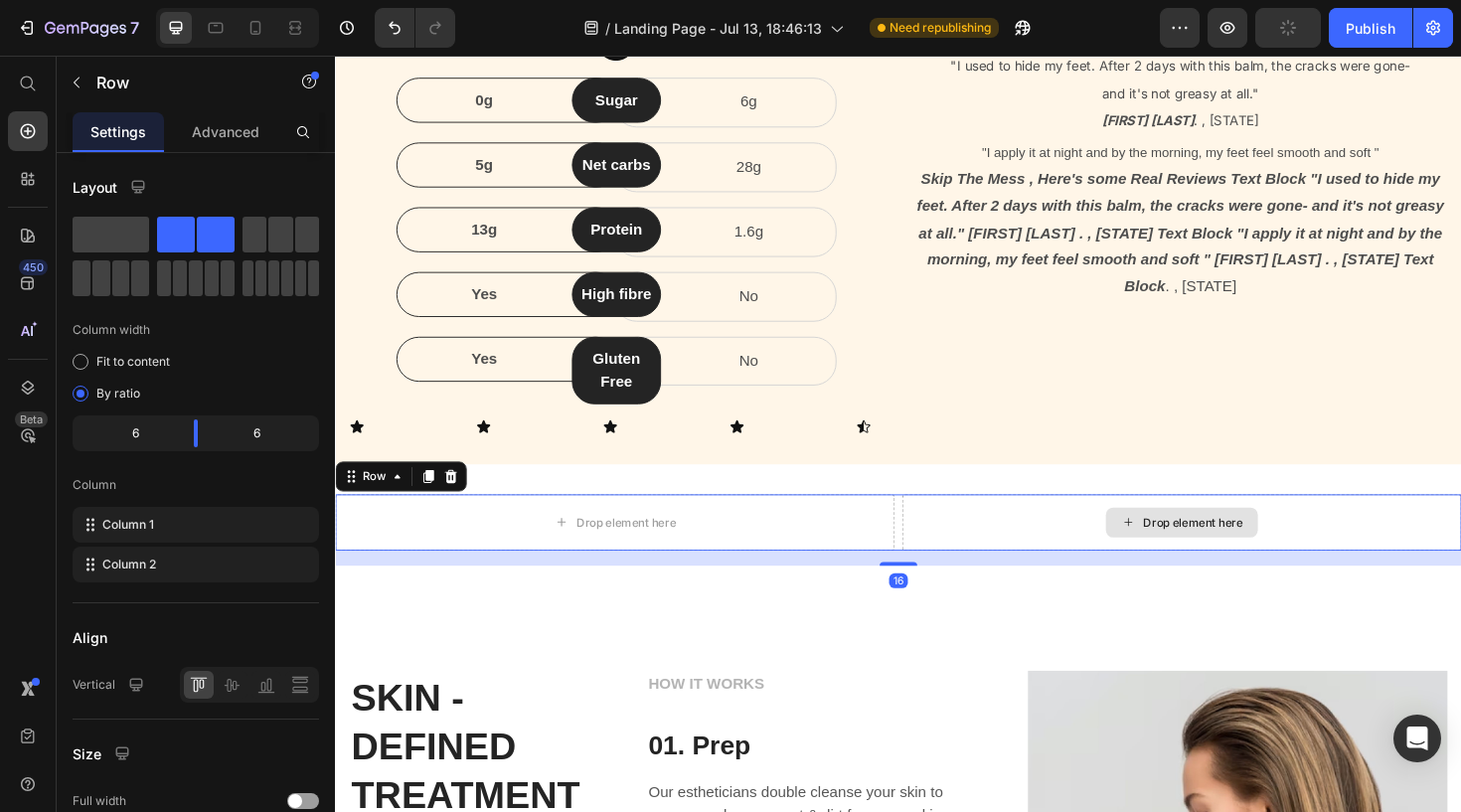 click on "Drop element here" at bounding box center [1231, 550] 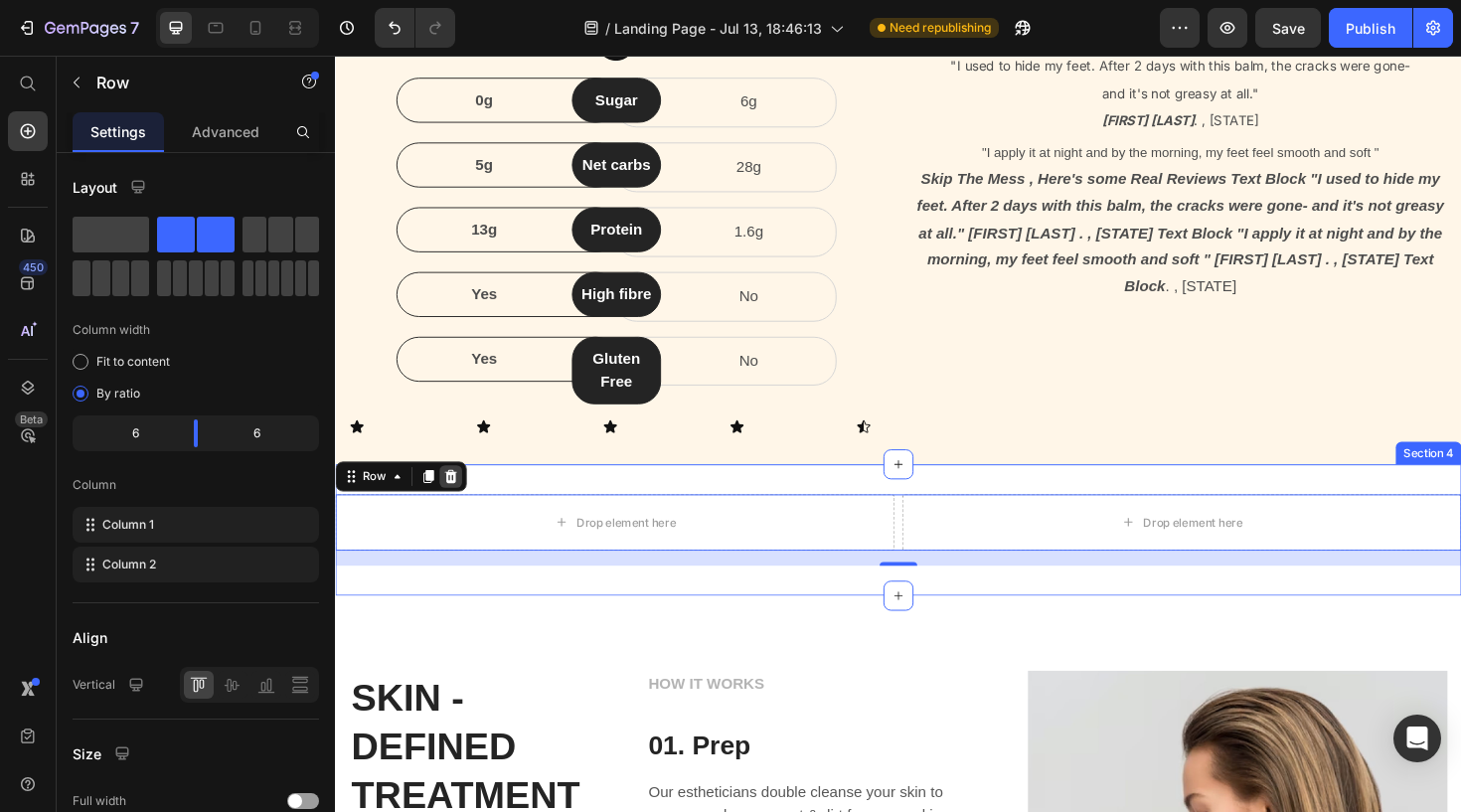 click 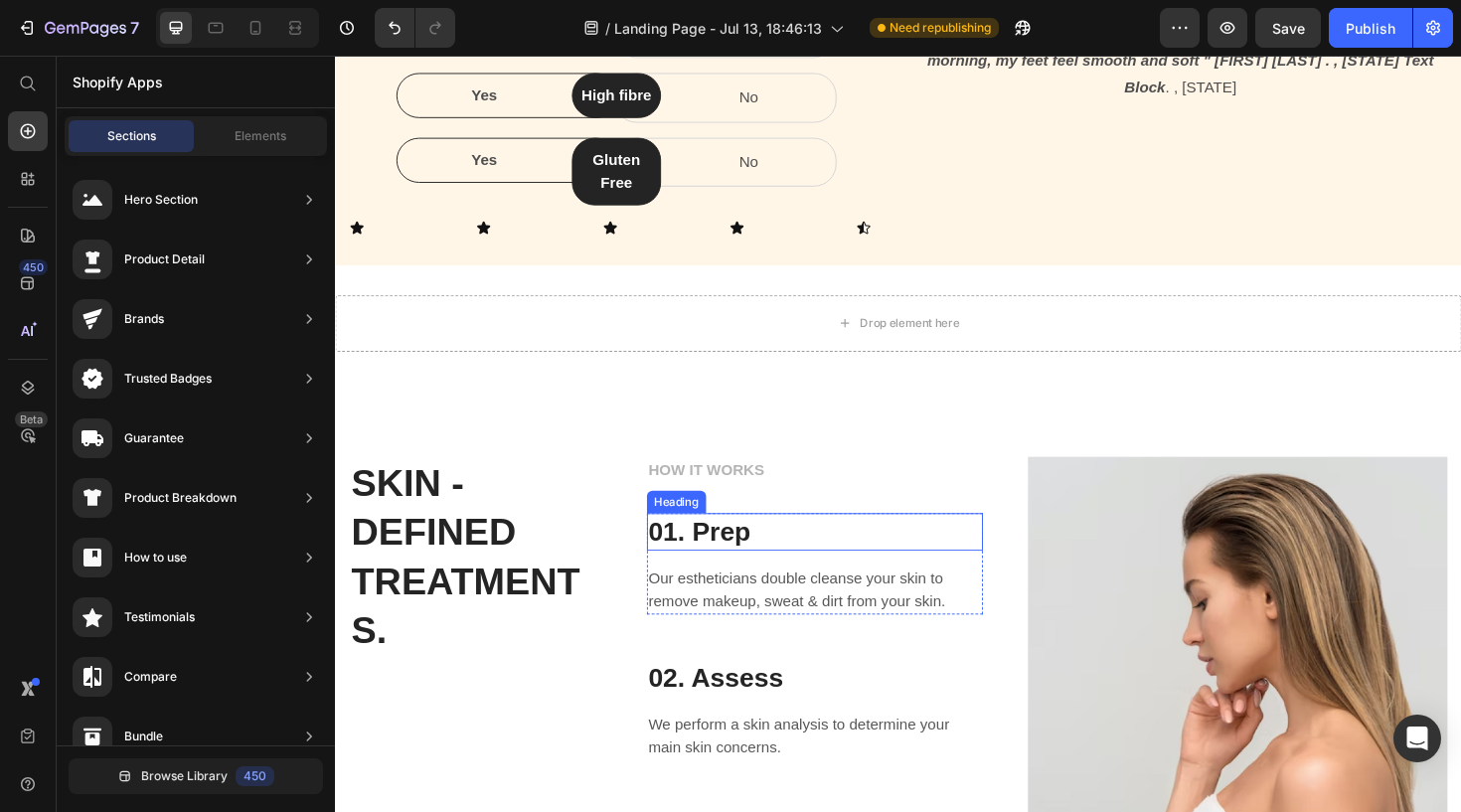 scroll, scrollTop: 1119, scrollLeft: 0, axis: vertical 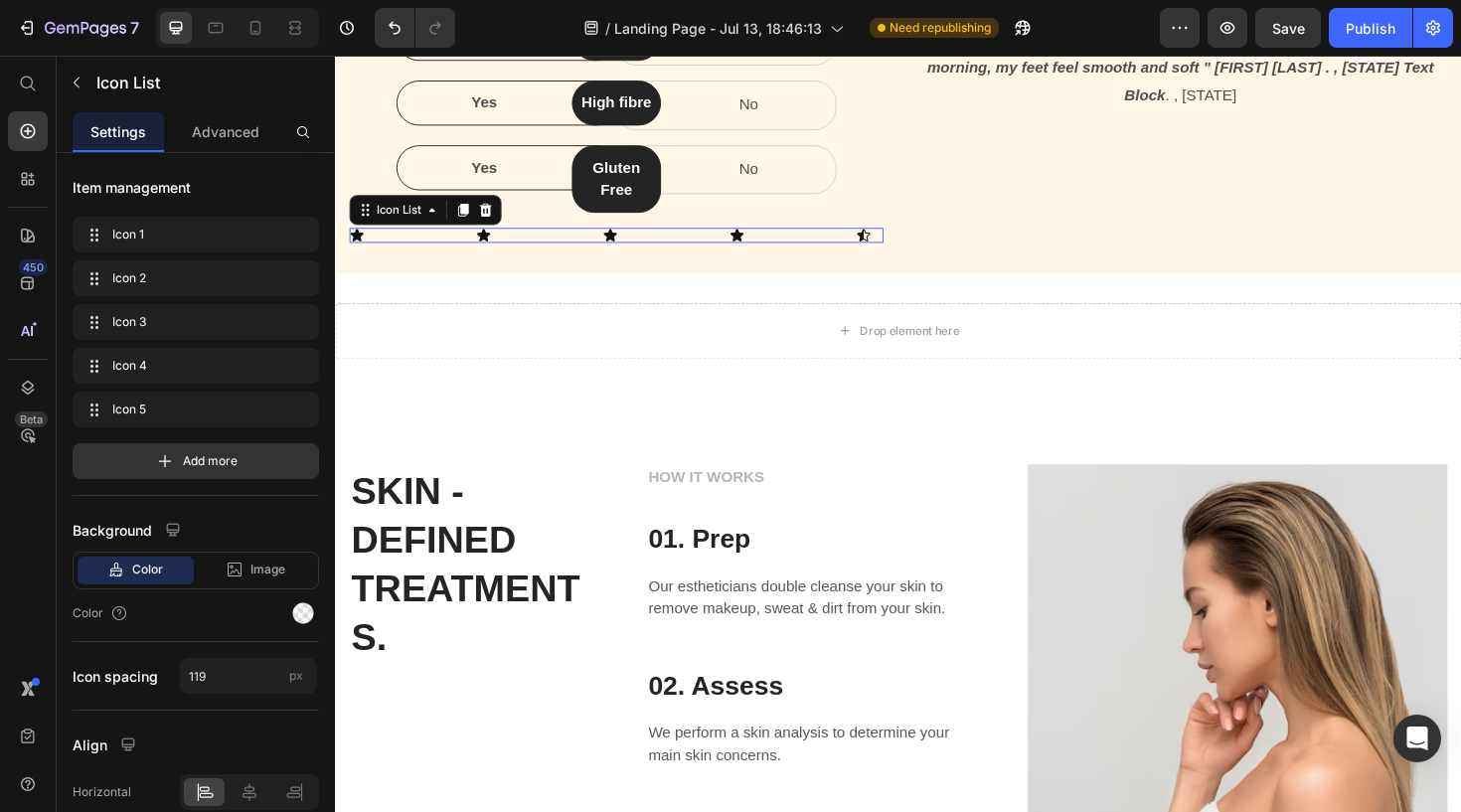 click on "Icon Icon Icon Icon Icon" at bounding box center (632, 245) 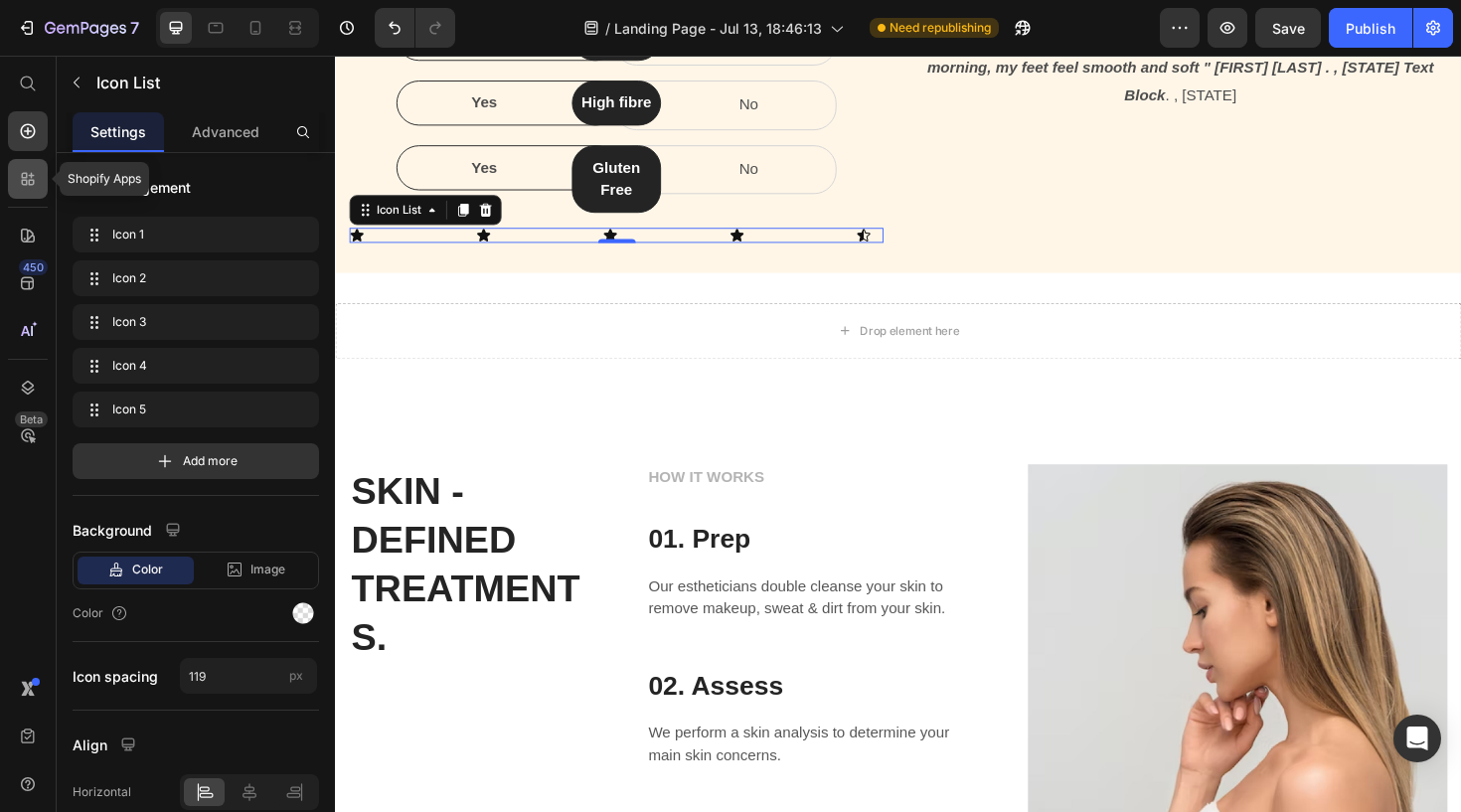 click 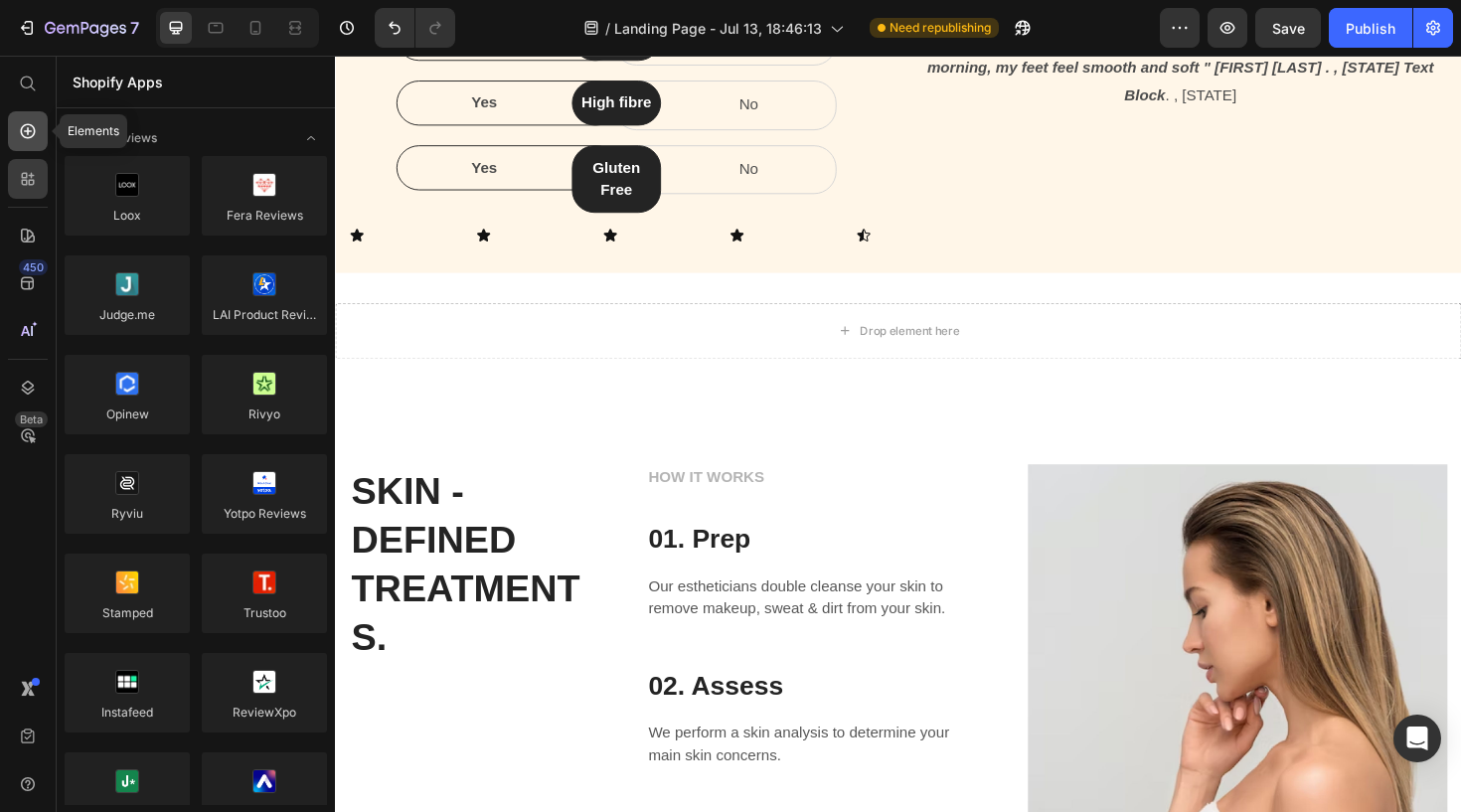 click 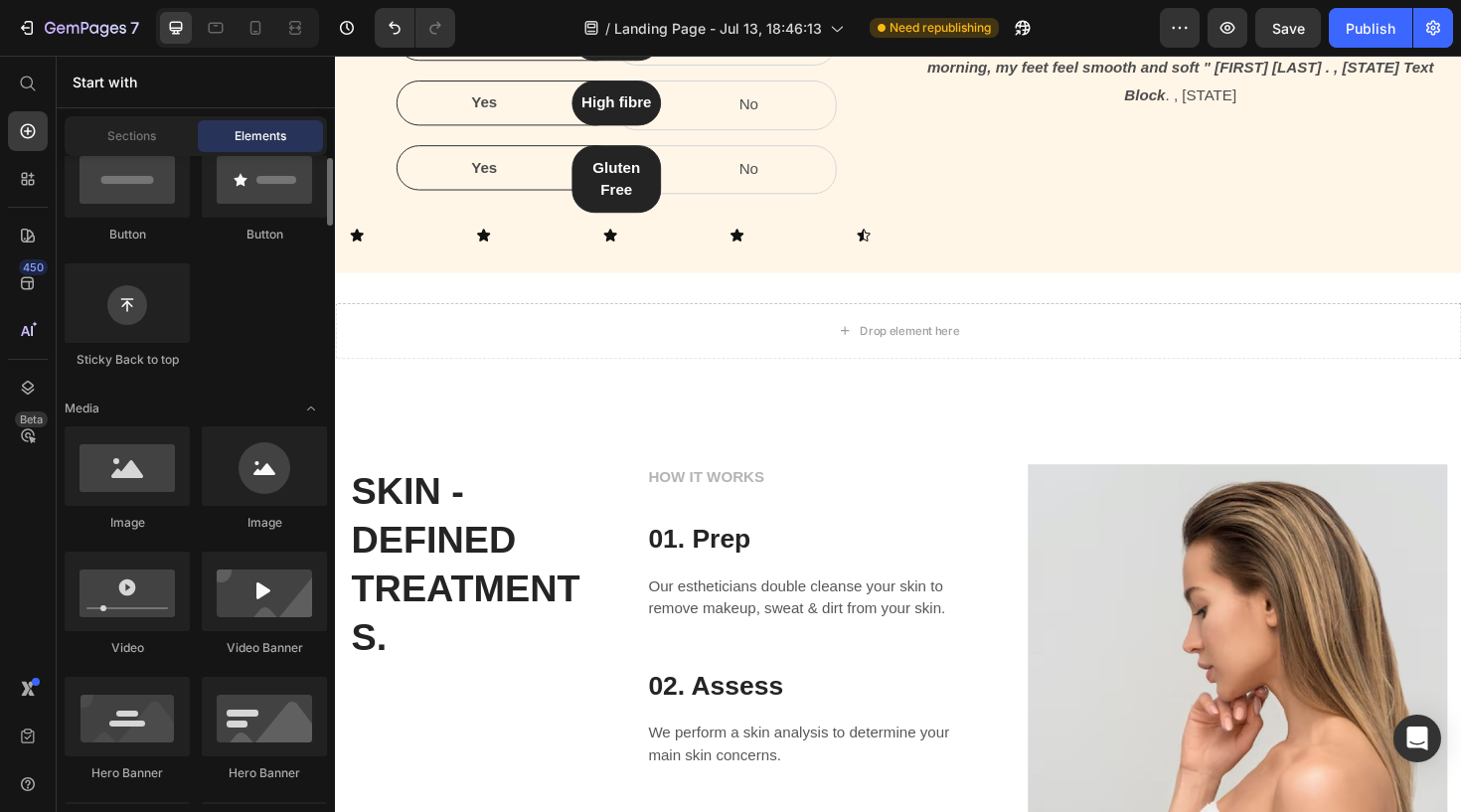 scroll, scrollTop: 810, scrollLeft: 0, axis: vertical 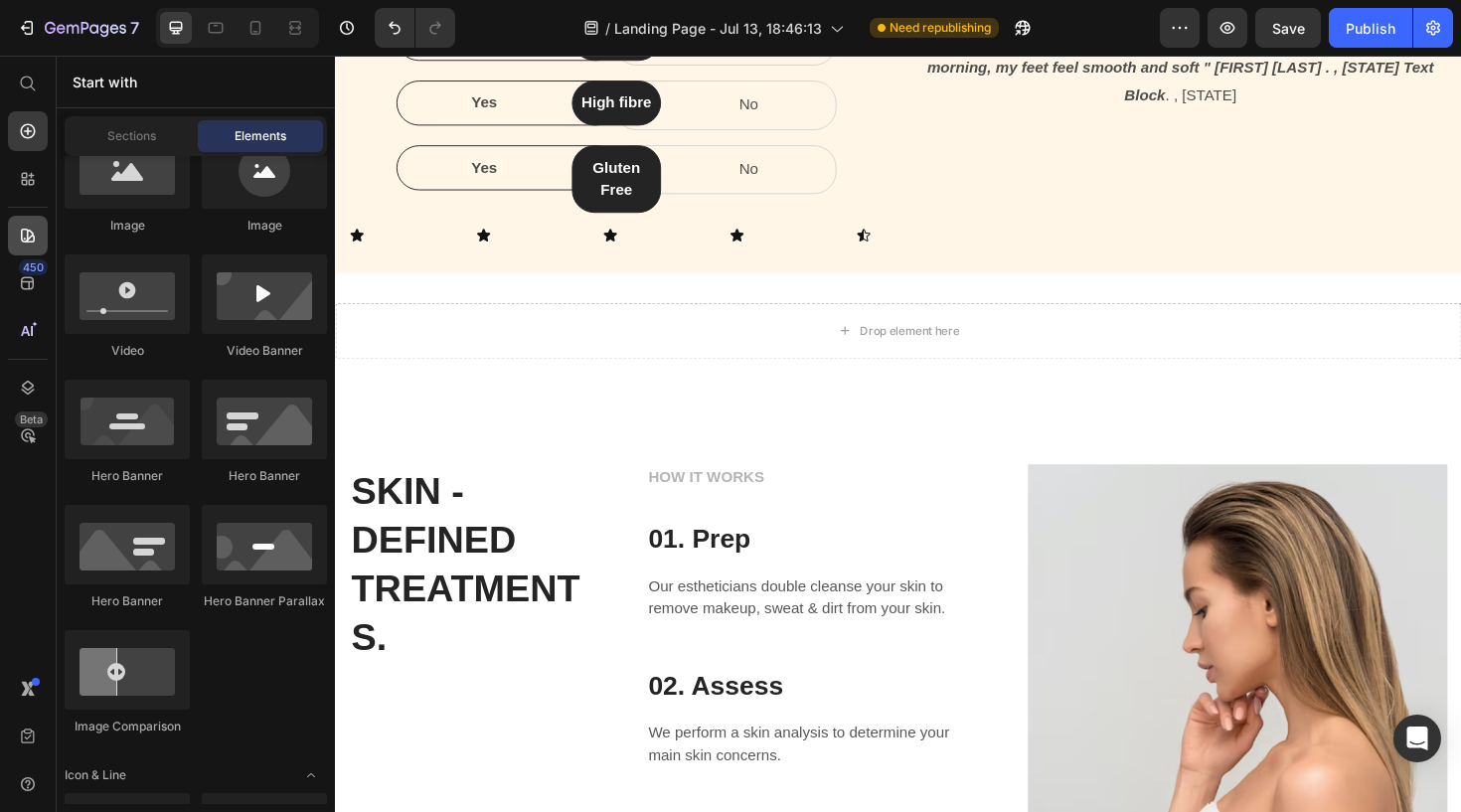 click 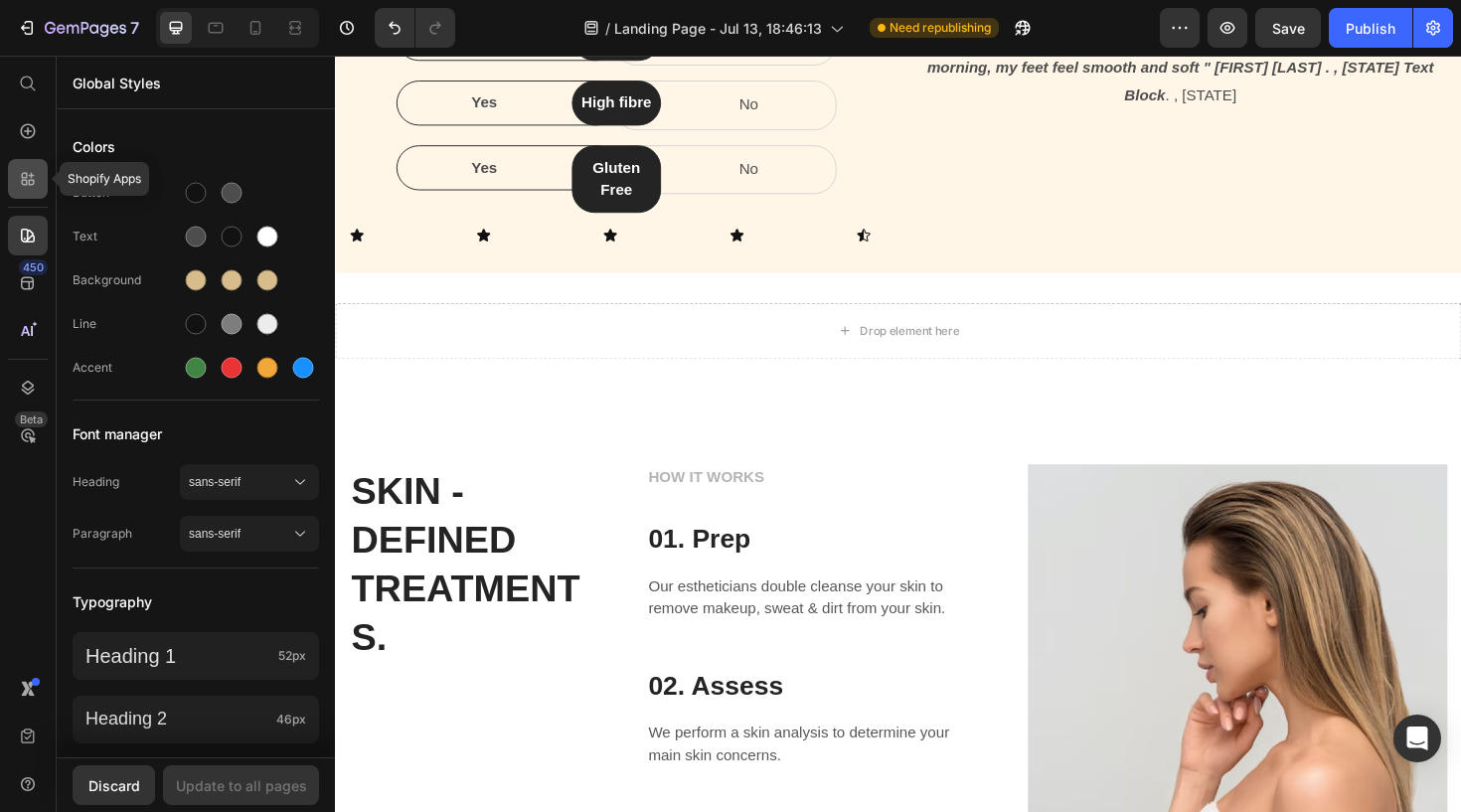 click 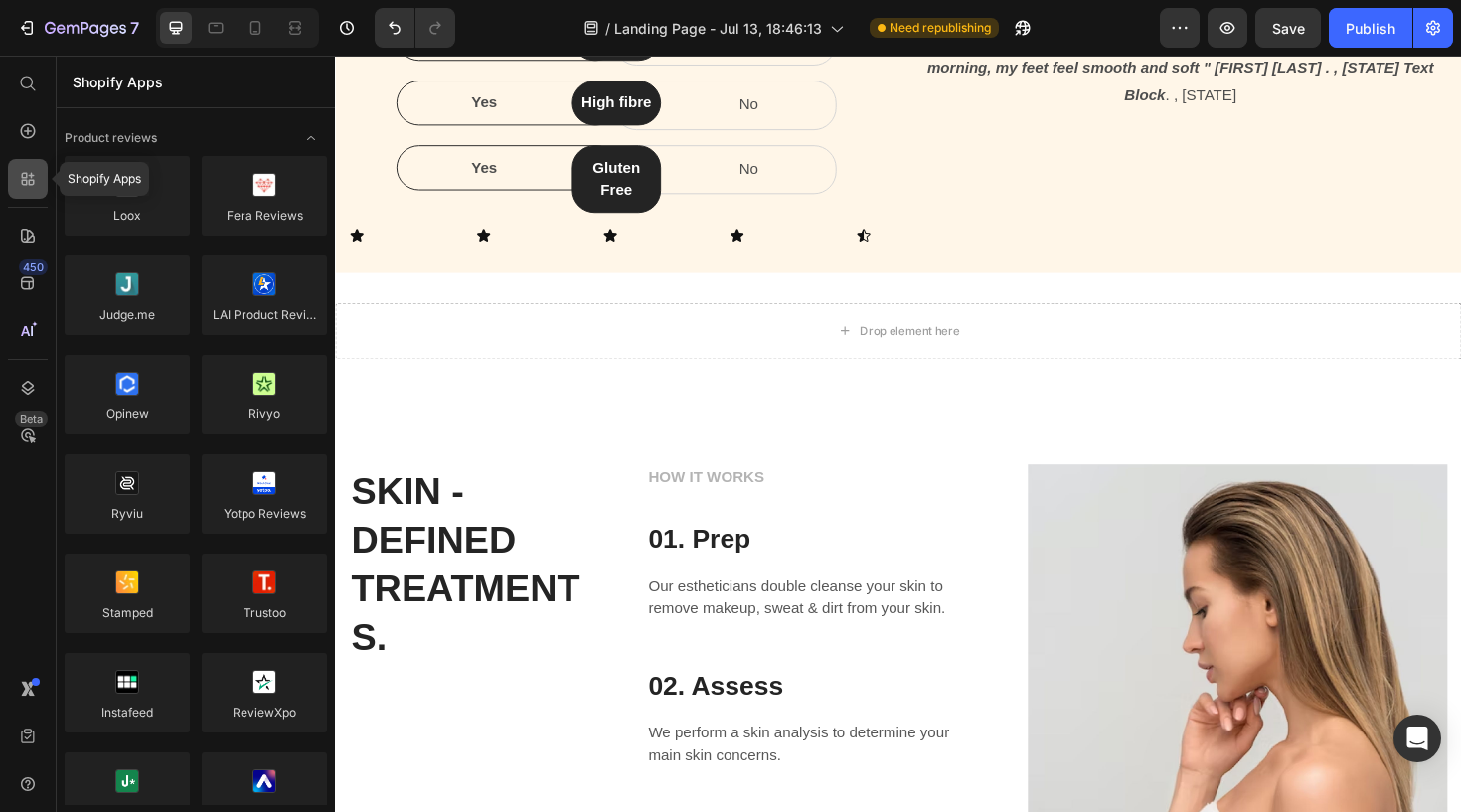 scroll, scrollTop: 810, scrollLeft: 0, axis: vertical 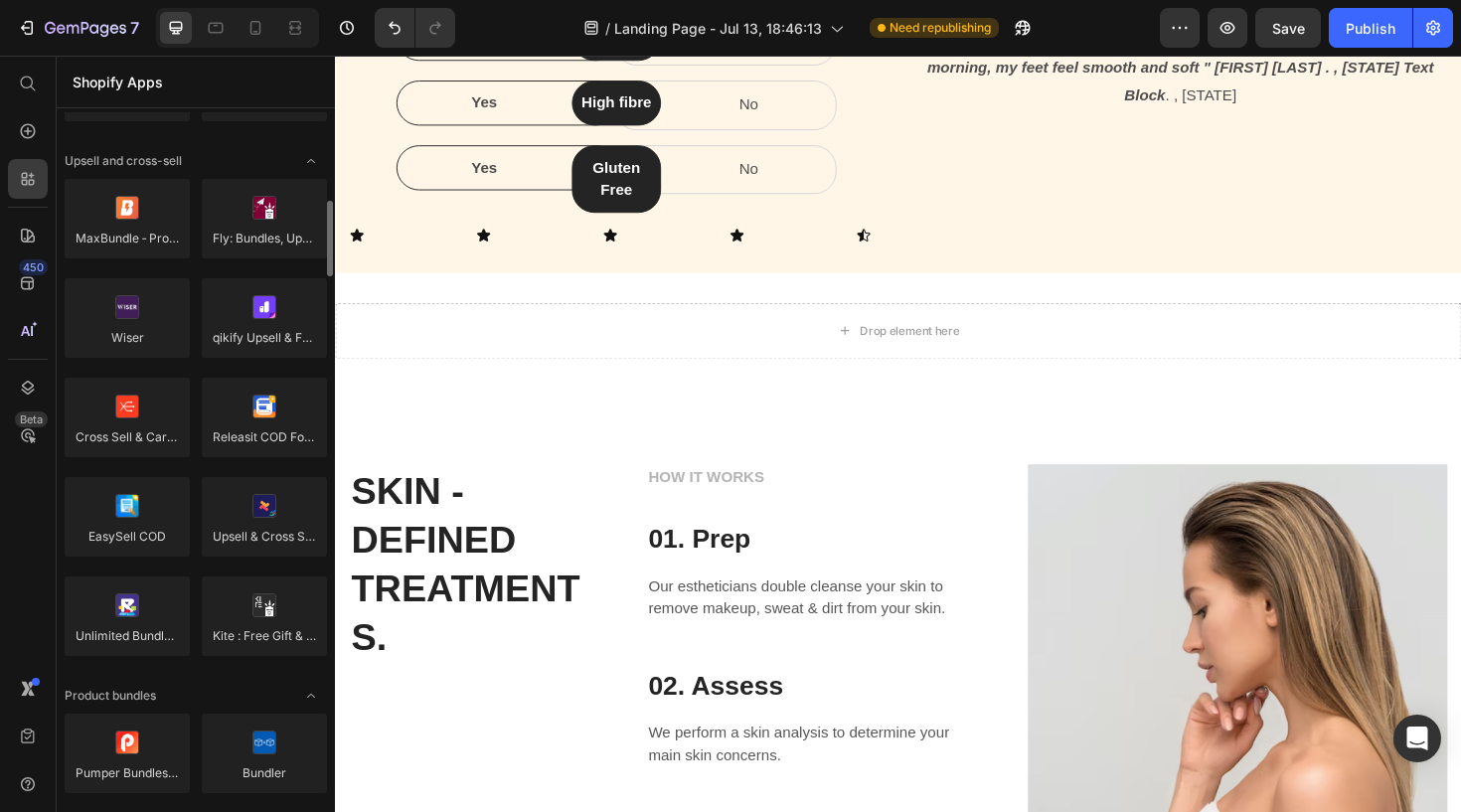 click on "450 Beta" at bounding box center [28, 366] 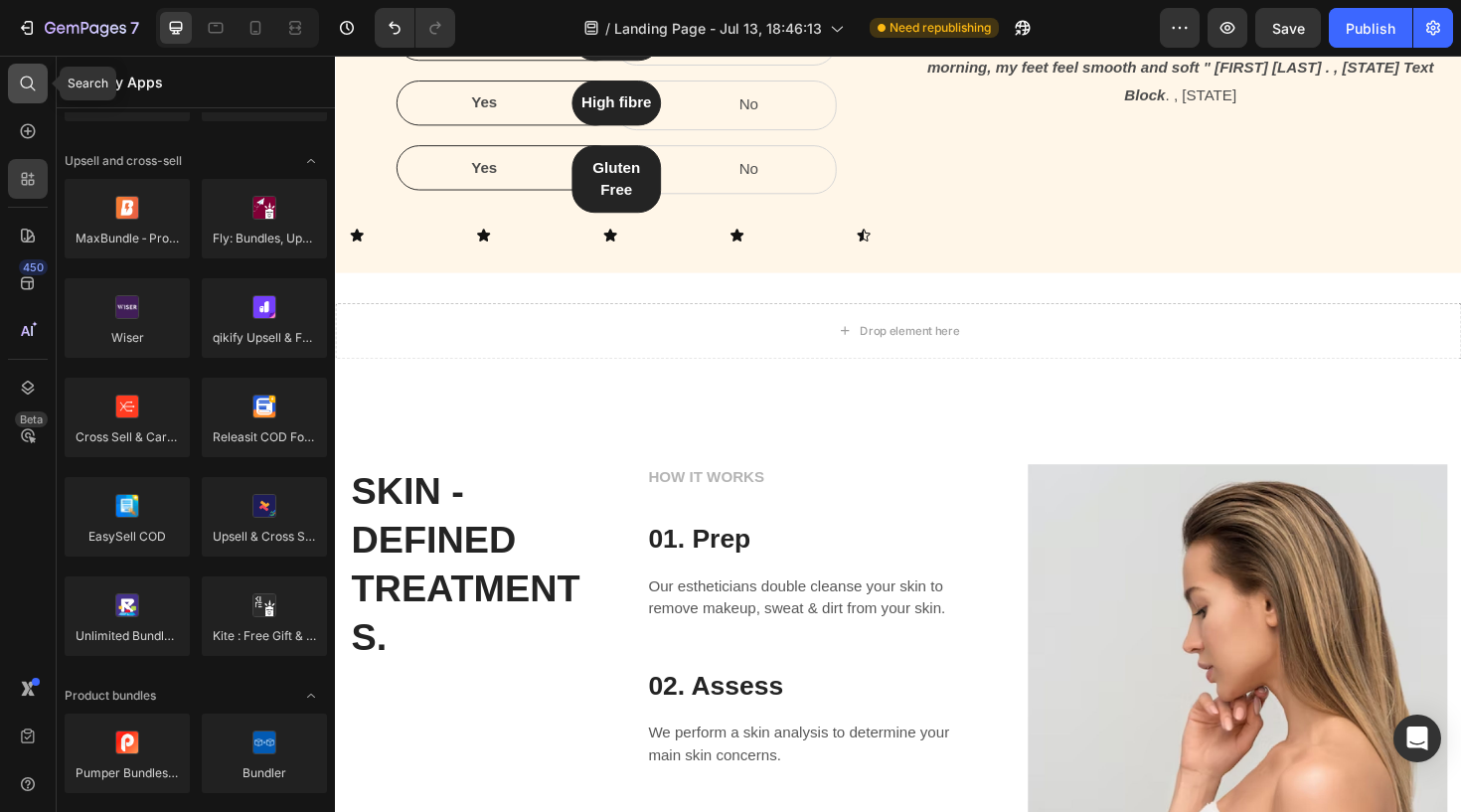click 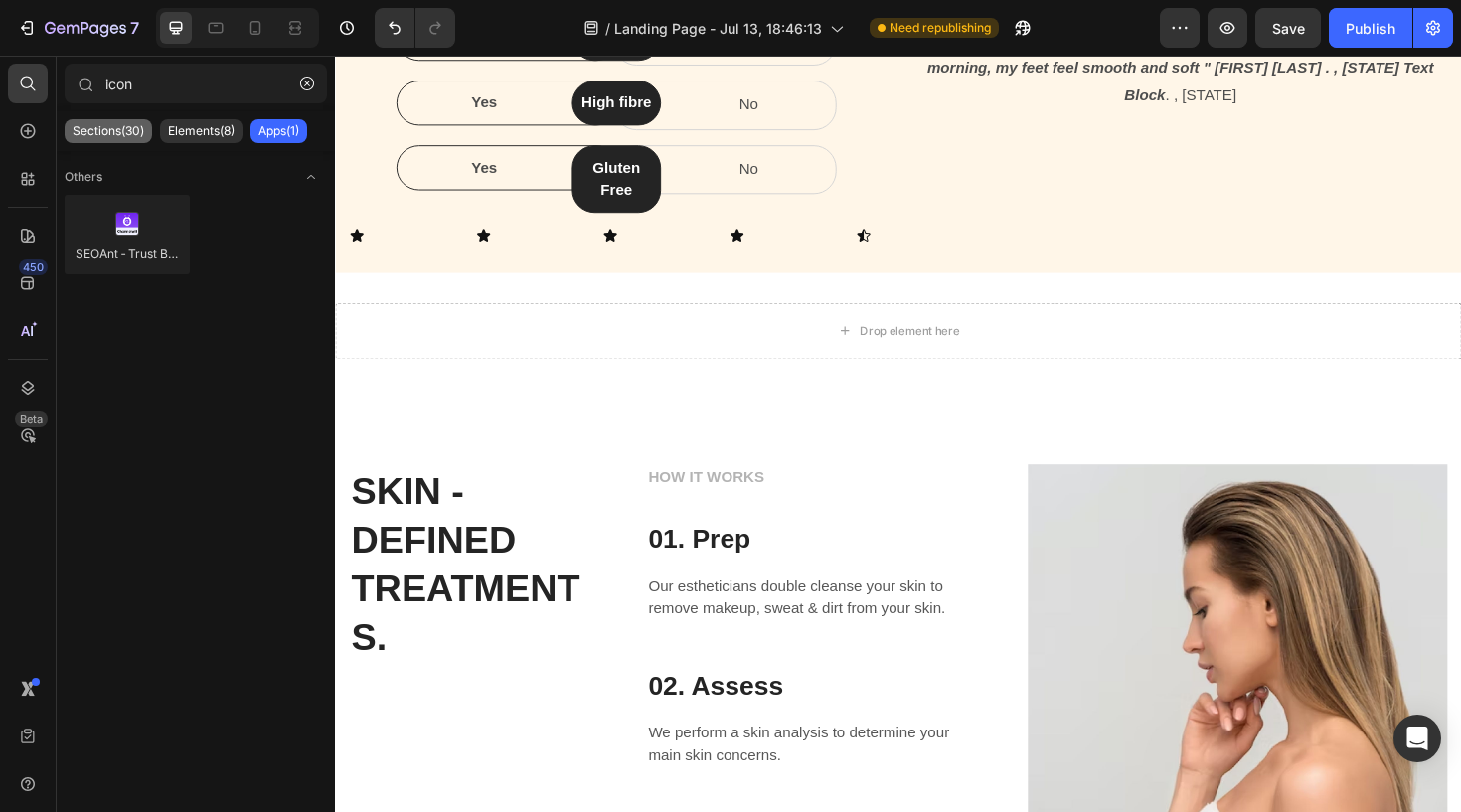 click on "Sections(30)" at bounding box center (108, 131) 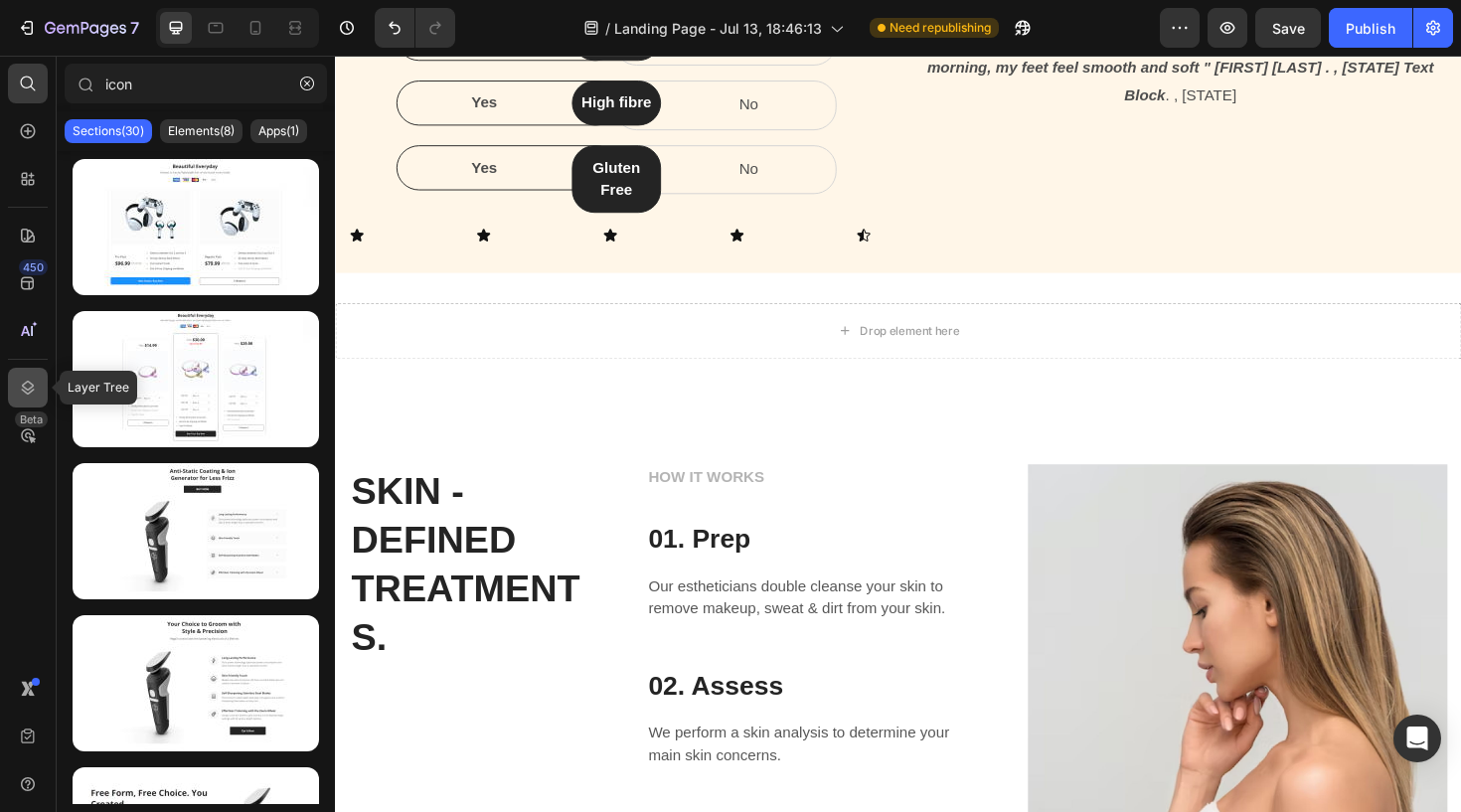 click 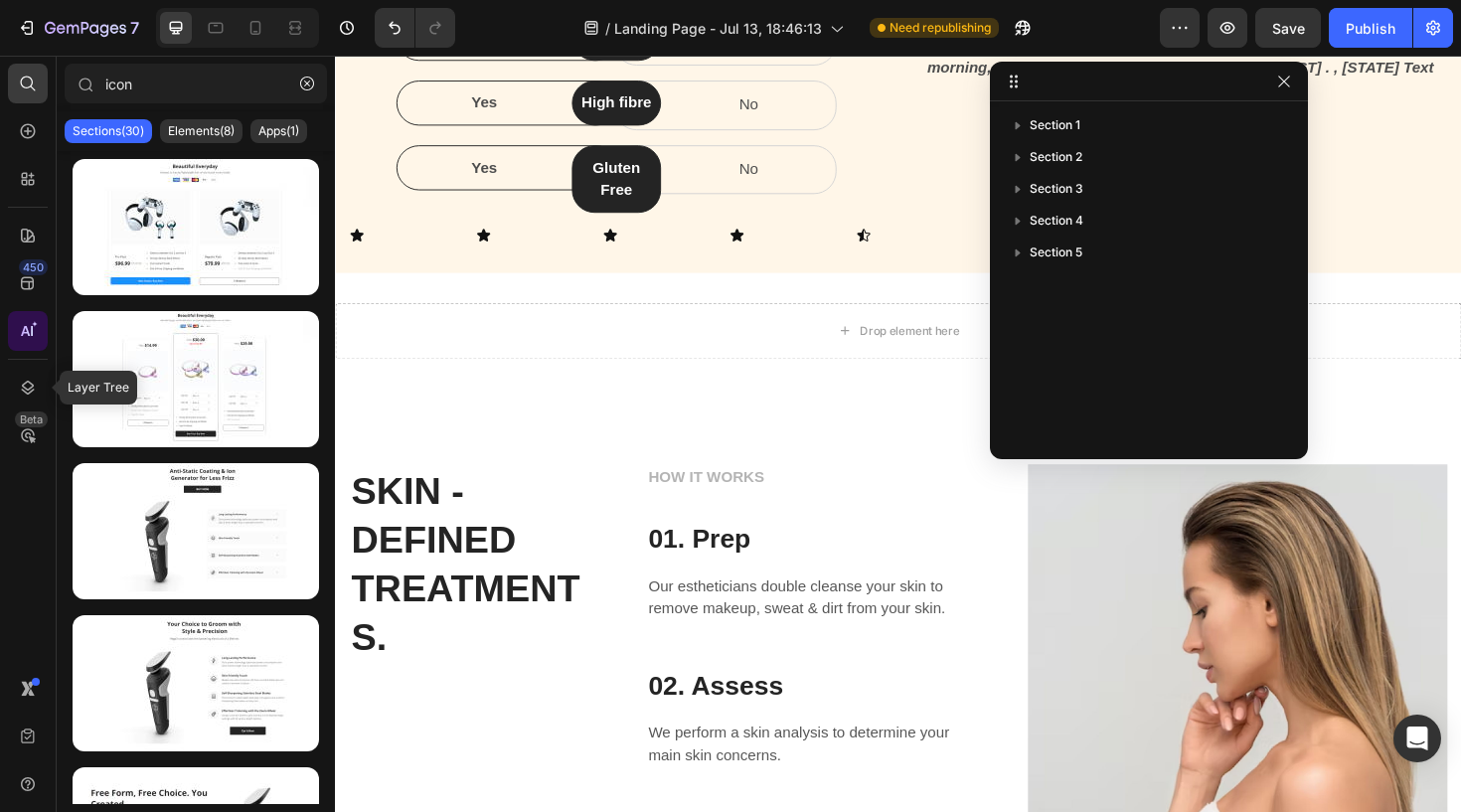 click 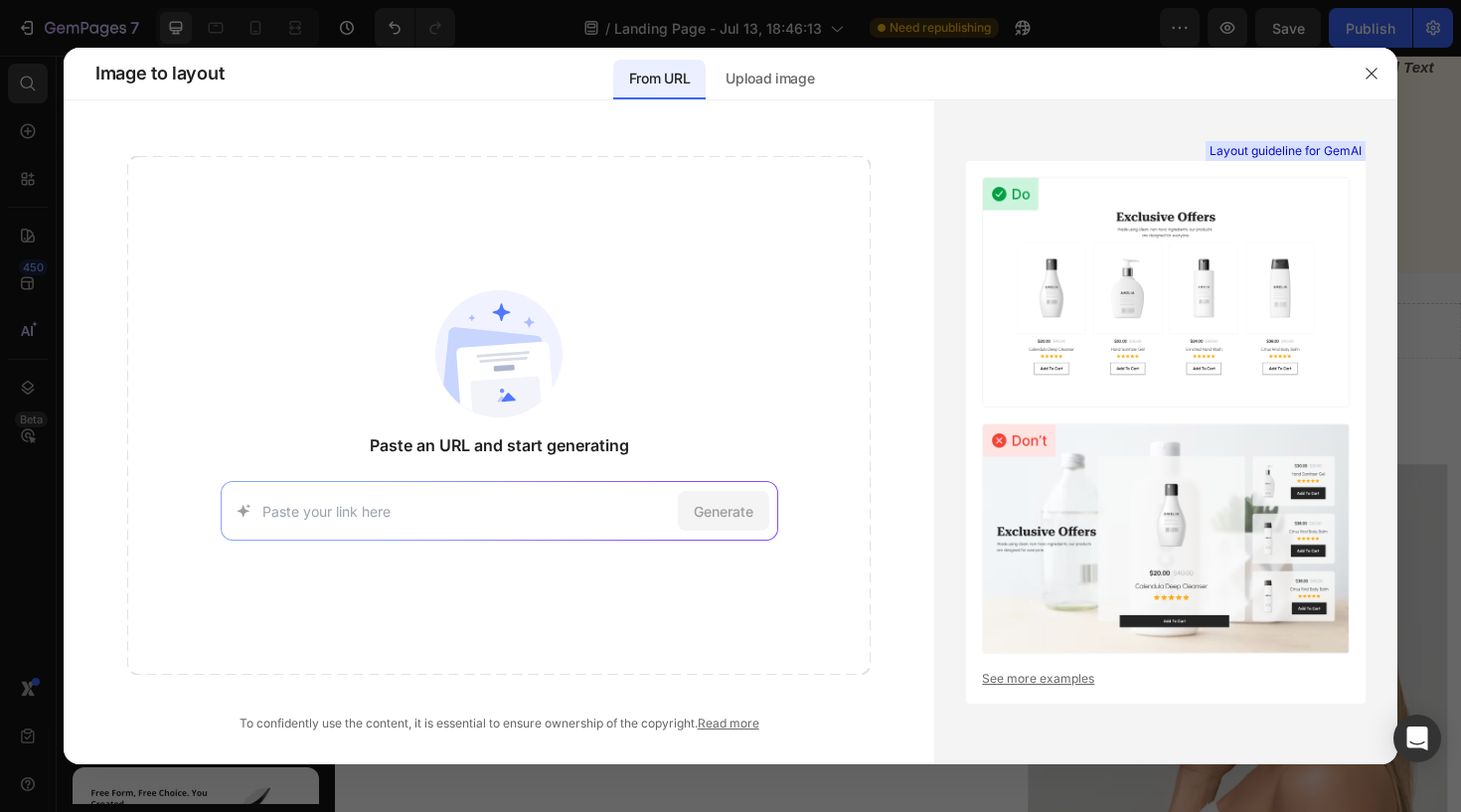 click at bounding box center (730, 406) 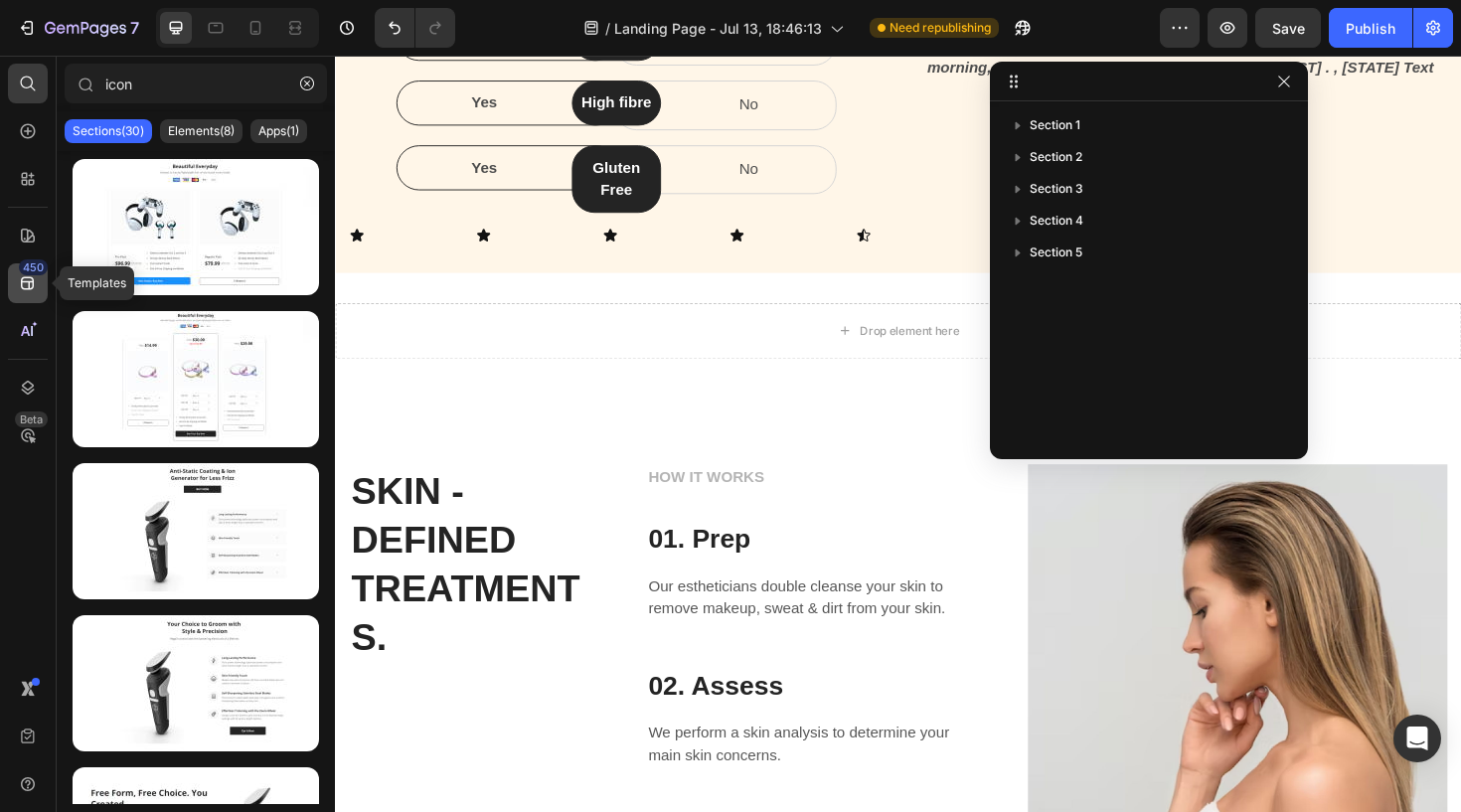 click on "450" 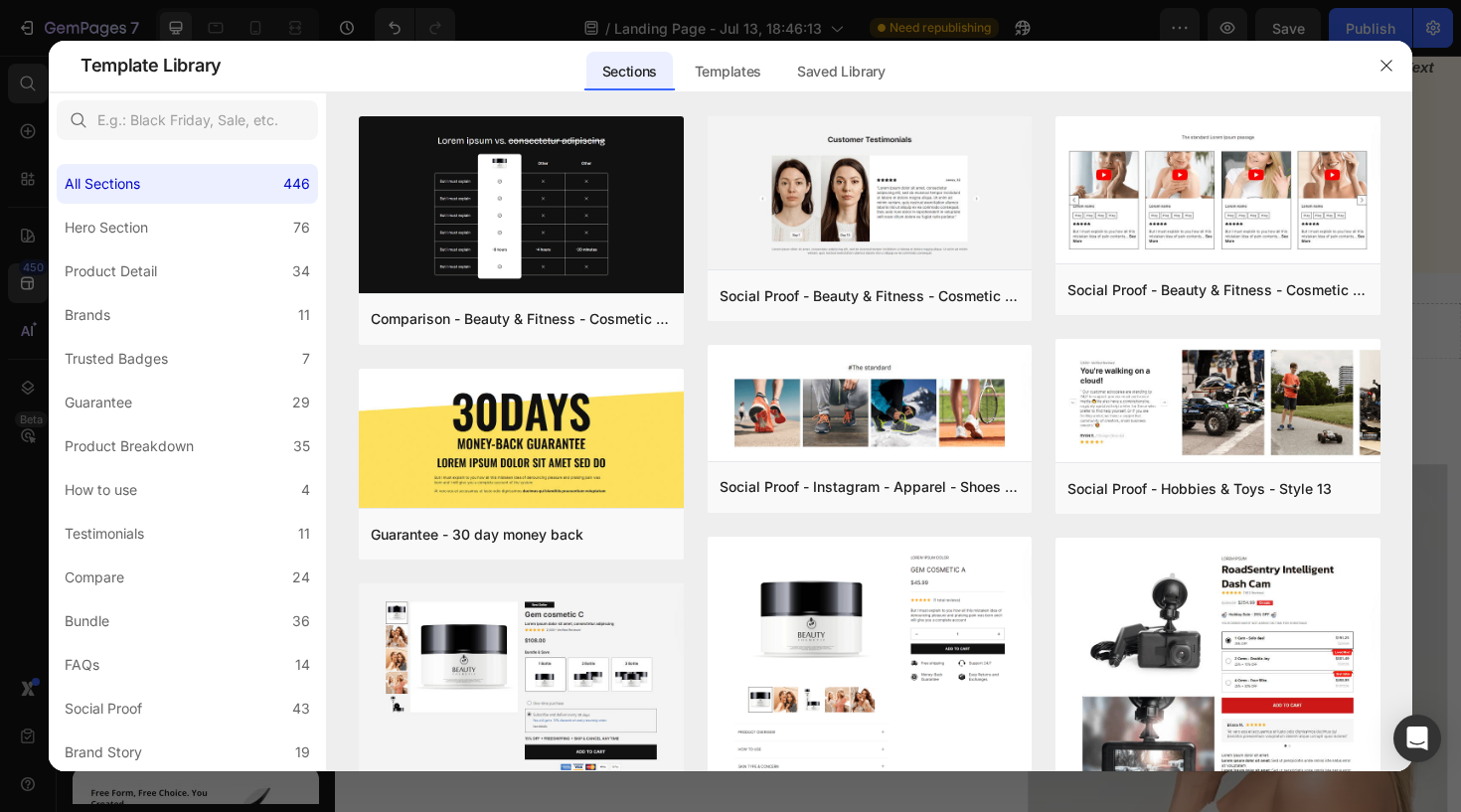 click at bounding box center [730, 406] 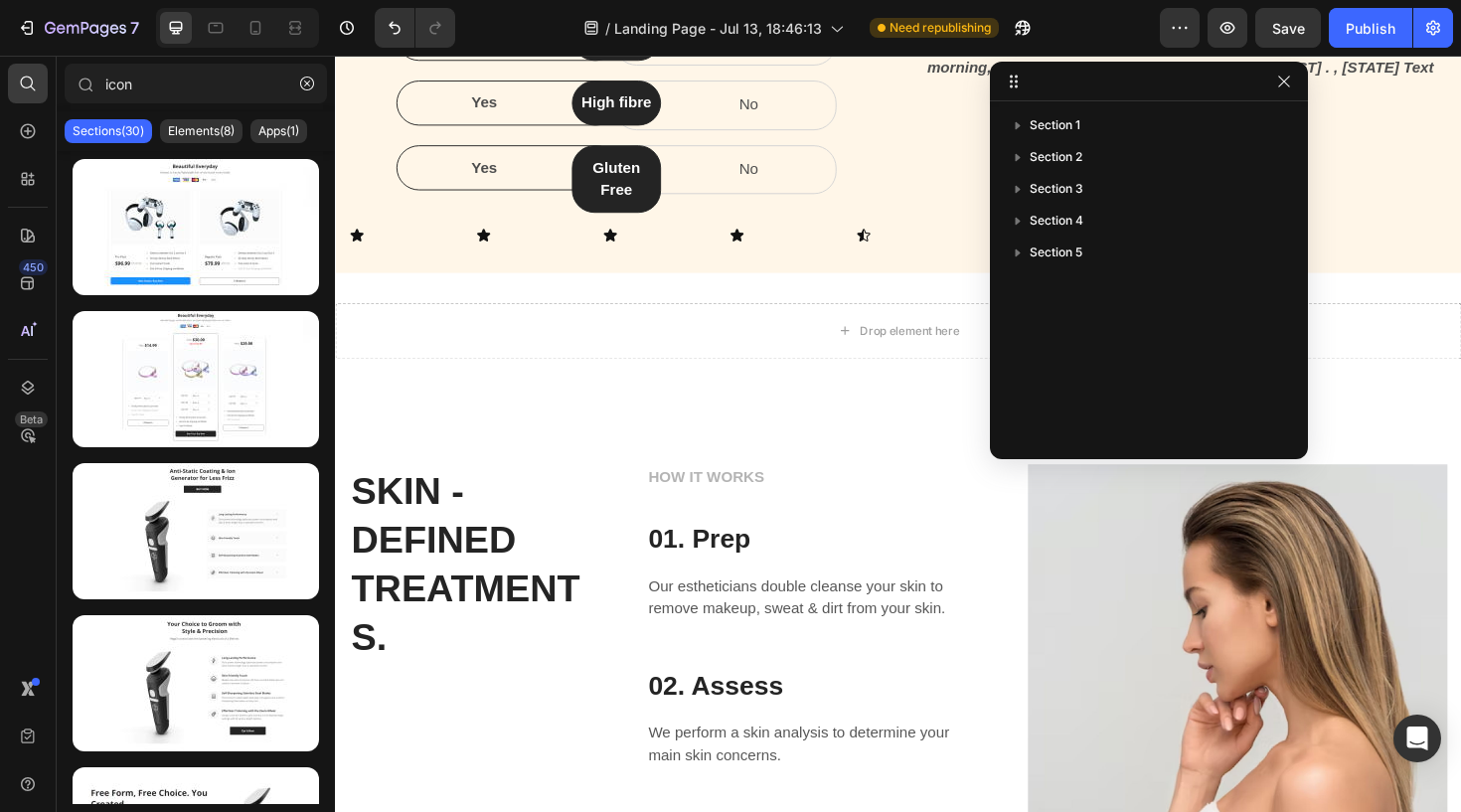 click on "450 Beta" at bounding box center (28, 366) 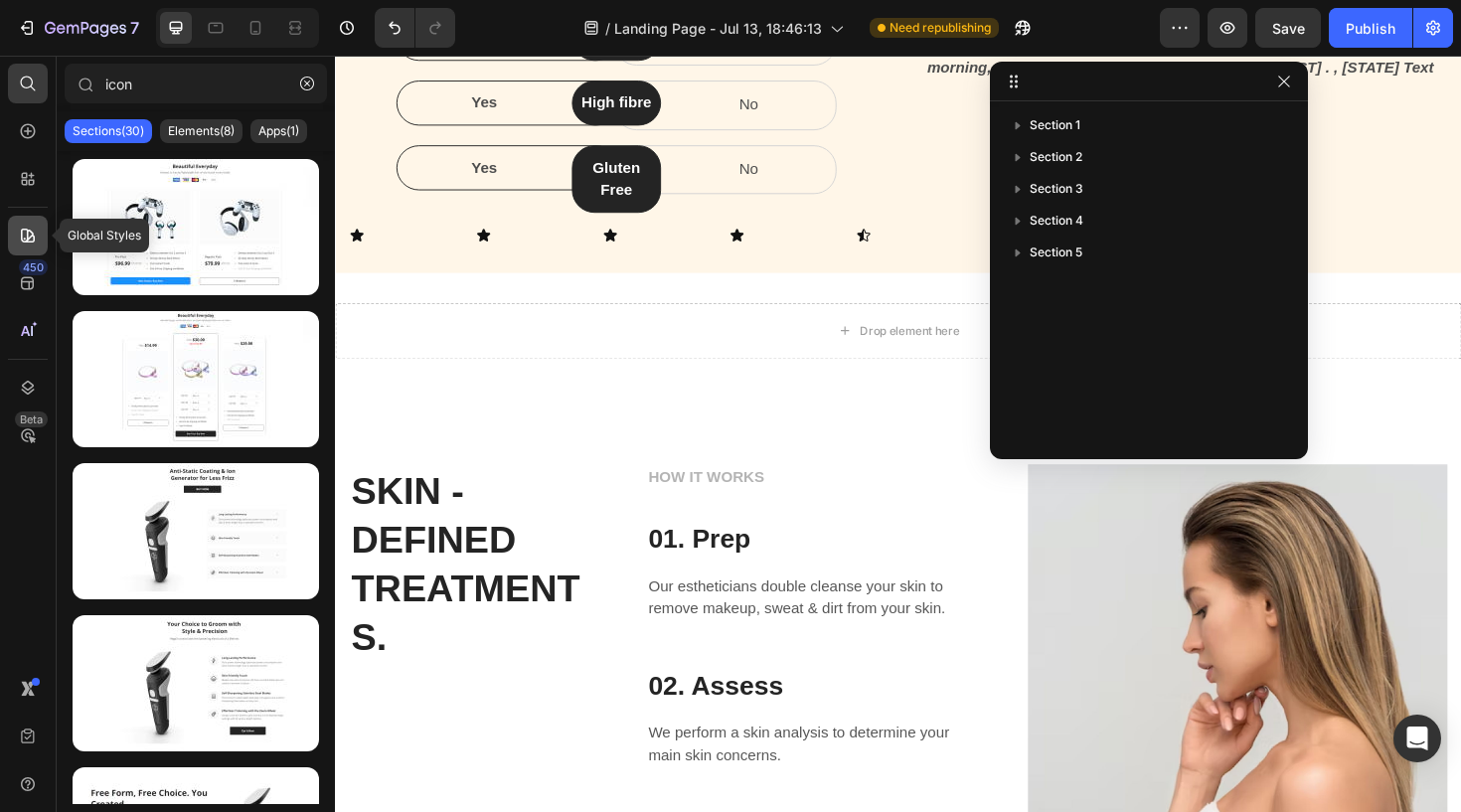 click 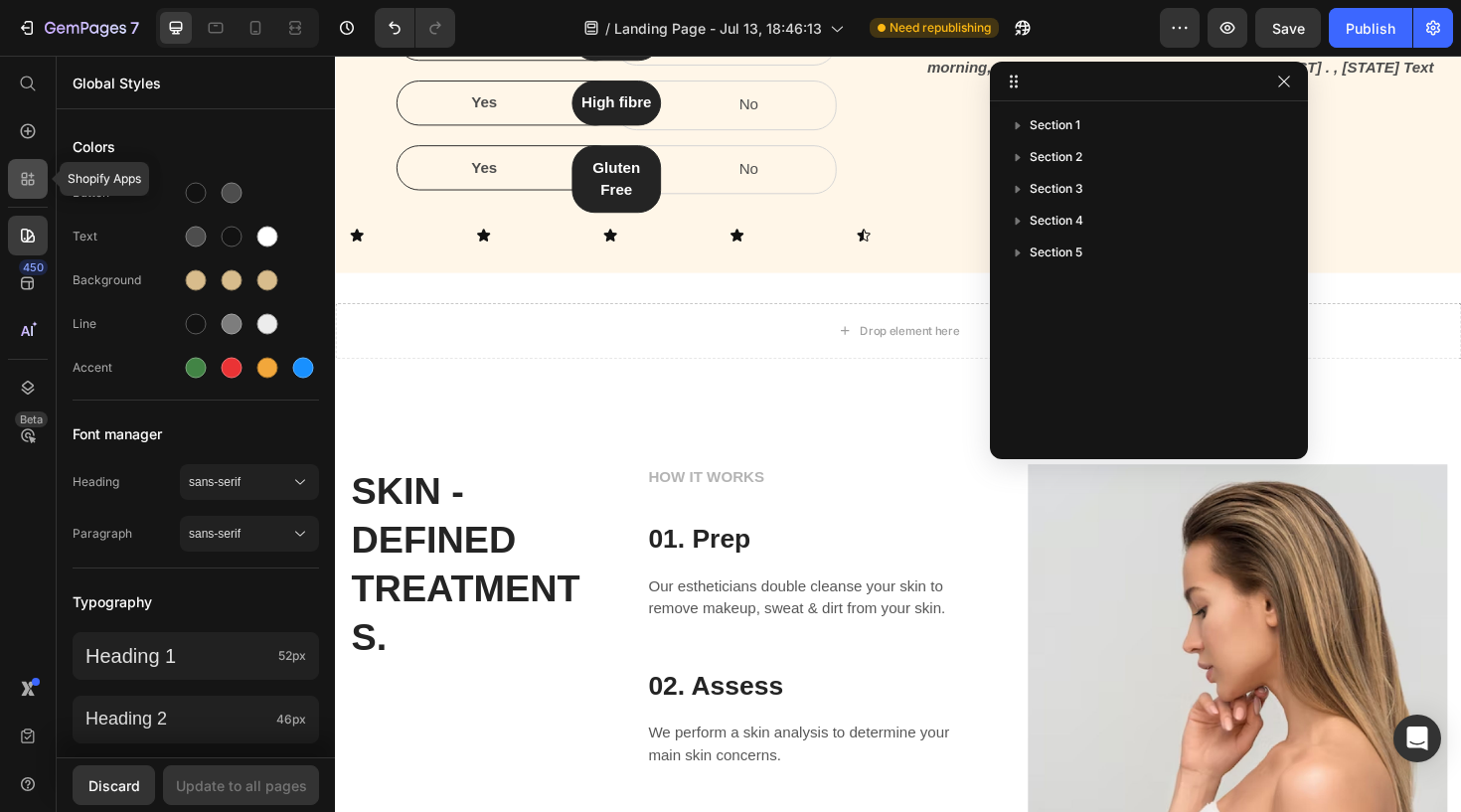 click 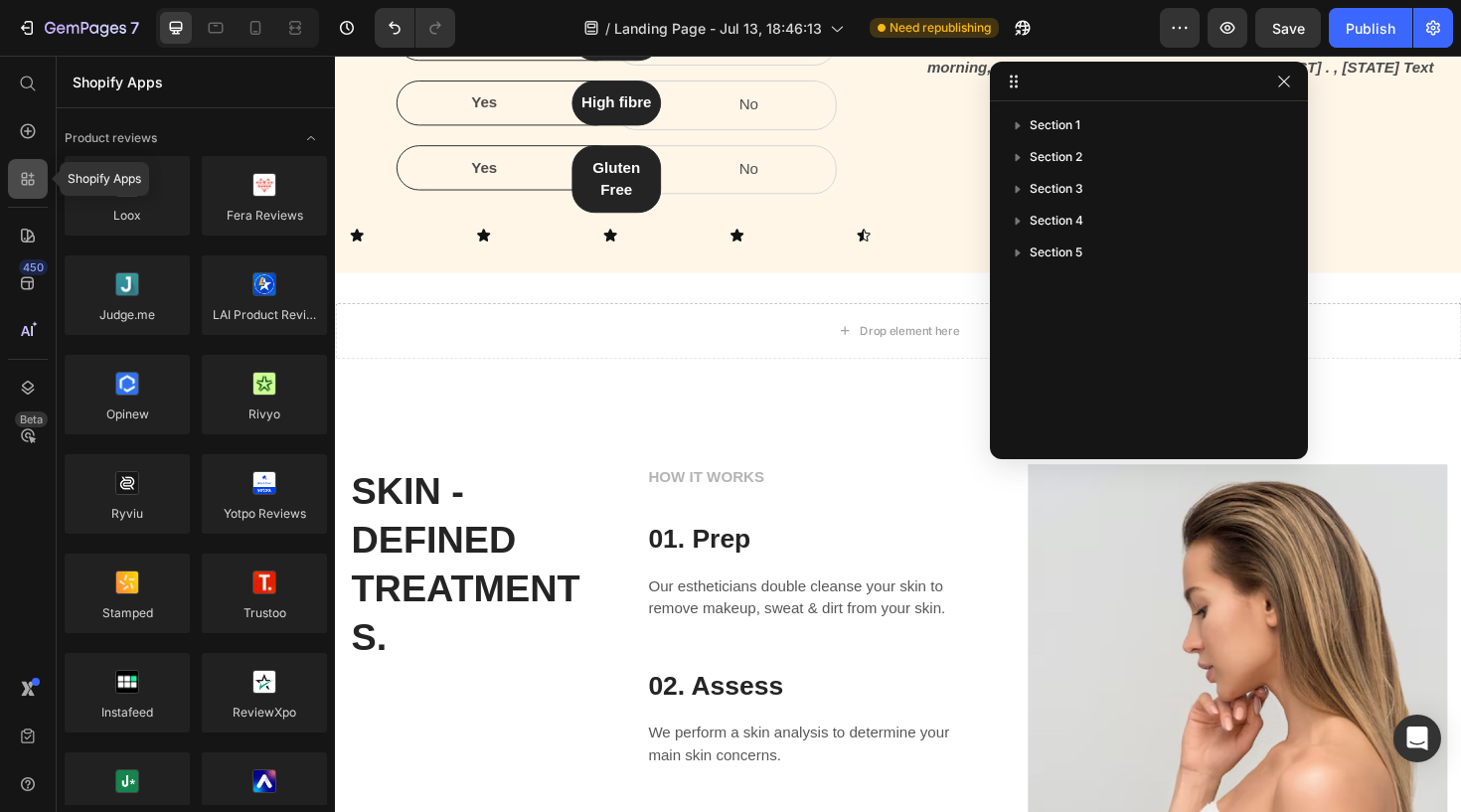 scroll, scrollTop: 810, scrollLeft: 0, axis: vertical 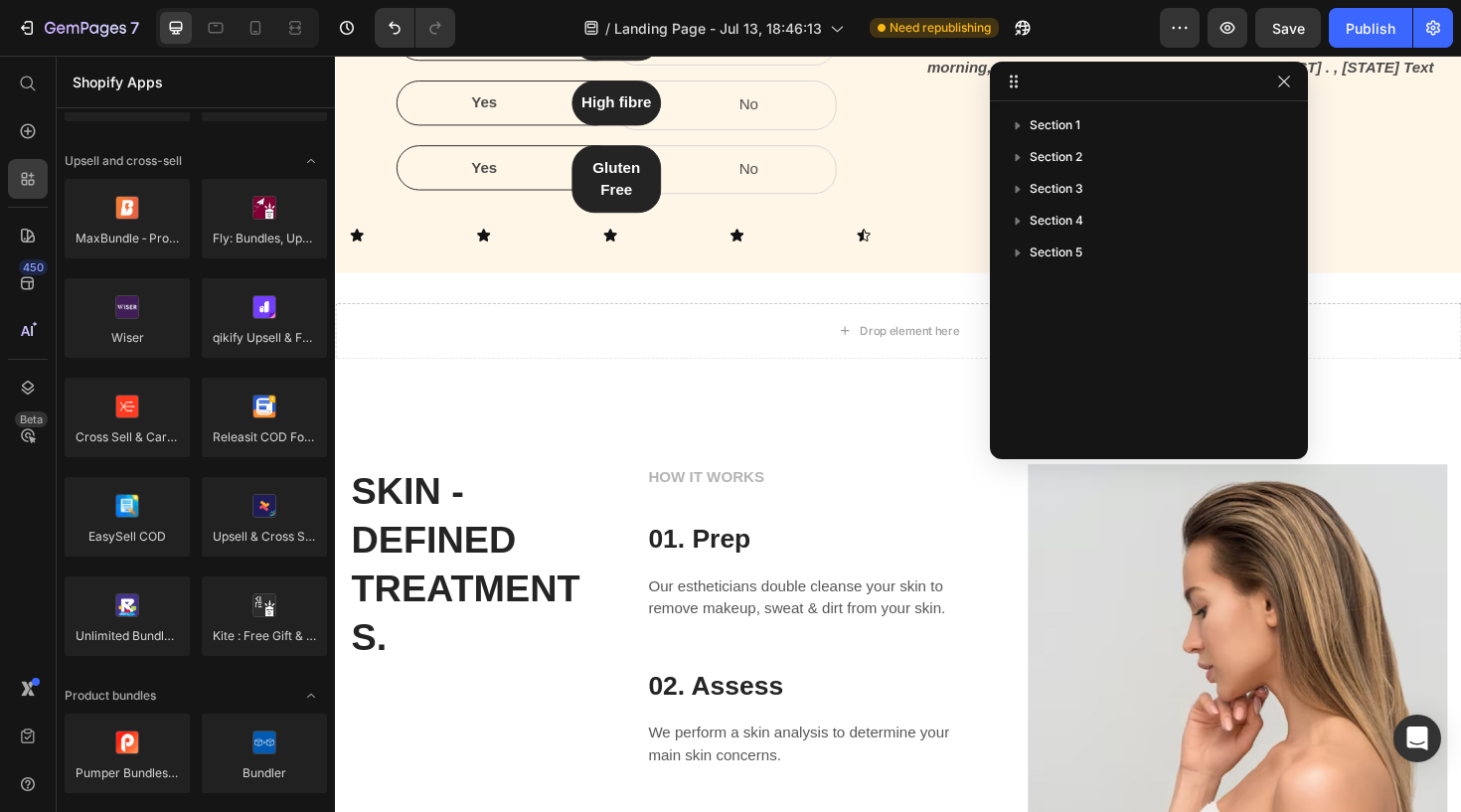 click on "450 Beta" at bounding box center (28, 366) 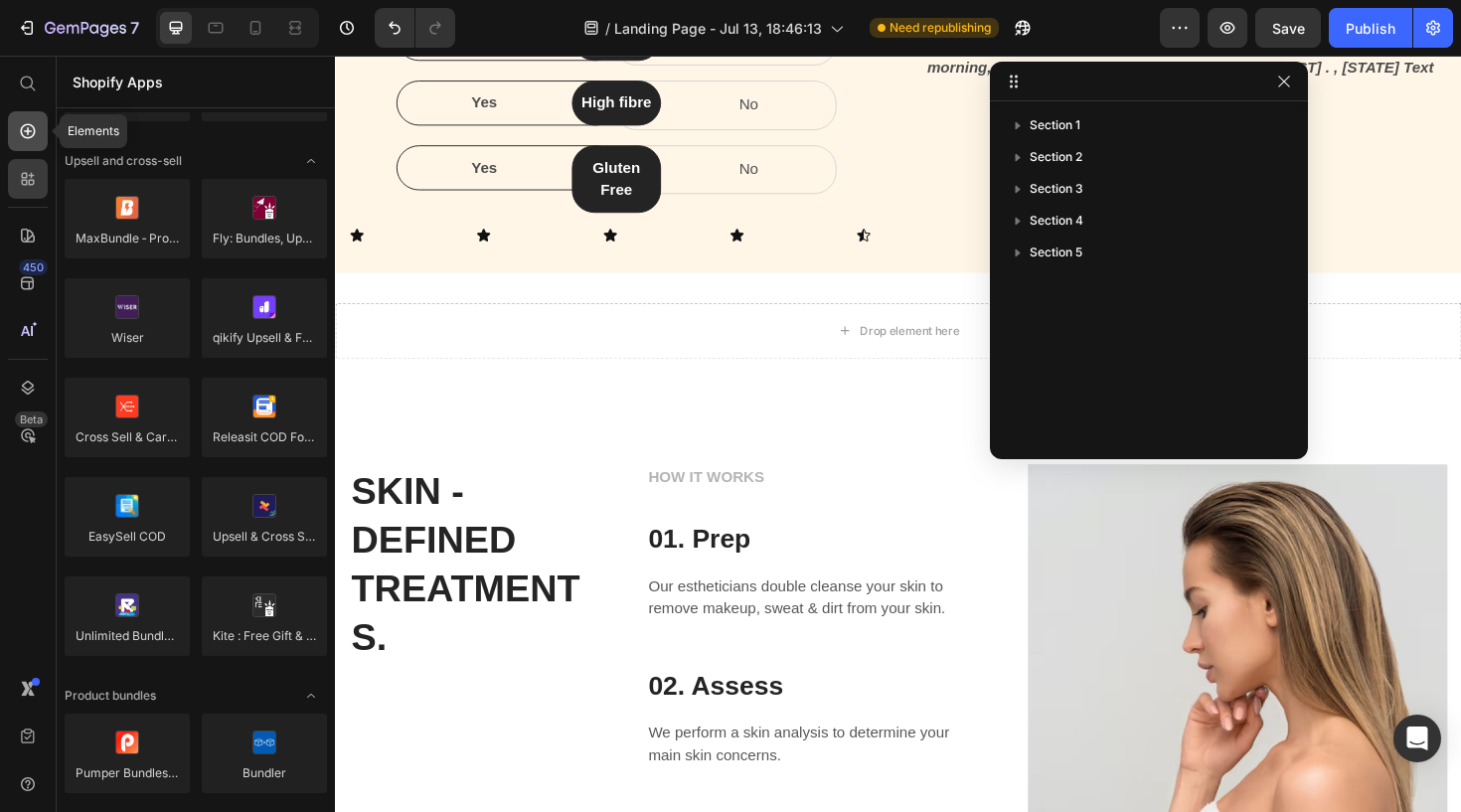 click 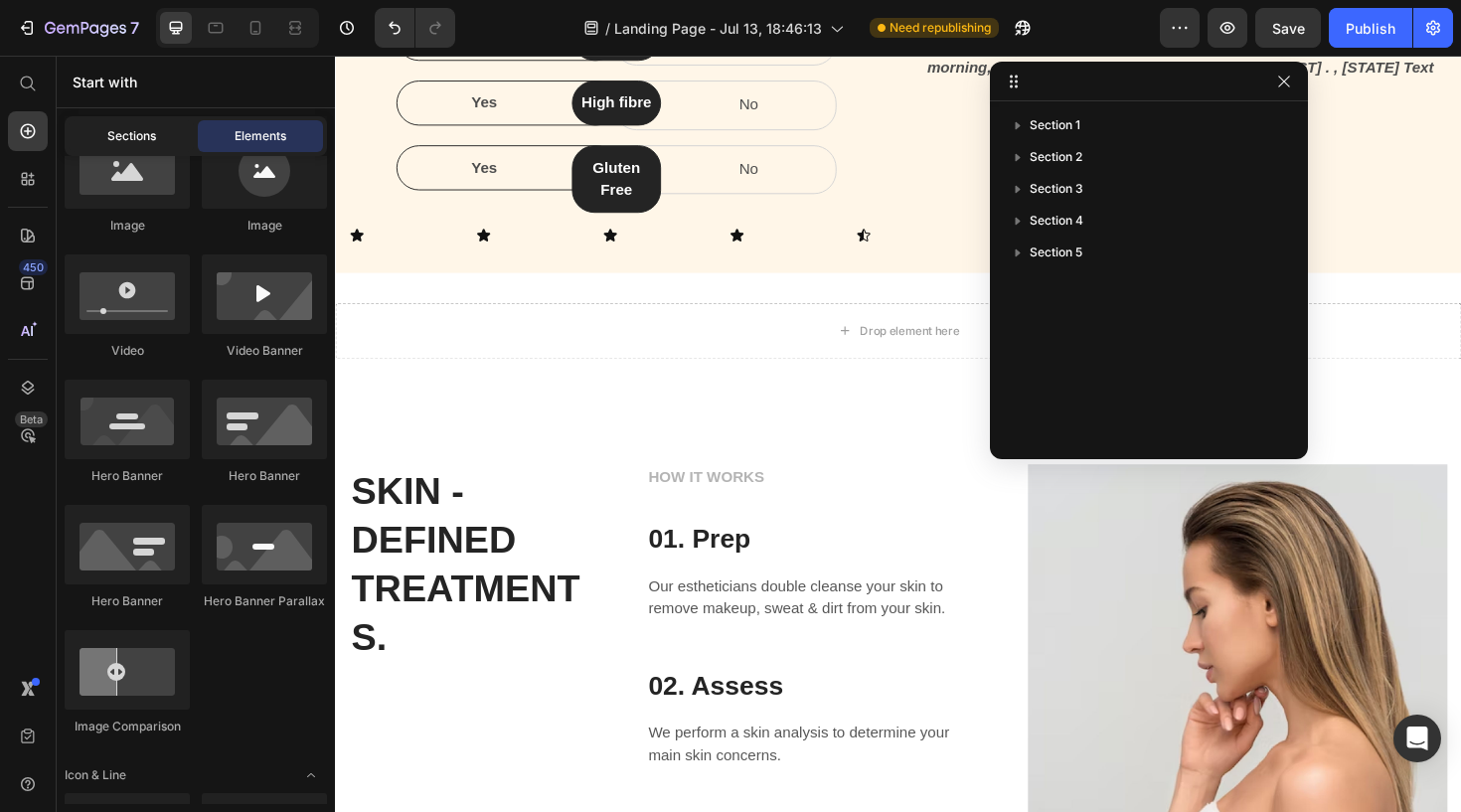 click on "Sections" 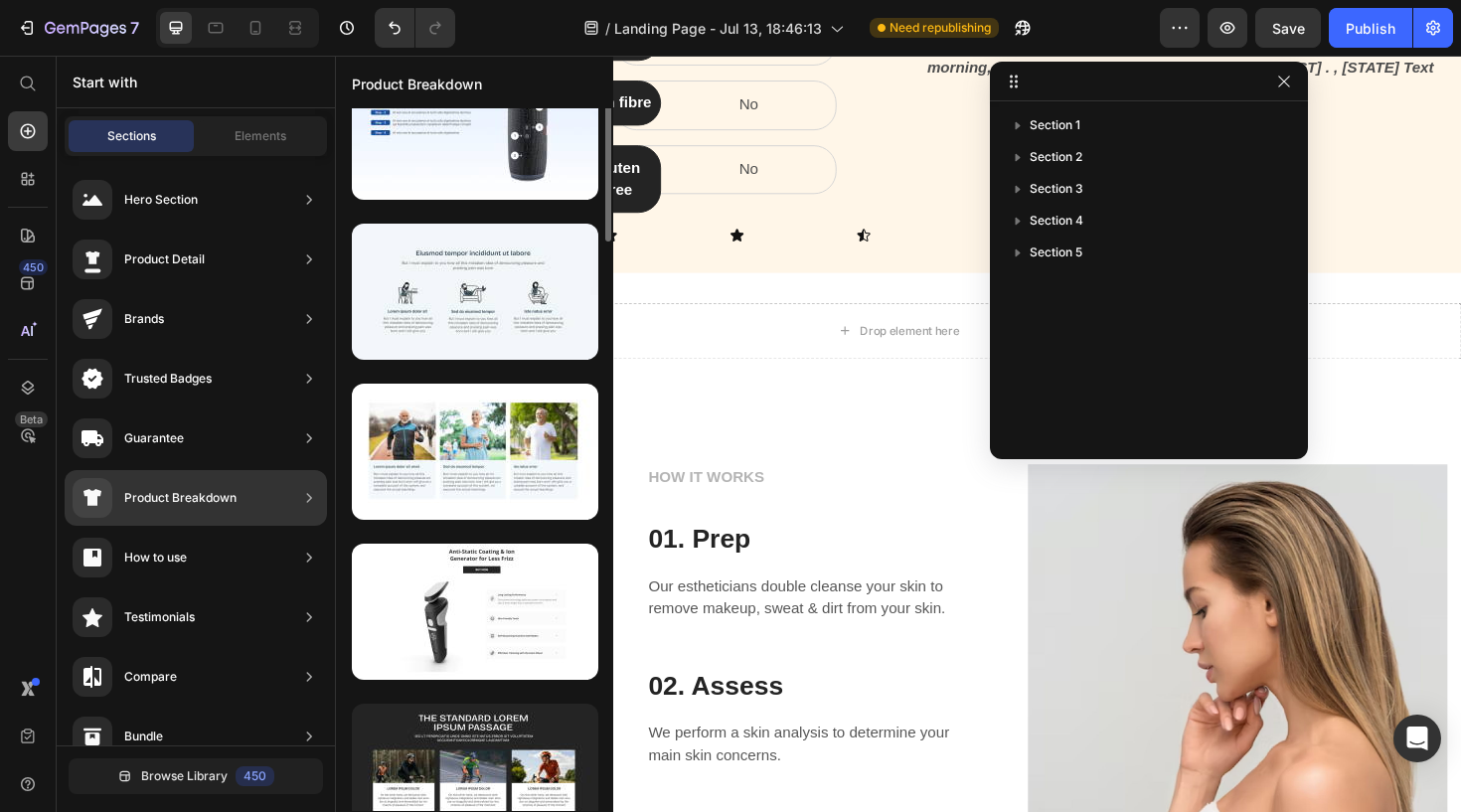 scroll, scrollTop: 0, scrollLeft: 0, axis: both 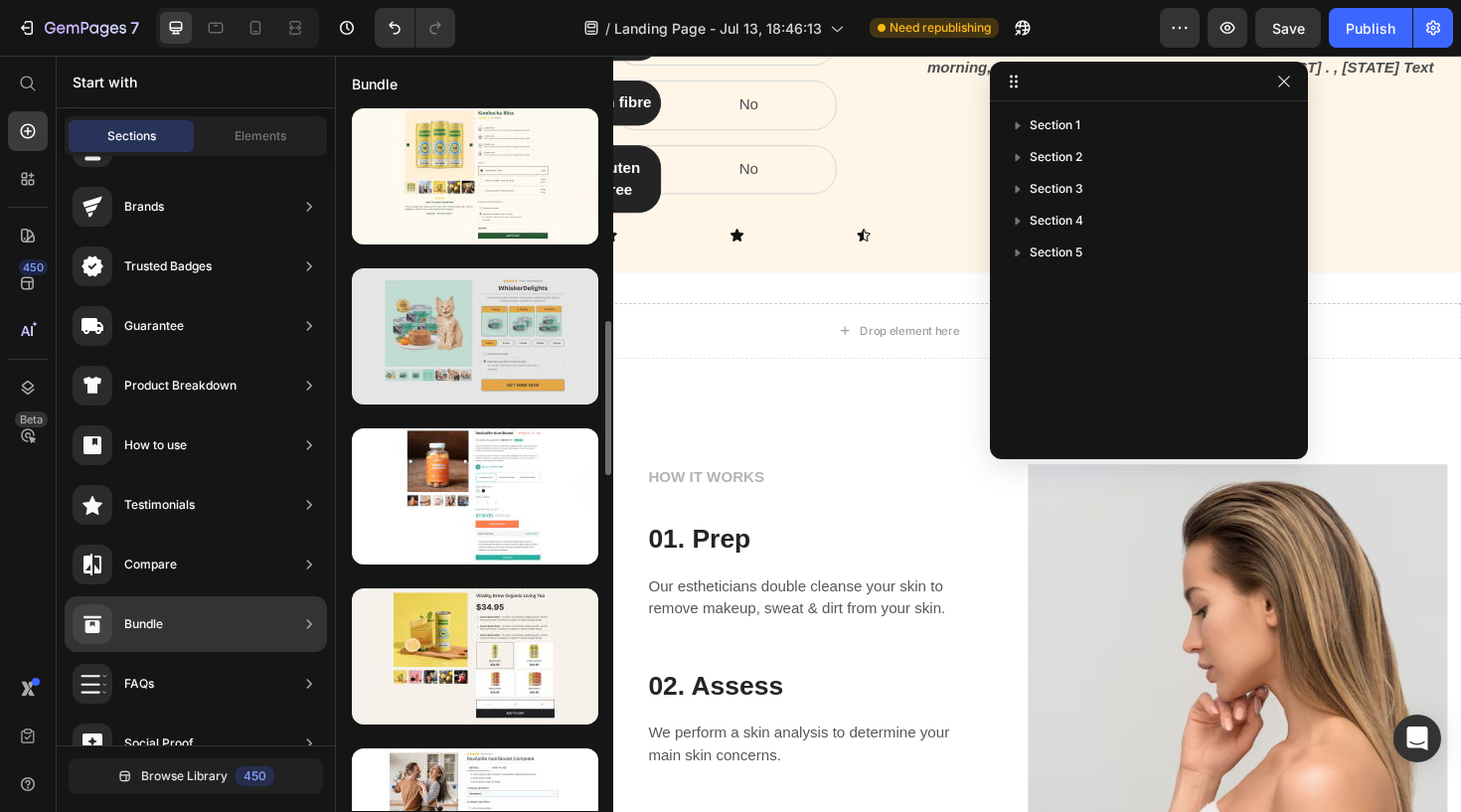 click at bounding box center [475, 336] 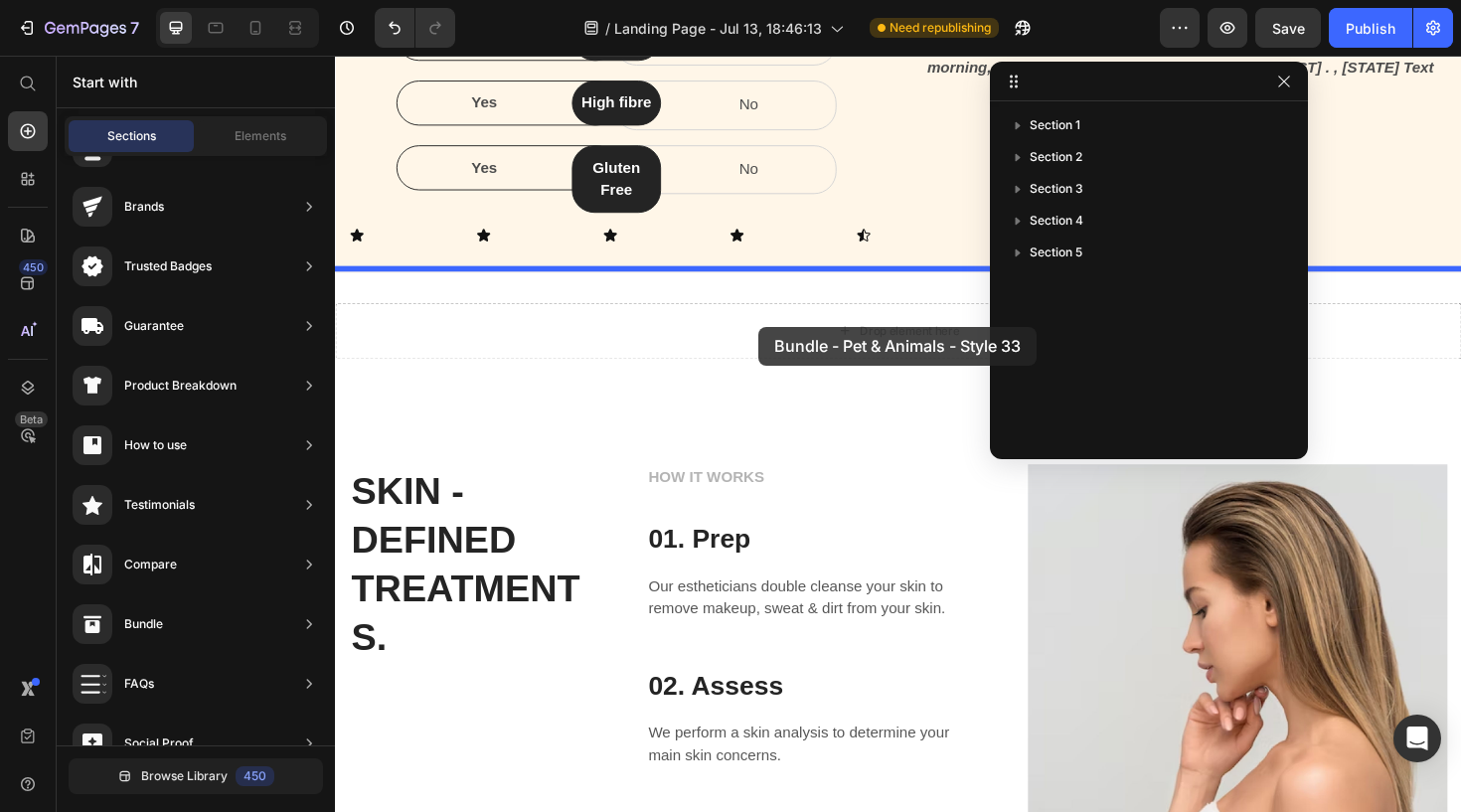 drag, startPoint x: 860, startPoint y: 415, endPoint x: 783, endPoint y: 345, distance: 104.06248 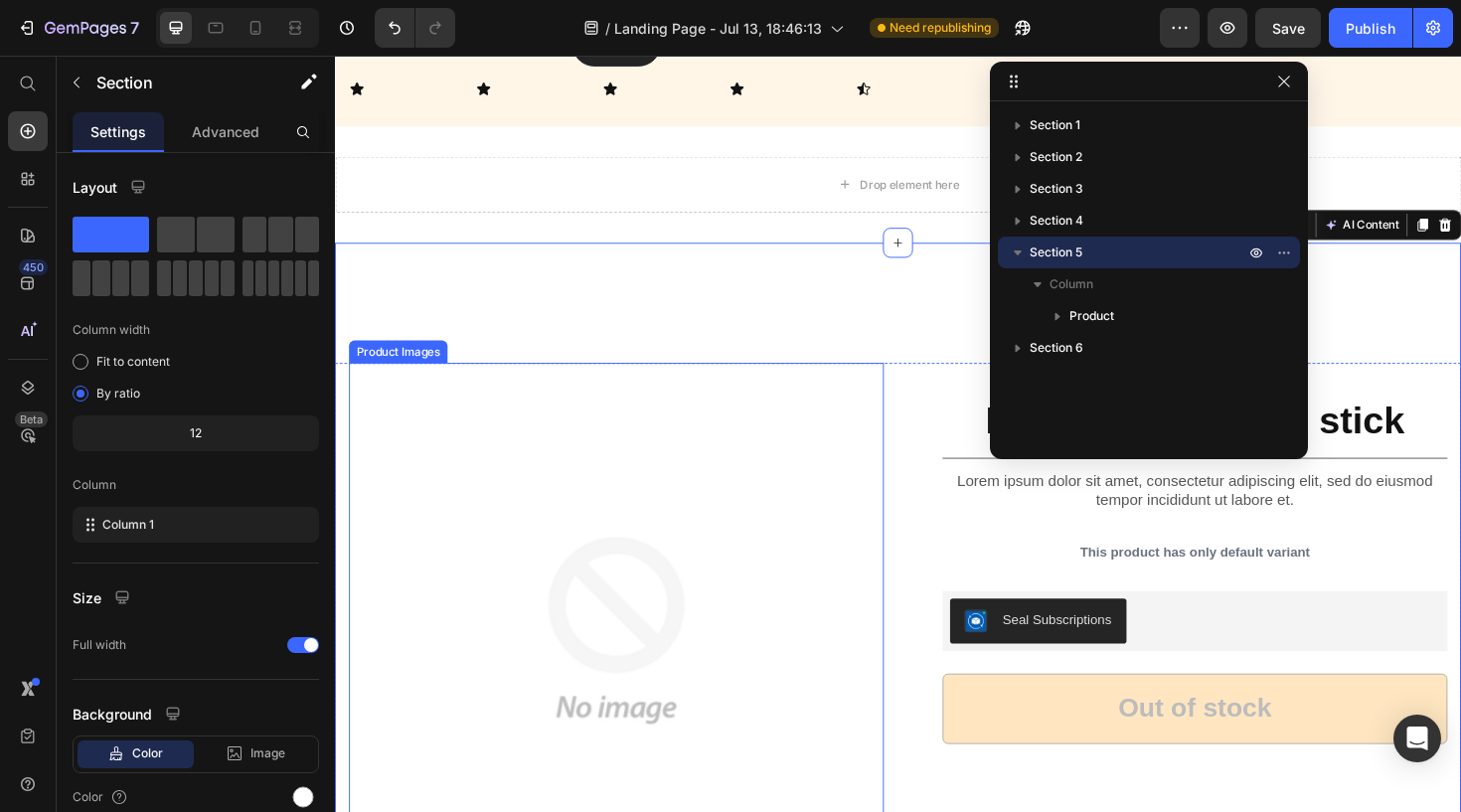 scroll, scrollTop: 1242, scrollLeft: 0, axis: vertical 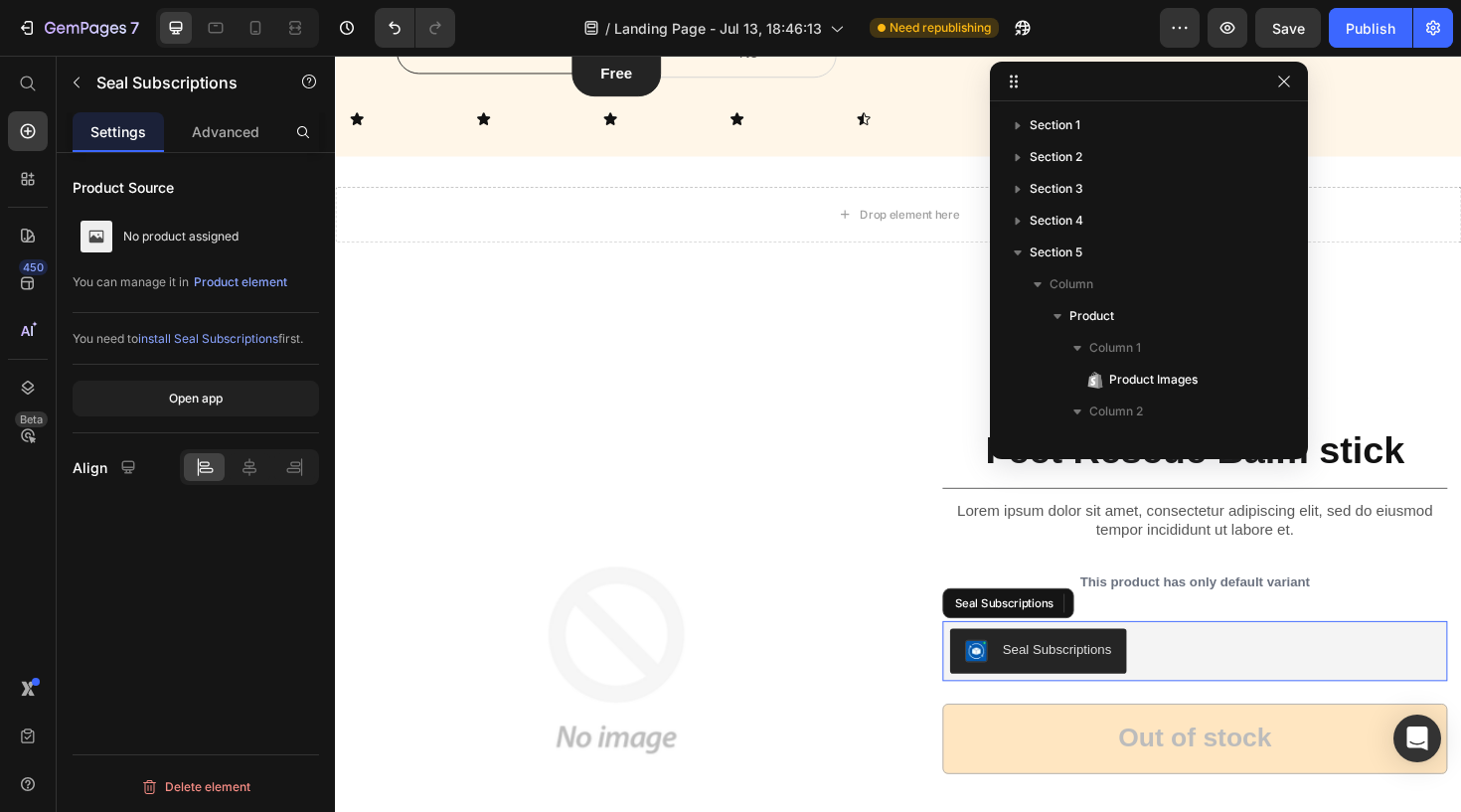 click on "Seal Subscriptions" at bounding box center (1245, 686) 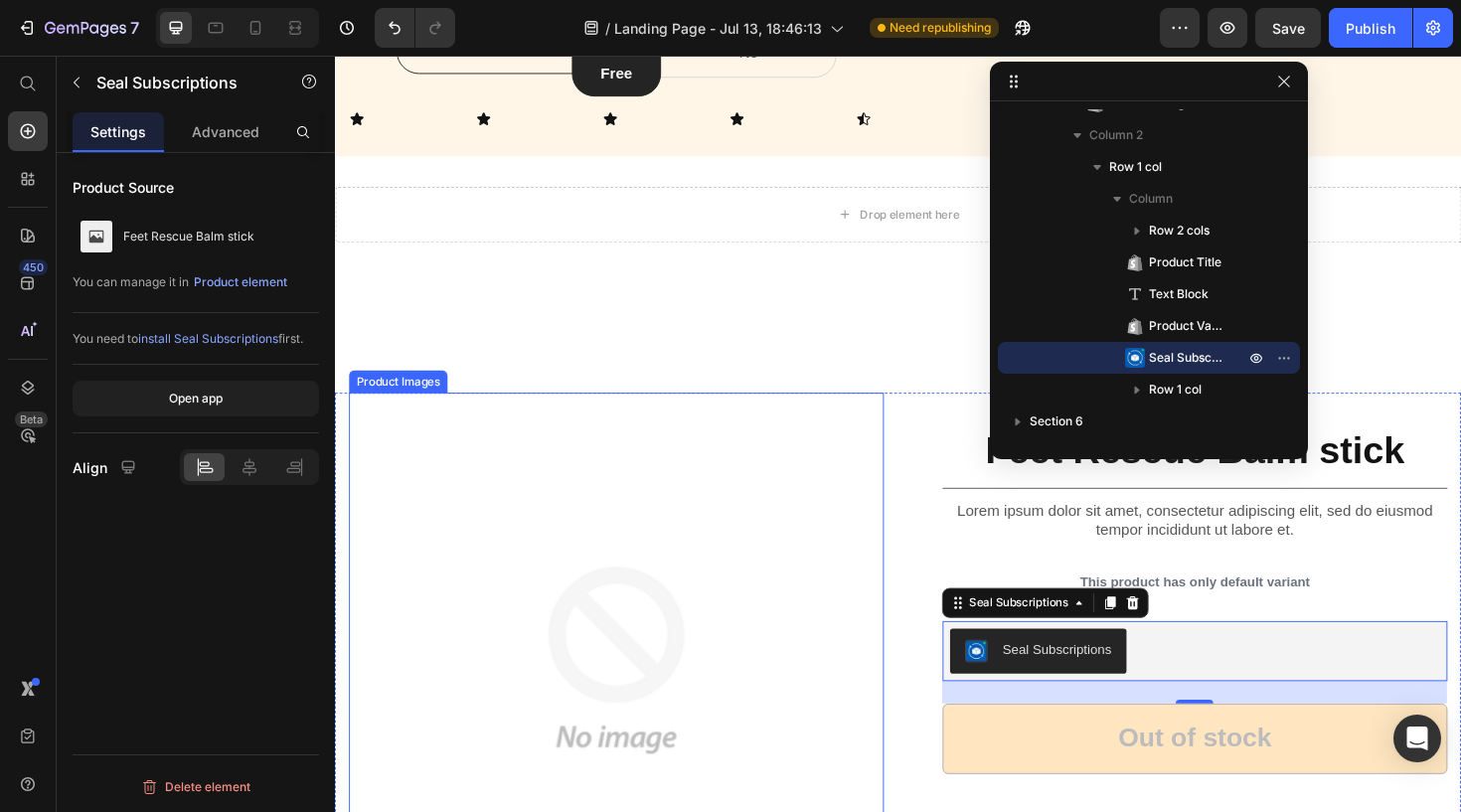 click at bounding box center [633, 696] 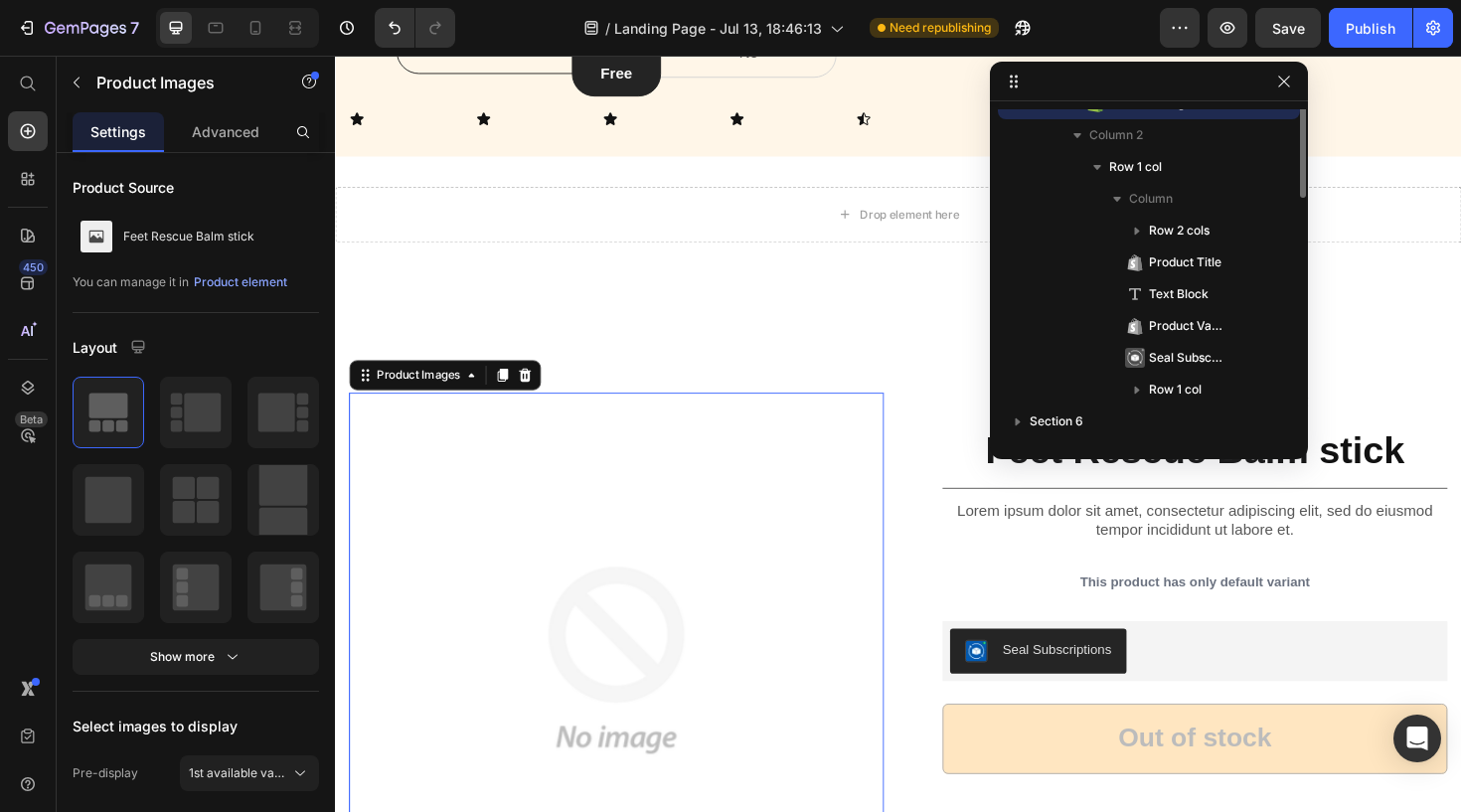 scroll, scrollTop: 121, scrollLeft: 0, axis: vertical 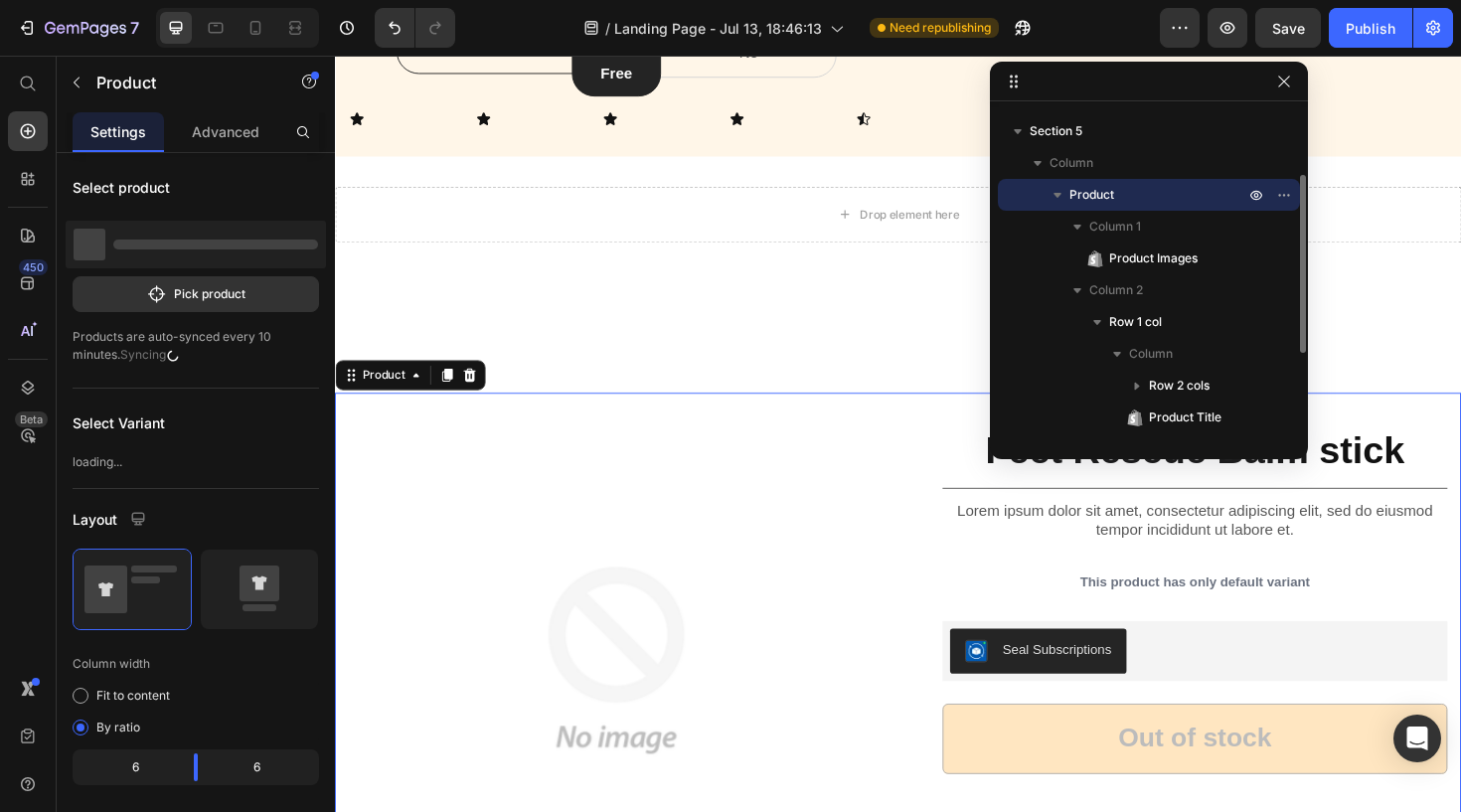click on "Product Images Icon Icon Icon Icon Icon Icon List 2,500+ Verified Reviews! Text Block Row Feet Rescue Balm stick Product Title Lorem ipsum dolor sit amet, consectetur adipiscing elit, sed do eiusmod tempor incididunt ut labore et. Text Block This product has only default variant Product Variants & Swatches Seal Subscriptions Seal Subscriptions Out of stock Add to Cart Row Row Product   0" at bounding box center [931, 704] 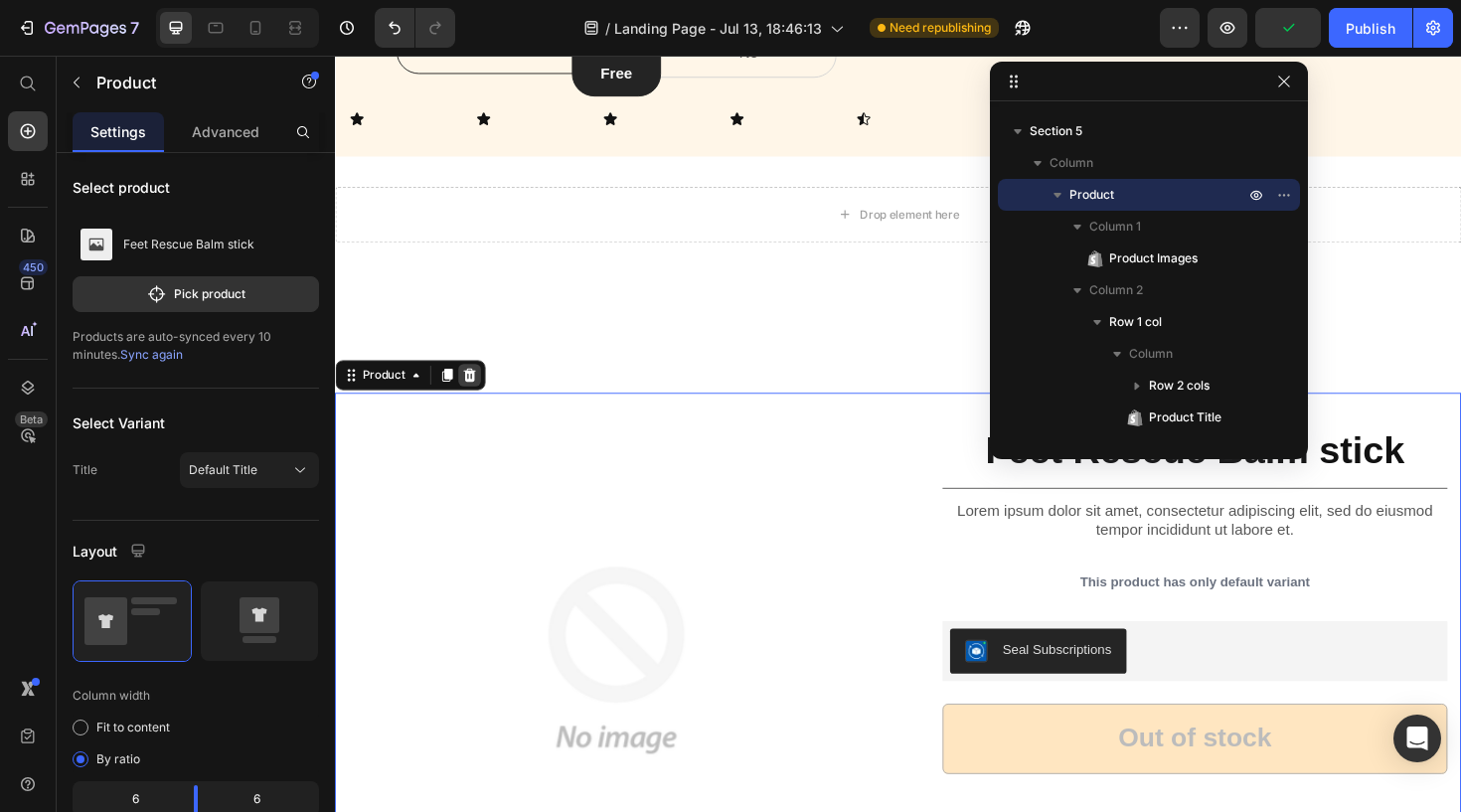 click at bounding box center [477, 394] 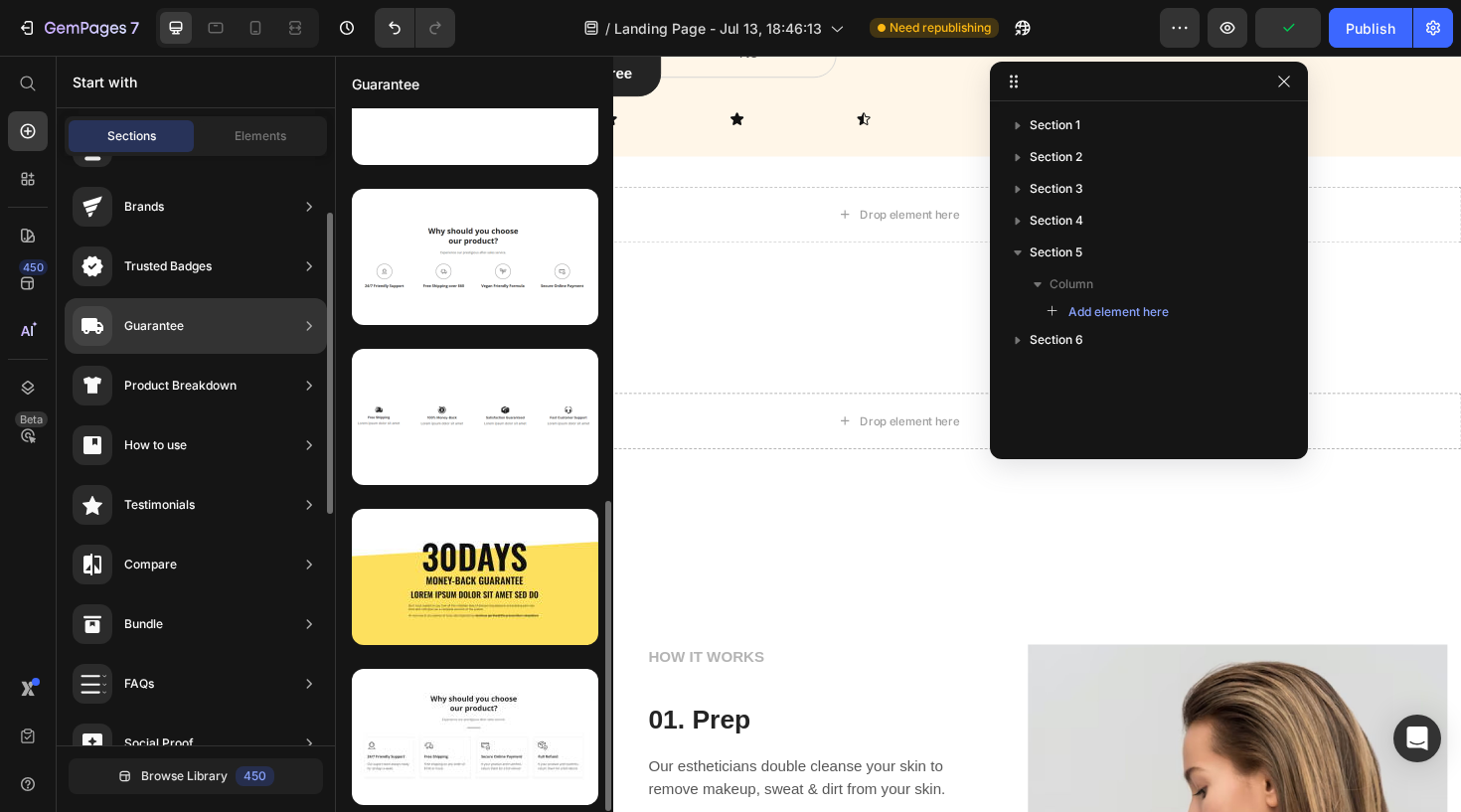 scroll, scrollTop: 0, scrollLeft: 0, axis: both 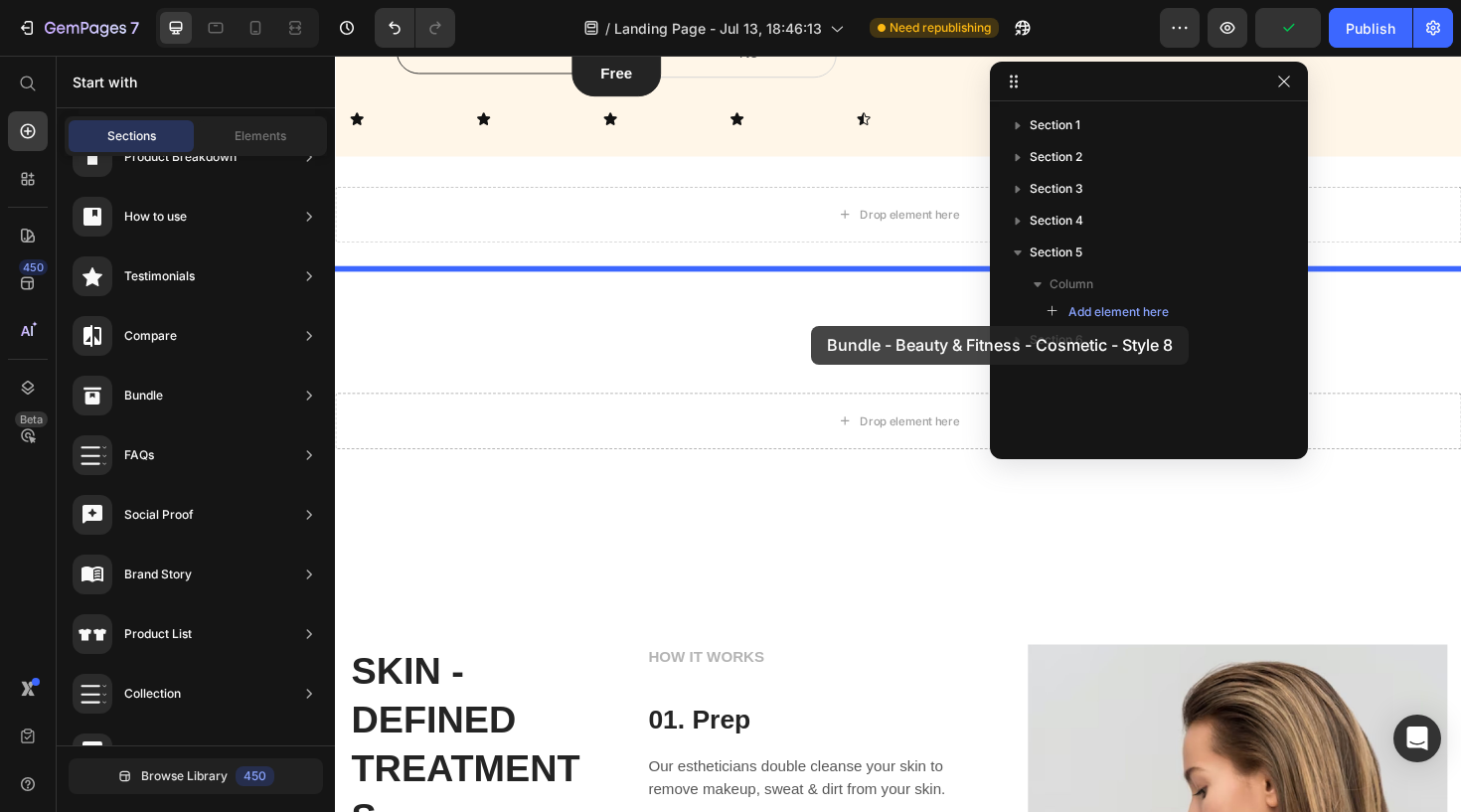 drag, startPoint x: 846, startPoint y: 274, endPoint x: 839, endPoint y: 342, distance: 68.359345 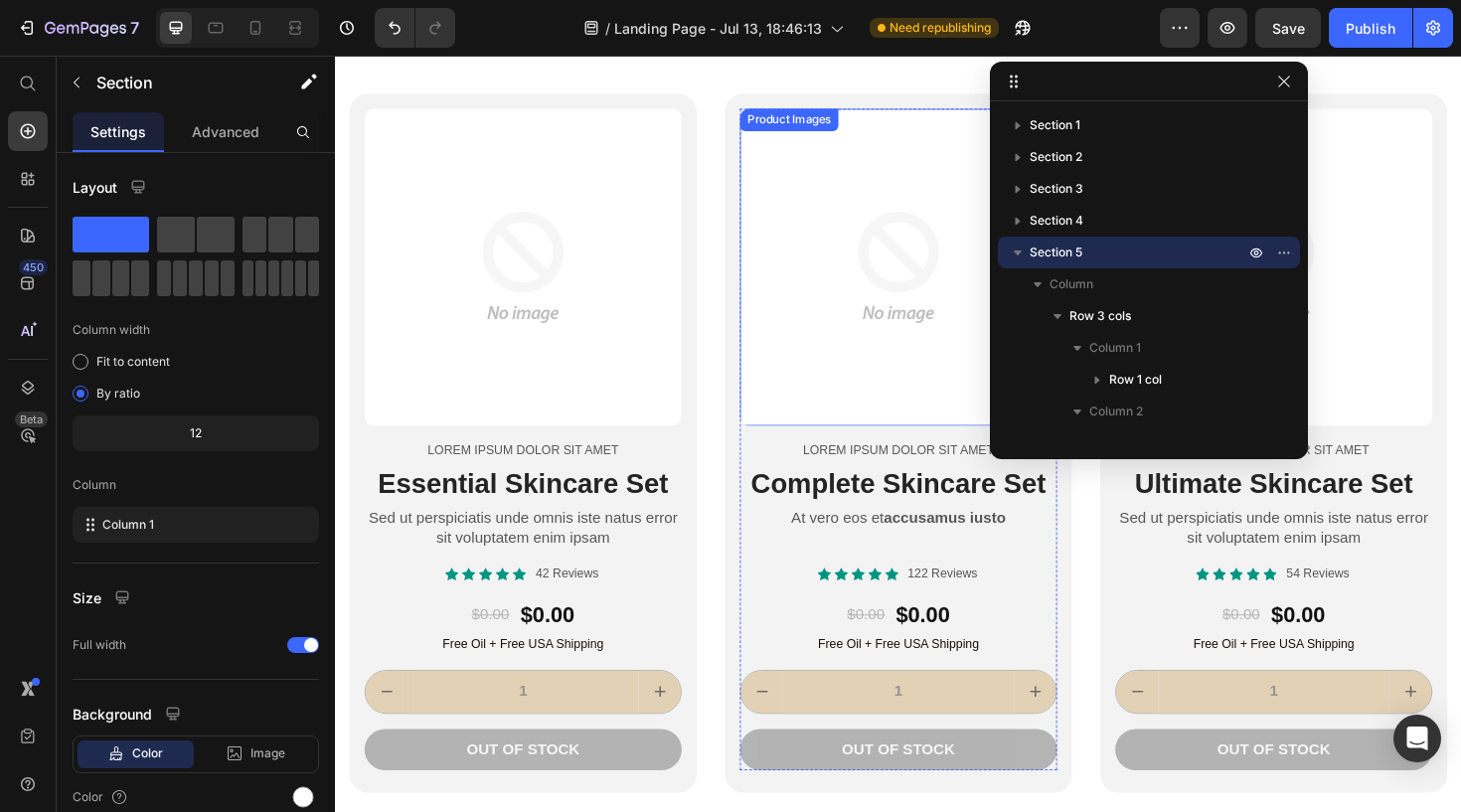 scroll, scrollTop: 1514, scrollLeft: 0, axis: vertical 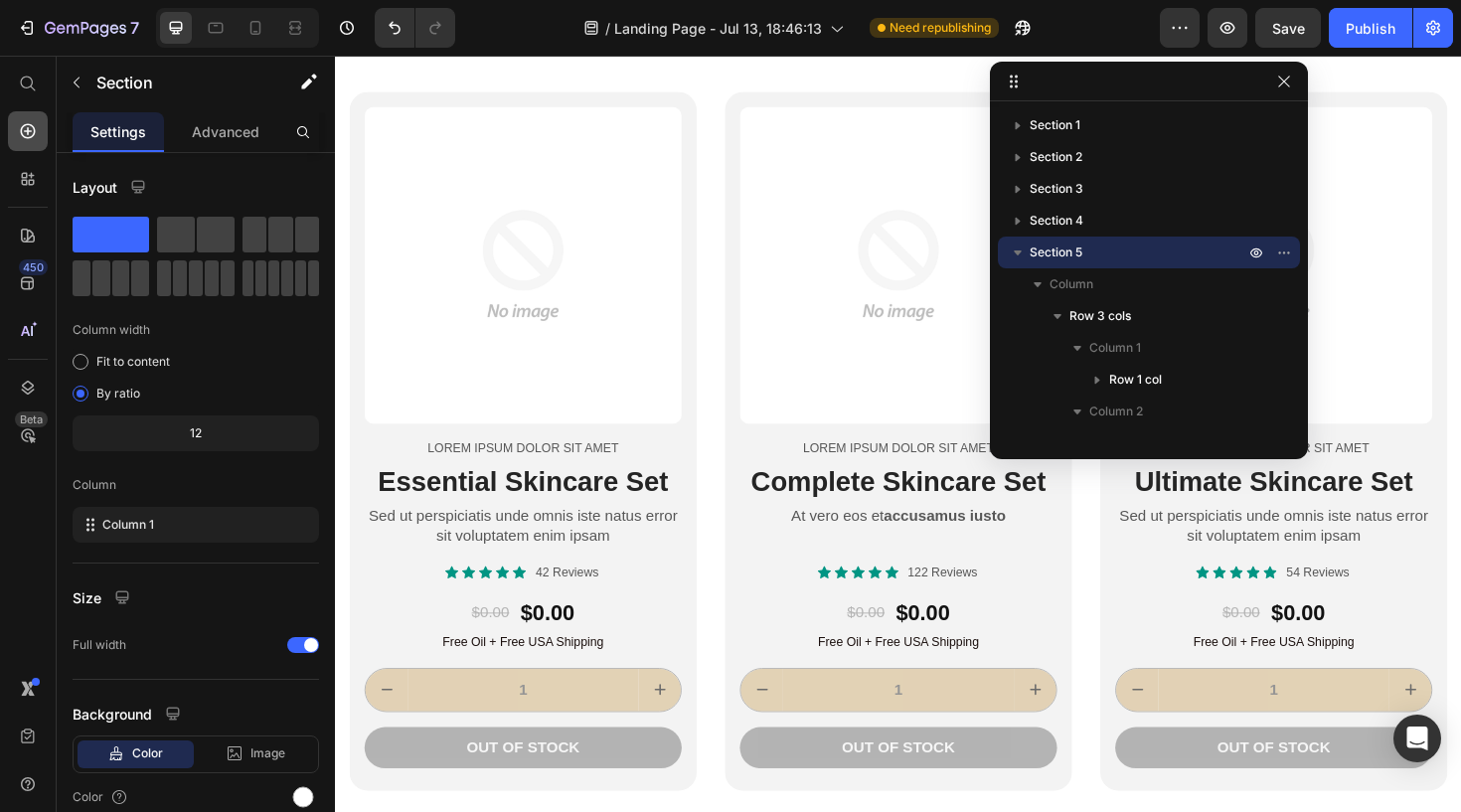 click 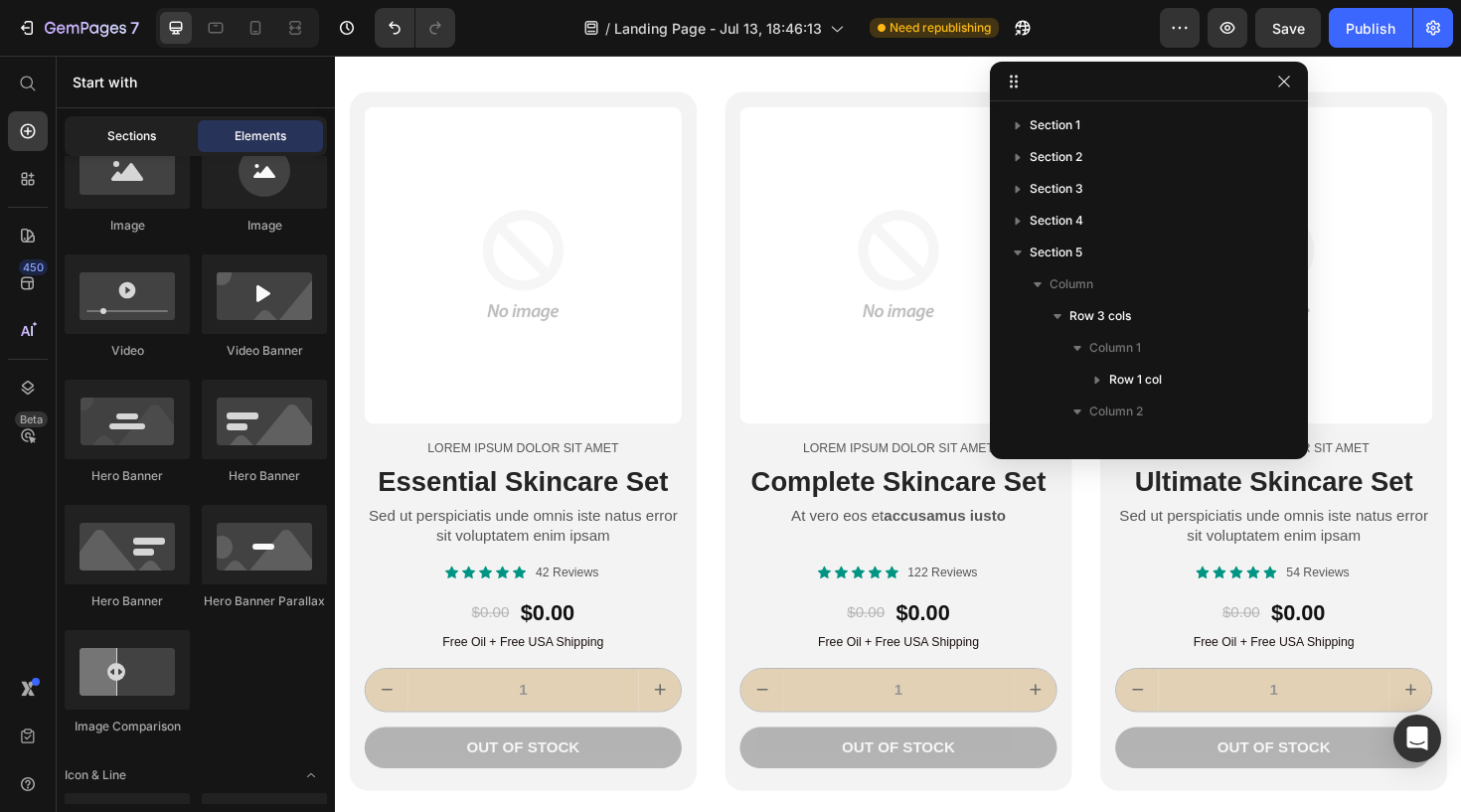 click on "Sections" 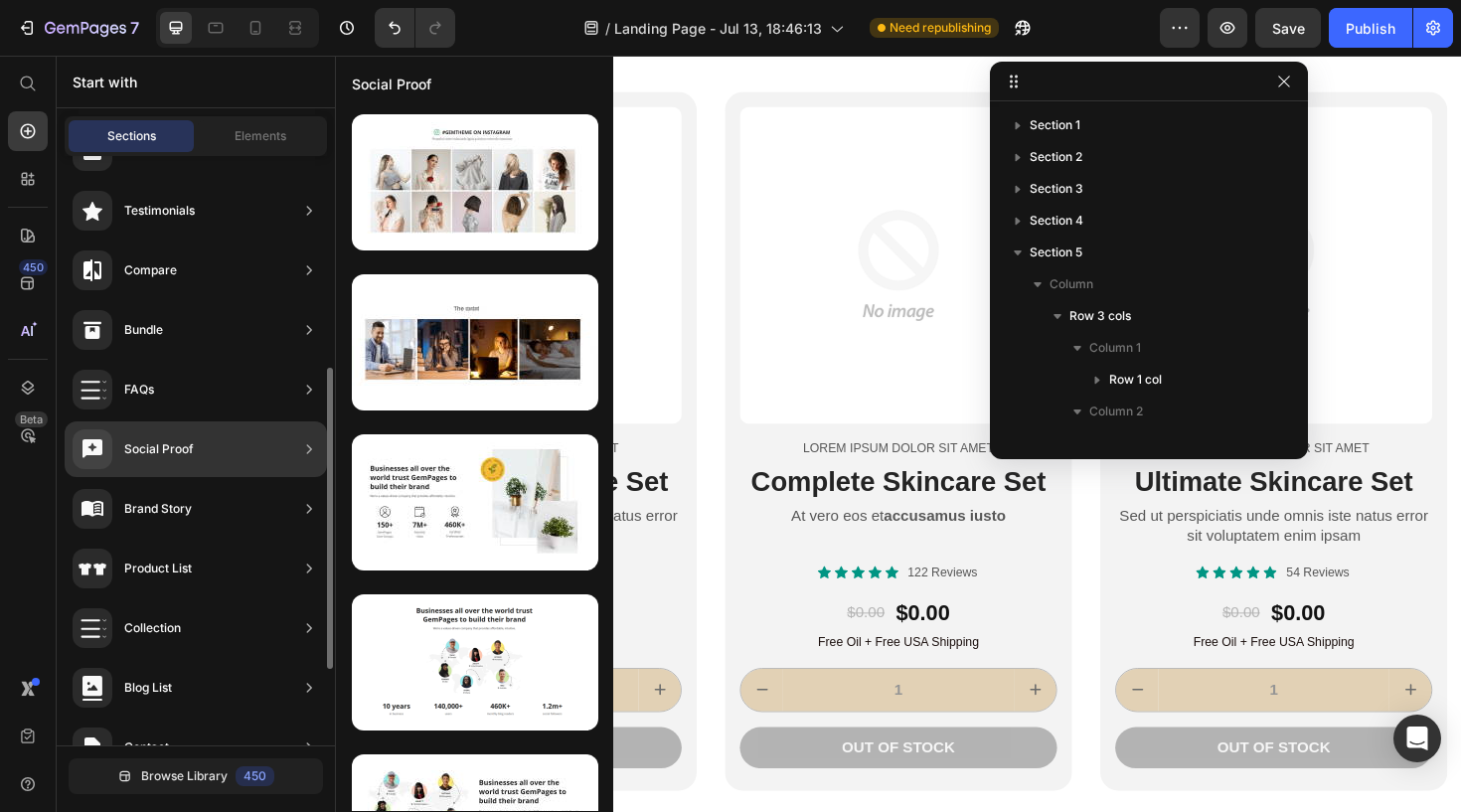 scroll, scrollTop: 414, scrollLeft: 0, axis: vertical 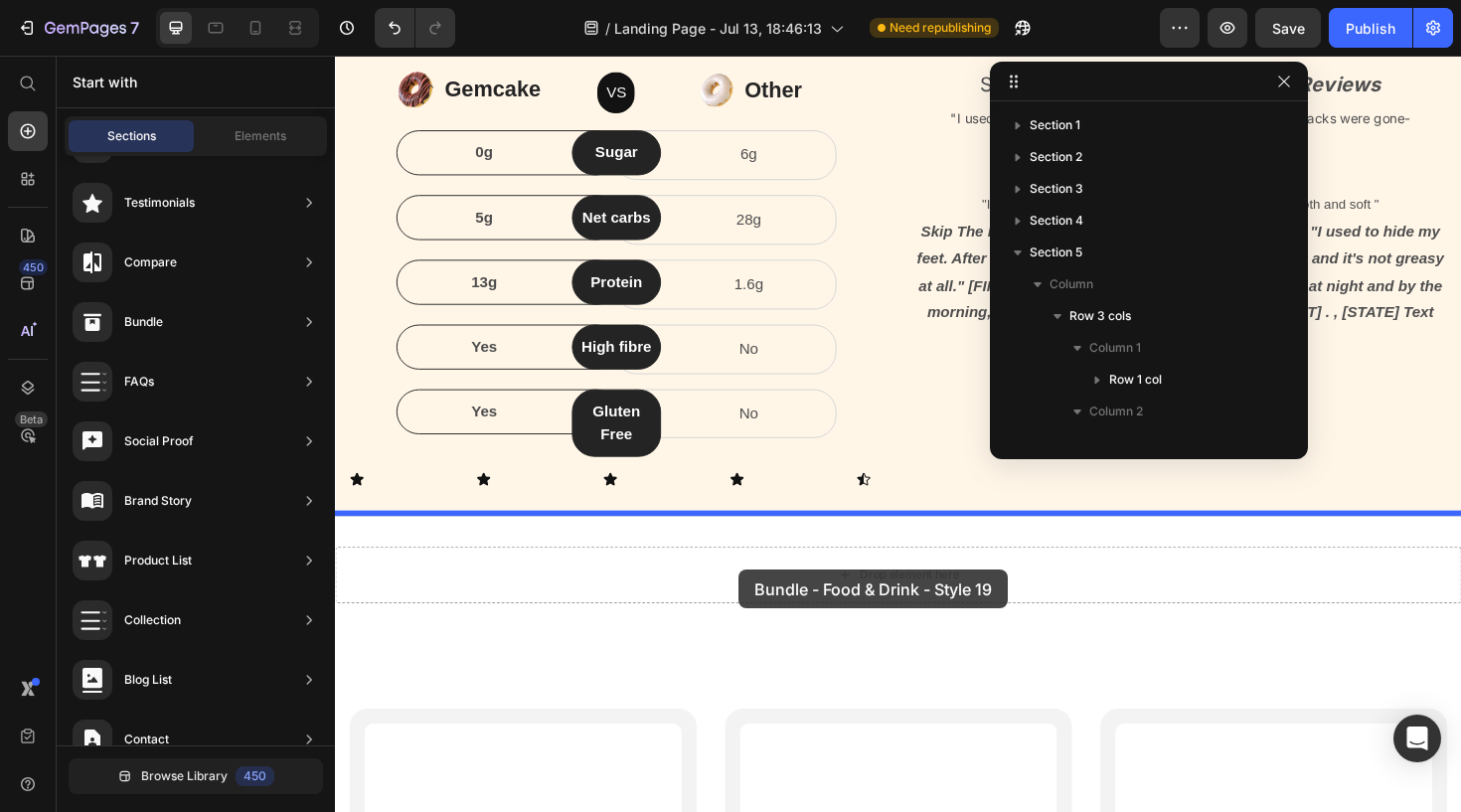 drag, startPoint x: 844, startPoint y: 514, endPoint x: 762, endPoint y: 600, distance: 118.82761 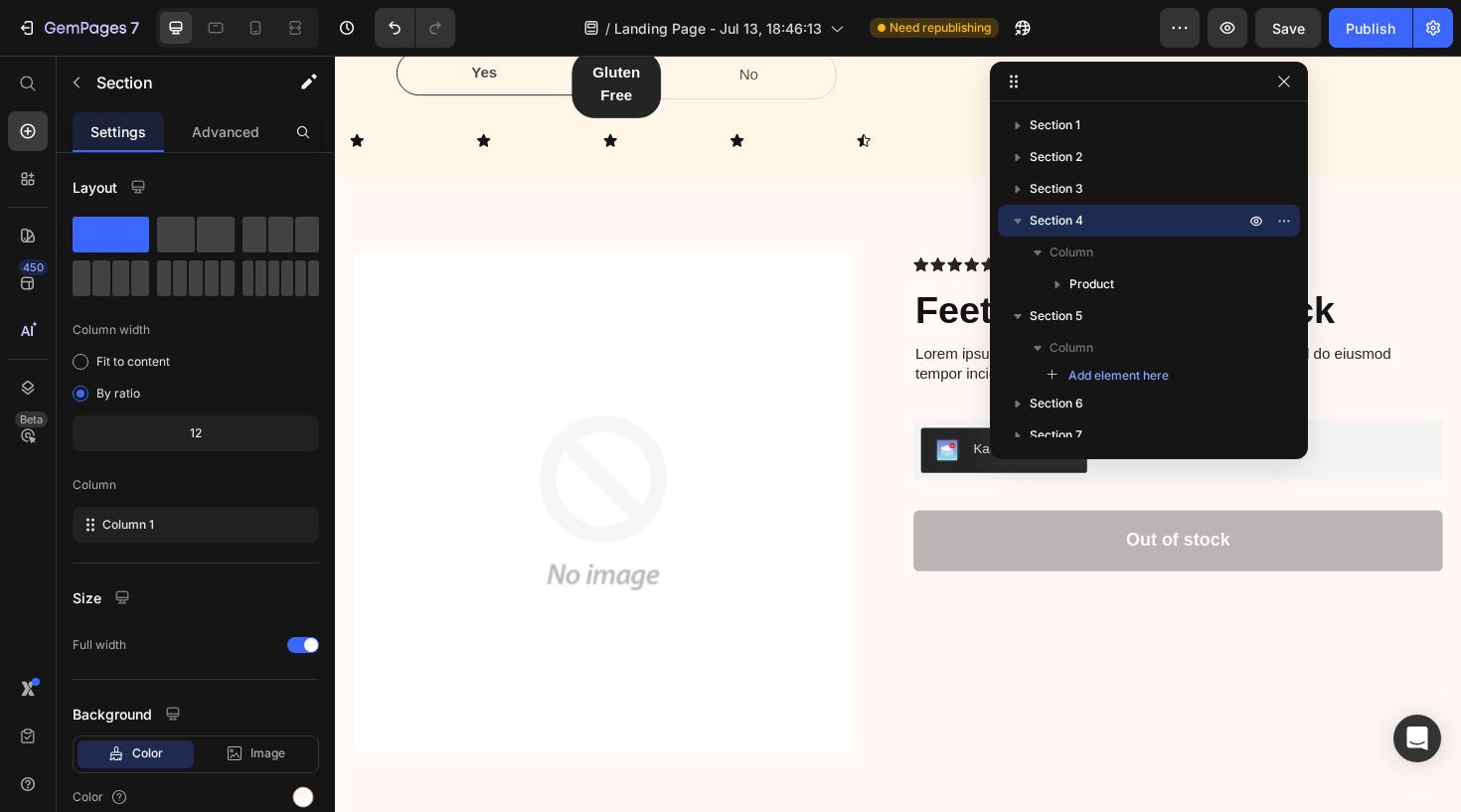 scroll, scrollTop: 1275, scrollLeft: 0, axis: vertical 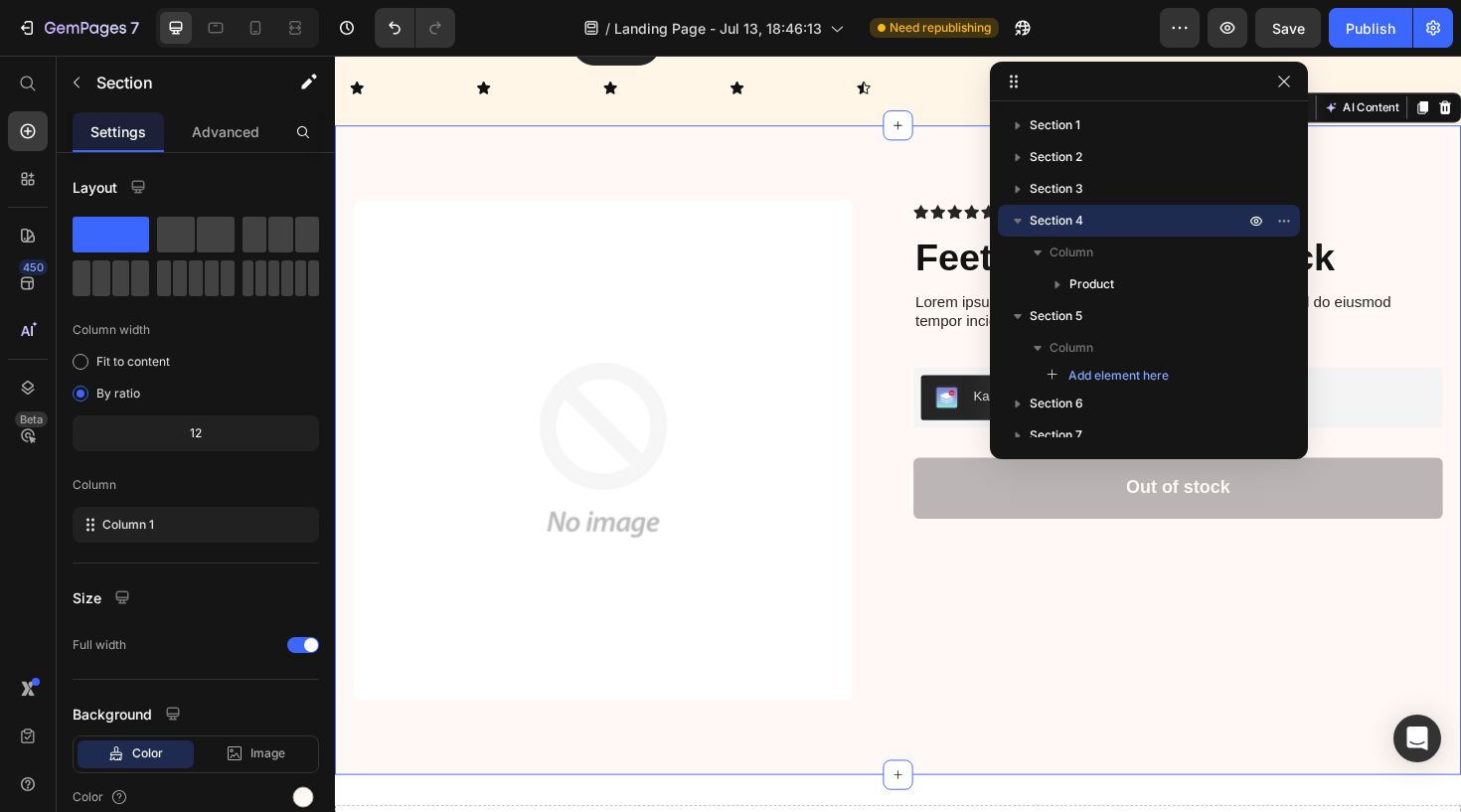 click on "Product Images Icon Icon Icon Icon Icon Icon List 94% SATISFACTION RATE Text Block Row Feet Rescue Balm stick Product Title Lorem ipsum dolor sit amet, consectetur adipiscing elit, sed do eiusmod tempor incididunt ut labore et dolore magna aliqua. Text Block Kaching Bundles Kaching Bundles Out of stock Add to Cart Row Product Section 4   You can create reusable sections Create Theme Section AI Content Write with GemAI What would you like to describe here? Tone and Voice Persuasive Product Feet Rescue Balm stick You can manage it in   Product element Show more Generate" at bounding box center (931, 473) 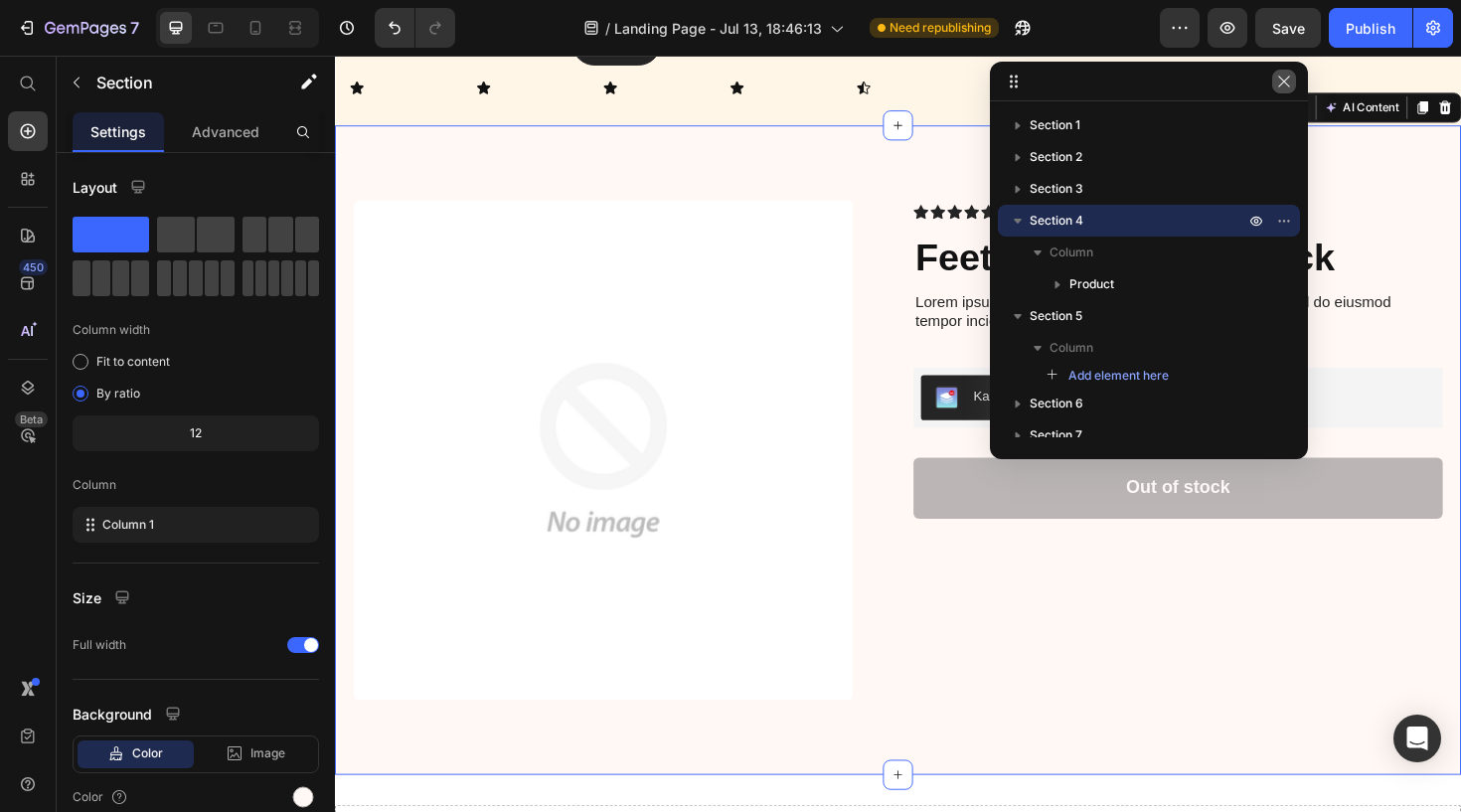 click 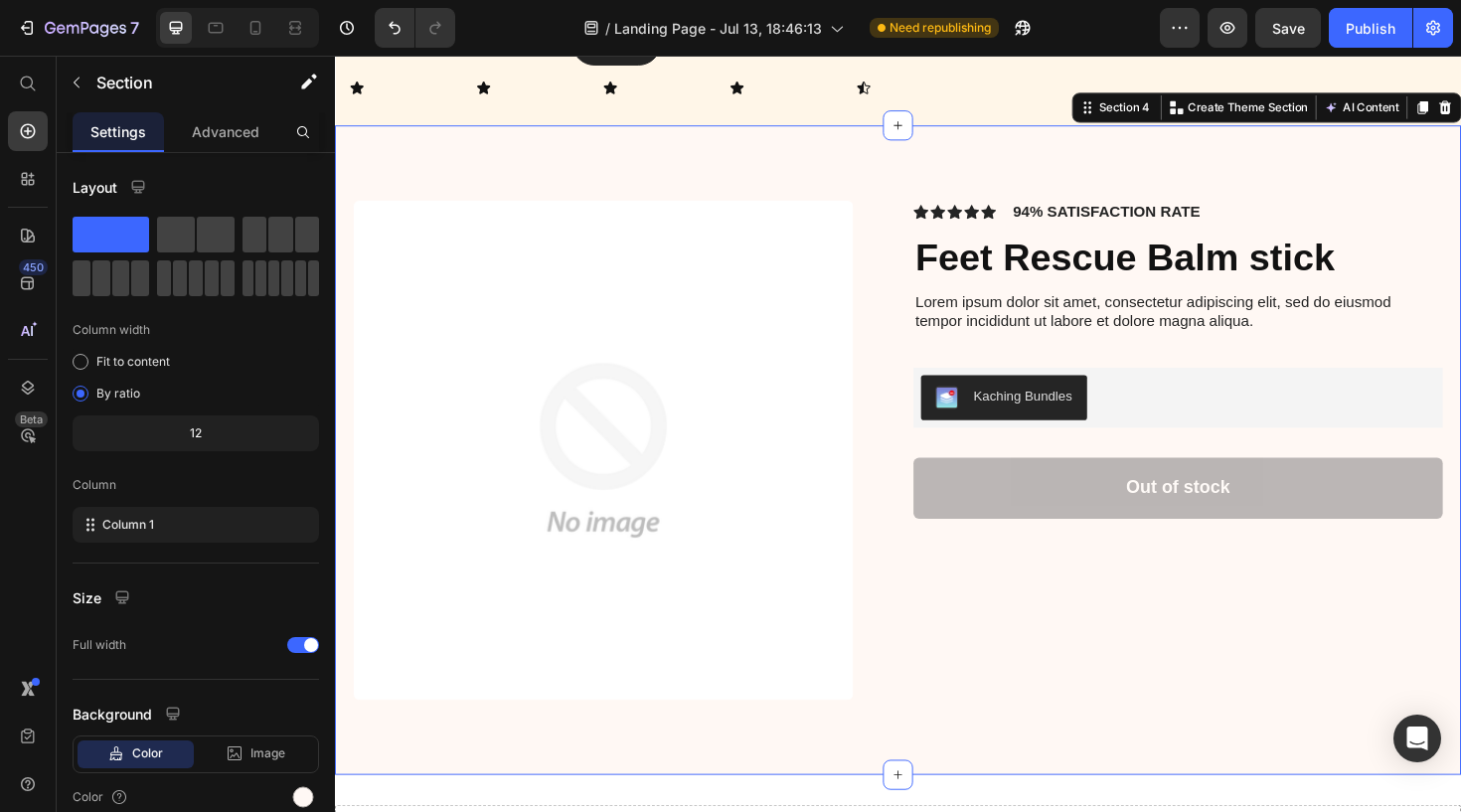 click on "Product Images Icon Icon Icon Icon Icon Icon List 94% SATISFACTION RATE Text Block Row Feet Rescue Balm stick Product Title Lorem ipsum dolor sit amet, consectetur adipiscing elit, sed do eiusmod tempor incididunt ut labore et dolore magna aliqua. Text Block Kaching Bundles Kaching Bundles Out of stock Add to Cart Row Product Section 4   You can create reusable sections Create Theme Section AI Content Write with GemAI What would you like to describe here? Tone and Voice Persuasive Product Feet Rescue Balm stick You can manage it in   Product element Show more Generate" at bounding box center (931, 473) 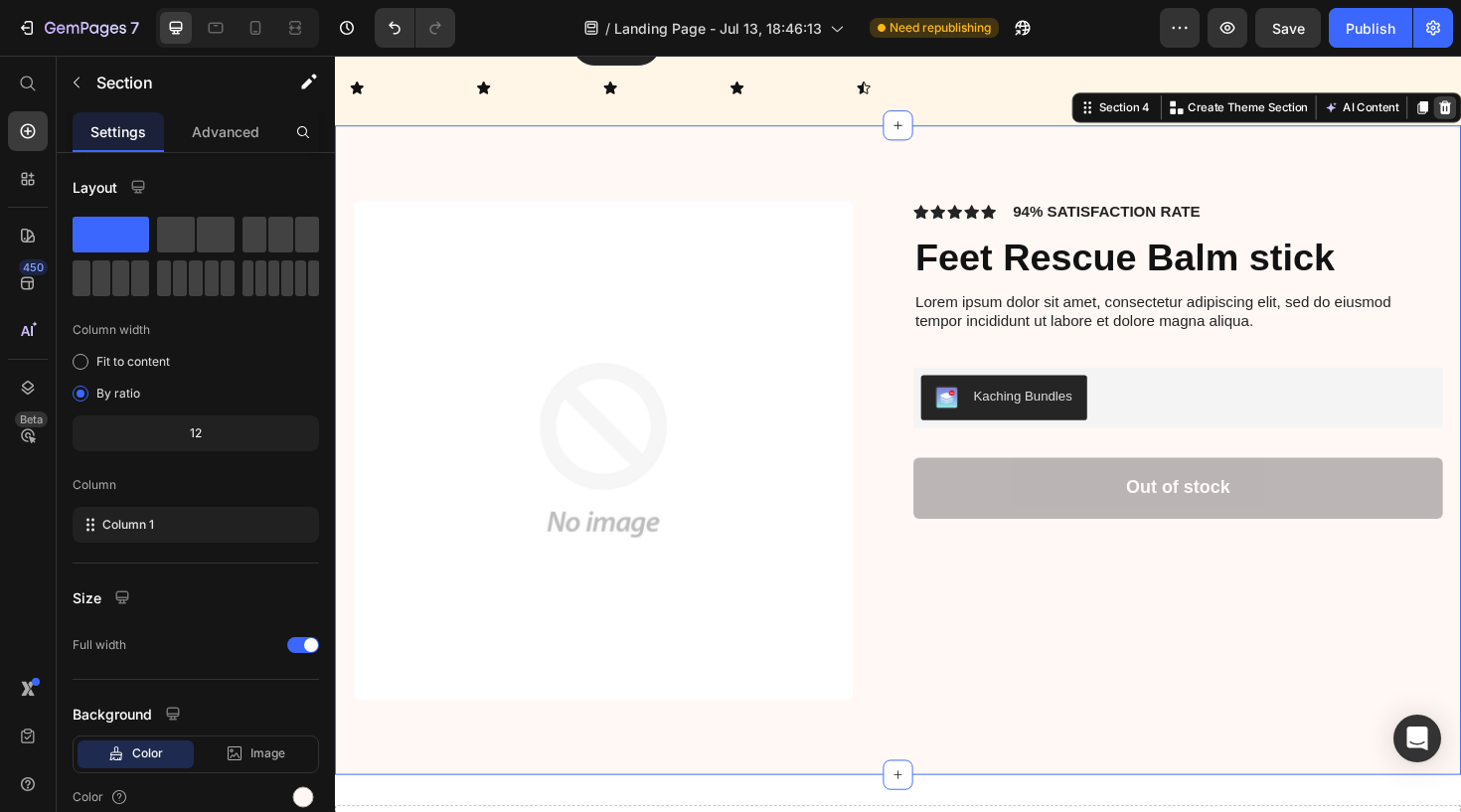click 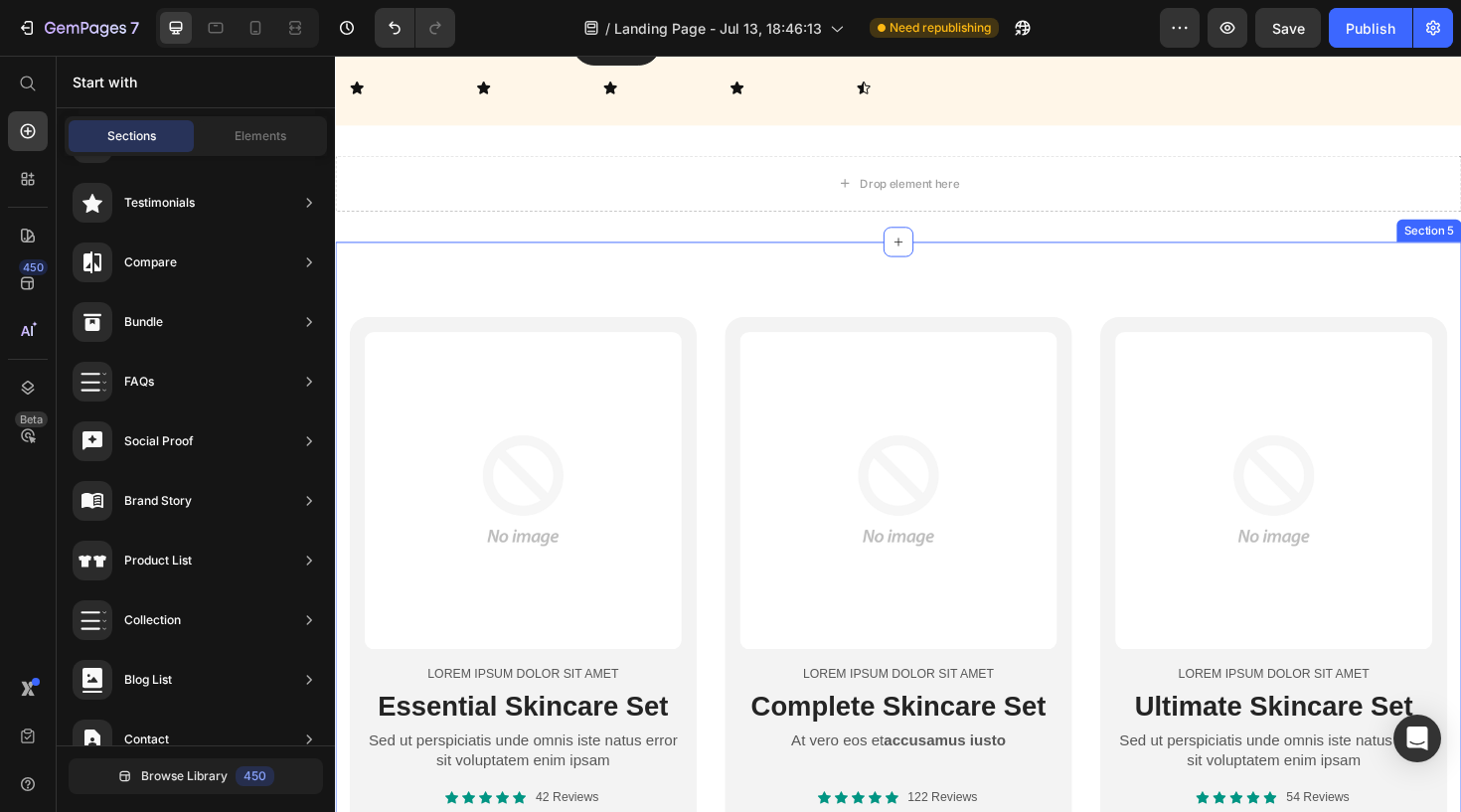 click on "Product Images Lorem ipsum dolor sit amet Text Block Essential Skincare Set Heading Sed ut perspiciatis unde omnis iste natus error sit voluptatem enim ipsam Text Block Icon Icon Icon Icon Icon Icon List 42 Reviews Text Block Row $0.00 Product Price $0.00 Product Price Row Free Oil + Free USA Shipping Text Block 1 Product Quantity Out of stock Add to Cart Row Product Row Product Images Lorem ipsum dolor sit amet Text Block Complete Skincare Set Heading At vero eos et  accusamus iusto   Text Block Icon Icon Icon Icon Icon Icon List 122 Reviews Text Block Row $0.00 Product Price $0.00 Product Price Row Free Oil + Free USA Shipping Text Block 1 Product Quantity Out of stock Add to Cart Row Product Row Product Images Lorem ipsum dolor sit amet Text Block Ultimate Skincare Set Heading Sed ut perspiciatis unde omnis iste natus error sit voluptatem enim ipsam Text Block Icon Icon Icon Icon Icon Icon List 54 Reviews Text Block Row $0.00 Product Price $0.00 Product Price Row Free Oil + Free USA Shipping Text Block 1" at bounding box center (931, 703) 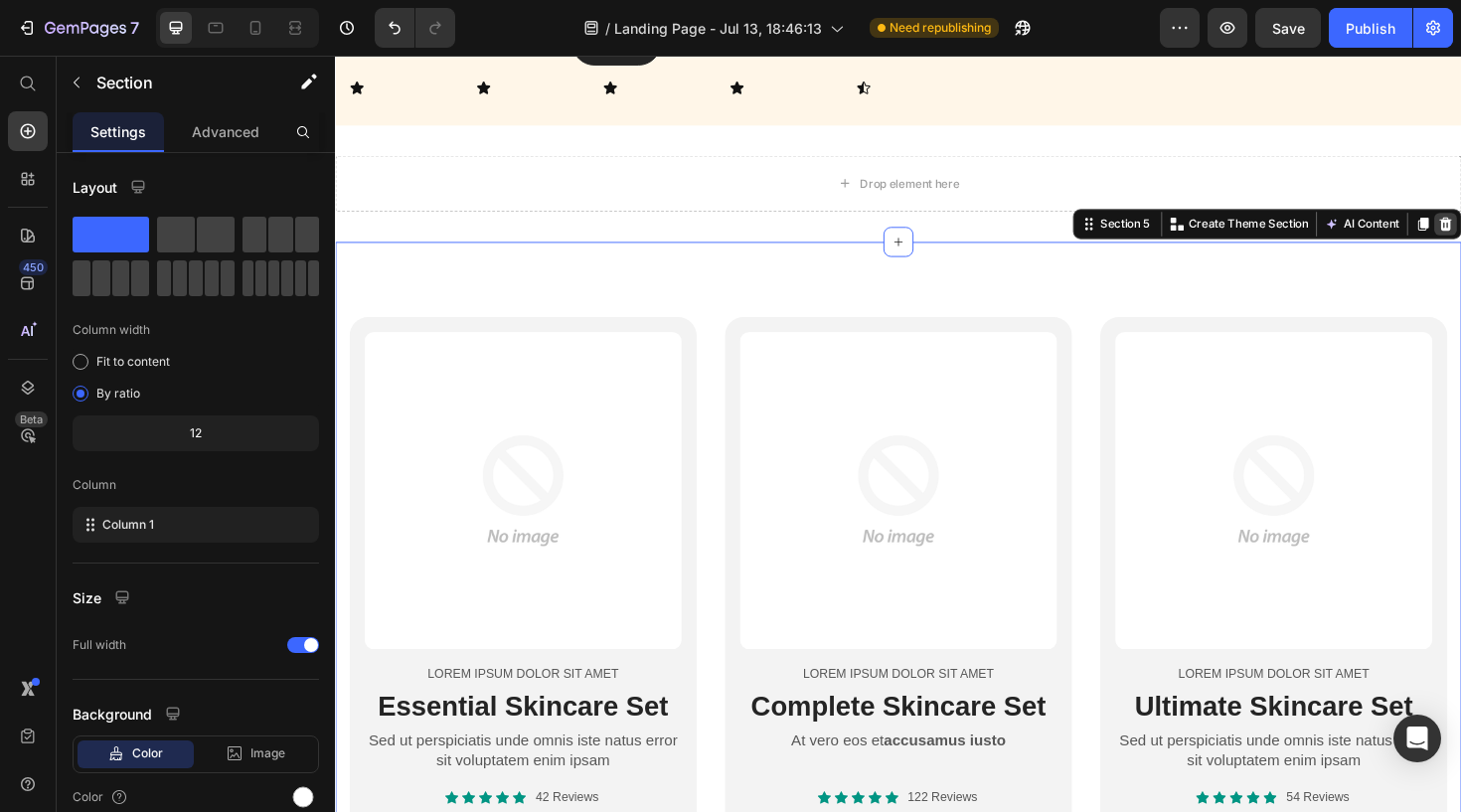 click 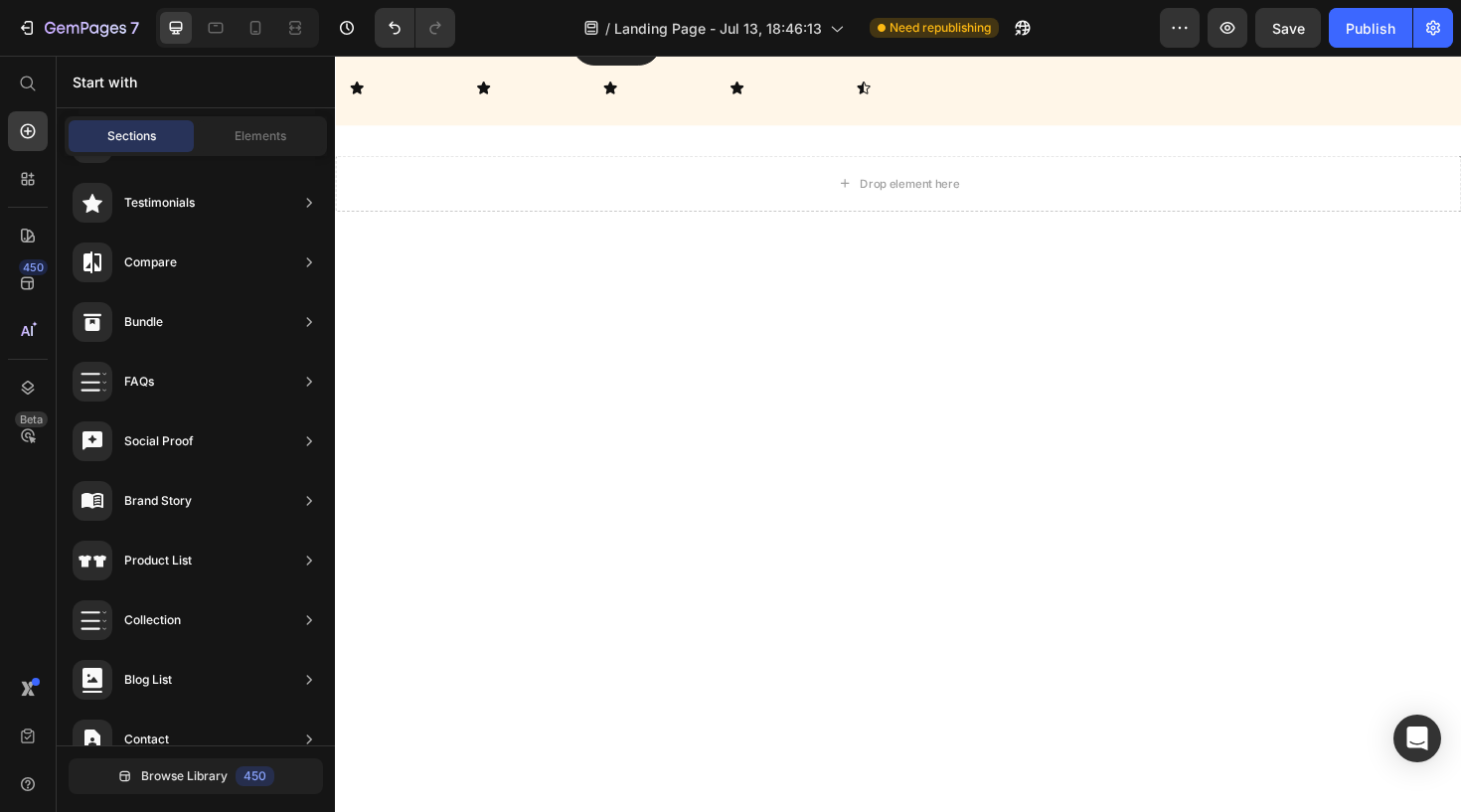 click at bounding box center [931, 409] 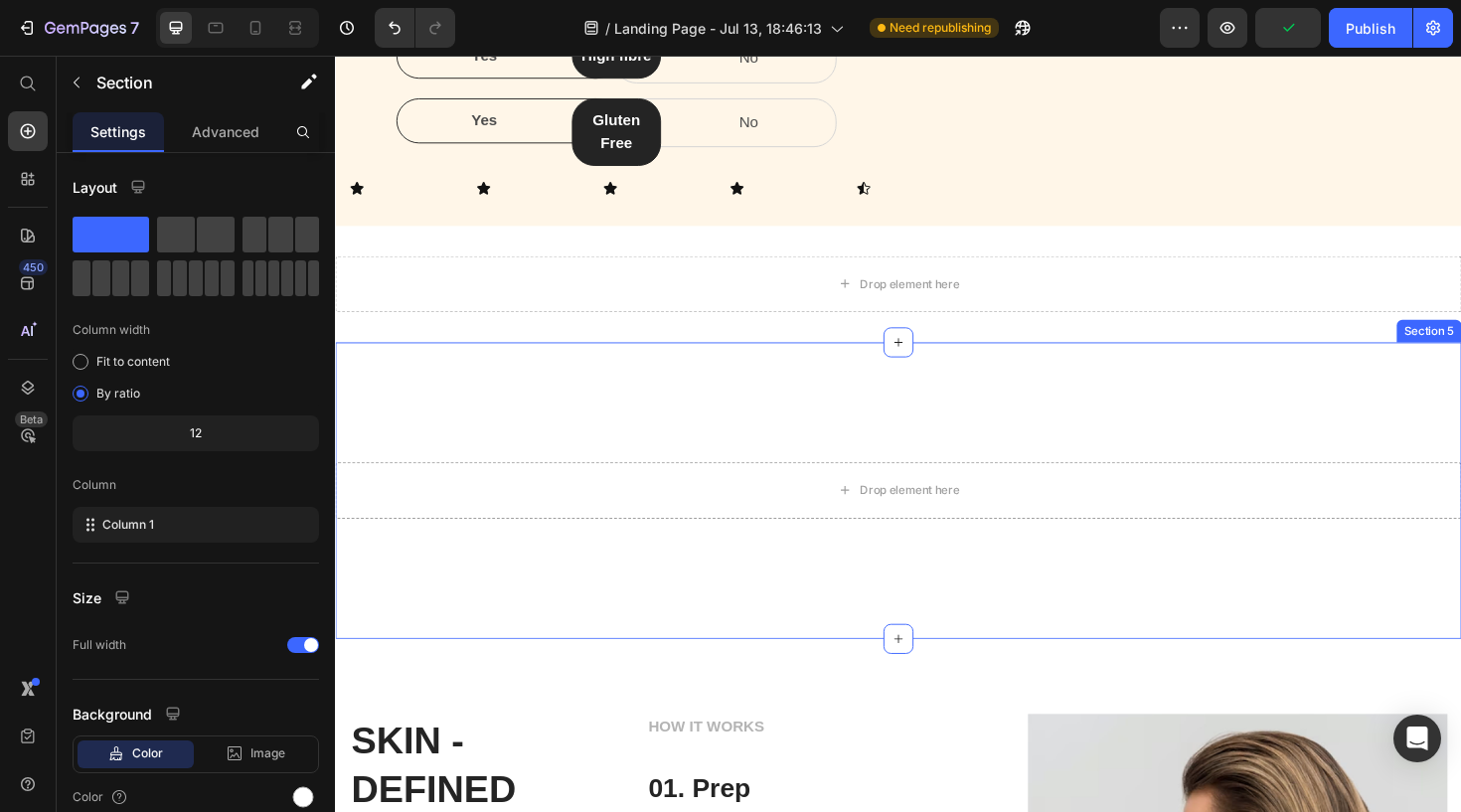 scroll, scrollTop: 1215, scrollLeft: 0, axis: vertical 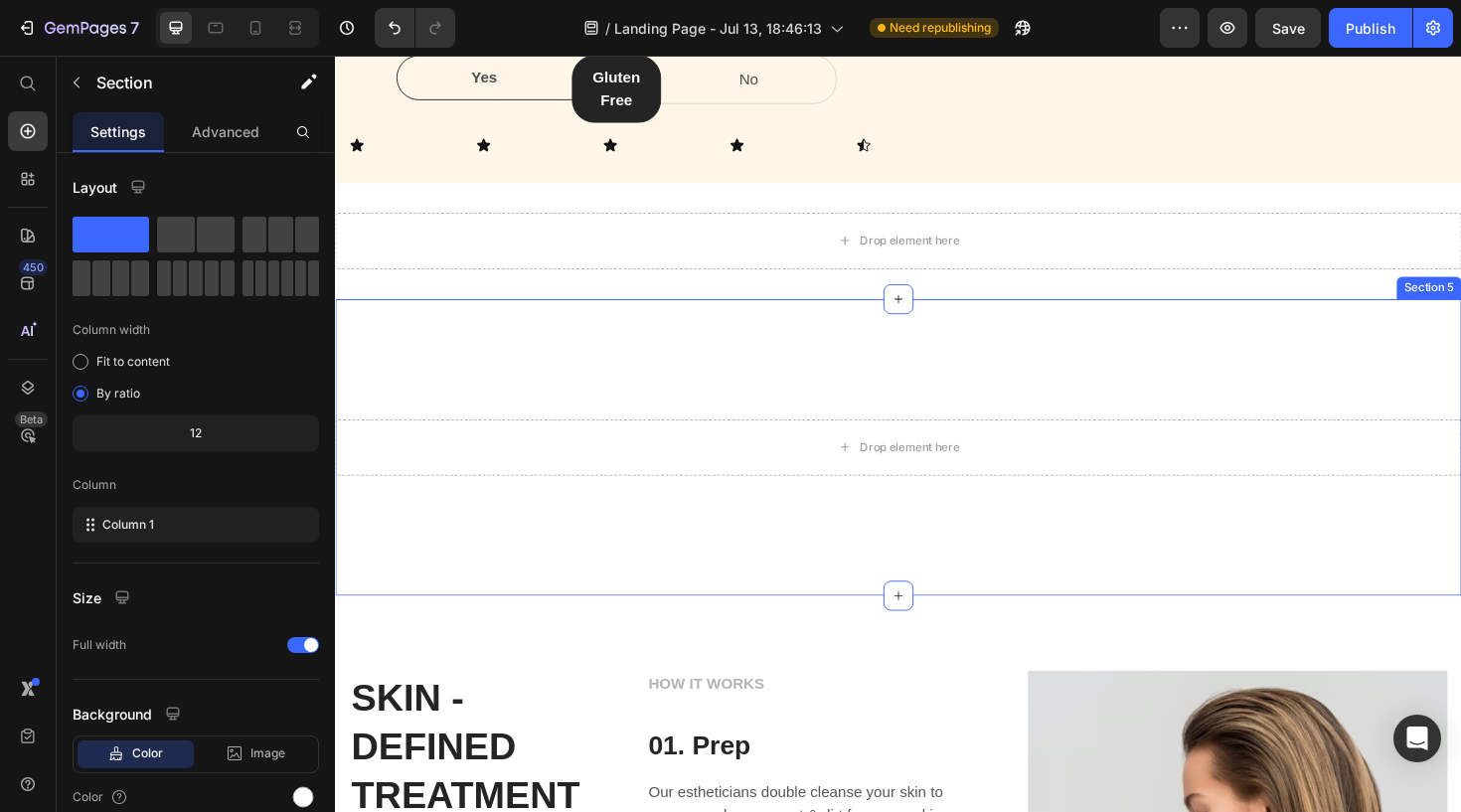 click on "Drop element here Section 5" at bounding box center [931, 470] 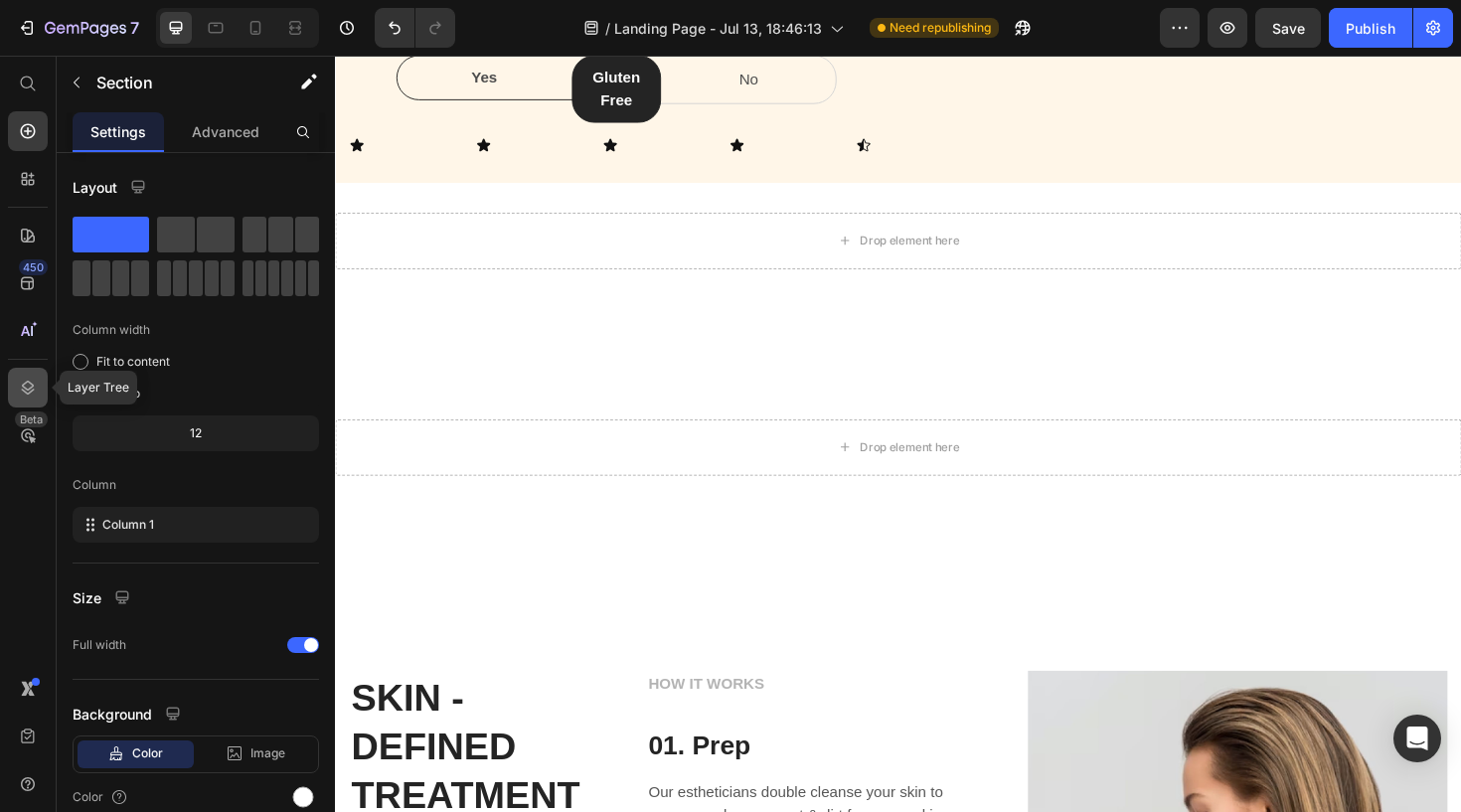click 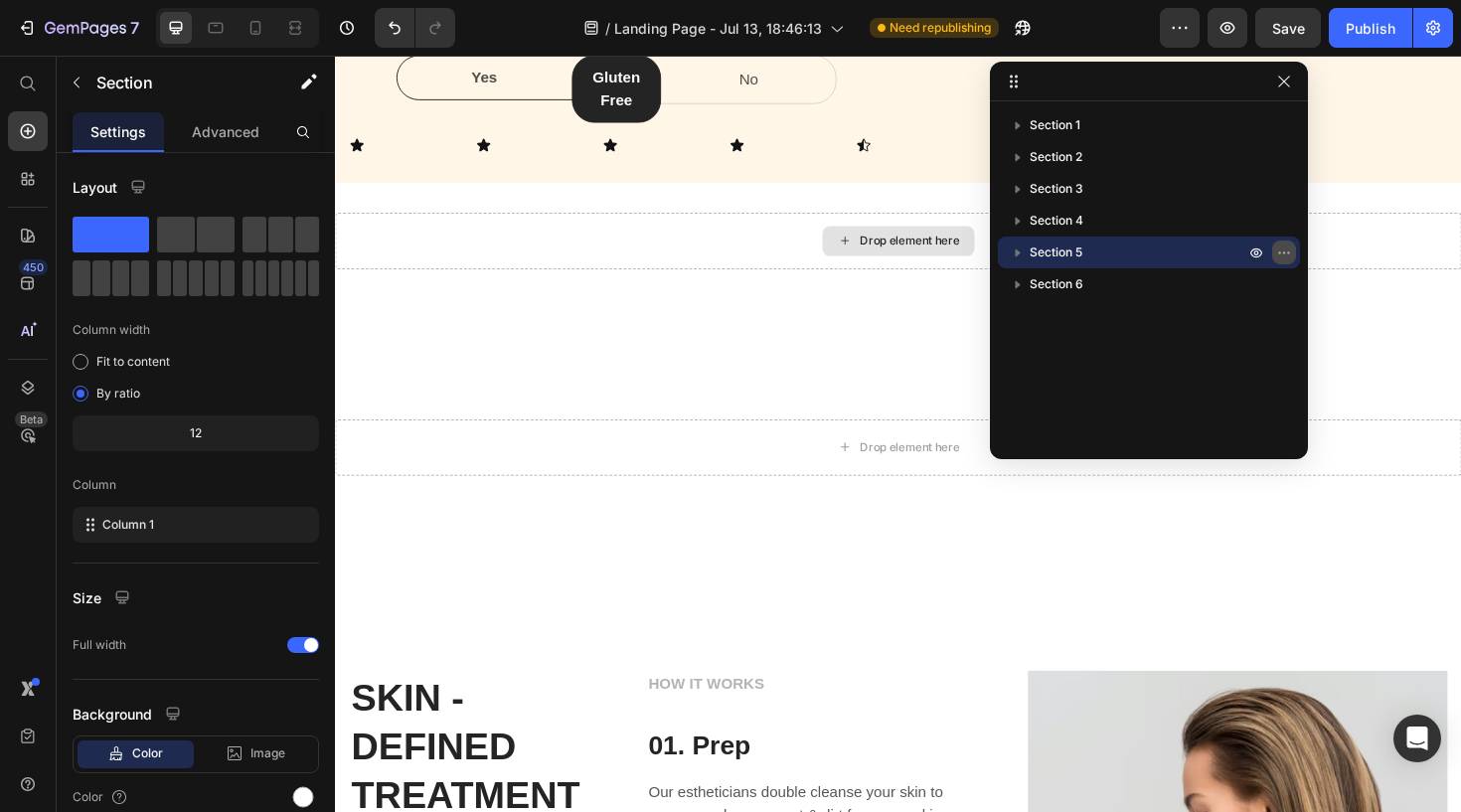 click 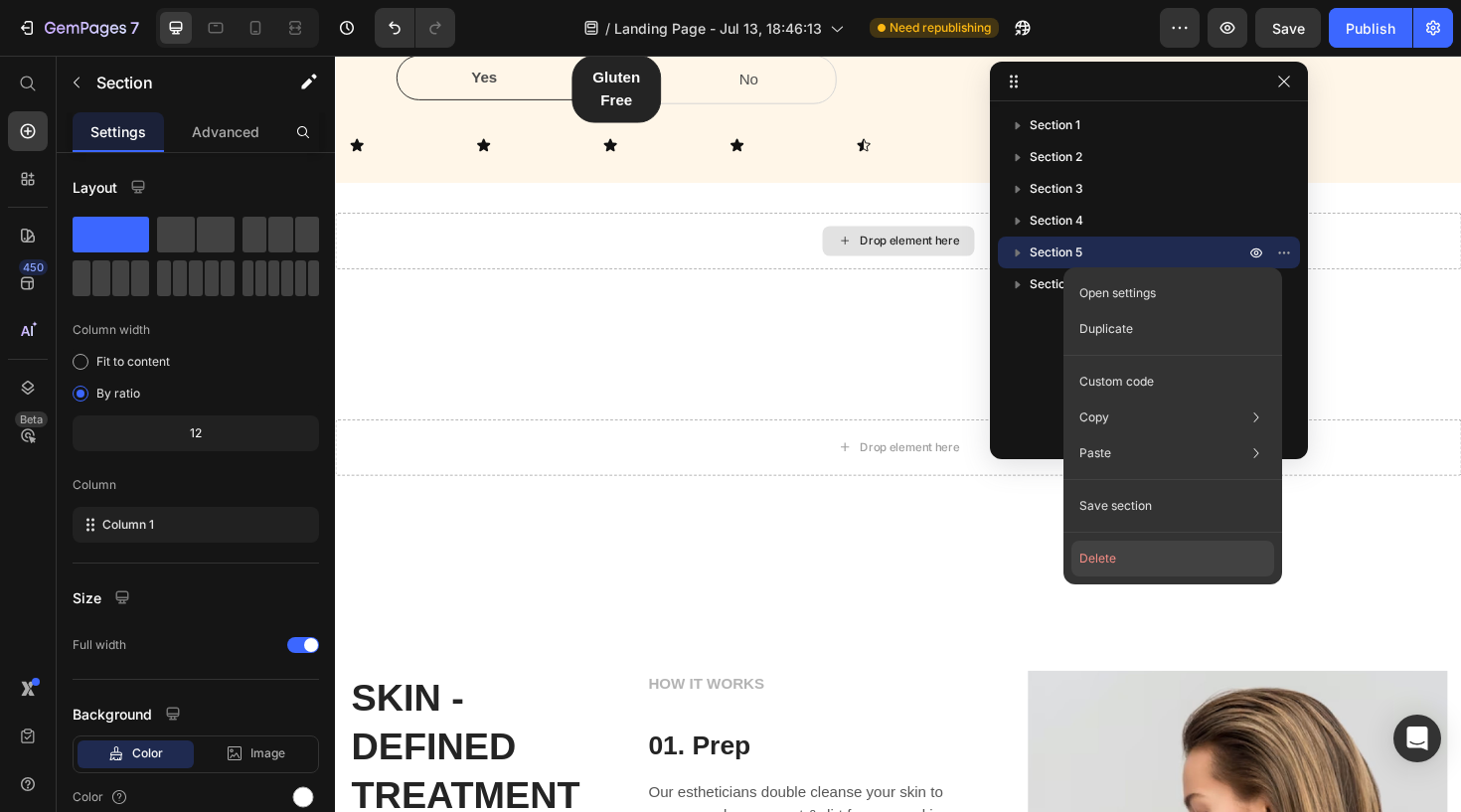 click on "Delete" 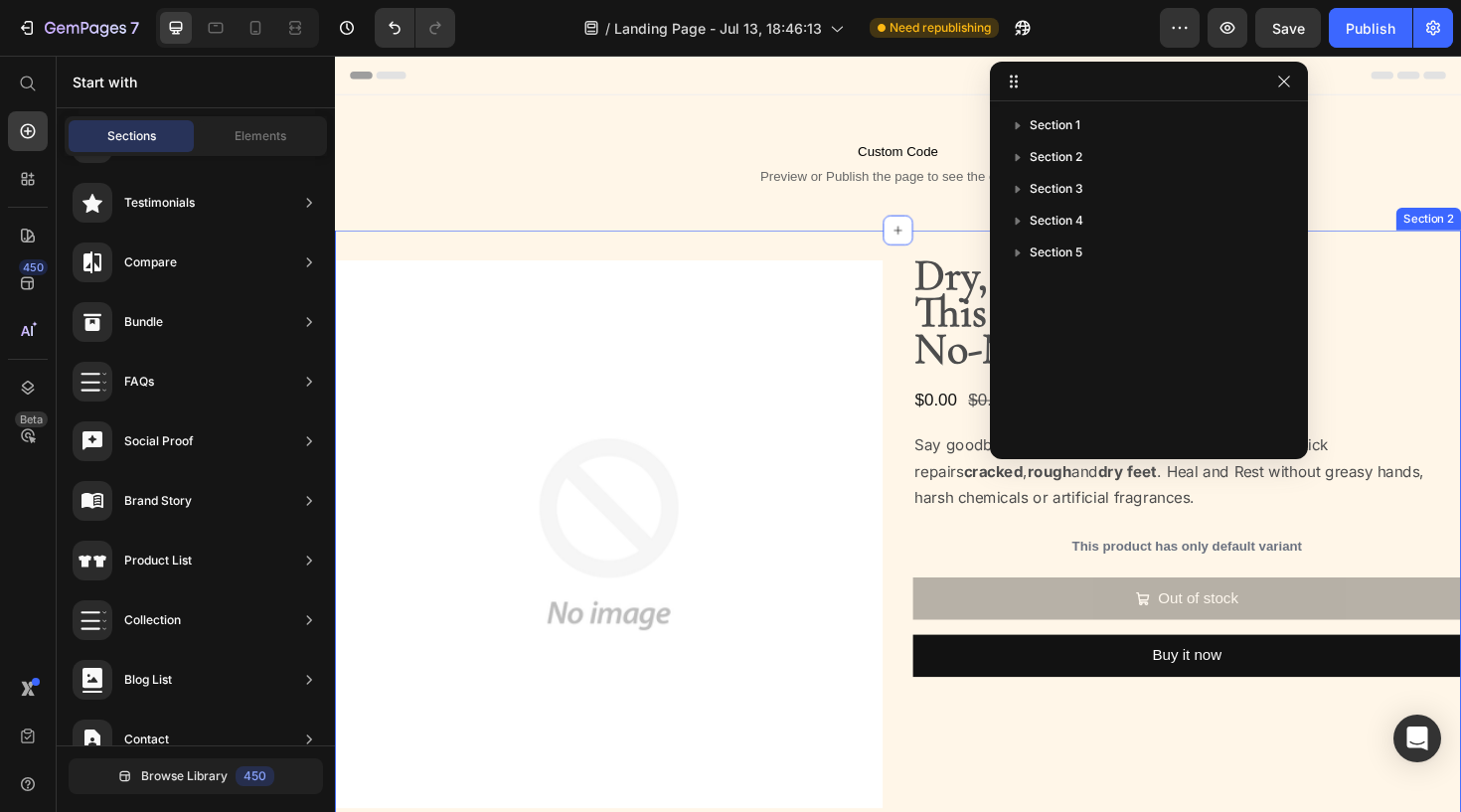 scroll, scrollTop: 0, scrollLeft: 0, axis: both 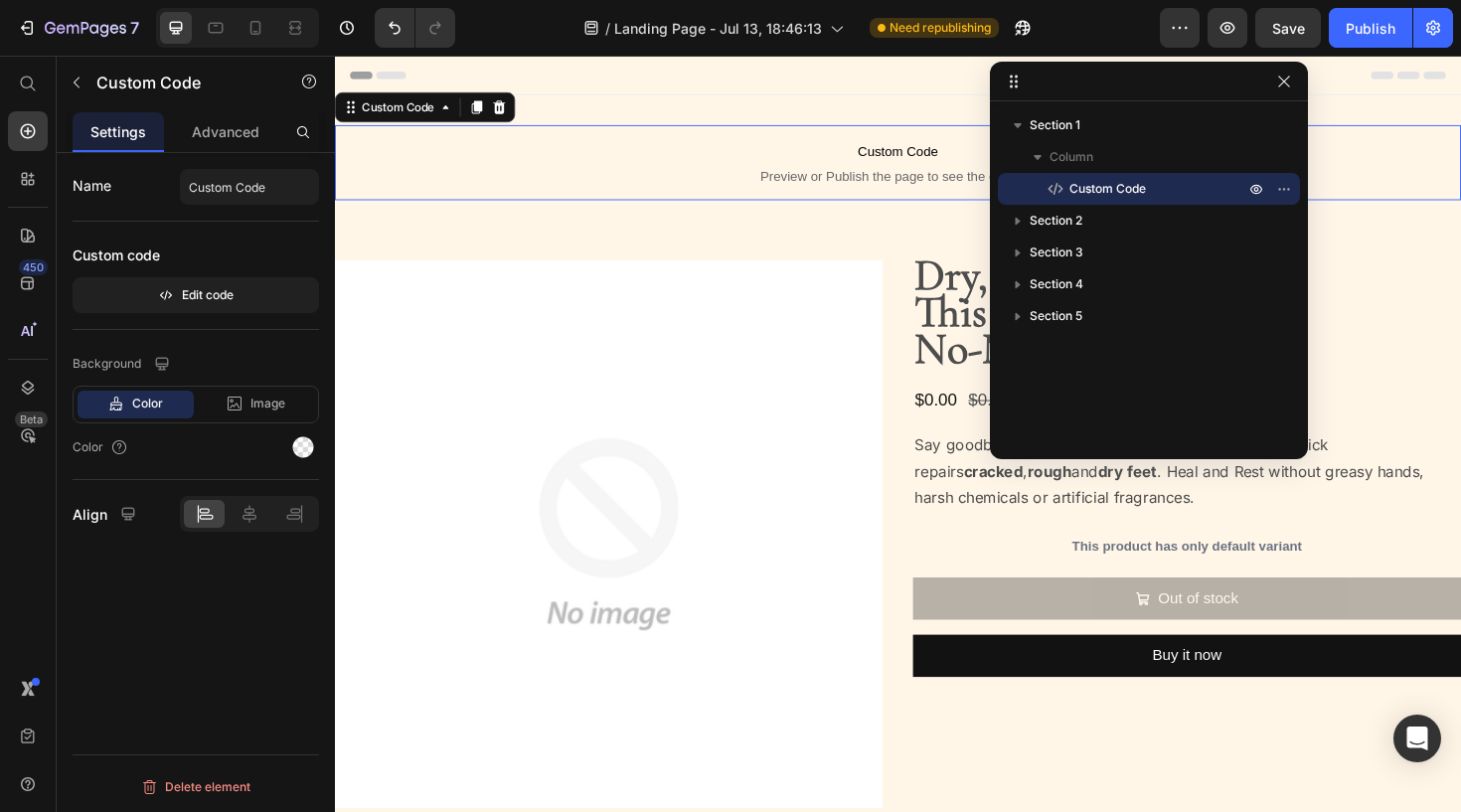 click on "Custom Code" at bounding box center (931, 156) 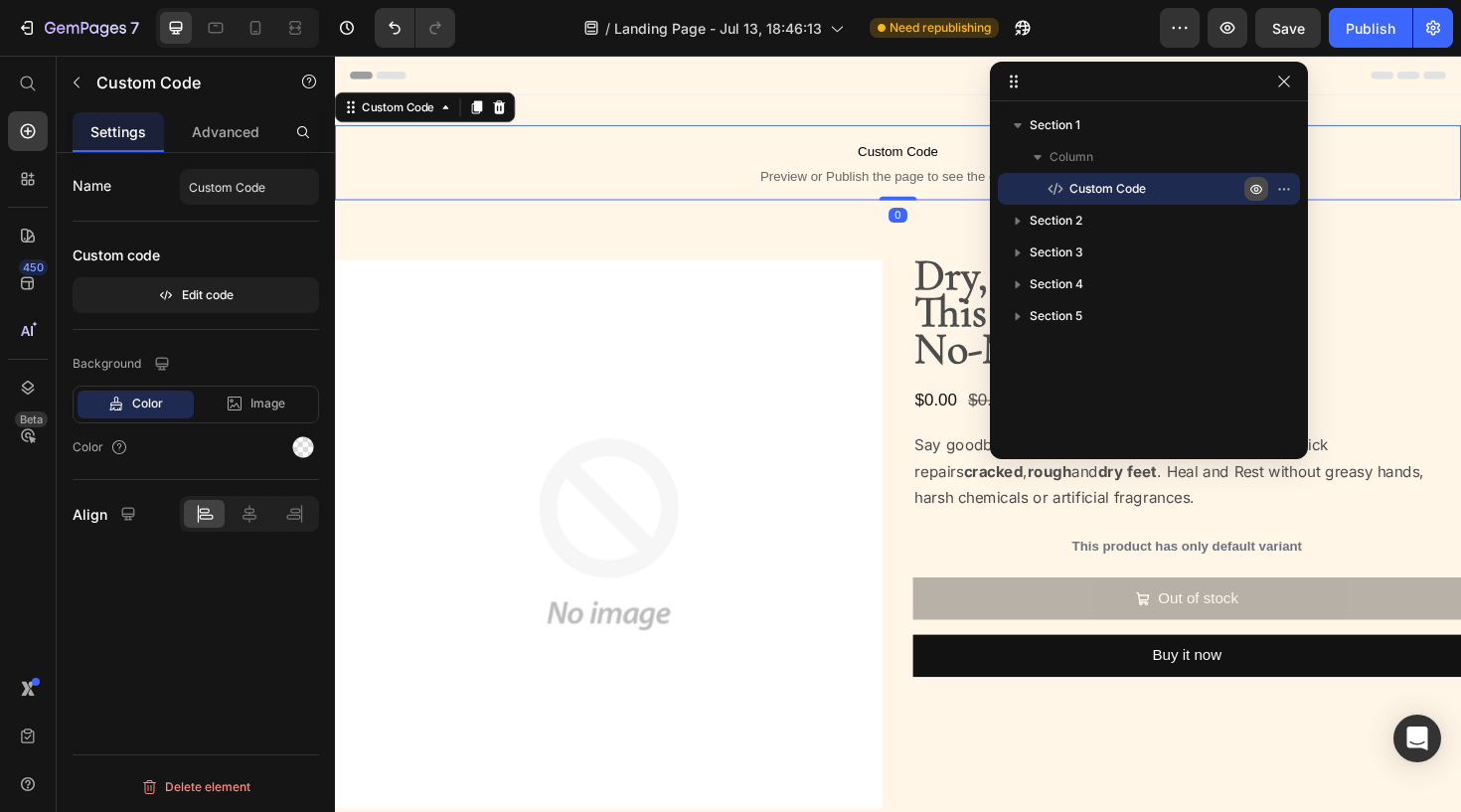 click 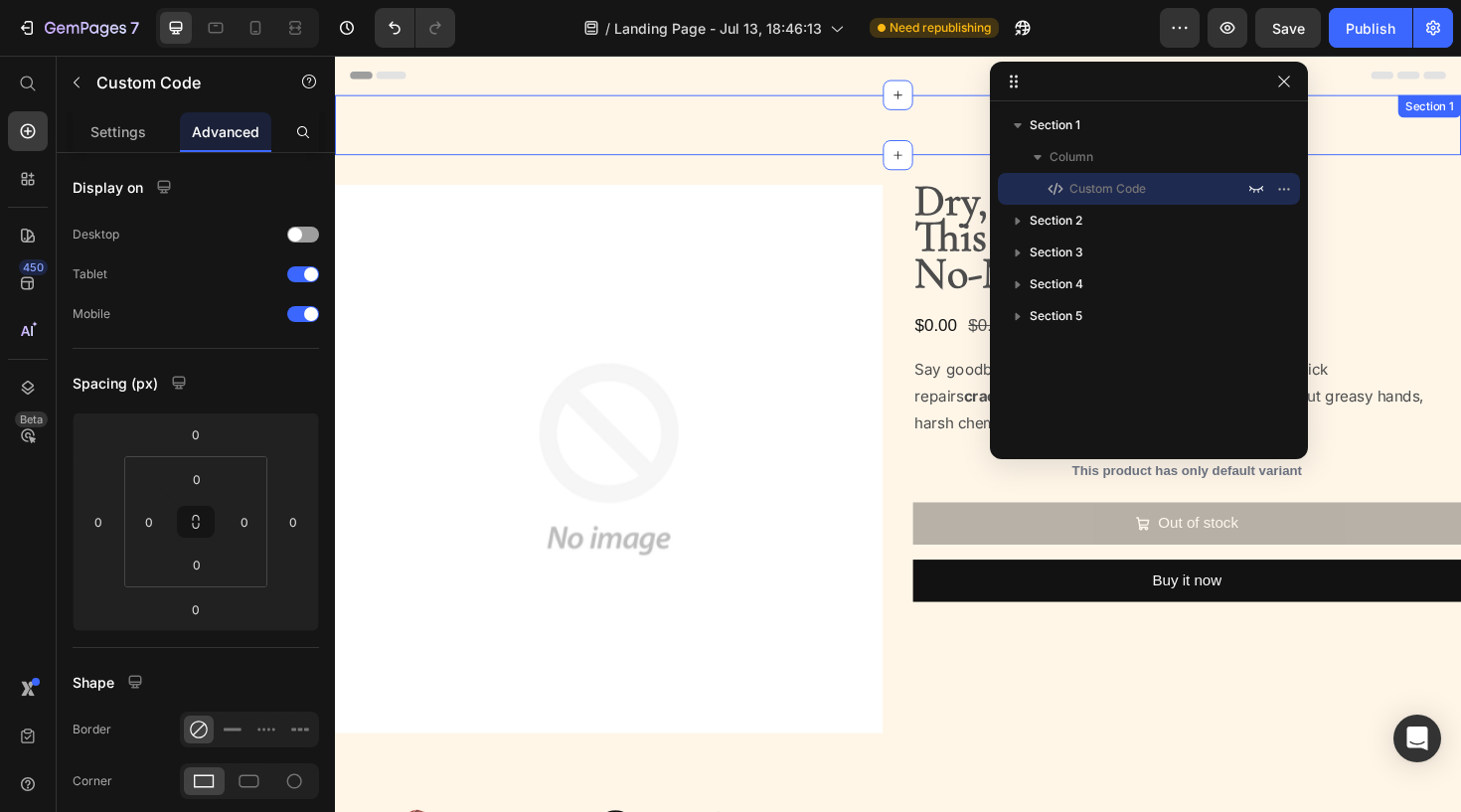 click on "Custom Code
Preview or Publish the page to see the content. Custom Code   0 Section 1" at bounding box center [931, 128] 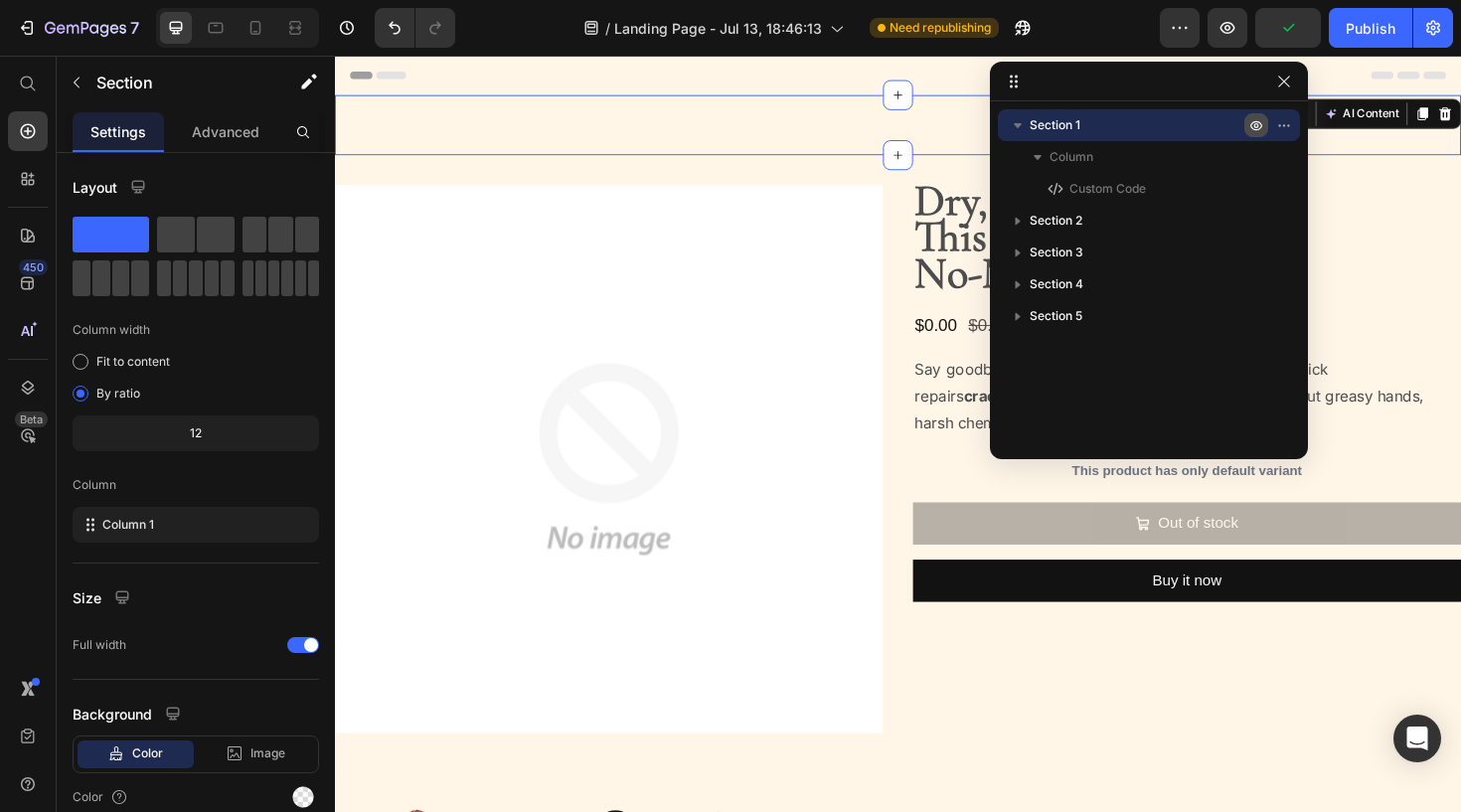 click 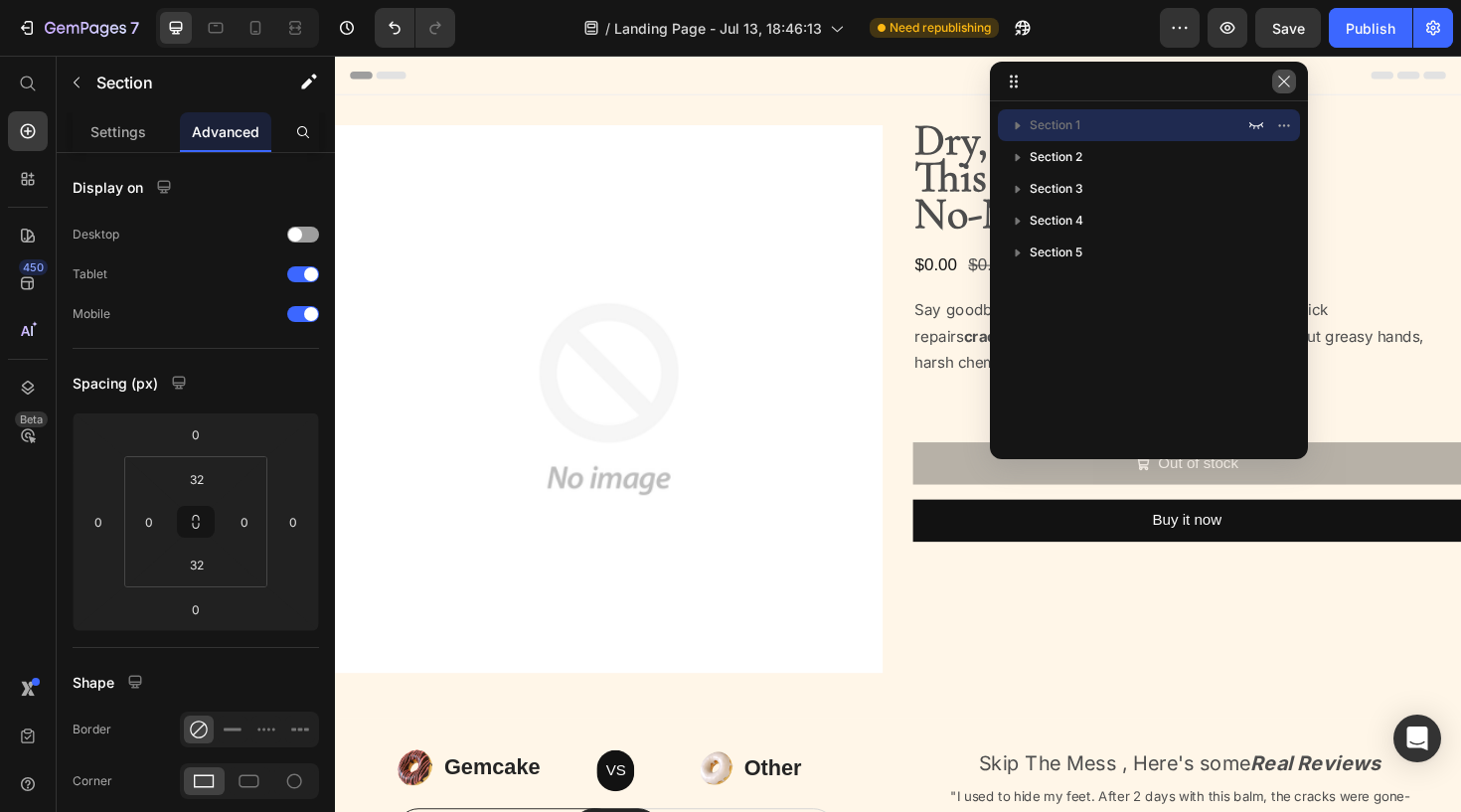 click 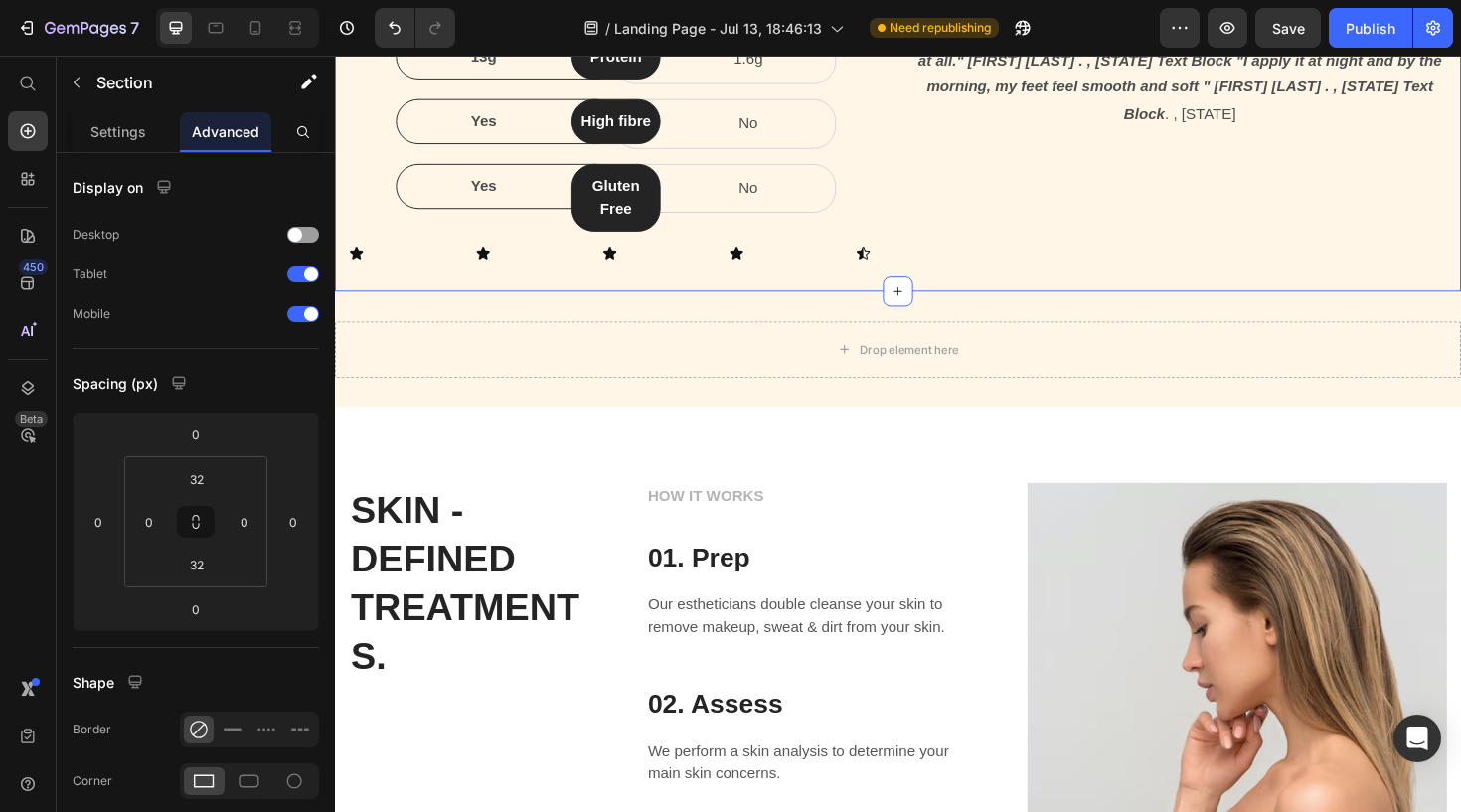 scroll, scrollTop: 962, scrollLeft: 0, axis: vertical 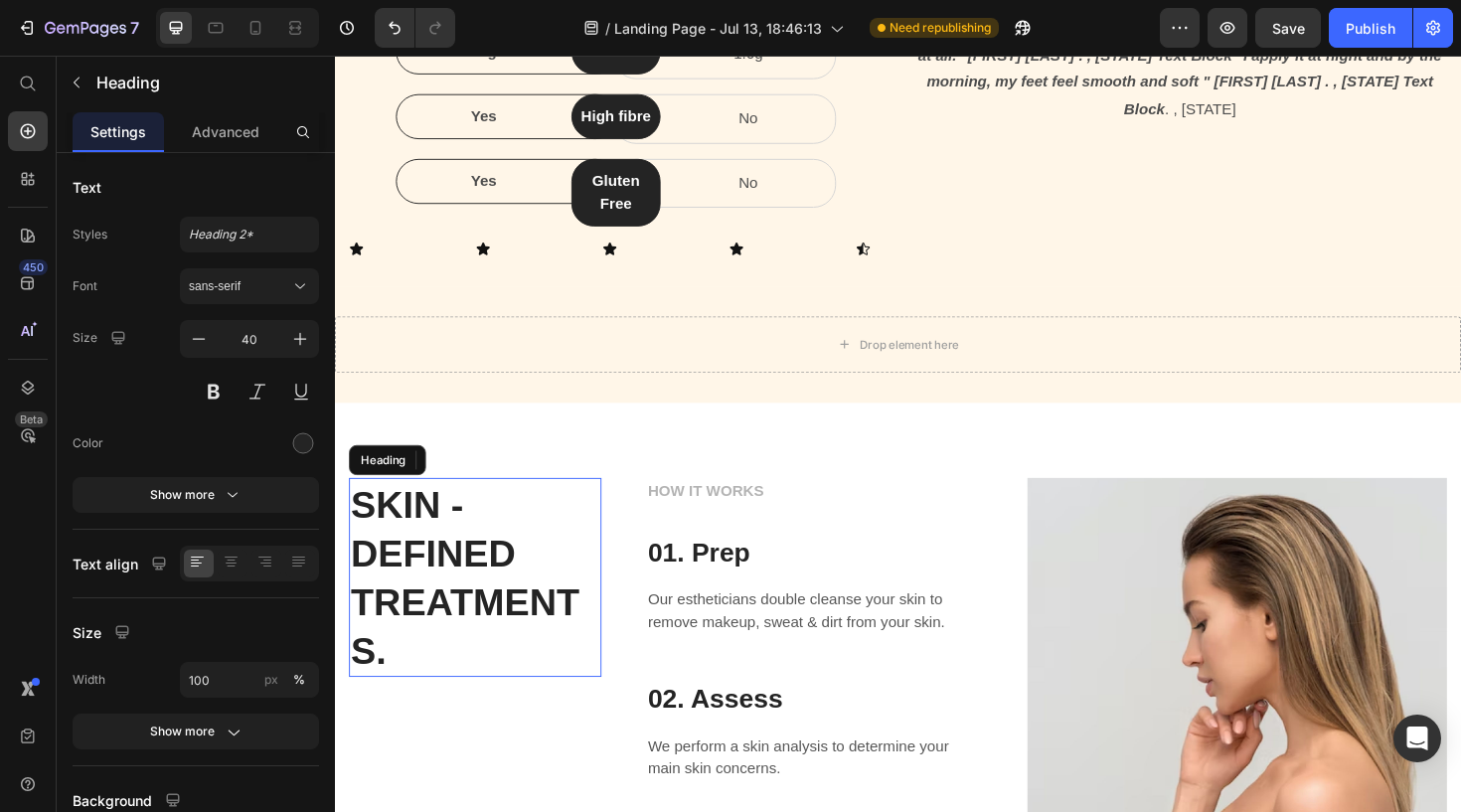 click on "SKIN -  DEFINED  TREATMENTS." at bounding box center (483, 607) 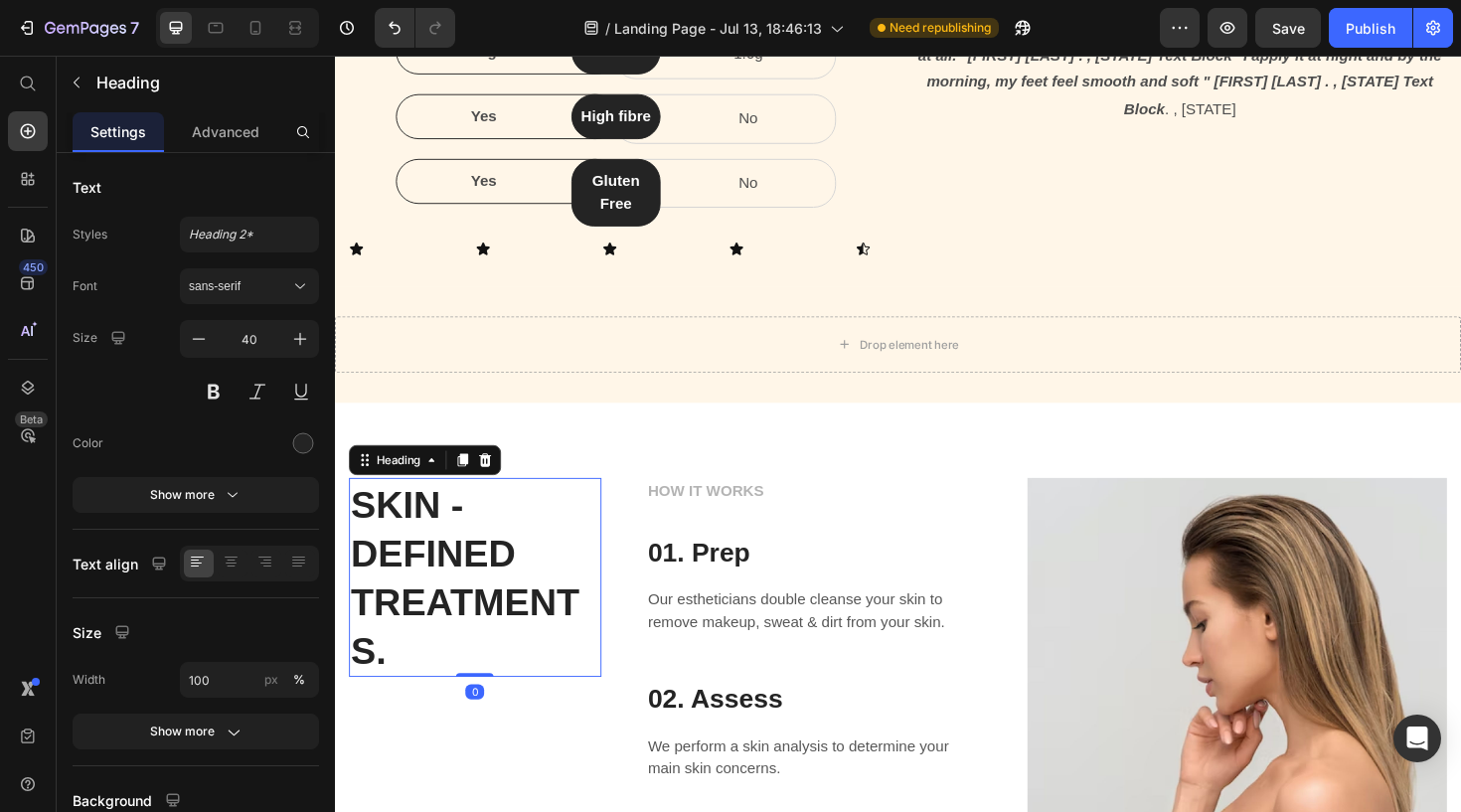 click on "SKIN -  DEFINED  TREATMENTS." at bounding box center (483, 607) 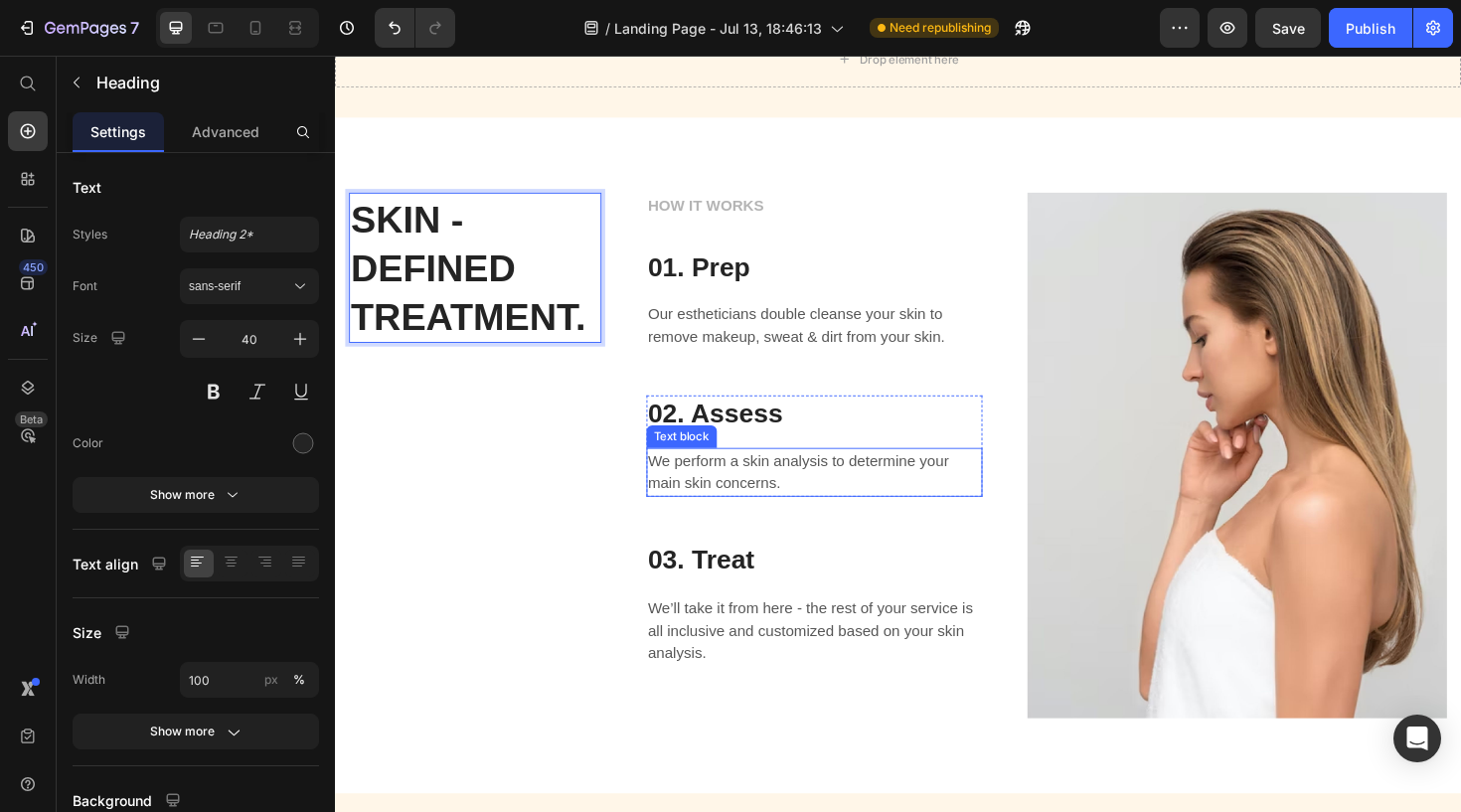scroll, scrollTop: 1312, scrollLeft: 0, axis: vertical 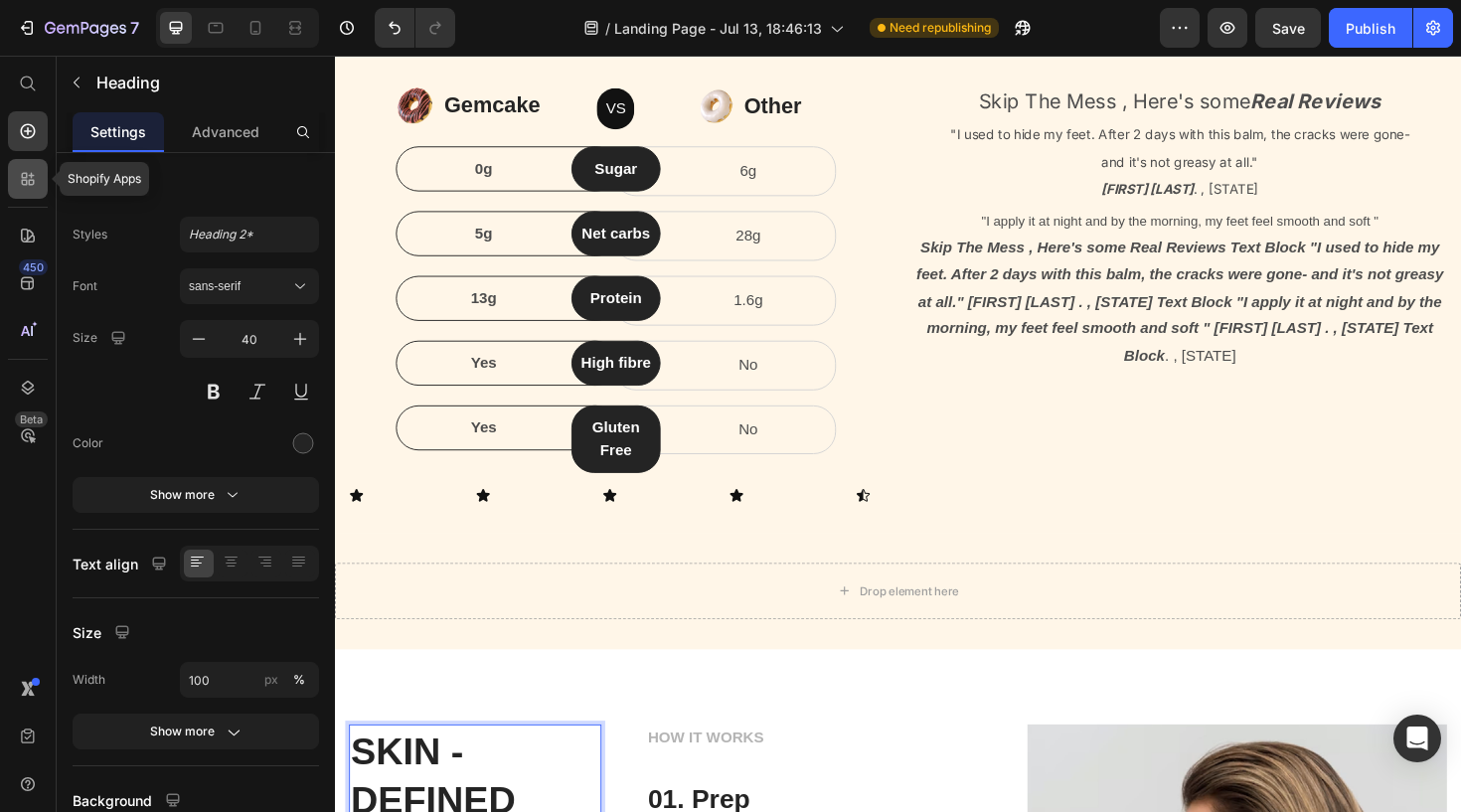 click 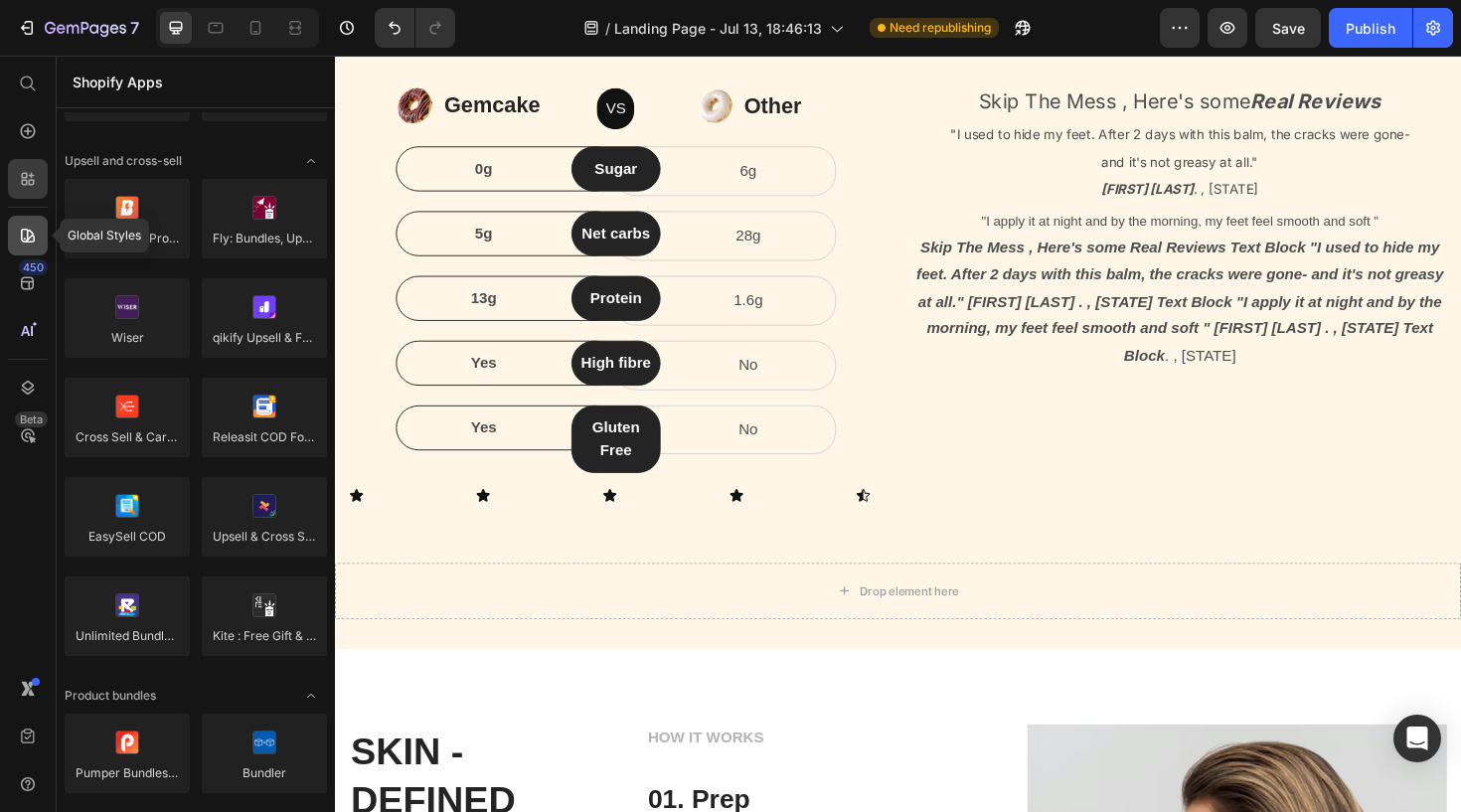 click 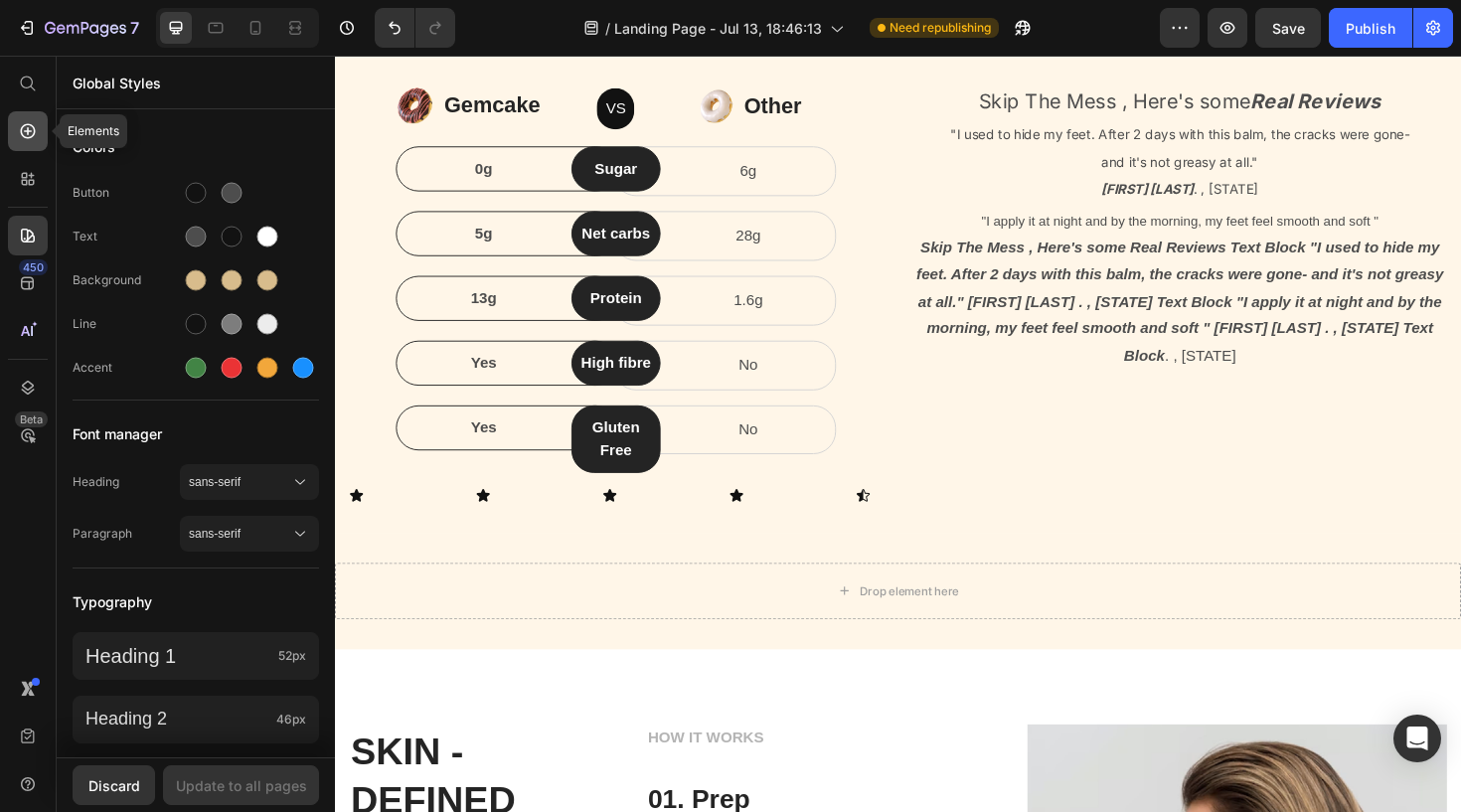 click 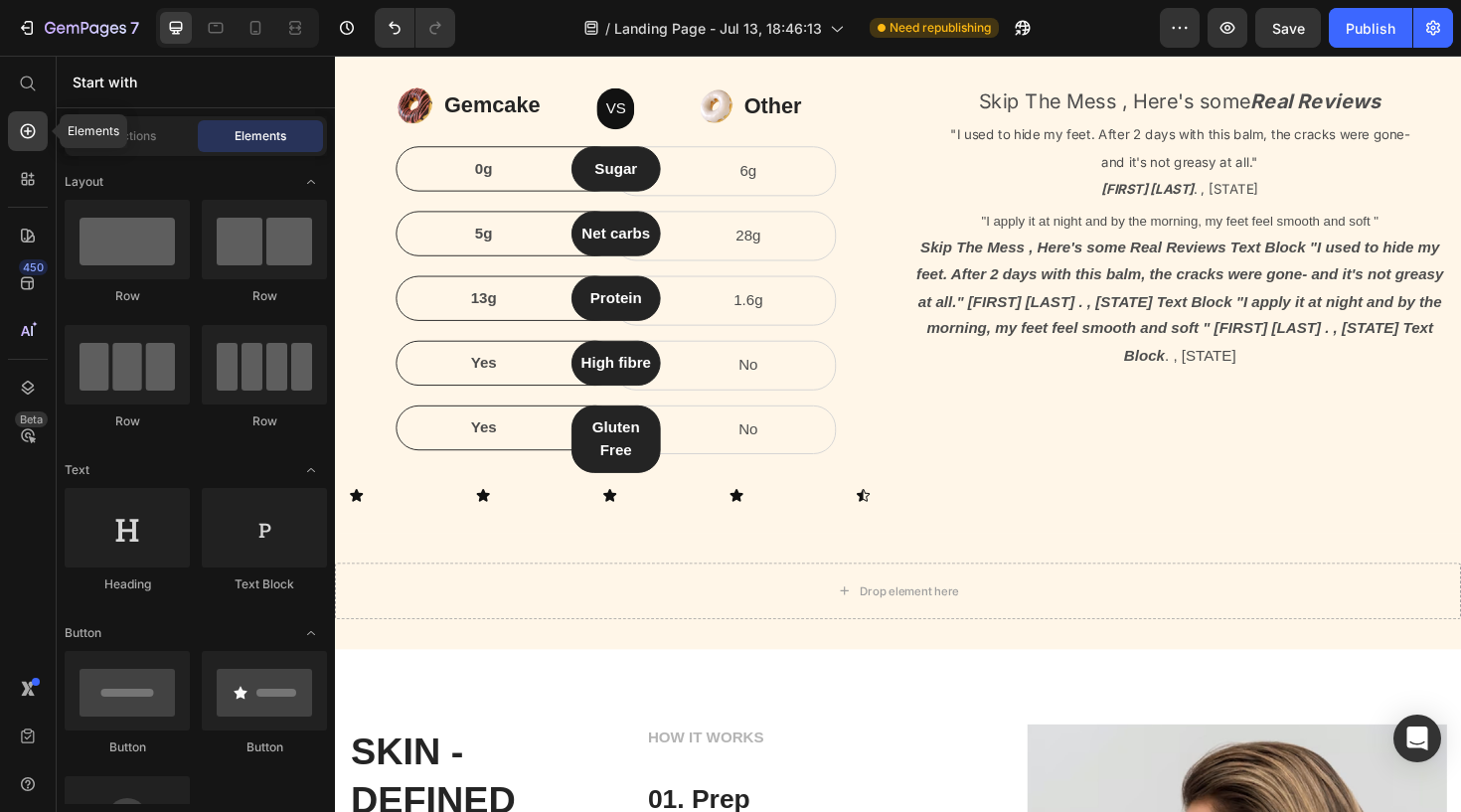 scroll, scrollTop: 810, scrollLeft: 0, axis: vertical 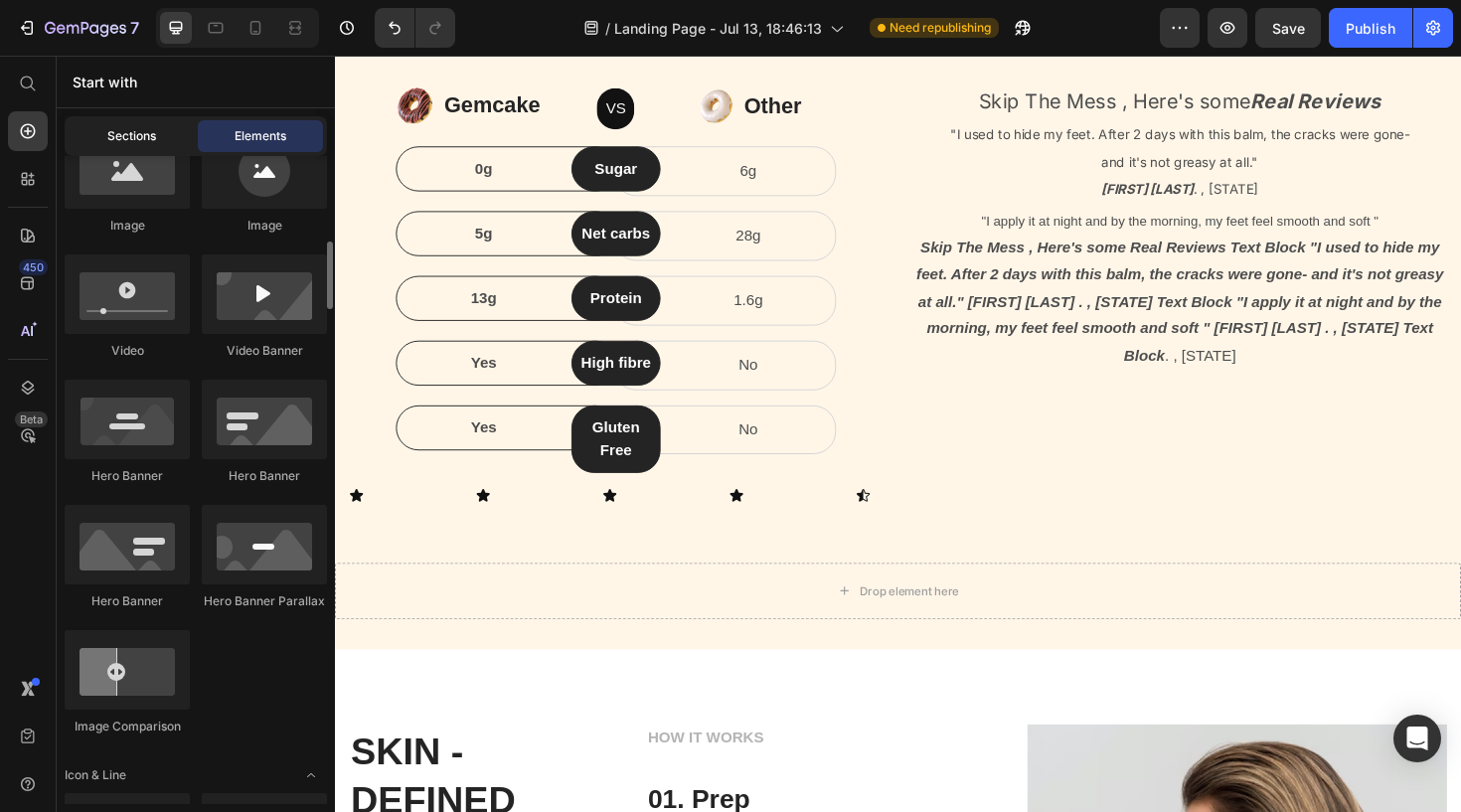 click on "Sections" 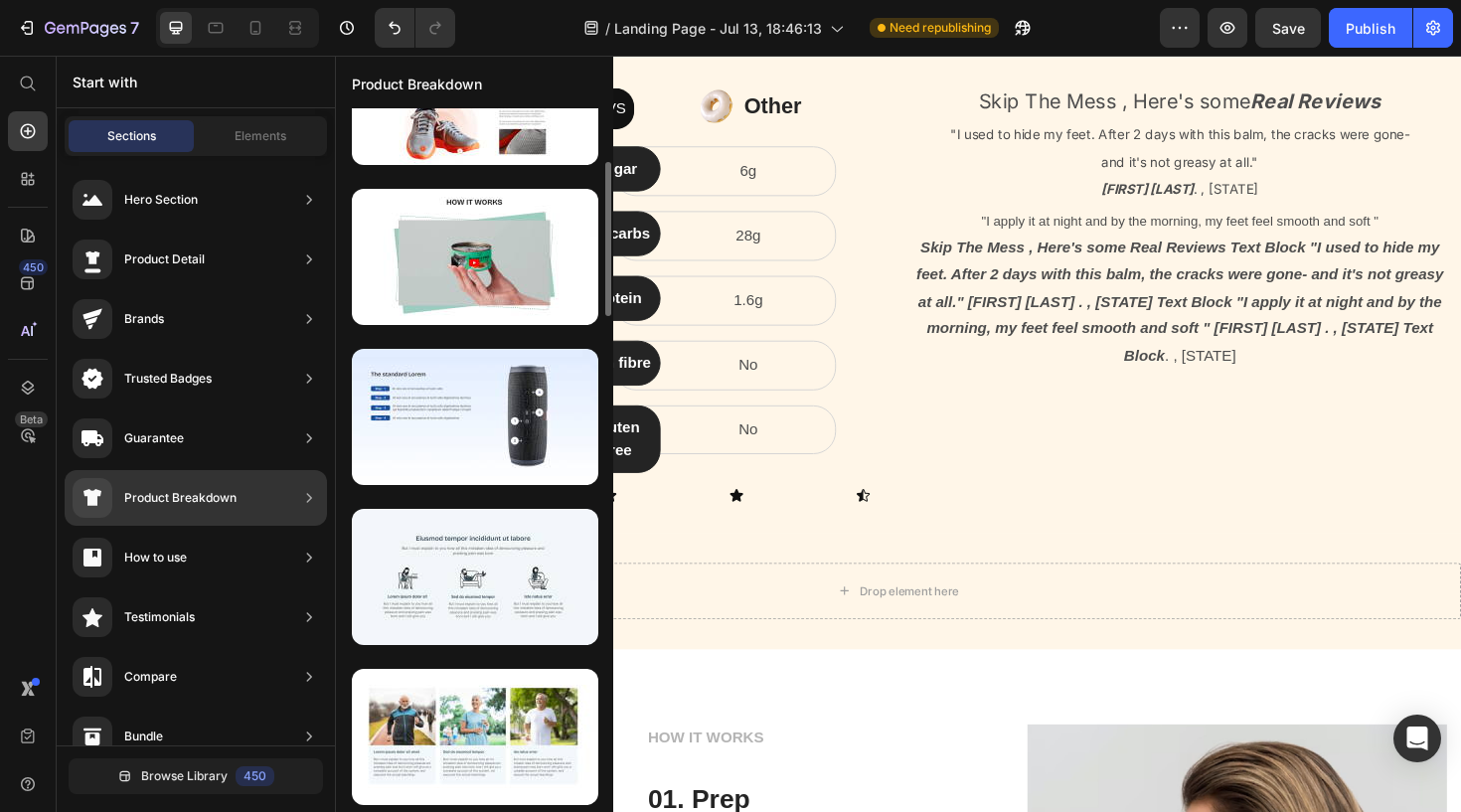 scroll, scrollTop: 0, scrollLeft: 0, axis: both 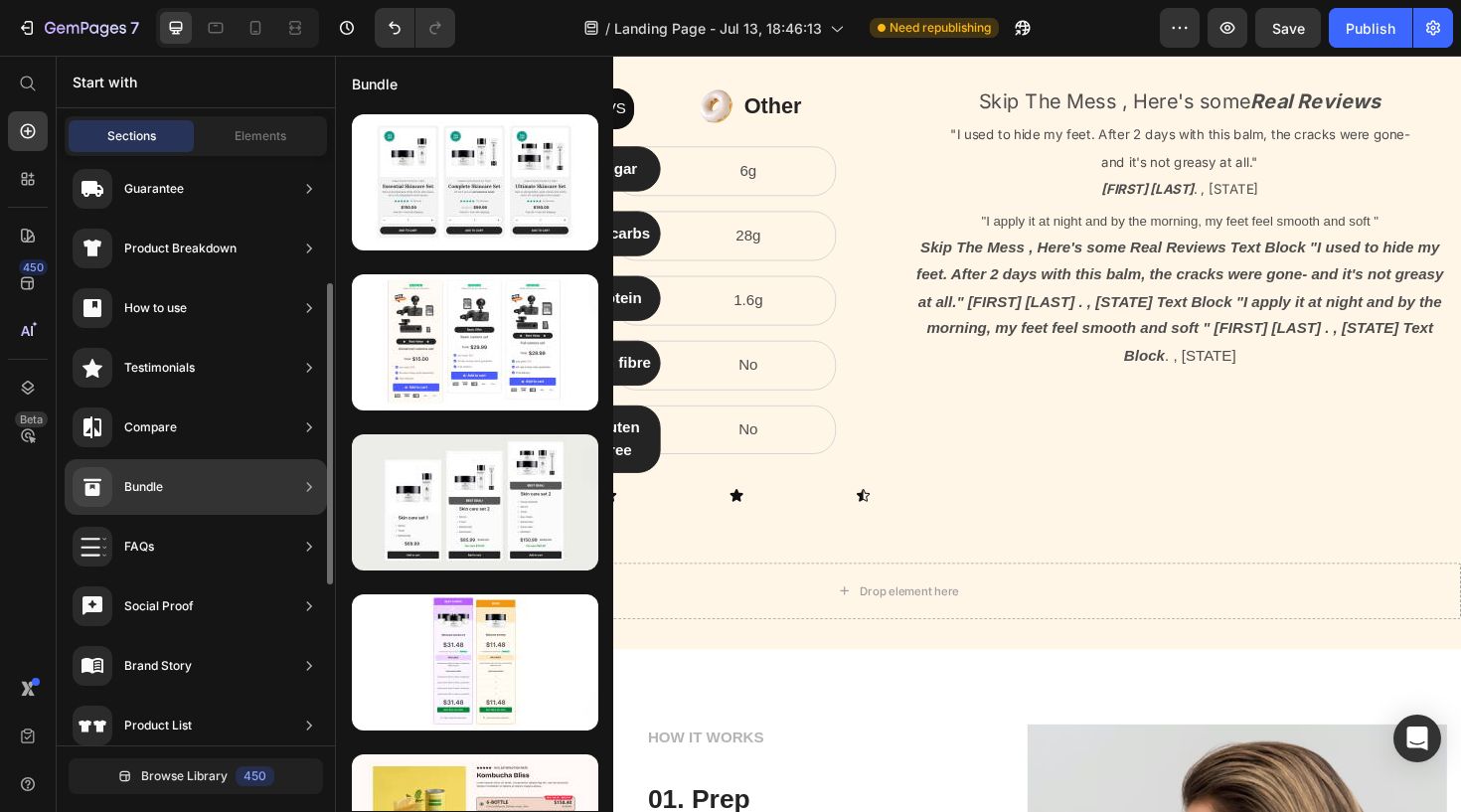 click on "Bundle" 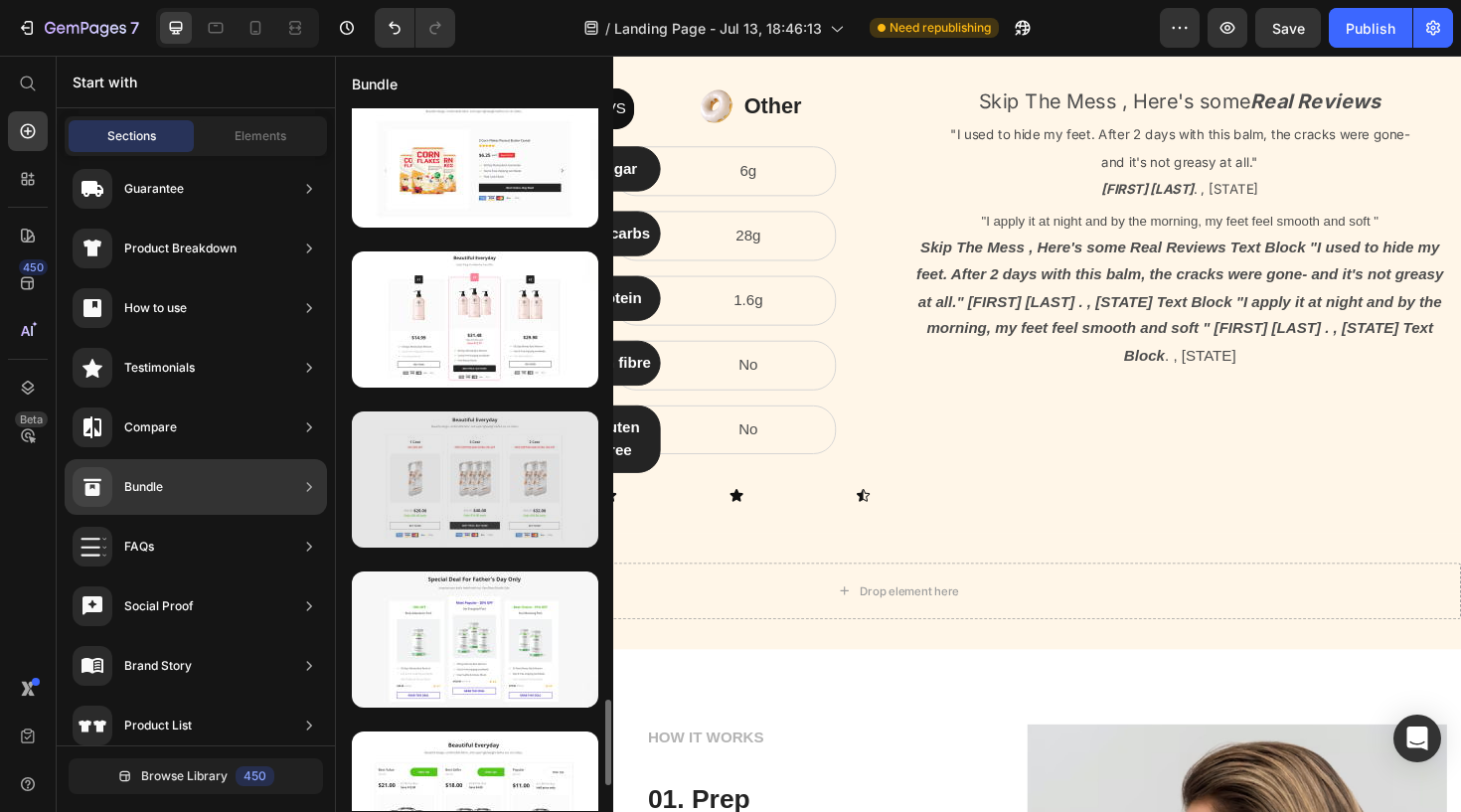 scroll, scrollTop: 4820, scrollLeft: 0, axis: vertical 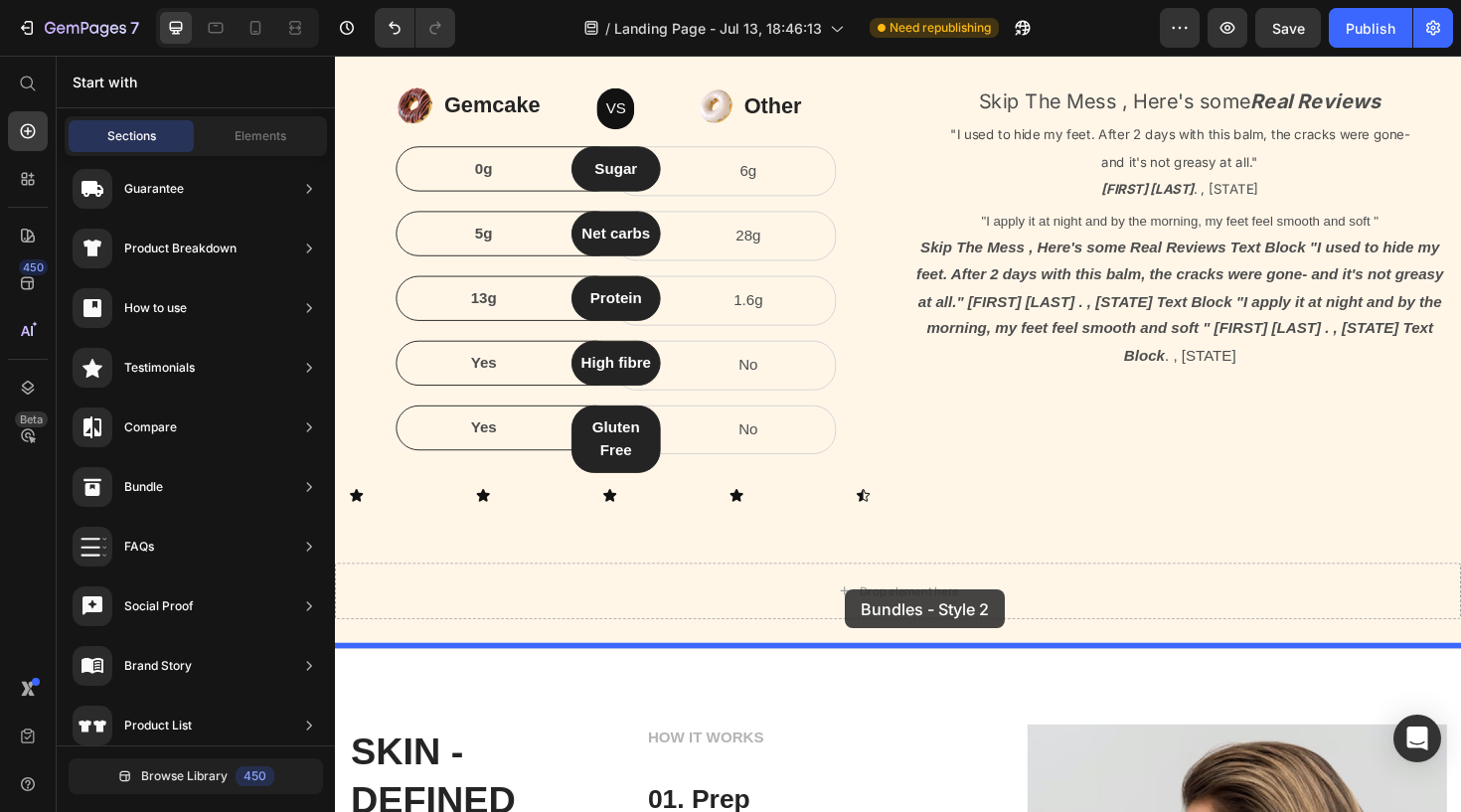 drag, startPoint x: 841, startPoint y: 366, endPoint x: 875, endPoint y: 621, distance: 257.25668 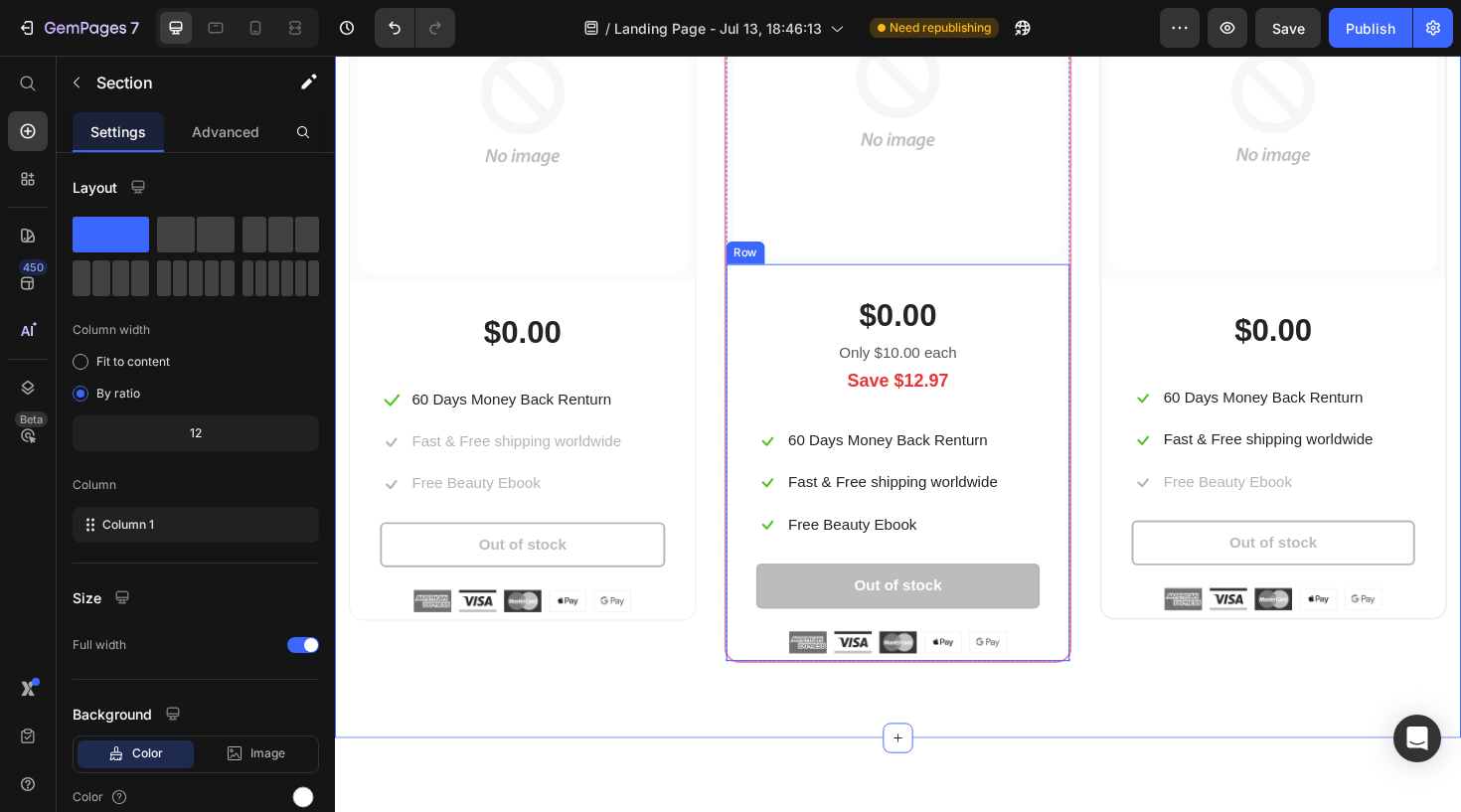 scroll, scrollTop: 1721, scrollLeft: 0, axis: vertical 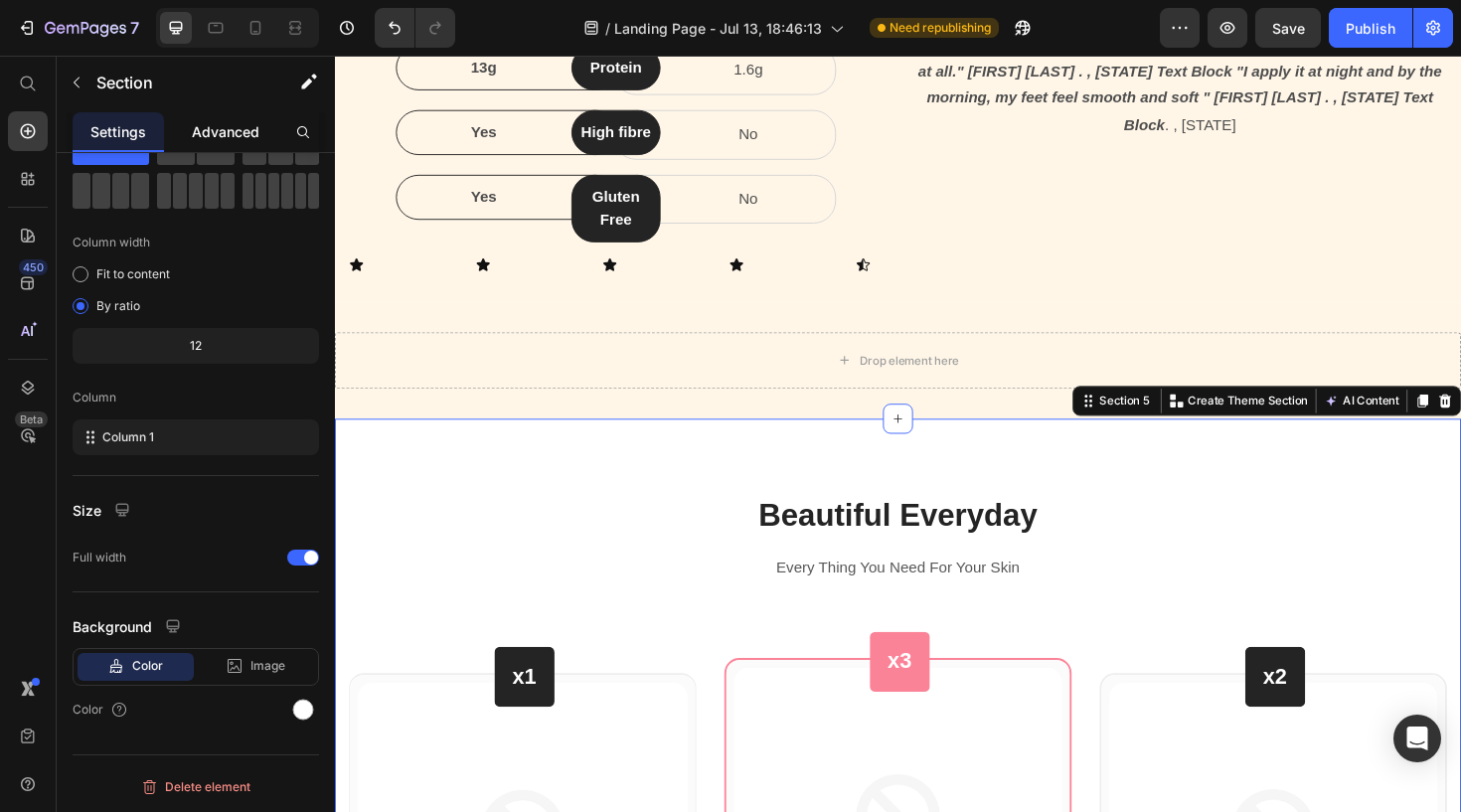 click on "Advanced" at bounding box center (226, 131) 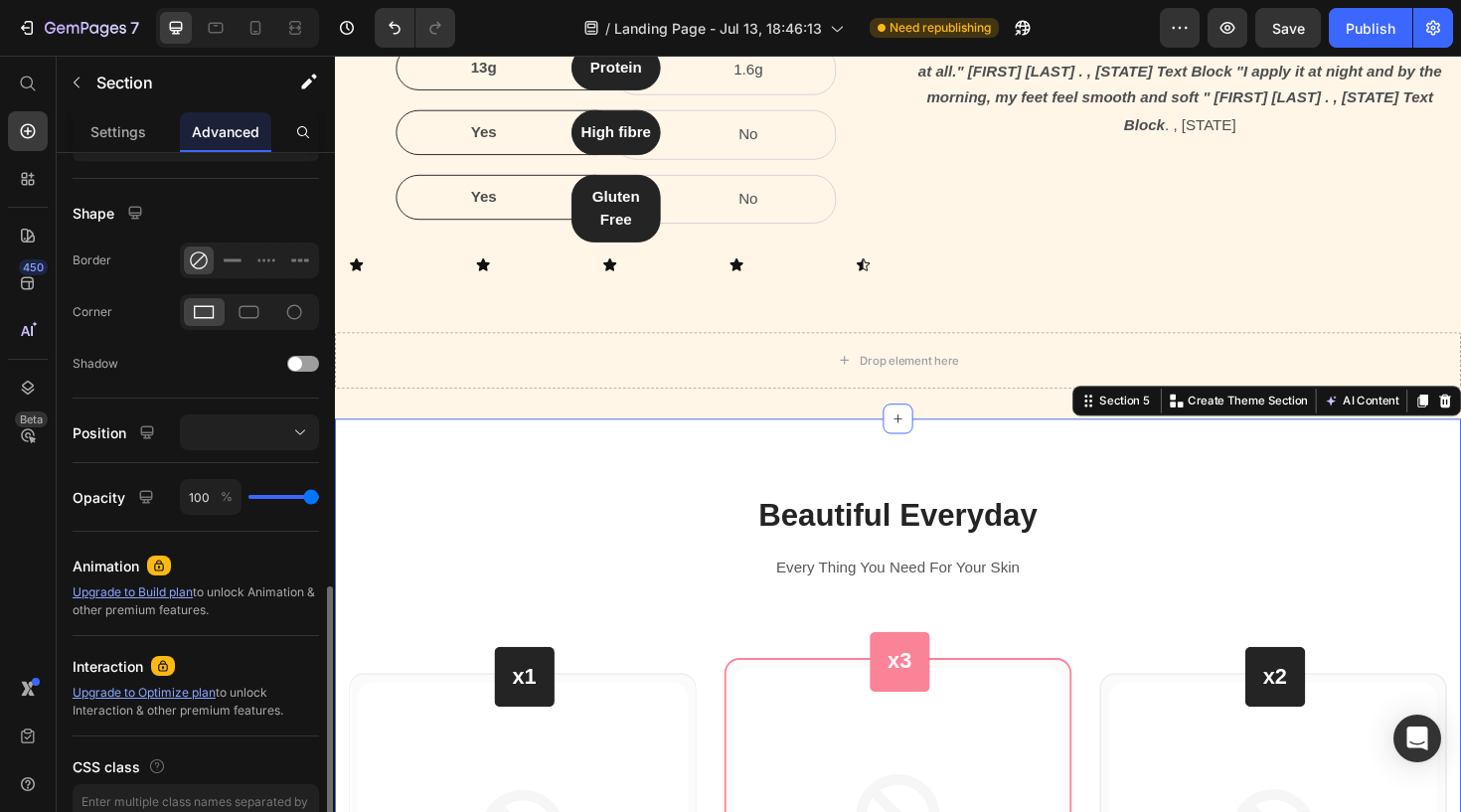 scroll, scrollTop: 581, scrollLeft: 0, axis: vertical 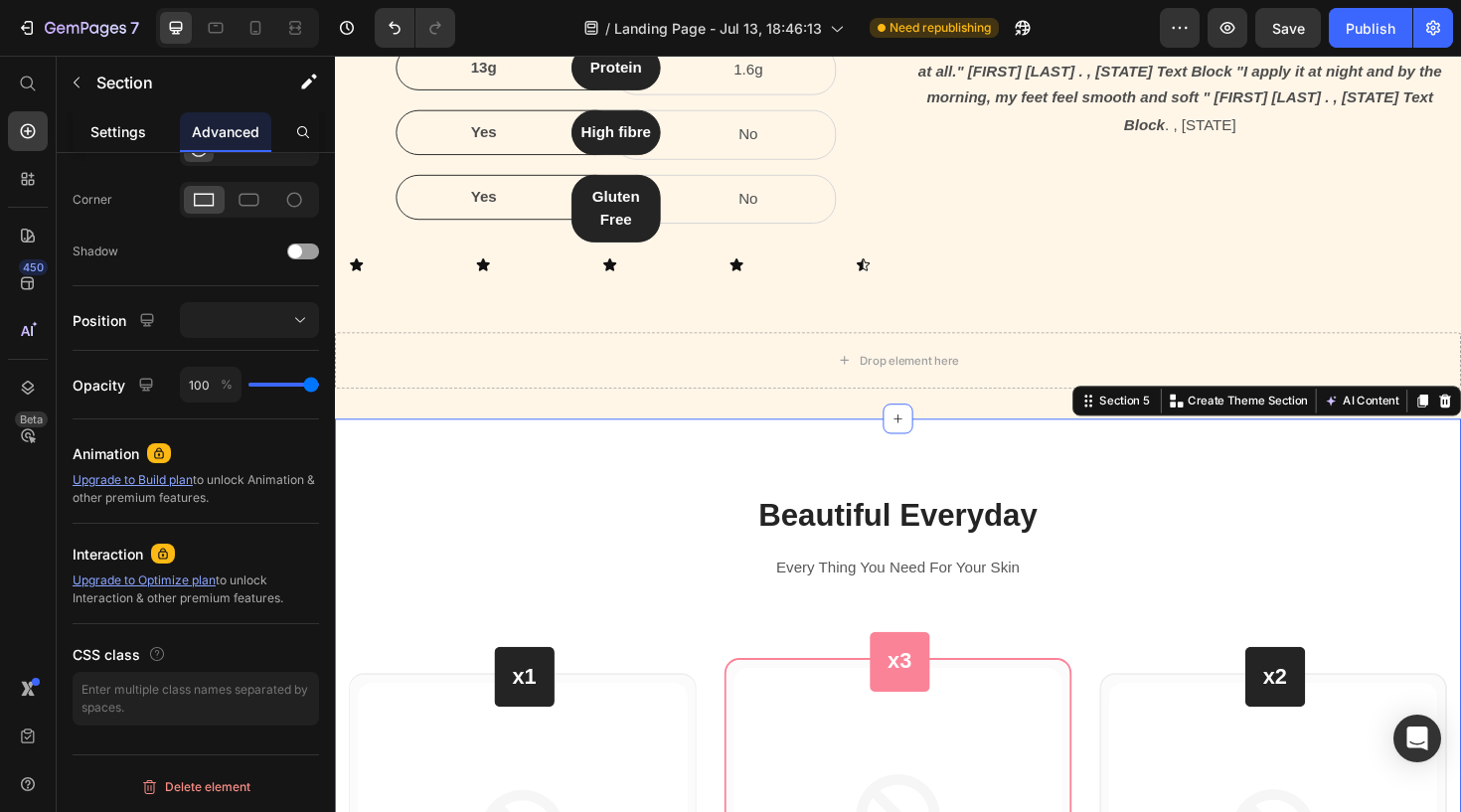 click on "Settings" at bounding box center [118, 131] 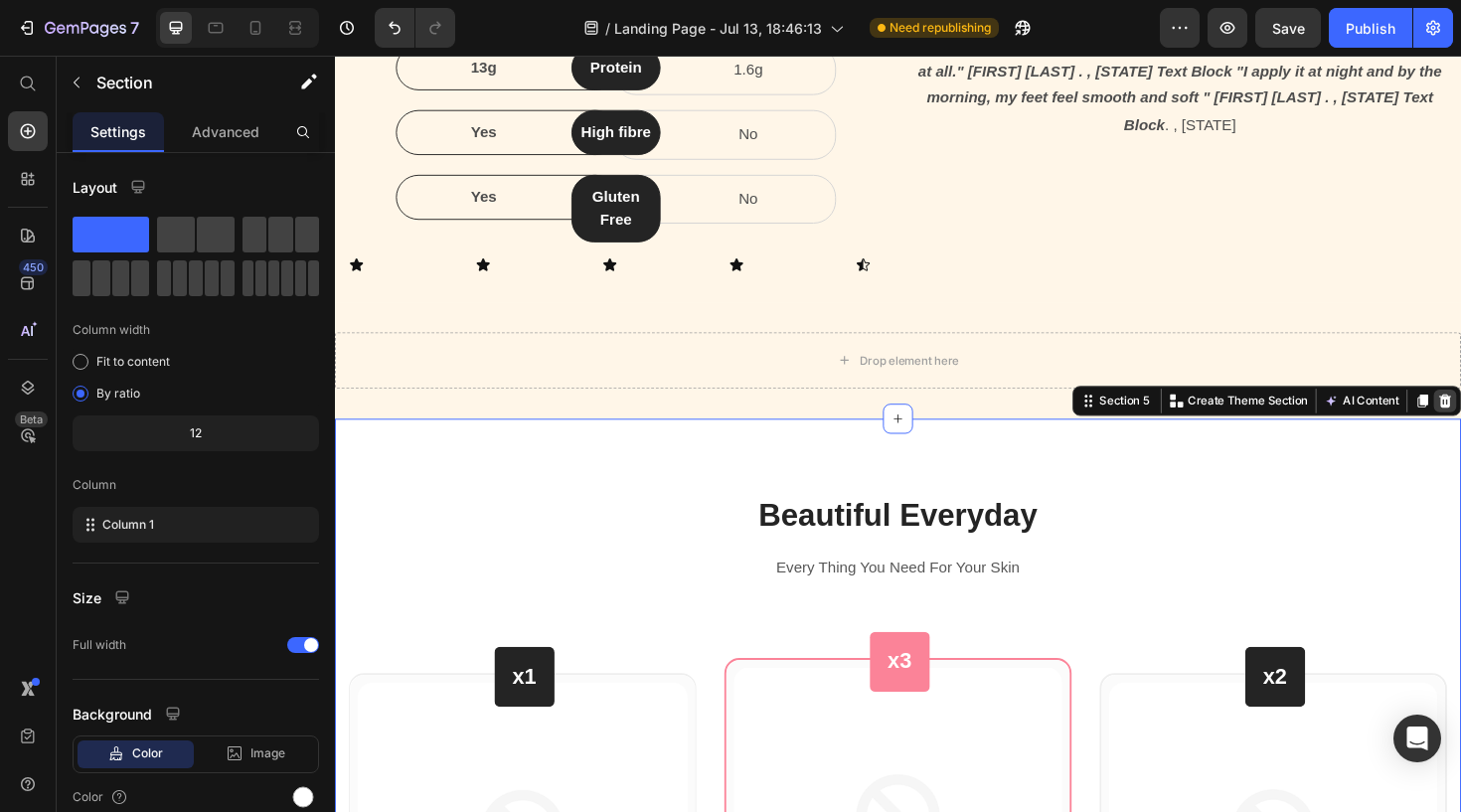 click 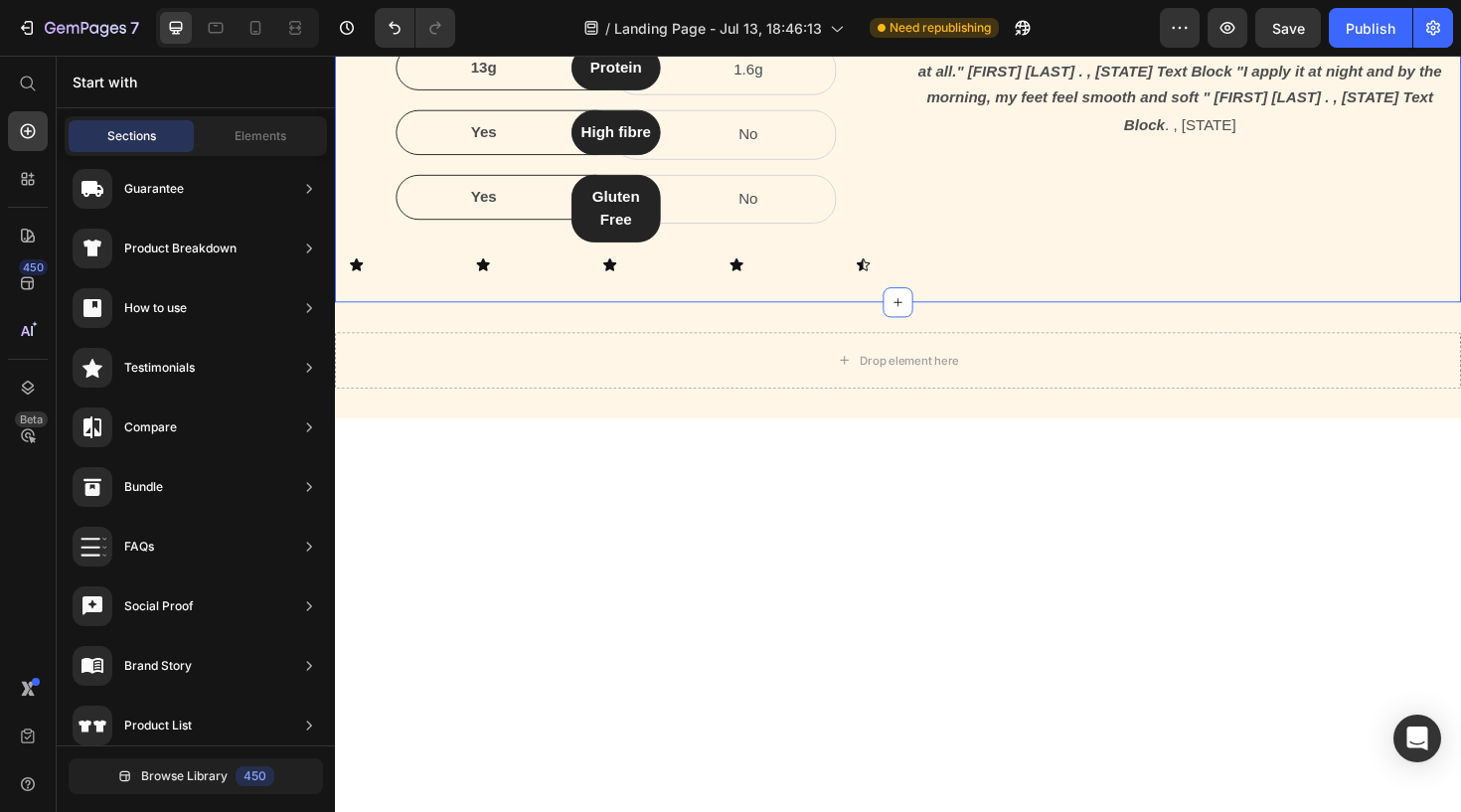 click on "Image Gemcake Text block Icon List VS Text block Row Image Other Text block Icon List Row 0g Text block Row Sugar Text block Row 6g Text block Row Row 5g Text block Row Net carbs Text block Row 28g Text block Row Row 13g Text block Row Protein Text block Row 1.6g Text block Row Row Yes Text block Row High fibre Text block Row No Text block Row Row Yes Text block Row Gluten Free Text block Row No Text block Row Row Icon Icon Icon Icon Icon Icon List Row Skip The Mess , Here's some  Real Reviews Text Block "I used to hide my feet. After 2 days with this balm, the cracks were gone- and it's not greasy at all." [FIRST] [LAST] . , [STATE] Text Block "I apply it at night and by the morning, my feet feel smooth and soft " [FIRST] [LAST] . , [STATE] Text Block Section 3" at bounding box center (931, 64) 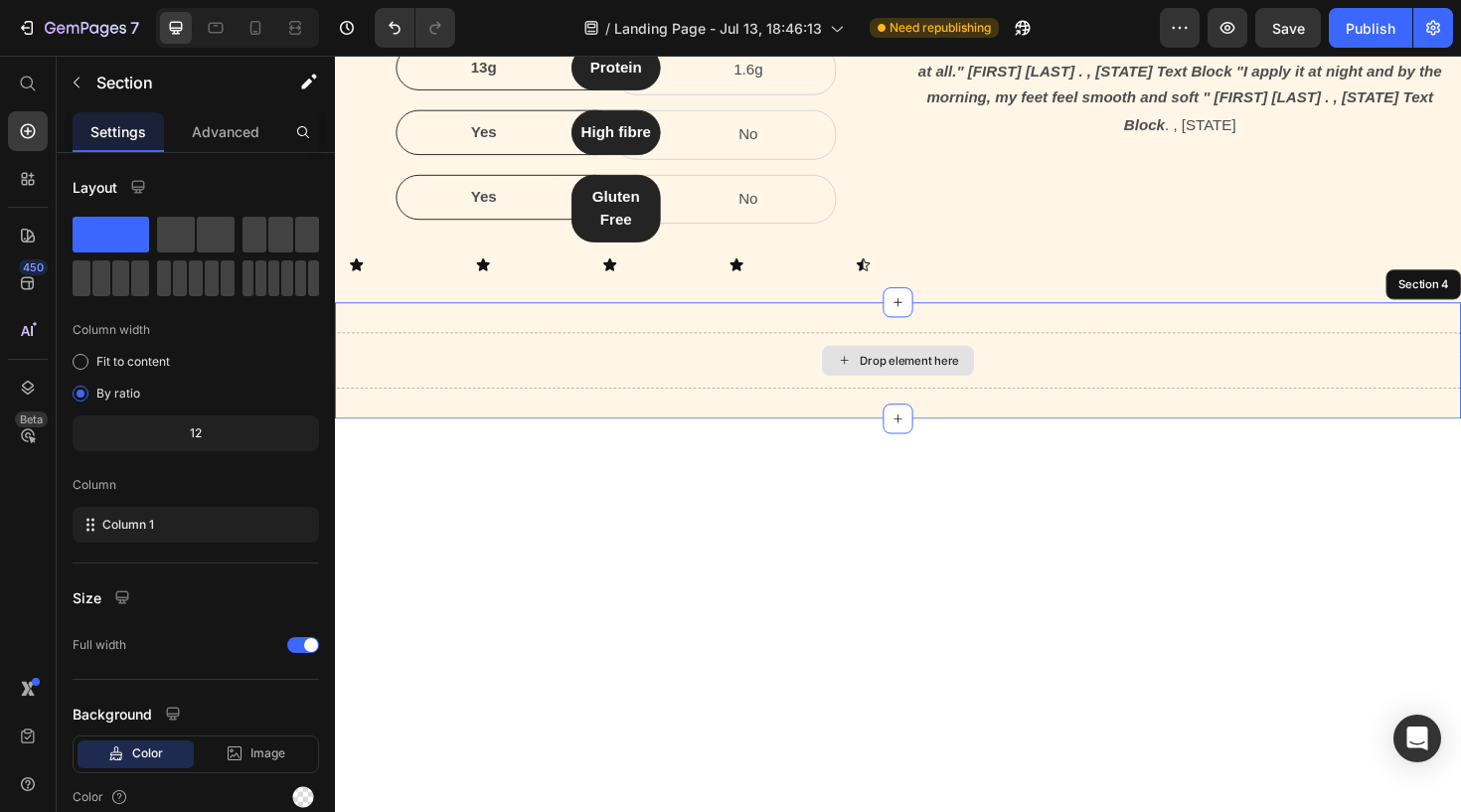 click on "Drop element here" at bounding box center (931, 378) 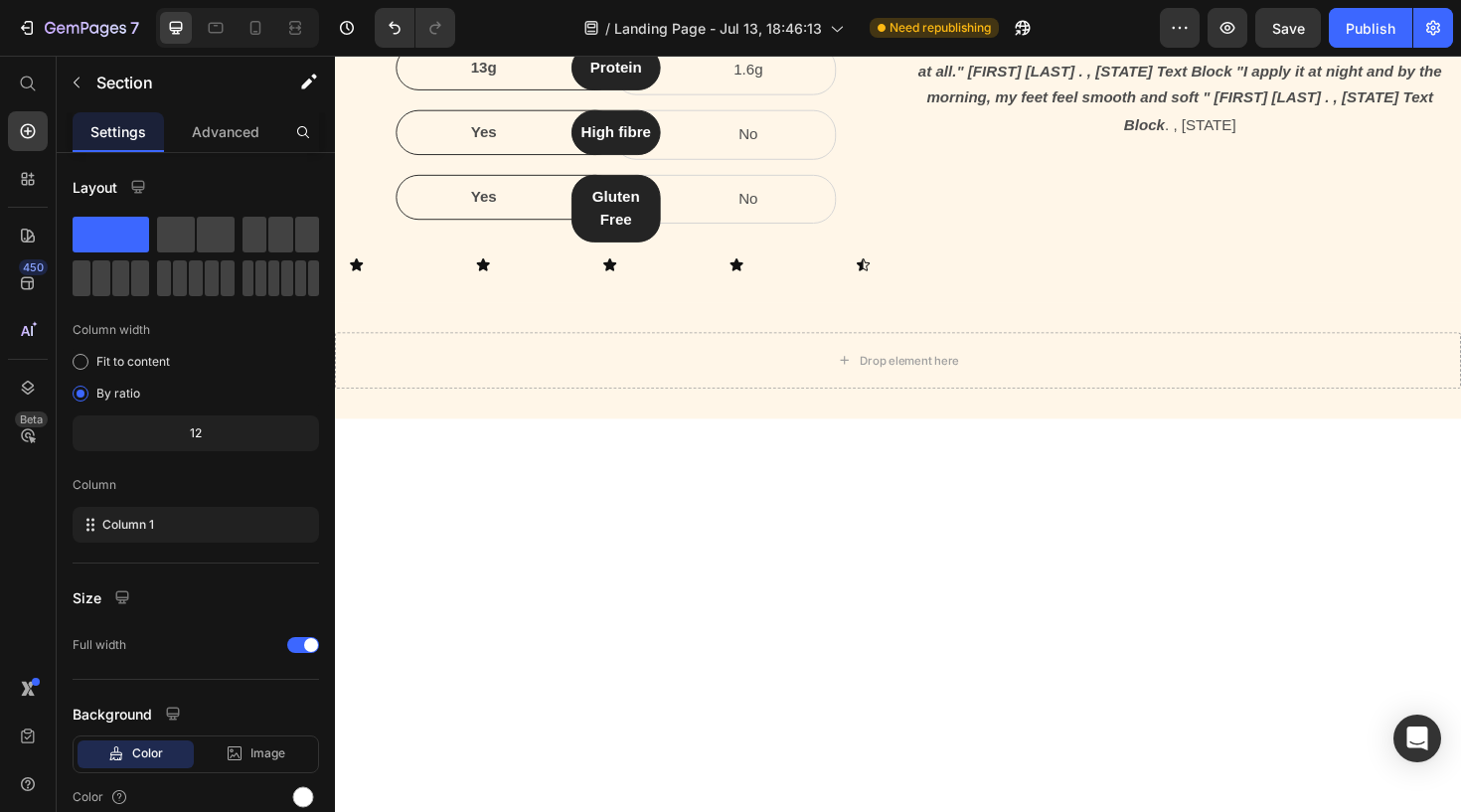 click at bounding box center (931, 797) 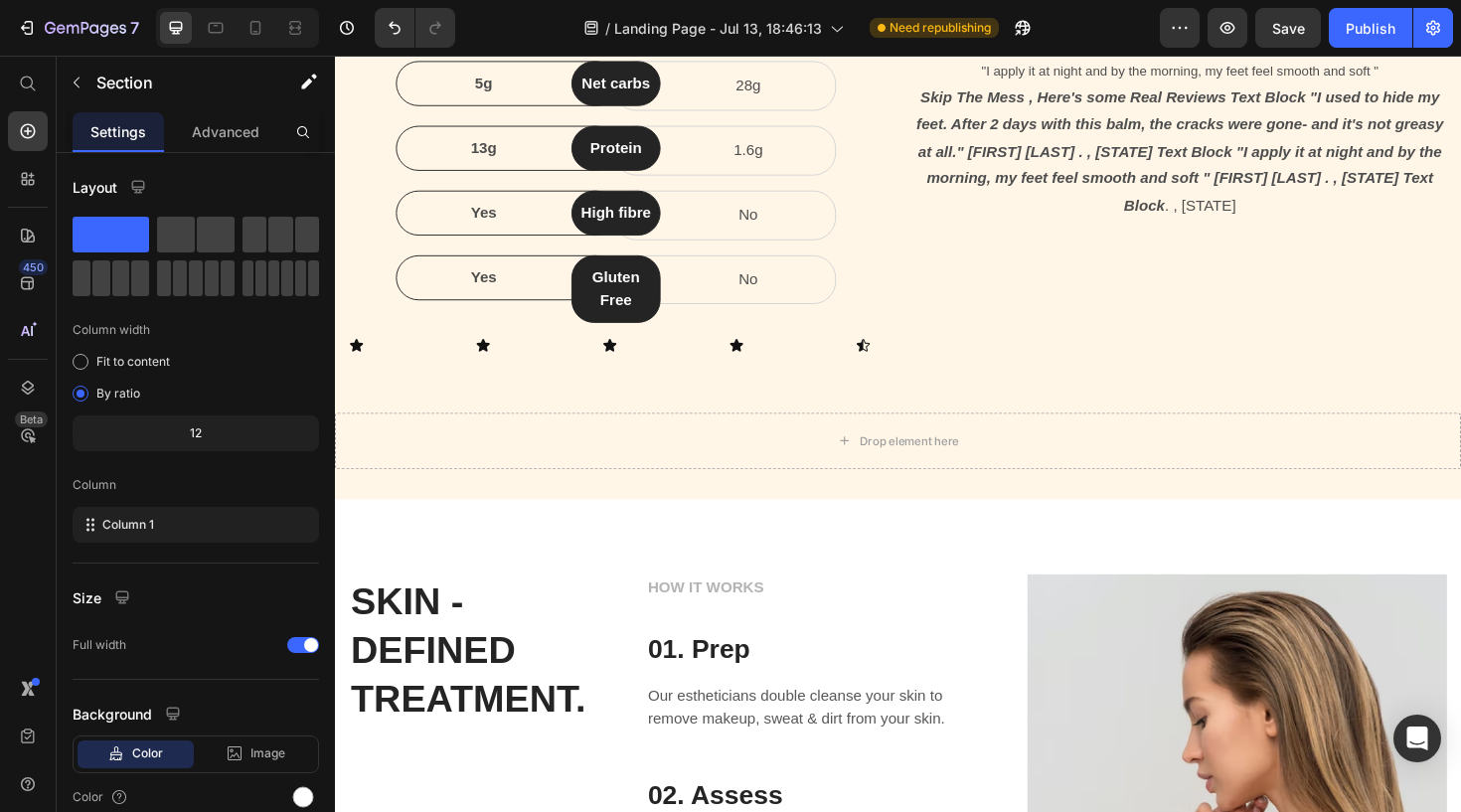 scroll, scrollTop: 729, scrollLeft: 0, axis: vertical 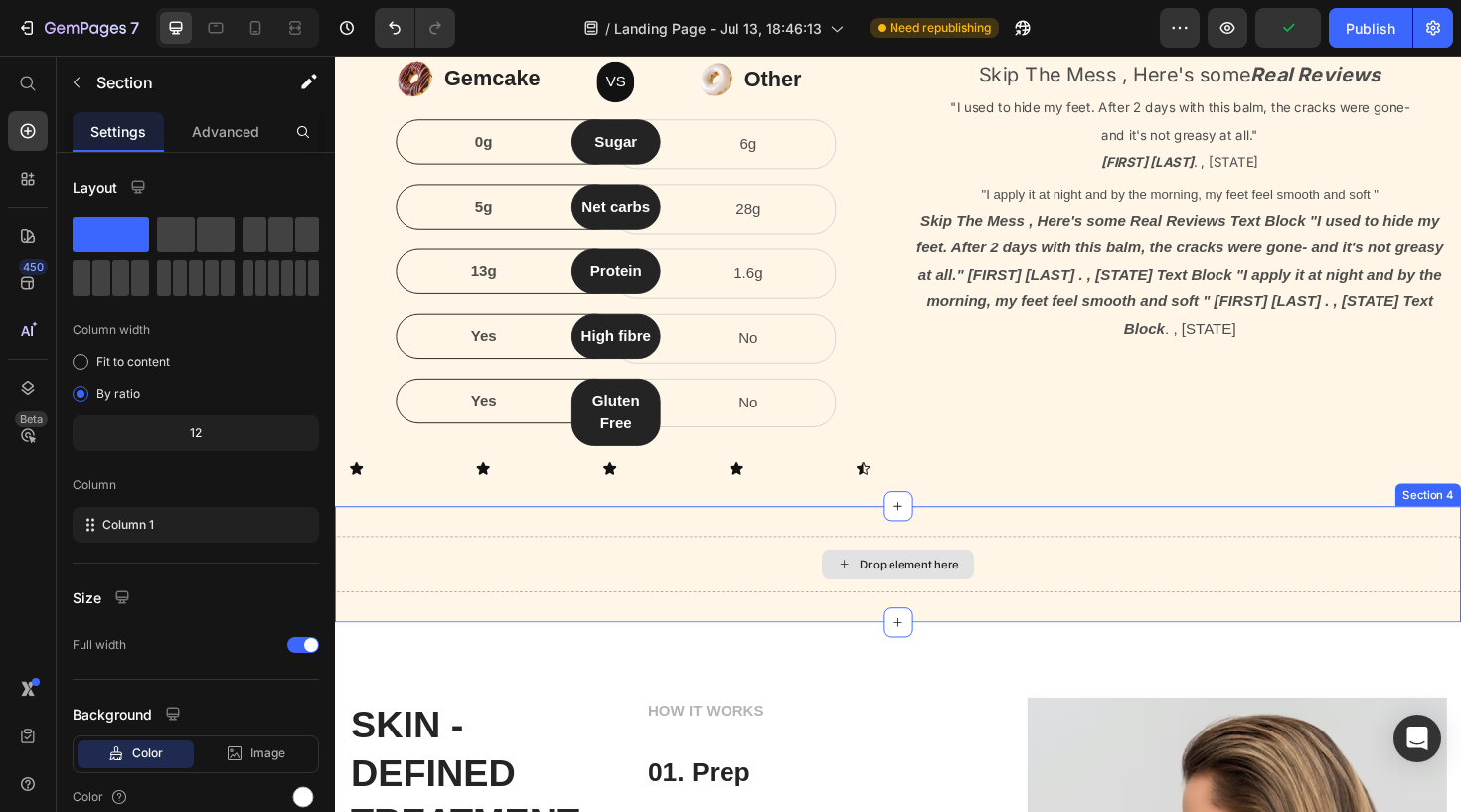 click on "Drop element here" at bounding box center [943, 594] 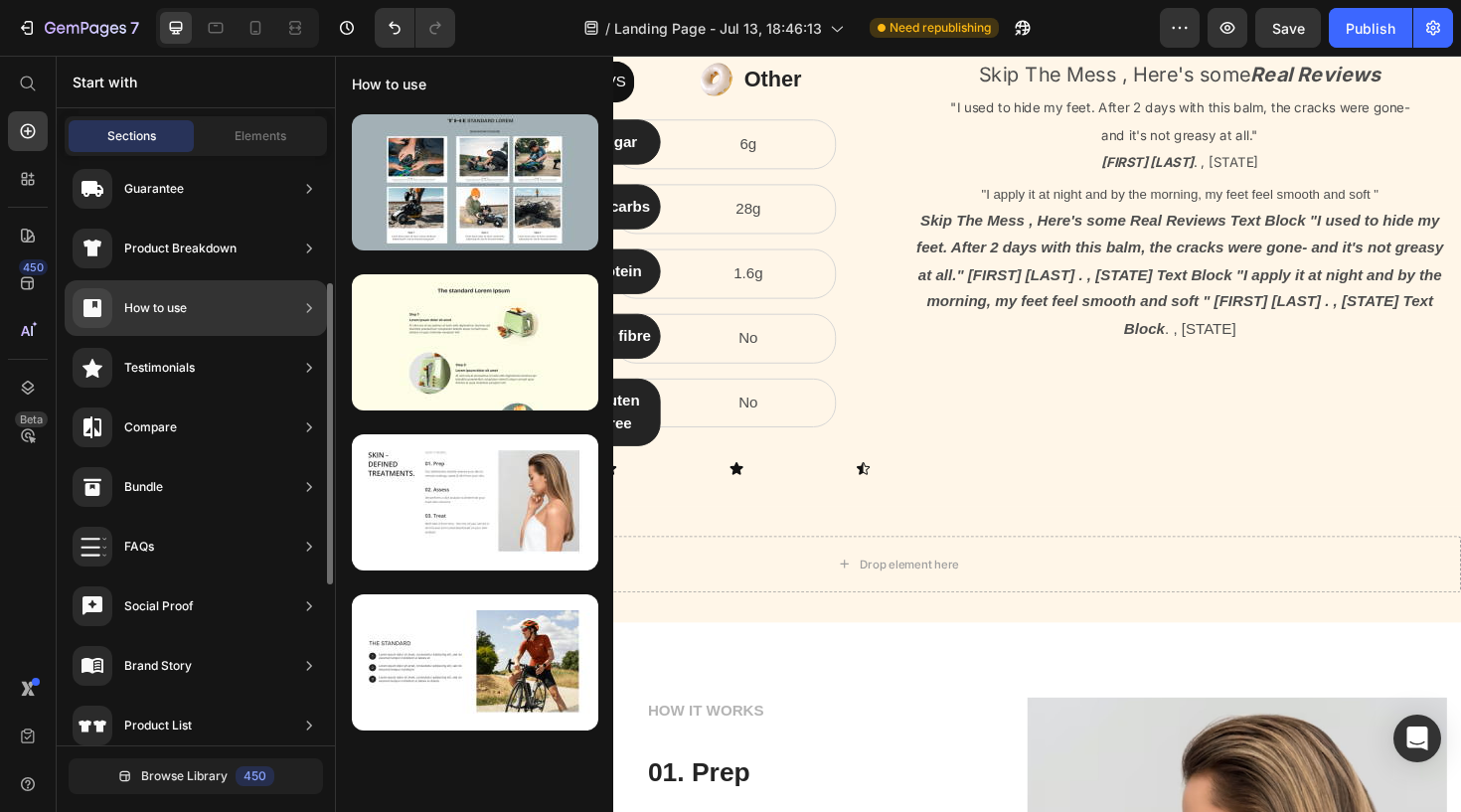scroll, scrollTop: 0, scrollLeft: 0, axis: both 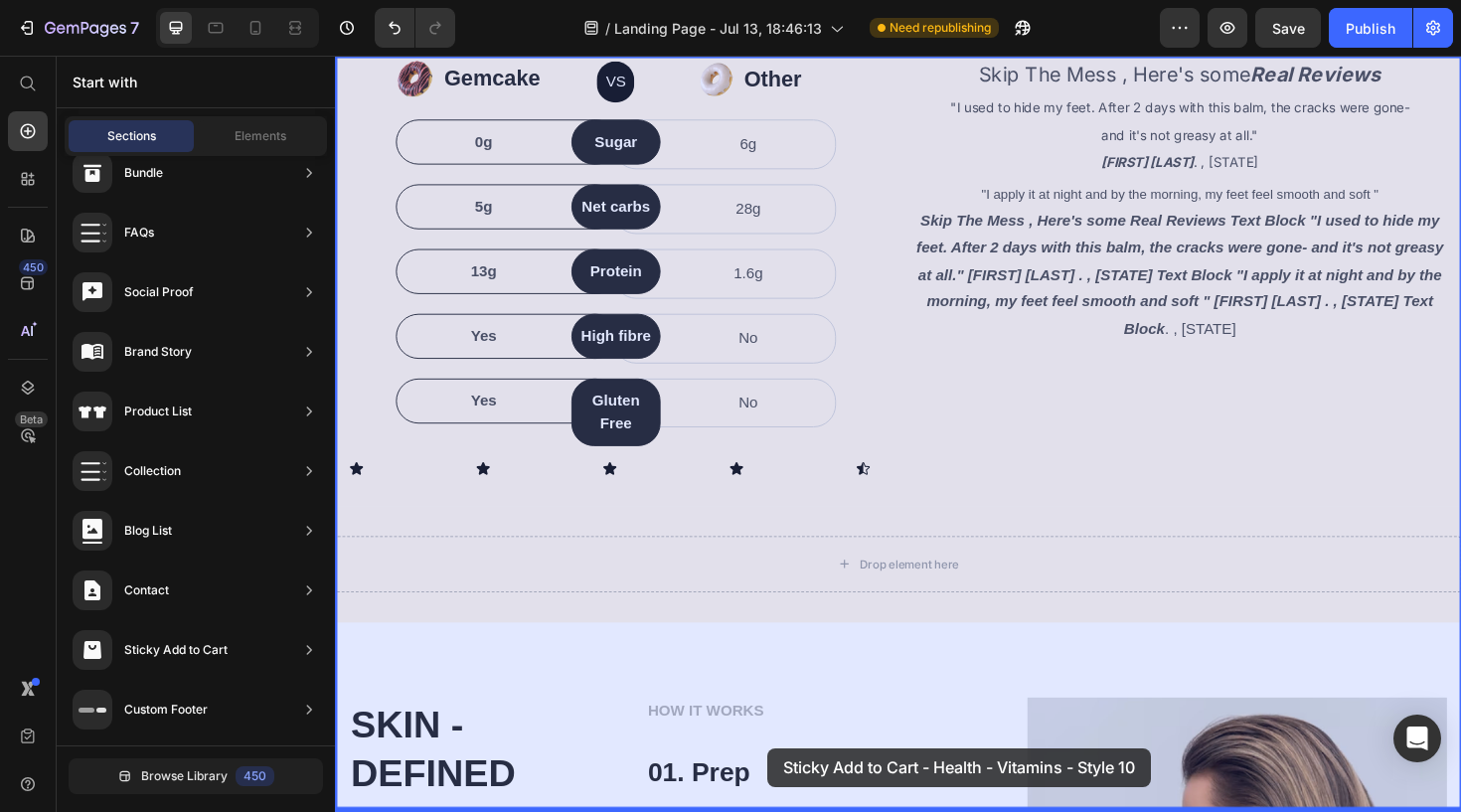 drag, startPoint x: 817, startPoint y: 546, endPoint x: 793, endPoint y: 789, distance: 244.1823 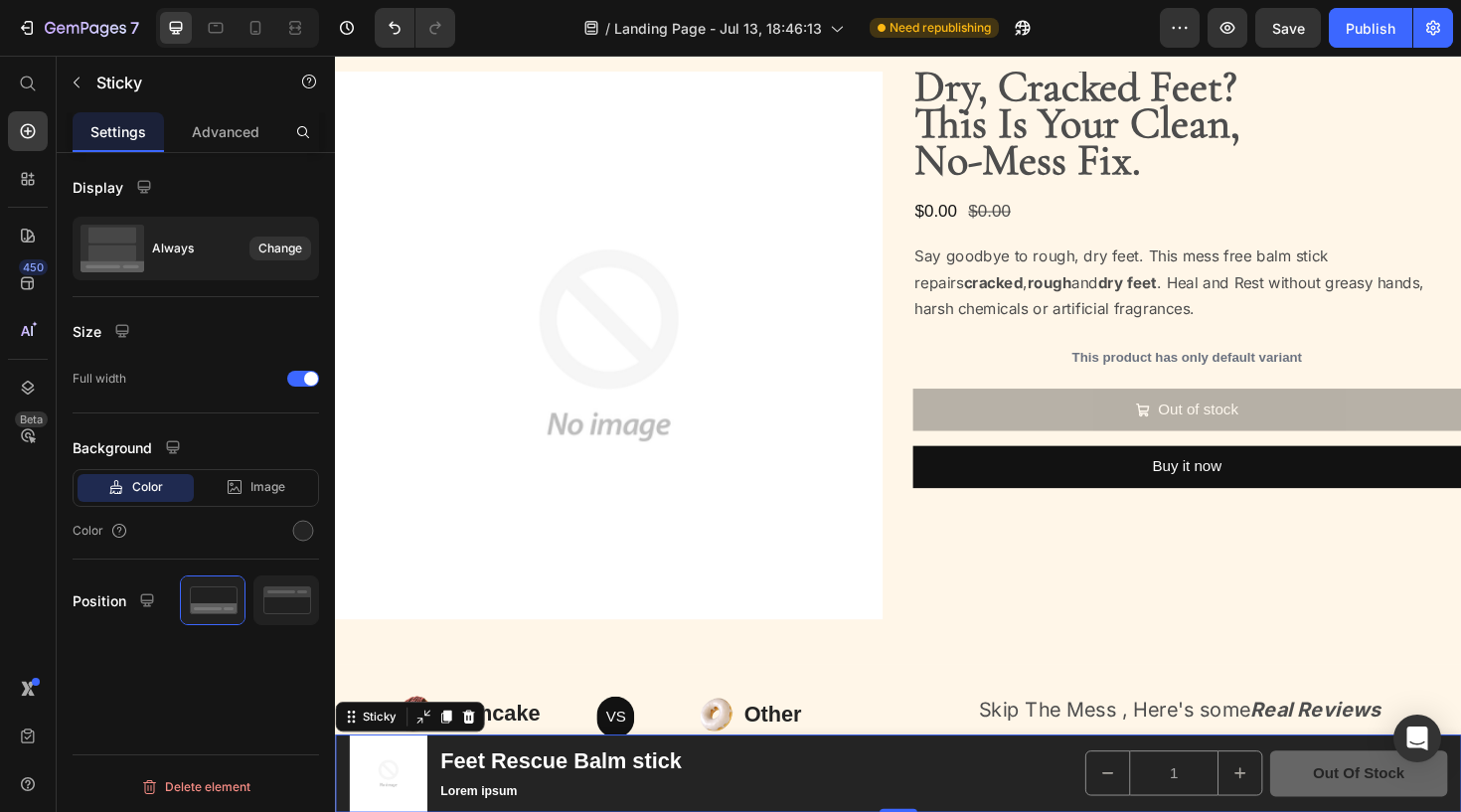 scroll, scrollTop: 54, scrollLeft: 0, axis: vertical 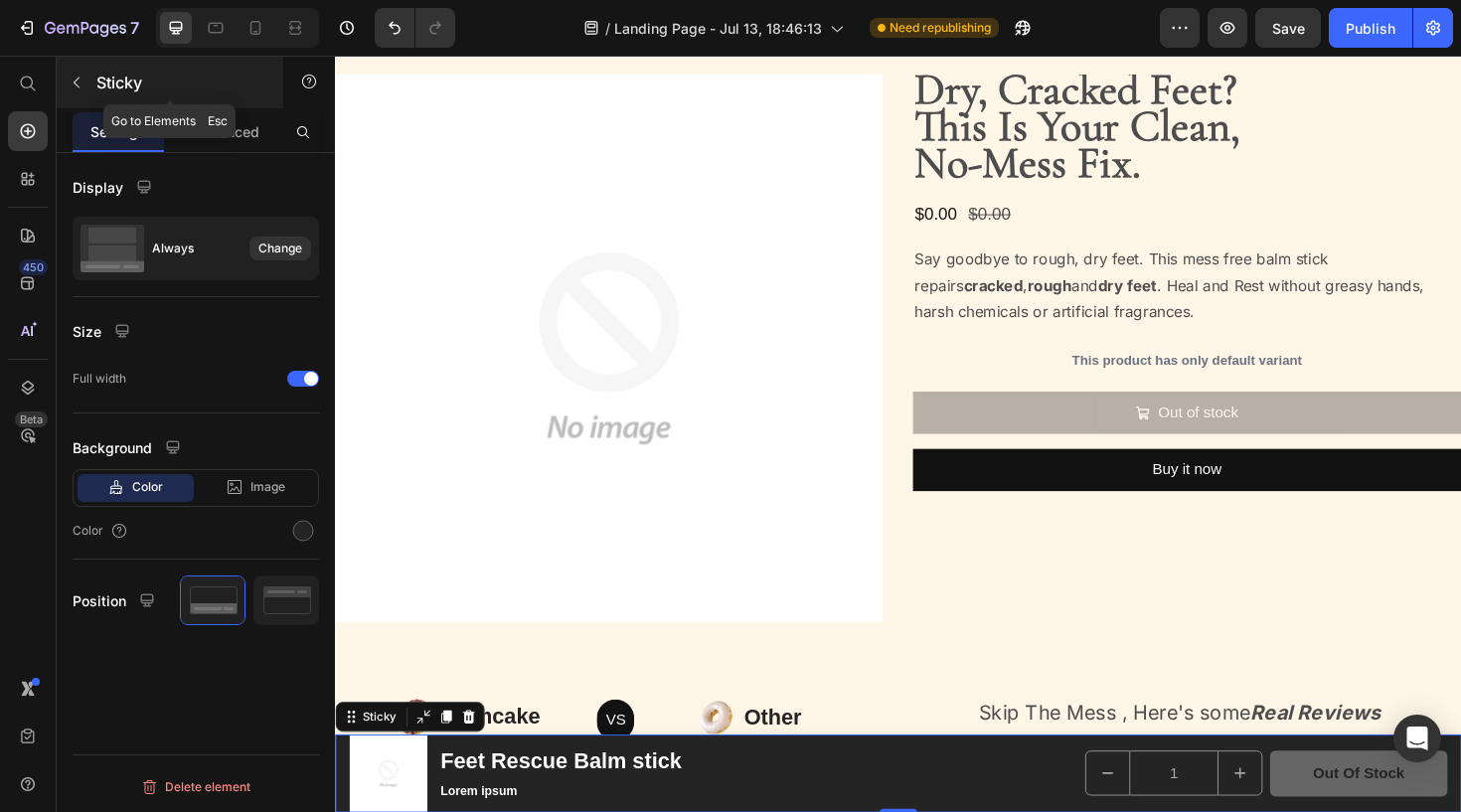 click 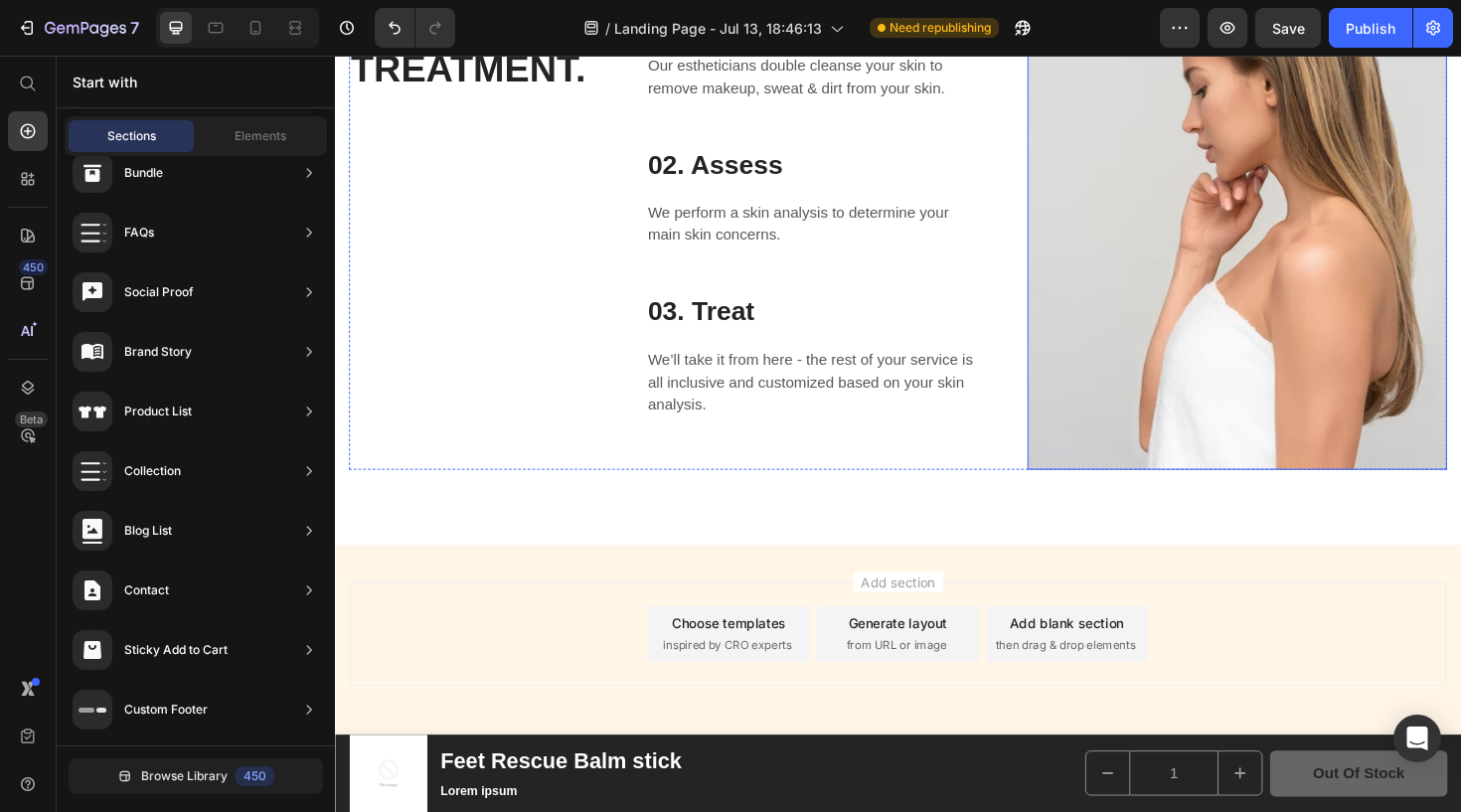 scroll, scrollTop: 1526, scrollLeft: 0, axis: vertical 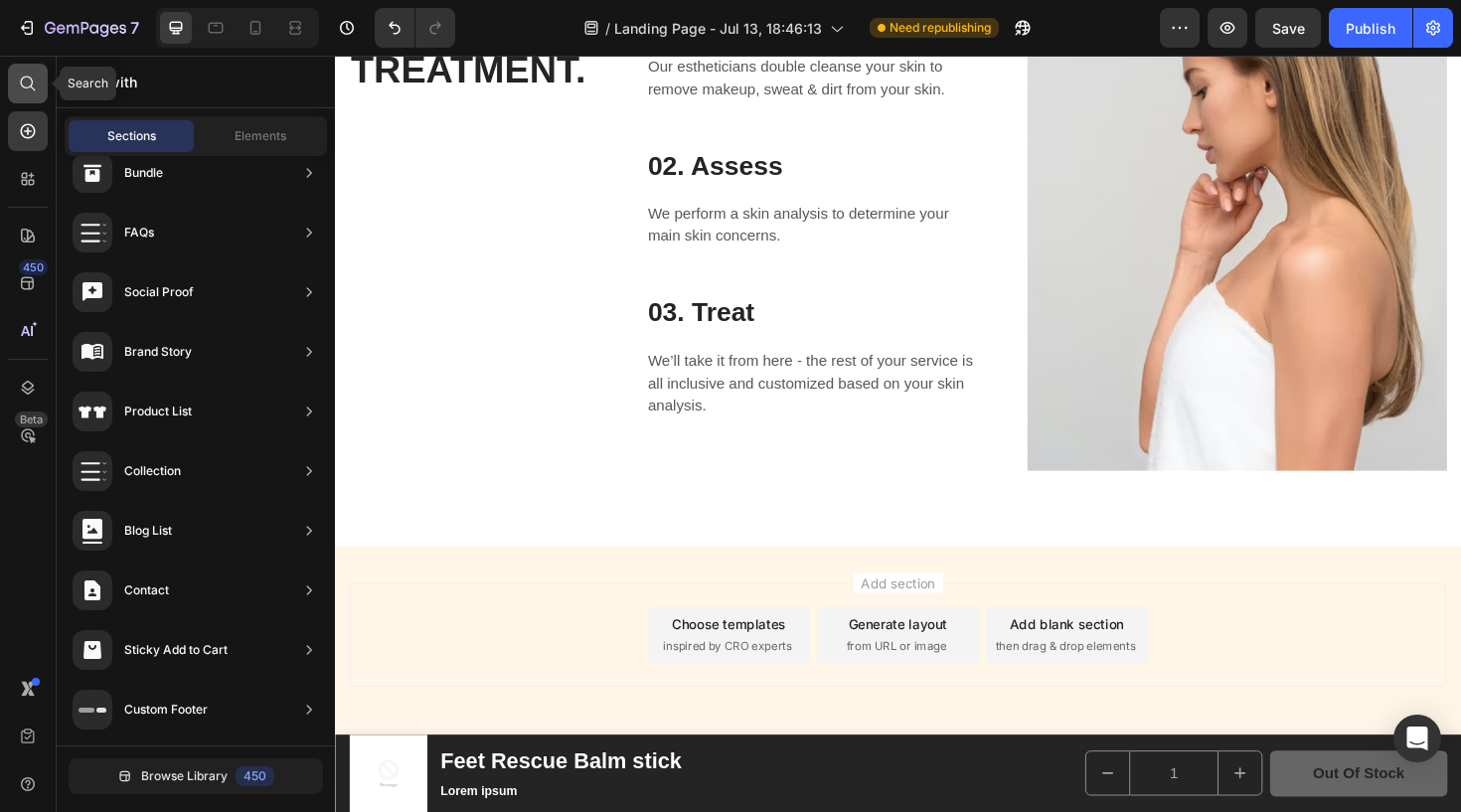 click 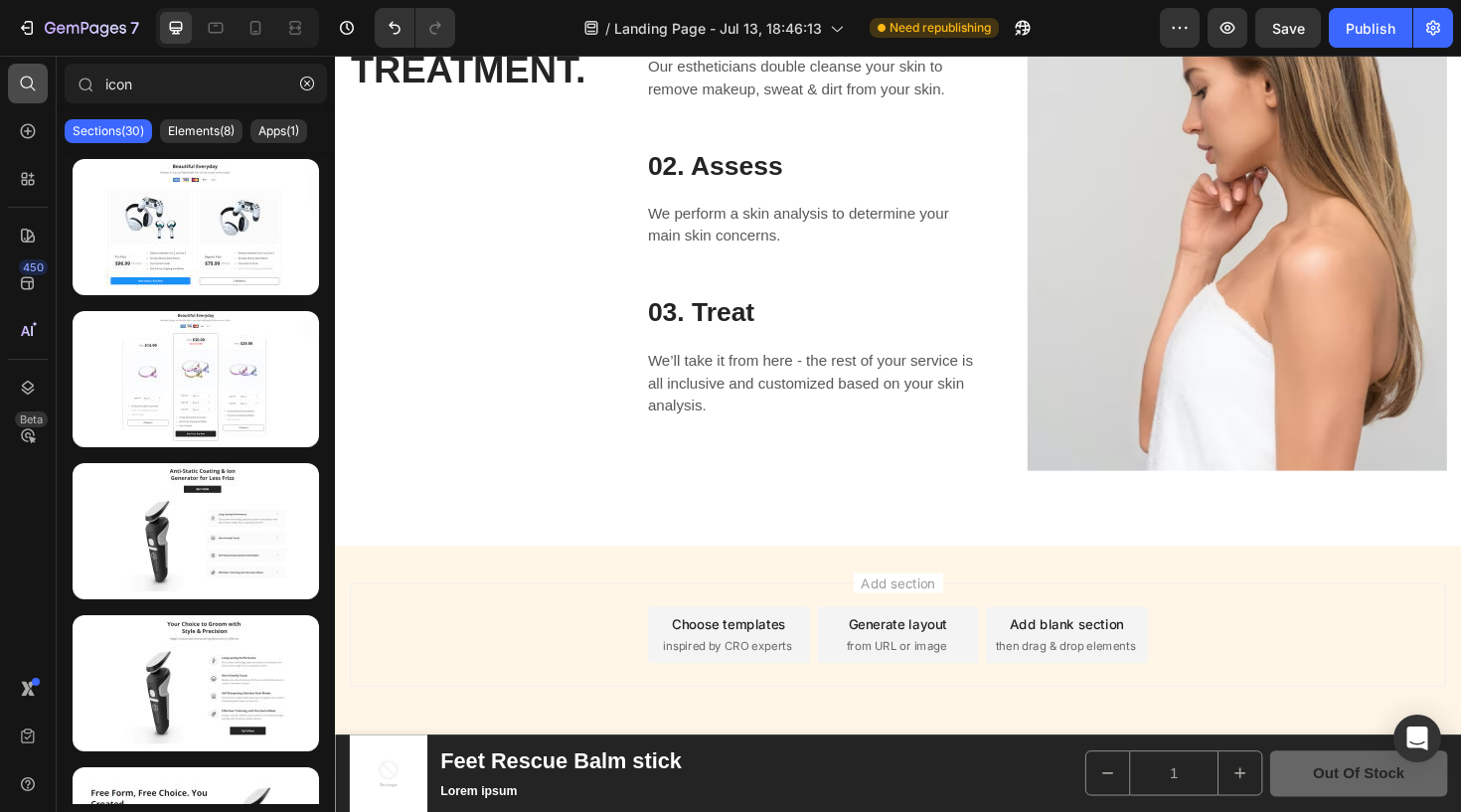 click on "icon" at bounding box center [196, 83] 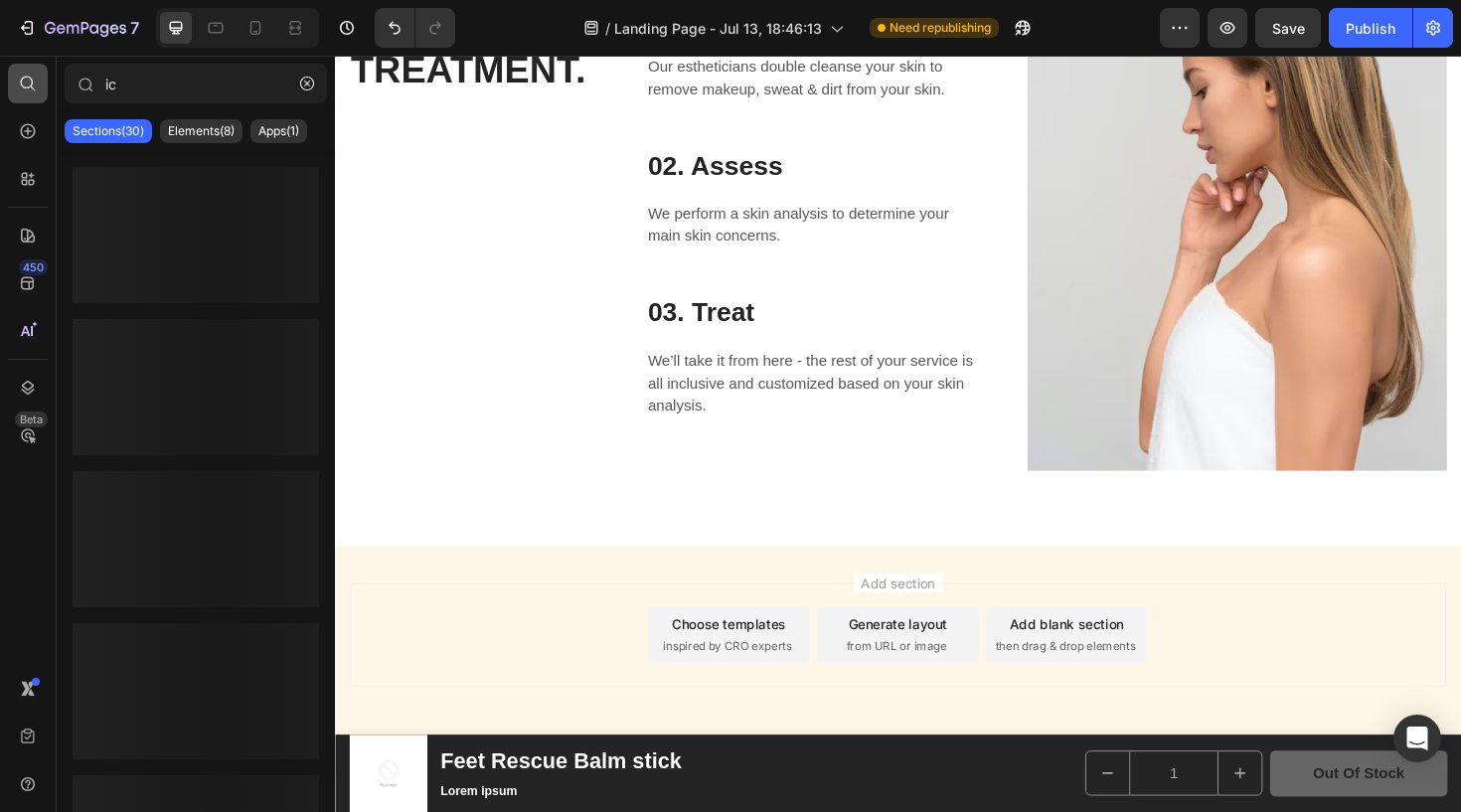 type on "i" 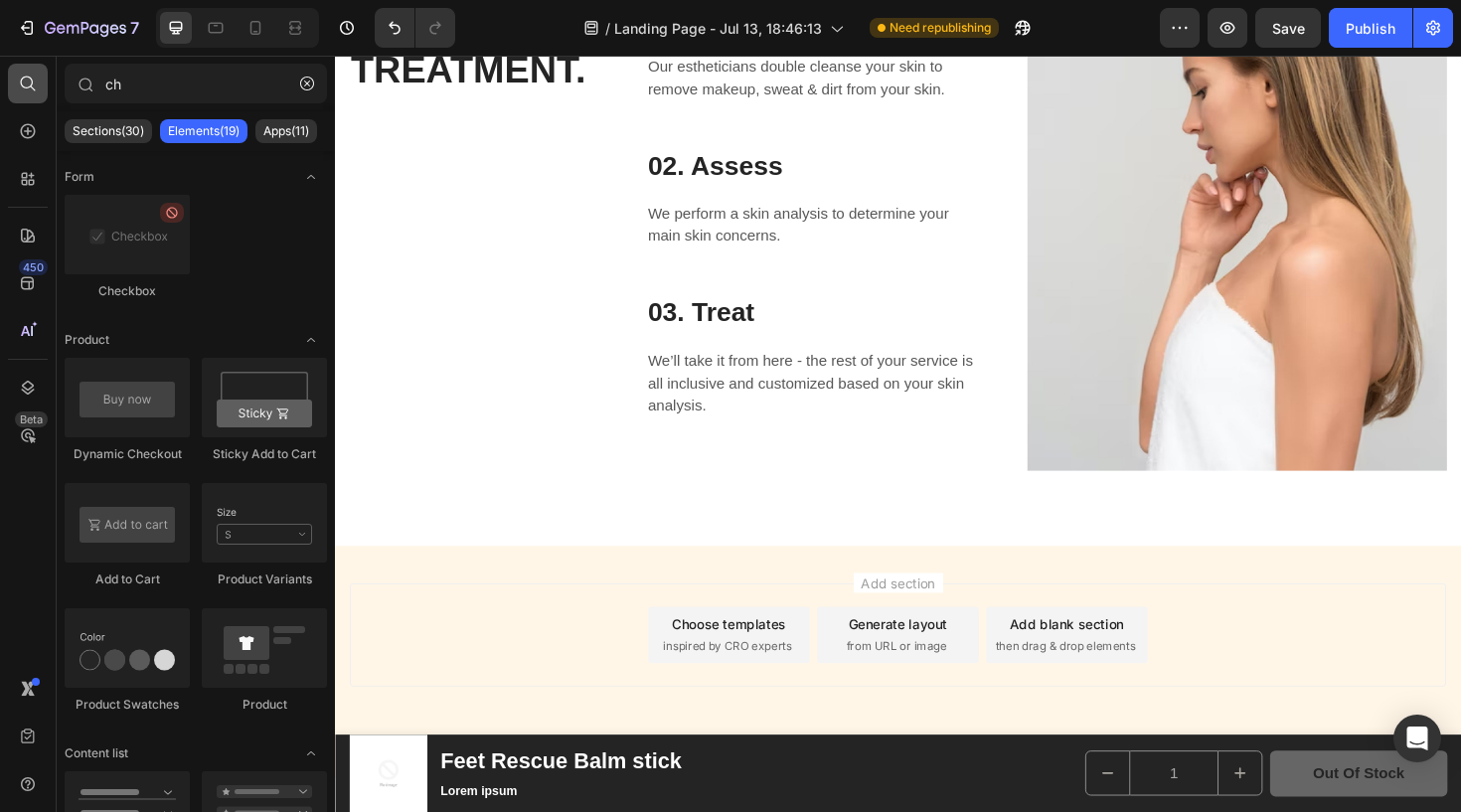 type on "c" 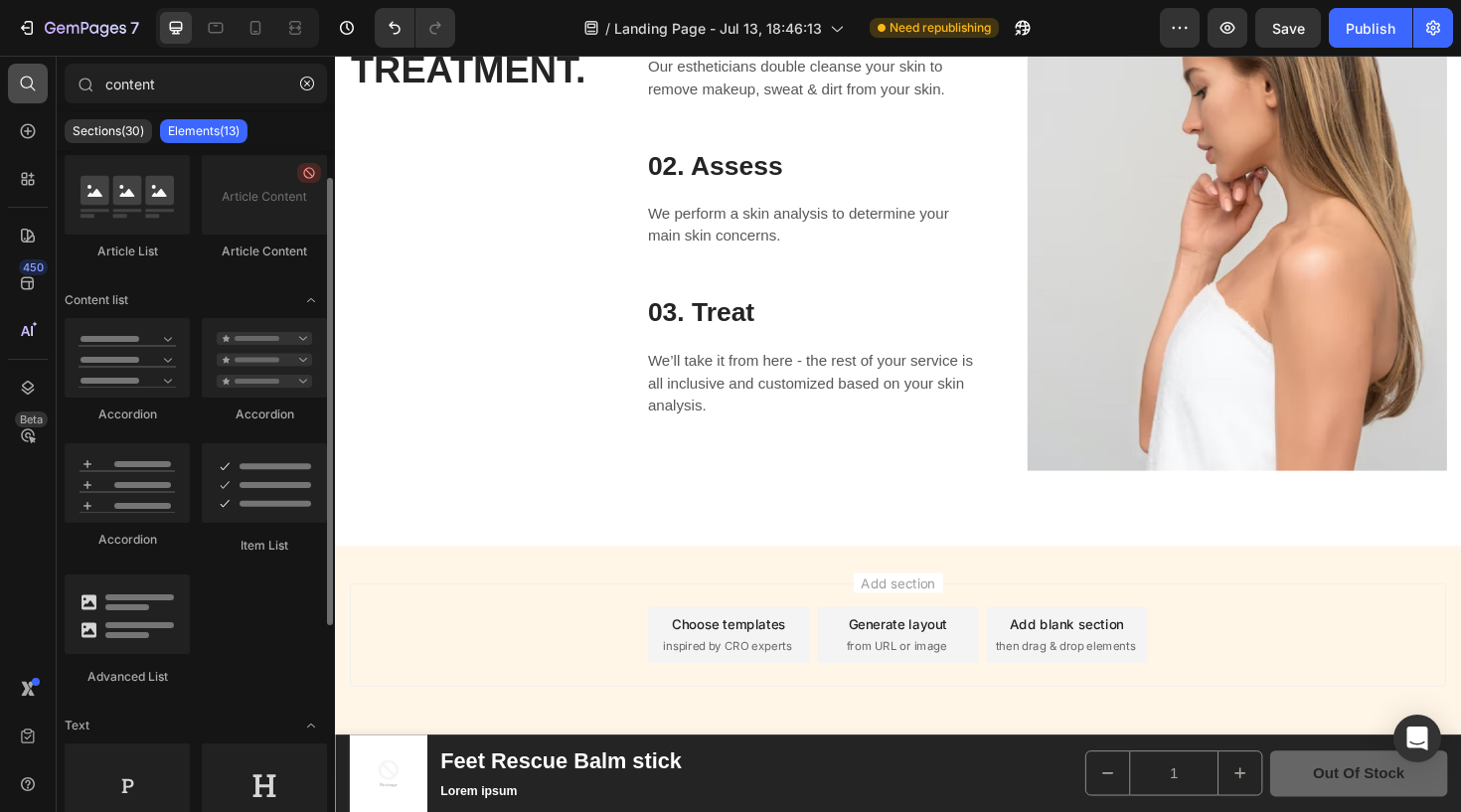 scroll, scrollTop: 39, scrollLeft: 0, axis: vertical 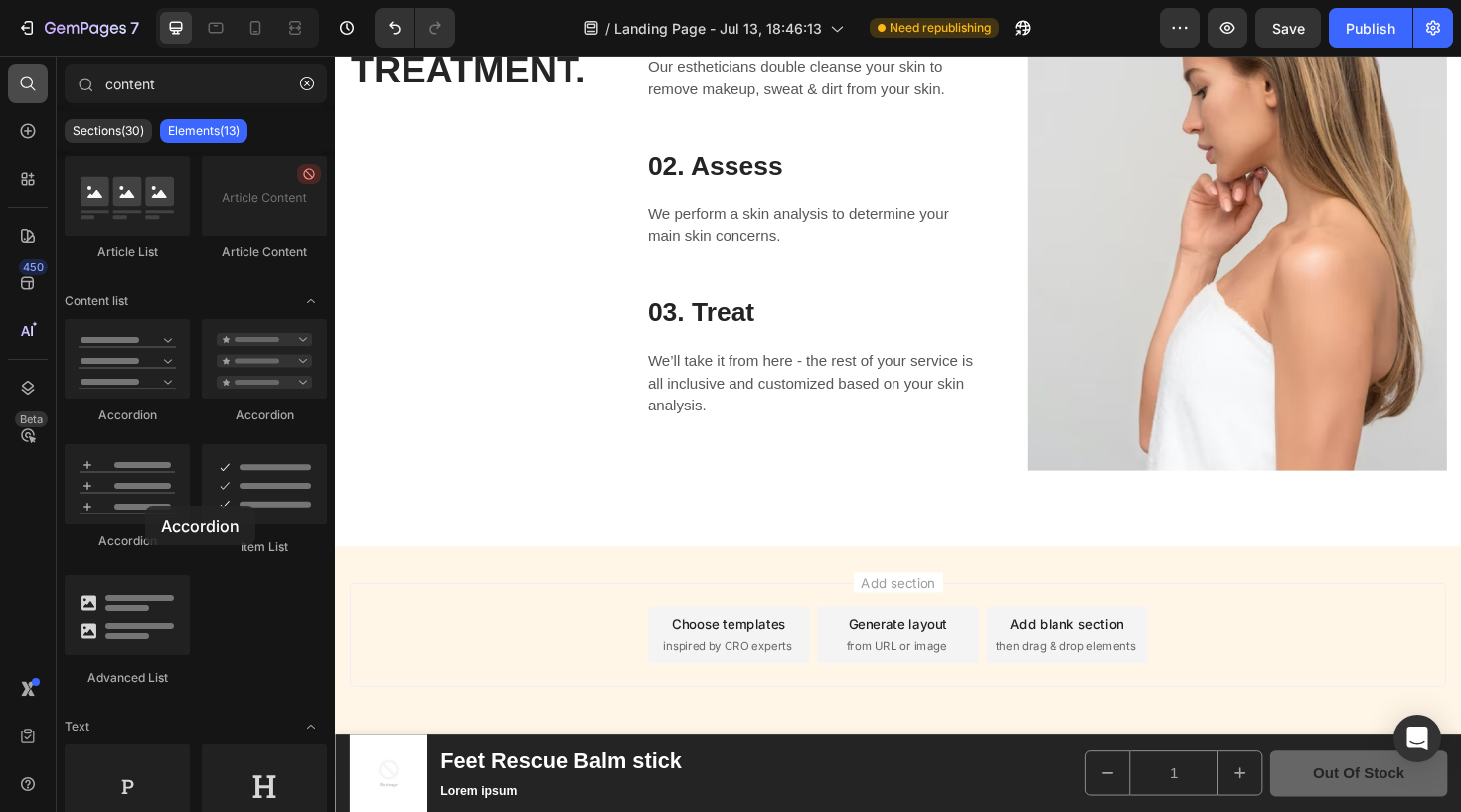 click at bounding box center (127, 484) 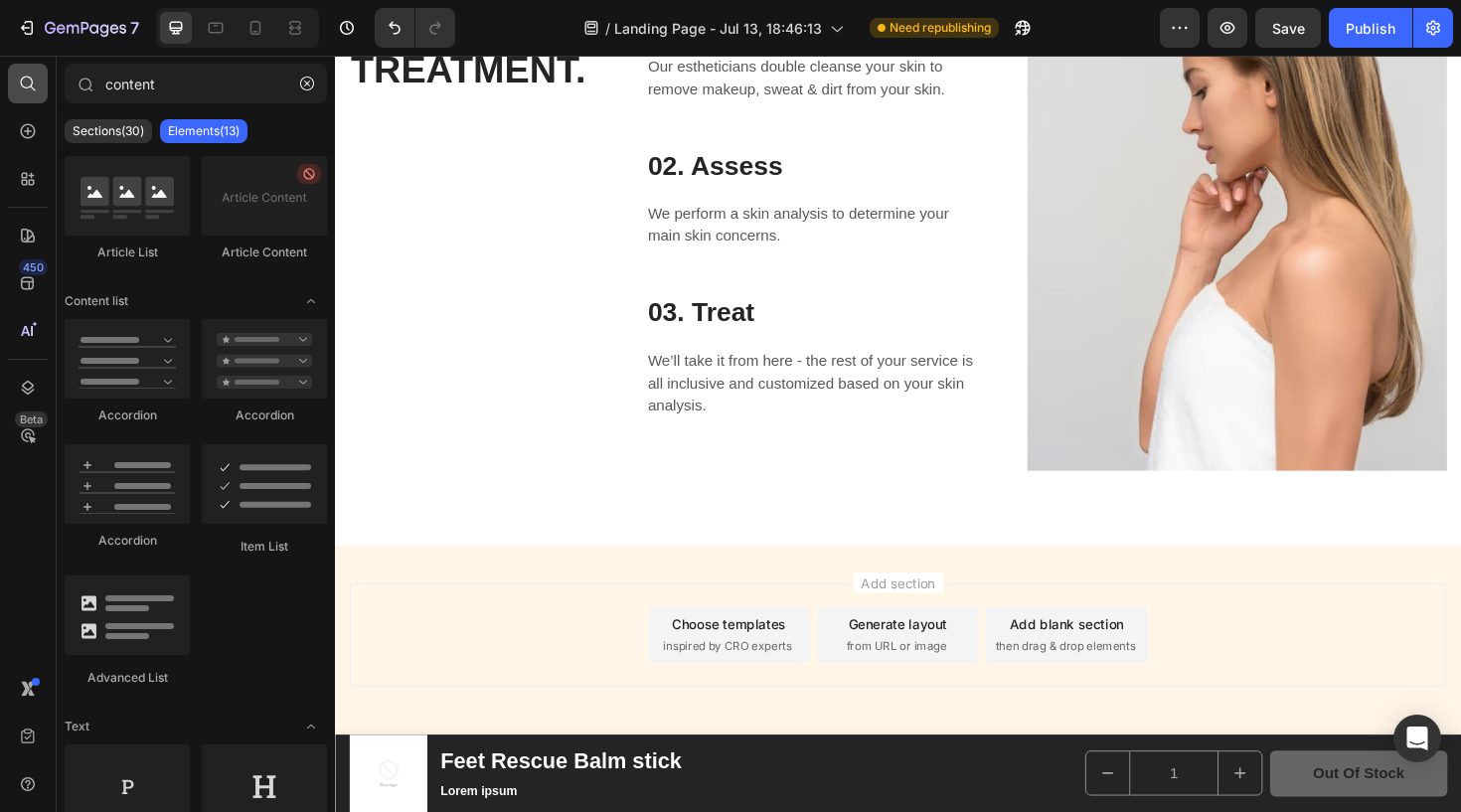 click at bounding box center [127, 359] 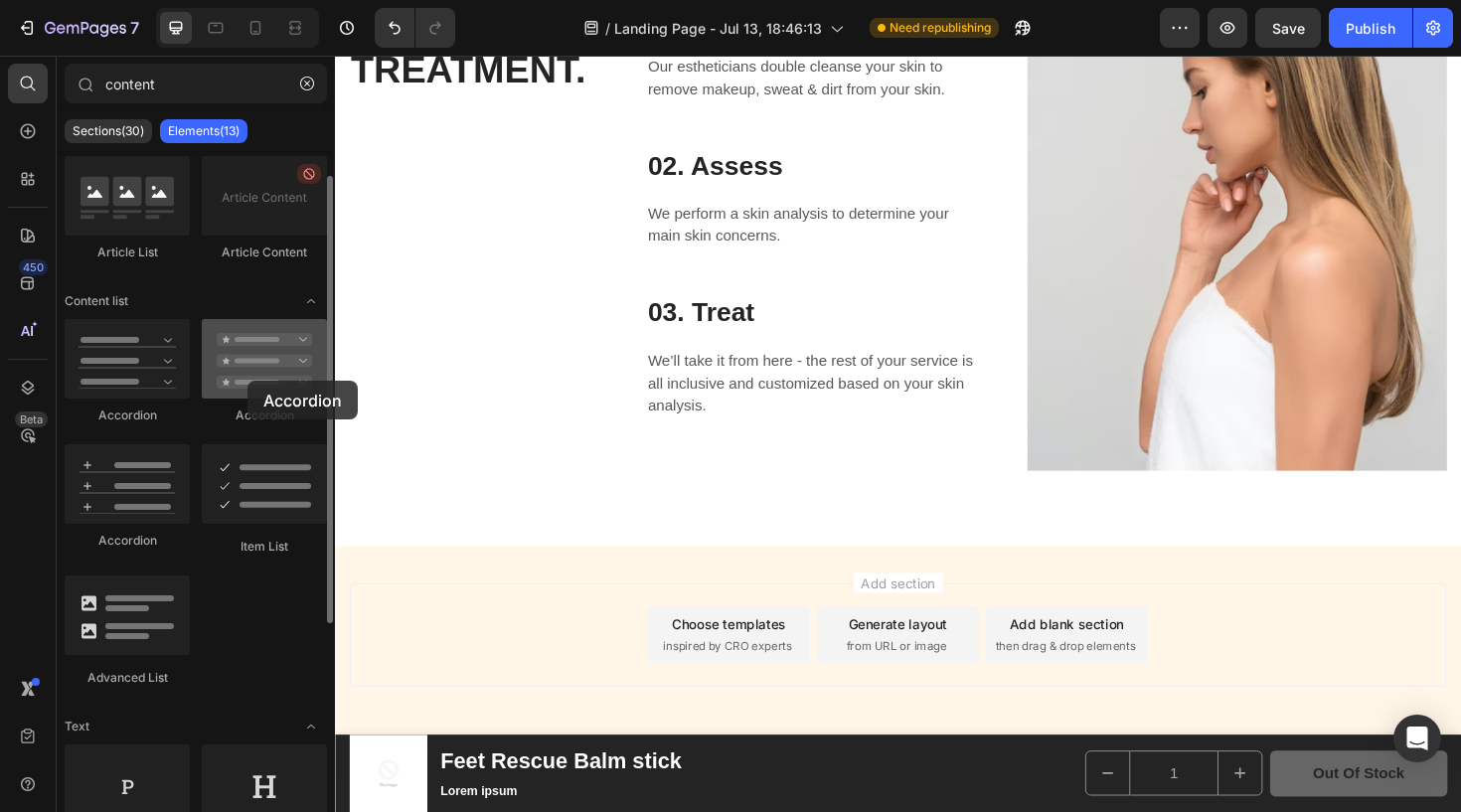 drag, startPoint x: 12, startPoint y: 79, endPoint x: 247, endPoint y: 381, distance: 382.66042 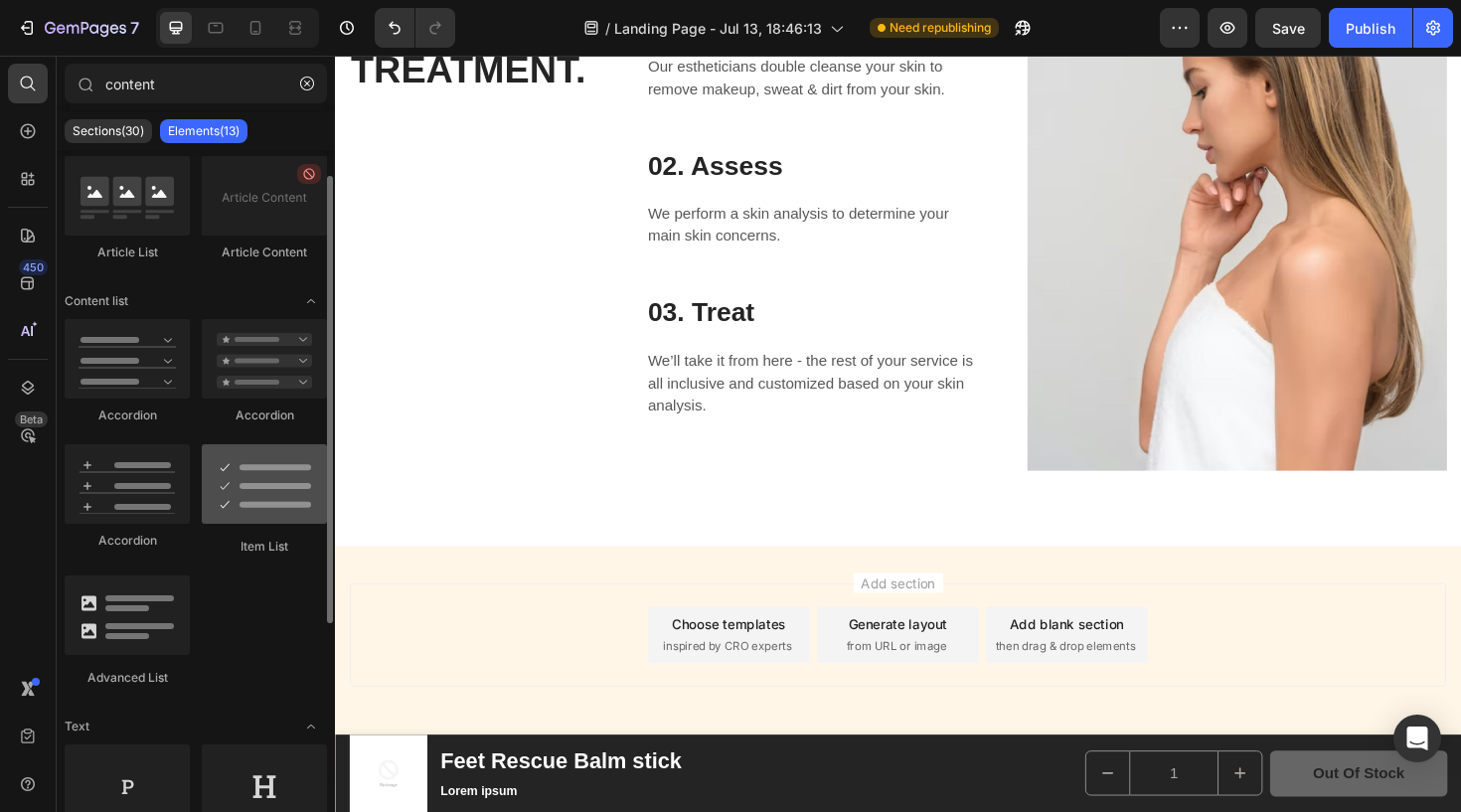 drag, startPoint x: 247, startPoint y: 381, endPoint x: 251, endPoint y: 501, distance: 120.0666 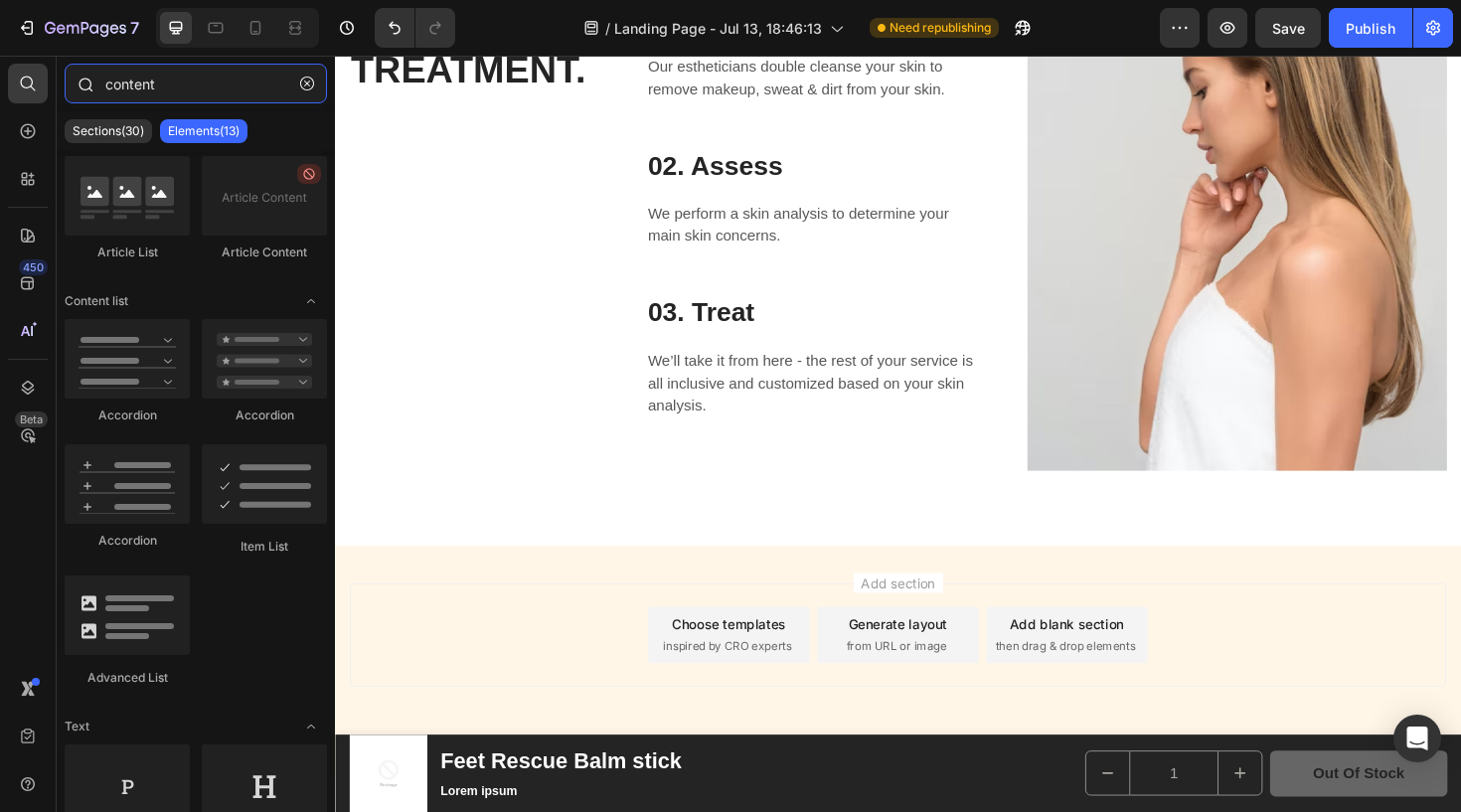 drag, startPoint x: 251, startPoint y: 501, endPoint x: 215, endPoint y: 102, distance: 400.62077 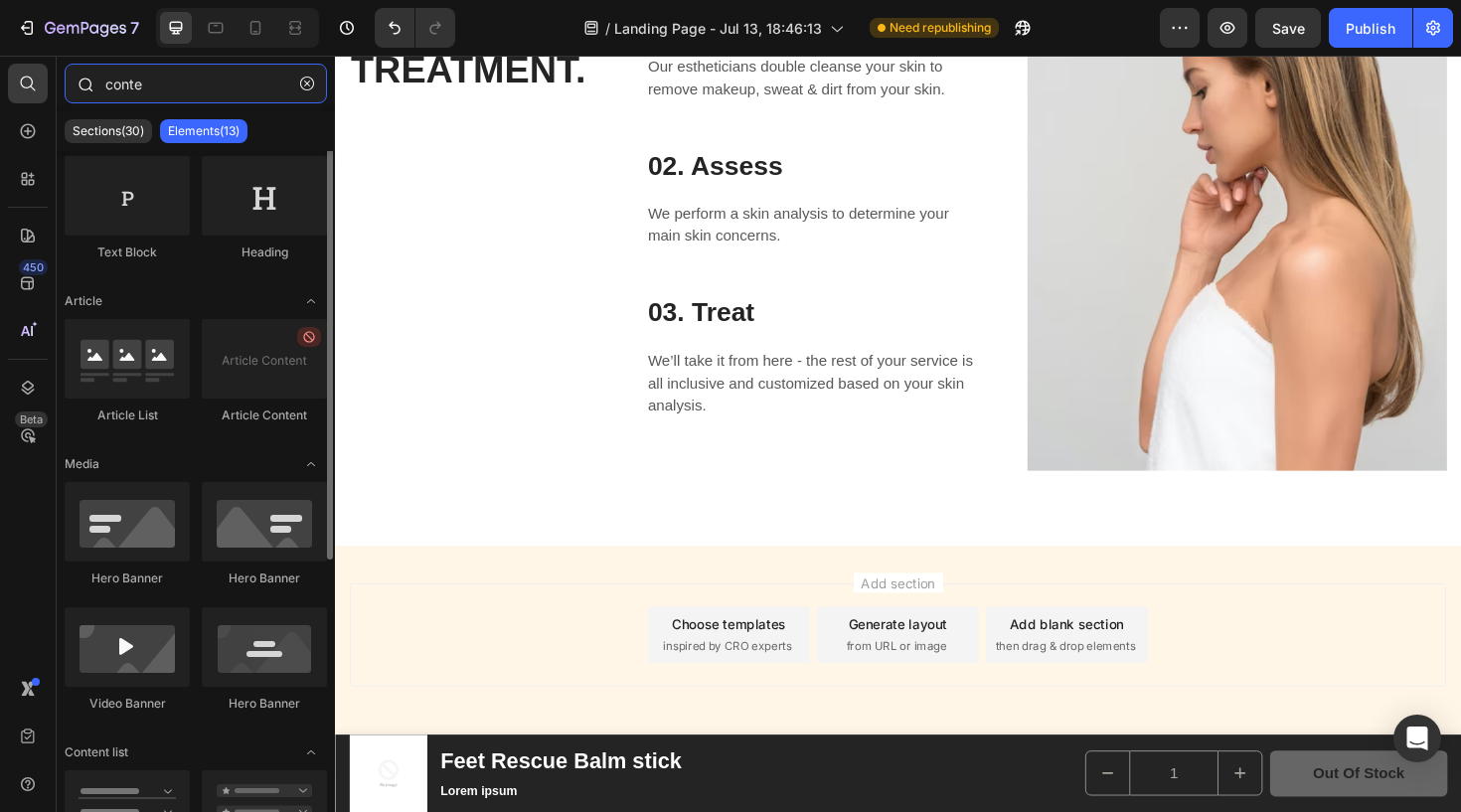 scroll, scrollTop: 0, scrollLeft: 0, axis: both 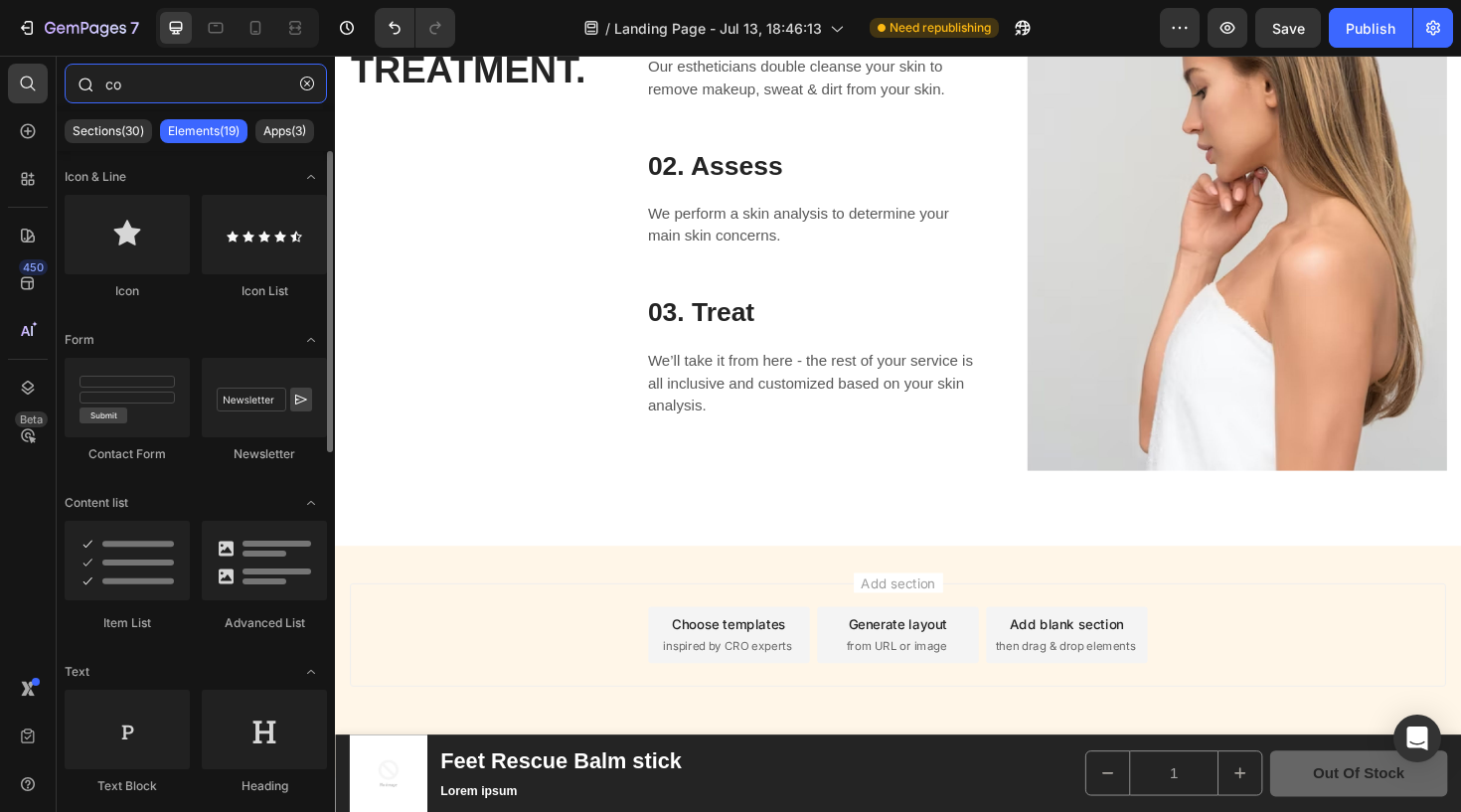 type on "c" 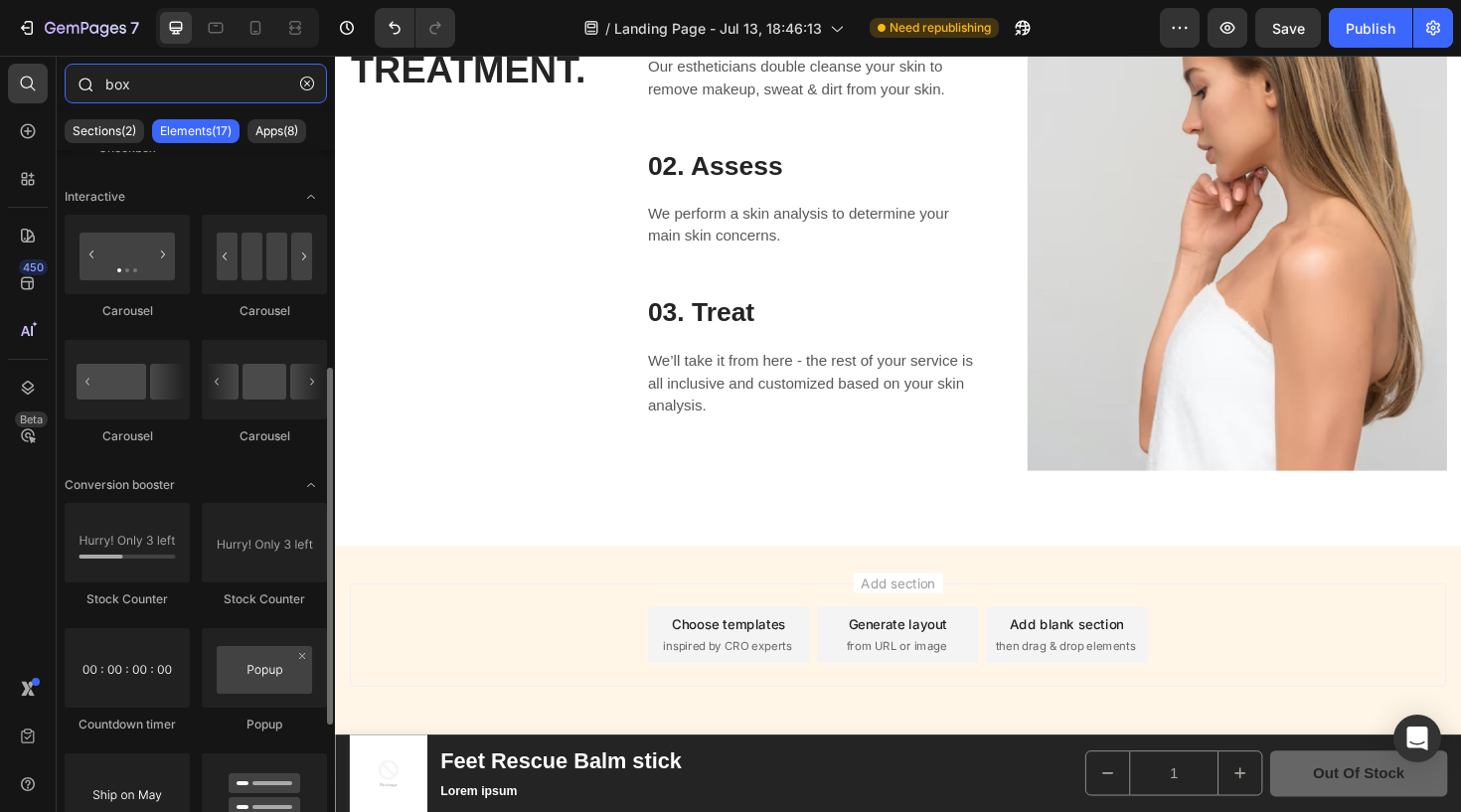 scroll, scrollTop: 437, scrollLeft: 0, axis: vertical 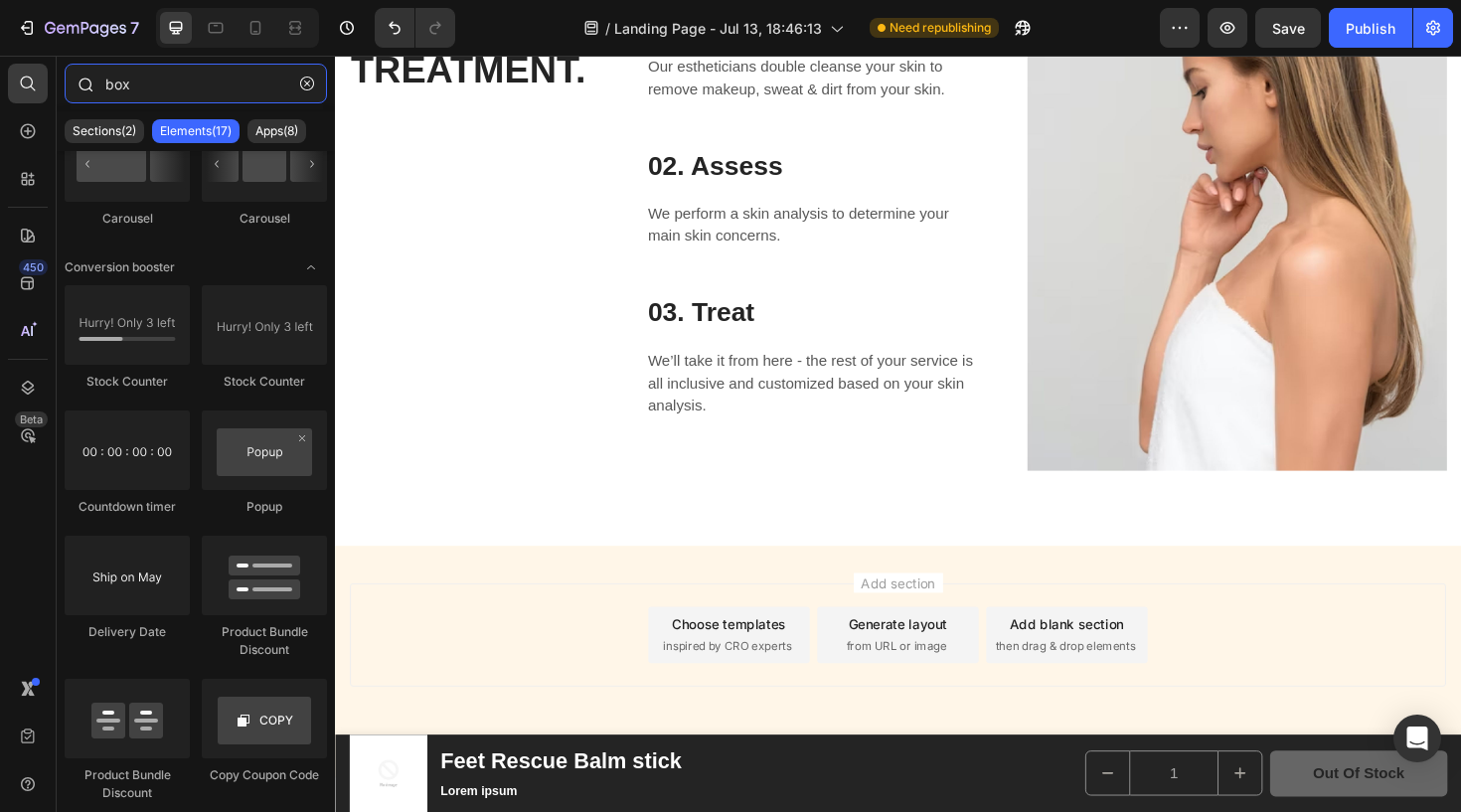 type on "box" 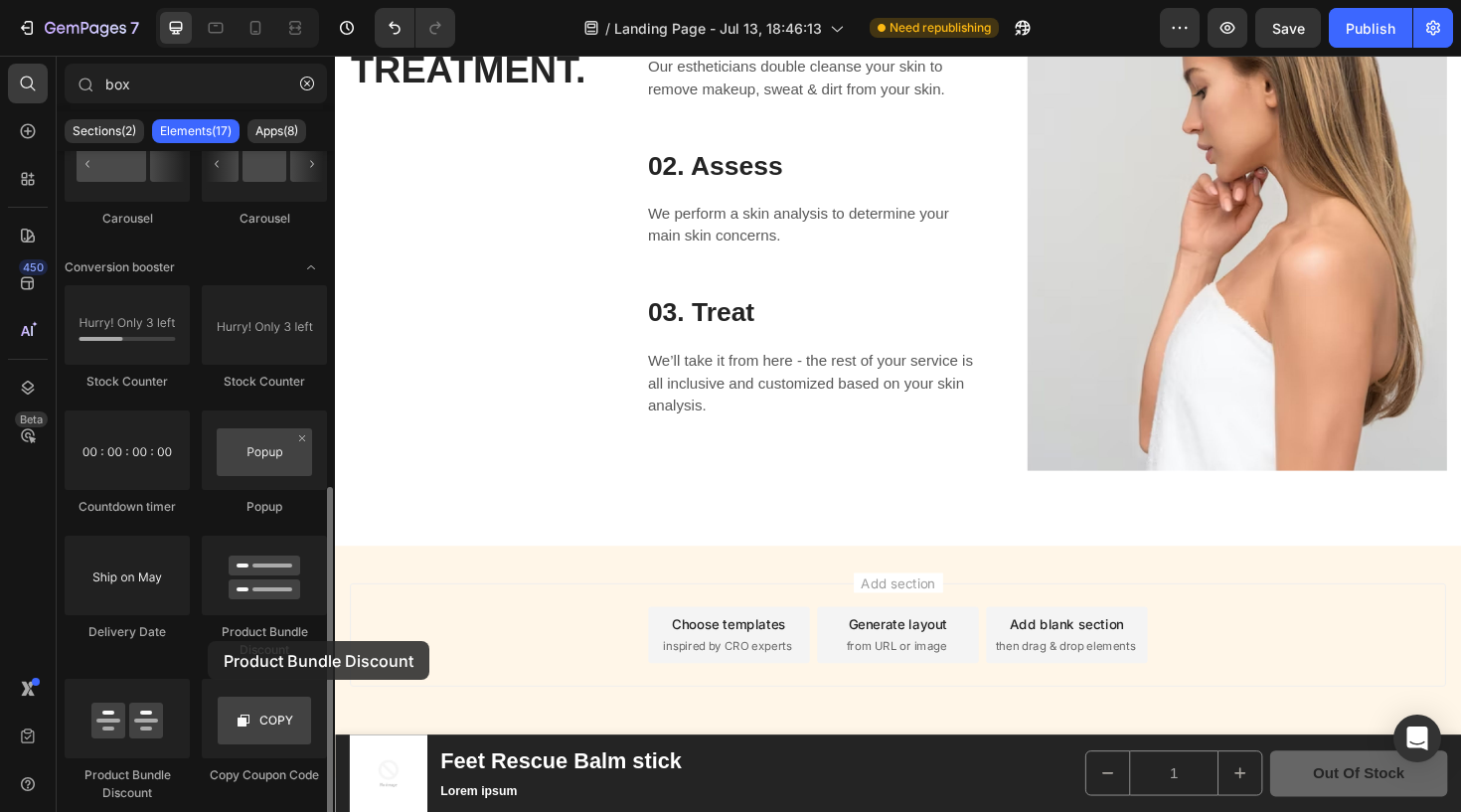 drag, startPoint x: 215, startPoint y: 102, endPoint x: 208, endPoint y: 641, distance: 539.0455 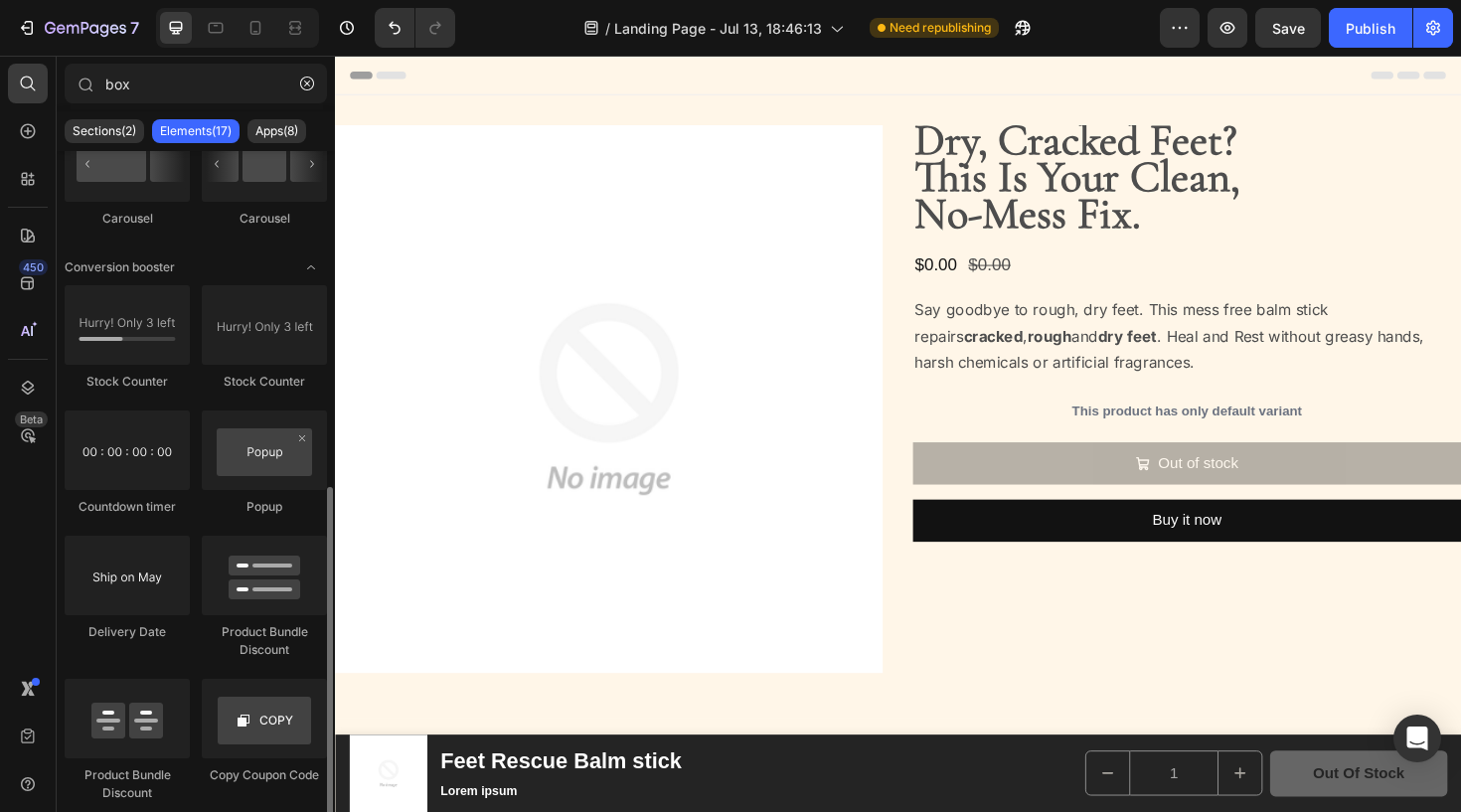 scroll, scrollTop: 0, scrollLeft: 0, axis: both 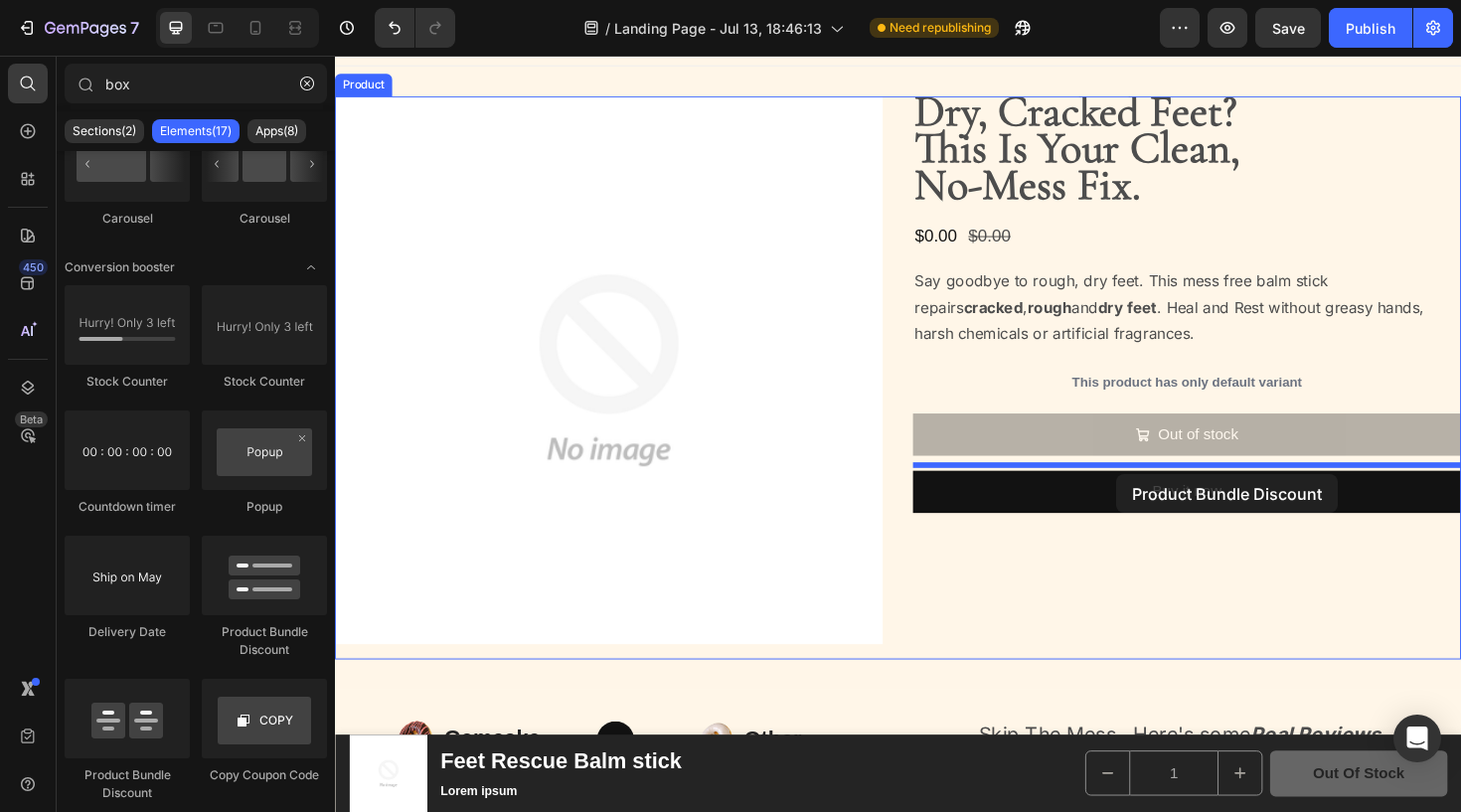 drag, startPoint x: 335, startPoint y: 683, endPoint x: 1165, endPoint y: 501, distance: 849.72 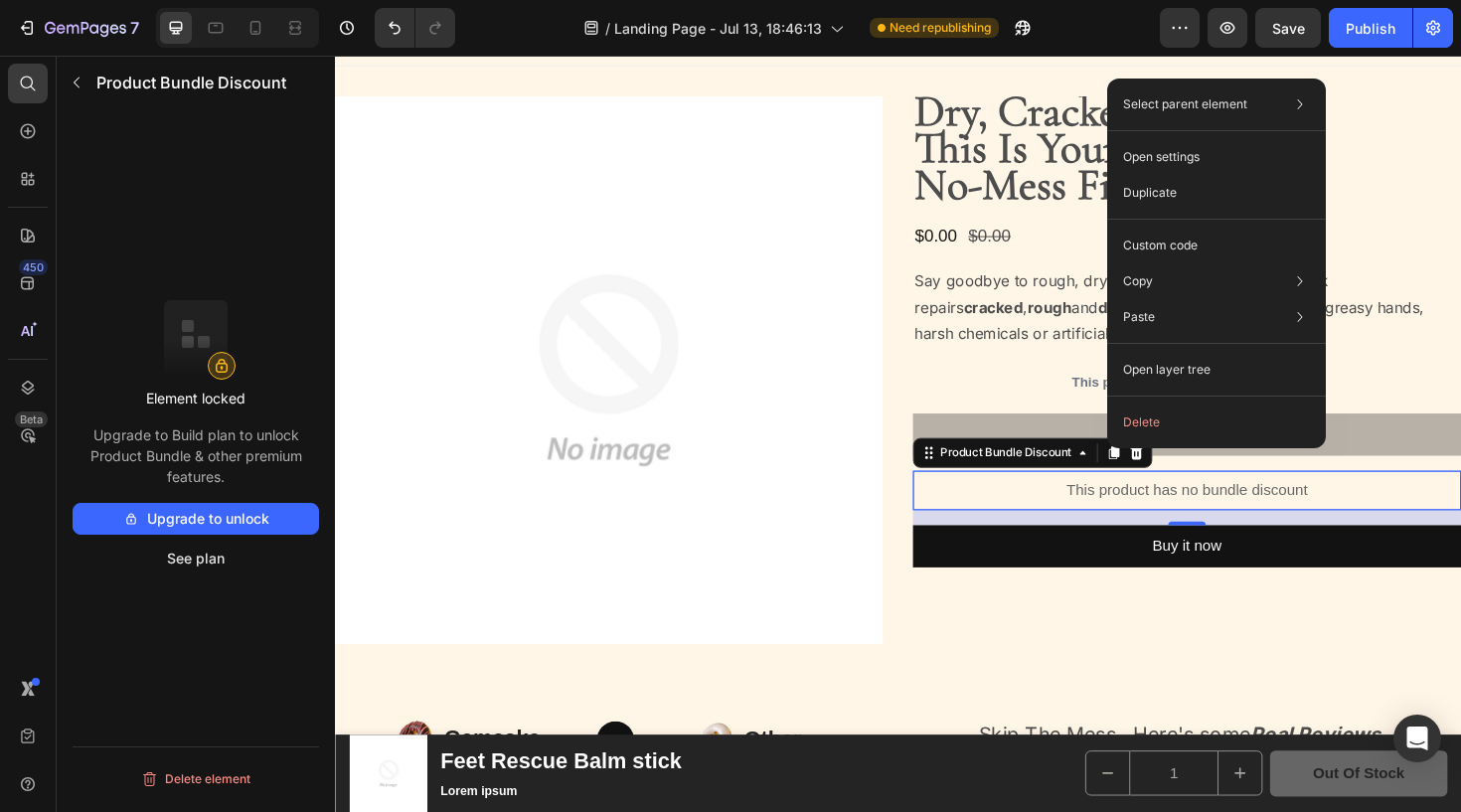 click on "This product has no bundle discount" at bounding box center [1237, 516] 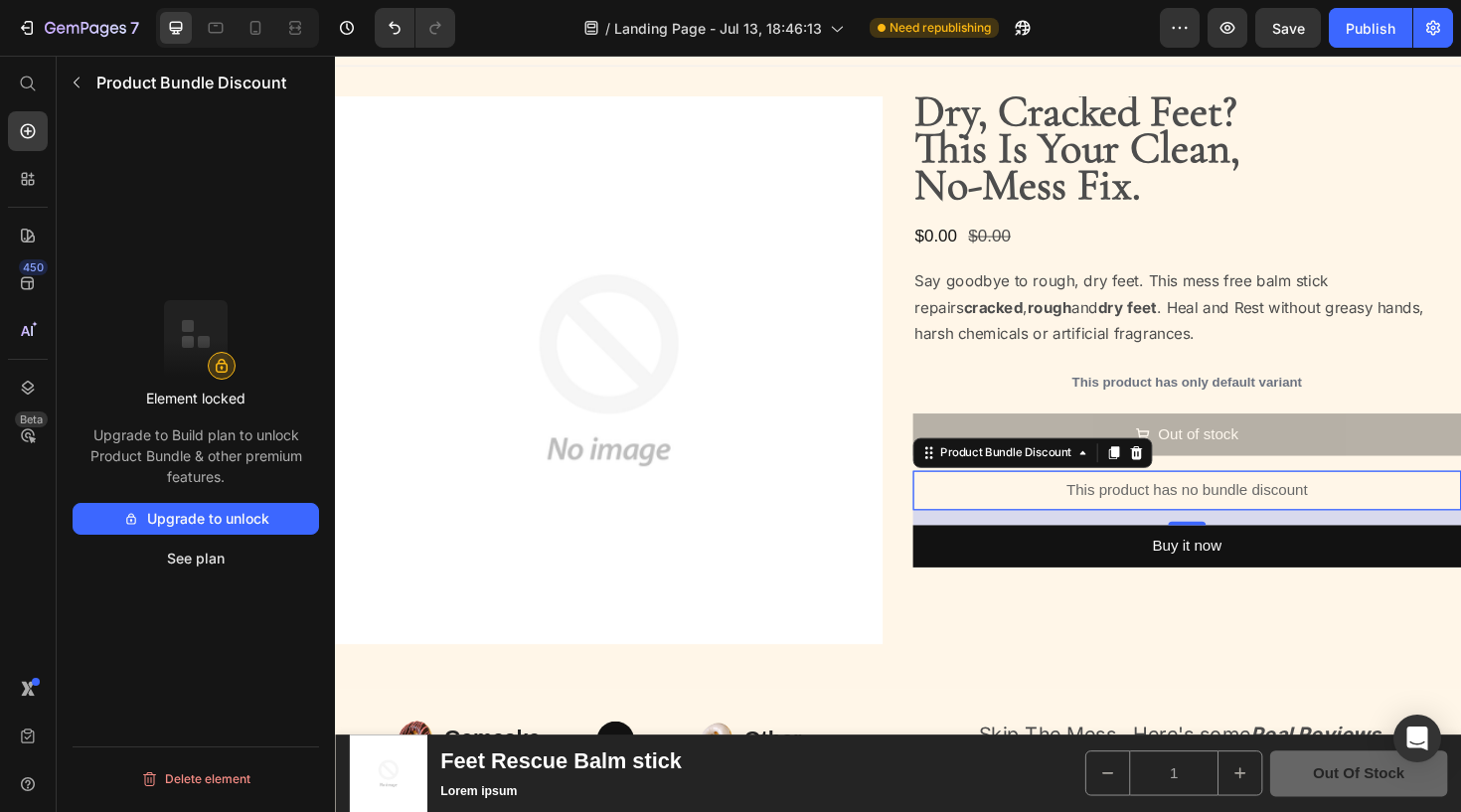click 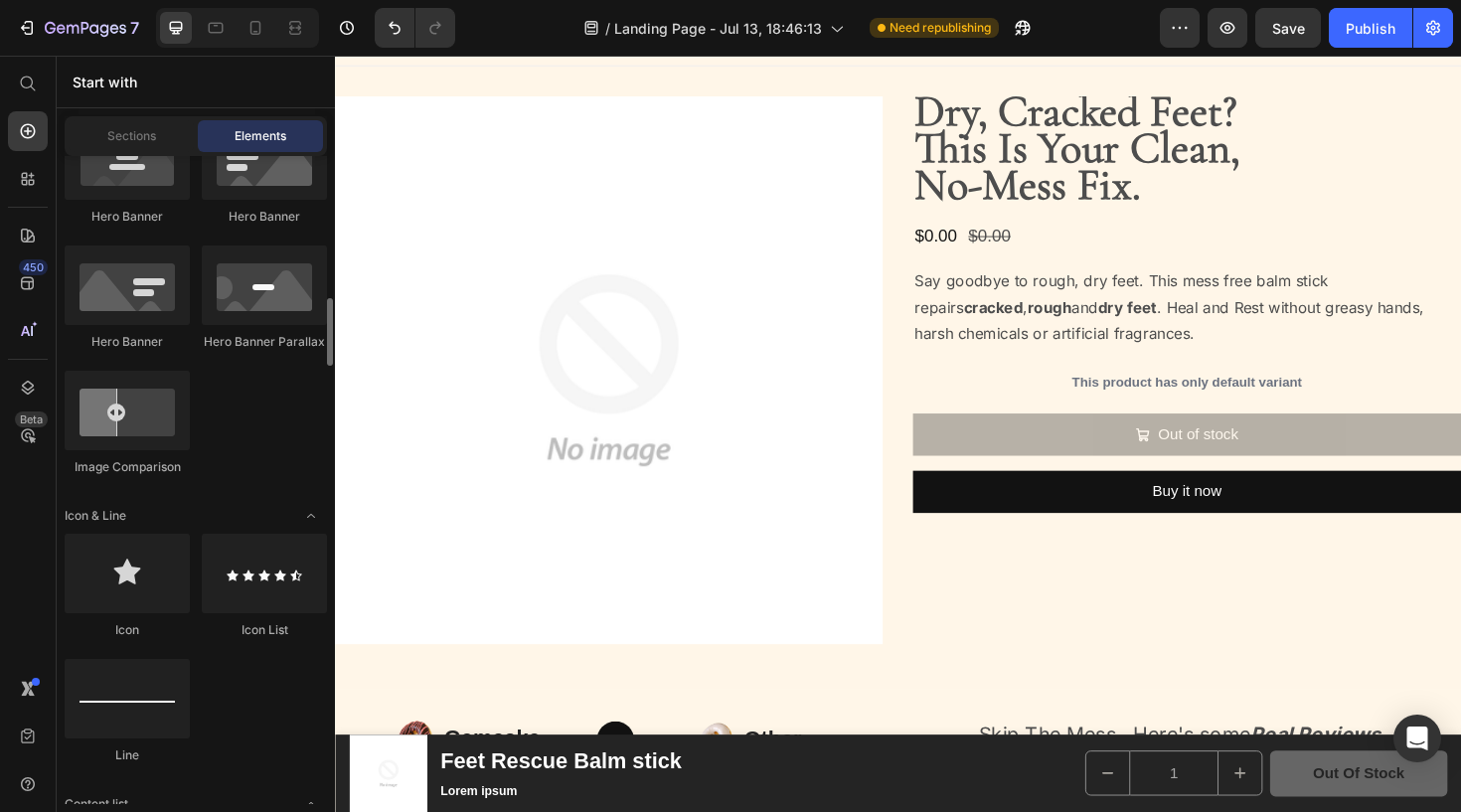 scroll, scrollTop: 1096, scrollLeft: 0, axis: vertical 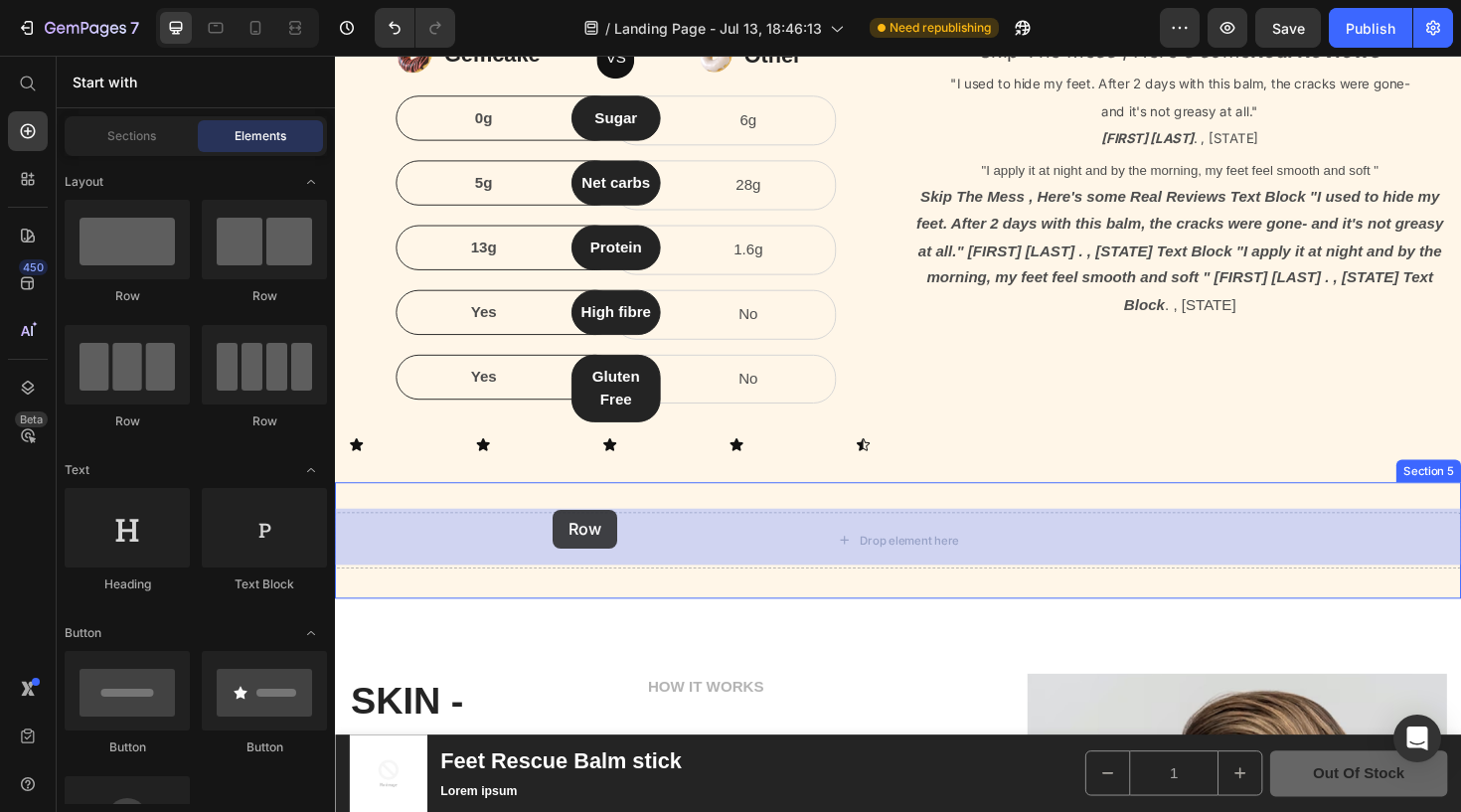 drag, startPoint x: 1192, startPoint y: 470, endPoint x: 647, endPoint y: 525, distance: 547.7682 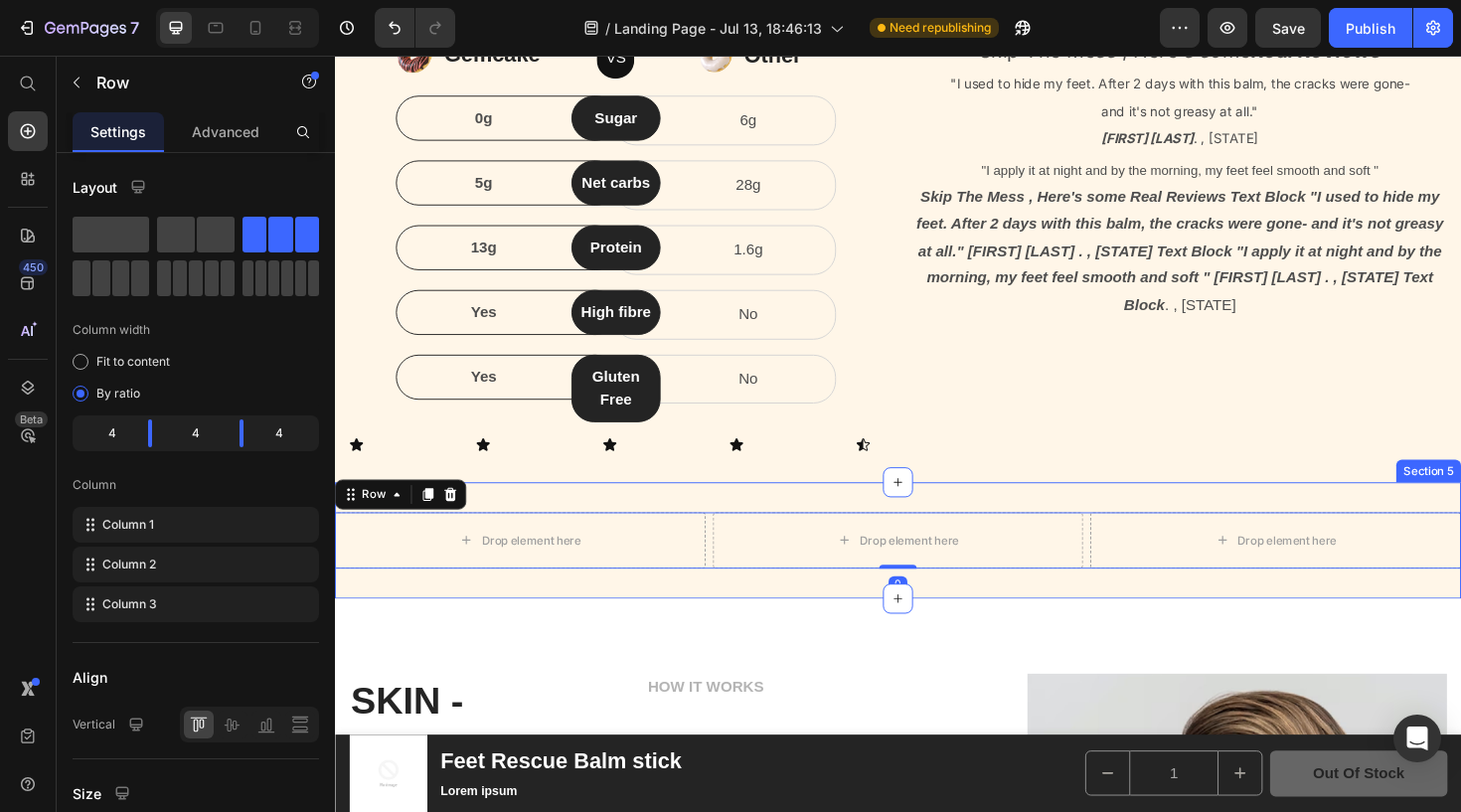 drag, startPoint x: 647, startPoint y: 525, endPoint x: 572, endPoint y: 556, distance: 81.154174 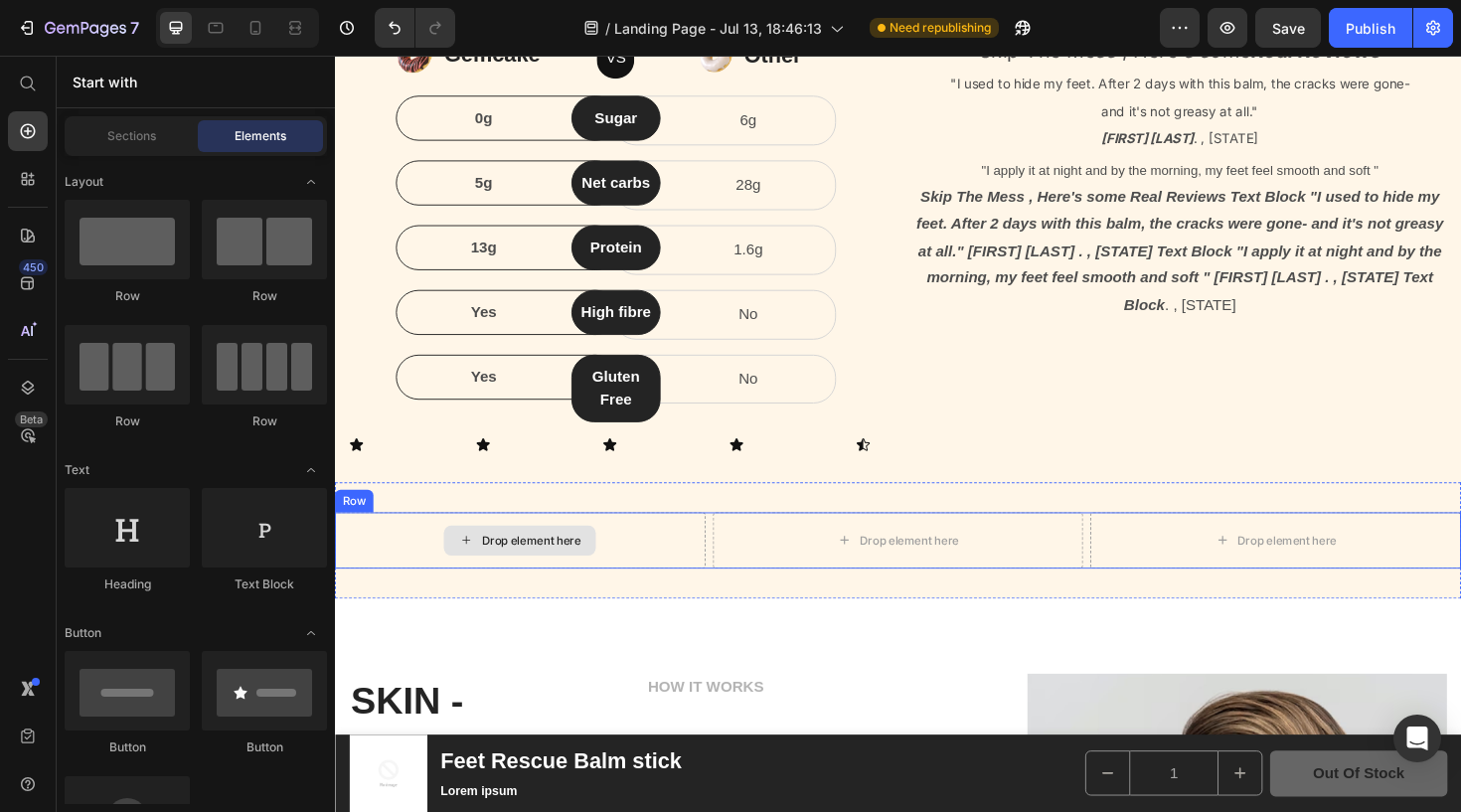 click 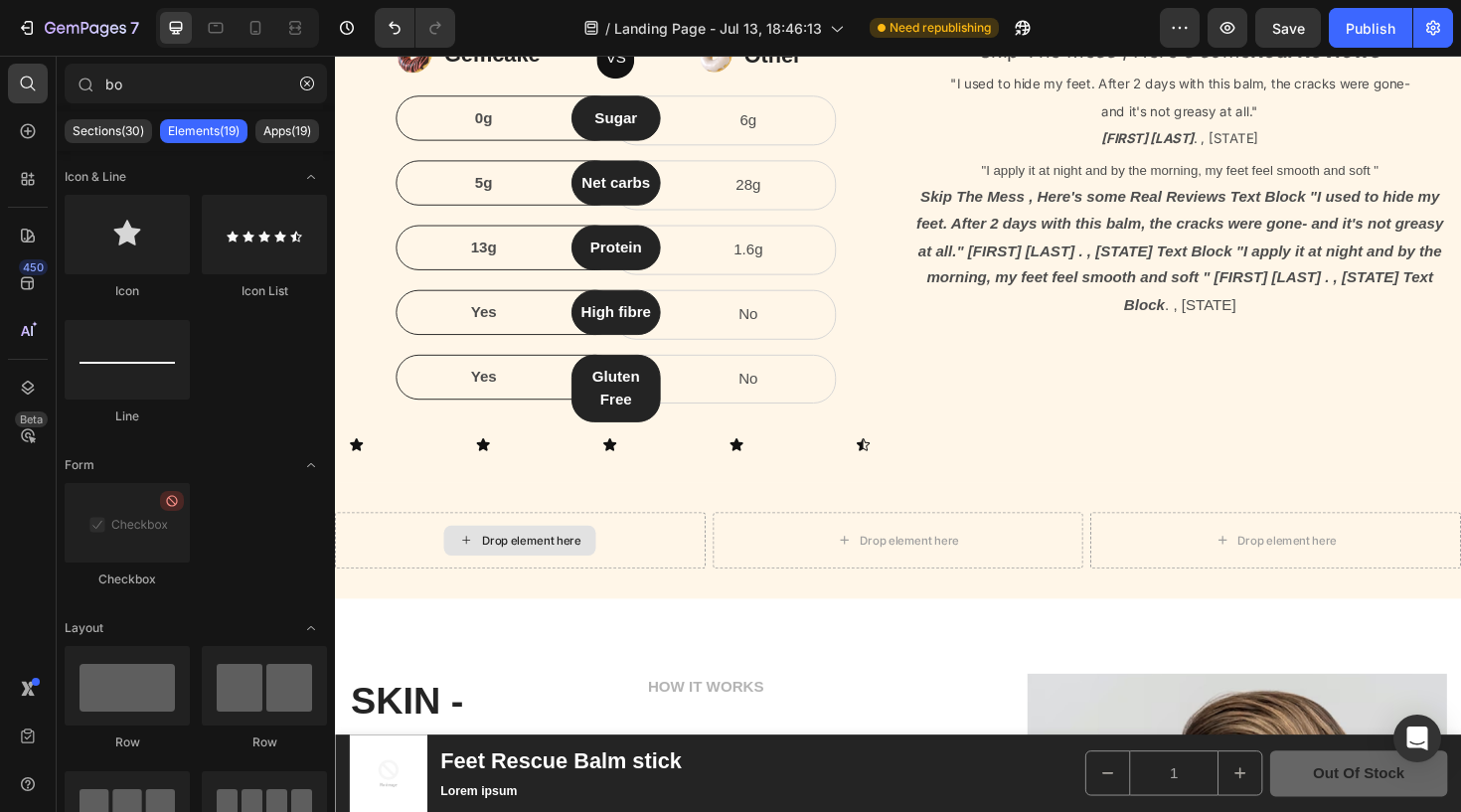 type on "b" 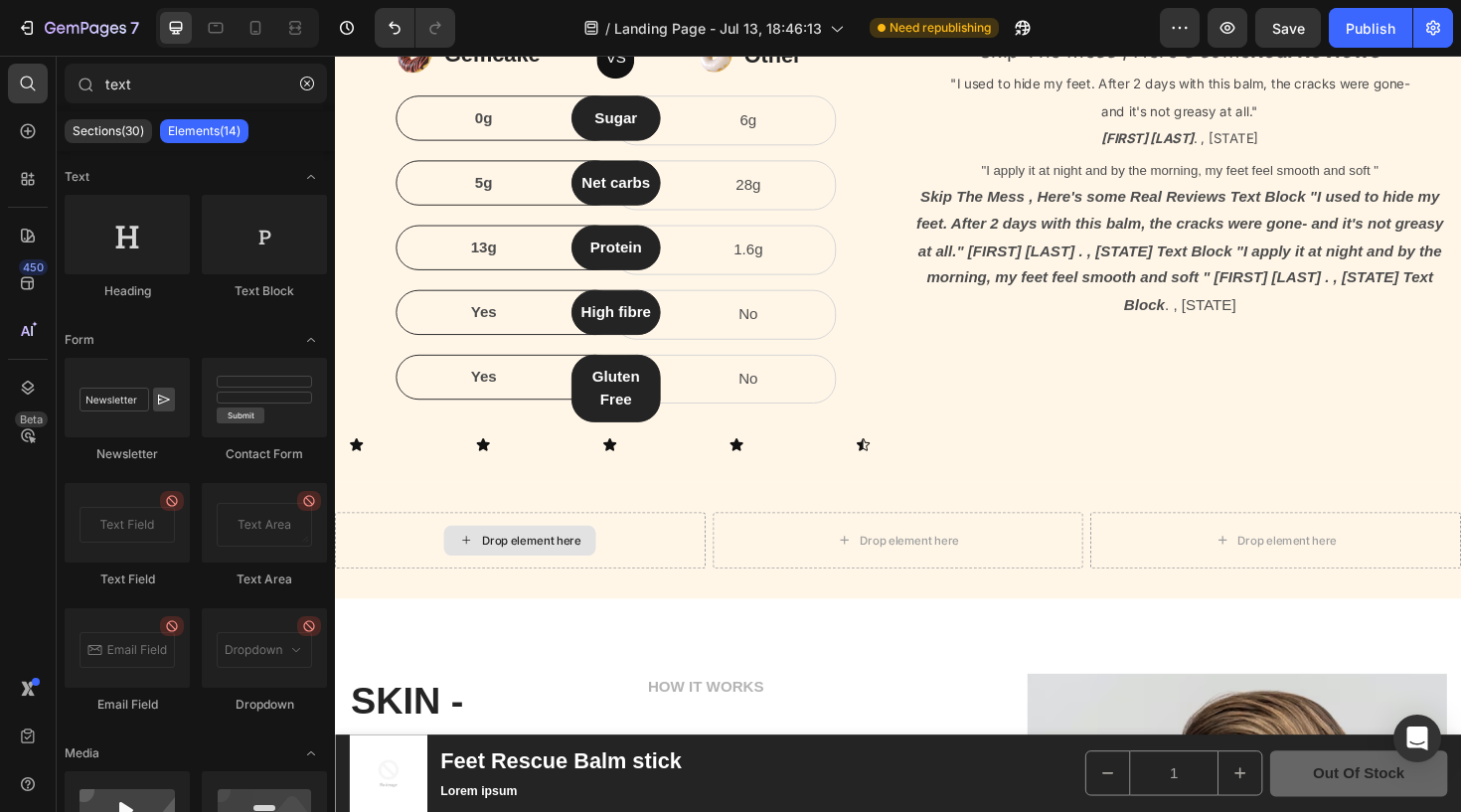 type on "text" 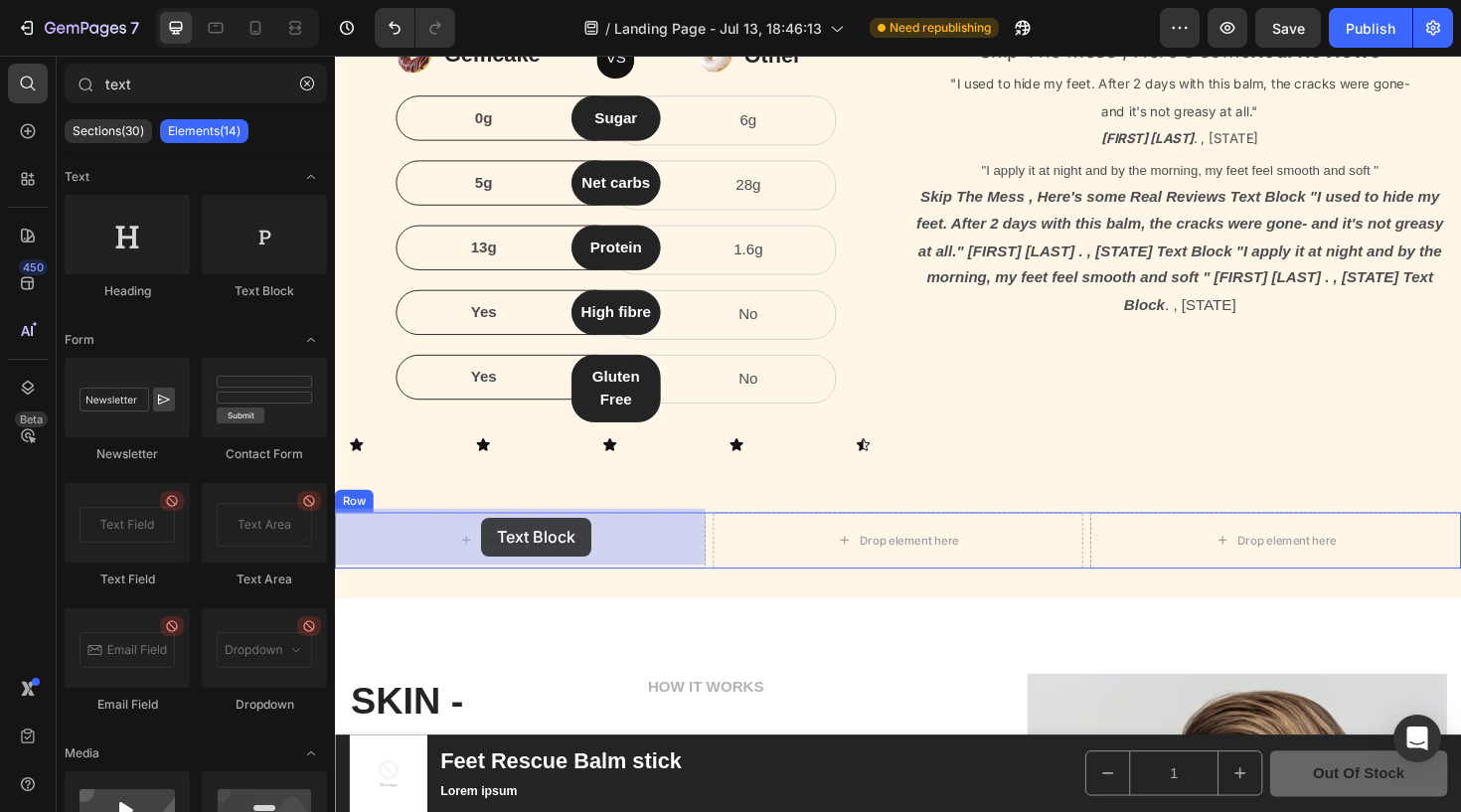 drag, startPoint x: 572, startPoint y: 556, endPoint x: 490, endPoint y: 548, distance: 82.38932 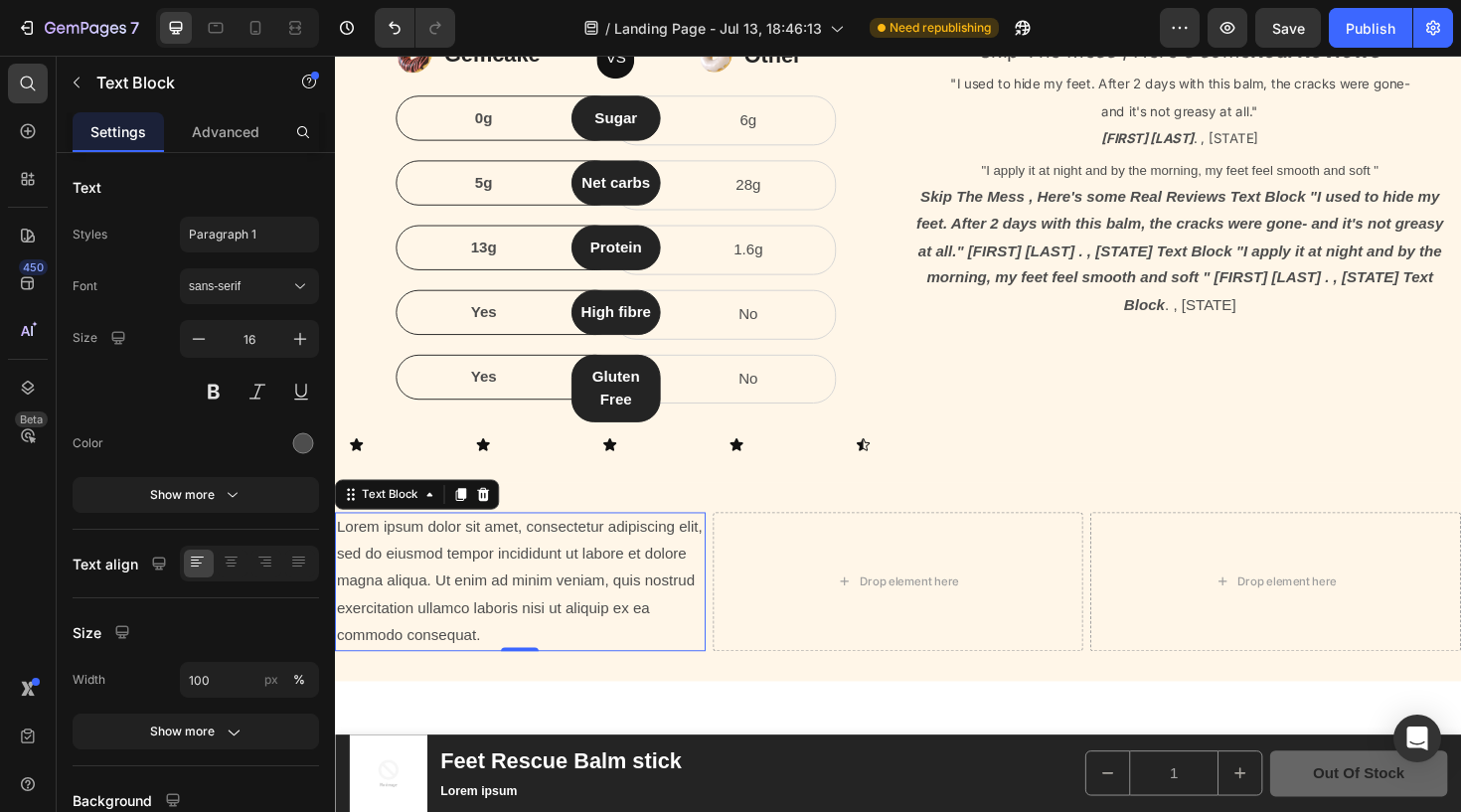 click 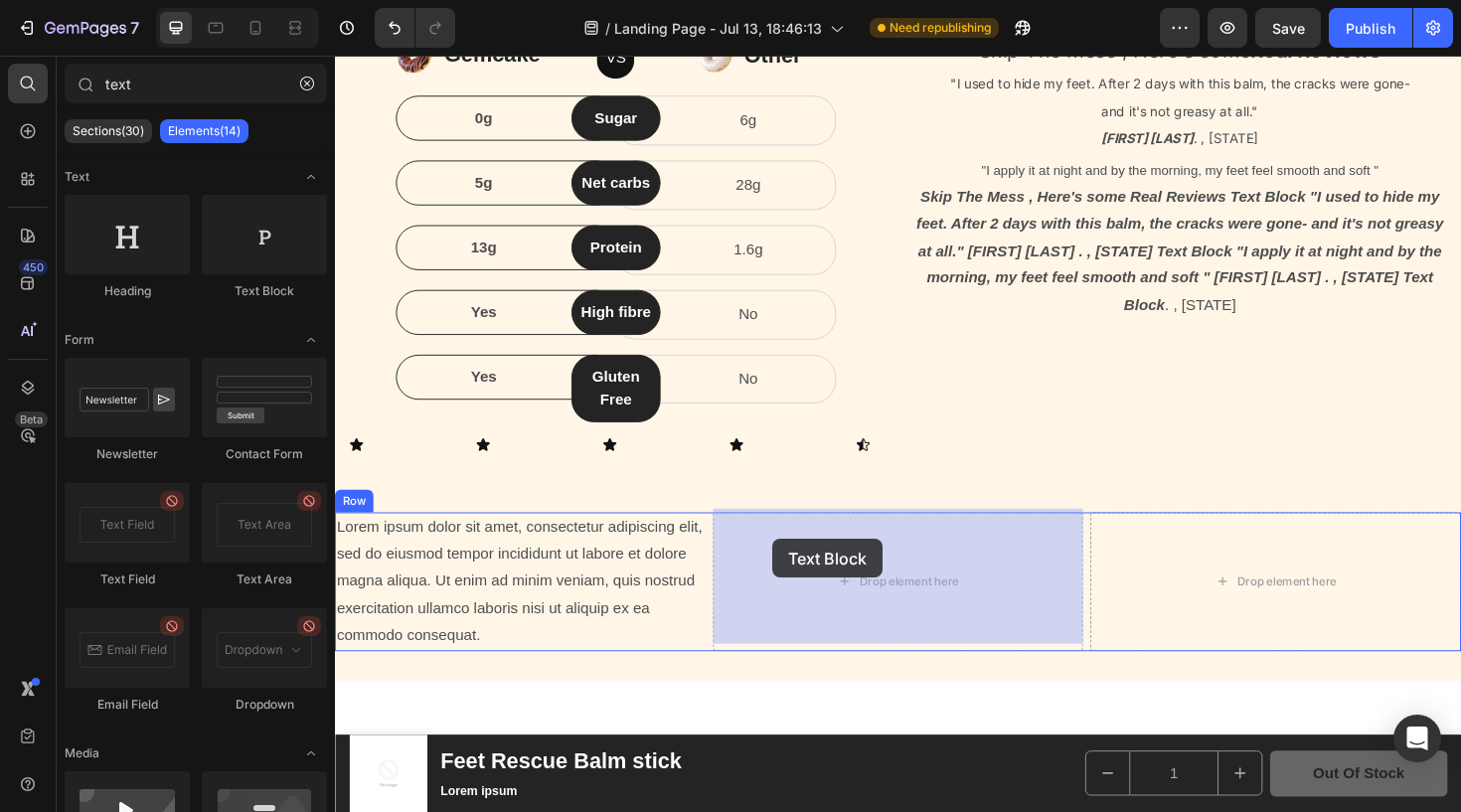 drag, startPoint x: 490, startPoint y: 548, endPoint x: 790, endPoint y: 561, distance: 300.28153 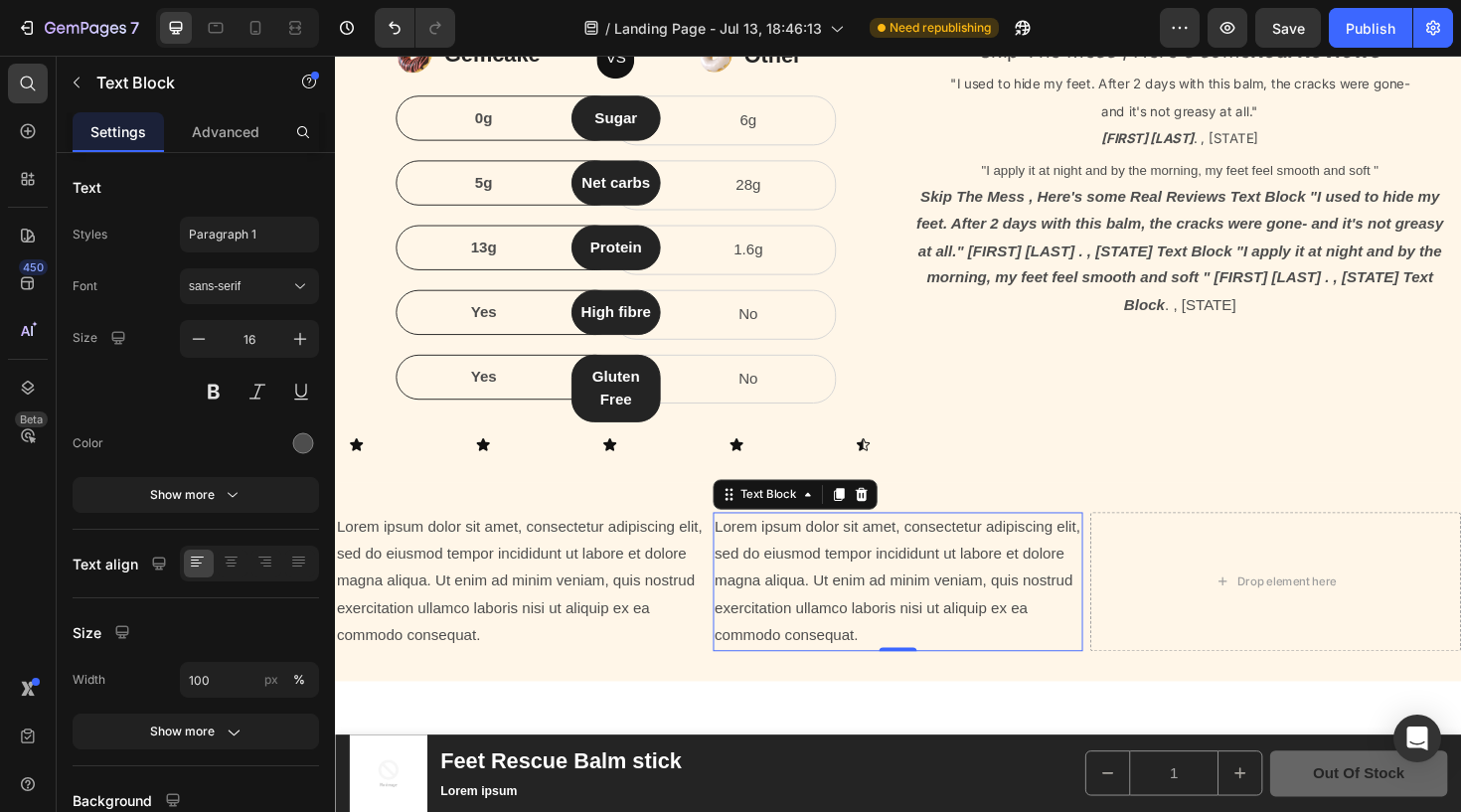 click 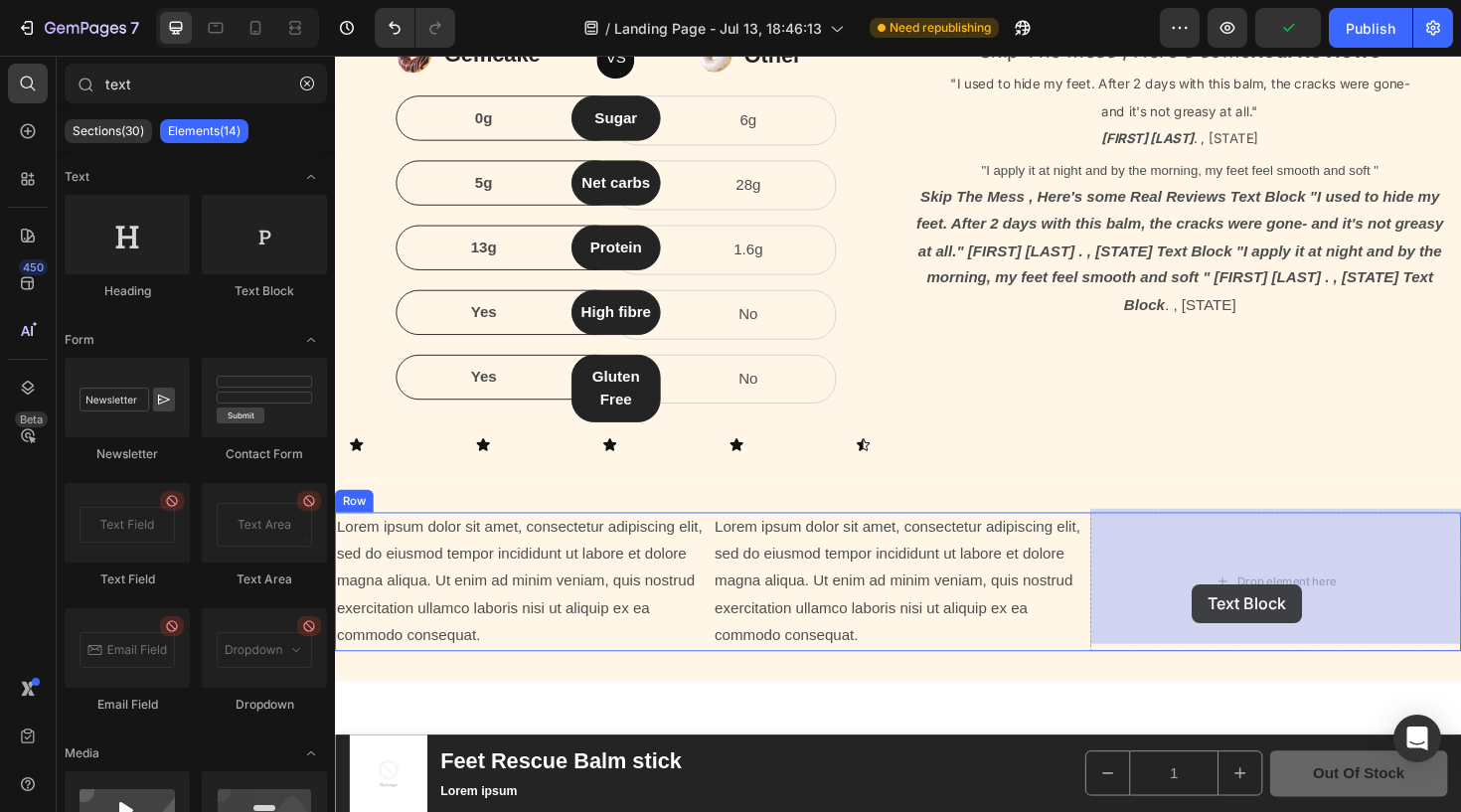 drag, startPoint x: 798, startPoint y: 568, endPoint x: 1242, endPoint y: 615, distance: 446.4807 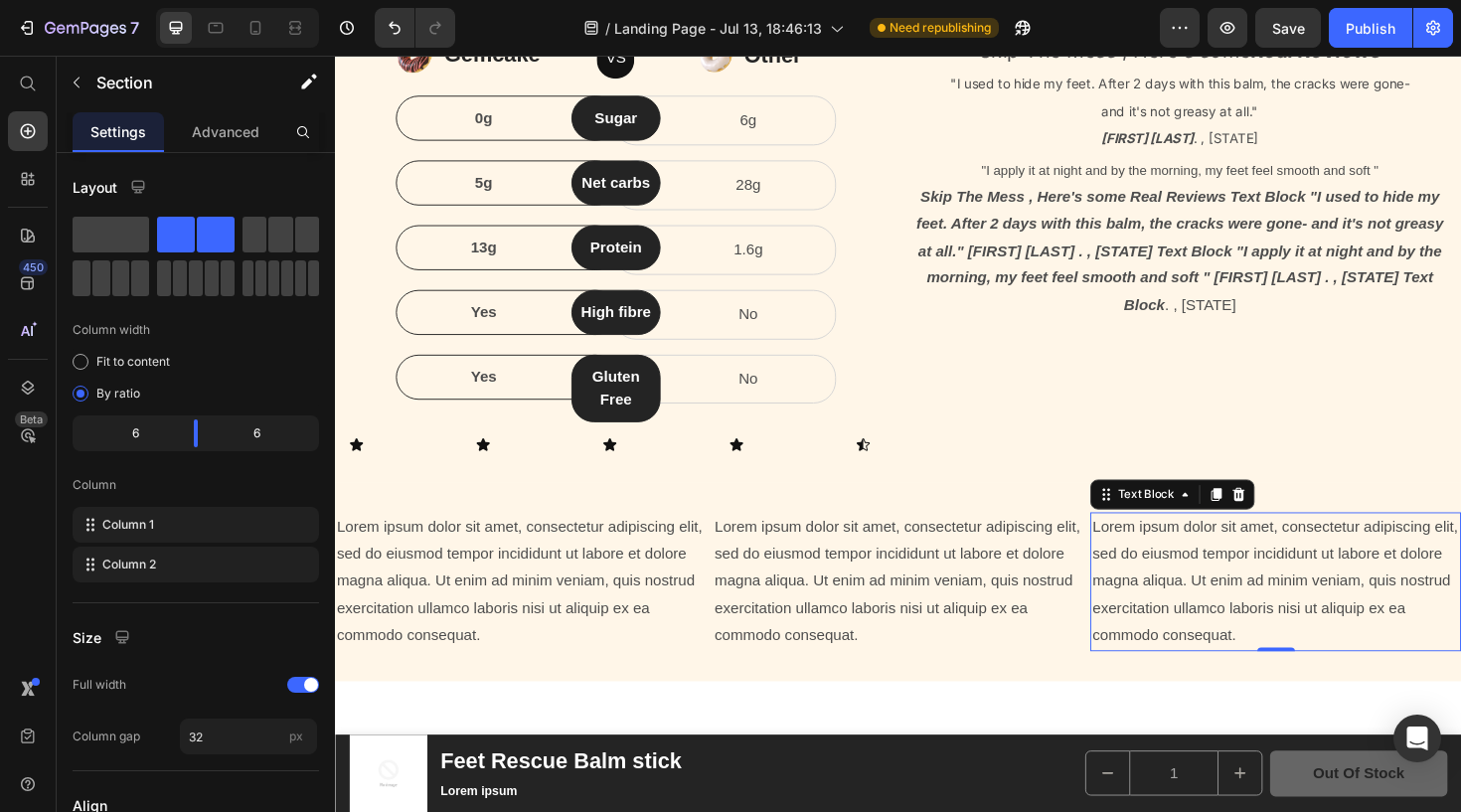 drag, startPoint x: 1242, startPoint y: 615, endPoint x: 835, endPoint y: 490, distance: 425.76284 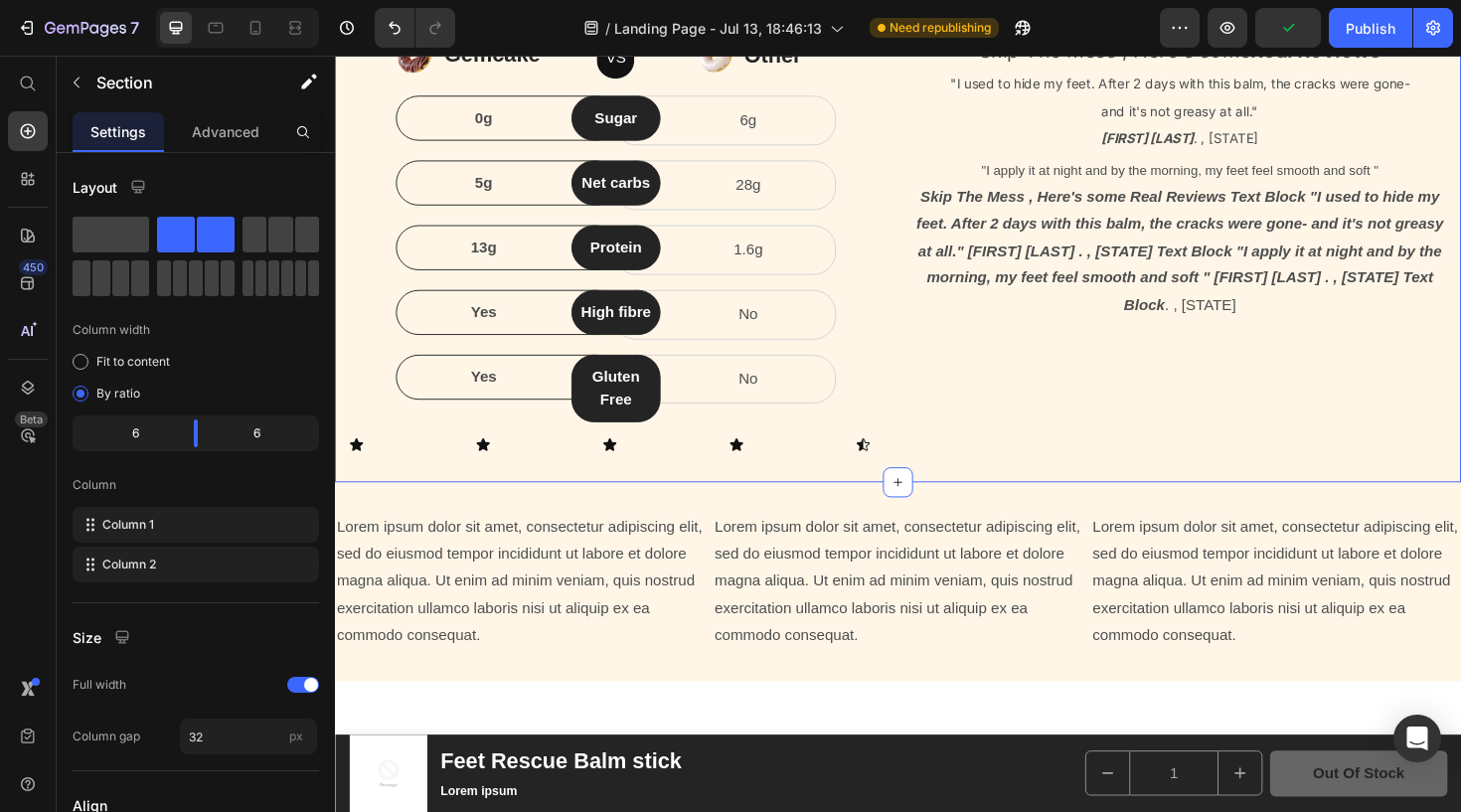 drag, startPoint x: 500, startPoint y: 434, endPoint x: 52, endPoint y: 97, distance: 560.6006 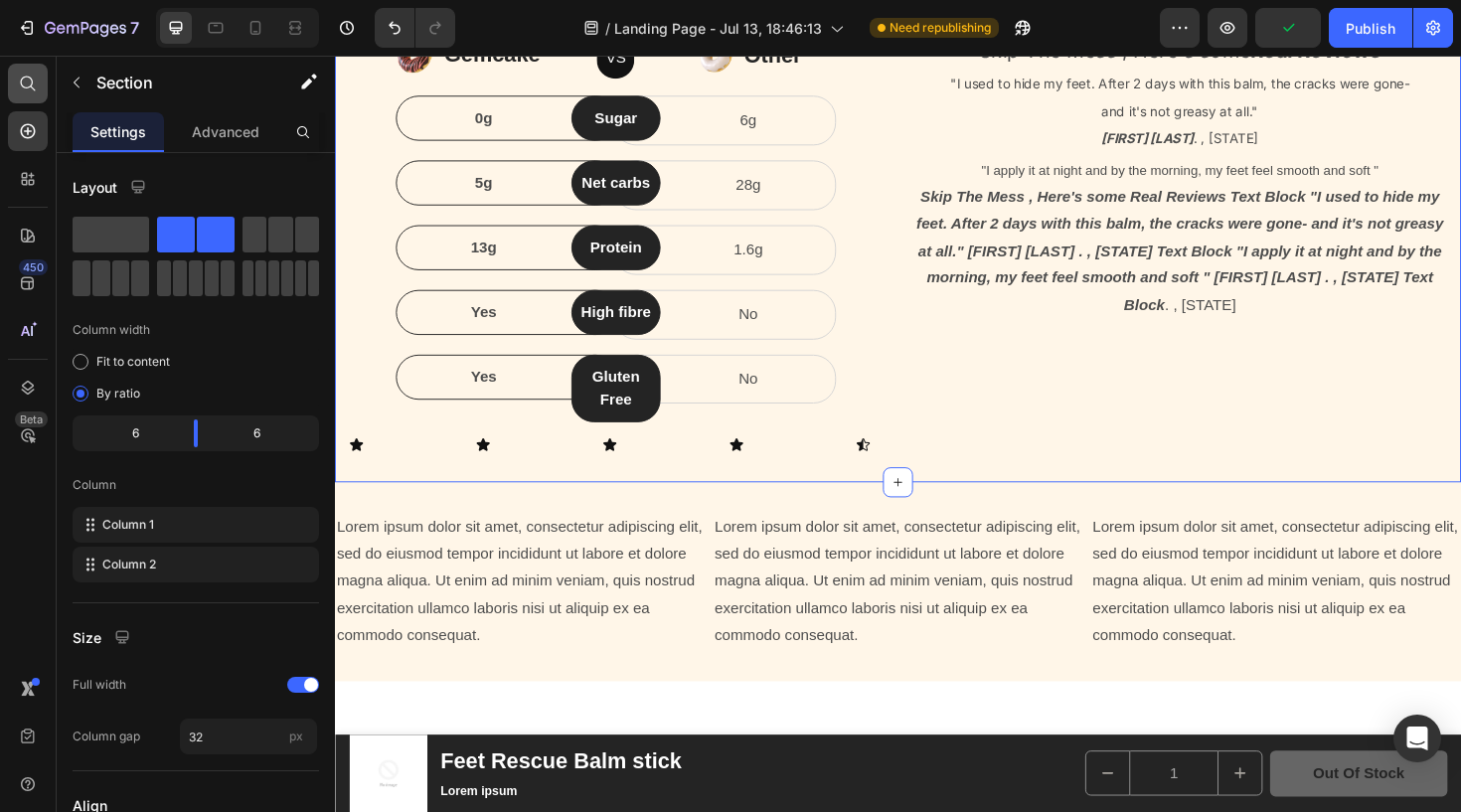 drag, startPoint x: 52, startPoint y: 97, endPoint x: 39, endPoint y: 94, distance: 13.341664 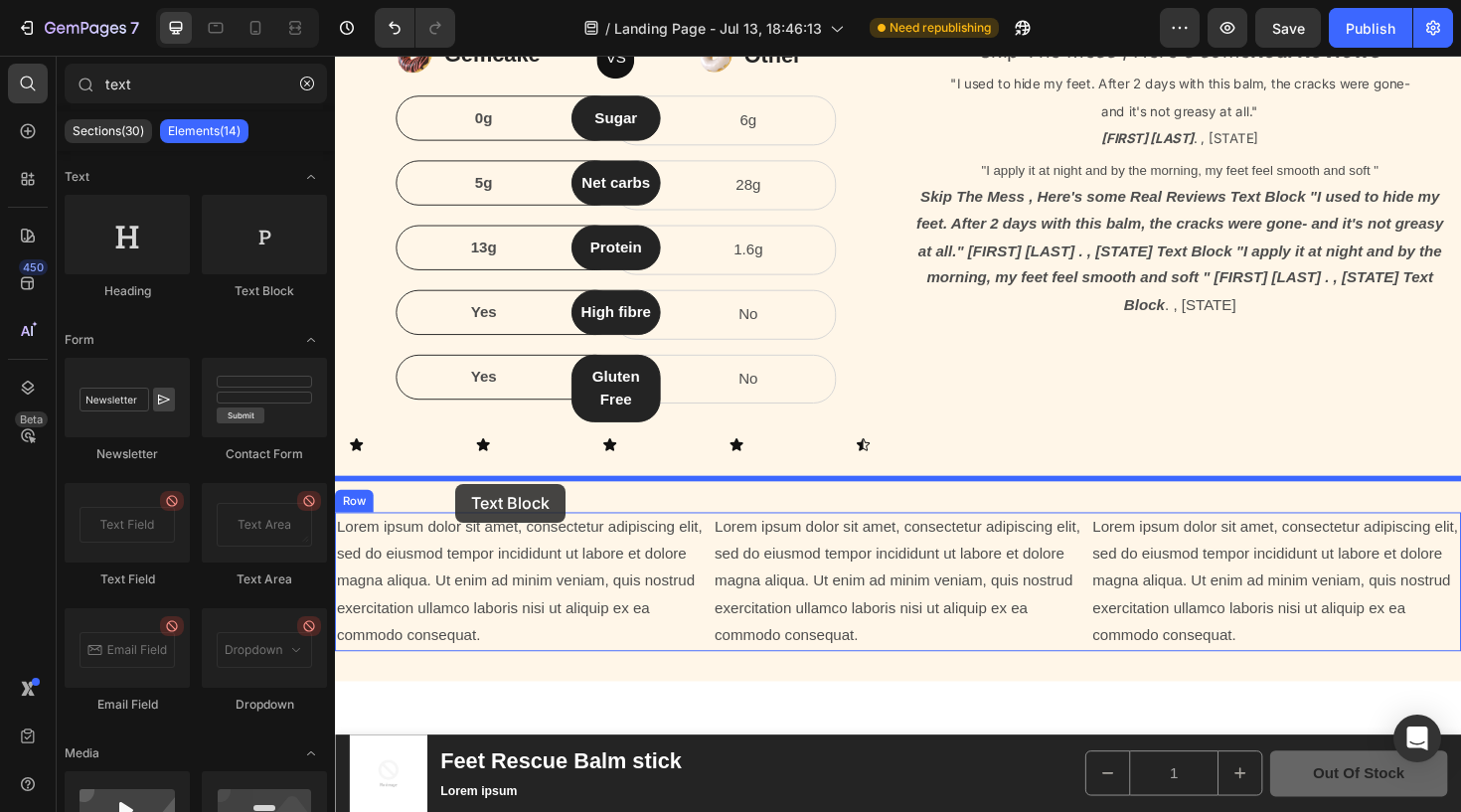 drag, startPoint x: 374, startPoint y: 150, endPoint x: 462, endPoint y: 507, distance: 367.68601 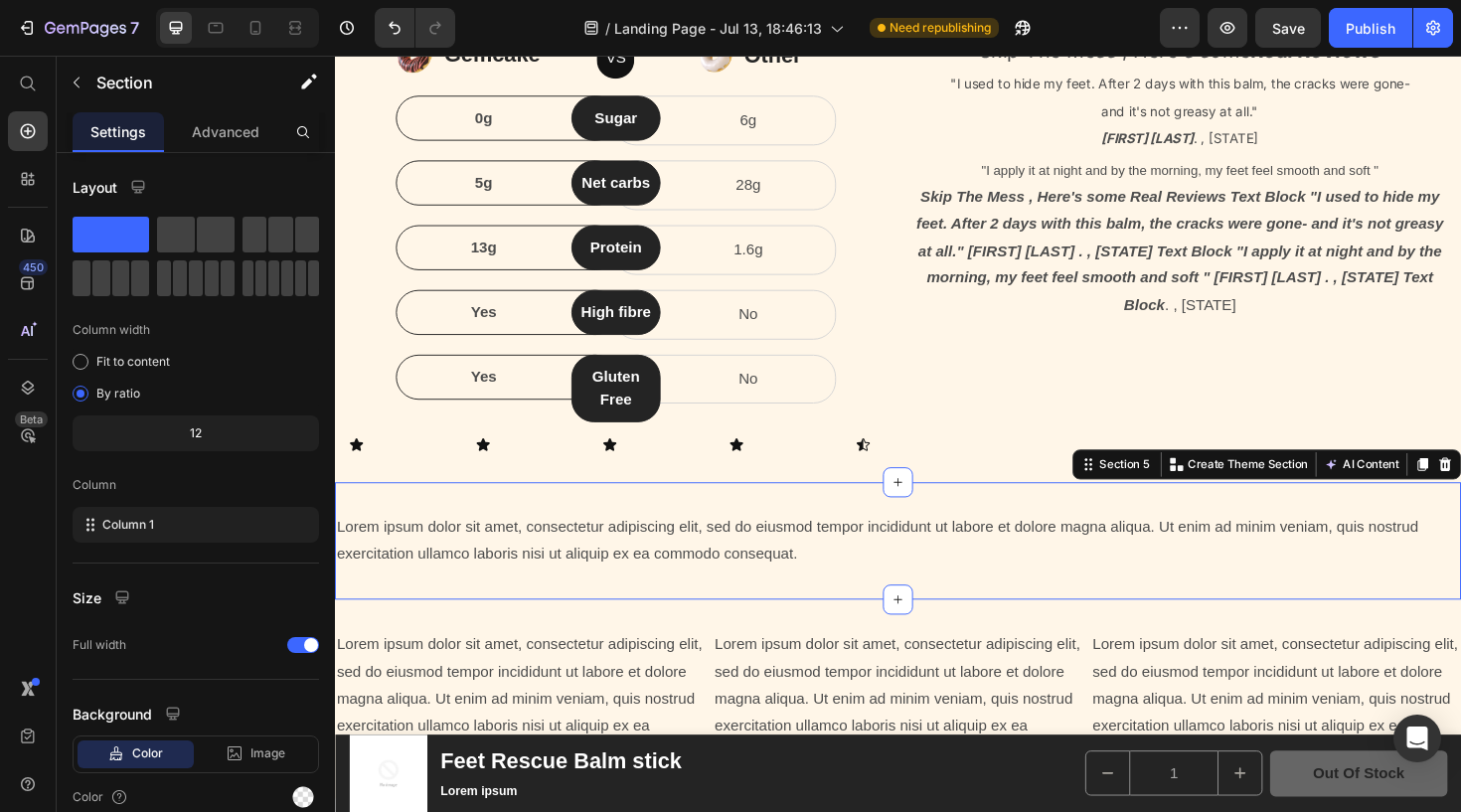 click on "Lorem ipsum dolor sit amet, consectetur adipiscing elit, sed do eiusmod tempor incididunt ut labore et dolore magna aliqua. Ut enim ad minim veniam, quis nostrud exercitation ullamco laboris nisi ut aliquip ex ea commodo consequat. Text Block Section 5   You can create reusable sections Create Theme Section AI Content Write with GemAI What would you like to describe here? Tone and Voice Persuasive Product Show more Generate" at bounding box center [931, 569] 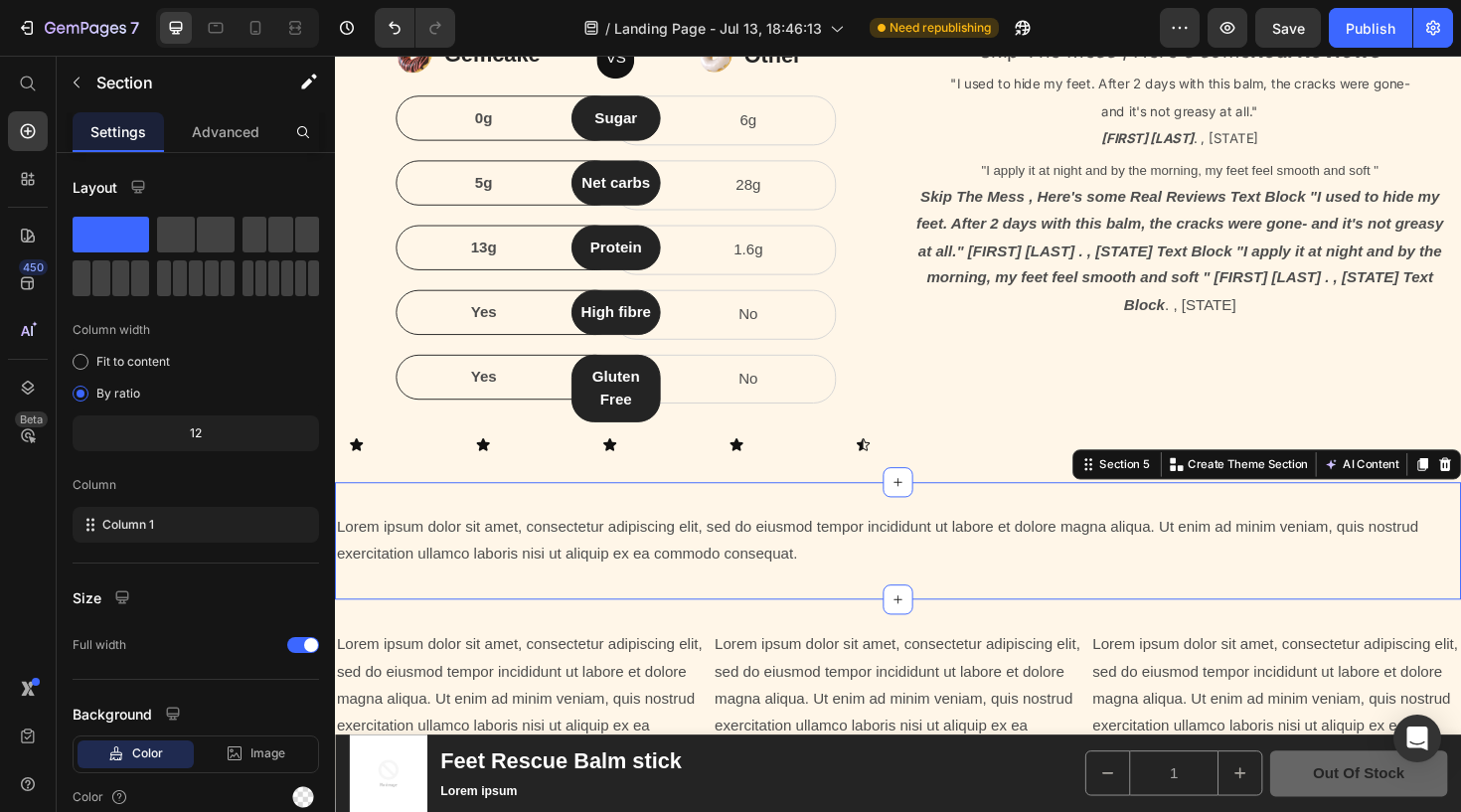 drag, startPoint x: 462, startPoint y: 507, endPoint x: 822, endPoint y: 572, distance: 365.82099 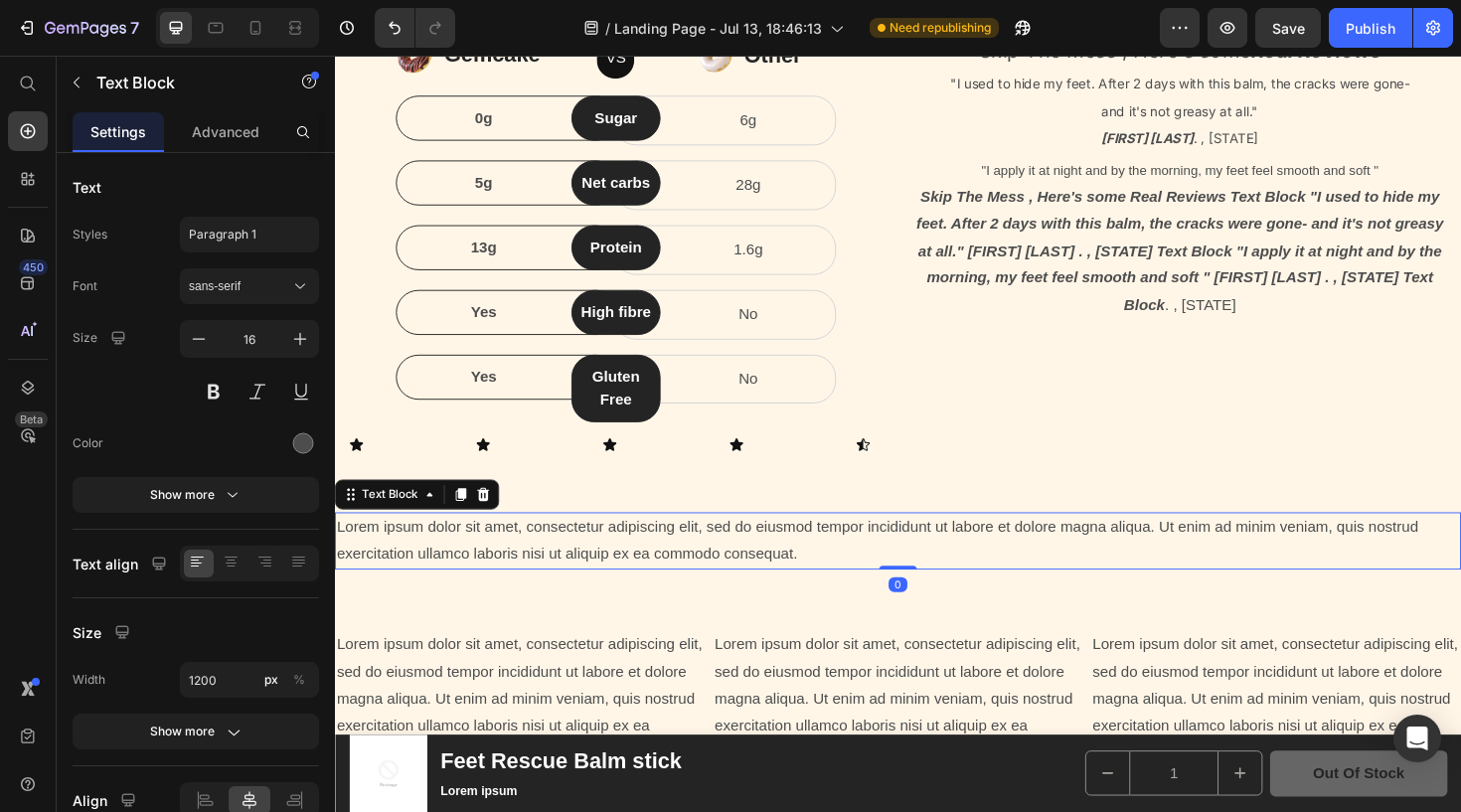 click on "Lorem ipsum dolor sit amet, consectetur adipiscing elit, sed do eiusmod tempor incididunt ut labore et dolore magna aliqua. Ut enim ad minim veniam, quis nostrud exercitation ullamco laboris nisi ut aliquip ex ea commodo consequat." at bounding box center (931, 569) 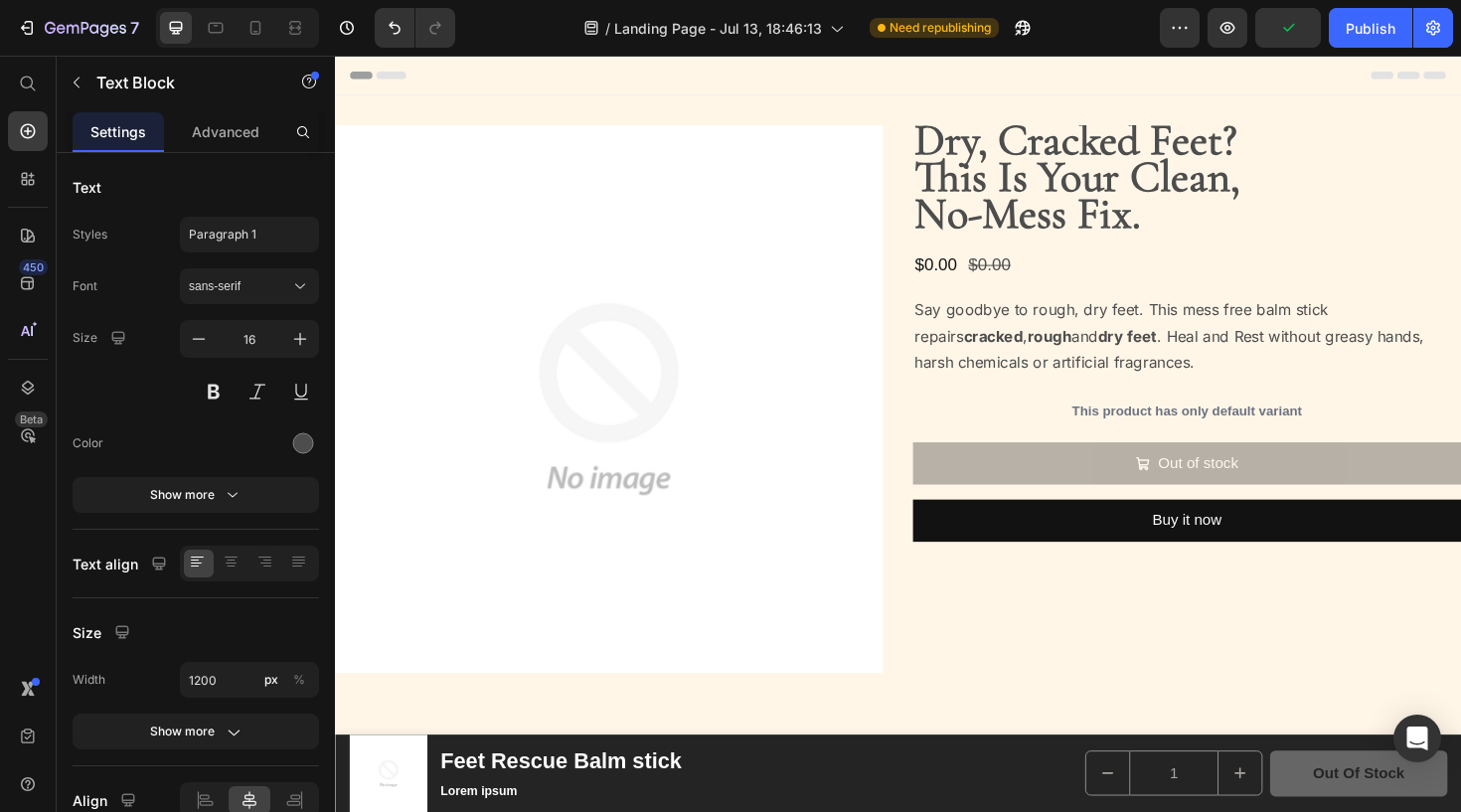 scroll, scrollTop: -1, scrollLeft: 0, axis: vertical 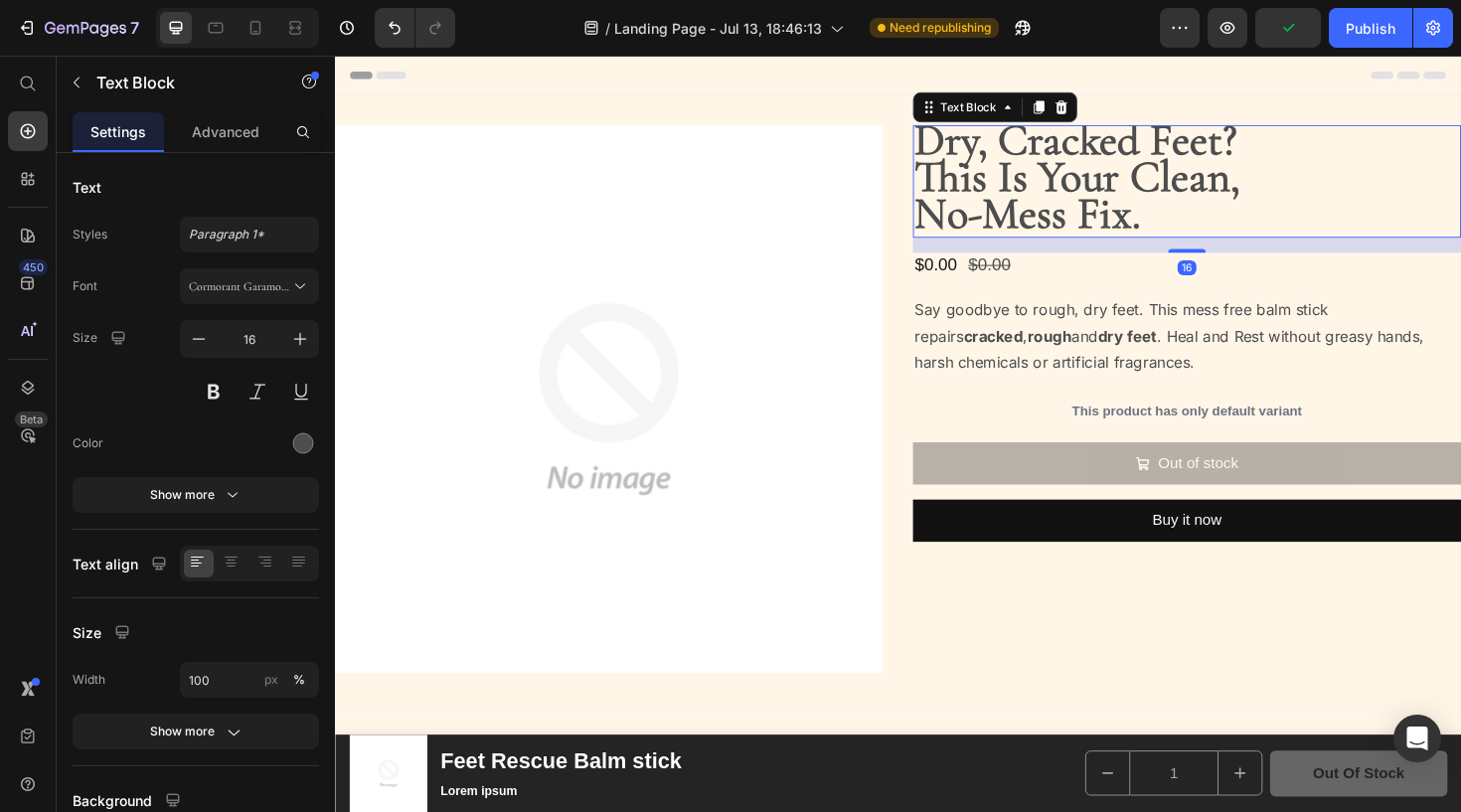 click on "No-Mess Fix." at bounding box center (1068, 222) 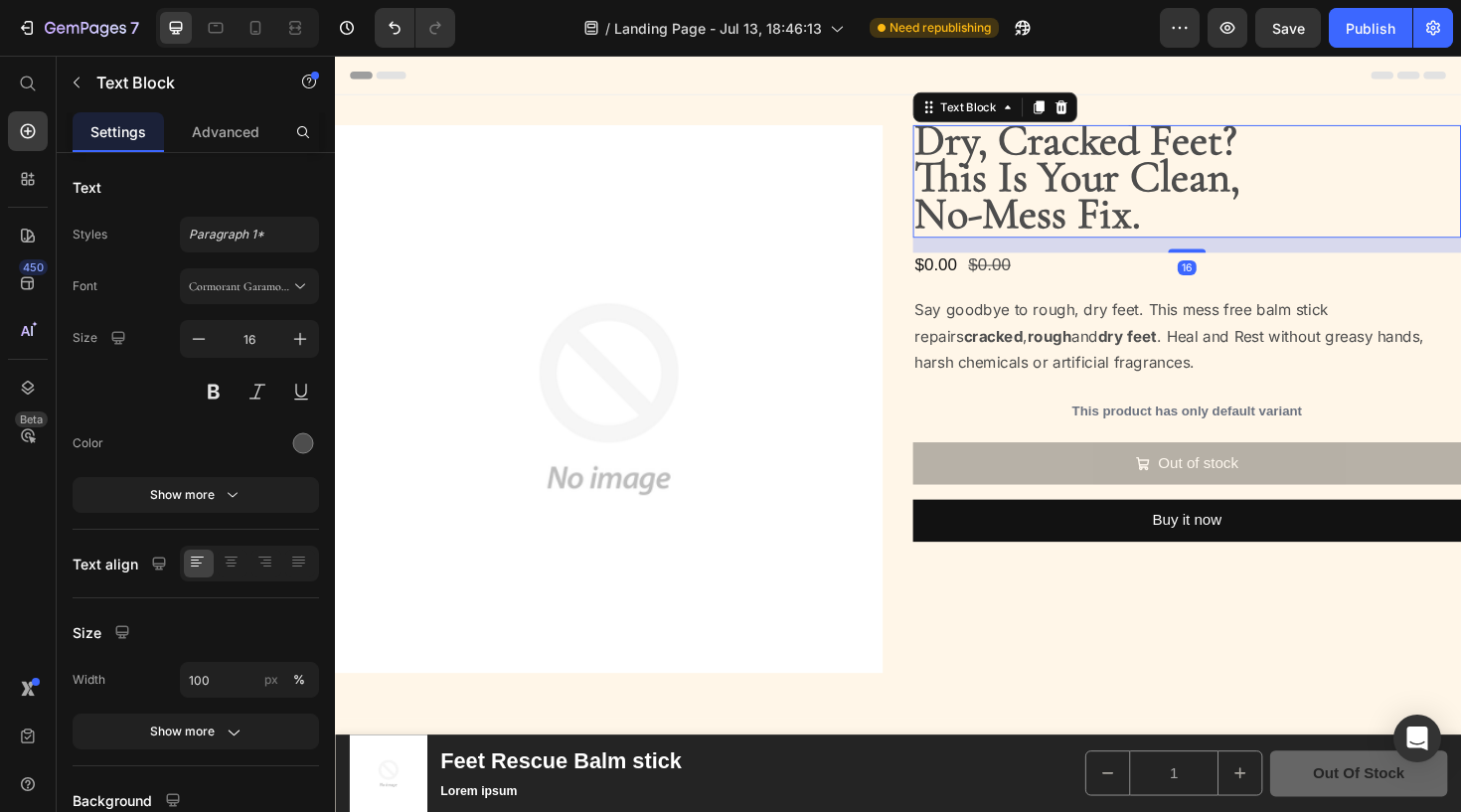 drag, startPoint x: 822, startPoint y: 572, endPoint x: 1105, endPoint y: 202, distance: 465.8208 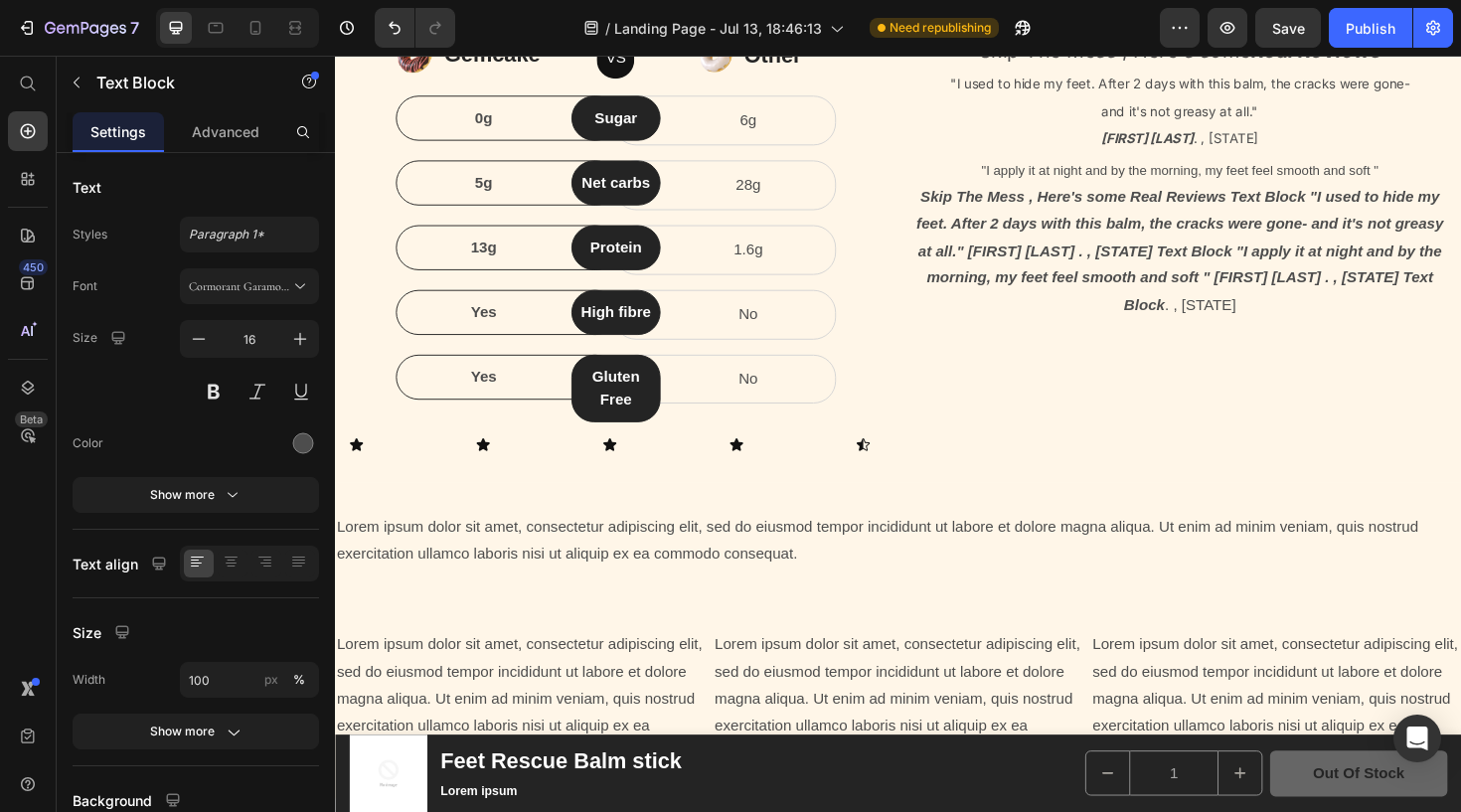 scroll, scrollTop: 785, scrollLeft: 0, axis: vertical 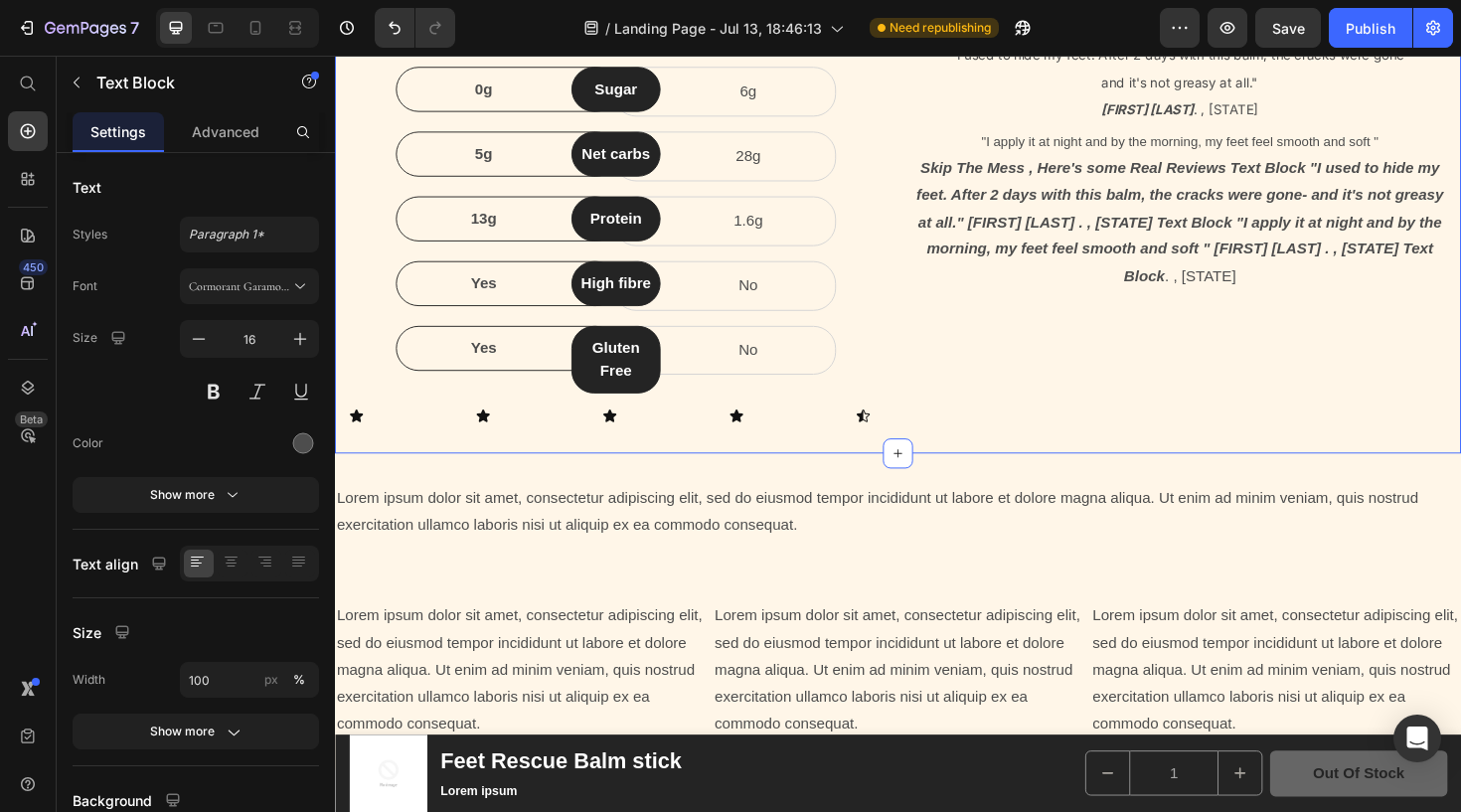 click on "Lorem ipsum dolor sit amet, consectetur adipiscing elit, sed do eiusmod tempor incididunt ut labore et dolore magna aliqua. Ut enim ad minim veniam, quis nostrud exercitation ullamco laboris nisi ut aliquip ex ea commodo consequat." at bounding box center [931, 539] 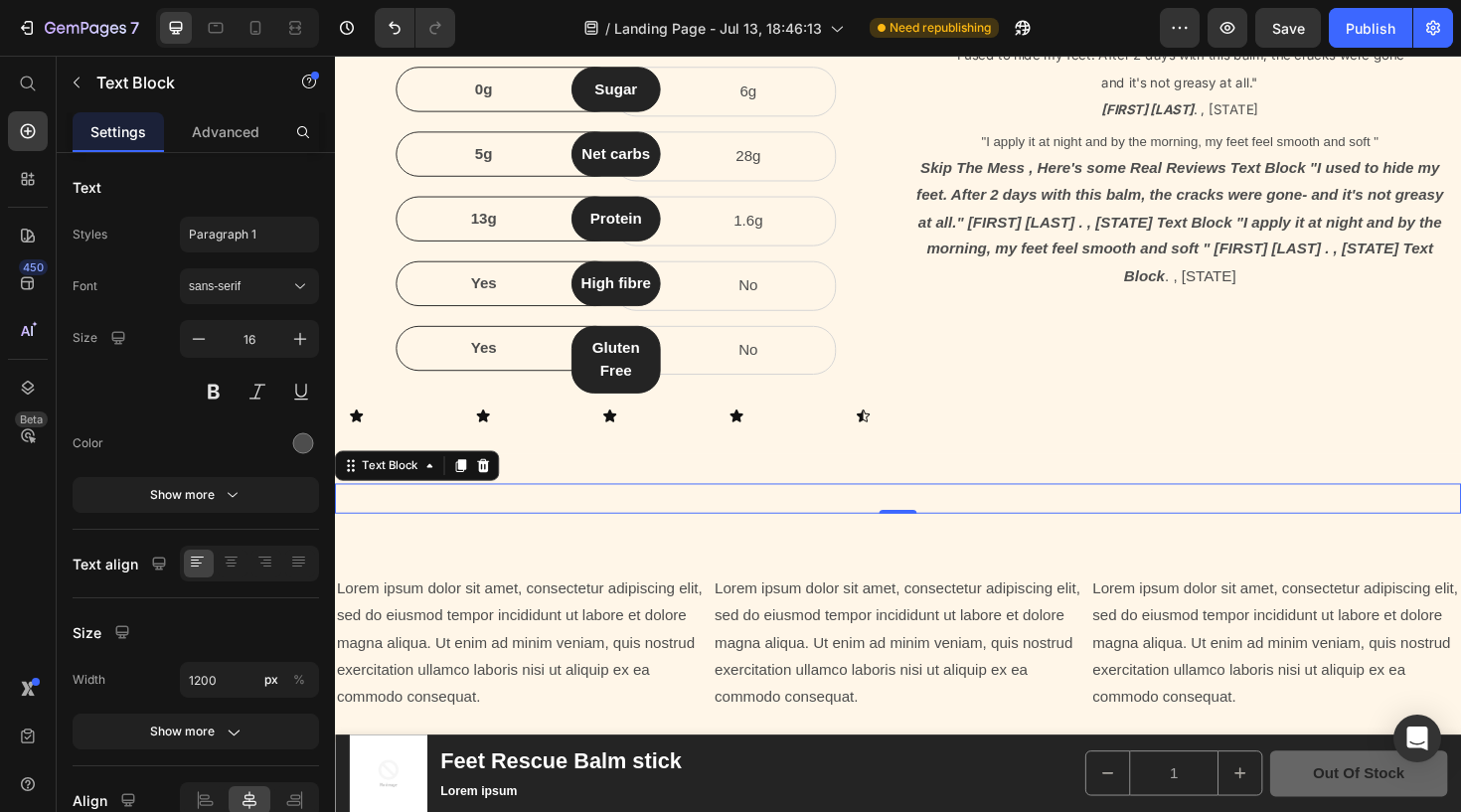click on "sans-serif" at bounding box center [240, 286] 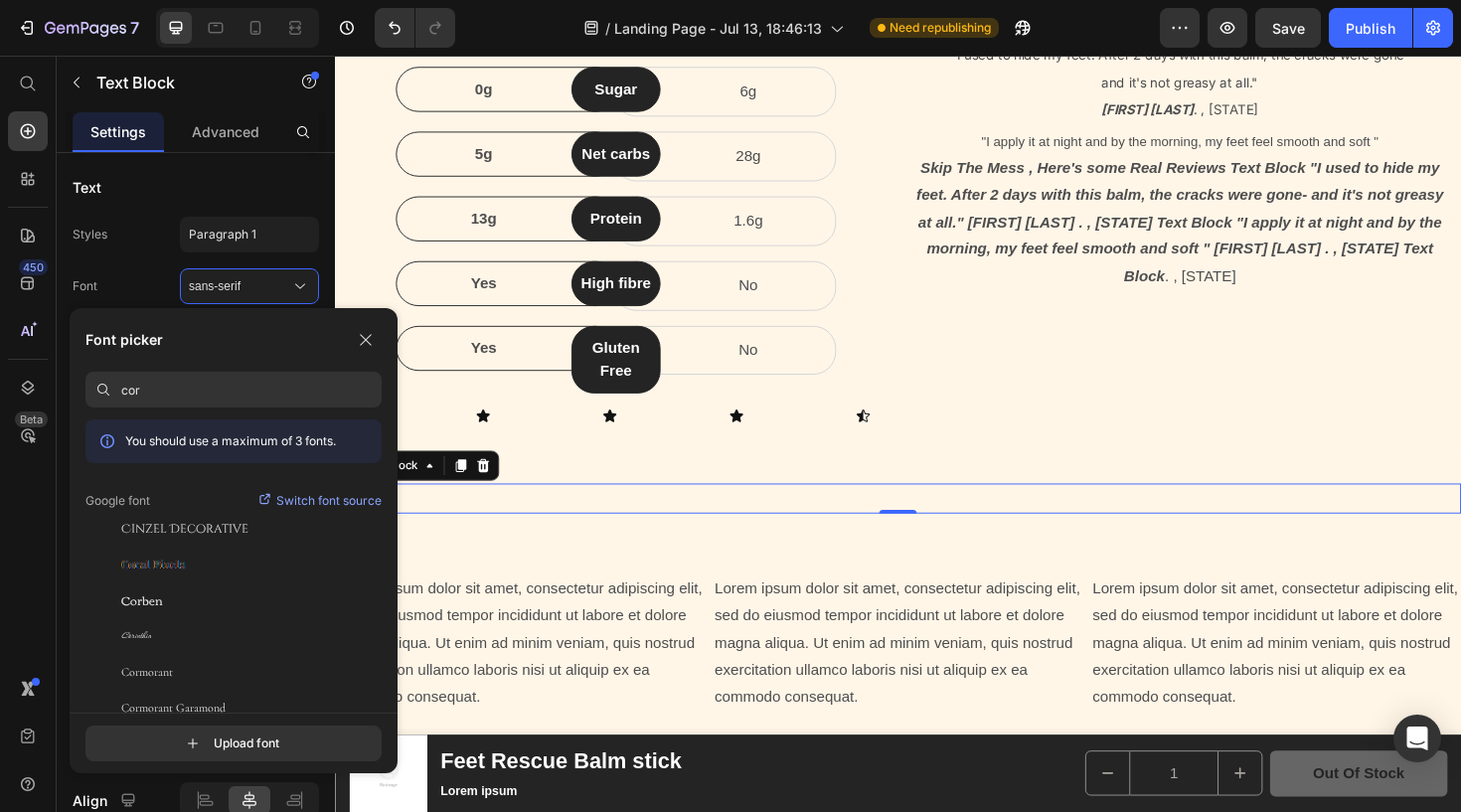 type on "cor" 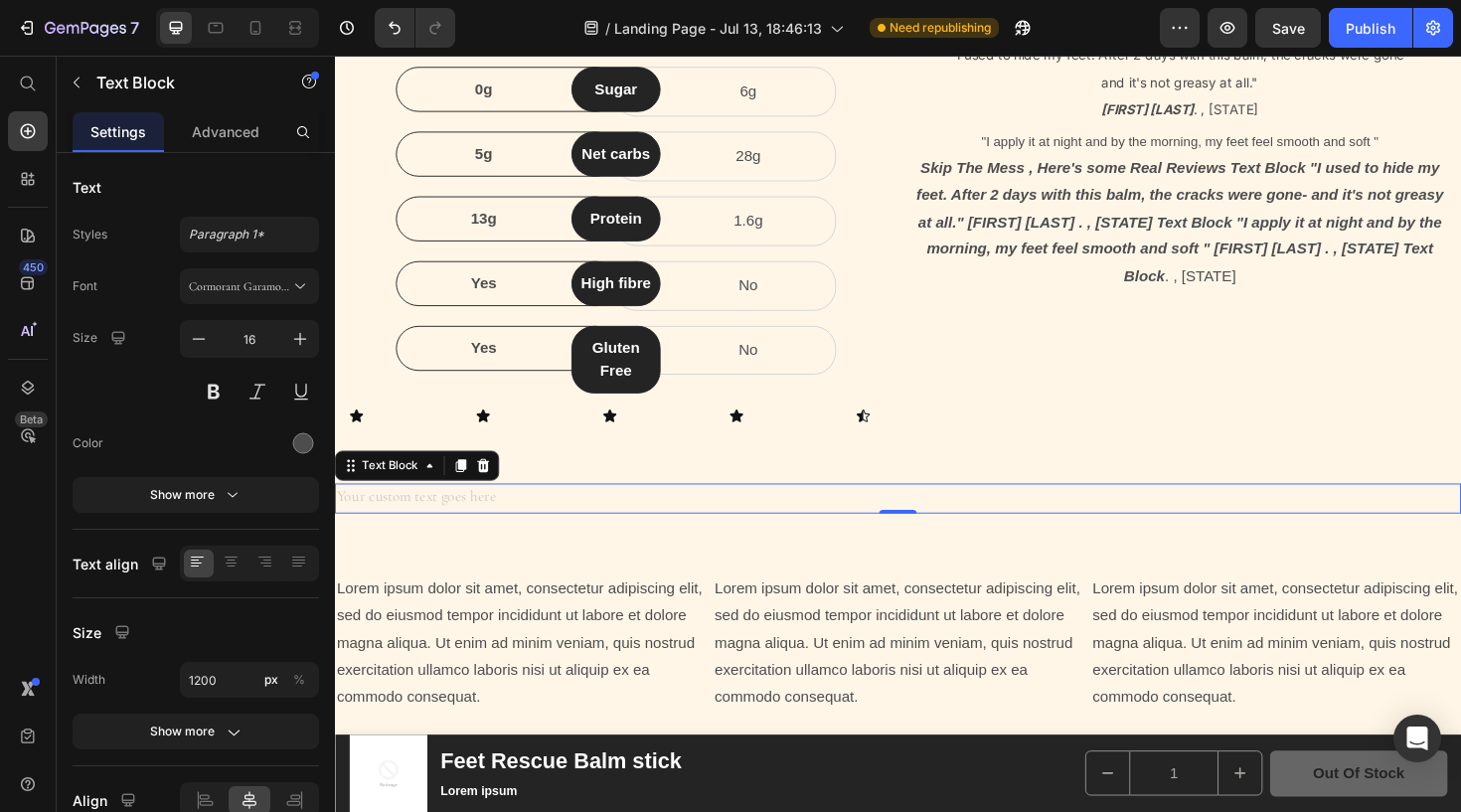 click at bounding box center (931, 524) 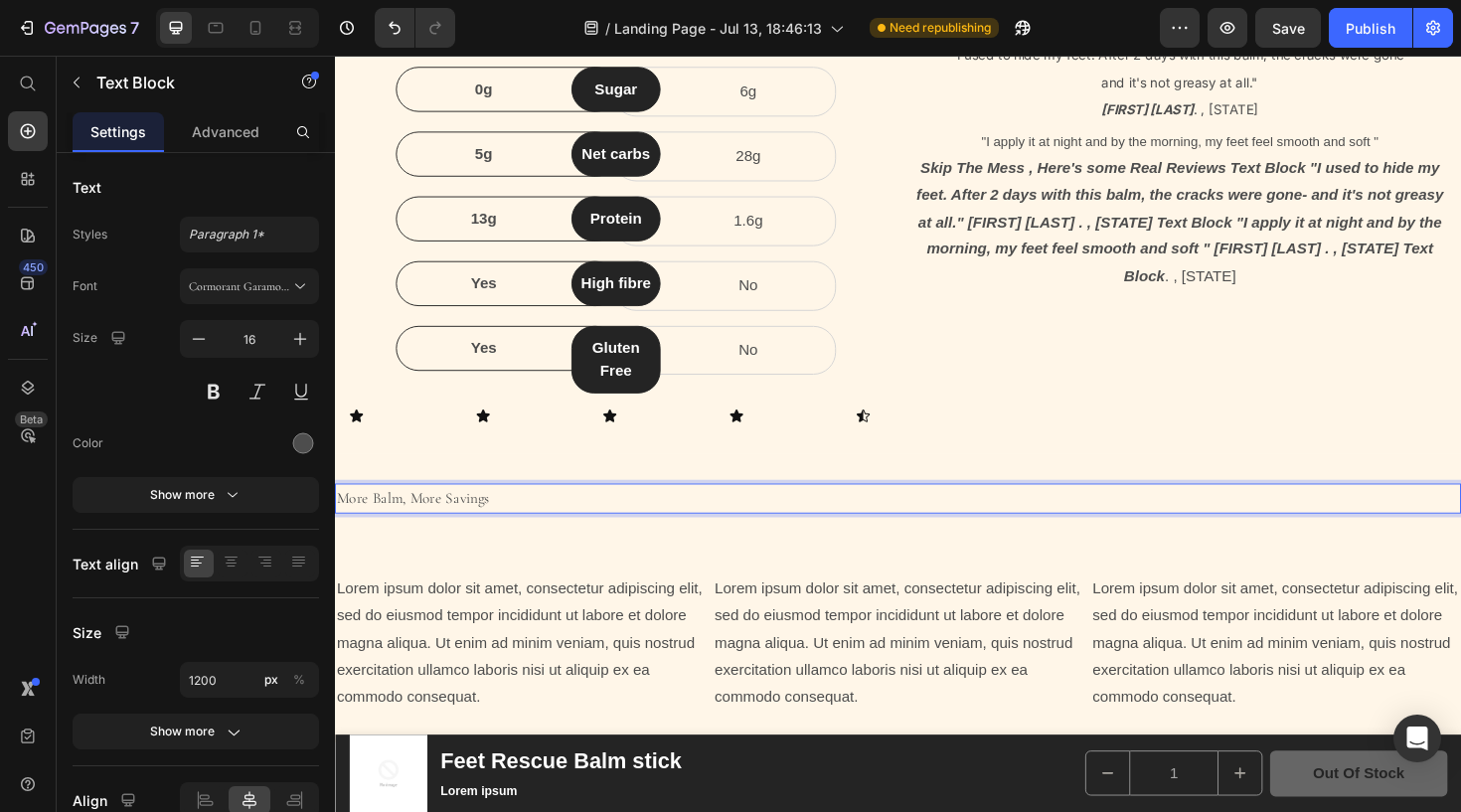 drag, startPoint x: 1105, startPoint y: 202, endPoint x: 336, endPoint y: 517, distance: 831 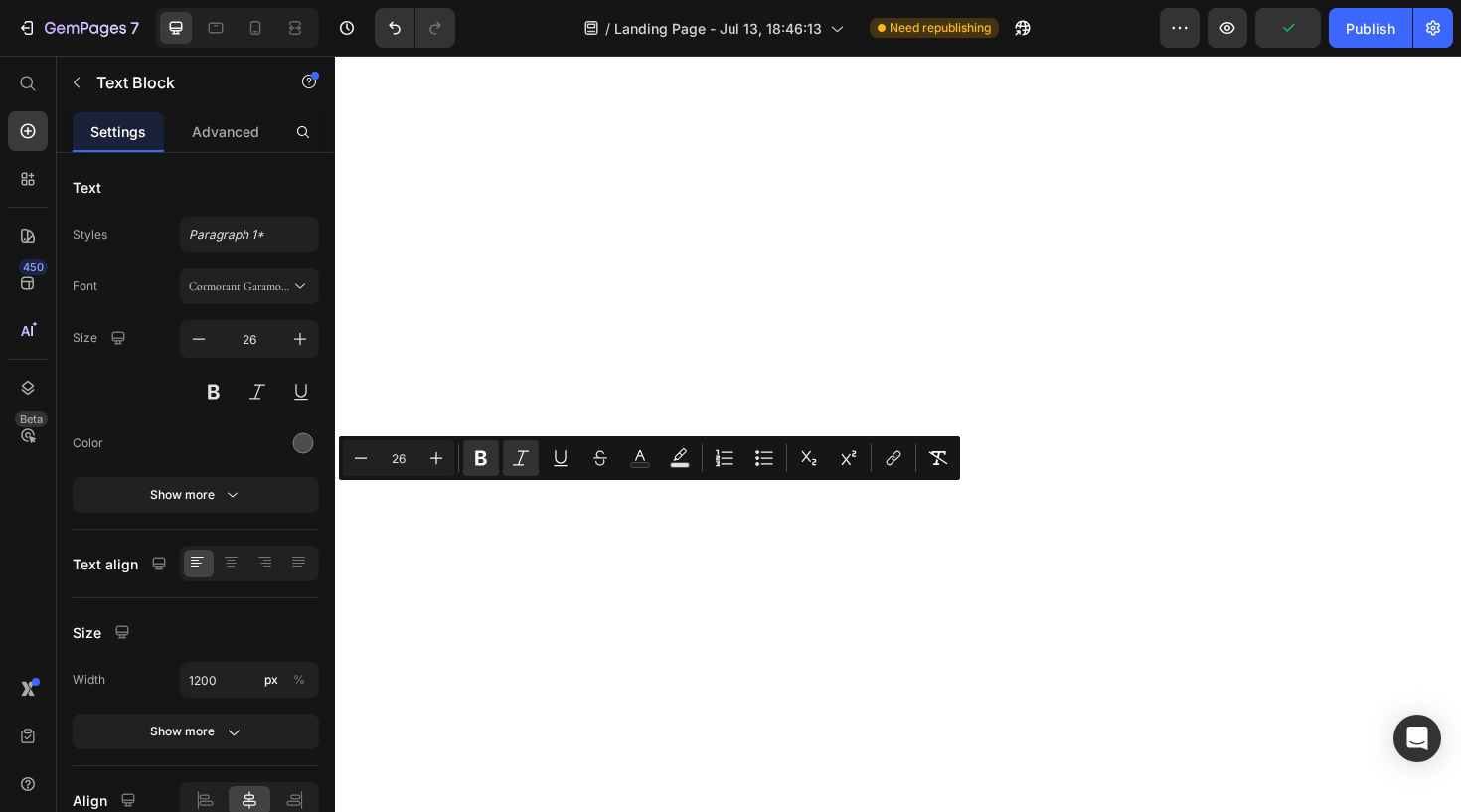 scroll, scrollTop: 0, scrollLeft: 0, axis: both 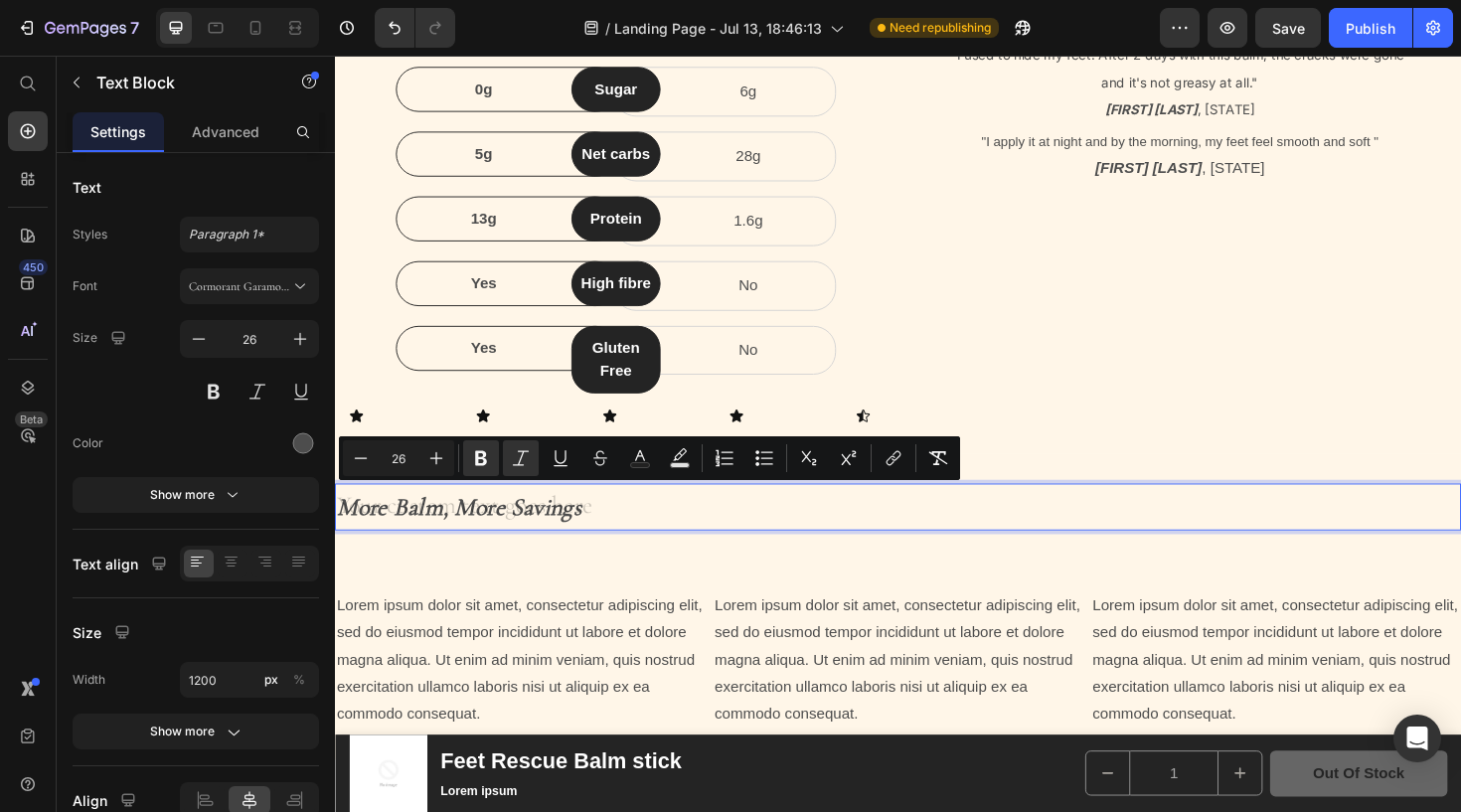drag, startPoint x: 335, startPoint y: 56, endPoint x: 677, endPoint y: 568, distance: 615.71747 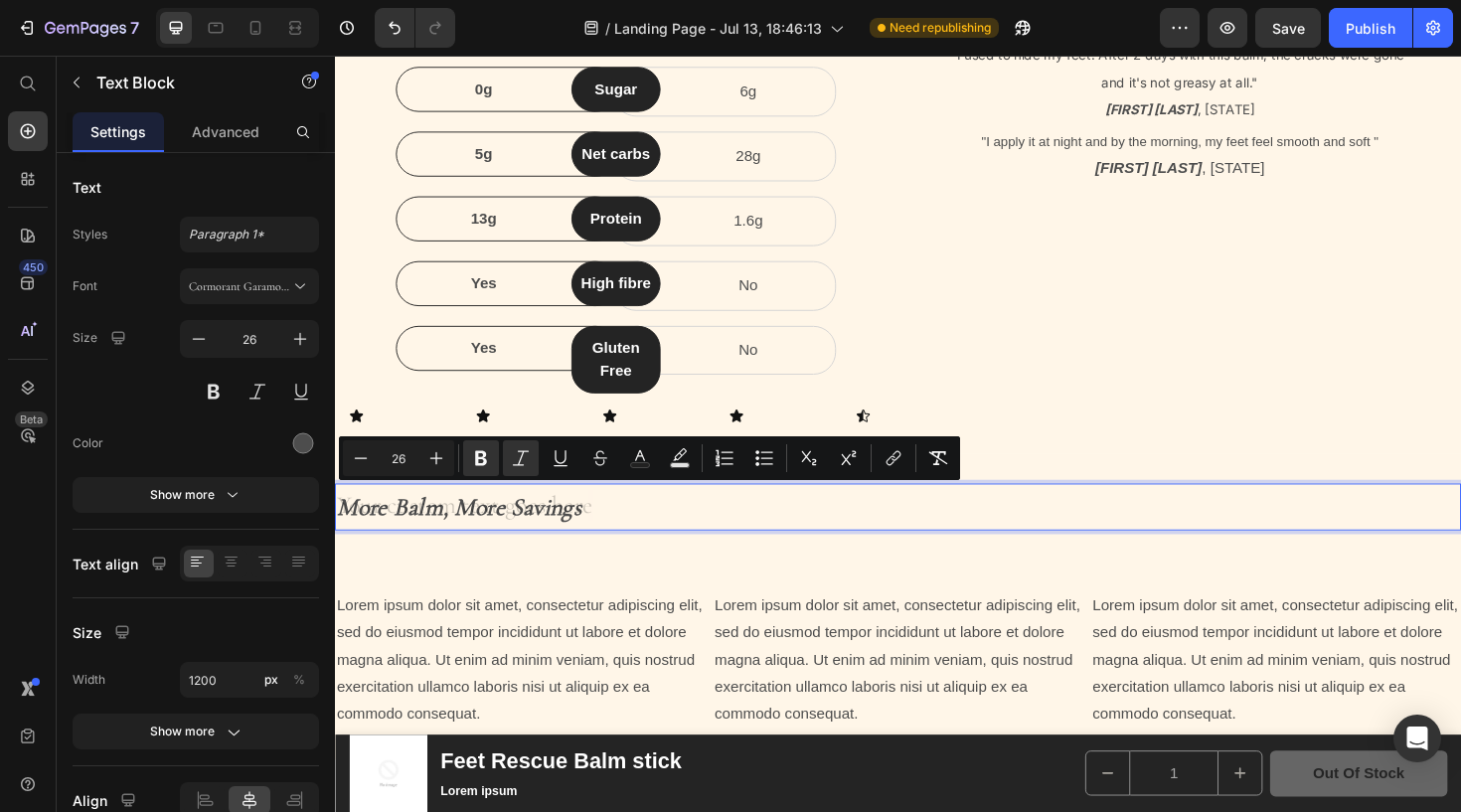 click on "More Balm, More Savings  Text Block   0 Section 5" at bounding box center [931, 533] 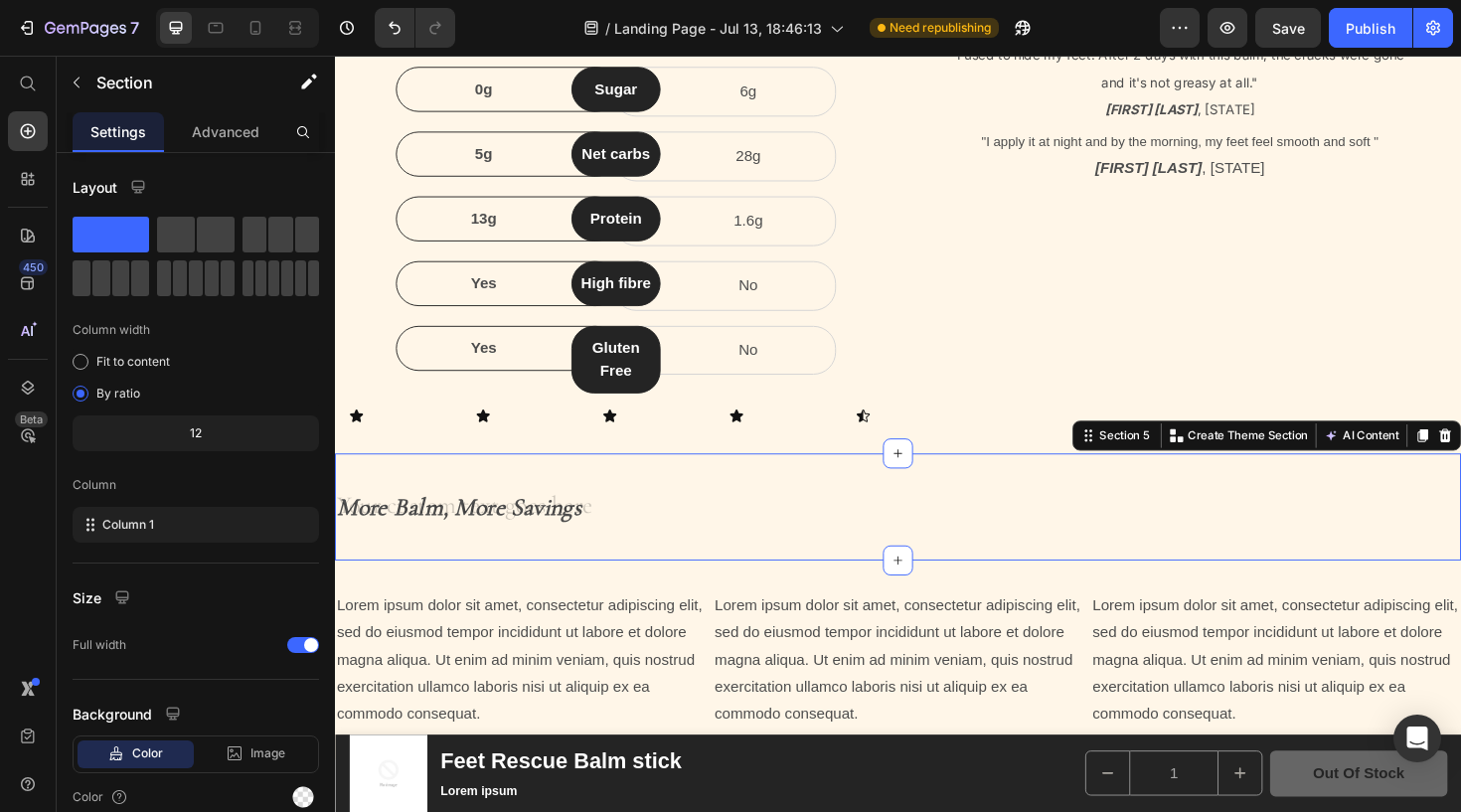 click on "More Balm, More Savings" at bounding box center [931, 533] 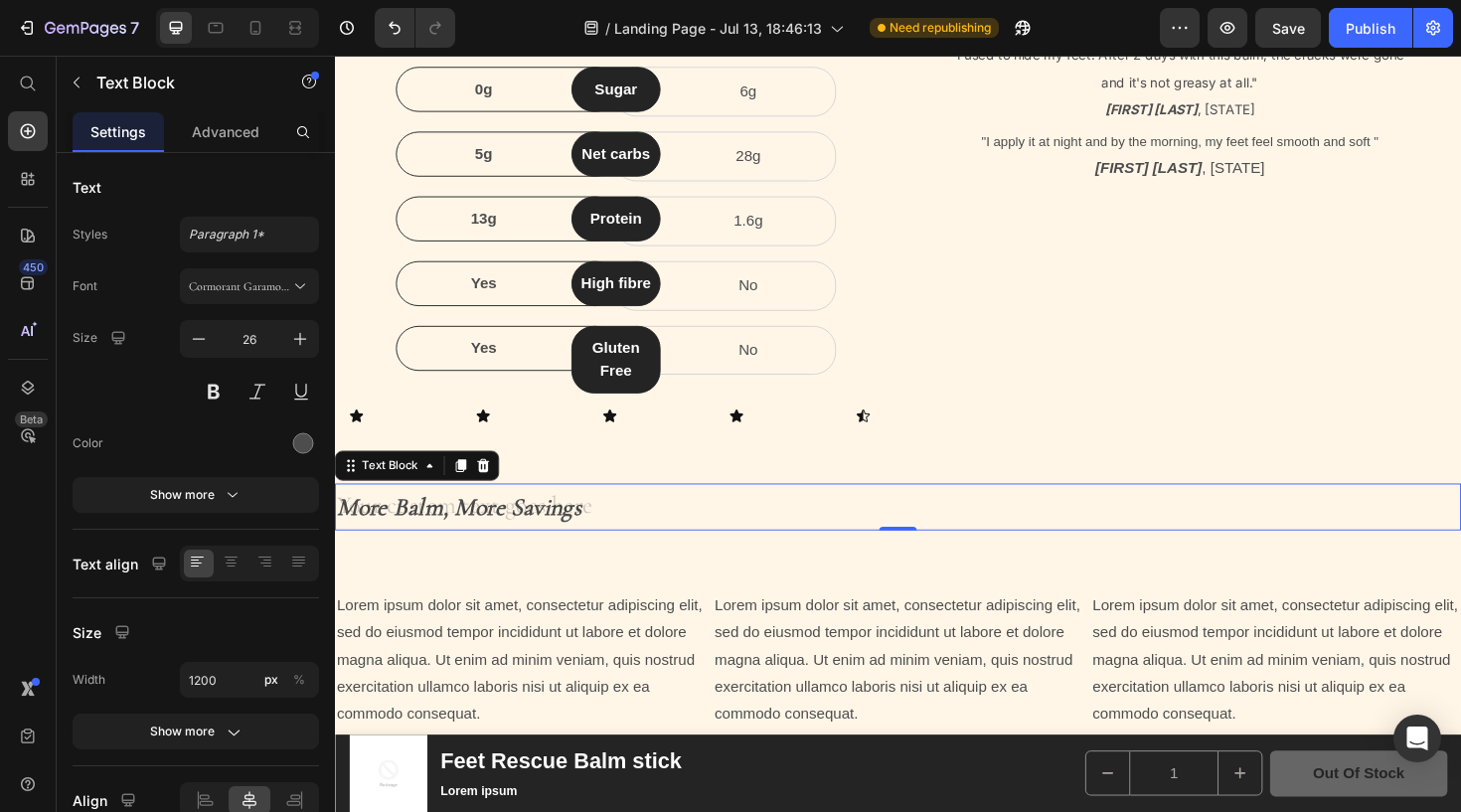 drag, startPoint x: 677, startPoint y: 568, endPoint x: 637, endPoint y: 532, distance: 53.8145 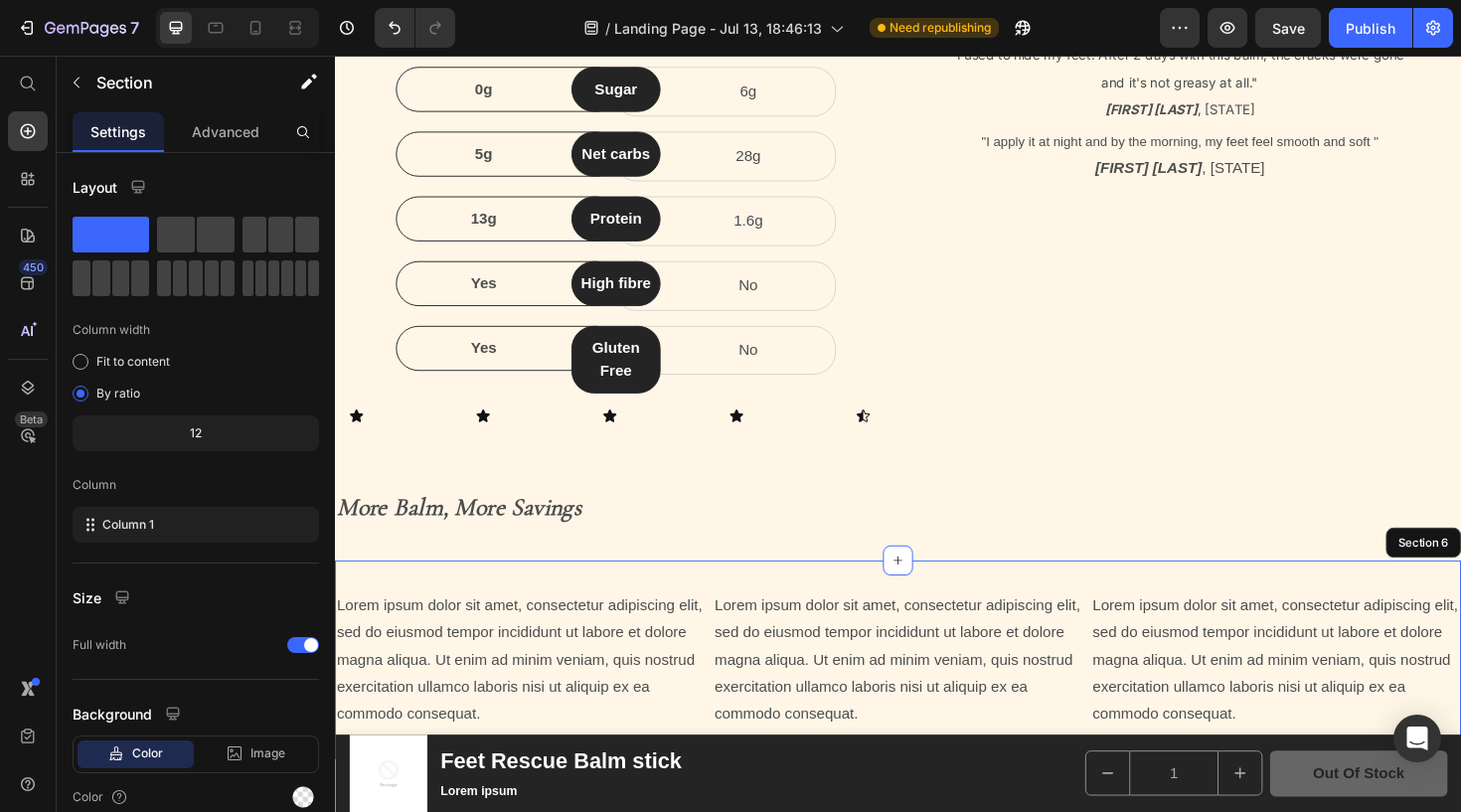 drag, startPoint x: 637, startPoint y: 532, endPoint x: 649, endPoint y: 595, distance: 64.13267 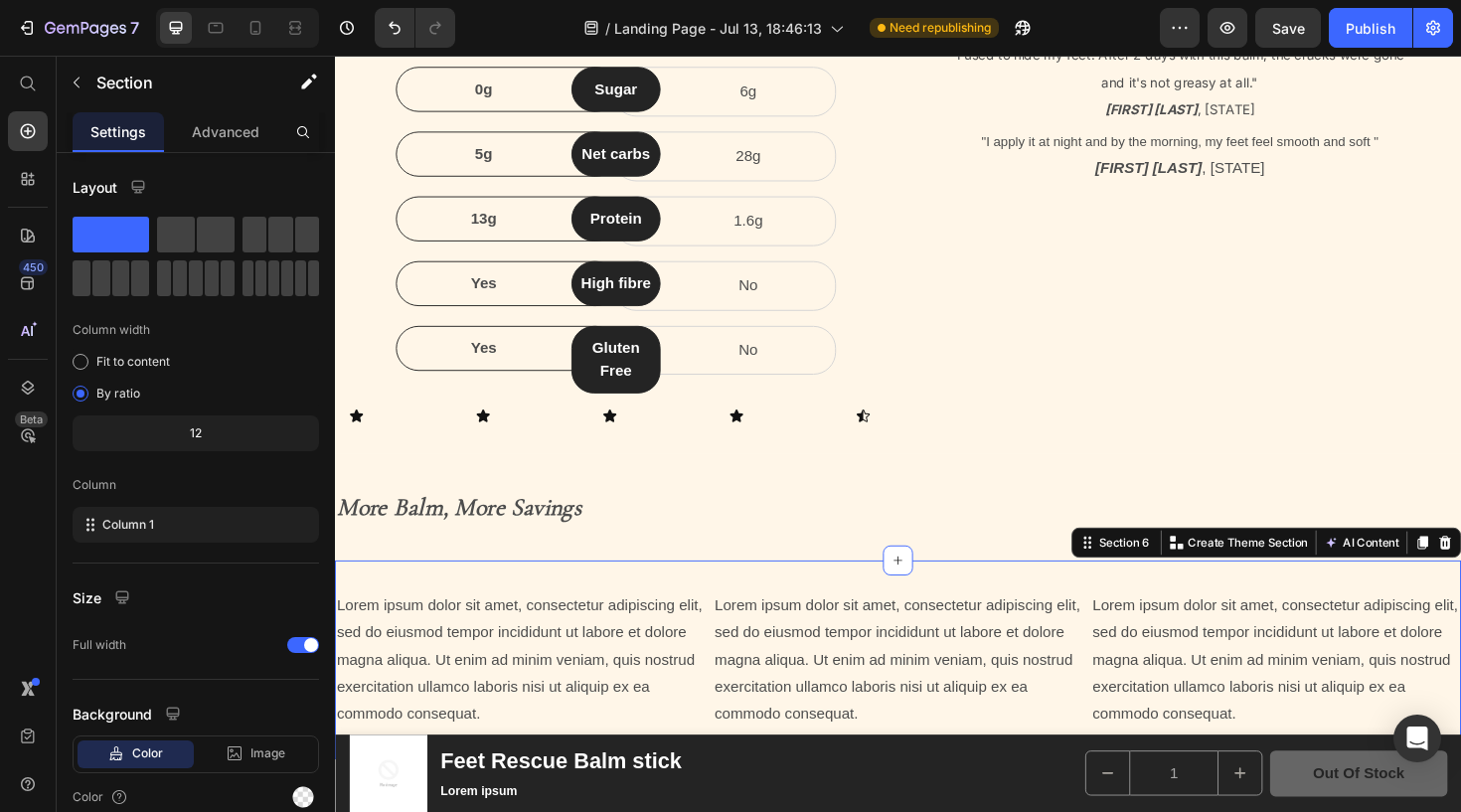 drag, startPoint x: 649, startPoint y: 595, endPoint x: 652, endPoint y: 521, distance: 74.060786 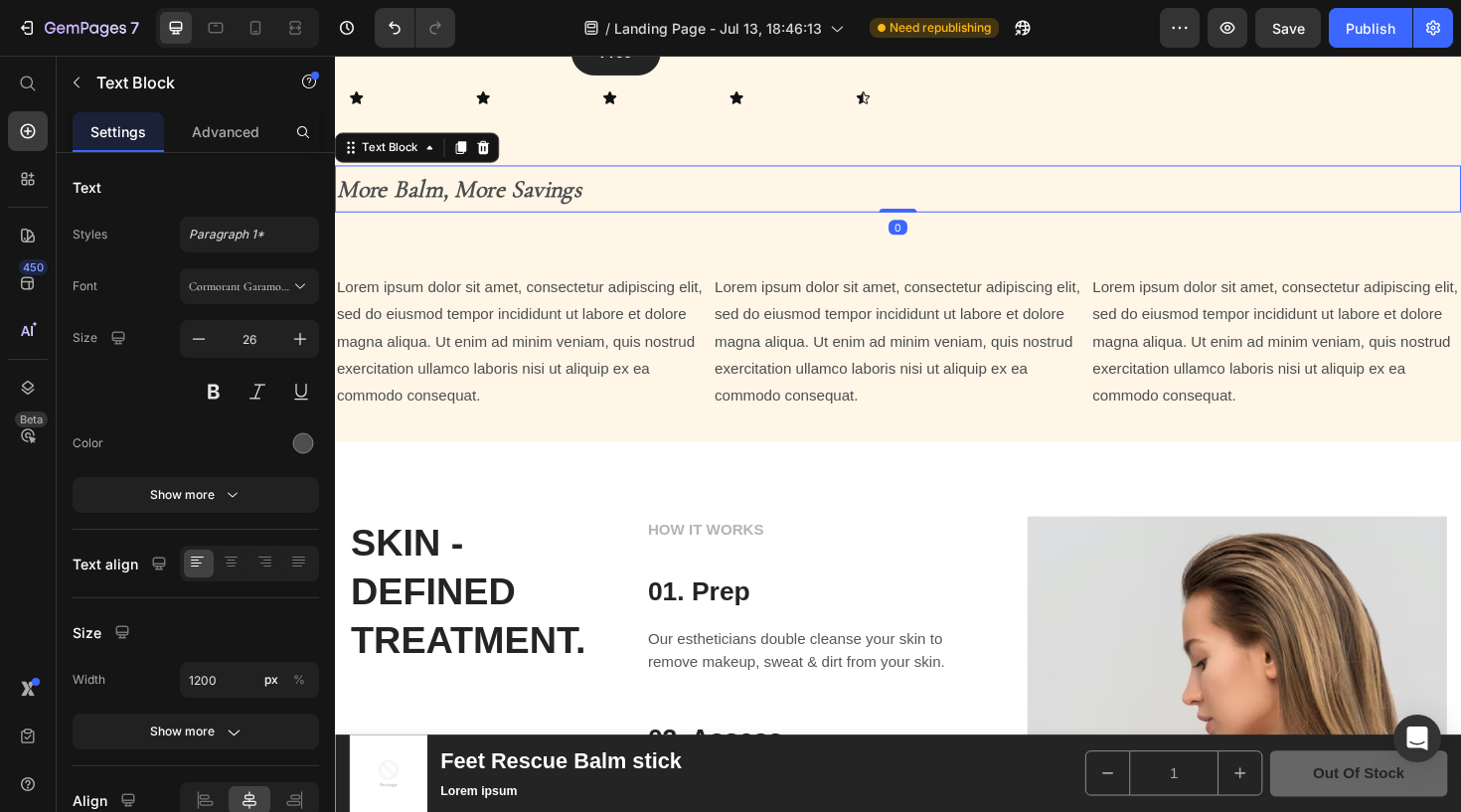 scroll, scrollTop: 1170, scrollLeft: 0, axis: vertical 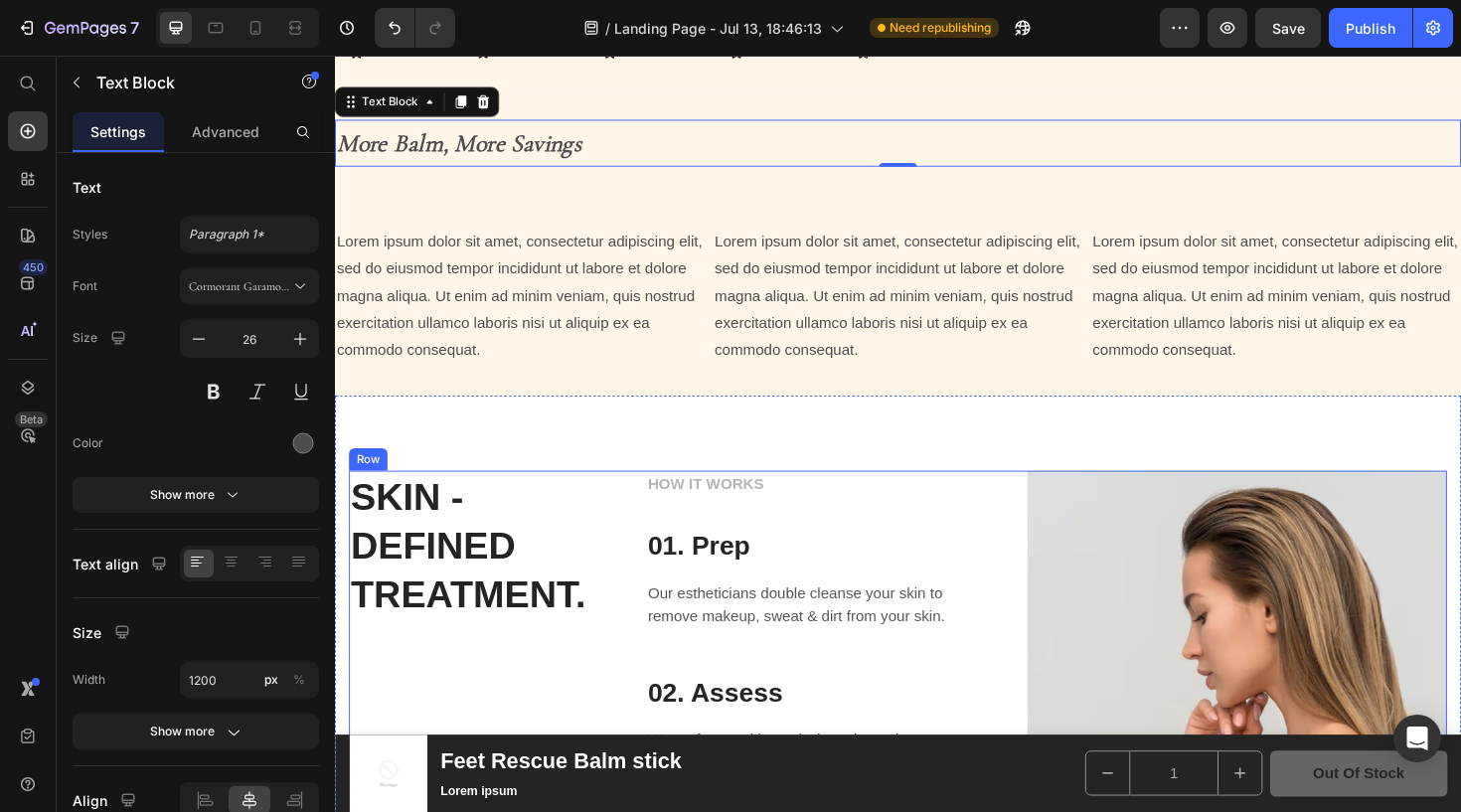 click on "Lorem ipsum dolor sit amet, consectetur adipiscing elit, sed do eiusmod tempor incididunt ut labore et dolore magna aliqua. Ut enim ad minim veniam, quis nostrud exercitation ullamco laboris nisi ut aliquip ex ea commodo consequat." at bounding box center [531, 310] 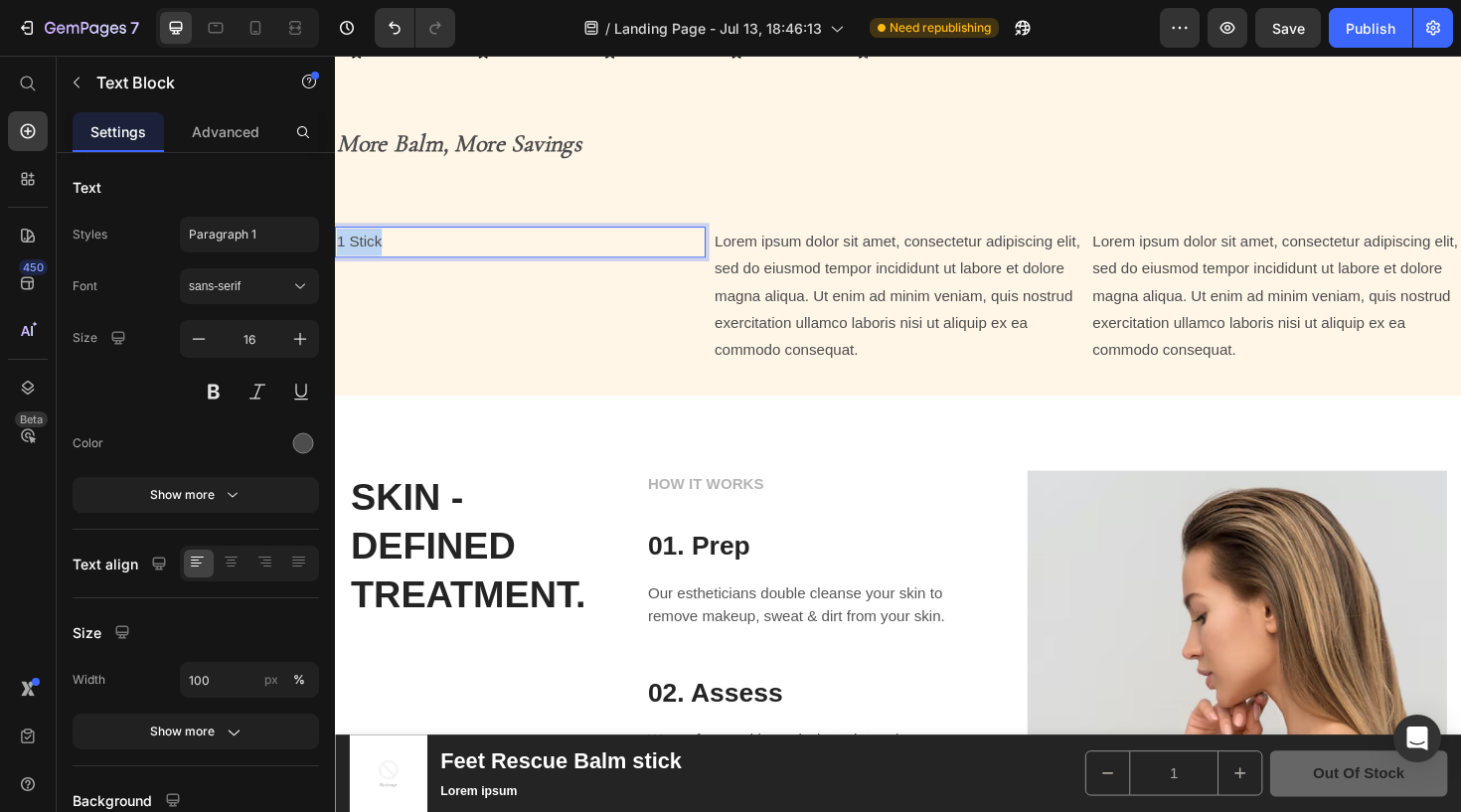 drag, startPoint x: 652, startPoint y: 521, endPoint x: 337, endPoint y: 249, distance: 416.18385 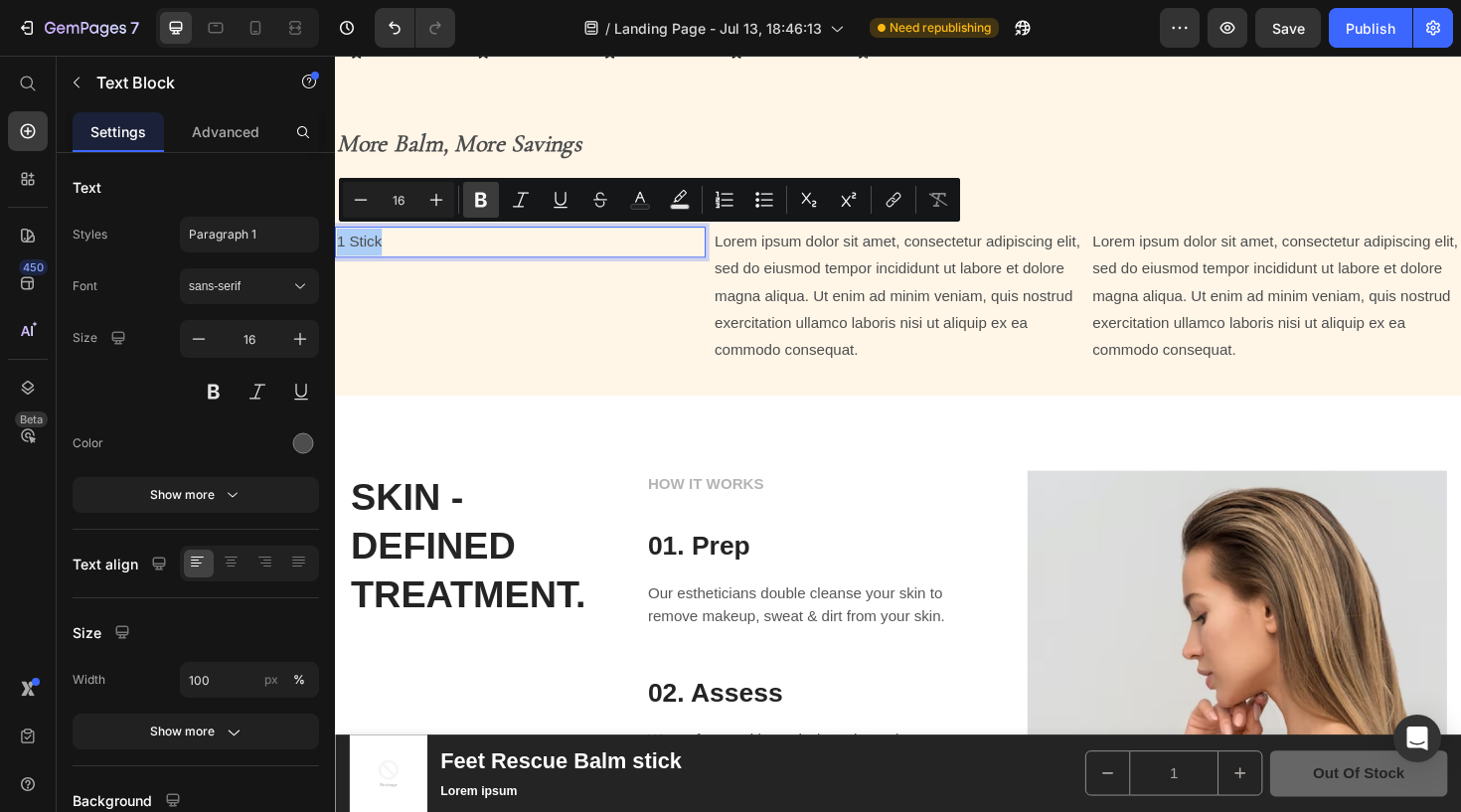 drag, startPoint x: 2, startPoint y: 194, endPoint x: 480, endPoint y: 200, distance: 478.0377 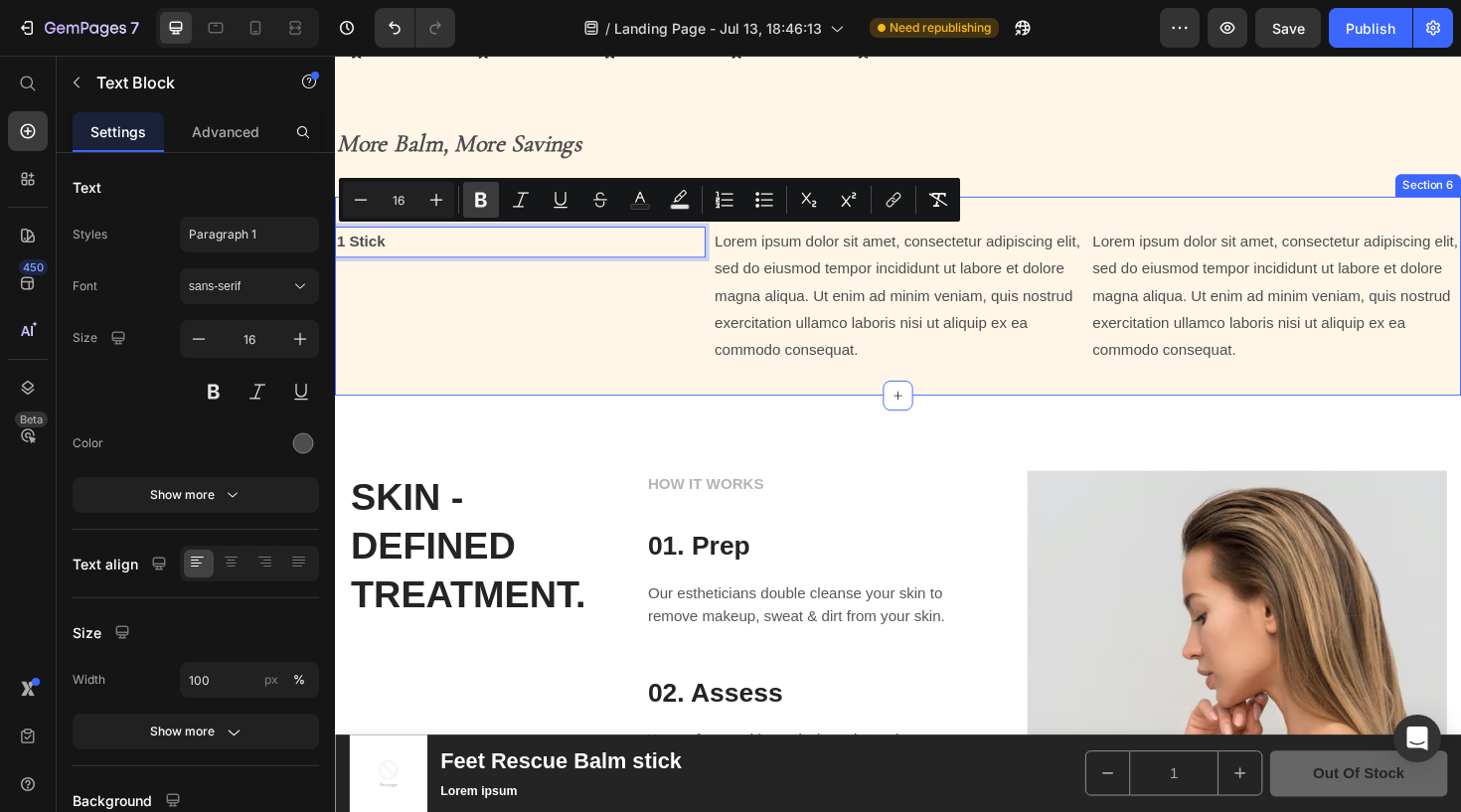 click 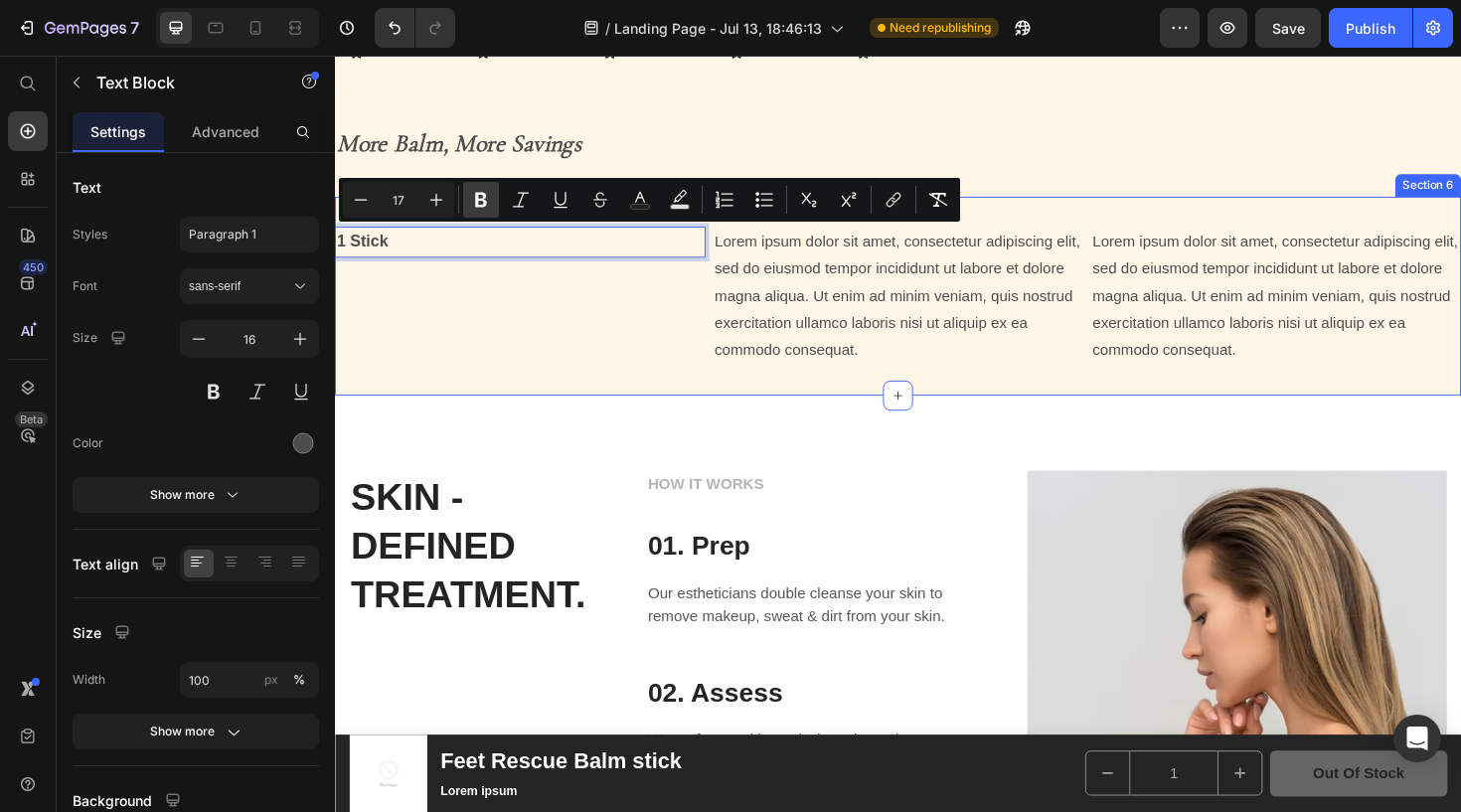 click 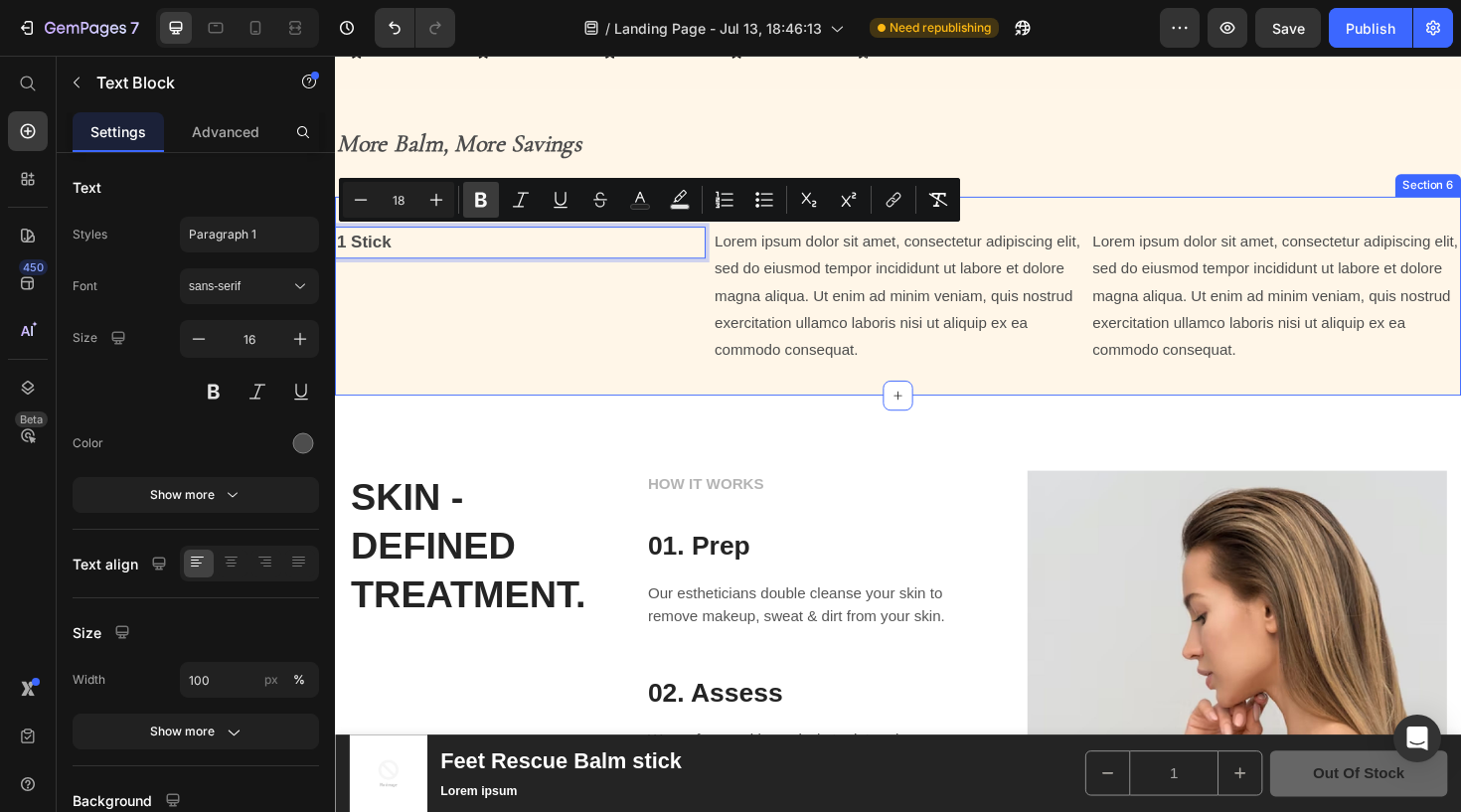 click 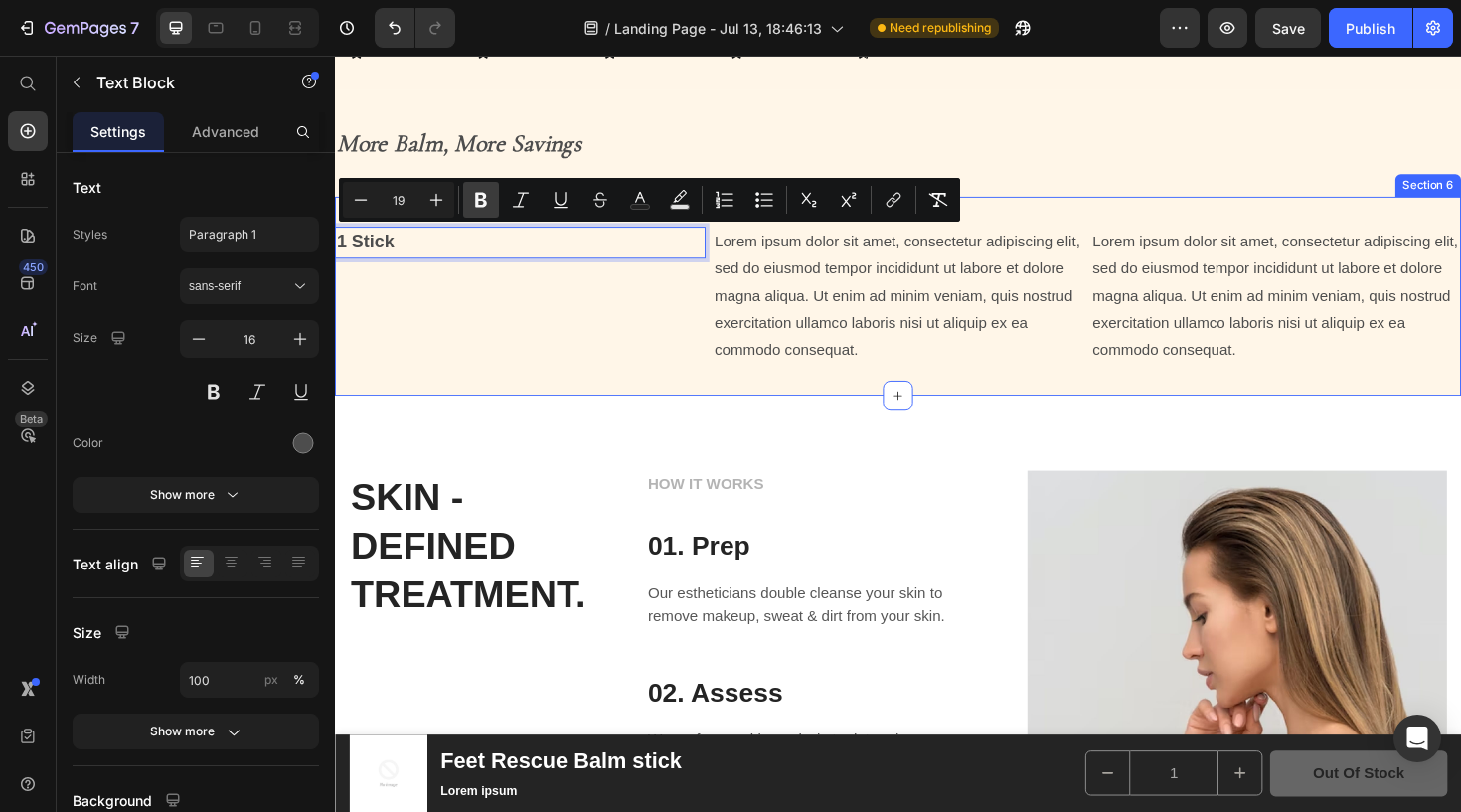 click 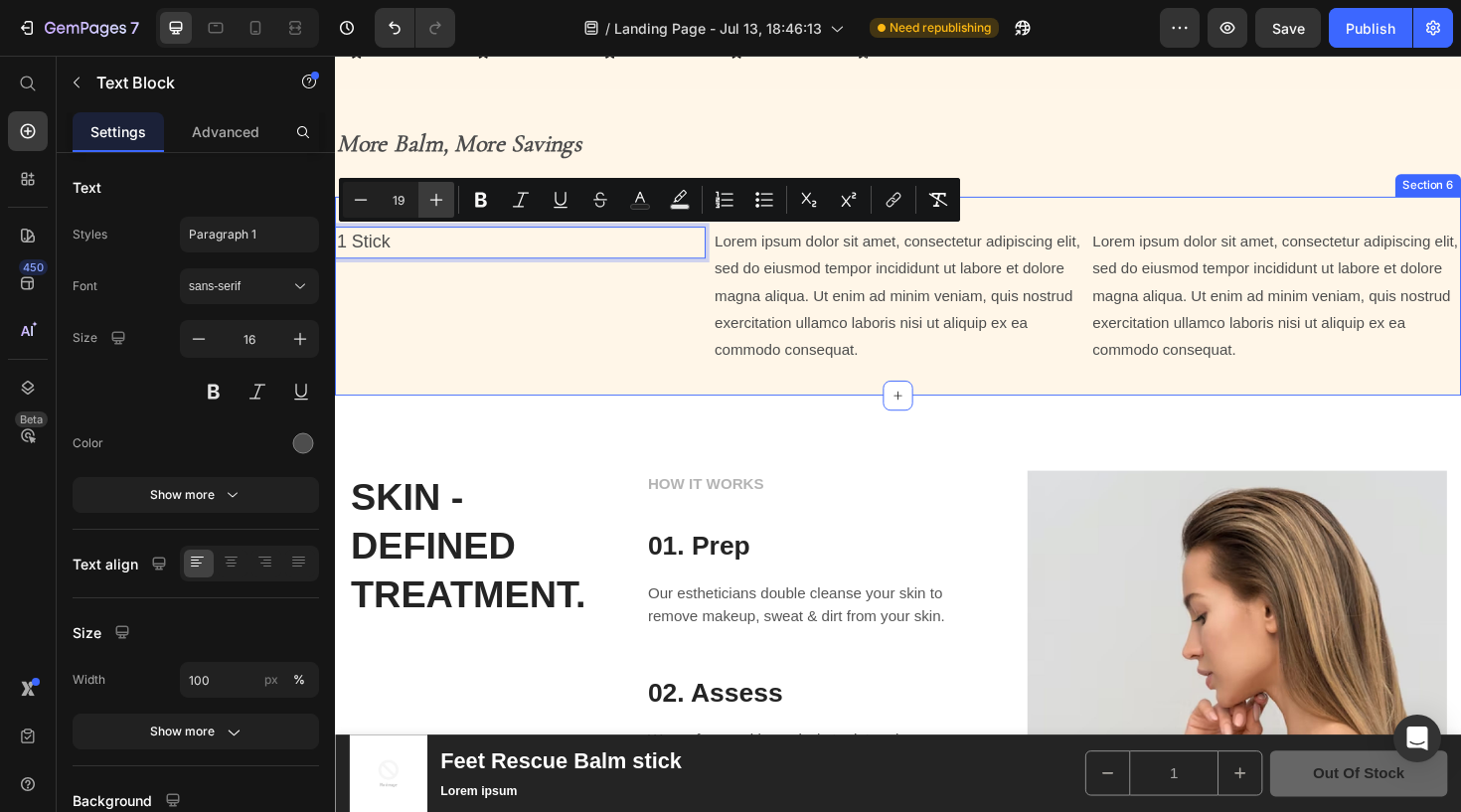drag, startPoint x: 485, startPoint y: 198, endPoint x: 437, endPoint y: 203, distance: 48.259714 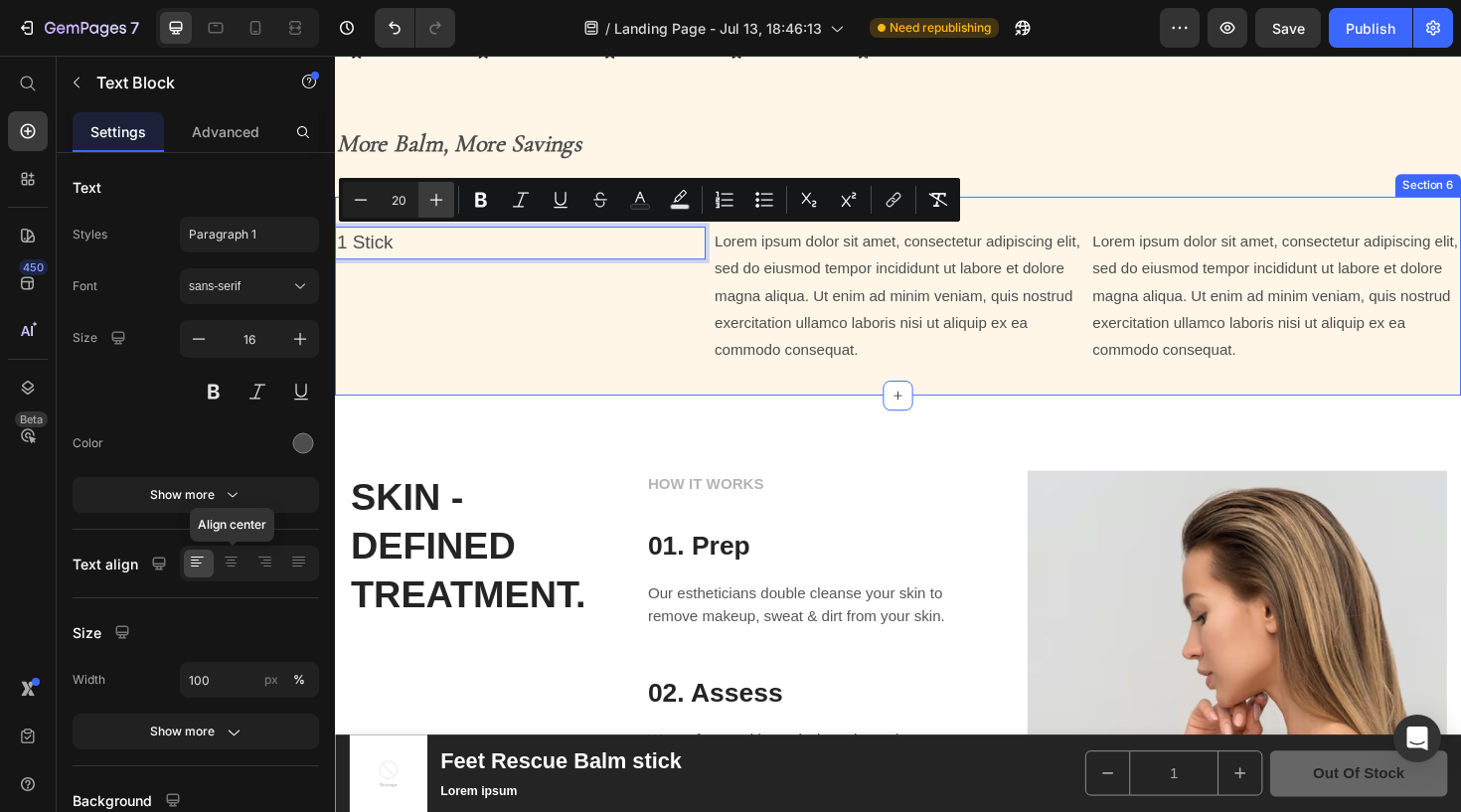 click 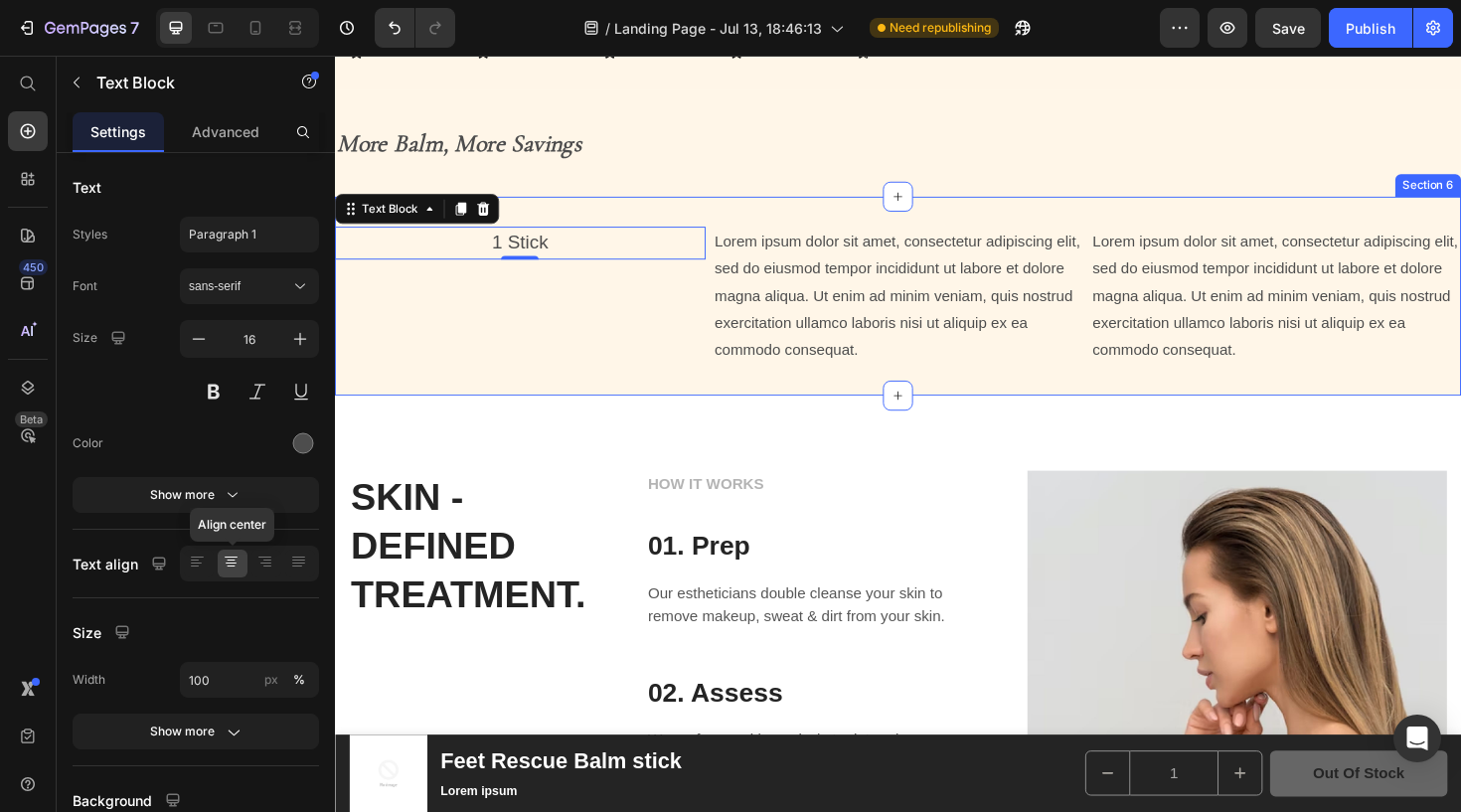 click on "1 Stick" at bounding box center (531, 253) 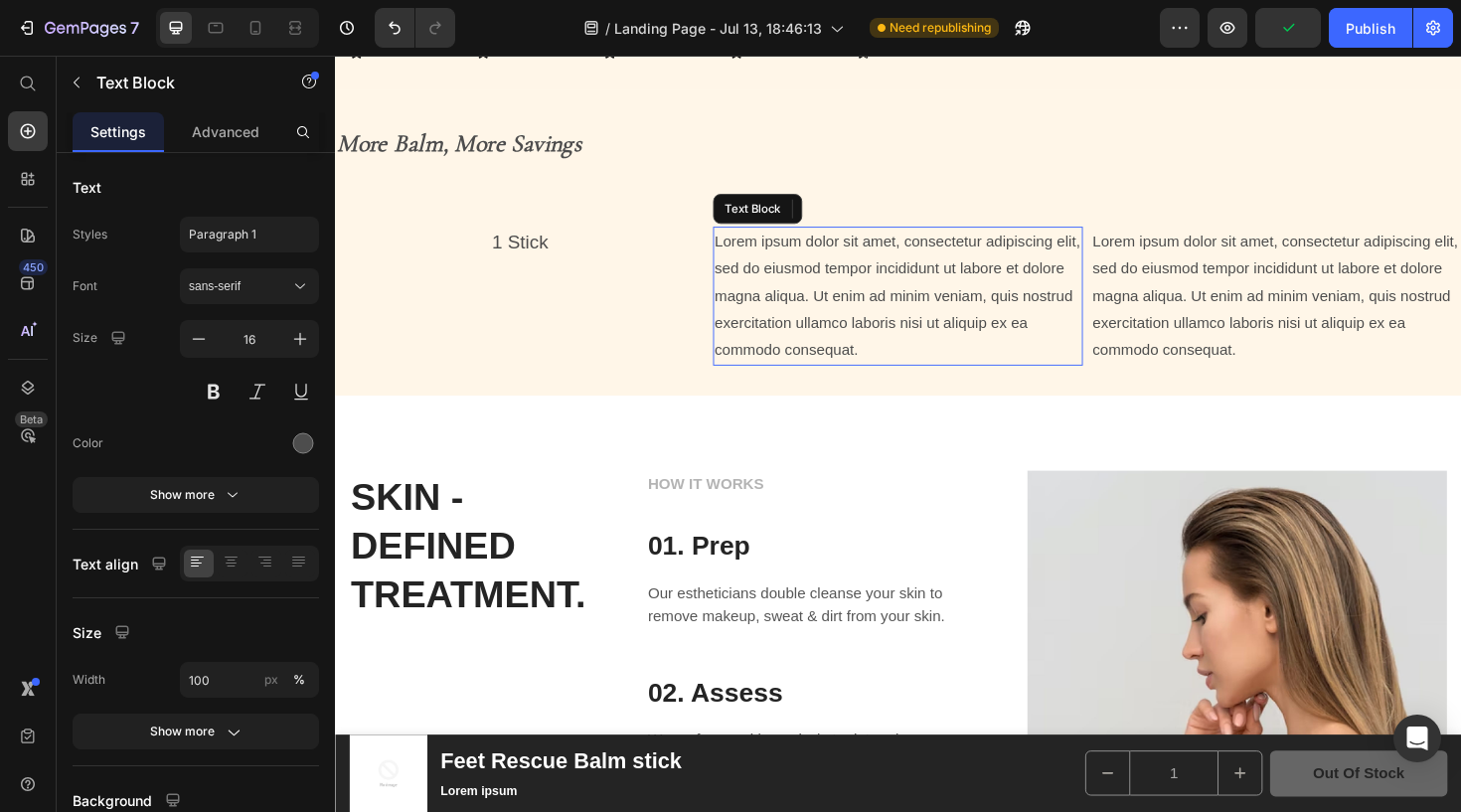 drag, startPoint x: 772, startPoint y: 258, endPoint x: 929, endPoint y: 297, distance: 161.77144 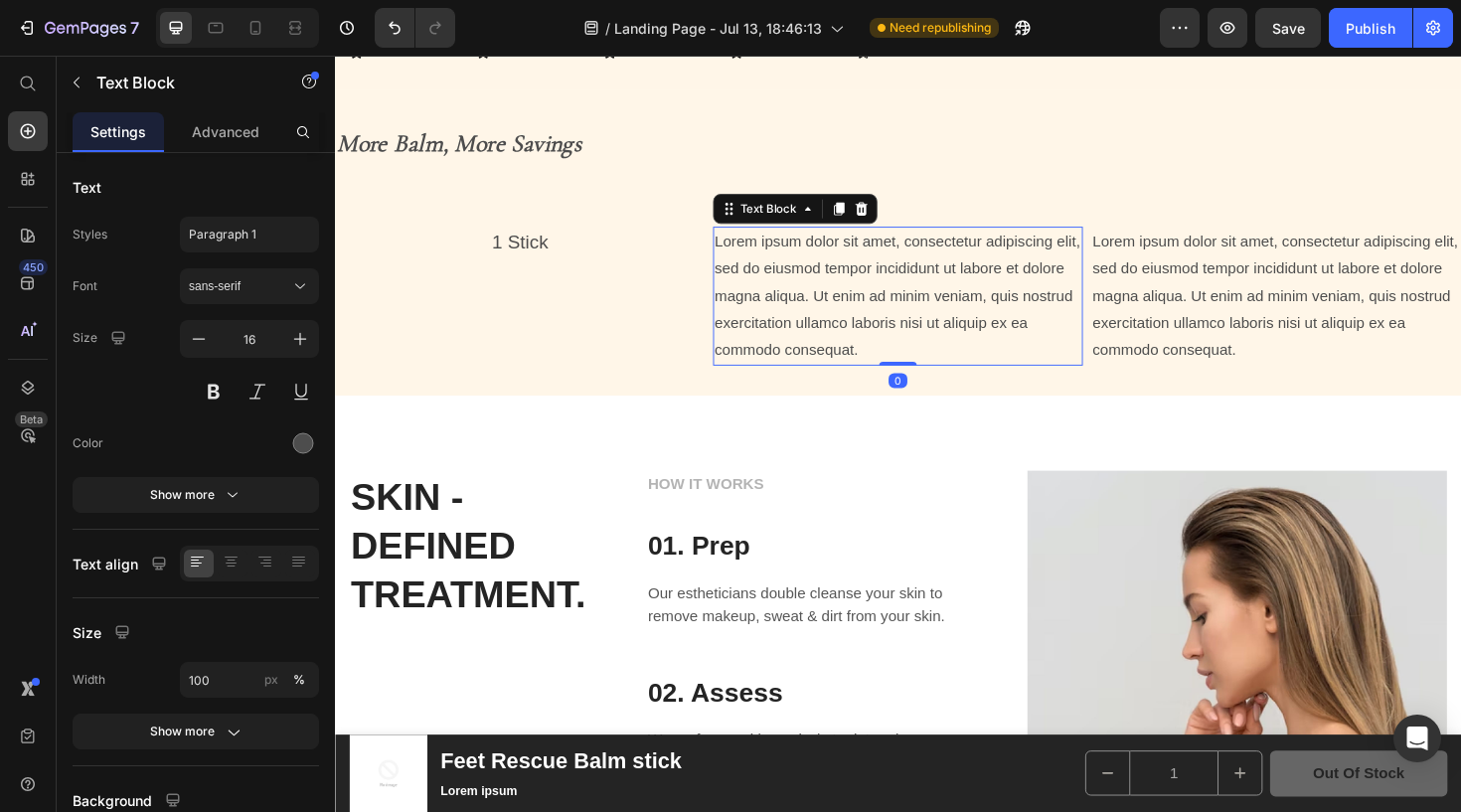 click on "1 Stick" at bounding box center (531, 253) 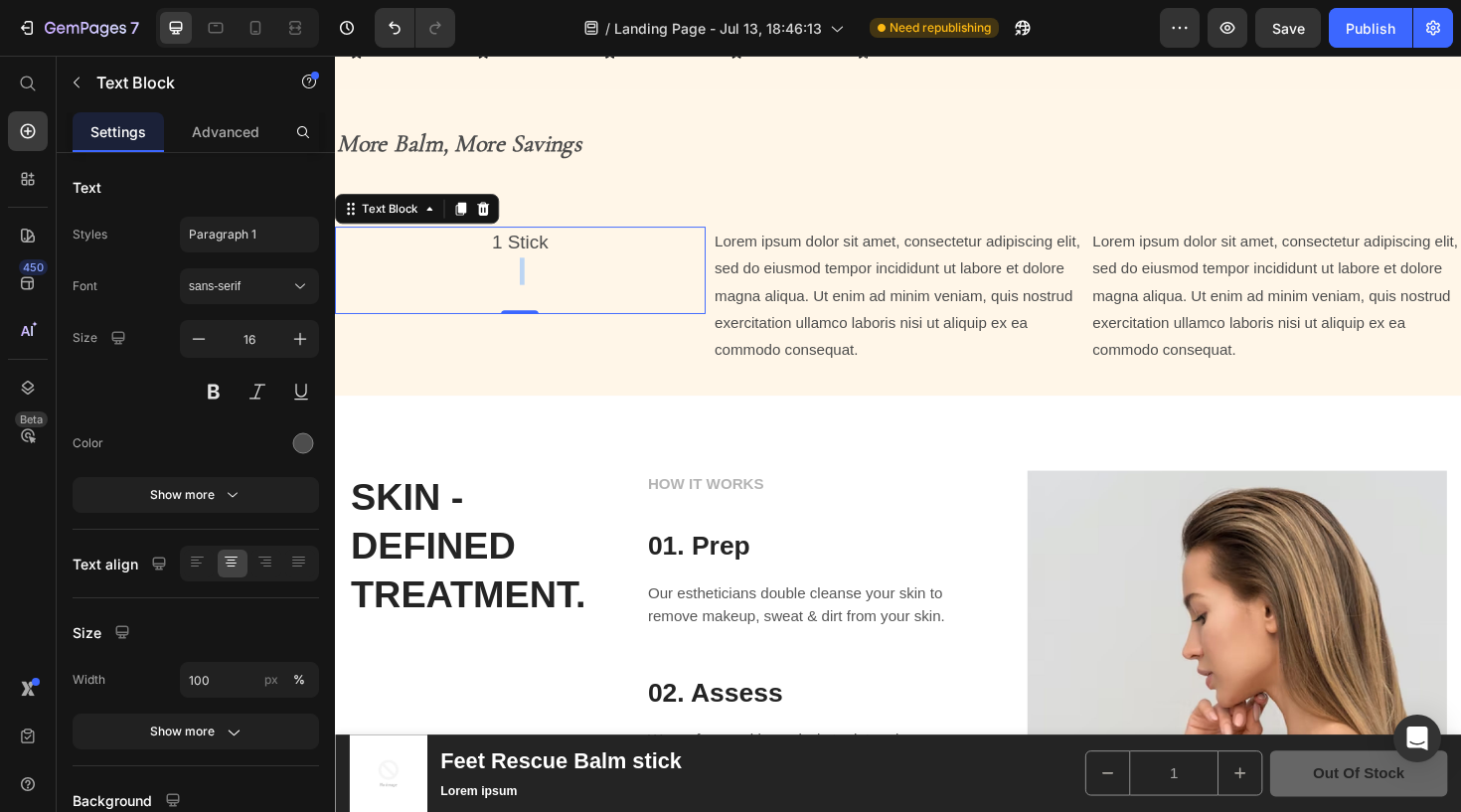 click on "1 Stick" at bounding box center (531, 253) 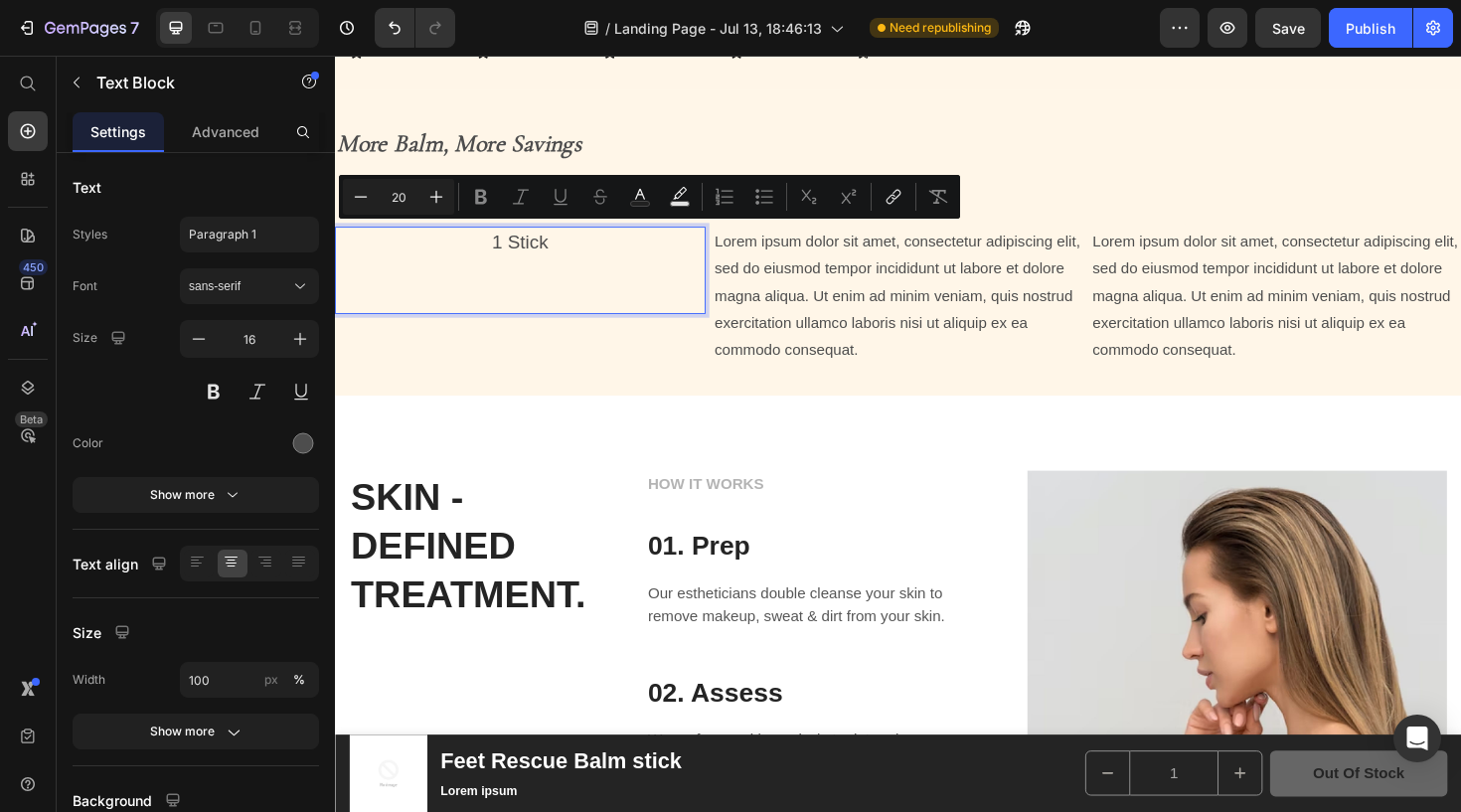 drag, startPoint x: 929, startPoint y: 297, endPoint x: 547, endPoint y: 254, distance: 384.41254 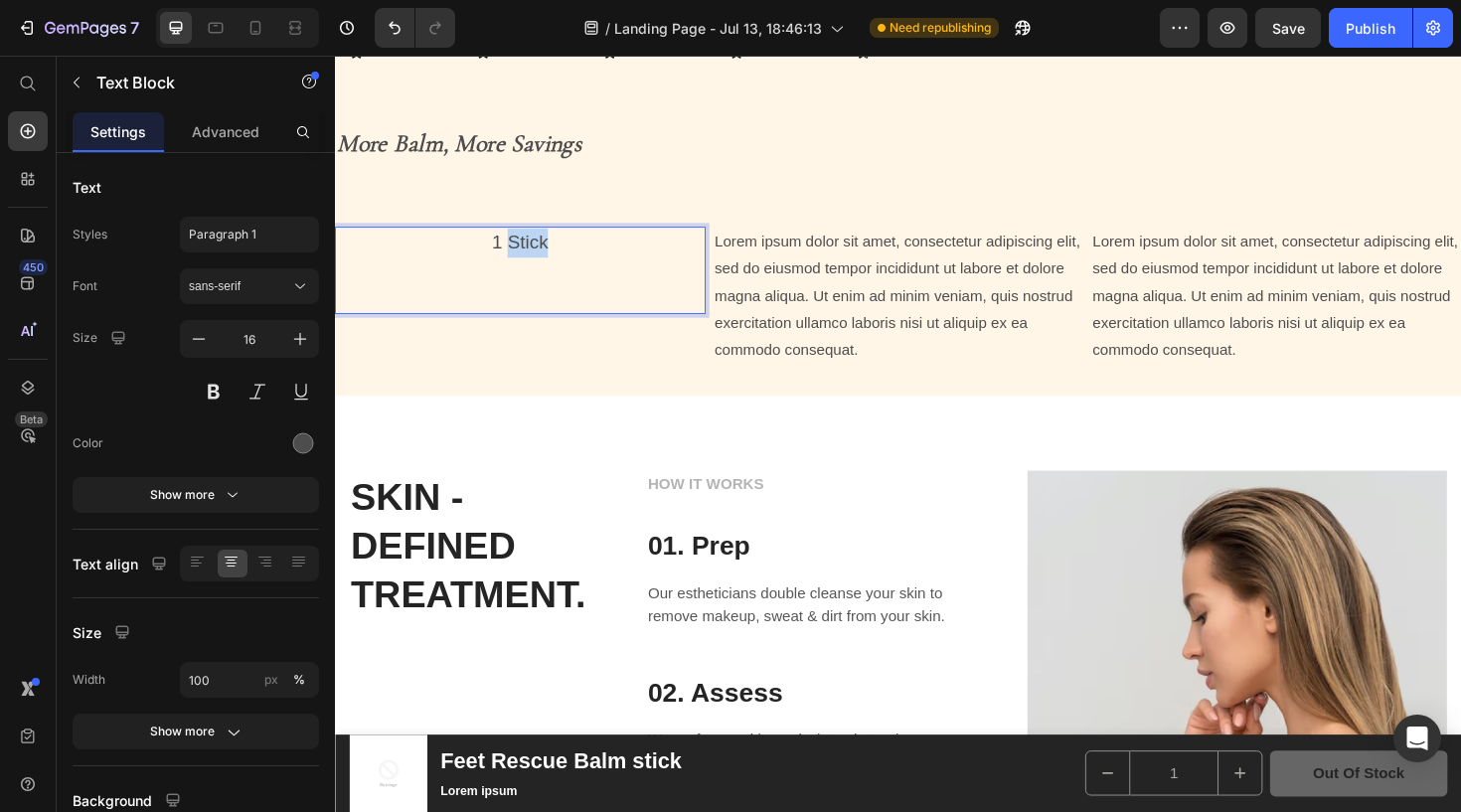 click on "1 Stick" at bounding box center [531, 252] 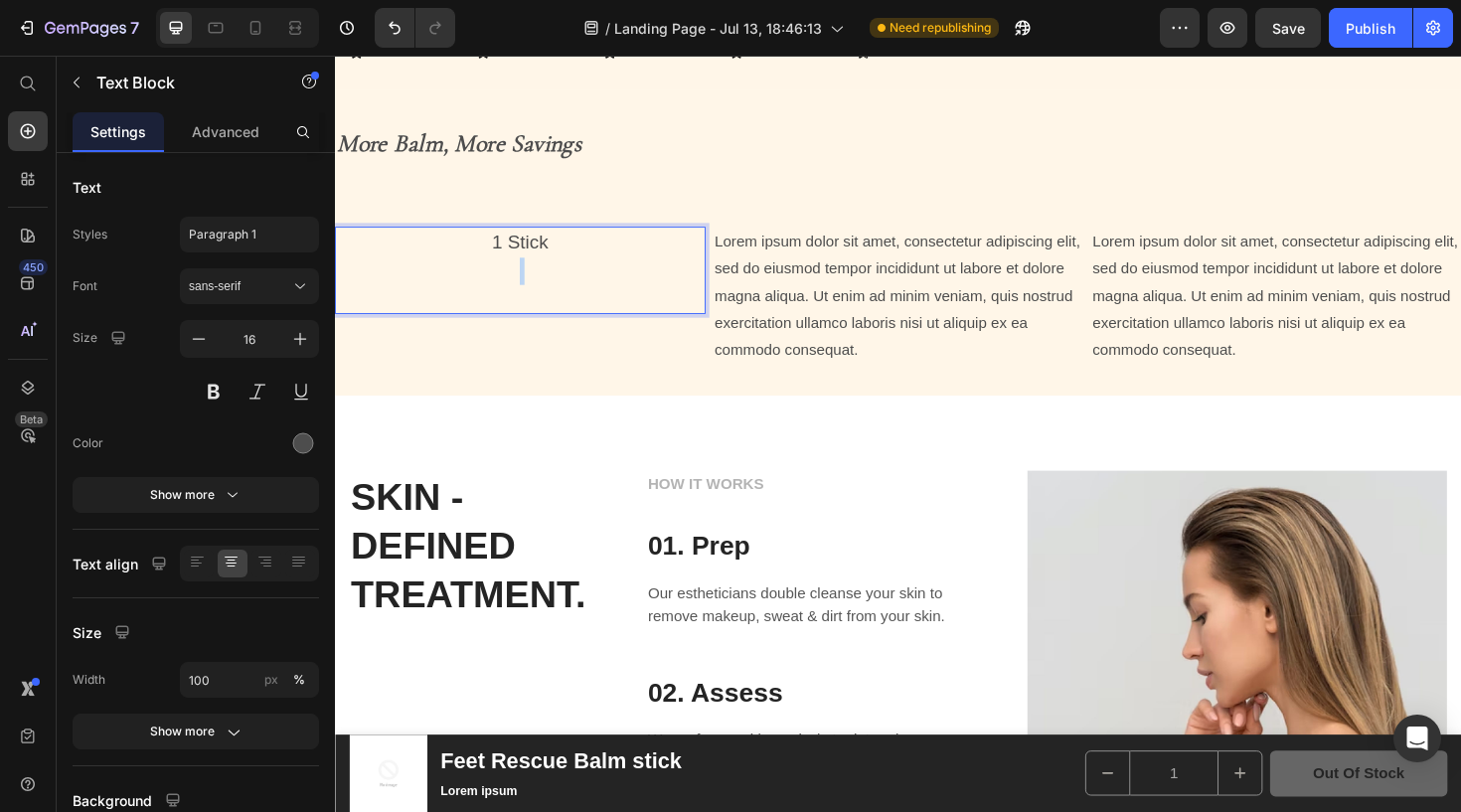 drag, startPoint x: 547, startPoint y: 254, endPoint x: 561, endPoint y: 251, distance: 14.3178211 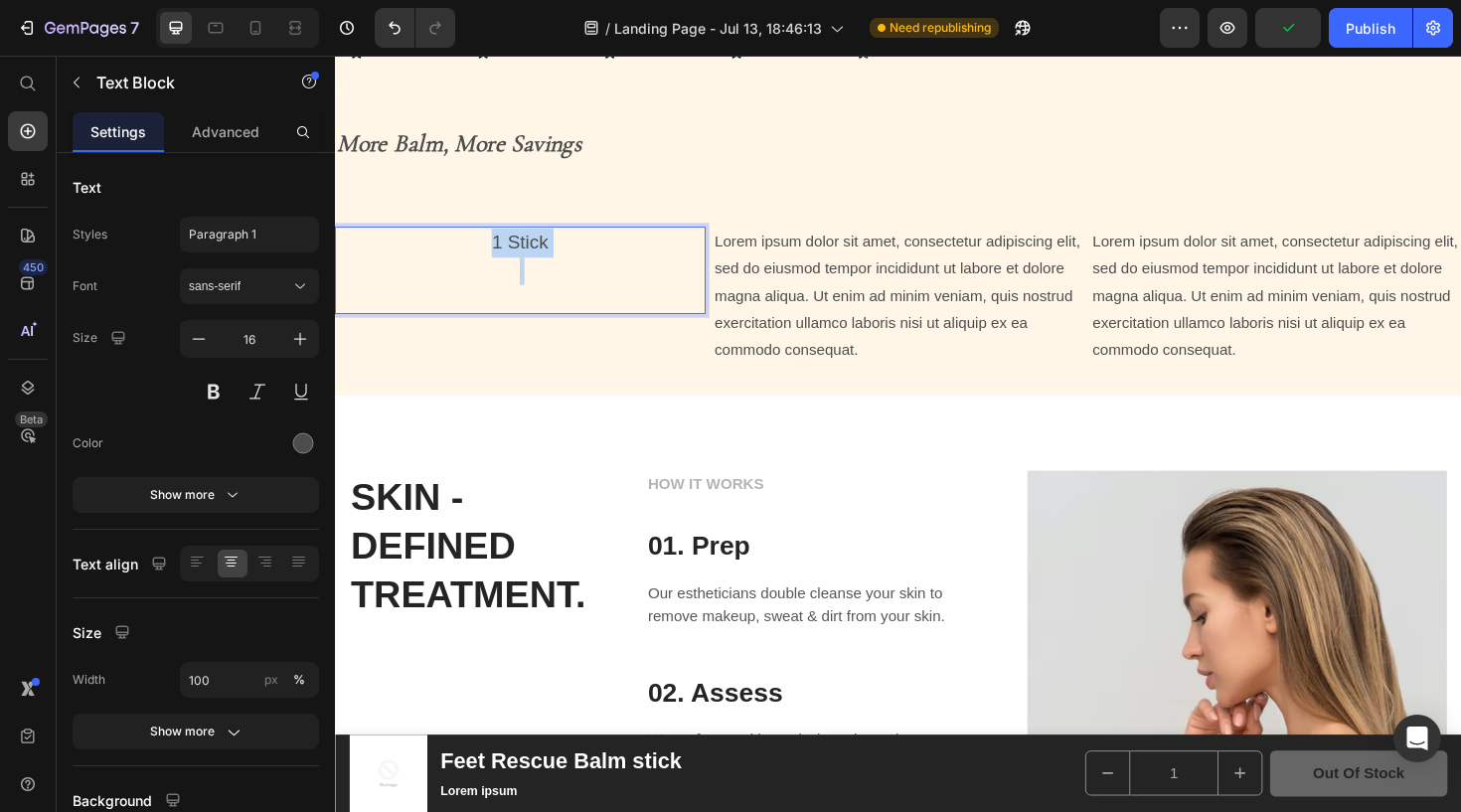 drag, startPoint x: 561, startPoint y: 251, endPoint x: 503, endPoint y: 254, distance: 58.077534 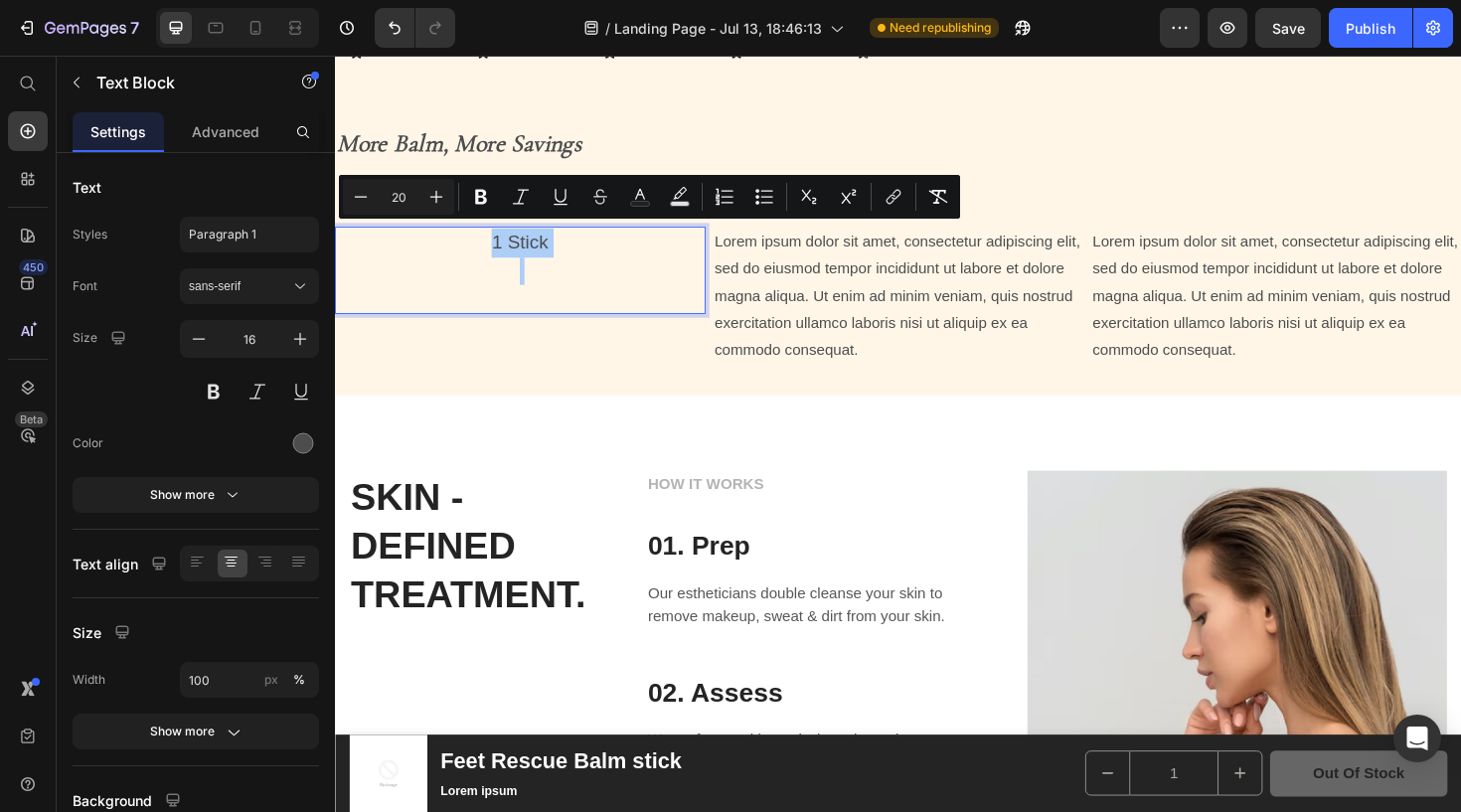 click 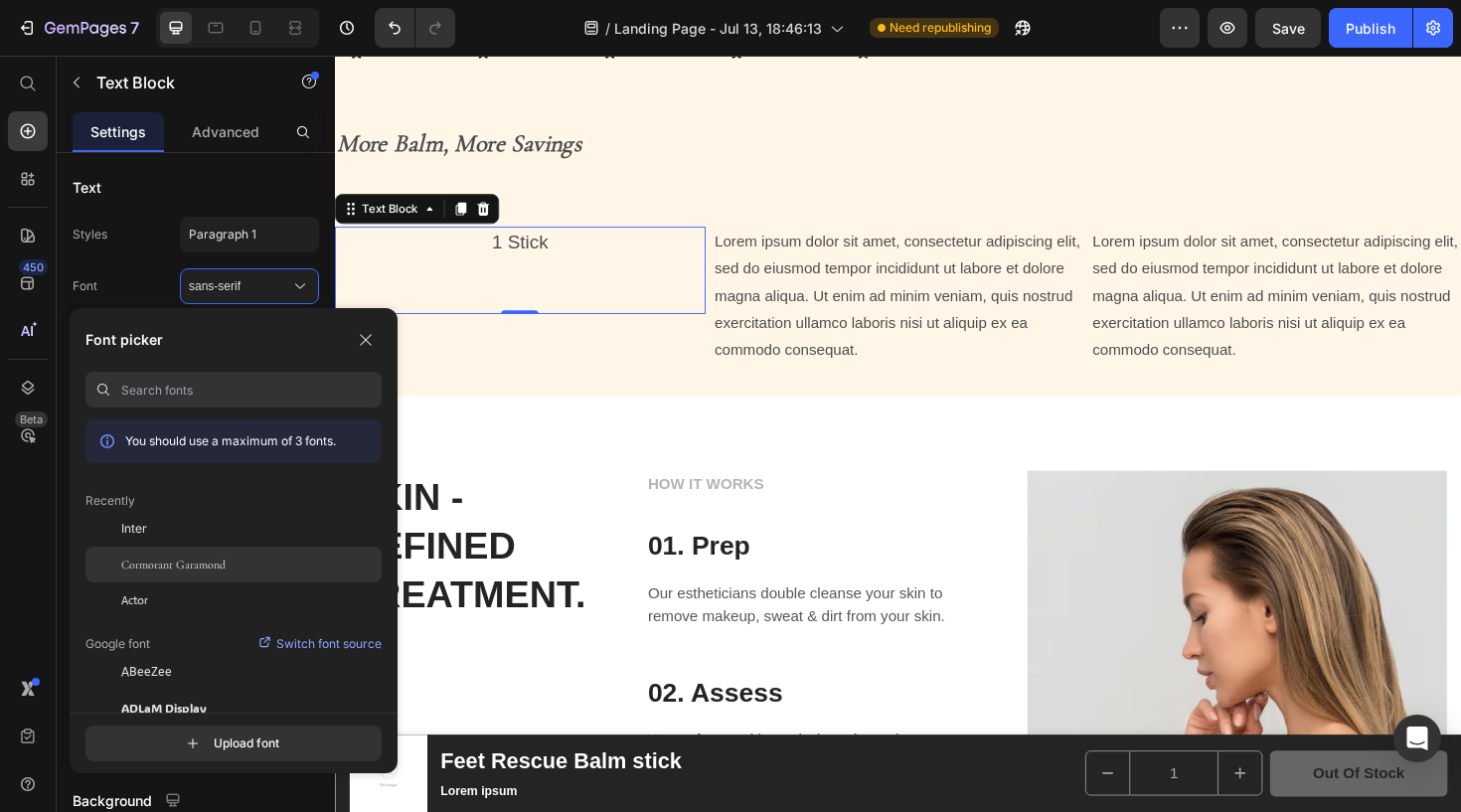 drag, startPoint x: 168, startPoint y: 199, endPoint x: 211, endPoint y: 570, distance: 373.4836 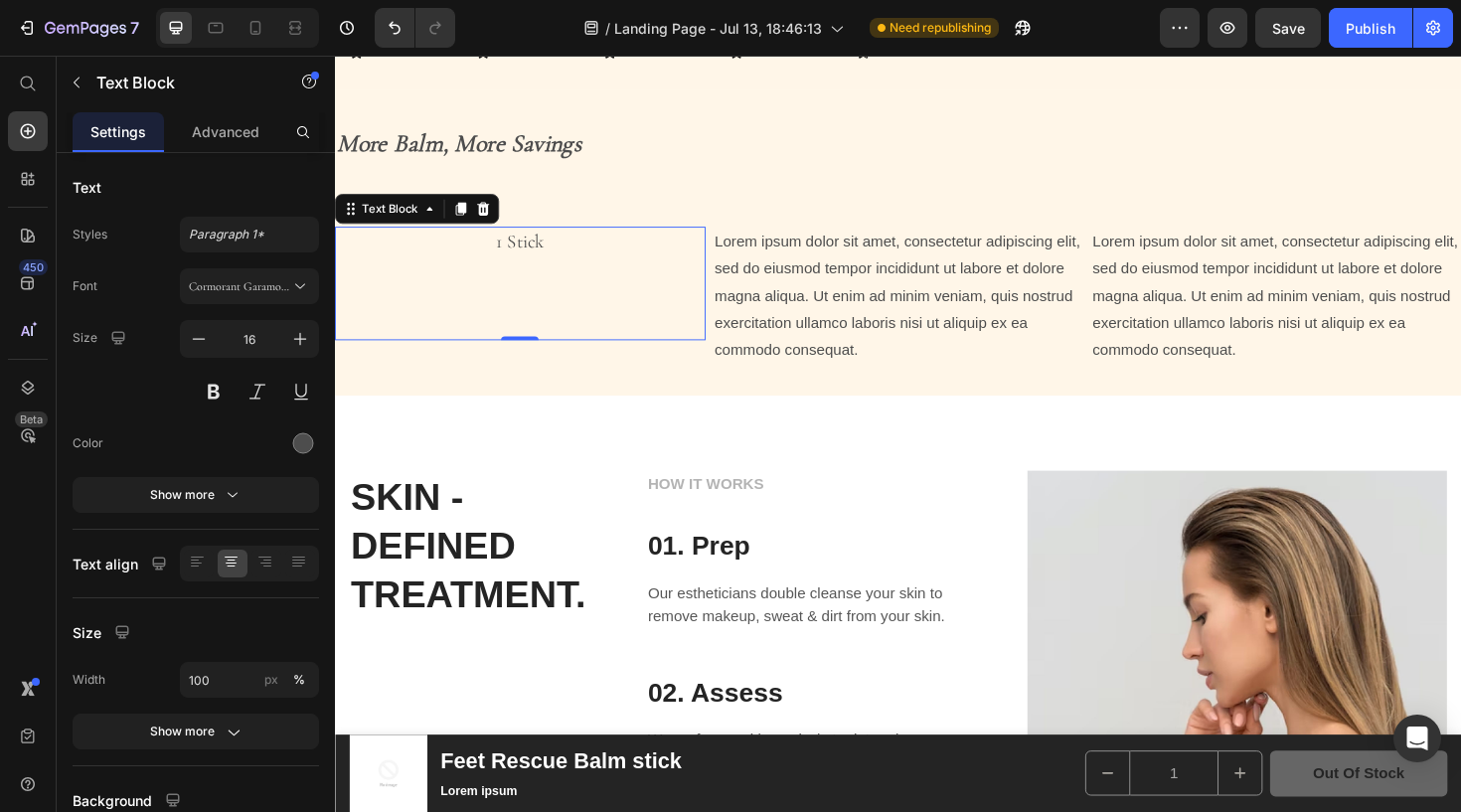 drag, startPoint x: 546, startPoint y: 626, endPoint x: 539, endPoint y: 268, distance: 358.06843 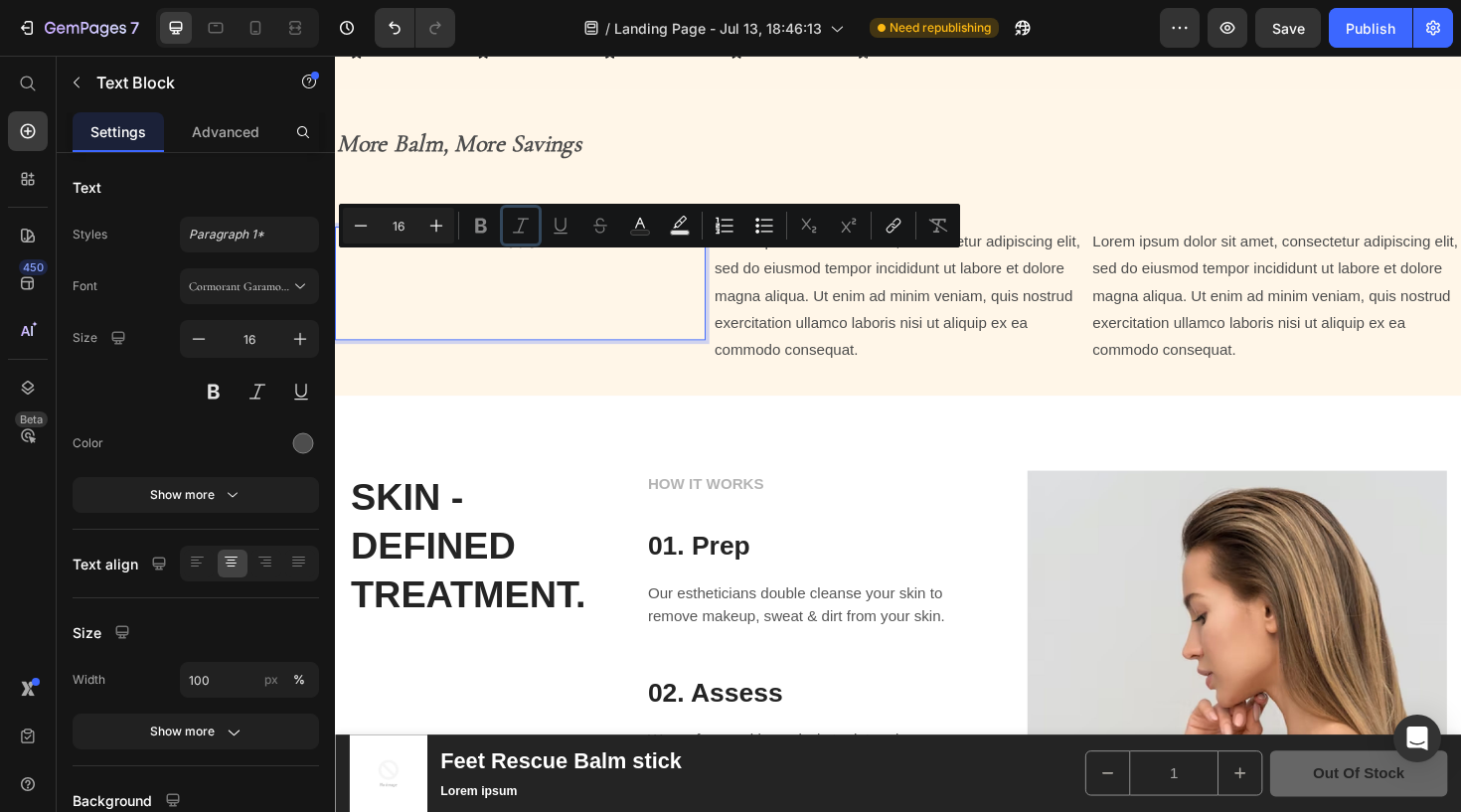 click on "Italic" at bounding box center (521, 226) 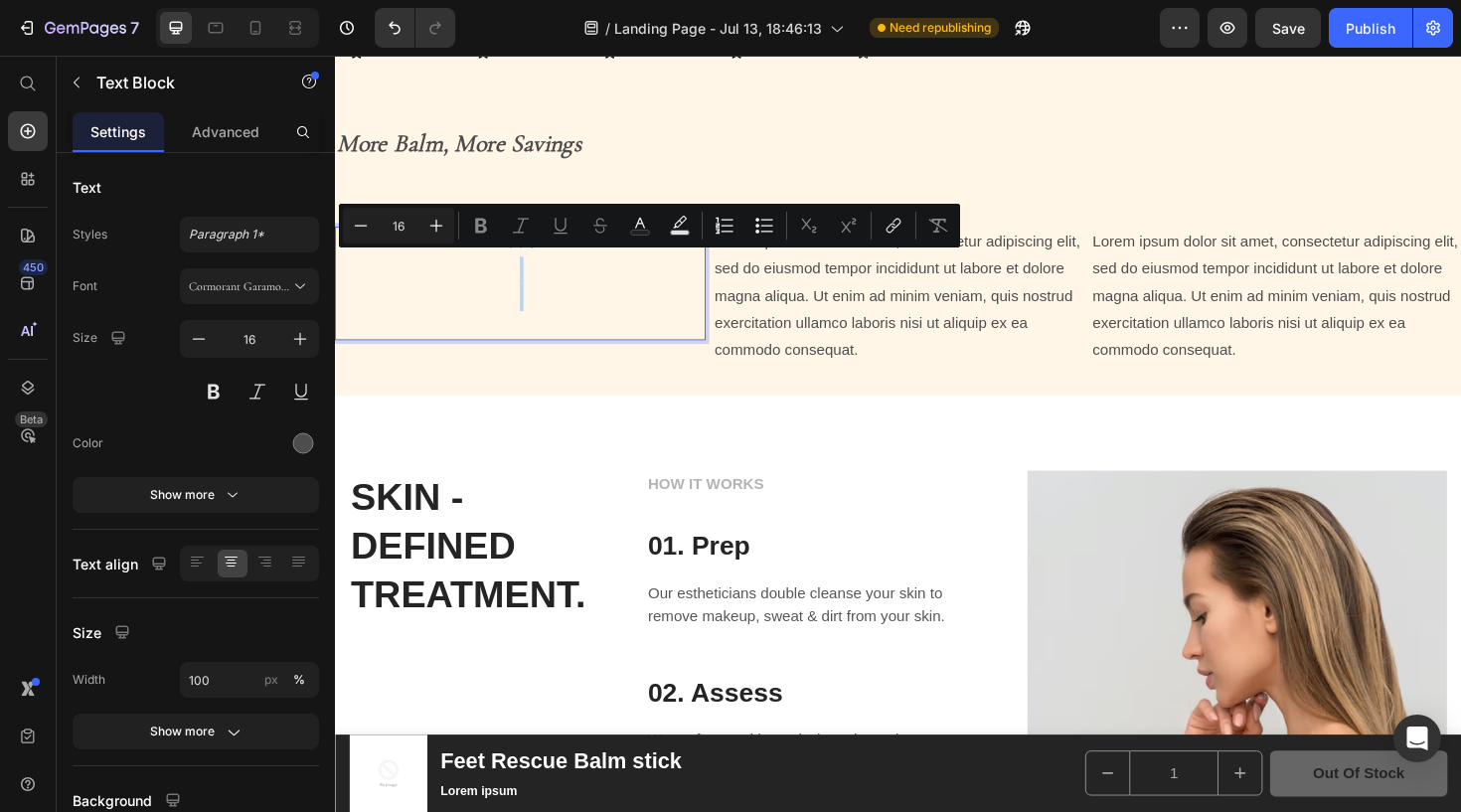 drag, startPoint x: 539, startPoint y: 268, endPoint x: 521, endPoint y: 301, distance: 37.589892 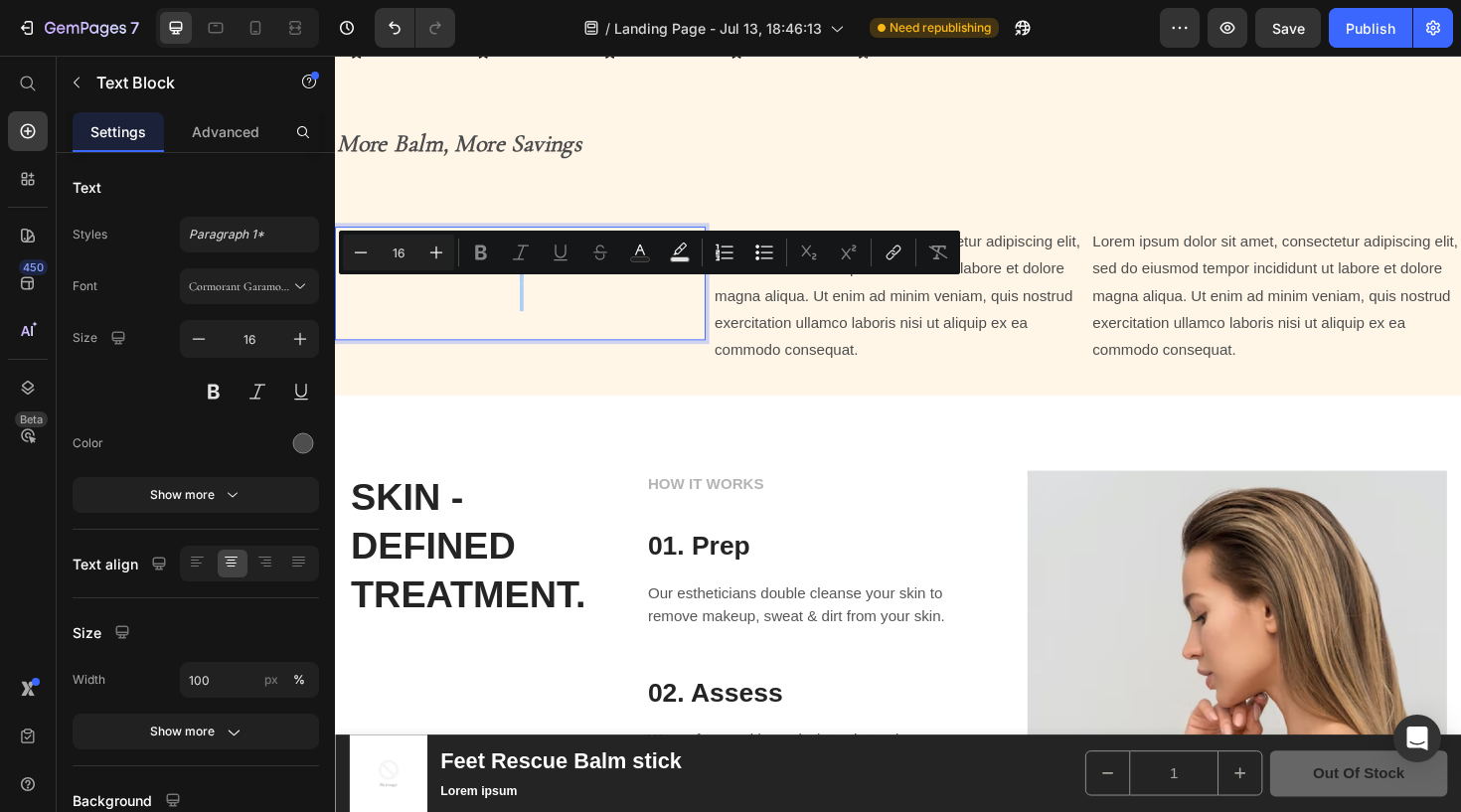click on "Cormorant Garamond" at bounding box center [249, 286] 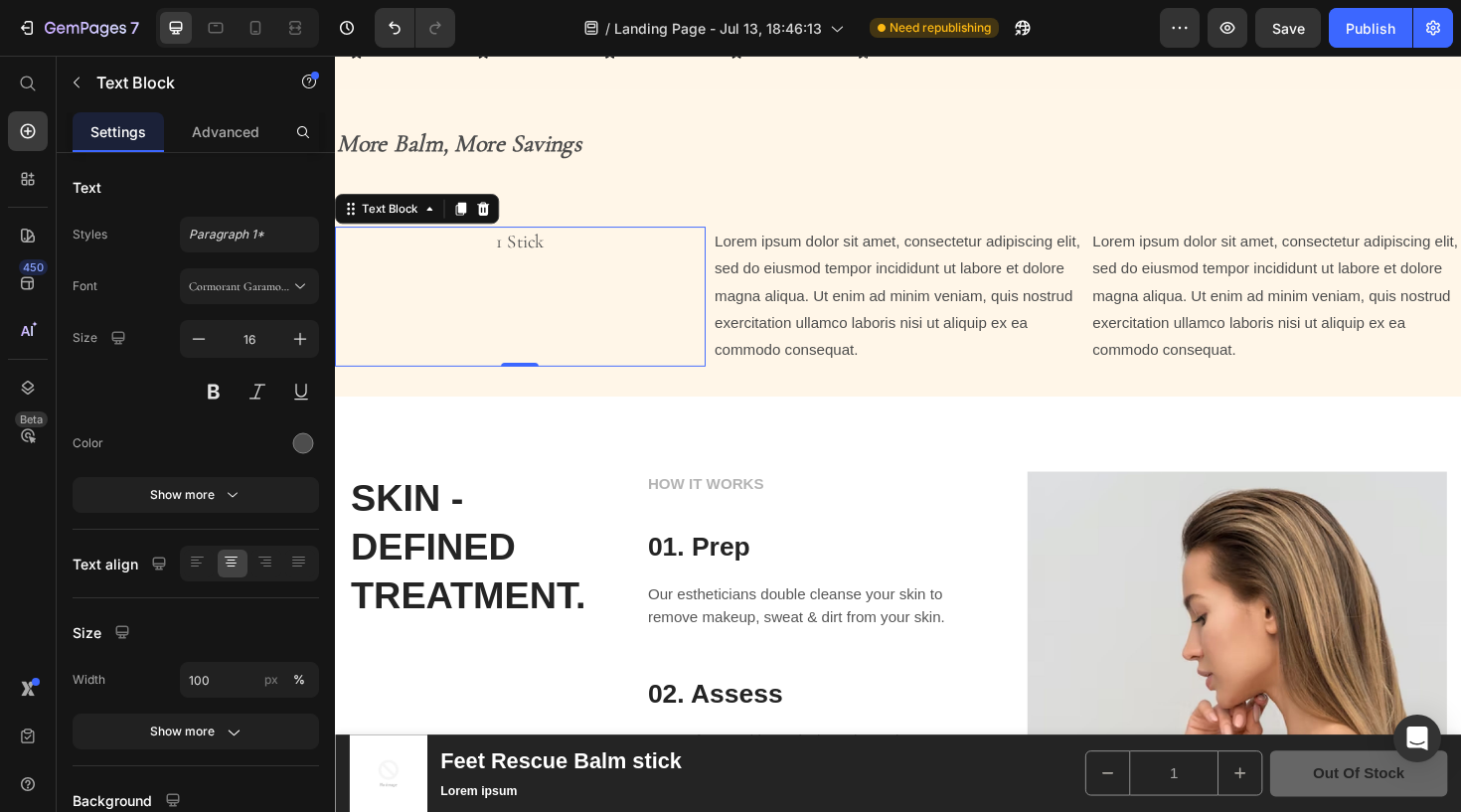 drag, startPoint x: 521, startPoint y: 301, endPoint x: 570, endPoint y: 242, distance: 76.6942 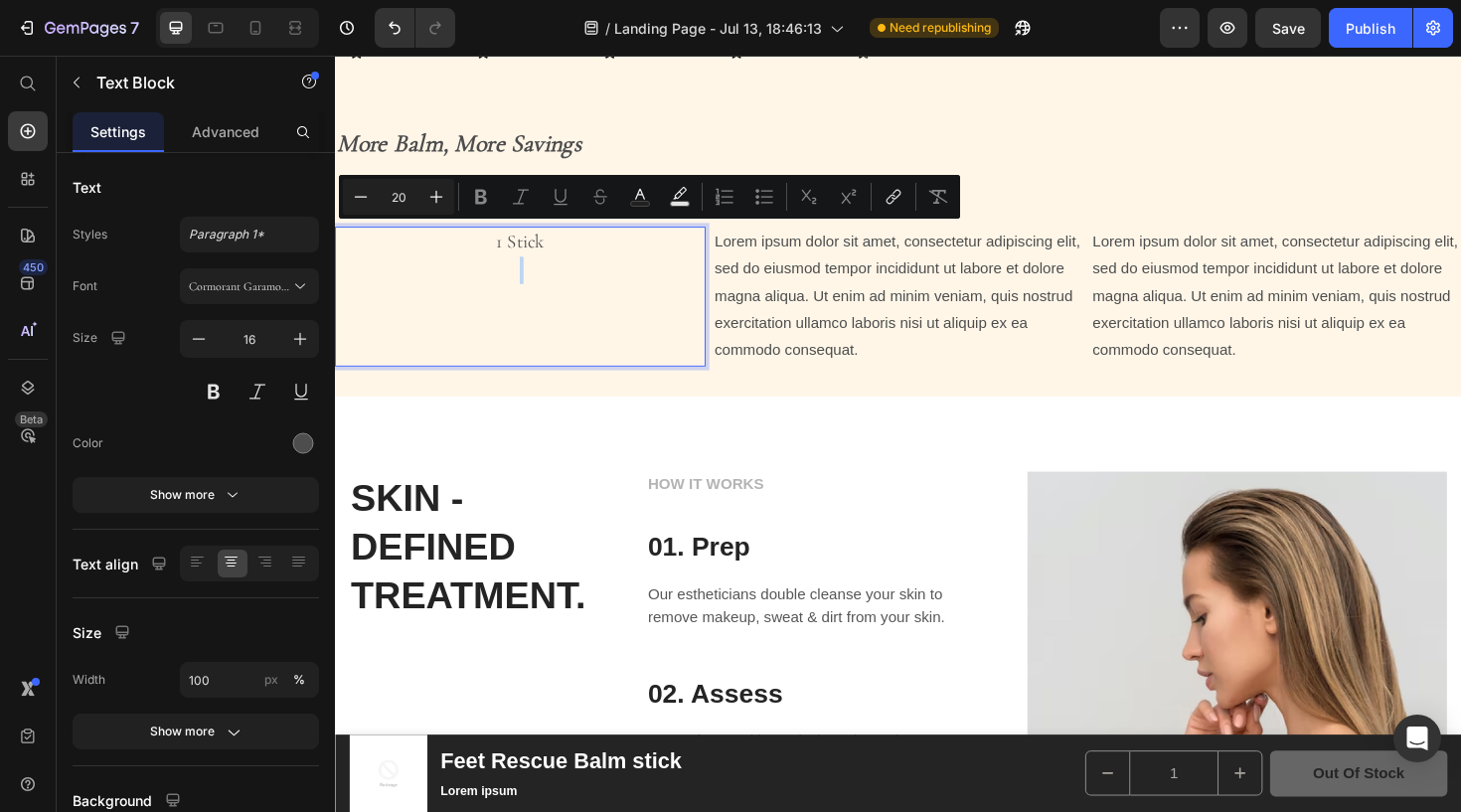 drag, startPoint x: 570, startPoint y: 242, endPoint x: 510, endPoint y: 261, distance: 62.936476 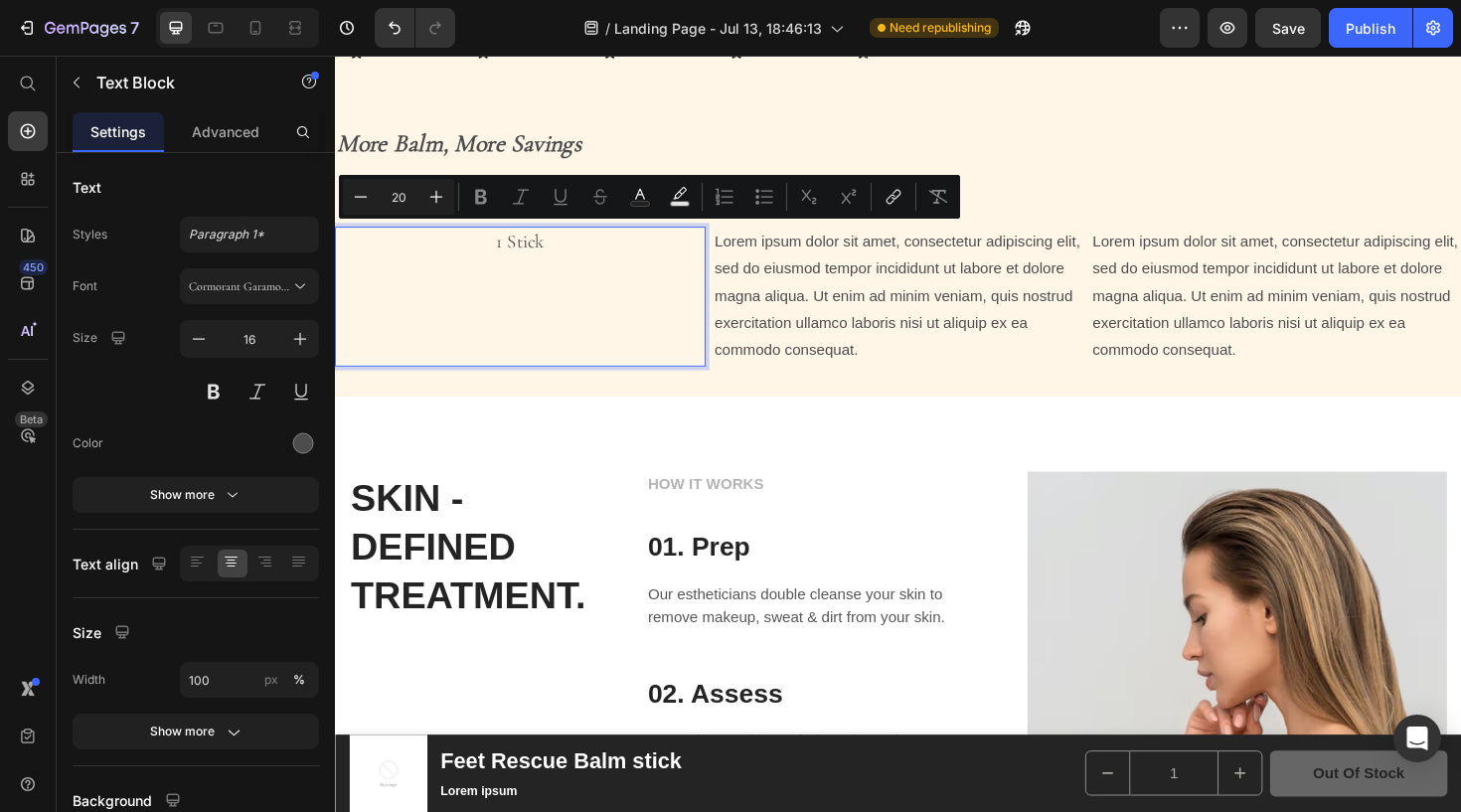 drag, startPoint x: 510, startPoint y: 261, endPoint x: 526, endPoint y: 259, distance: 16.124515 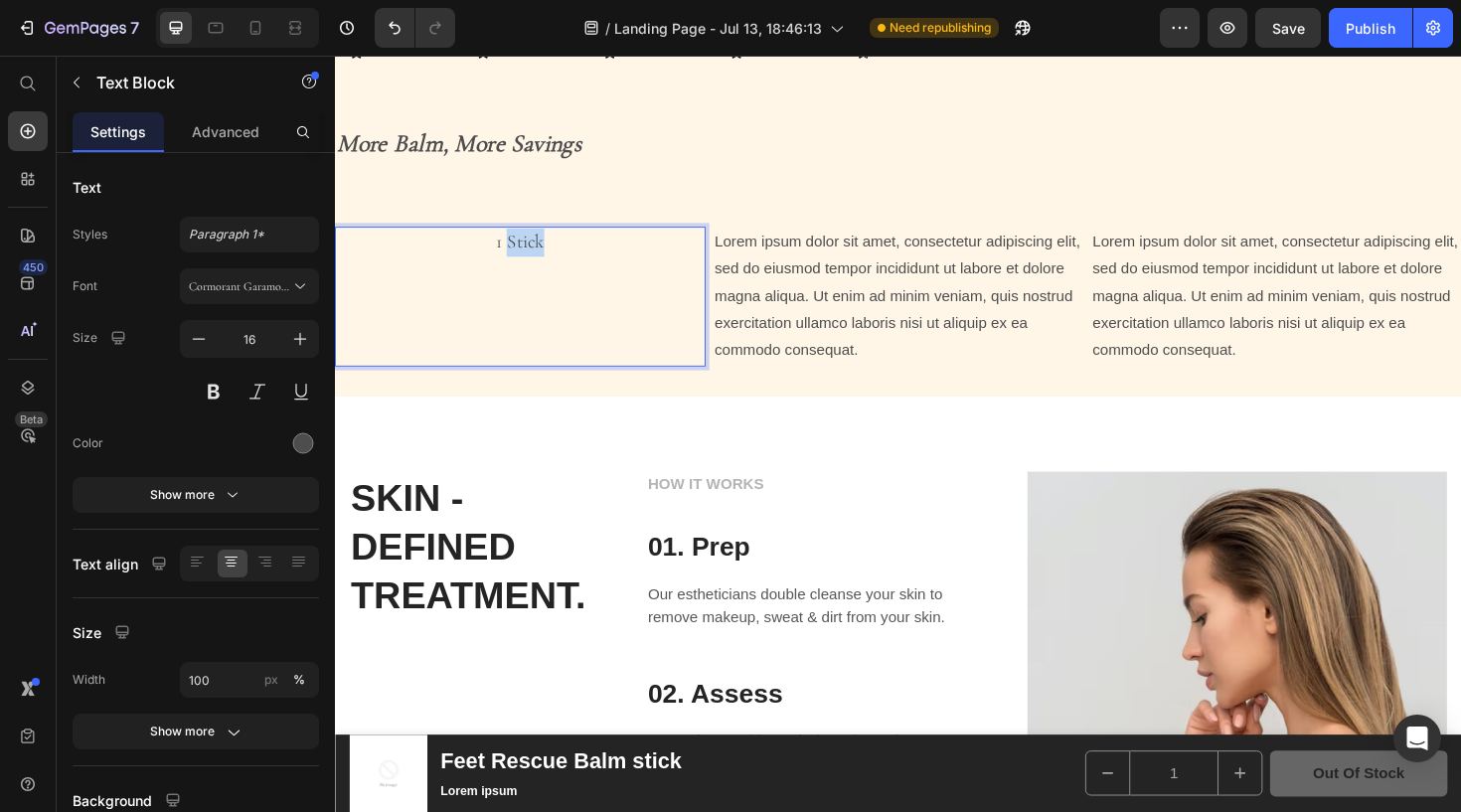 click on "1 Stick" at bounding box center (531, 252) 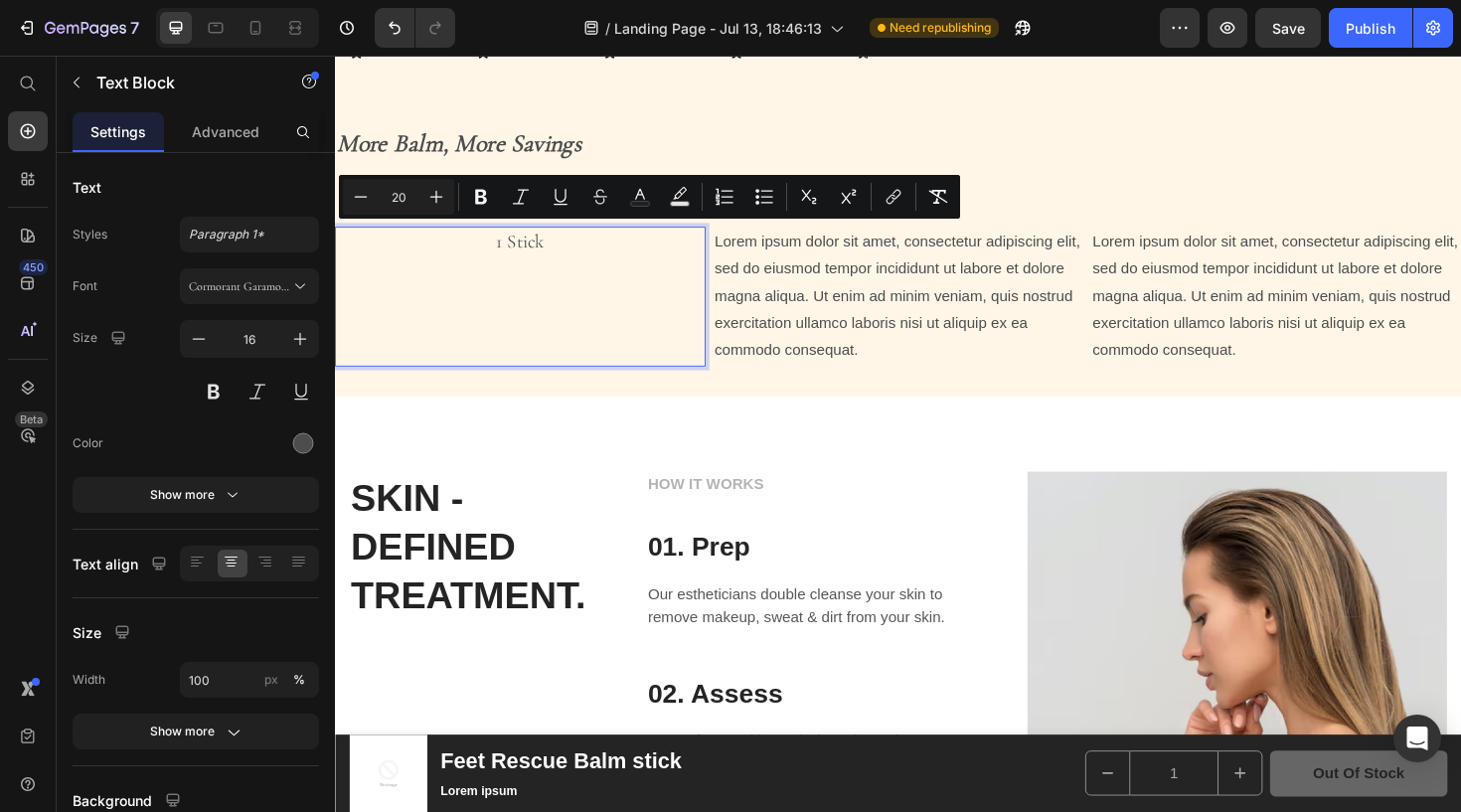 drag, startPoint x: 526, startPoint y: 259, endPoint x: 549, endPoint y: 257, distance: 23.086793 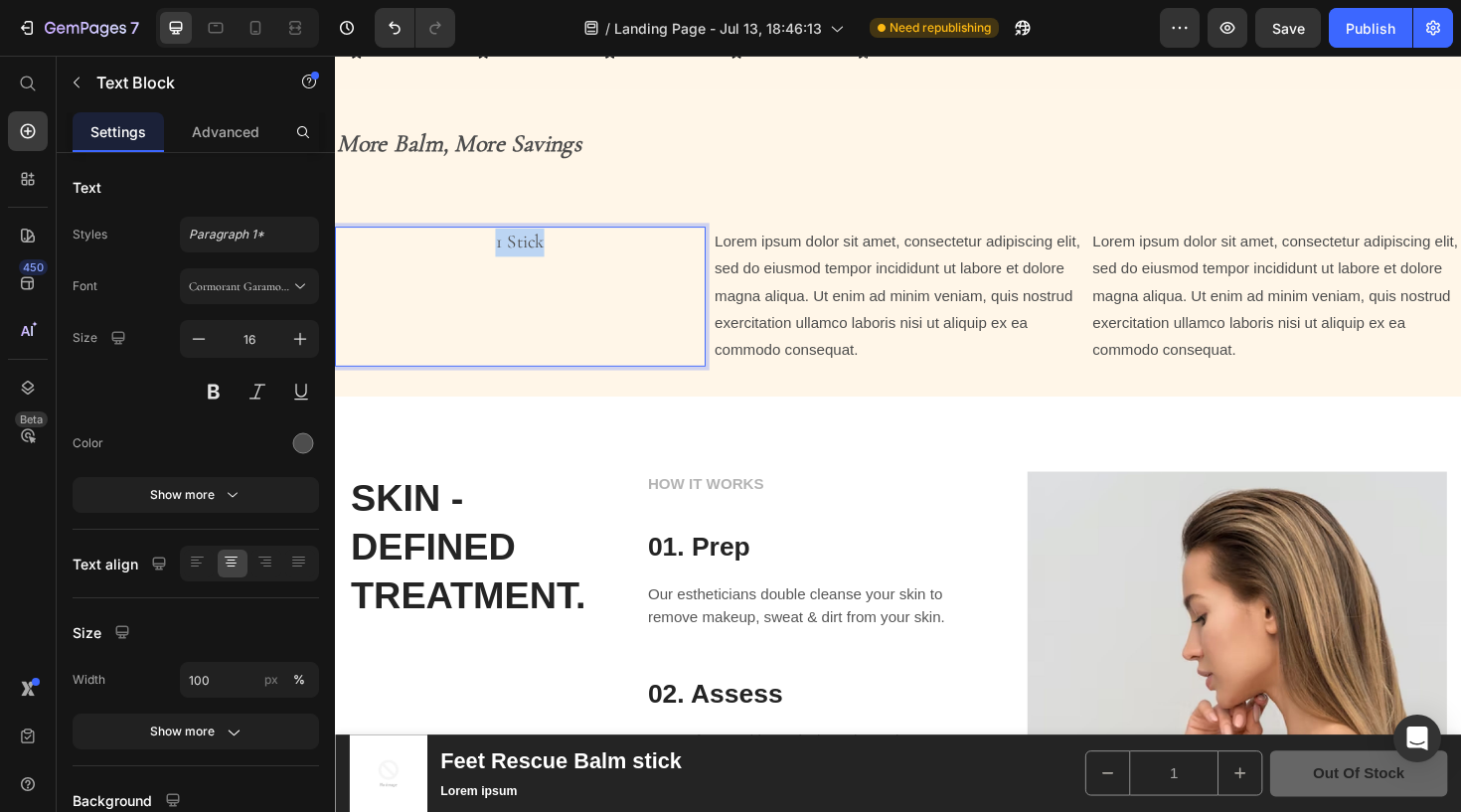 drag, startPoint x: 549, startPoint y: 257, endPoint x: 501, endPoint y: 252, distance: 48.259714 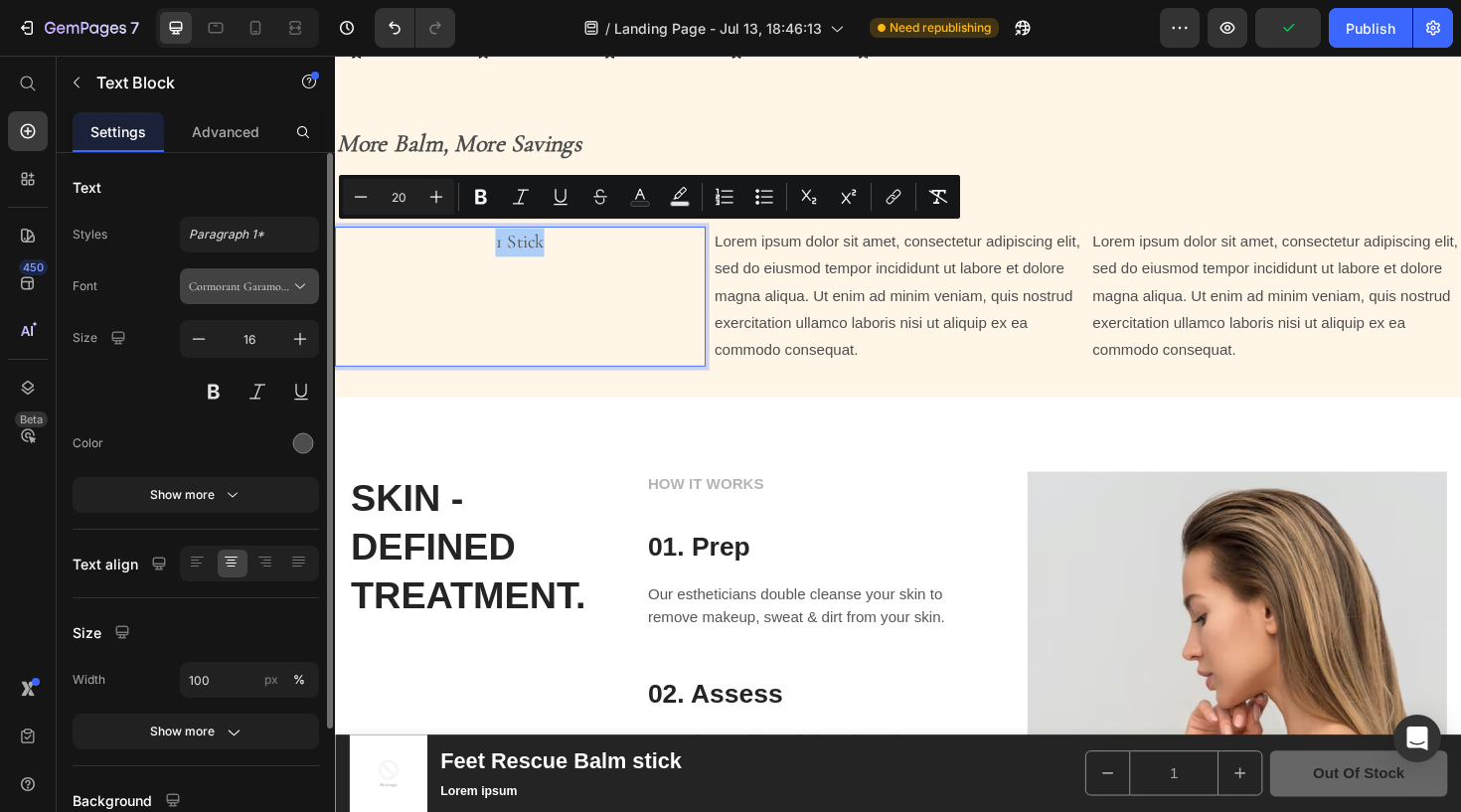 drag, startPoint x: 166, startPoint y: 197, endPoint x: 300, endPoint y: 282, distance: 158.68522 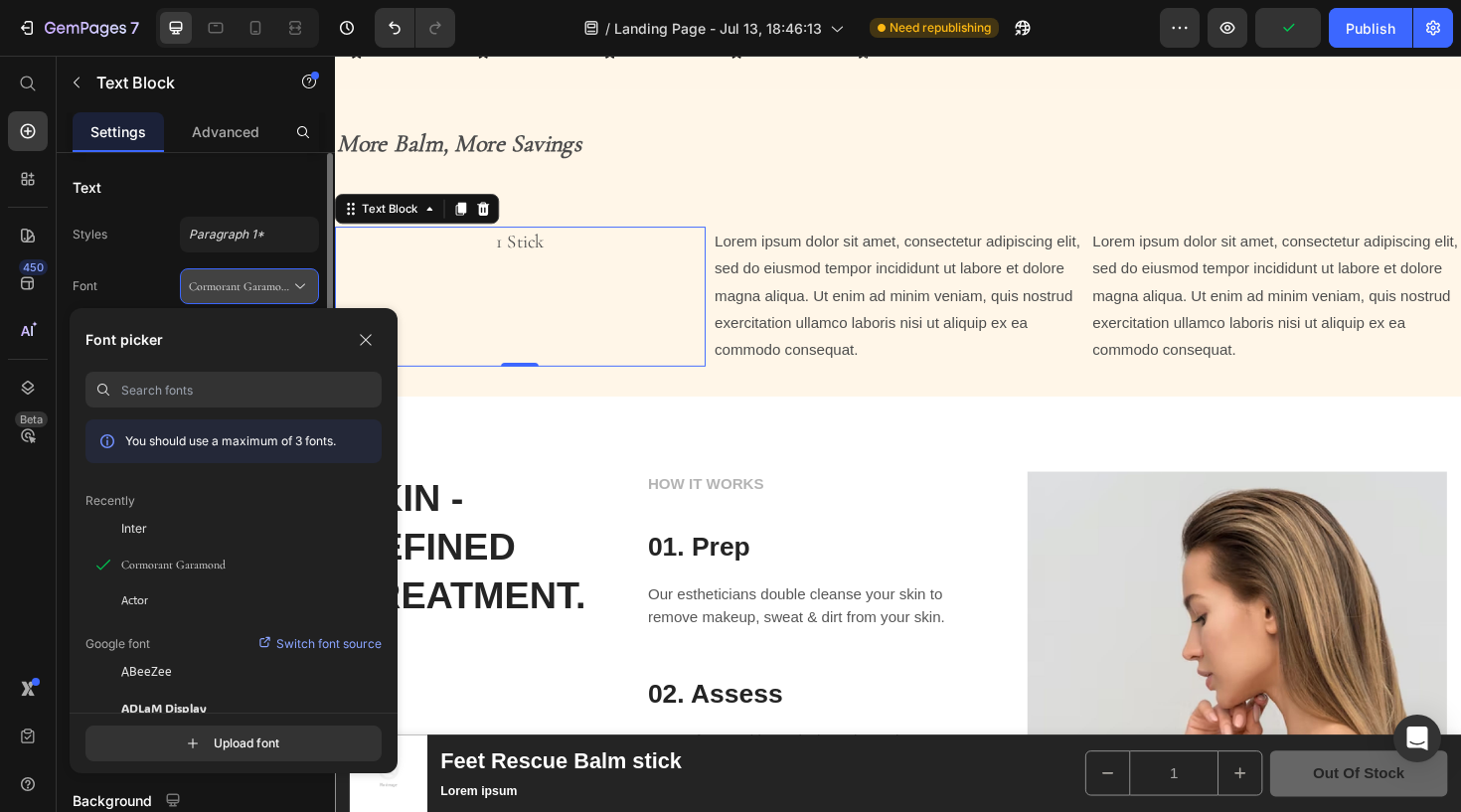 click on "Inter" 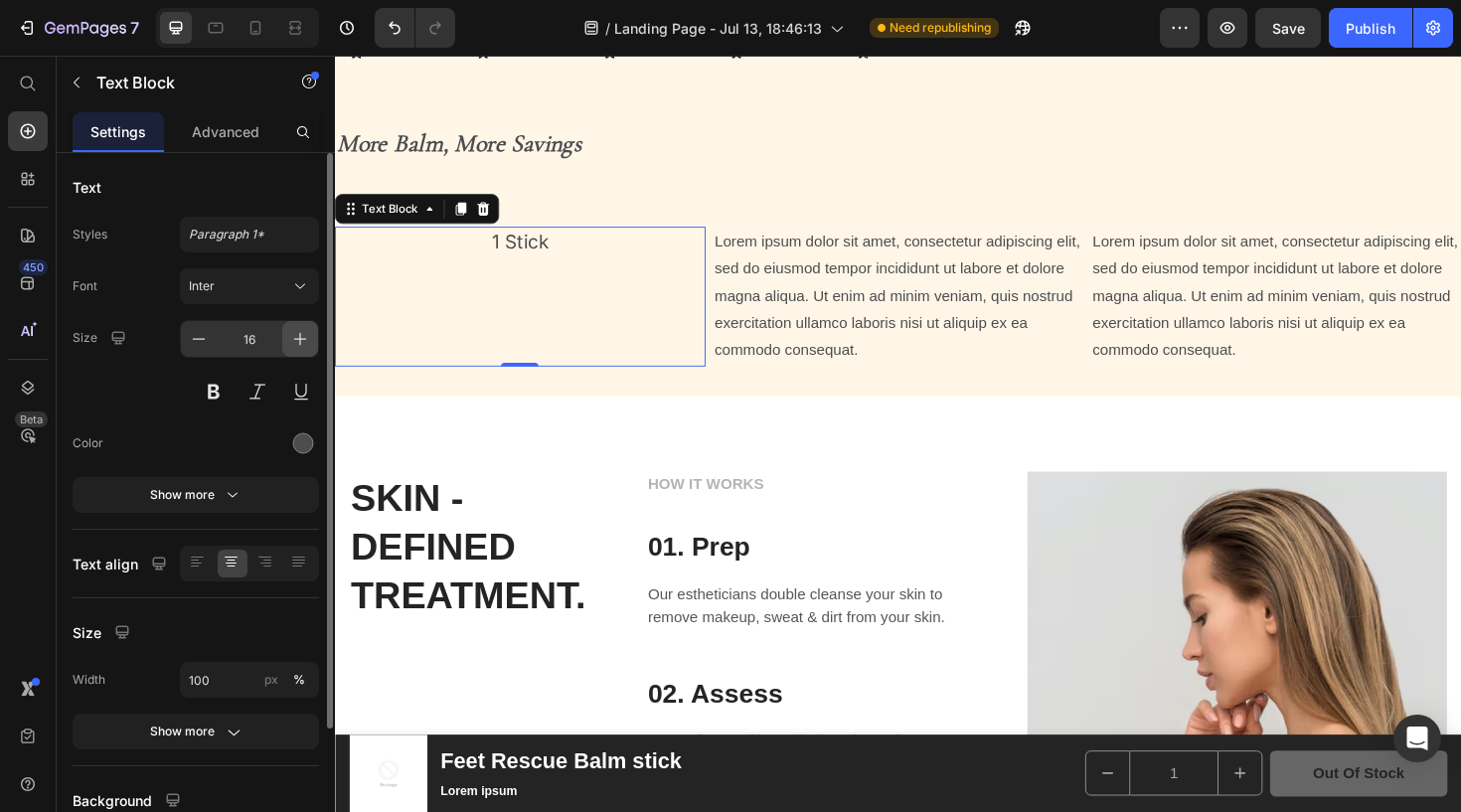 drag, startPoint x: 300, startPoint y: 282, endPoint x: 307, endPoint y: 344, distance: 62.39391 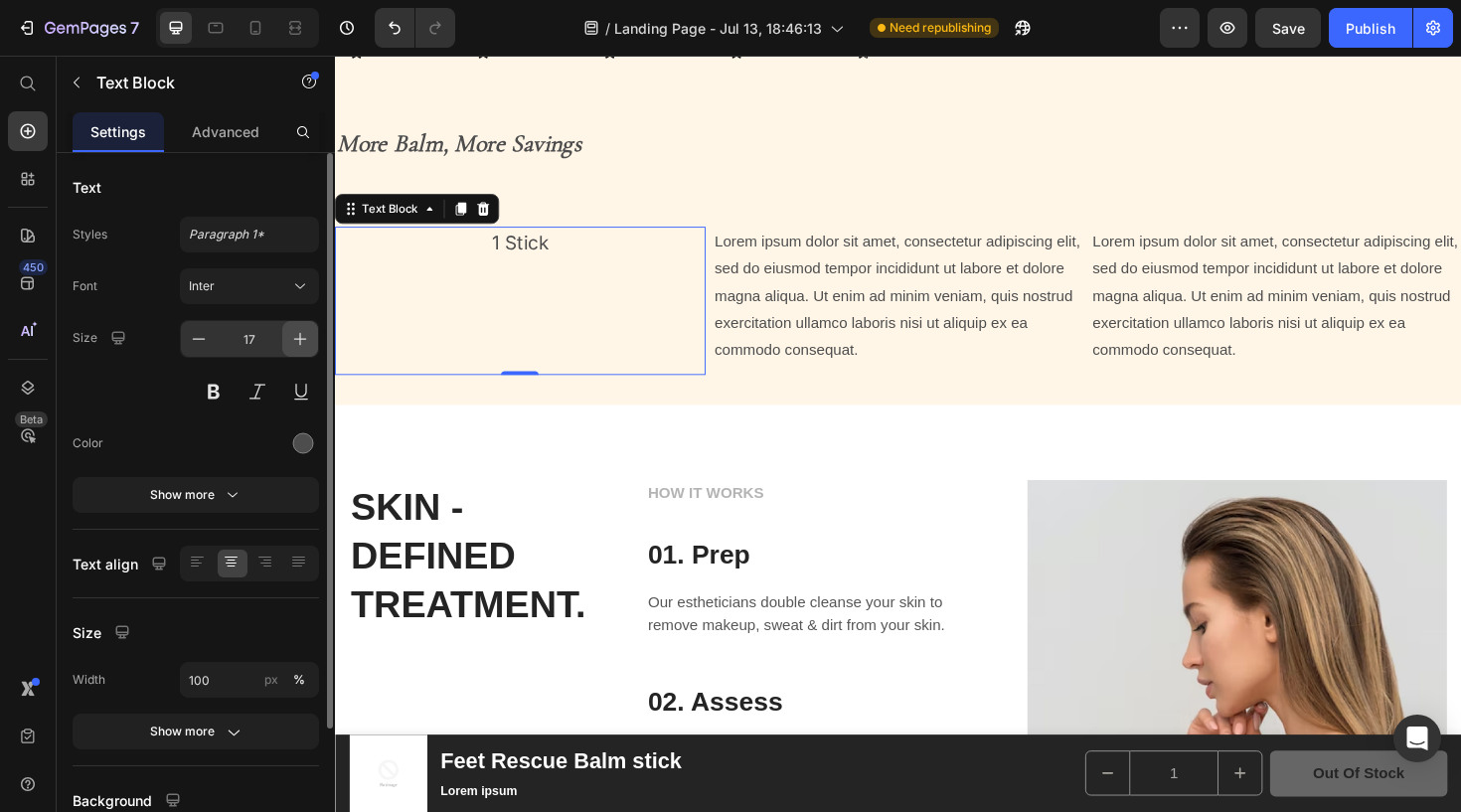 click 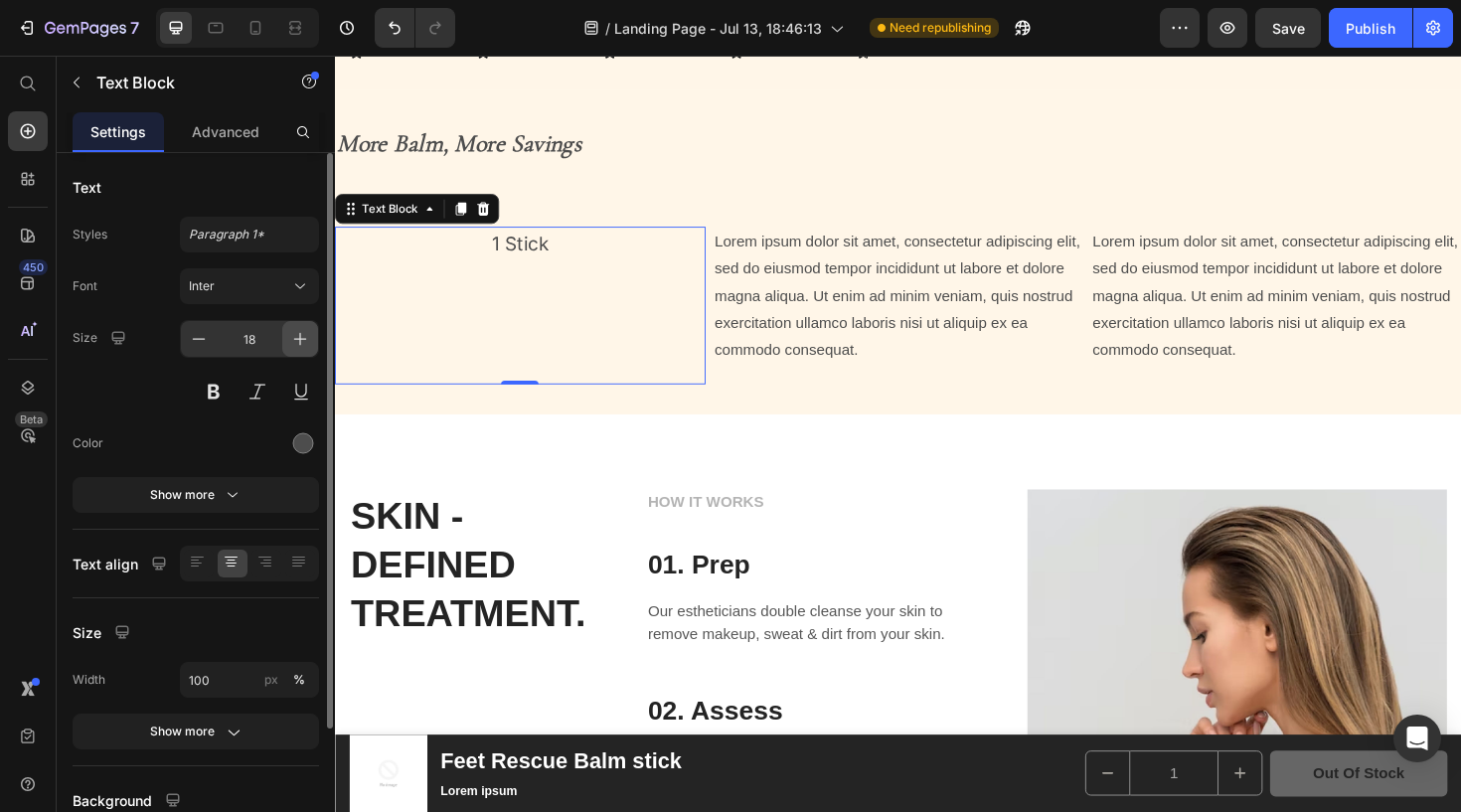 click 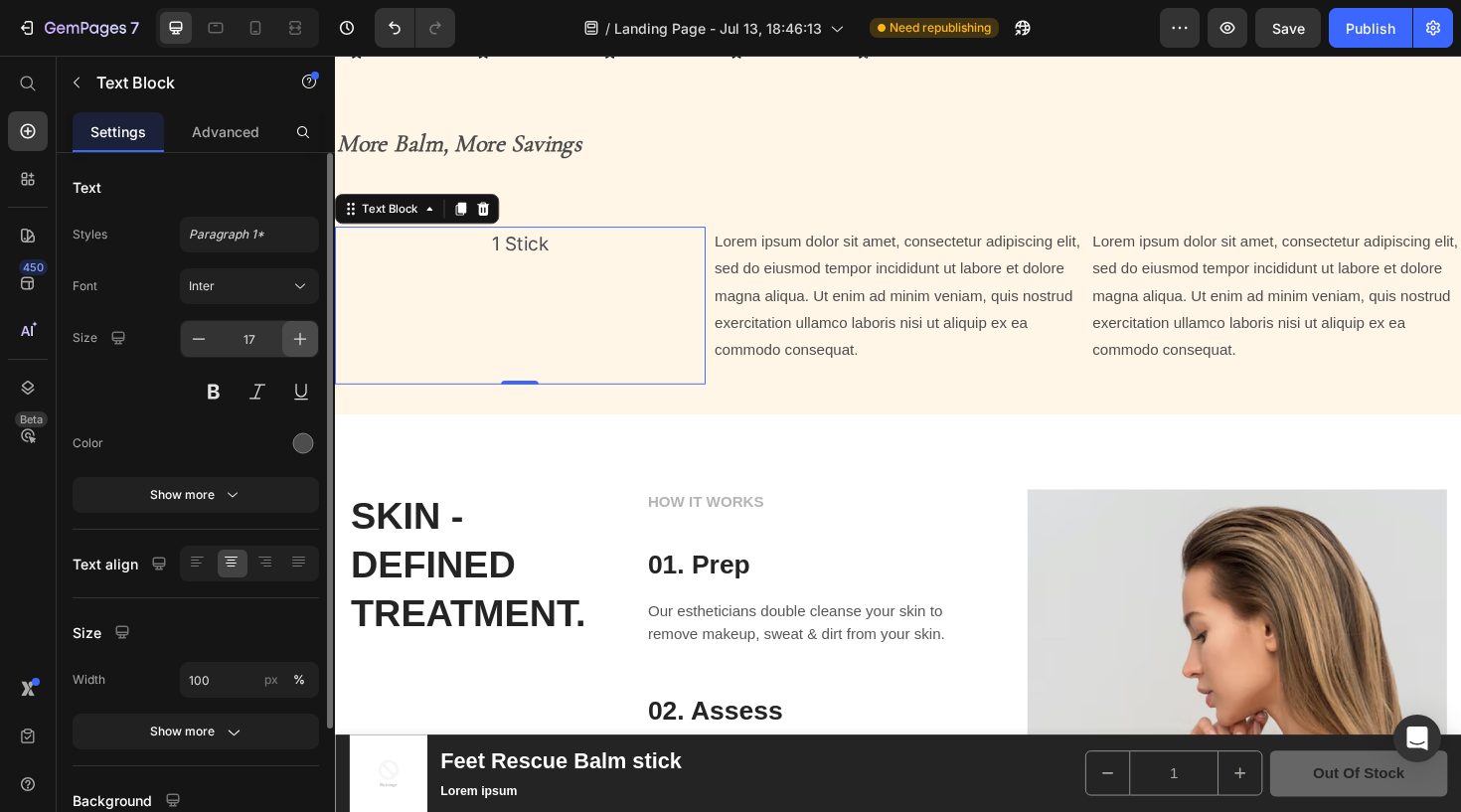 click 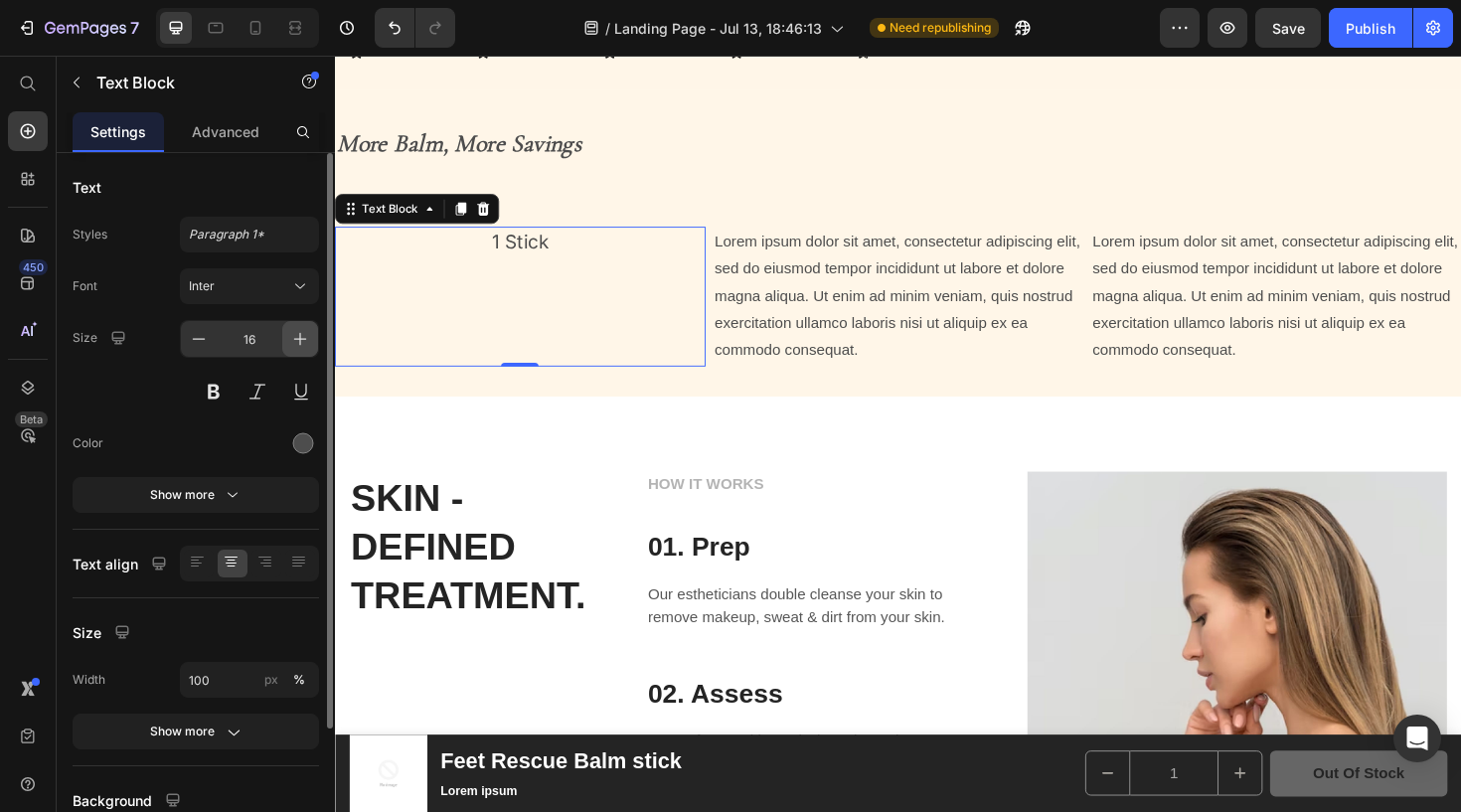 click 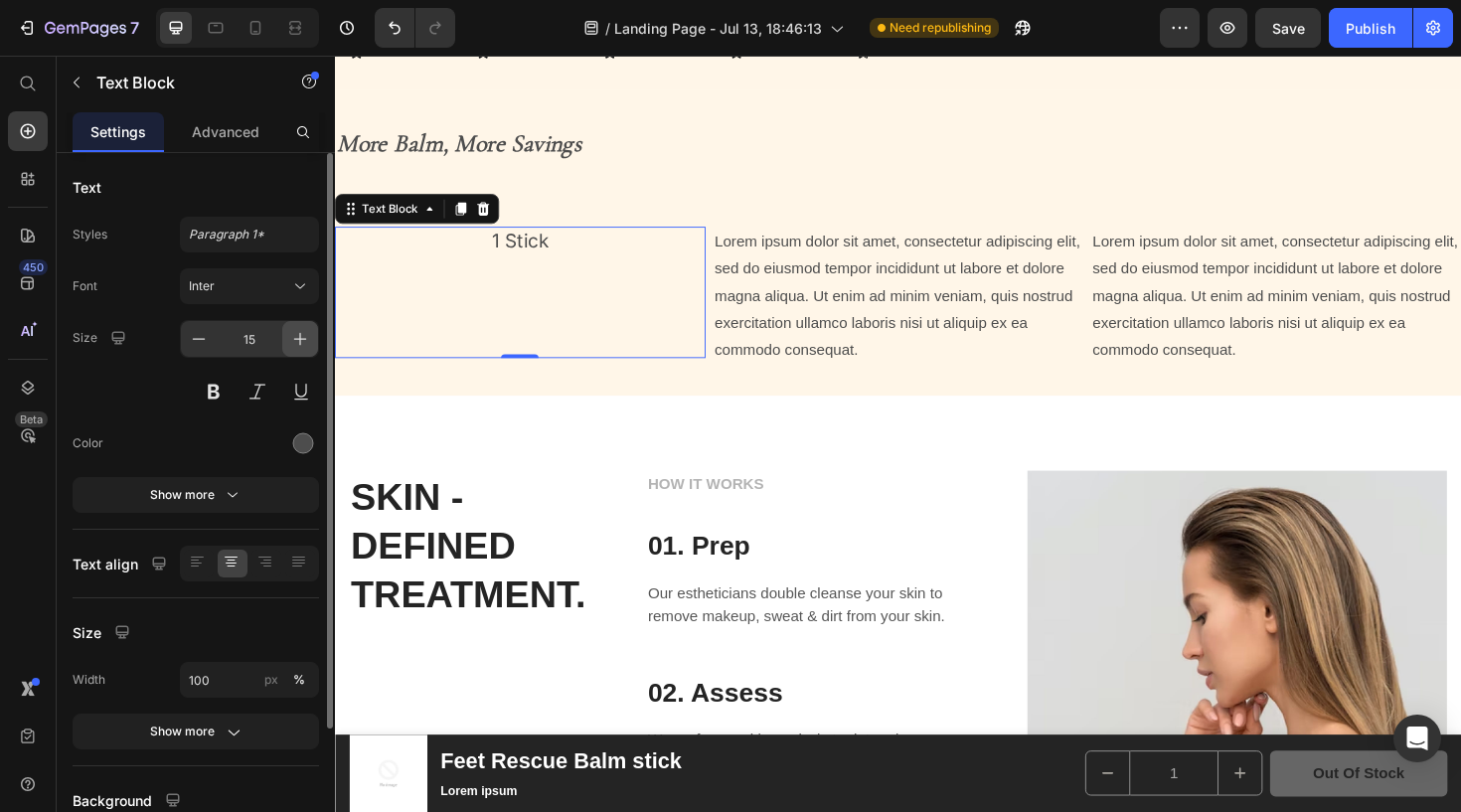 click 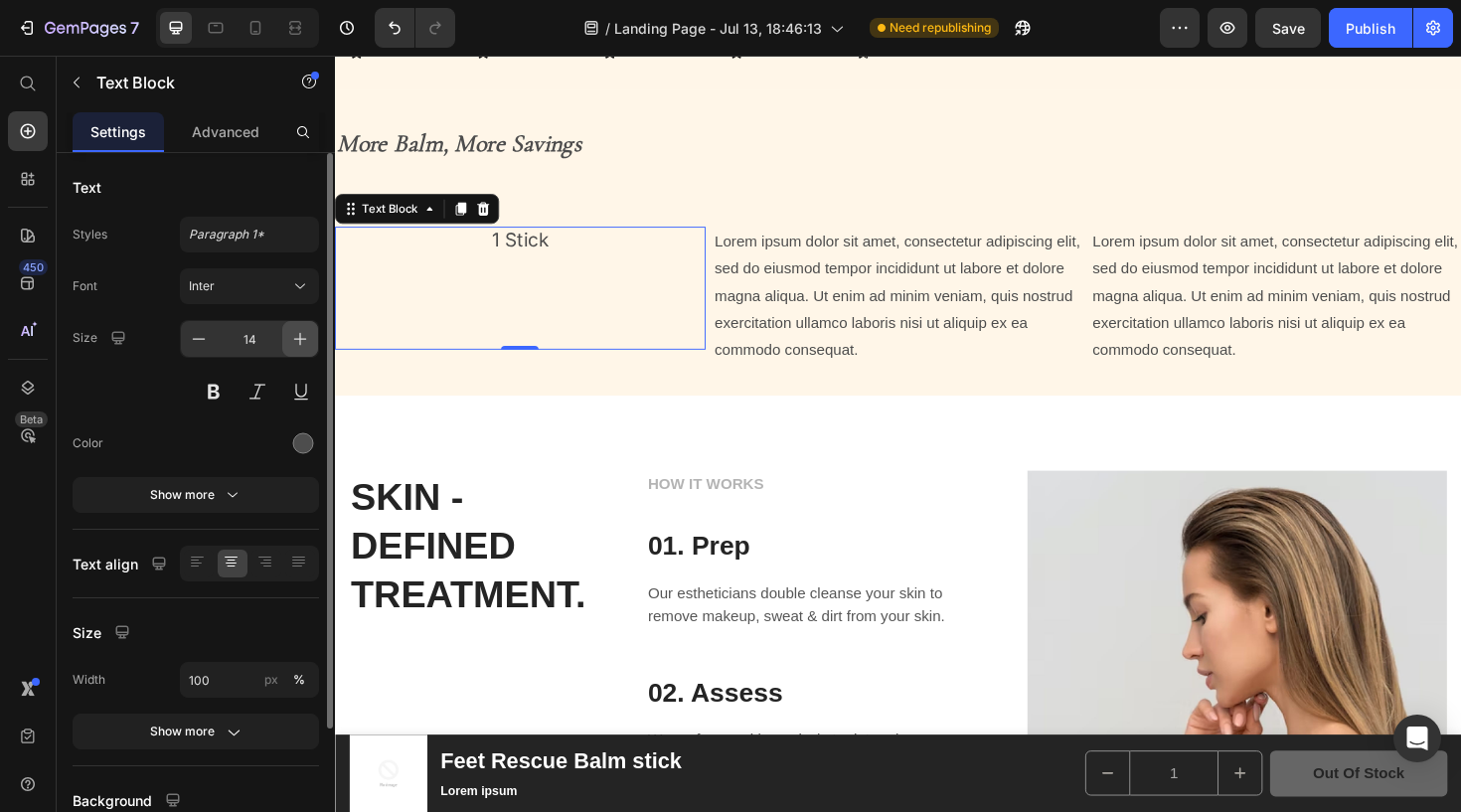 click 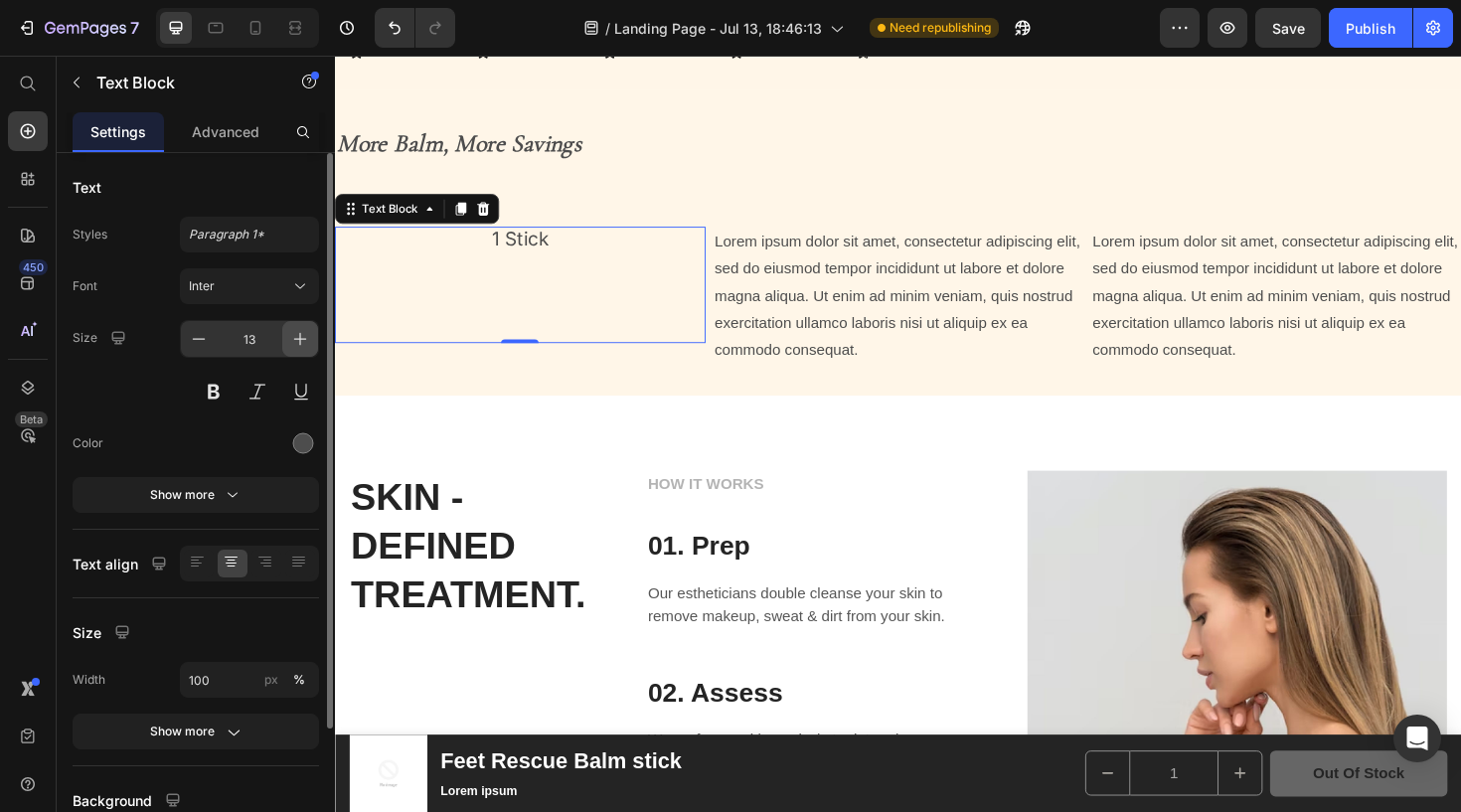click 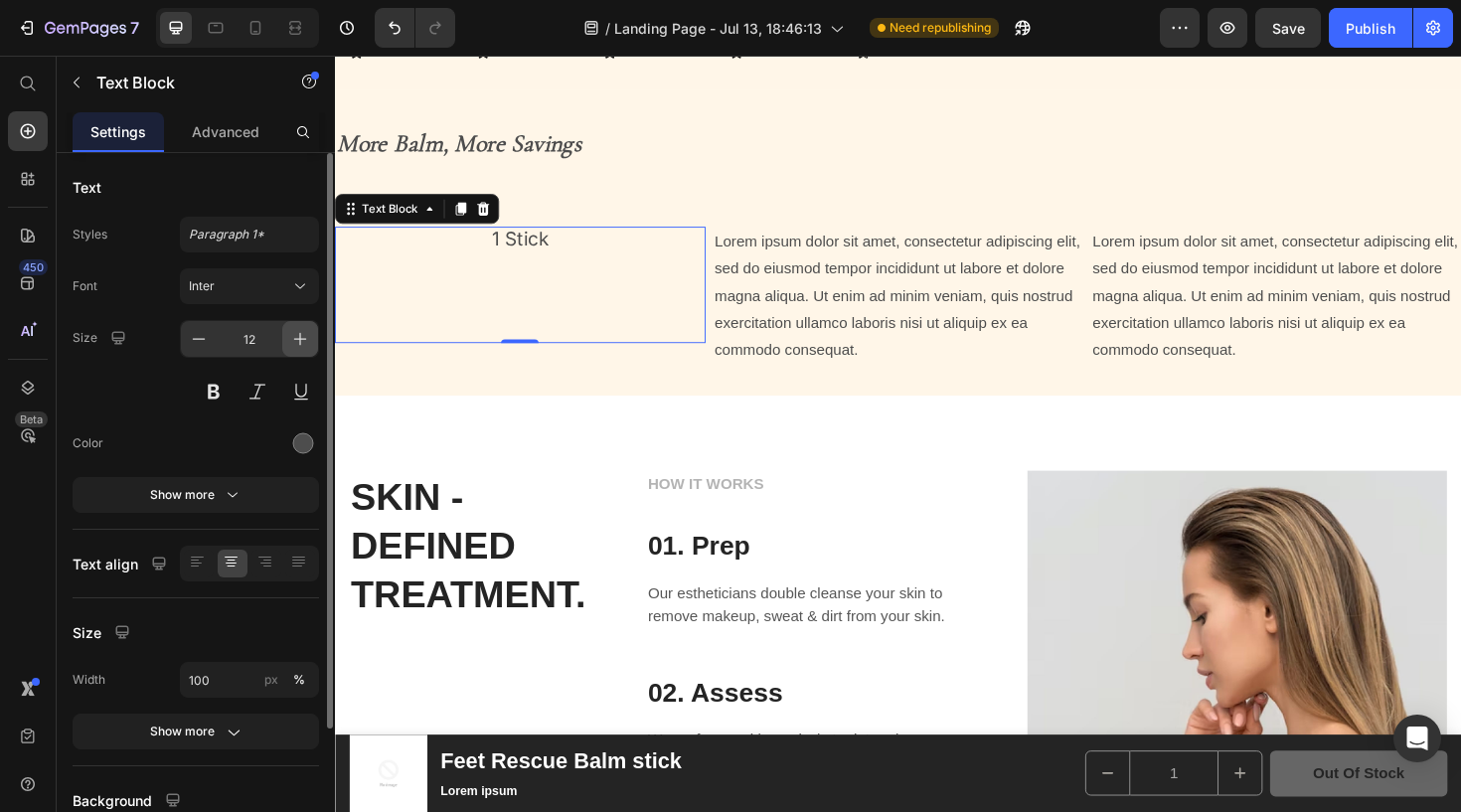click 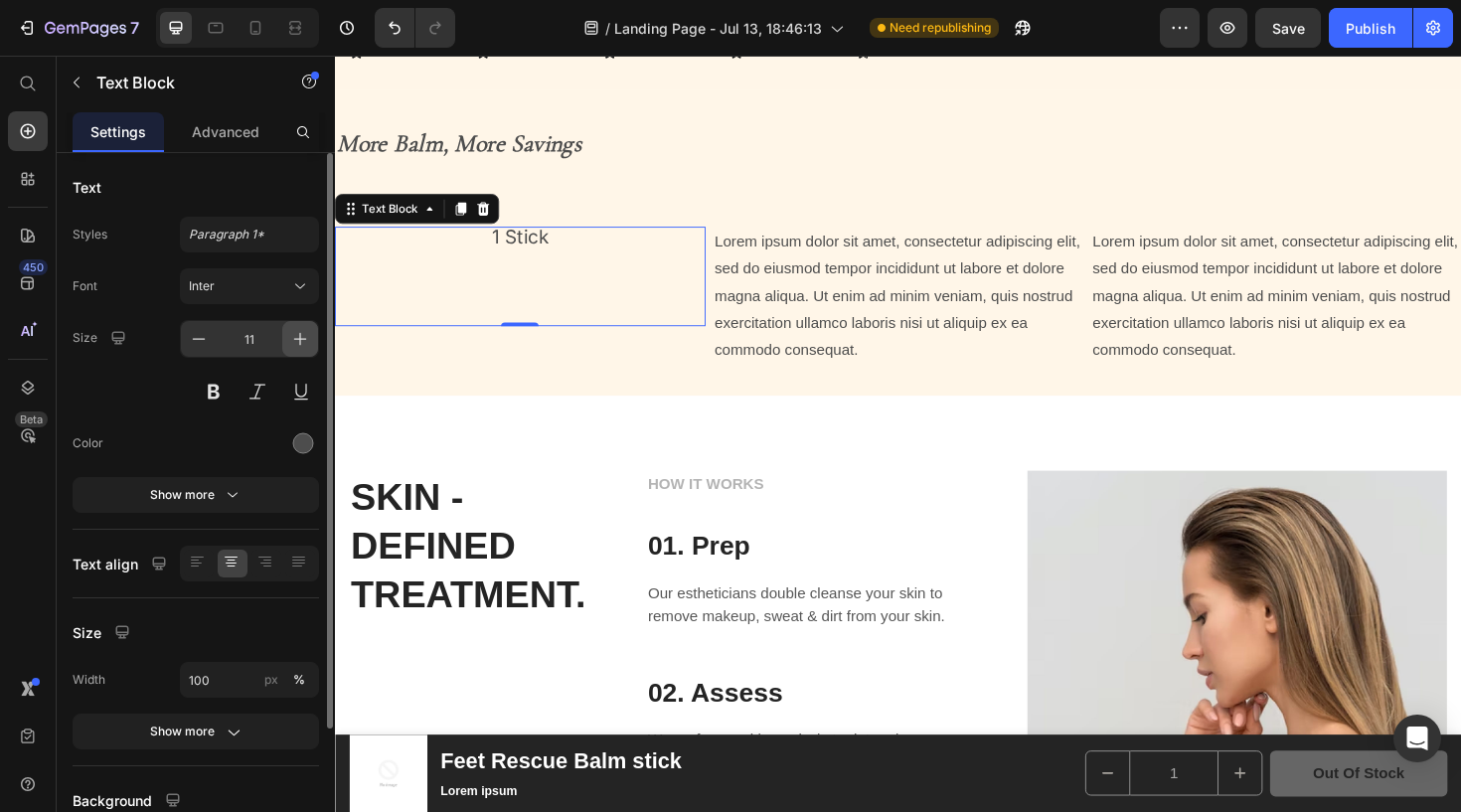 click 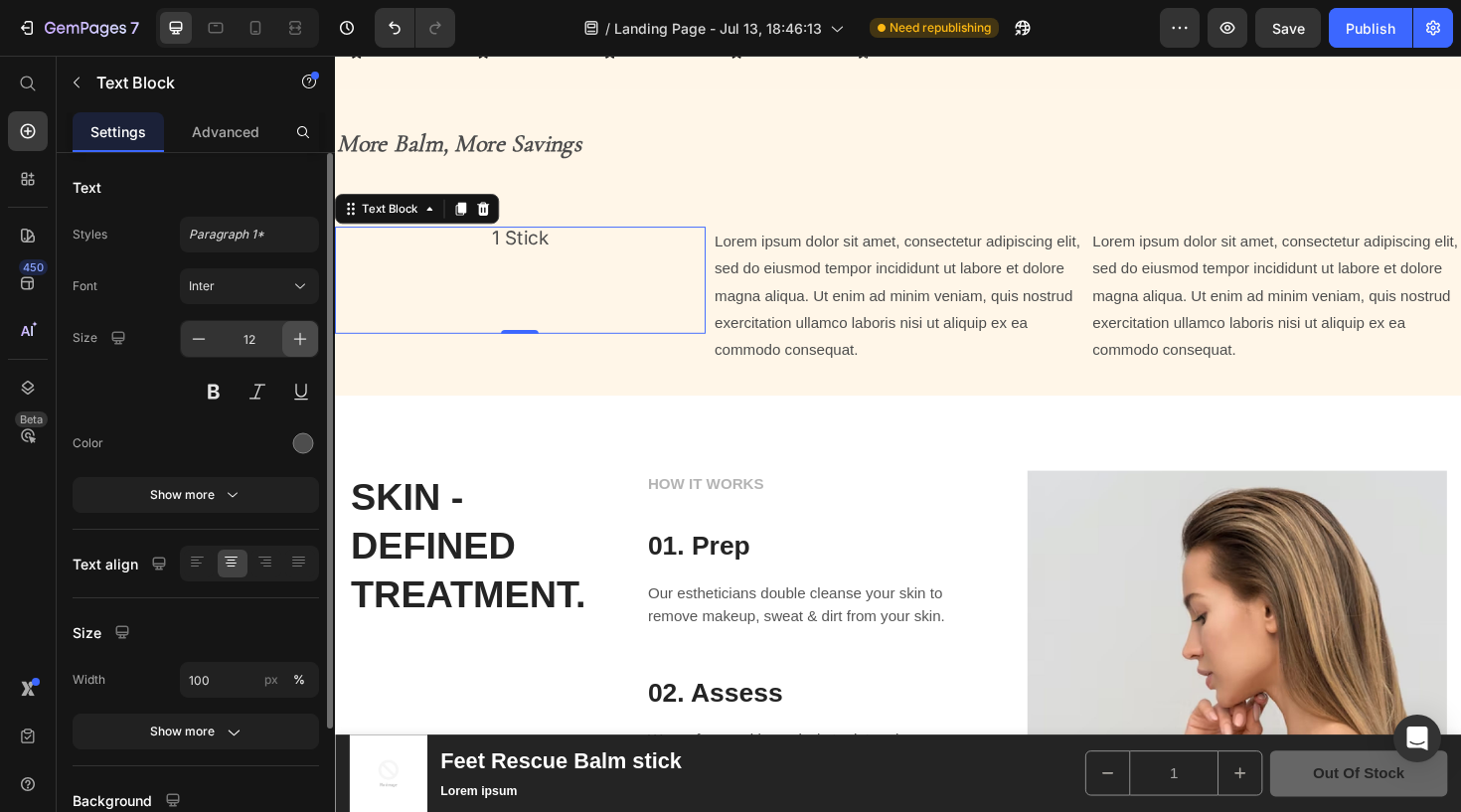 click 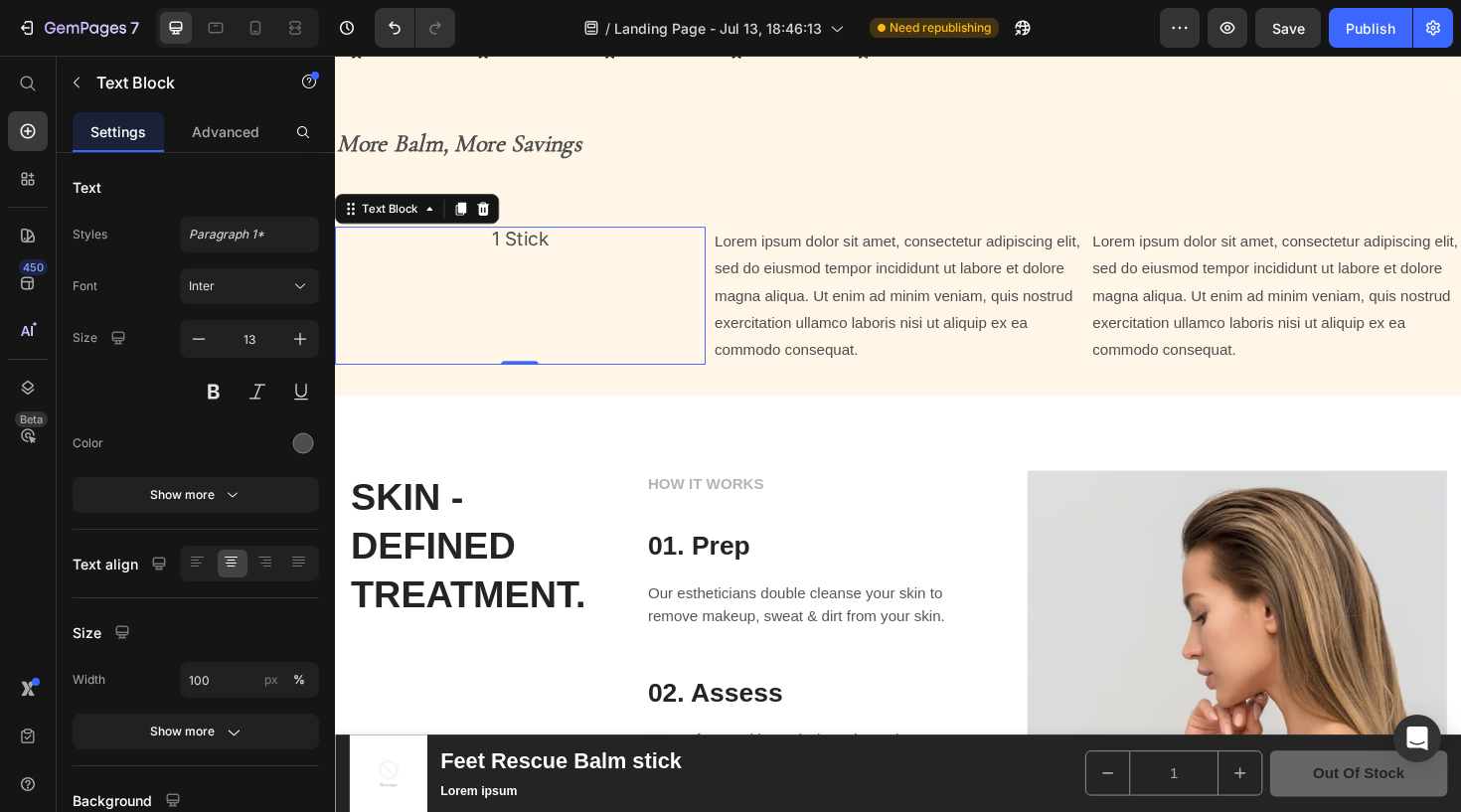 drag, startPoint x: 637, startPoint y: 392, endPoint x: 506, endPoint y: 258, distance: 187.3953 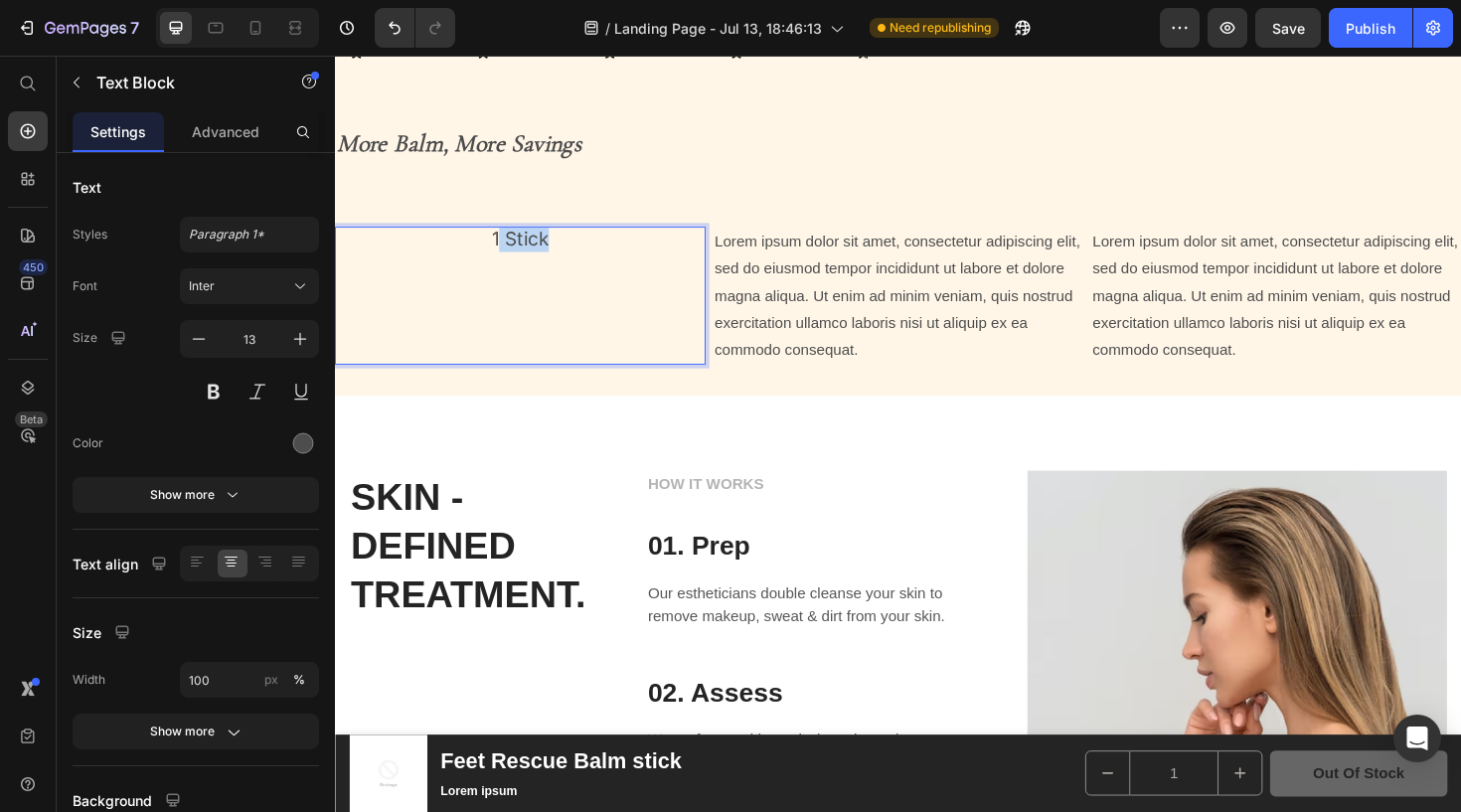click on "1 Stick" at bounding box center [531, 250] 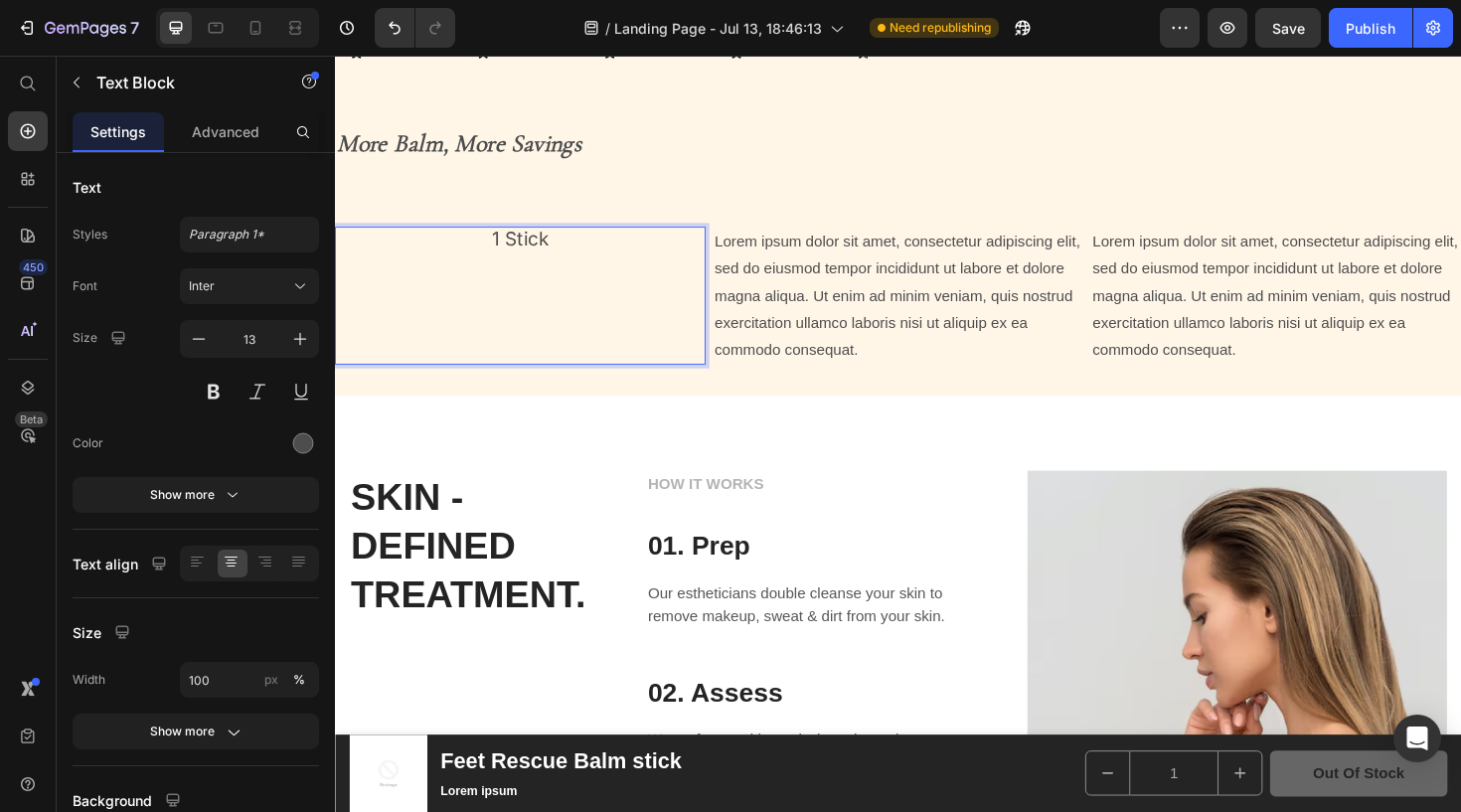 drag, startPoint x: 510, startPoint y: 252, endPoint x: 544, endPoint y: 307, distance: 64.66065 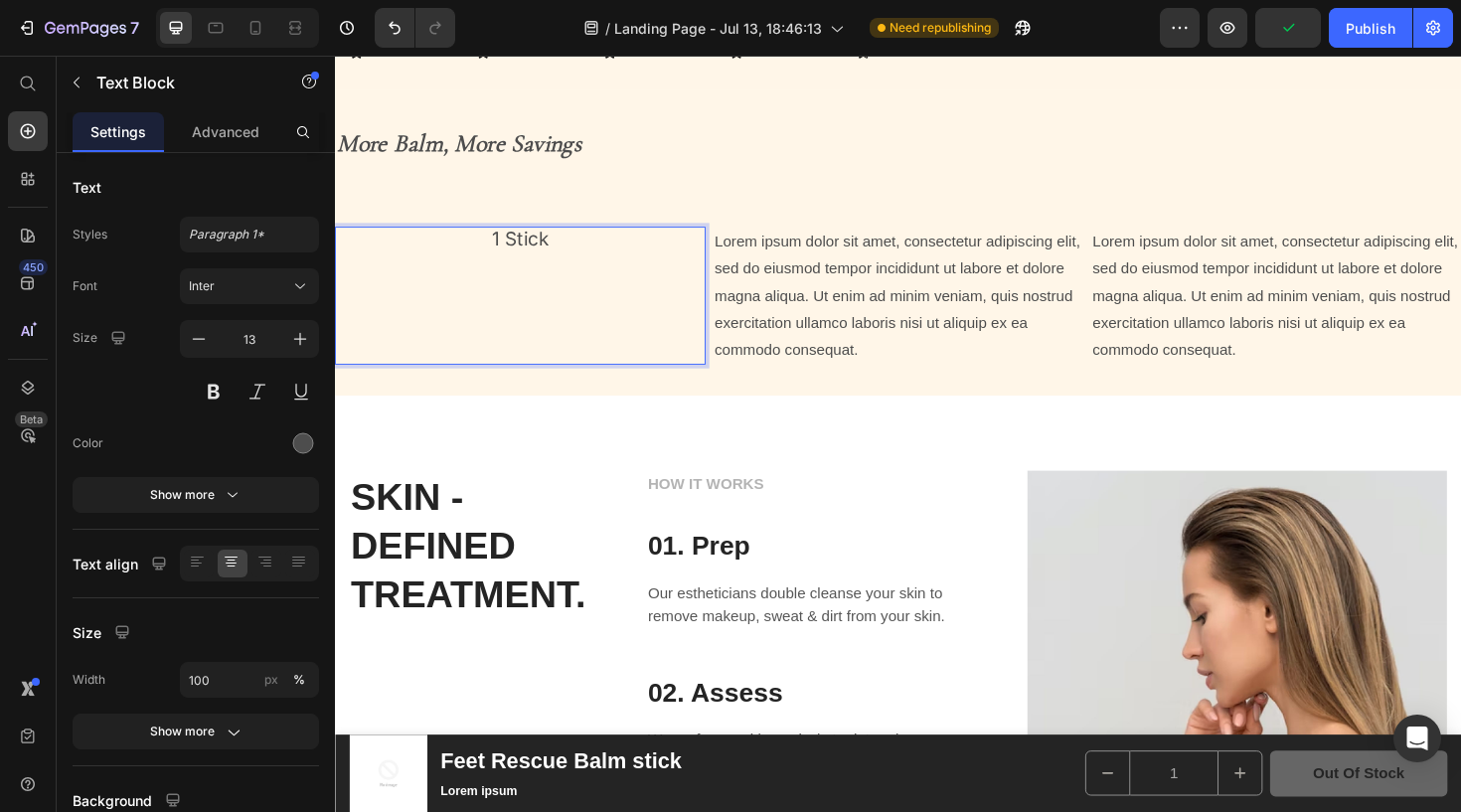 drag, startPoint x: 544, startPoint y: 307, endPoint x: 520, endPoint y: 361, distance: 59.093147 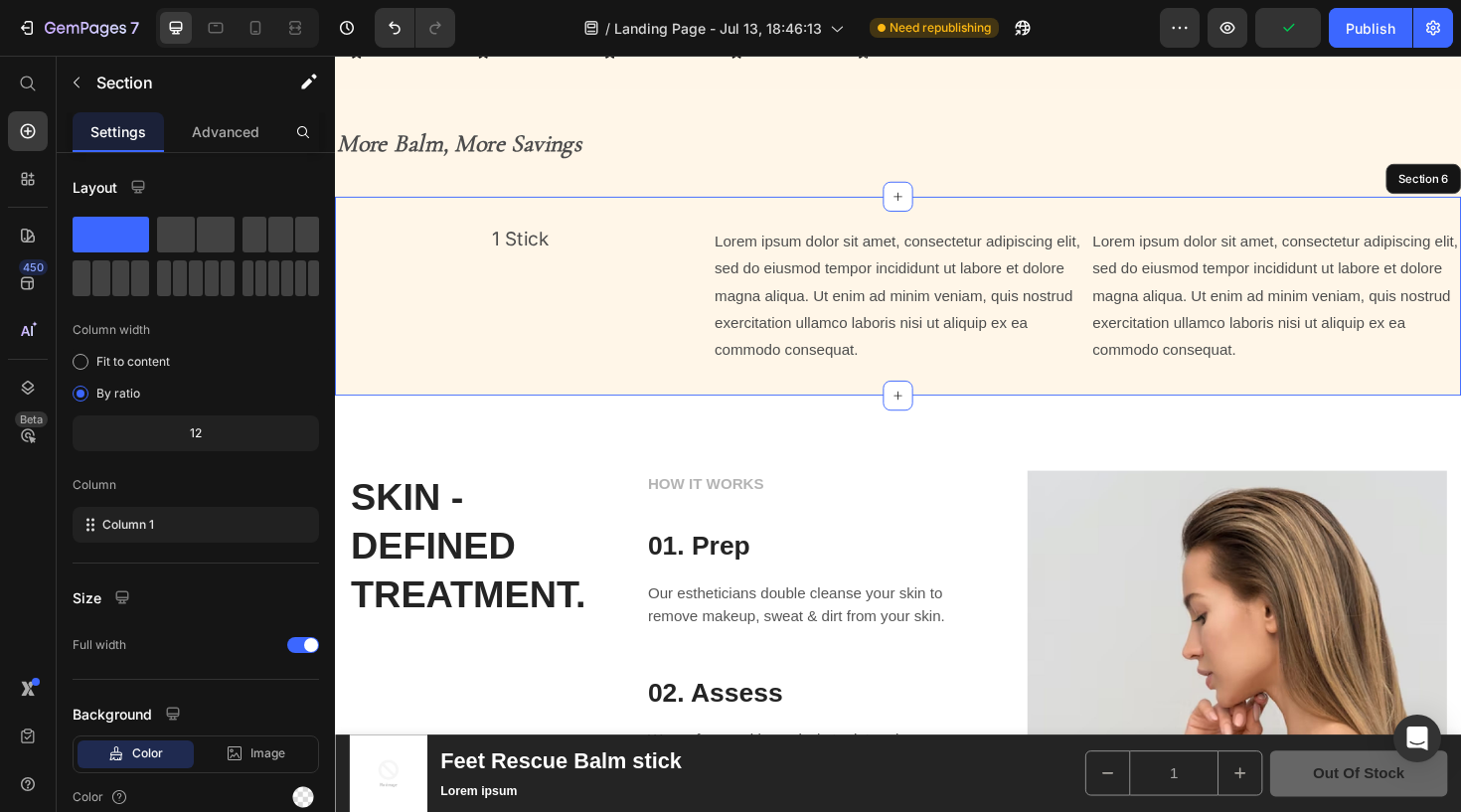 drag, startPoint x: 520, startPoint y: 361, endPoint x: 535, endPoint y: 382, distance: 25.806976 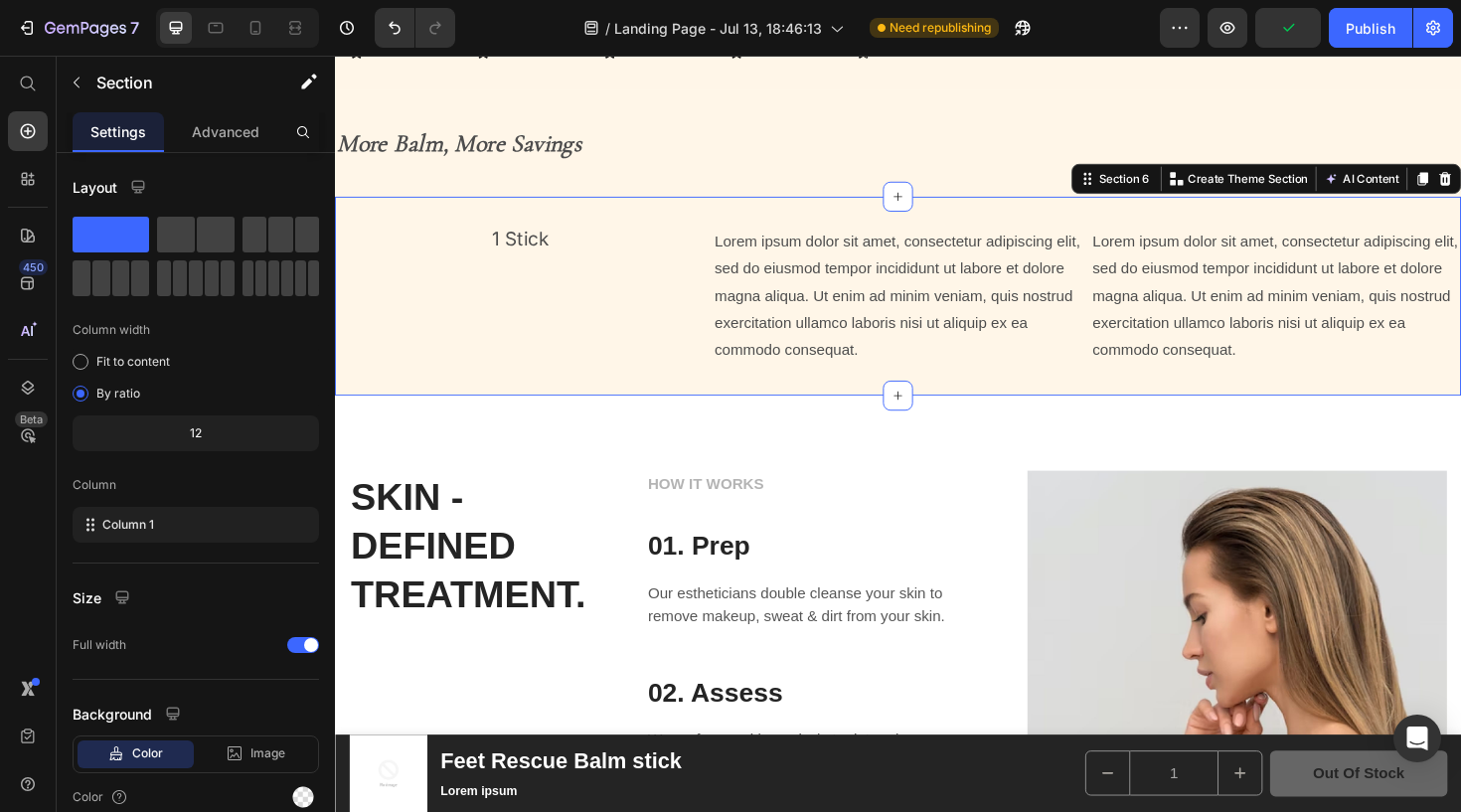 drag, startPoint x: 535, startPoint y: 382, endPoint x: 616, endPoint y: 303, distance: 113.14592 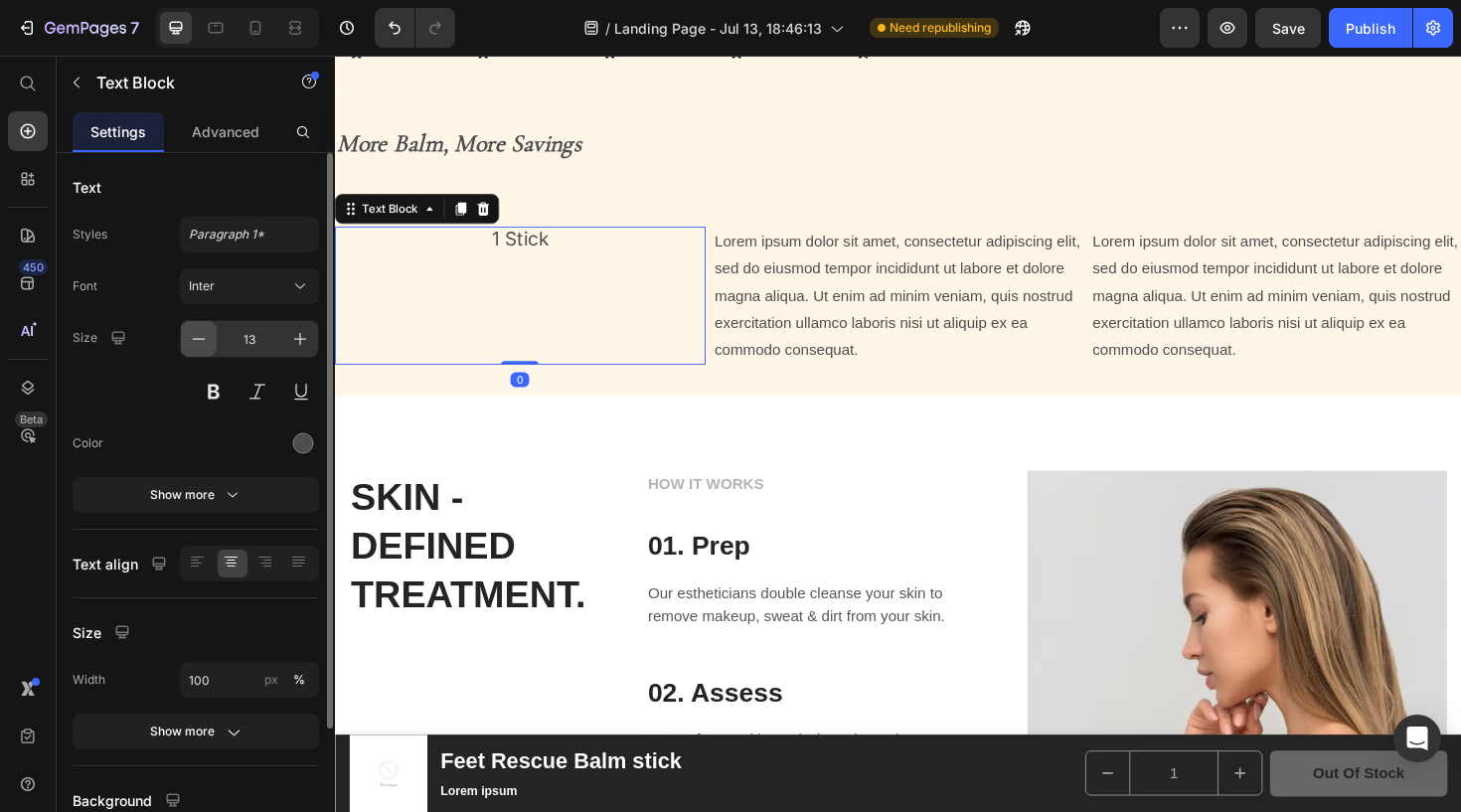 drag, startPoint x: 281, startPoint y: 247, endPoint x: 192, endPoint y: 349, distance: 135.3699 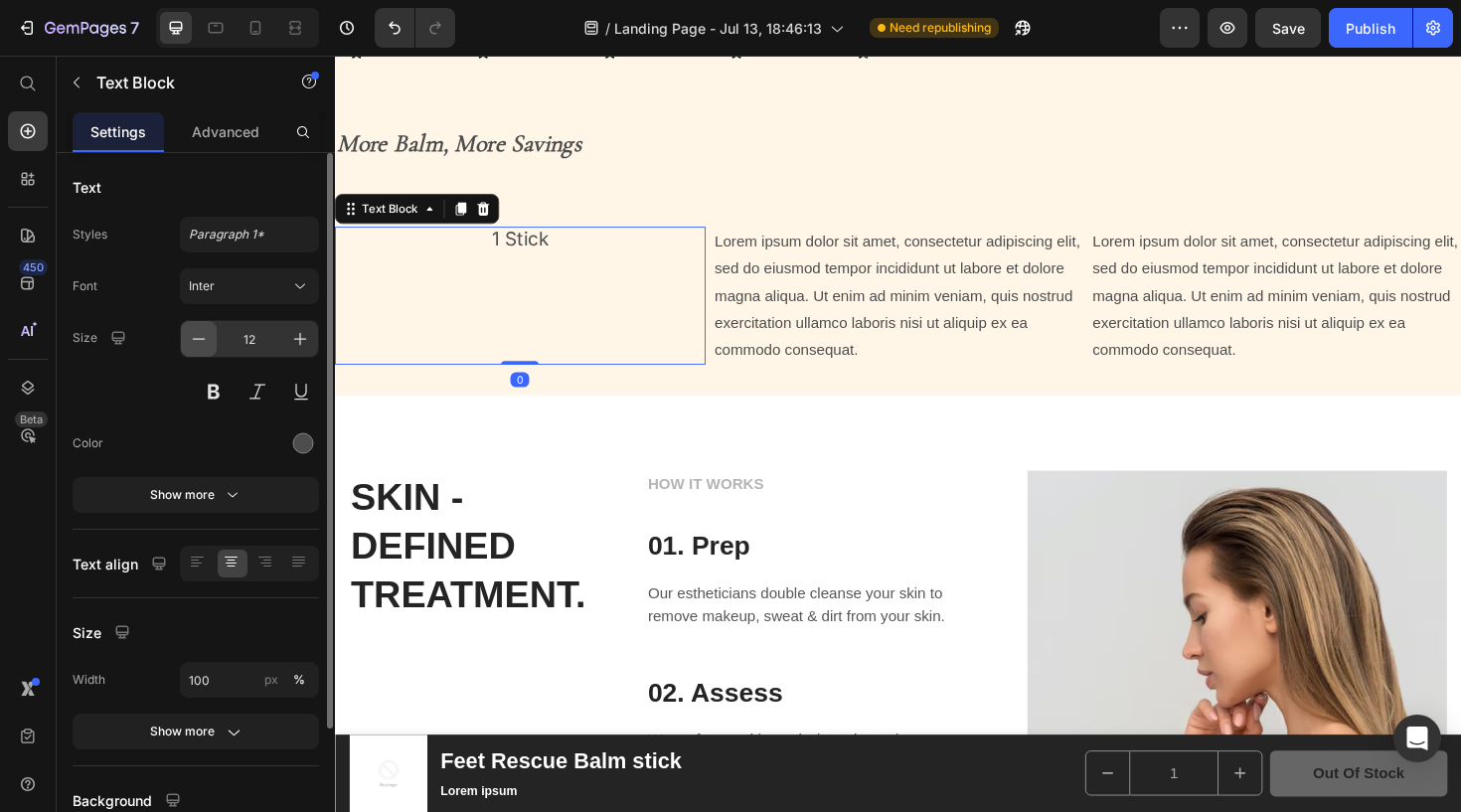 click at bounding box center (199, 339) 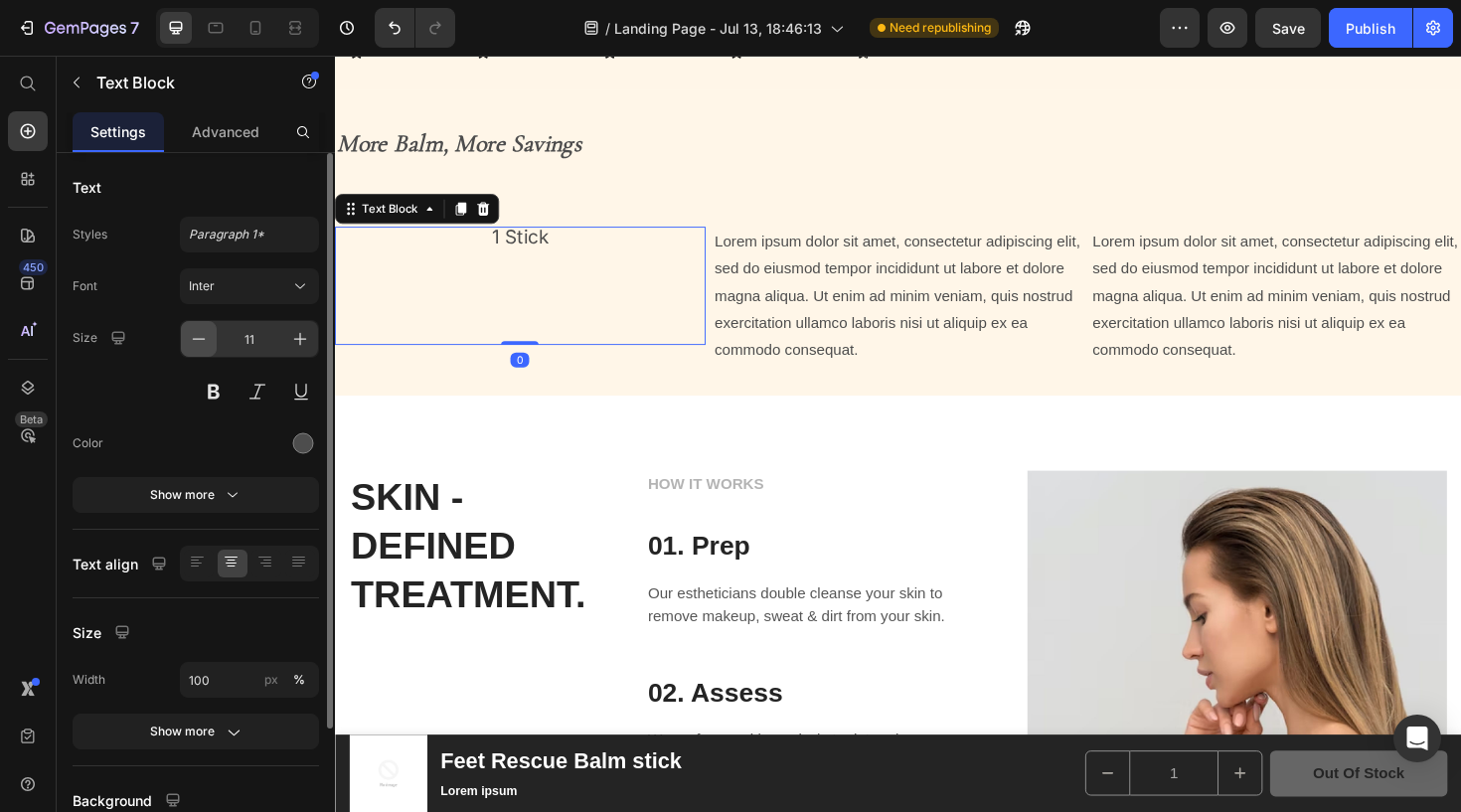 click at bounding box center [199, 339] 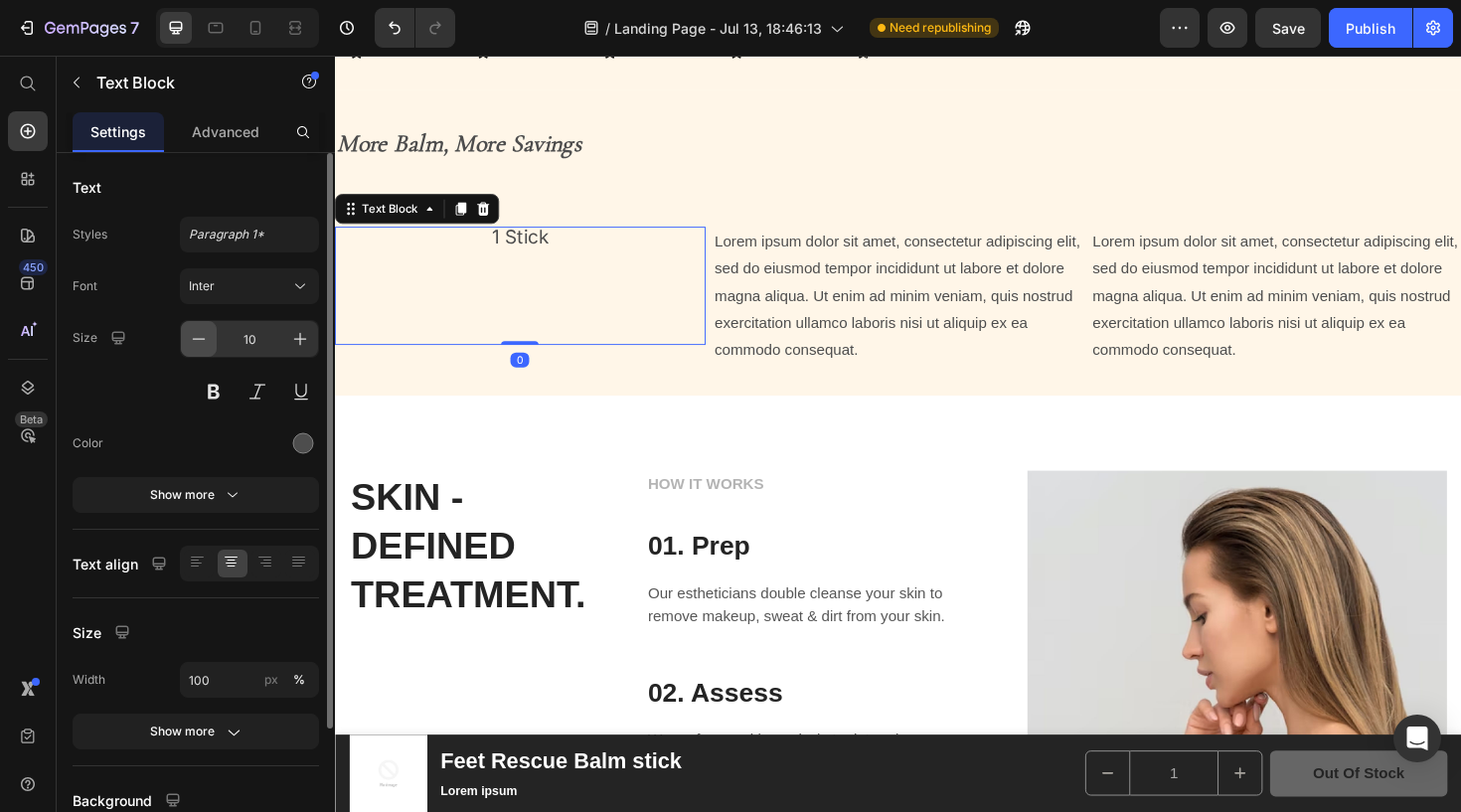 click at bounding box center (199, 339) 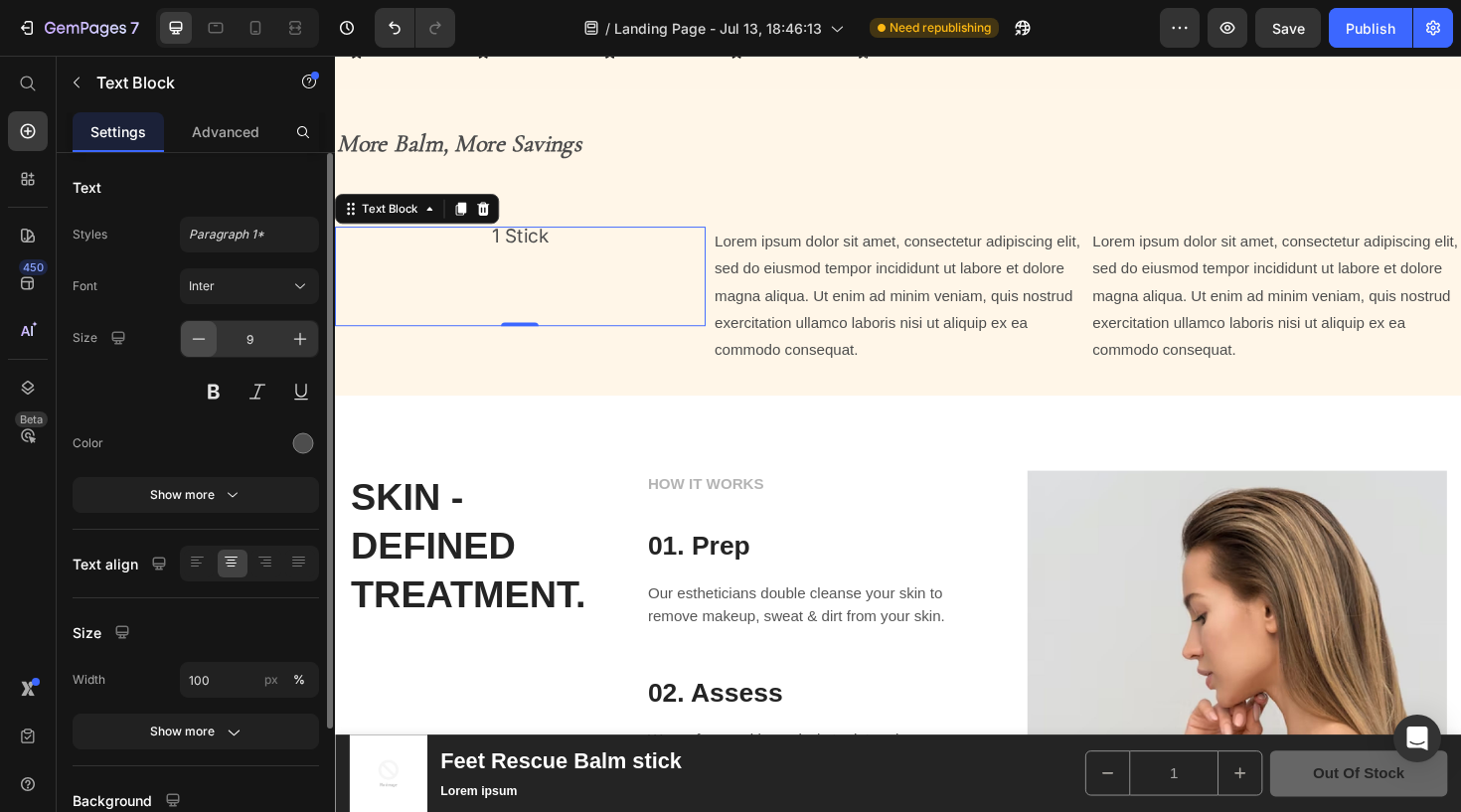 click at bounding box center (199, 339) 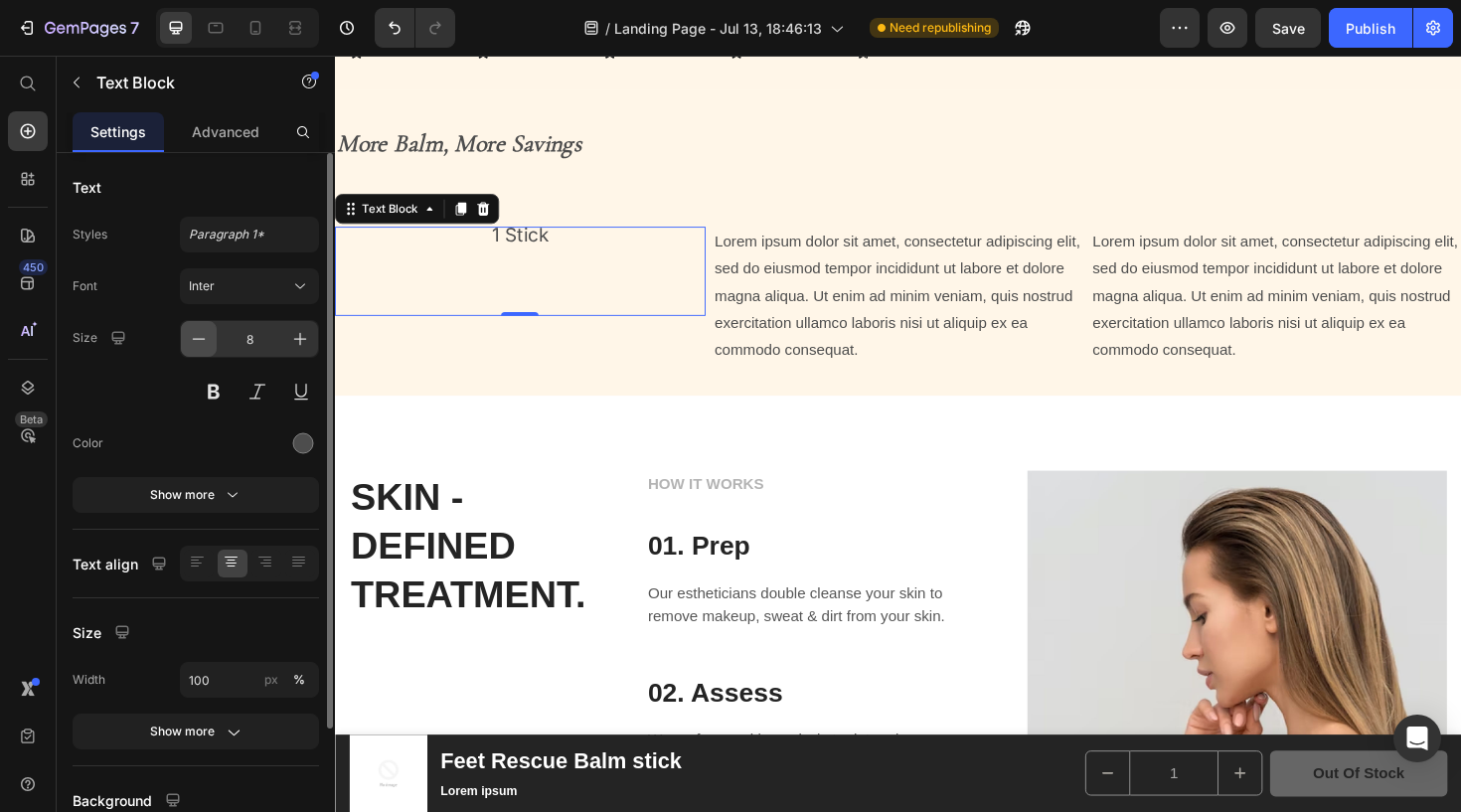 click at bounding box center [199, 339] 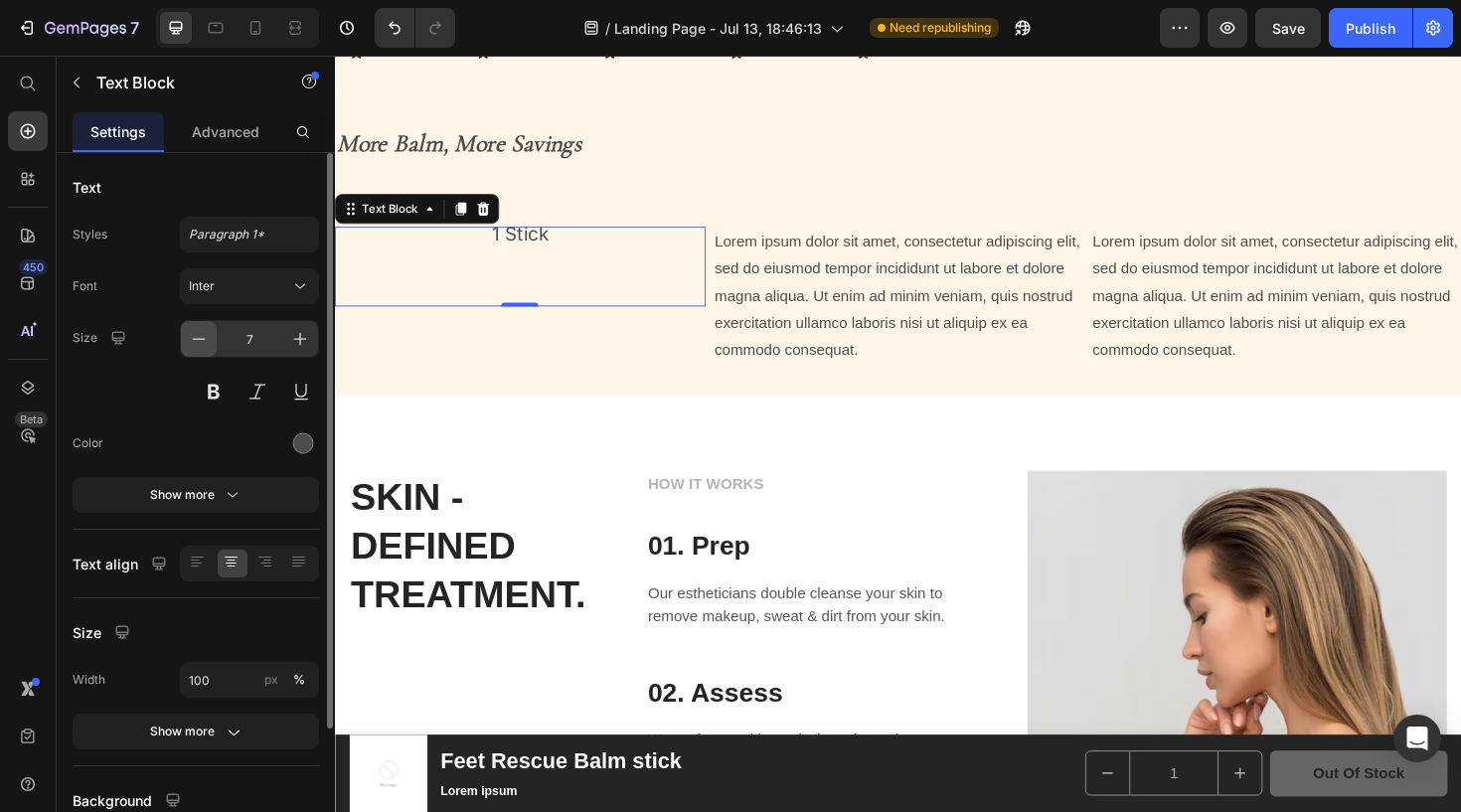 click at bounding box center (199, 339) 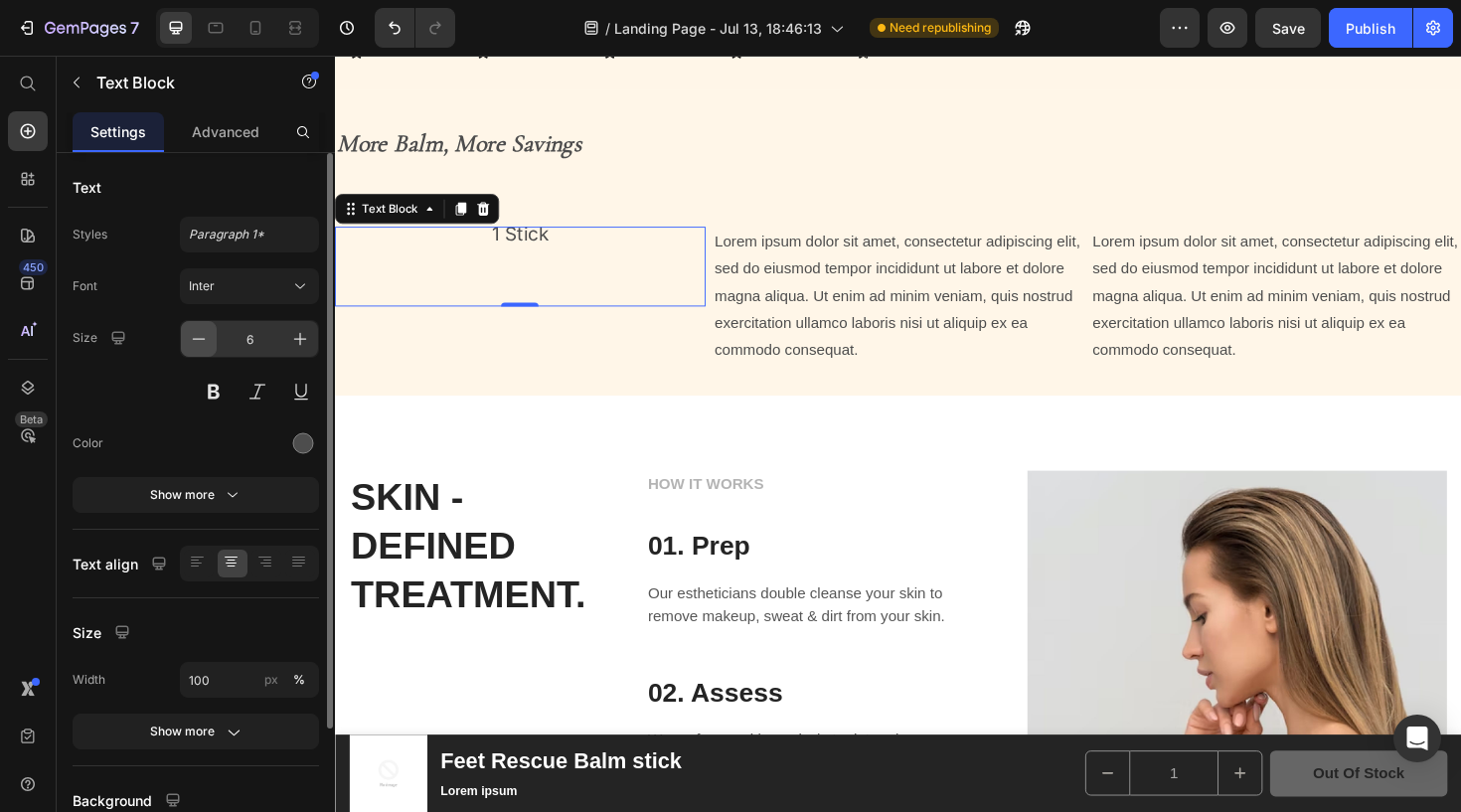 click at bounding box center [199, 339] 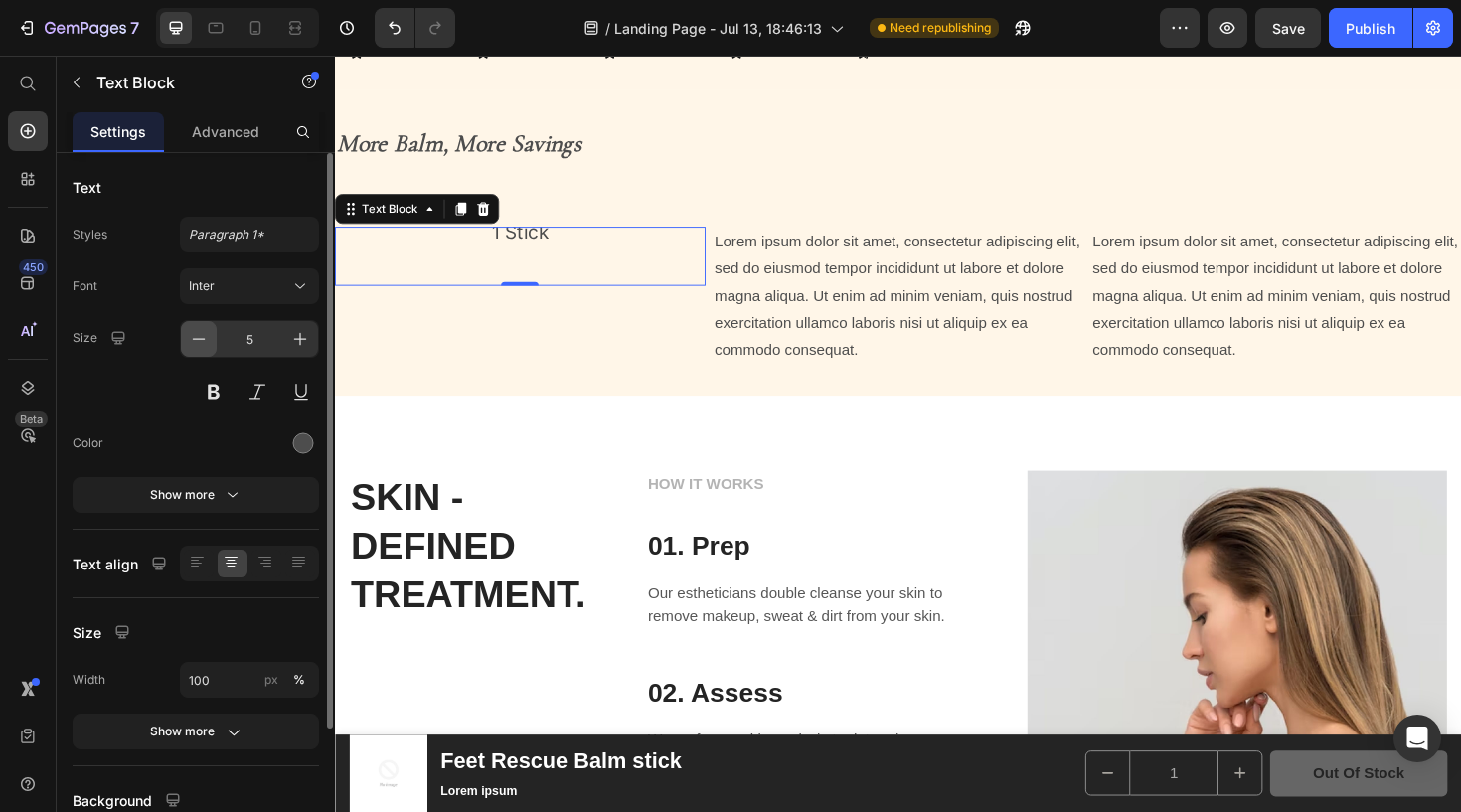 click at bounding box center (199, 339) 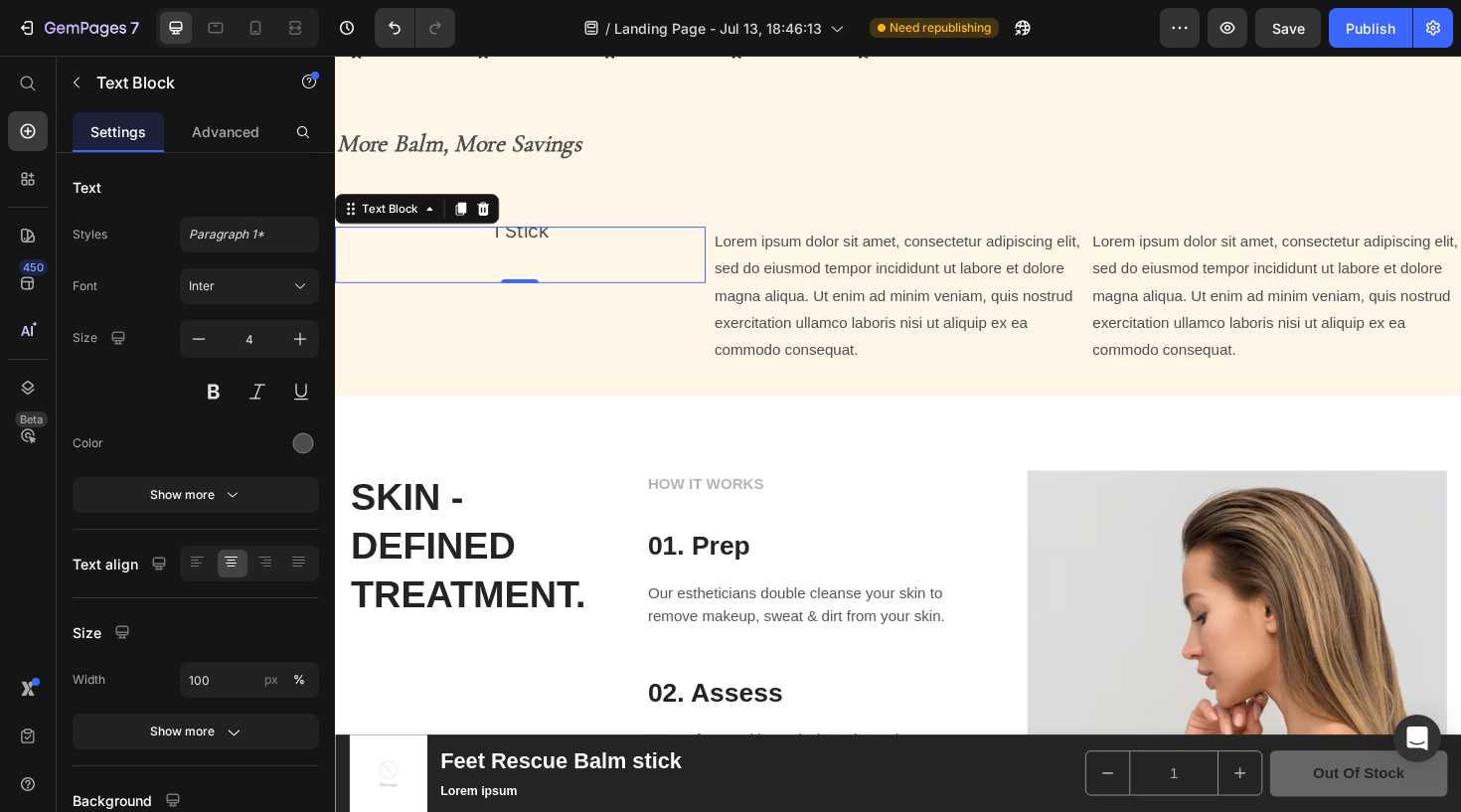 drag, startPoint x: 527, startPoint y: 405, endPoint x: 527, endPoint y: 238, distance: 167 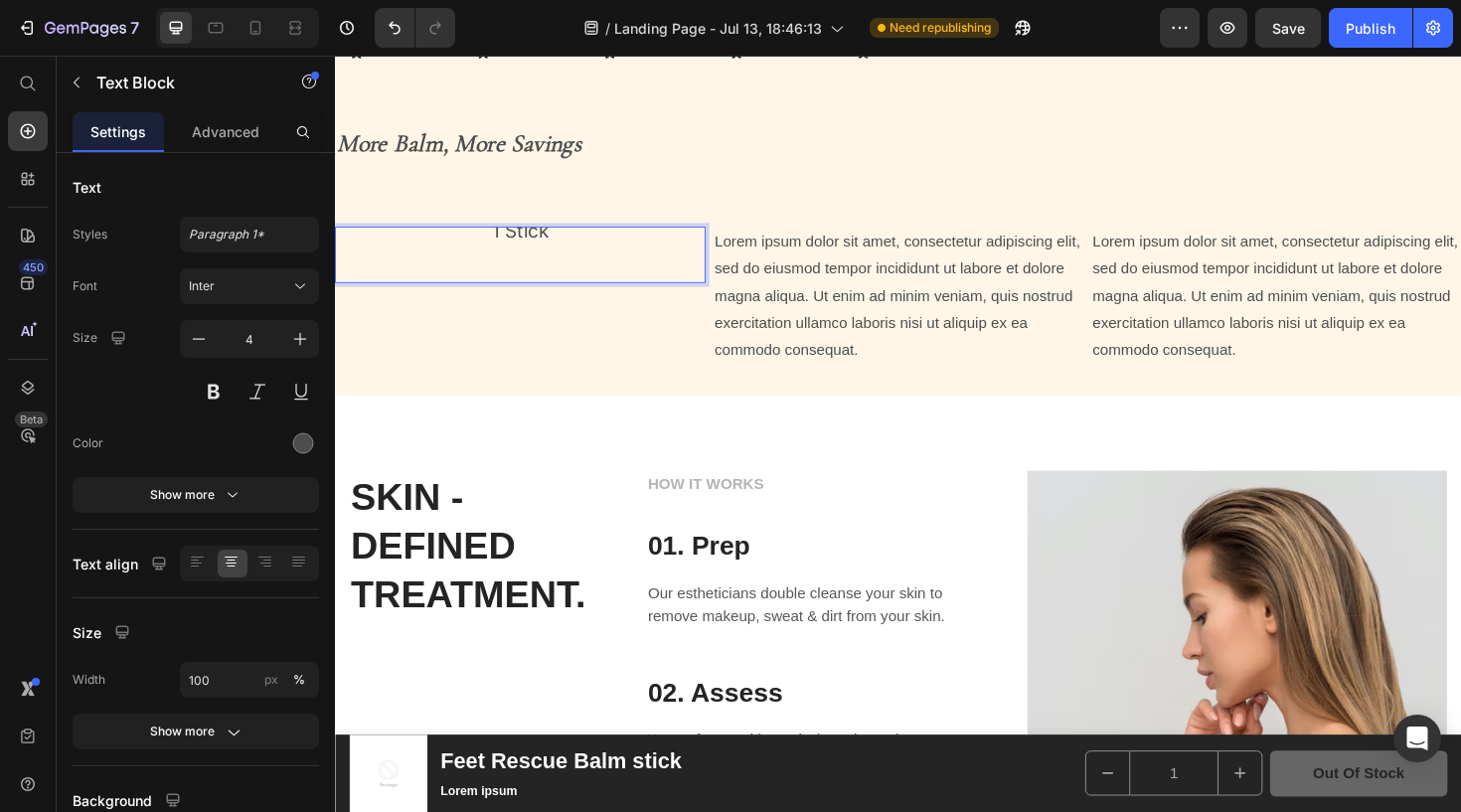drag, startPoint x: 527, startPoint y: 238, endPoint x: 566, endPoint y: 245, distance: 39.623226 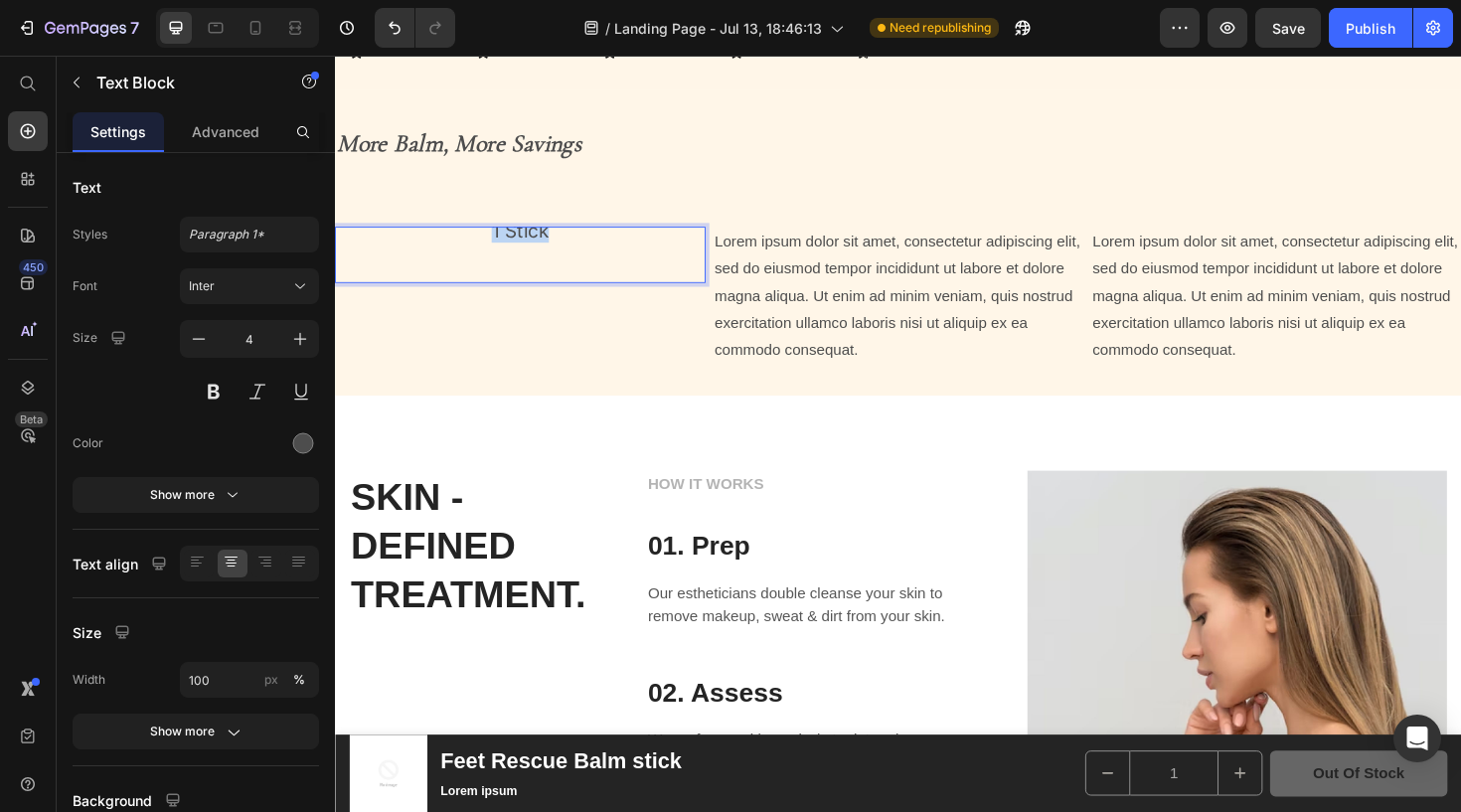 drag, startPoint x: 566, startPoint y: 245, endPoint x: 499, endPoint y: 244, distance: 67.00746 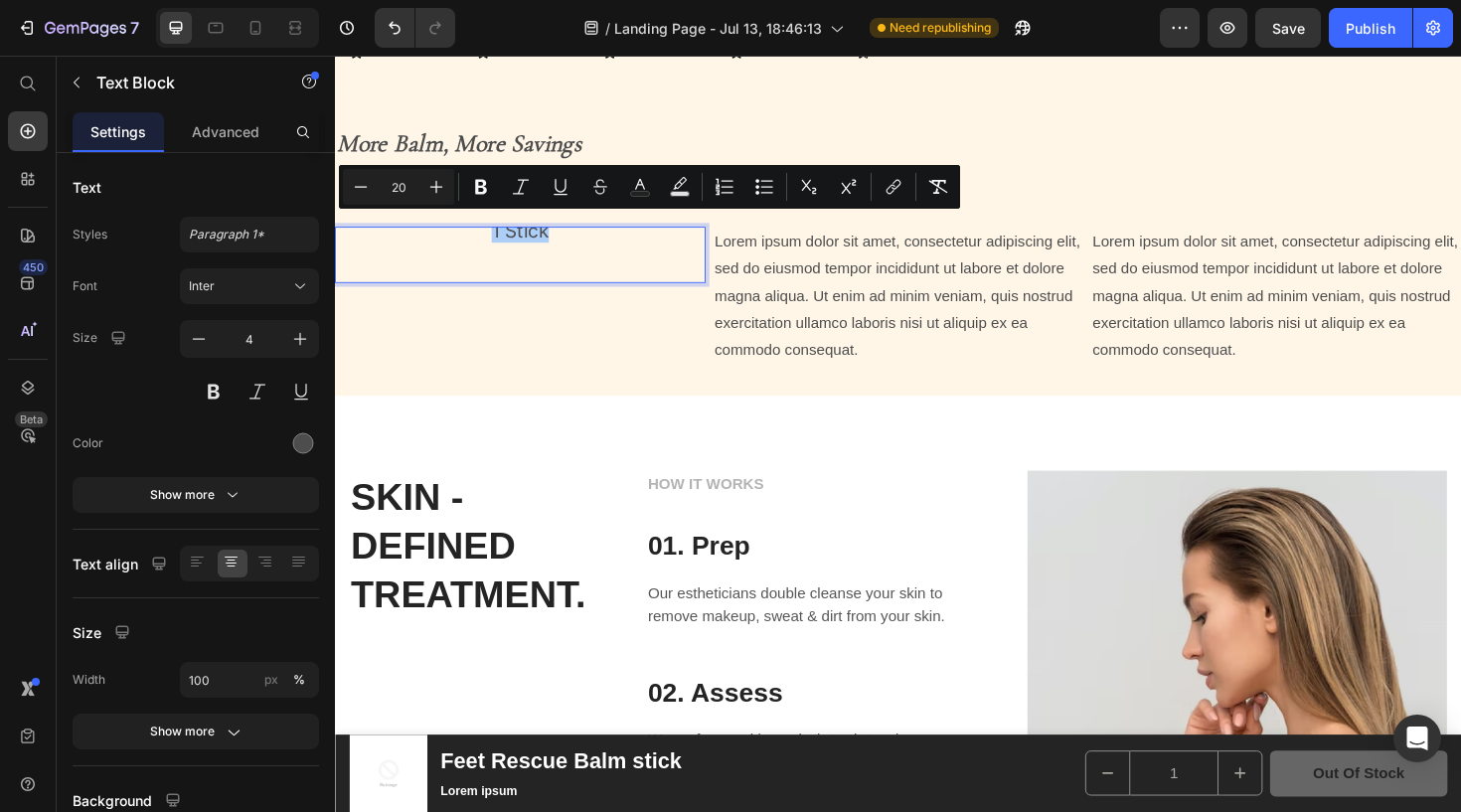 click 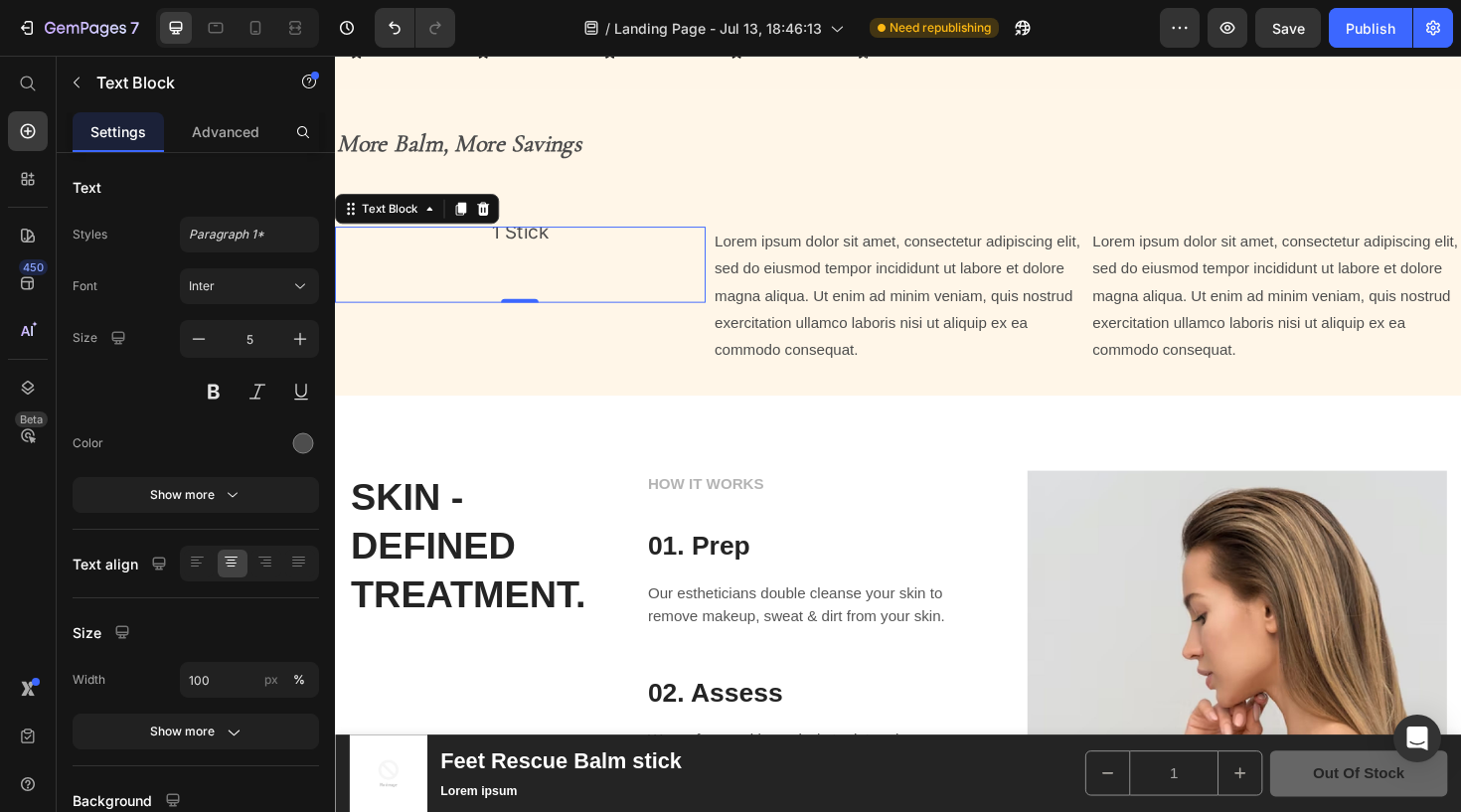 click 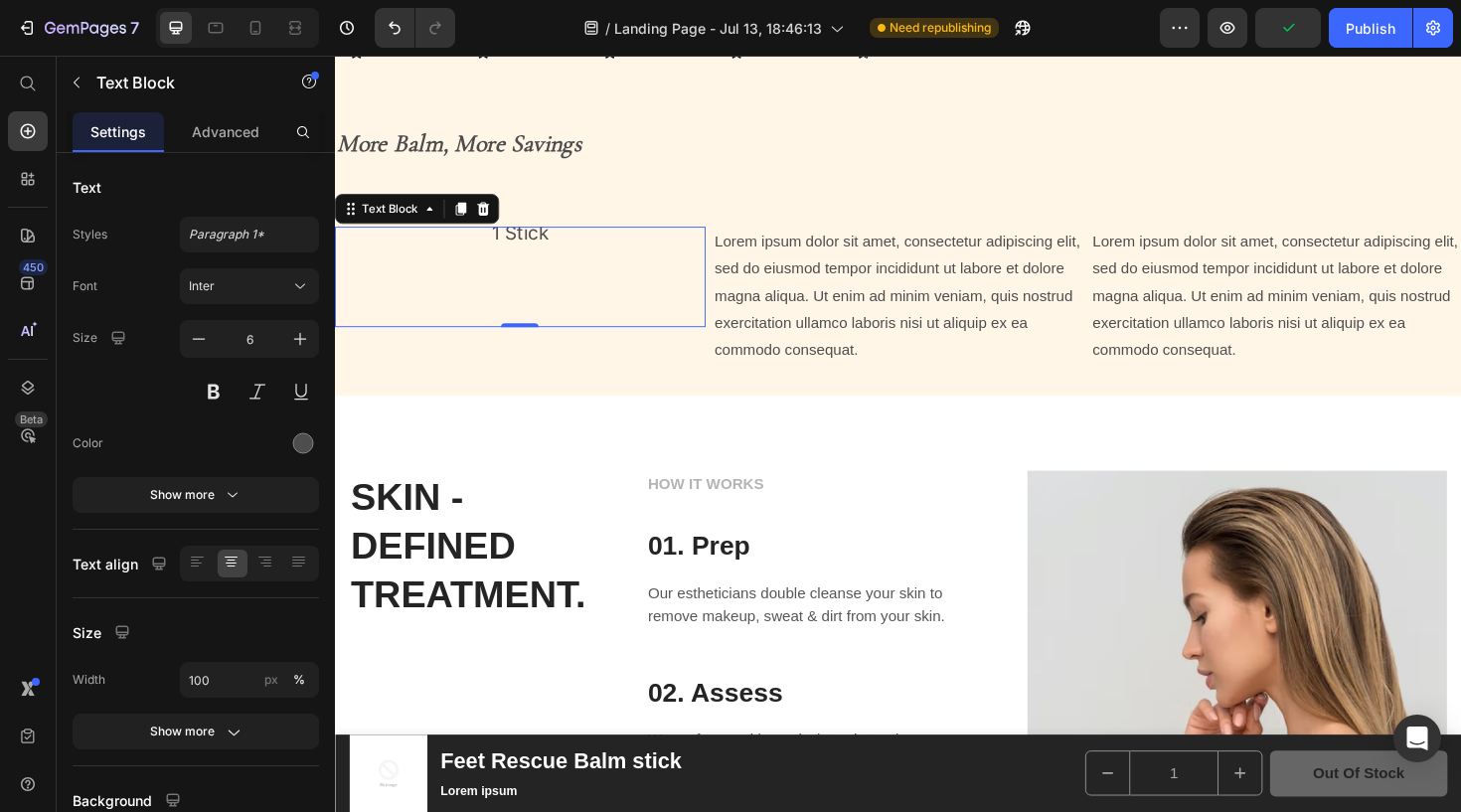 drag, startPoint x: 499, startPoint y: 244, endPoint x: 571, endPoint y: 239, distance: 72.1734 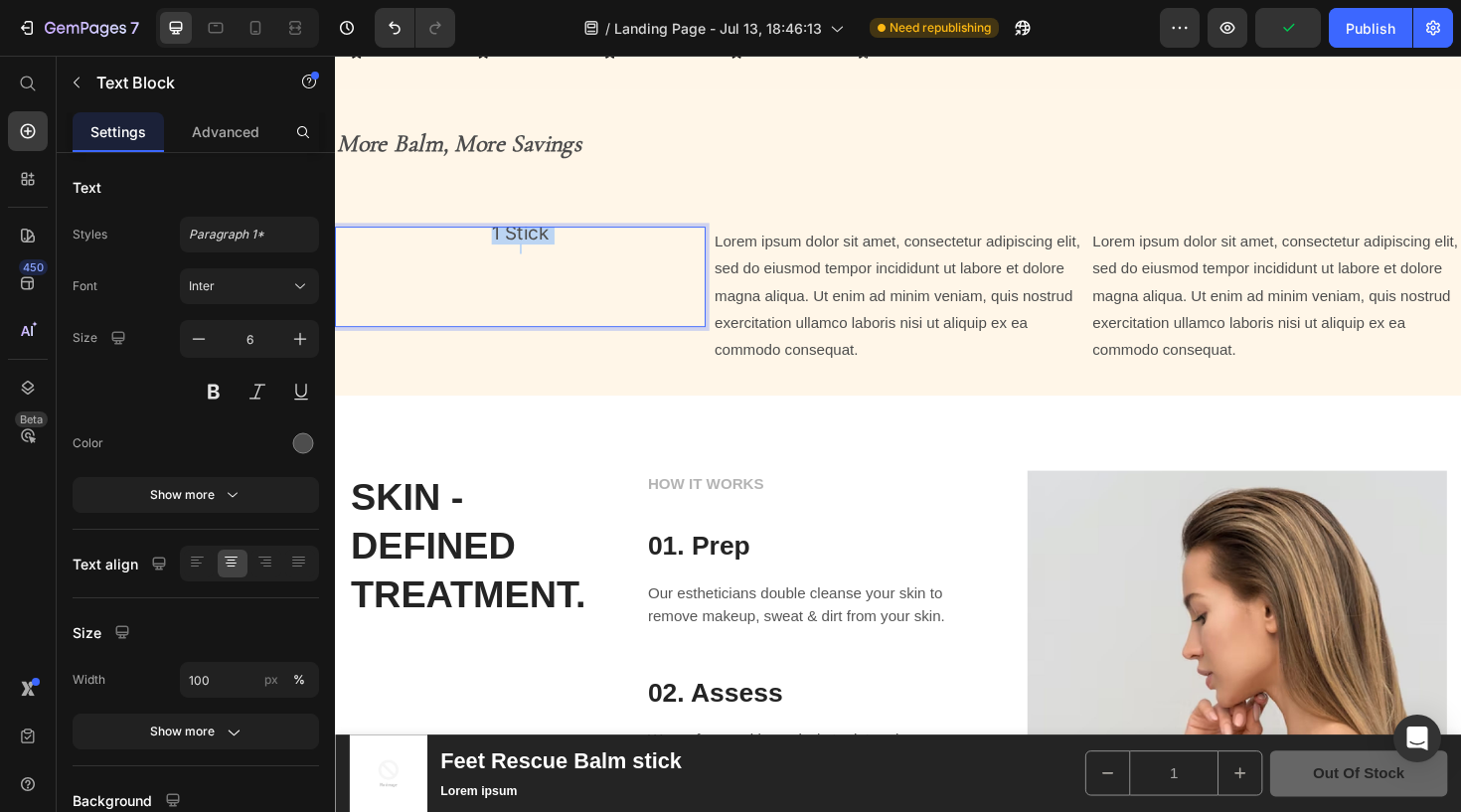 drag, startPoint x: 571, startPoint y: 239, endPoint x: 491, endPoint y: 242, distance: 80.05623 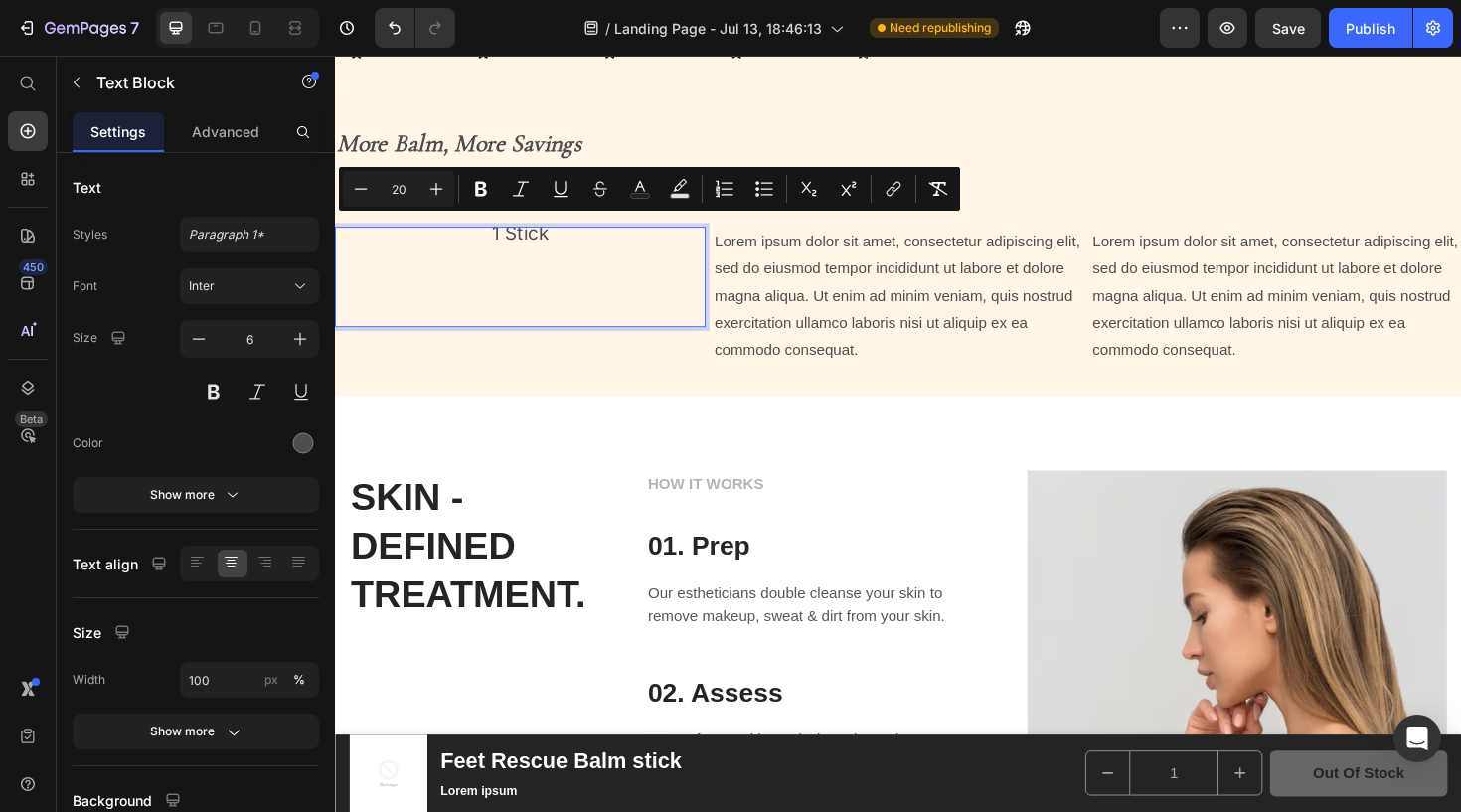 drag, startPoint x: 491, startPoint y: 242, endPoint x: 511, endPoint y: 242, distance: 20 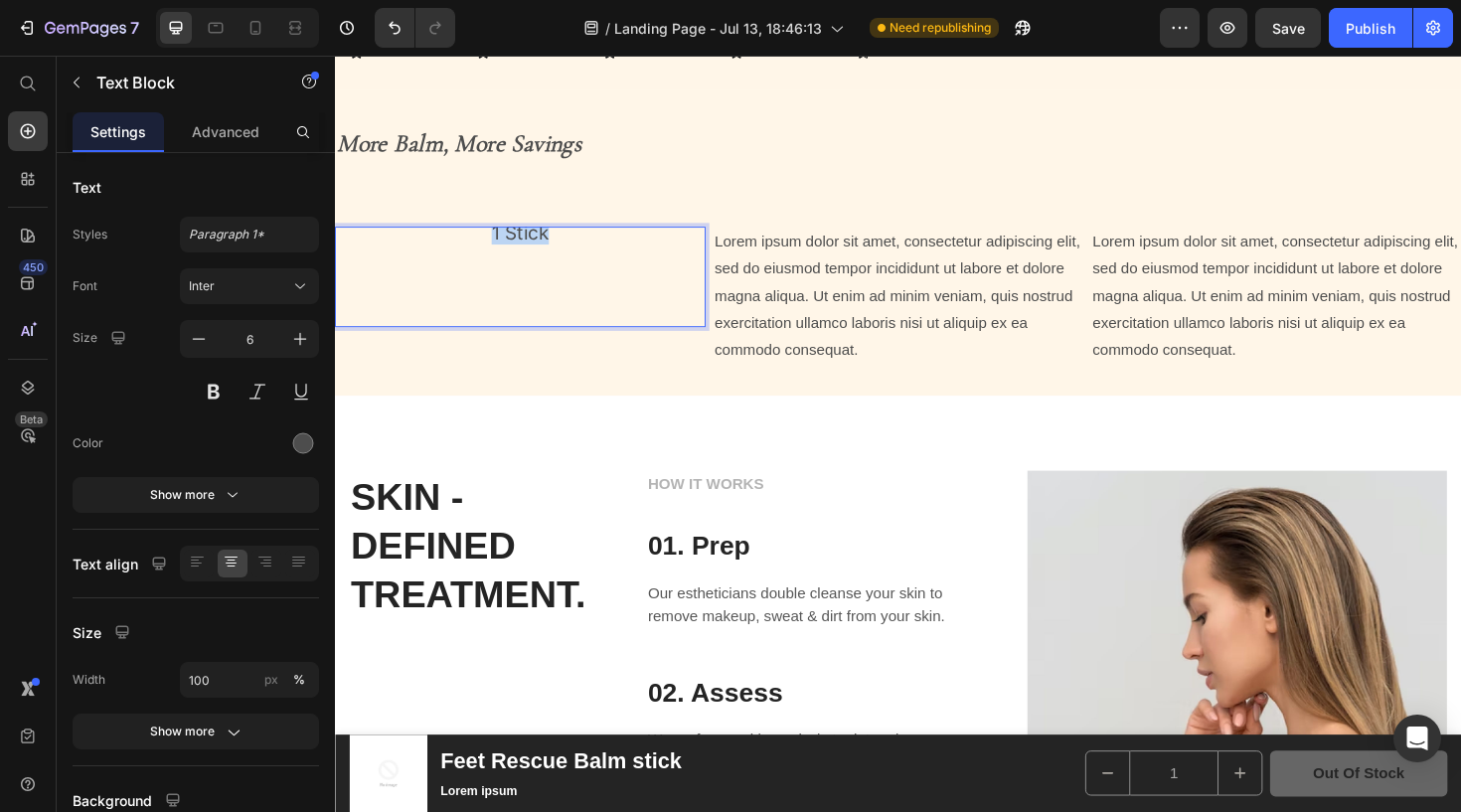 drag, startPoint x: 511, startPoint y: 242, endPoint x: 500, endPoint y: 239, distance: 11.401754 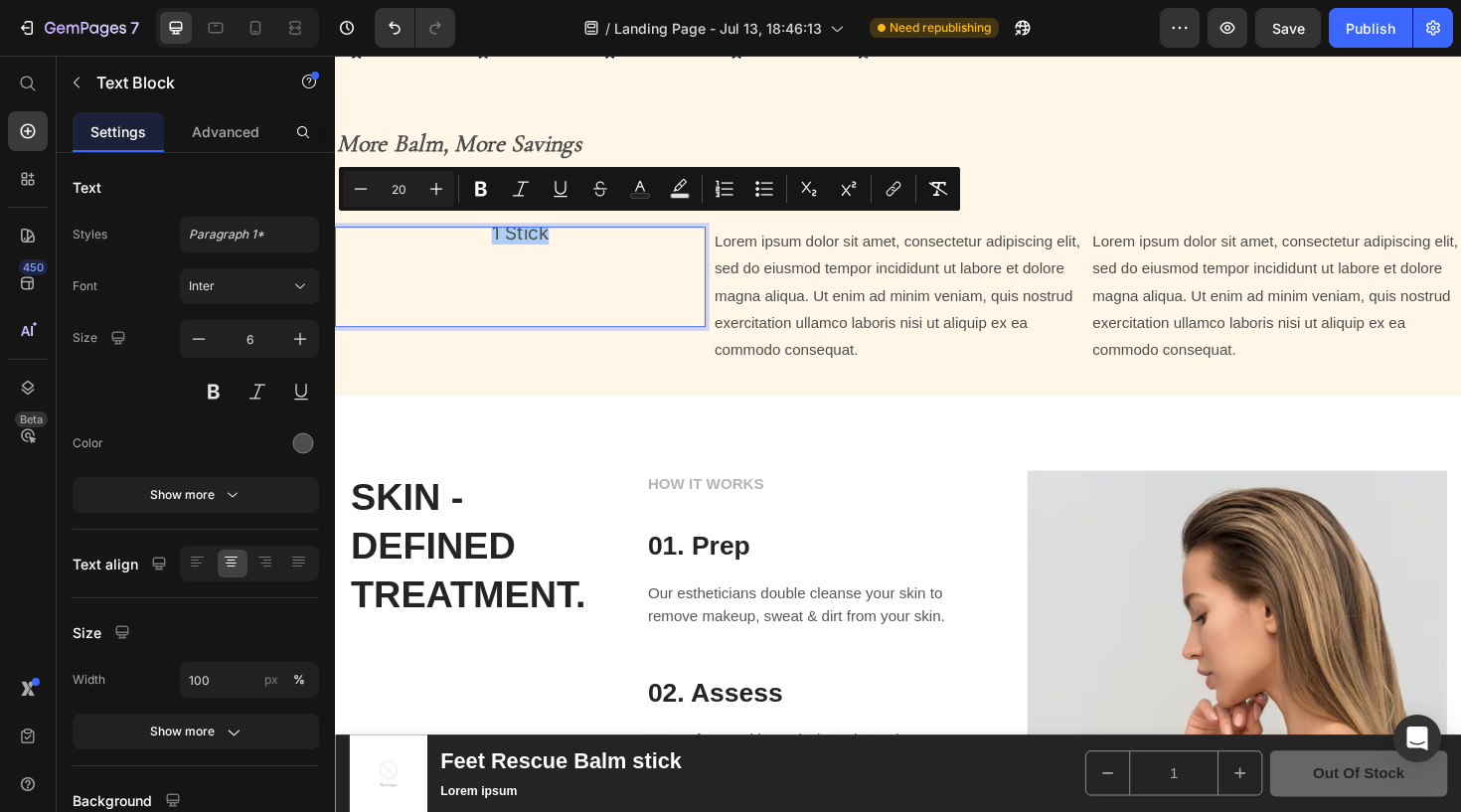 click 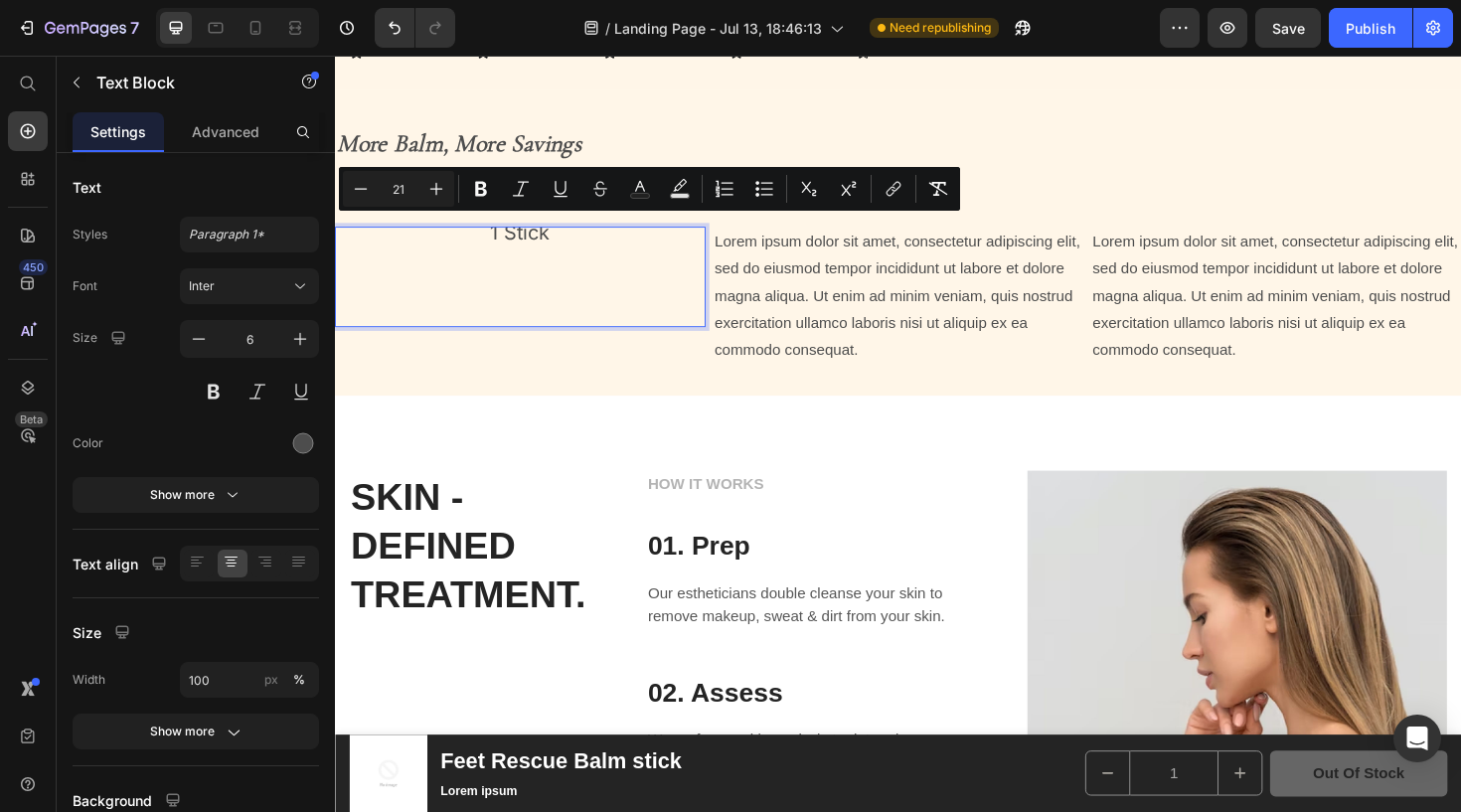 click 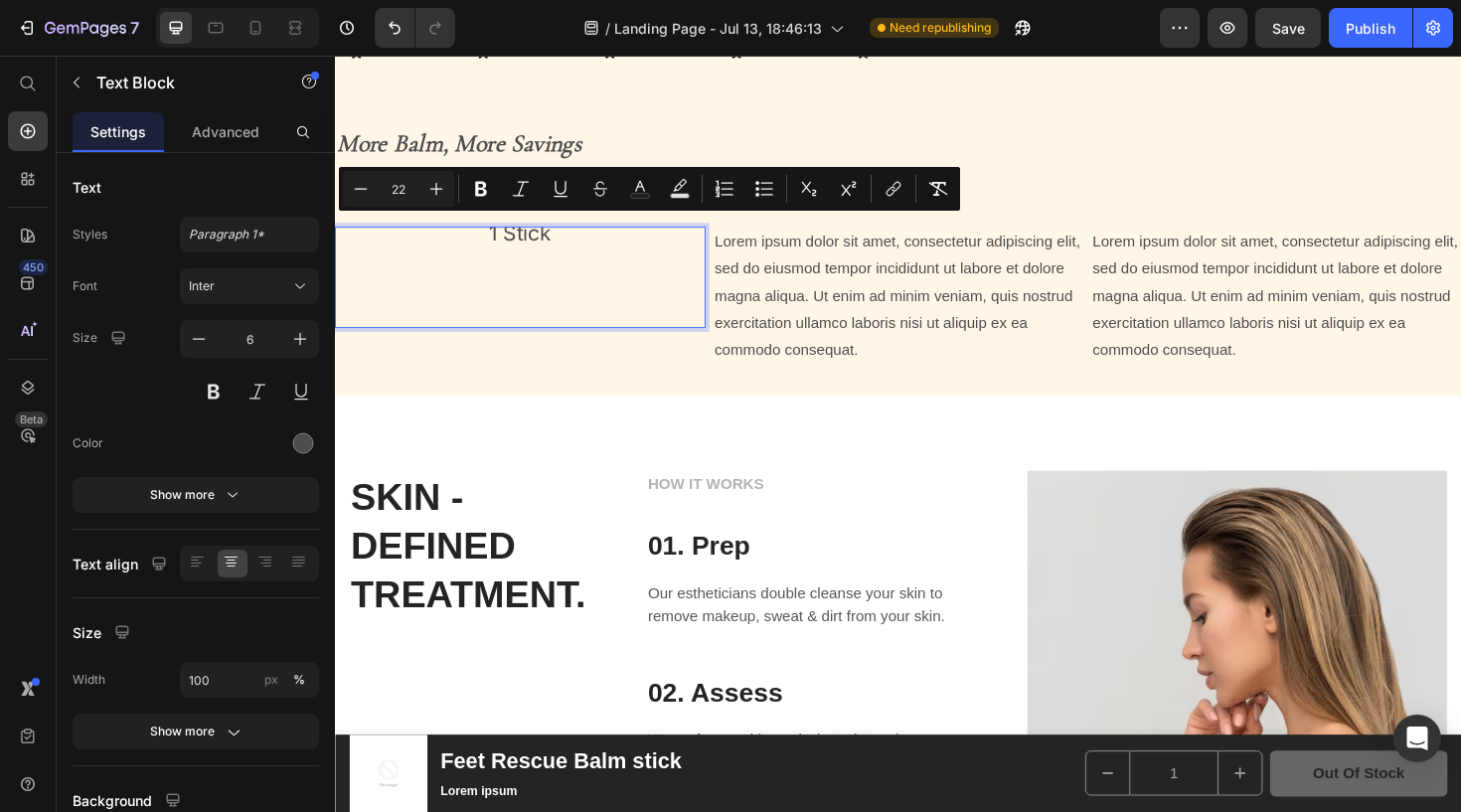 click 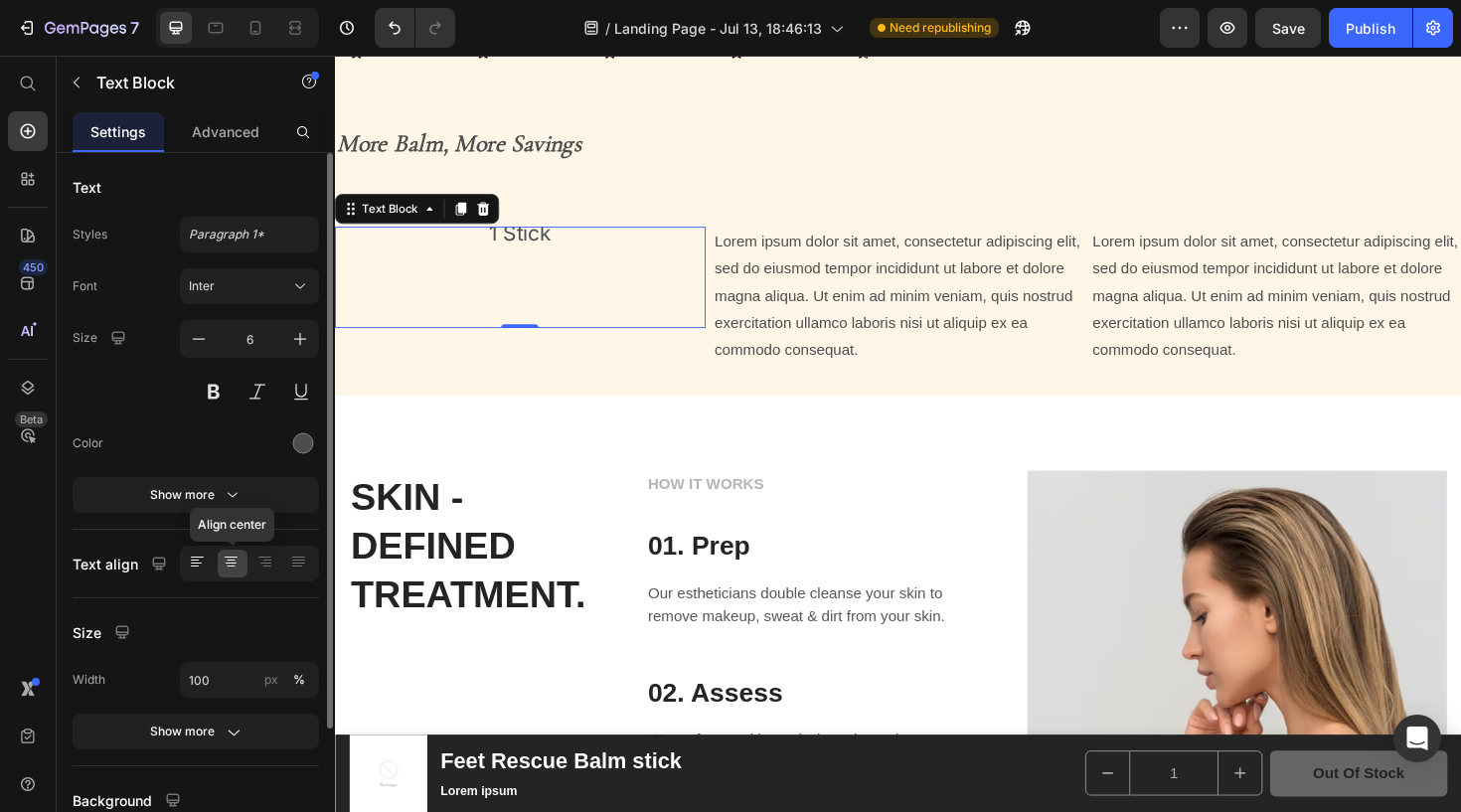 drag, startPoint x: 165, startPoint y: 183, endPoint x: 207, endPoint y: 568, distance: 387.2841 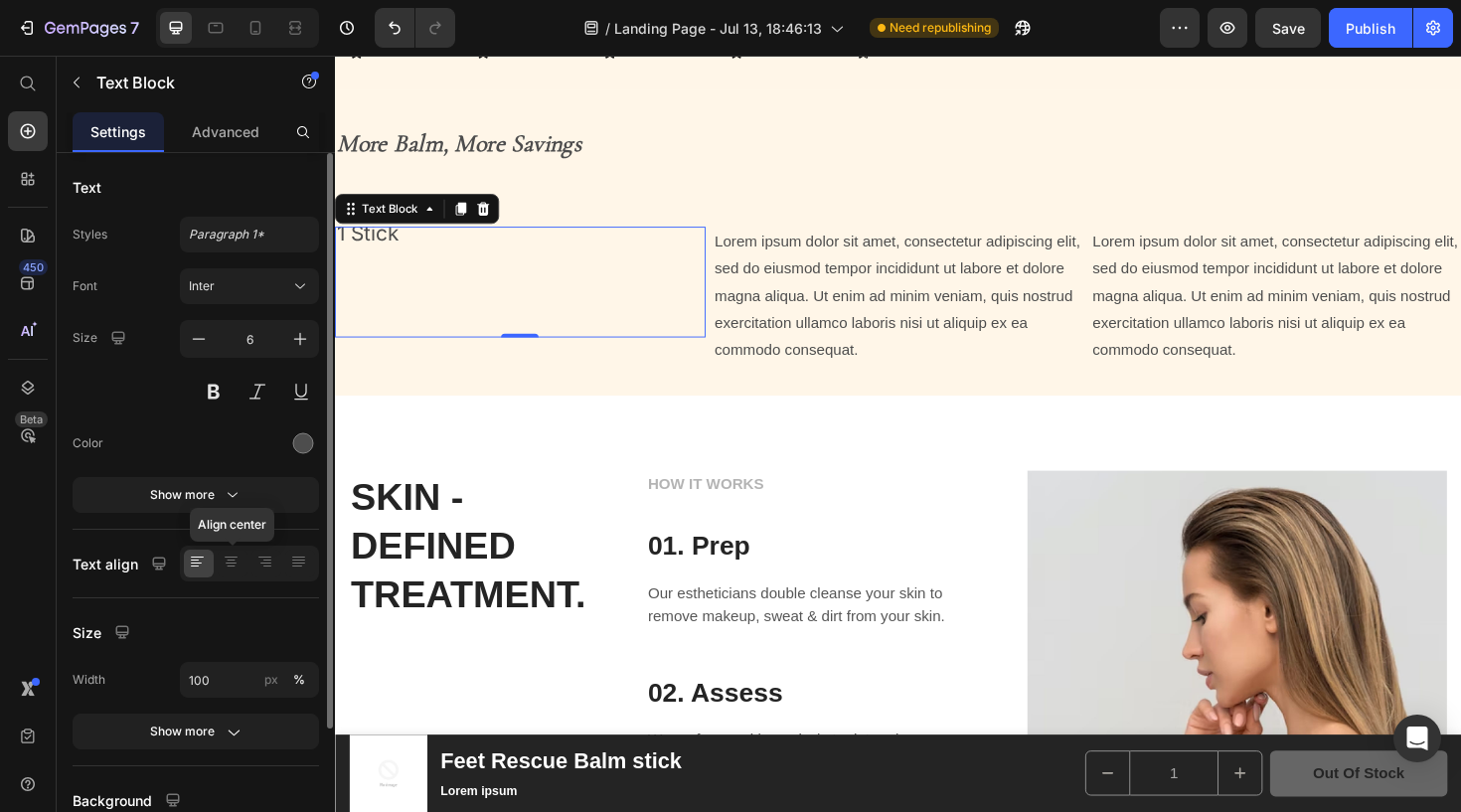 click 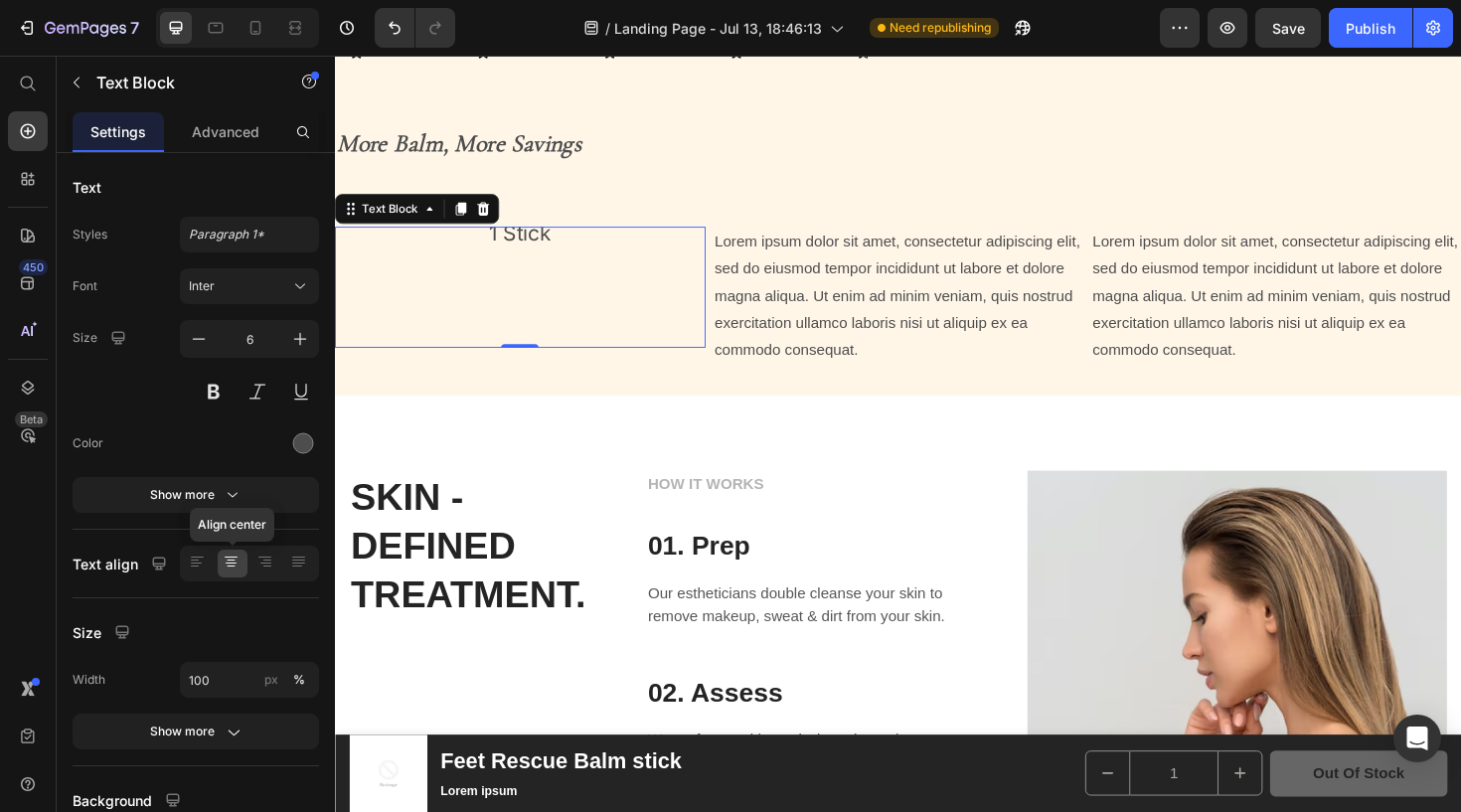drag, startPoint x: 542, startPoint y: 623, endPoint x: 393, endPoint y: 301, distance: 354.8028 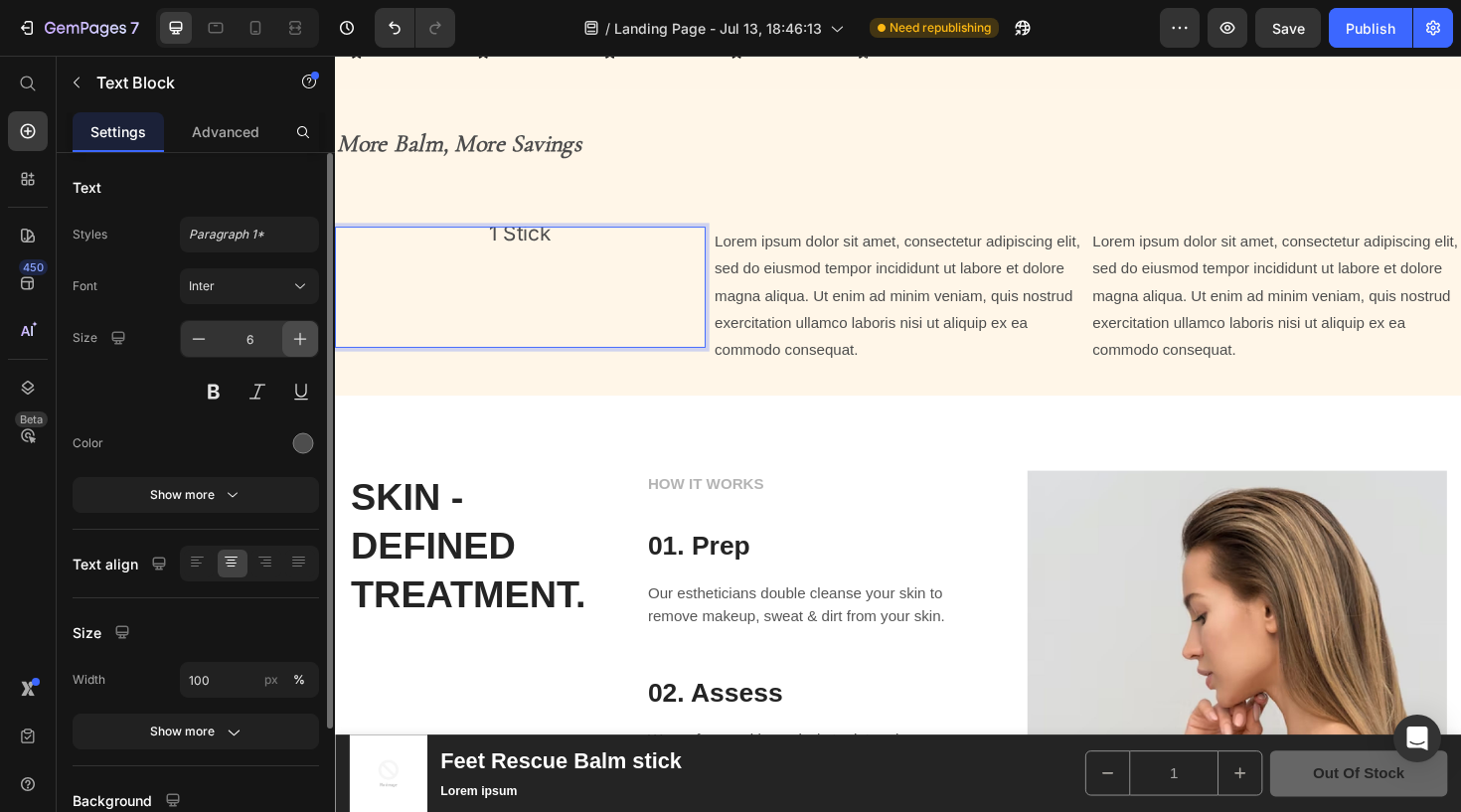 drag, startPoint x: 58, startPoint y: 245, endPoint x: 309, endPoint y: 344, distance: 269.81846 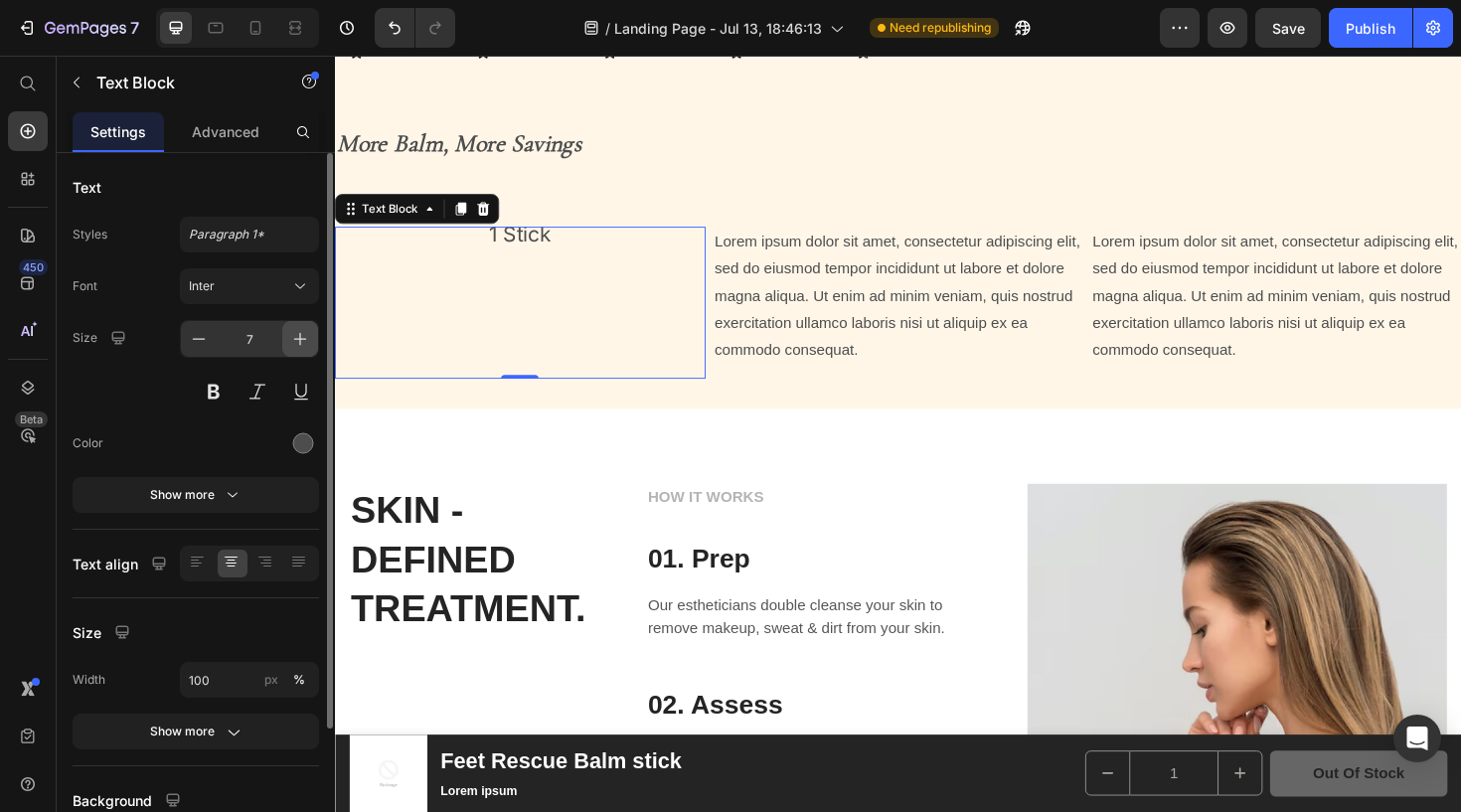 click 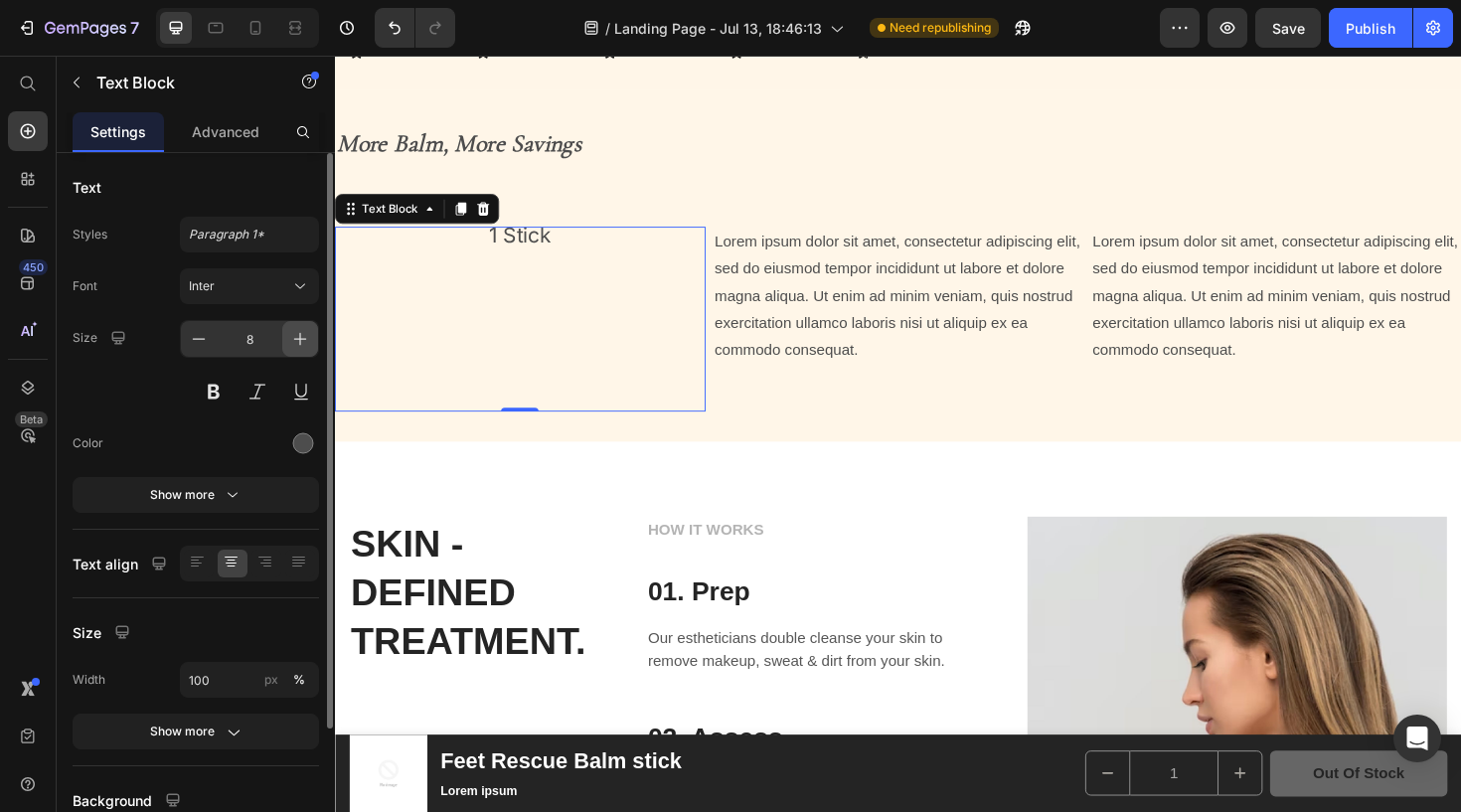 click 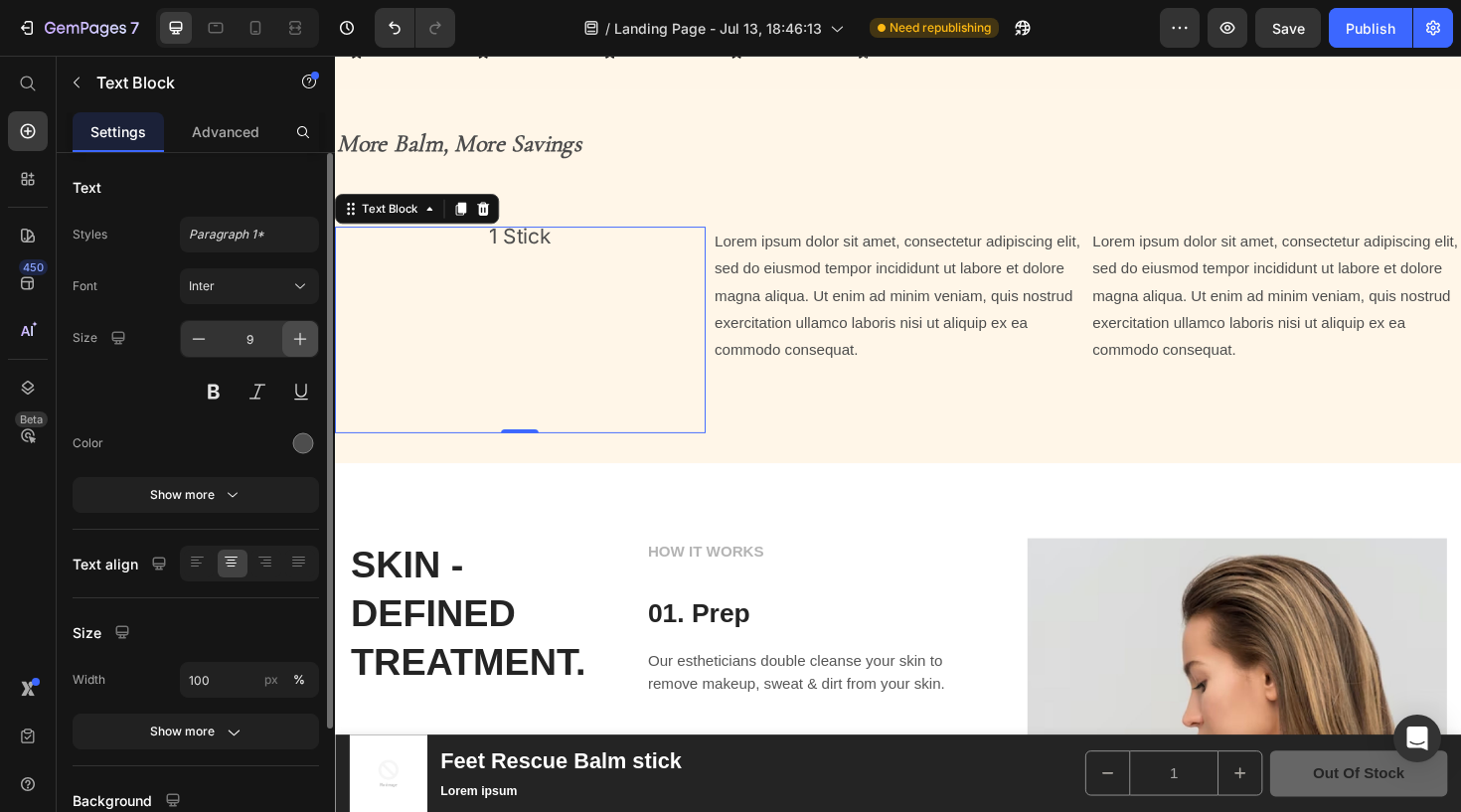 click 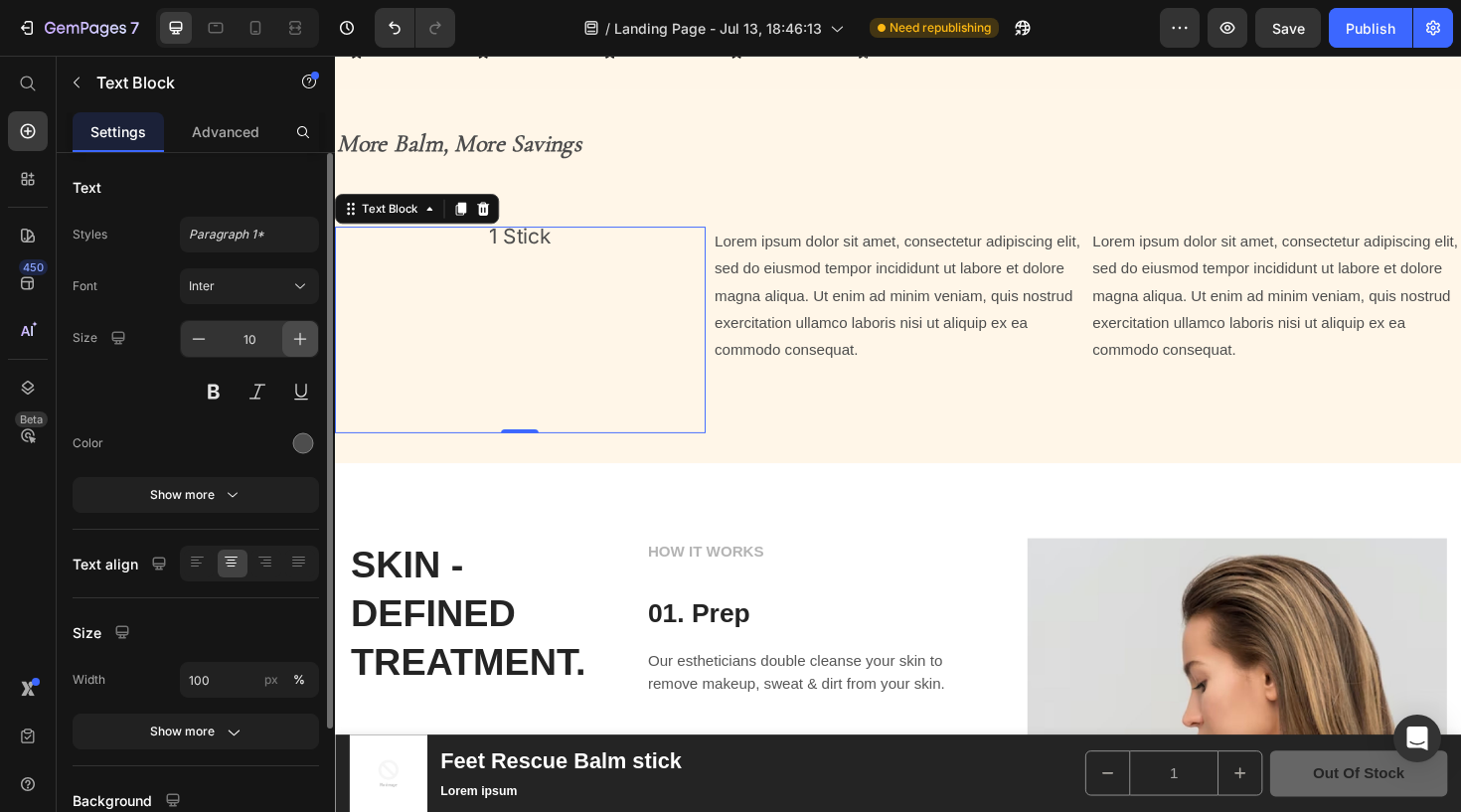 click 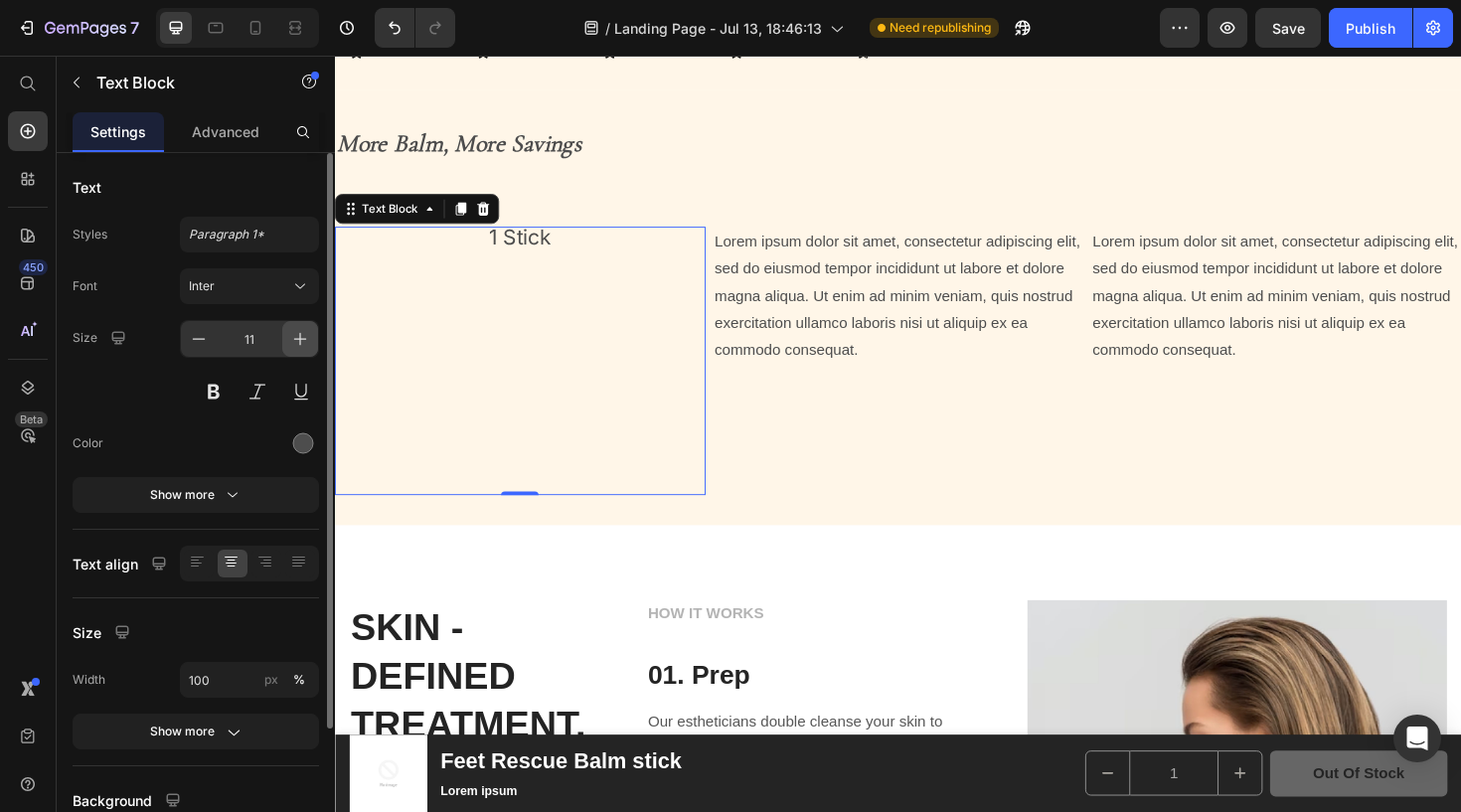 click 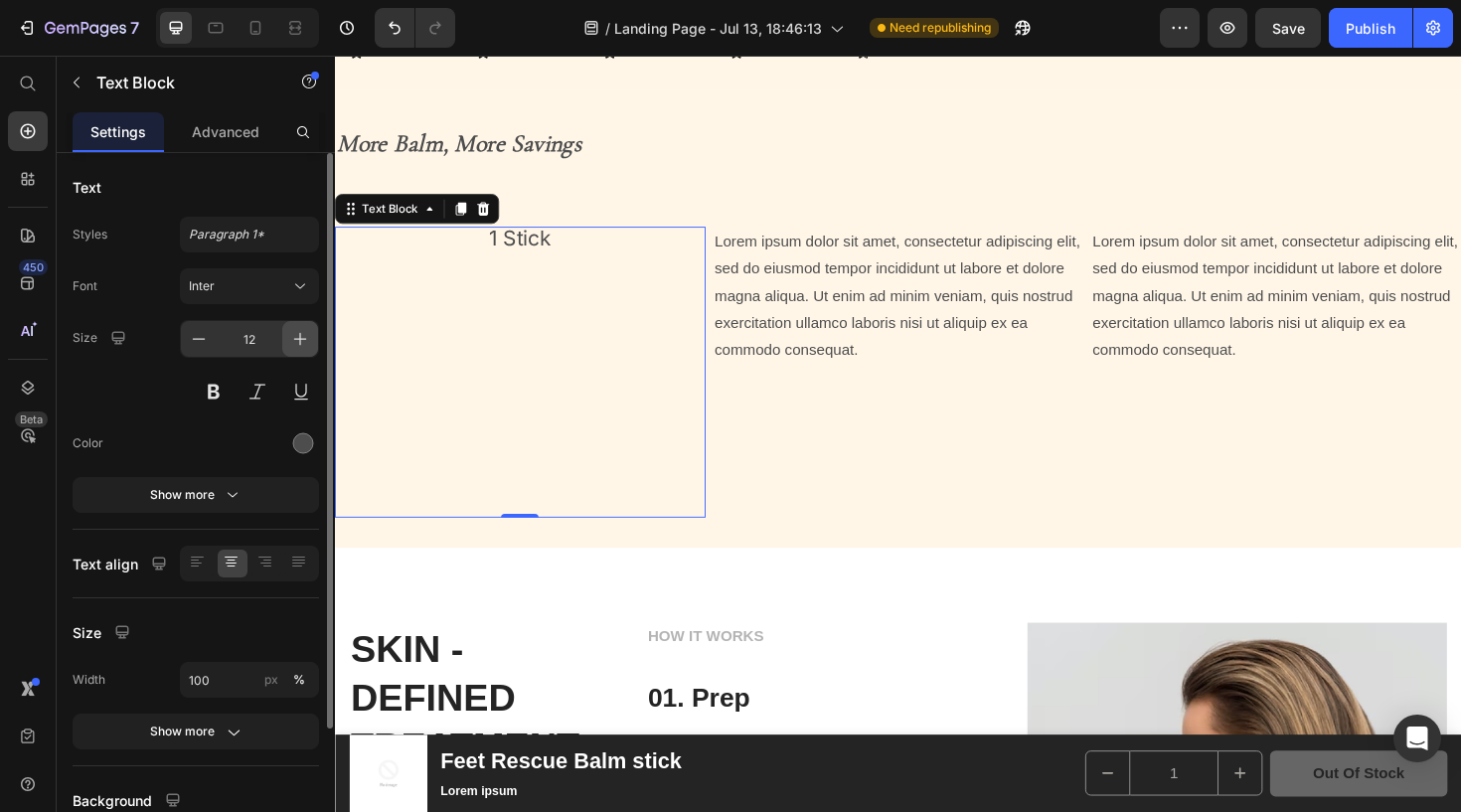 click 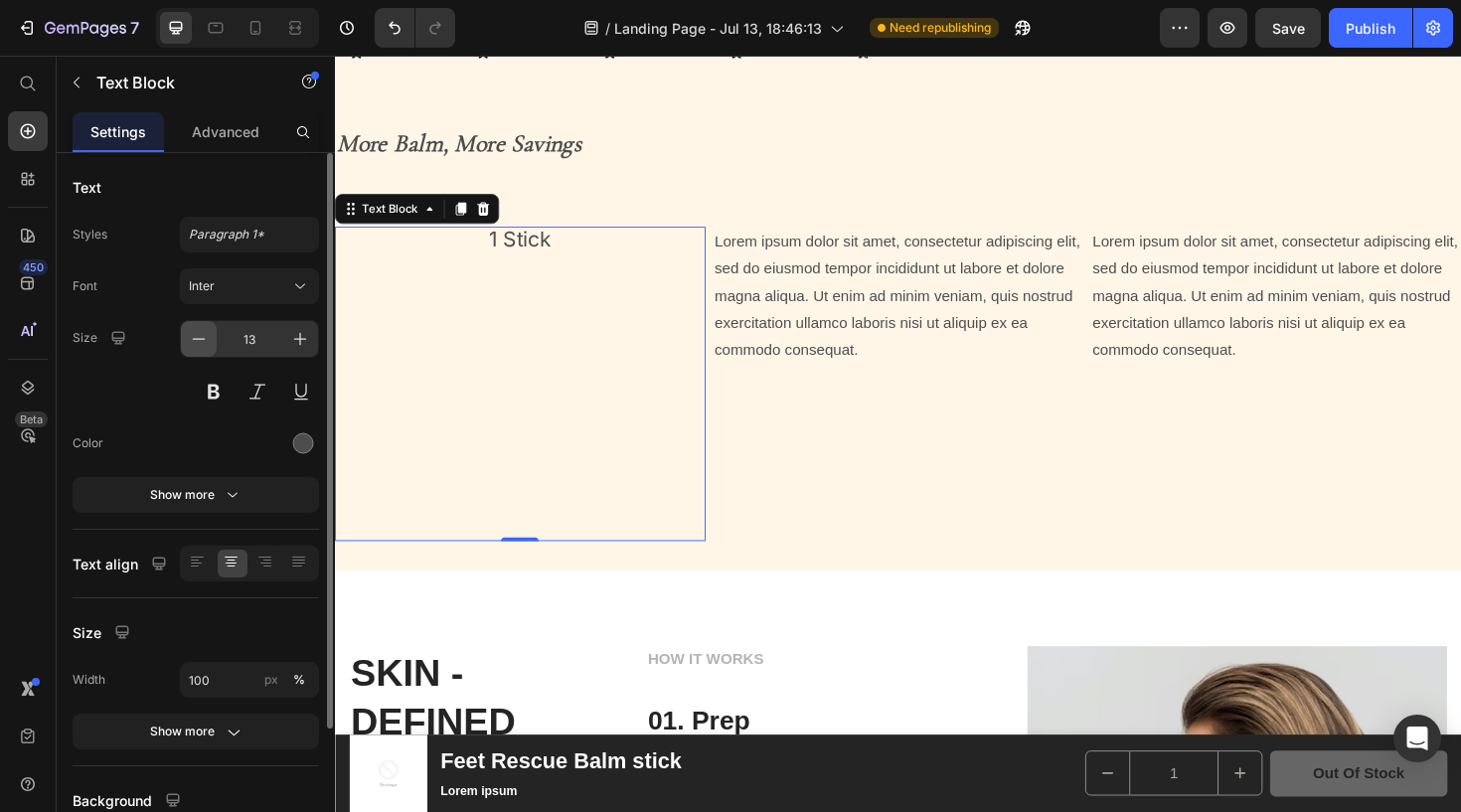drag, startPoint x: 309, startPoint y: 344, endPoint x: 209, endPoint y: 343, distance: 100.005 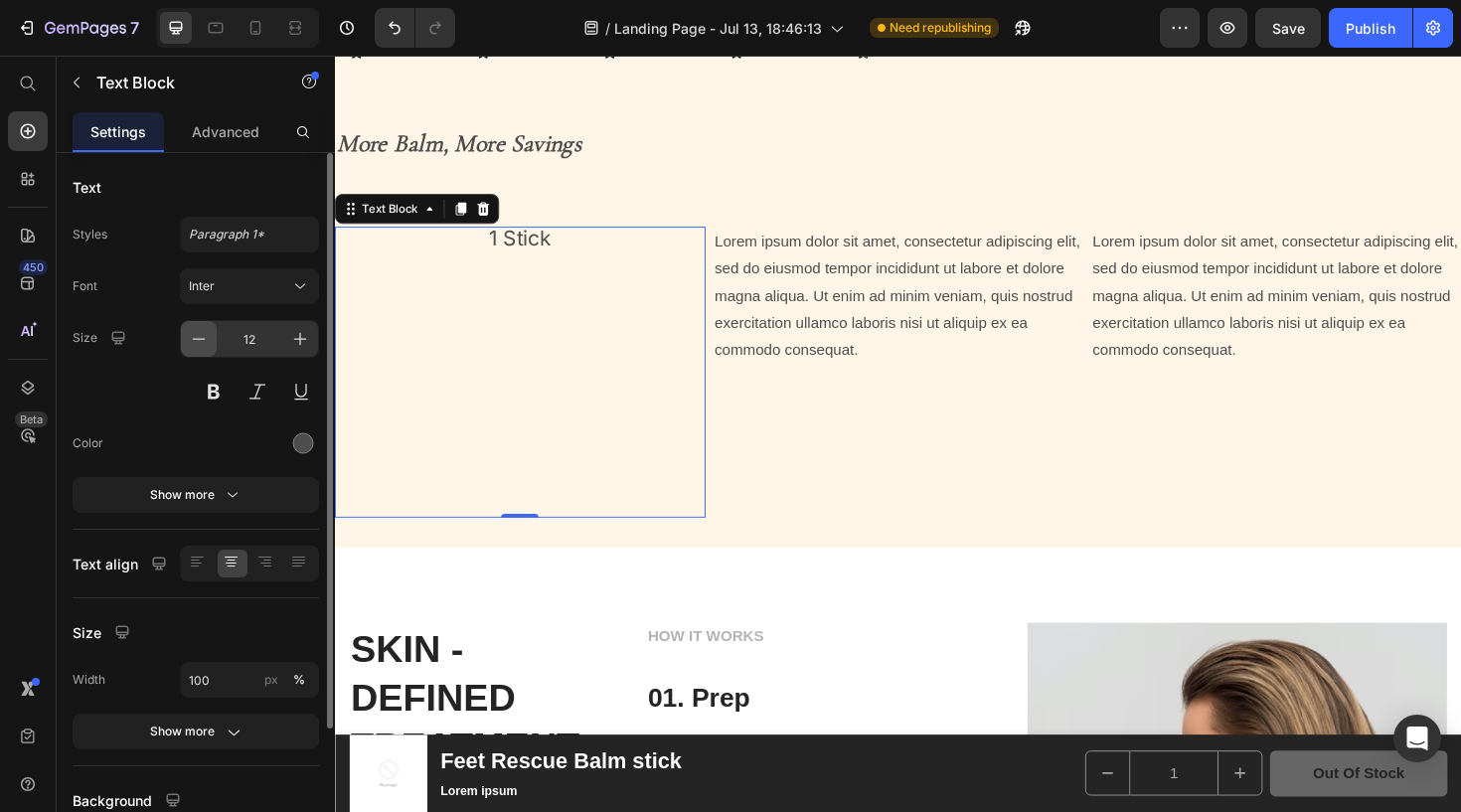 click at bounding box center [199, 339] 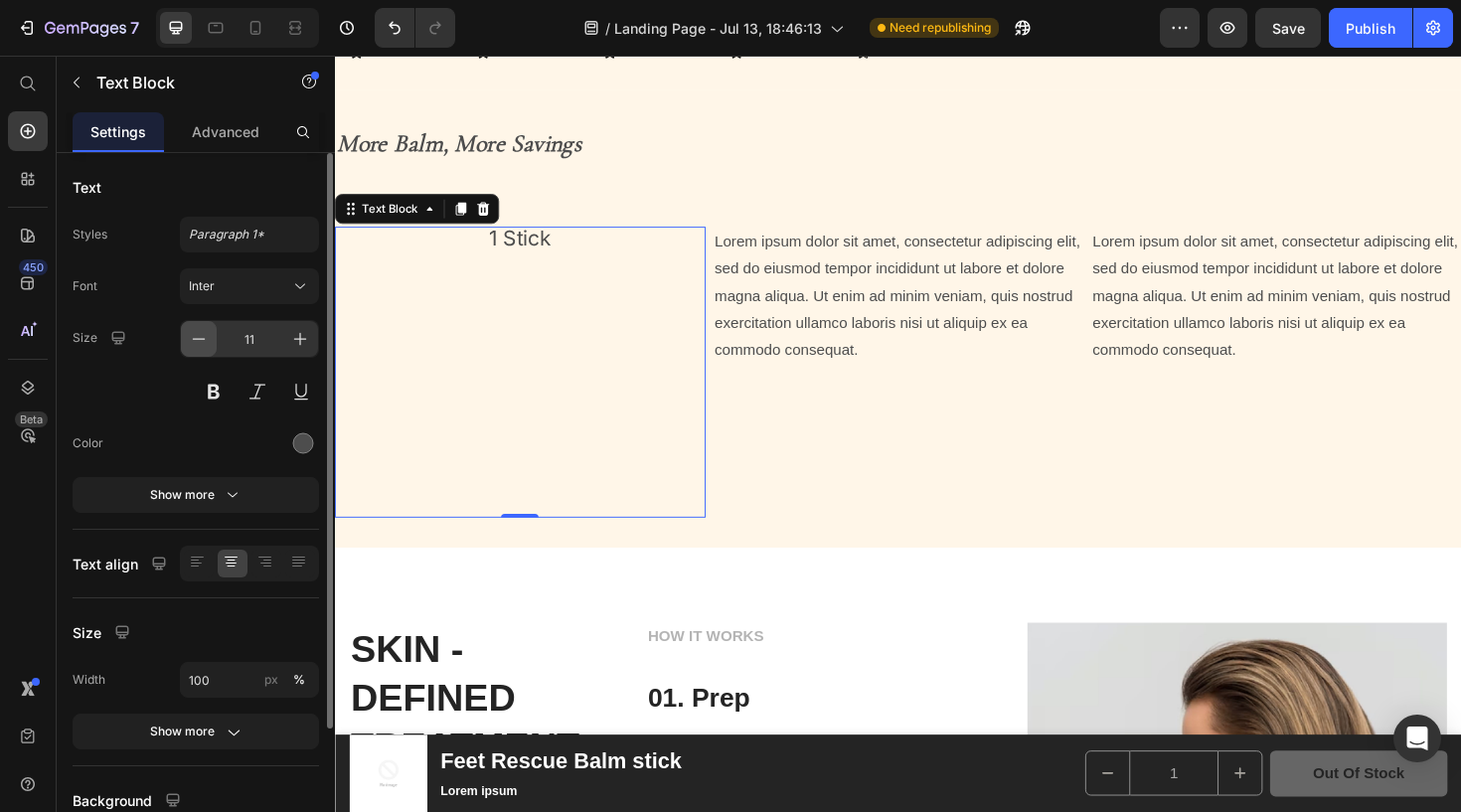 click at bounding box center (199, 339) 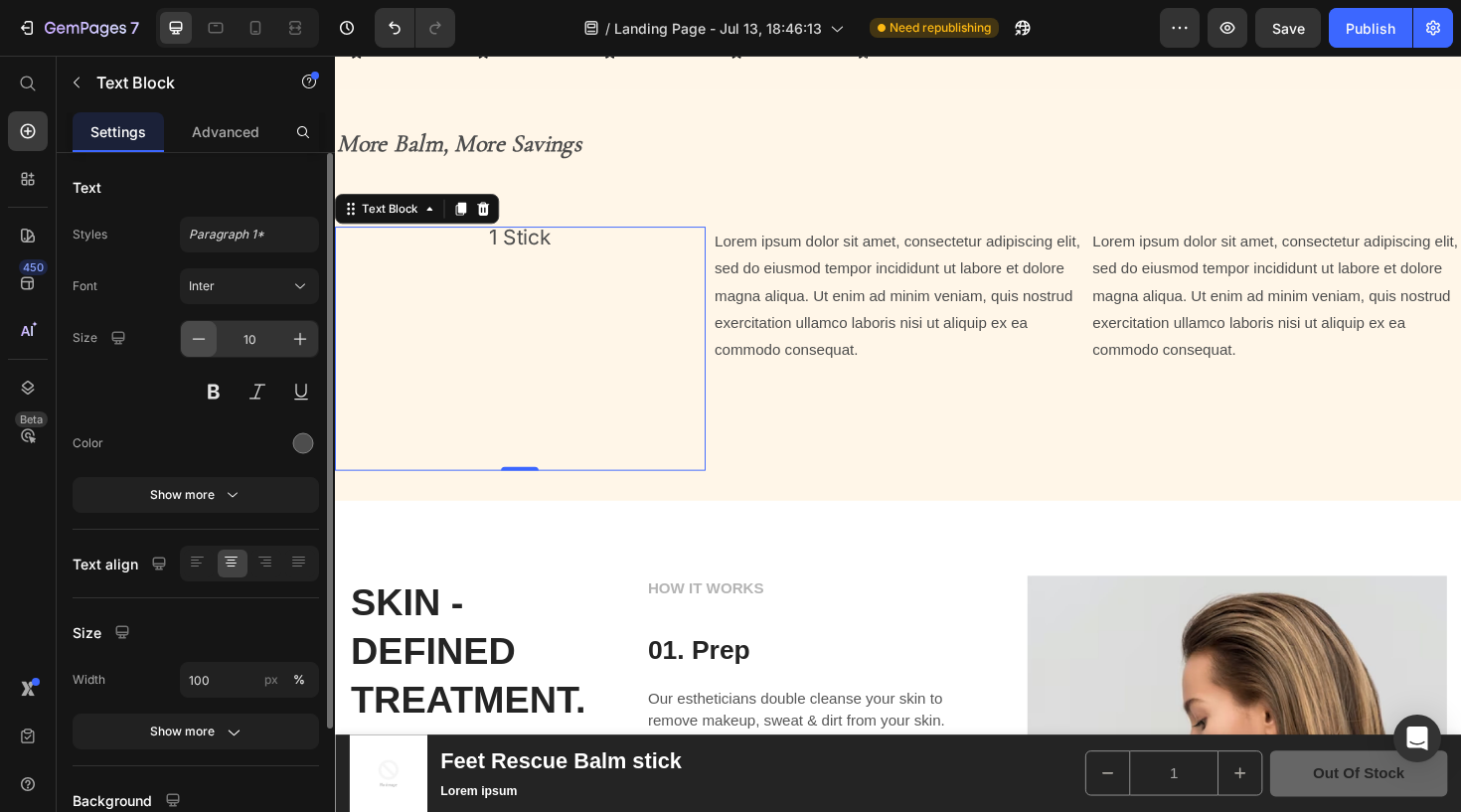 click at bounding box center (199, 339) 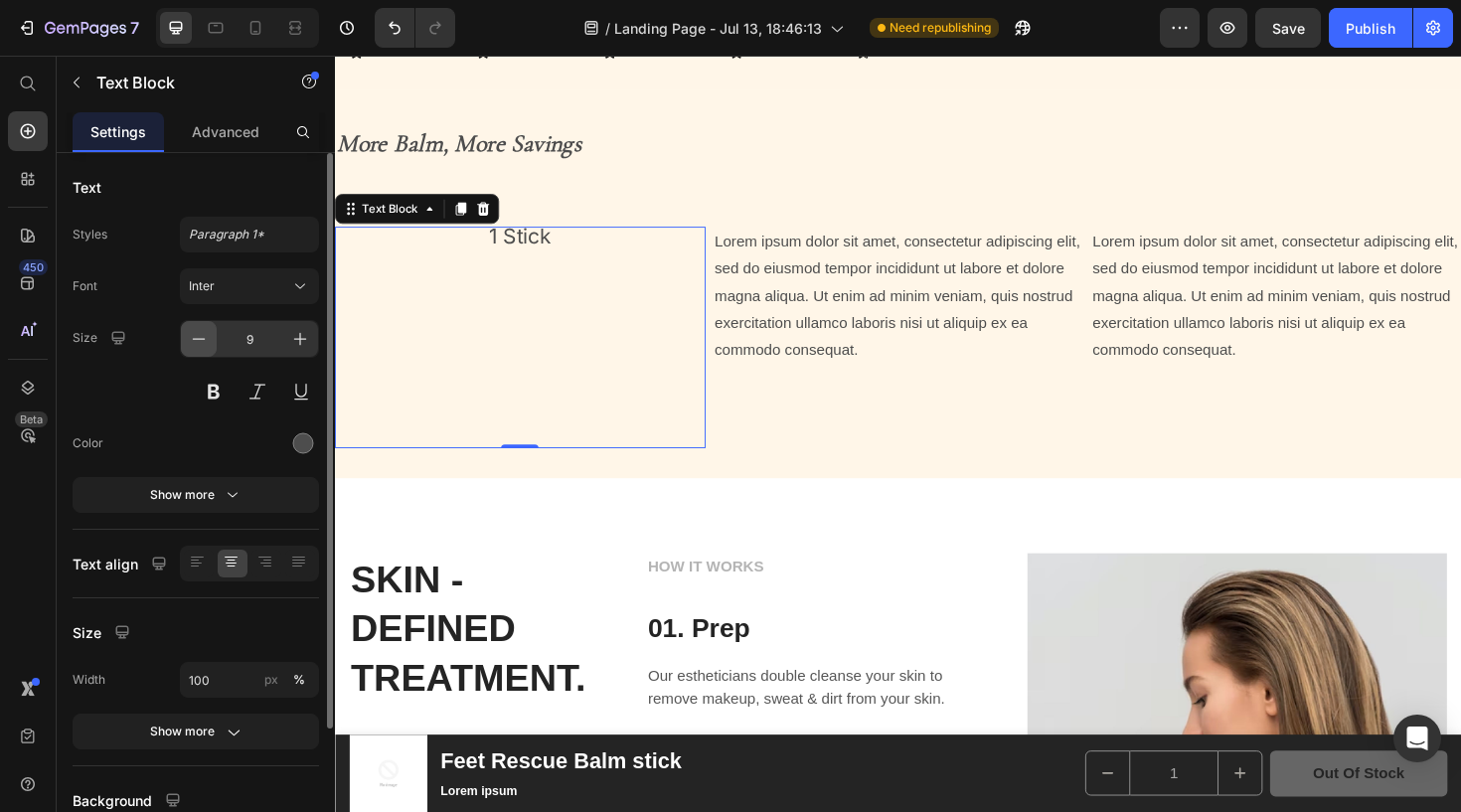click at bounding box center [199, 339] 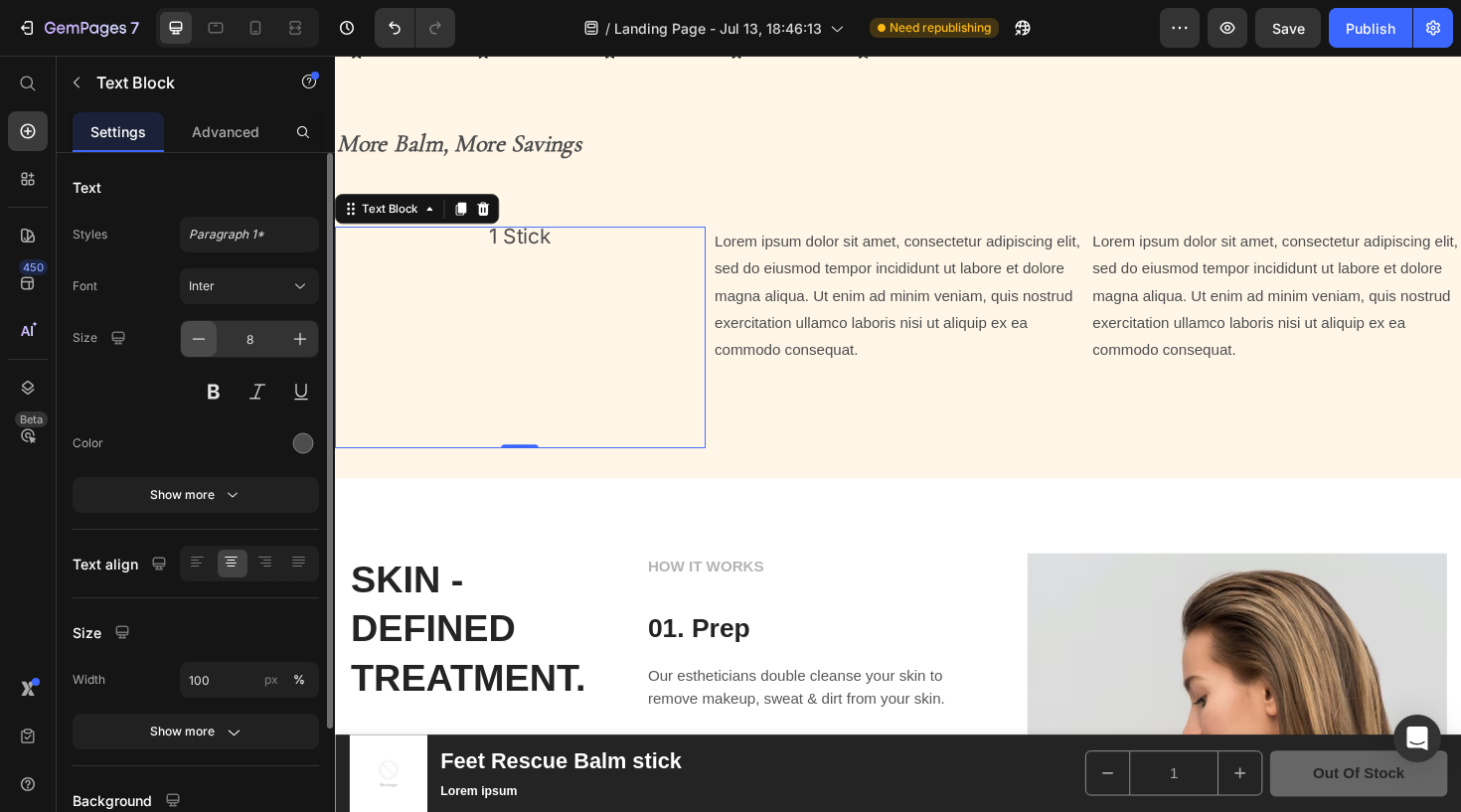 click at bounding box center [199, 339] 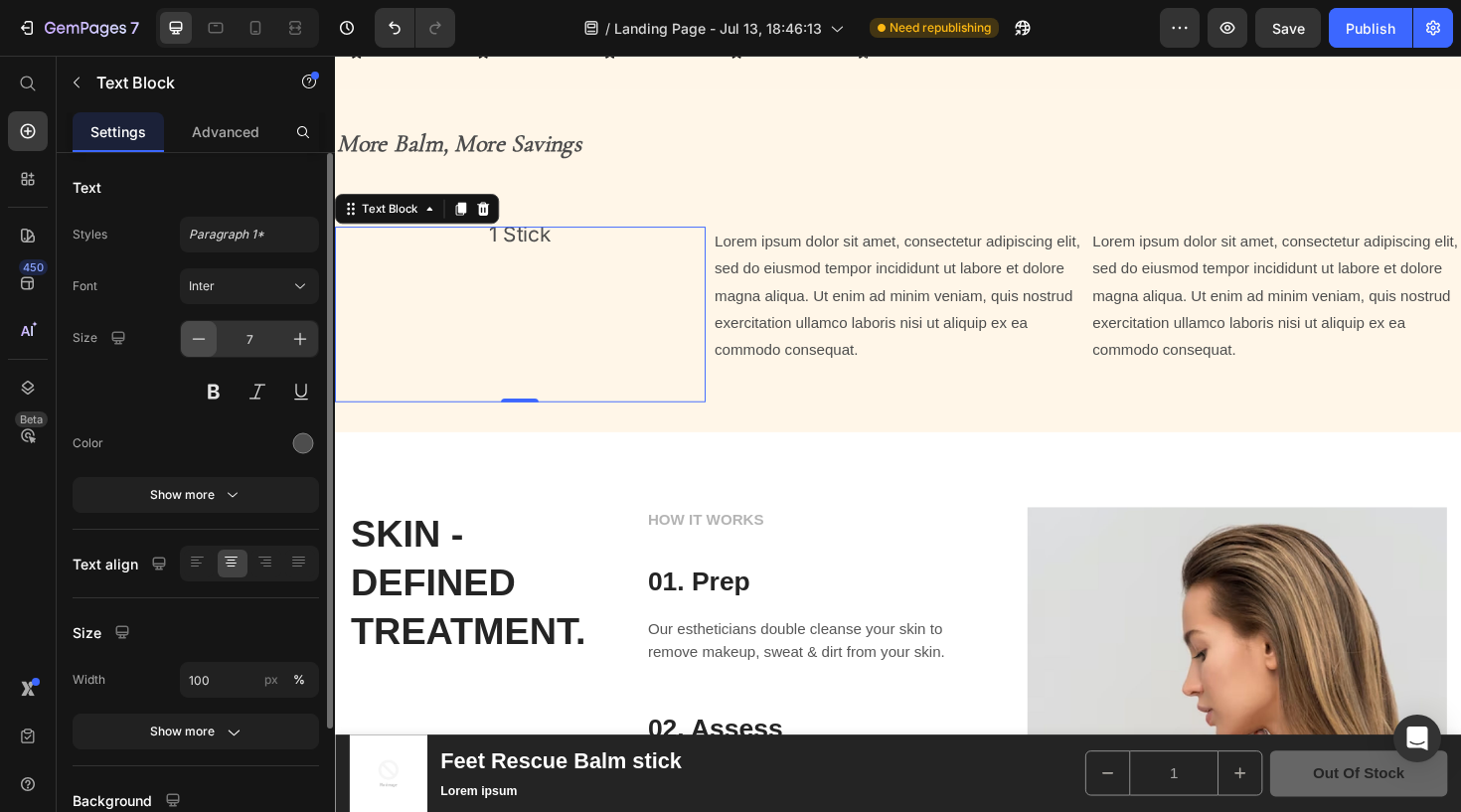 click at bounding box center [199, 339] 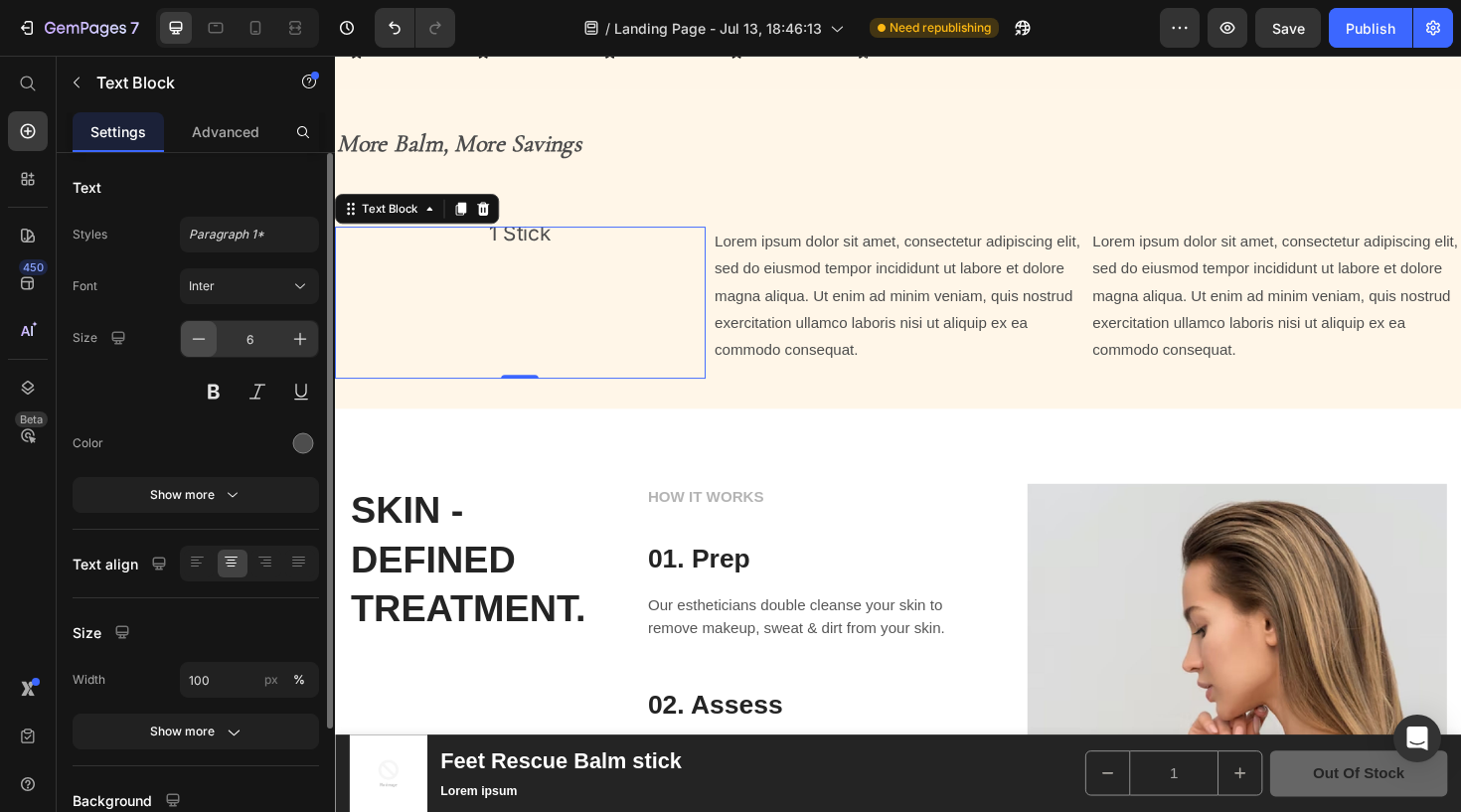 click at bounding box center (199, 339) 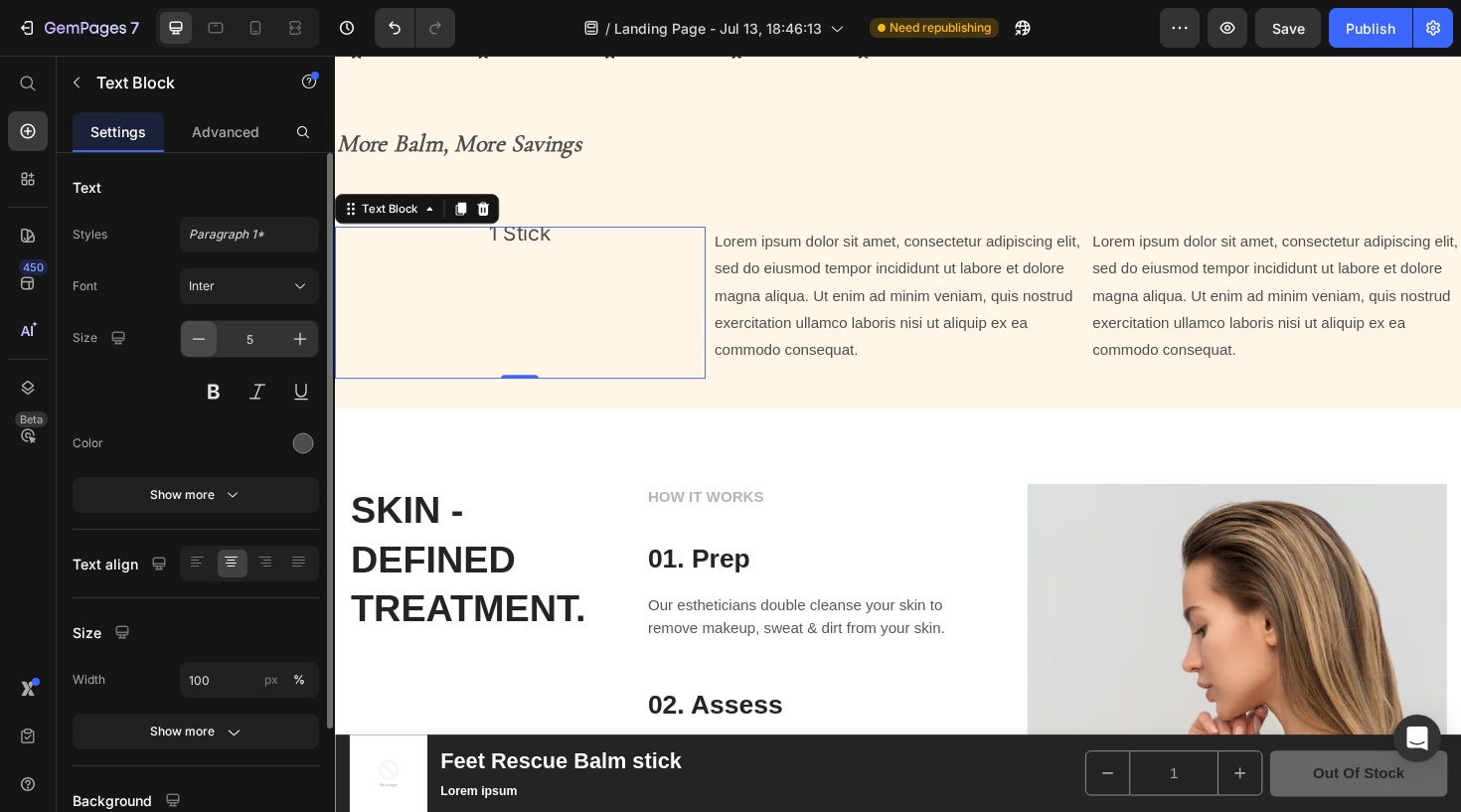 click at bounding box center (199, 339) 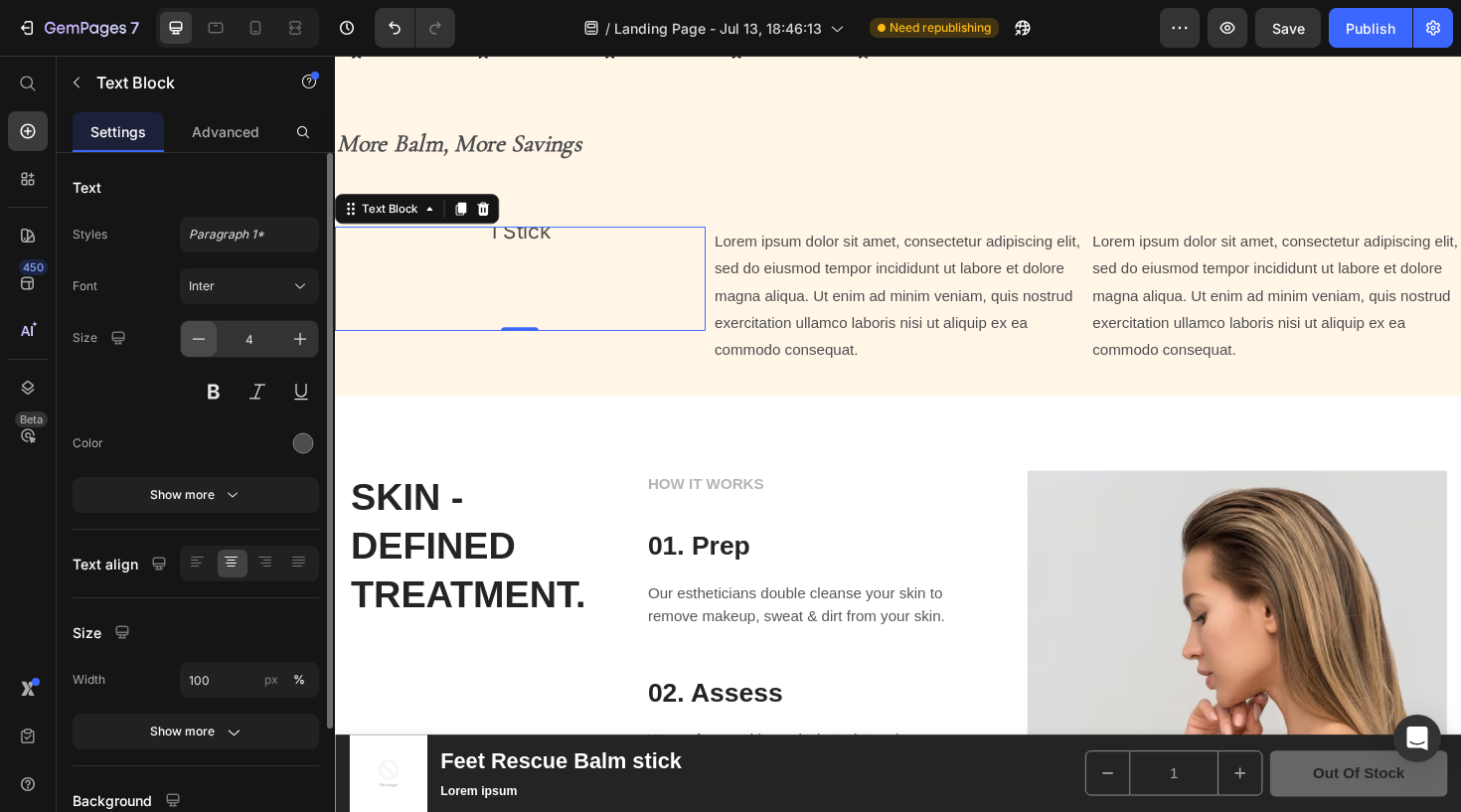 click at bounding box center [199, 339] 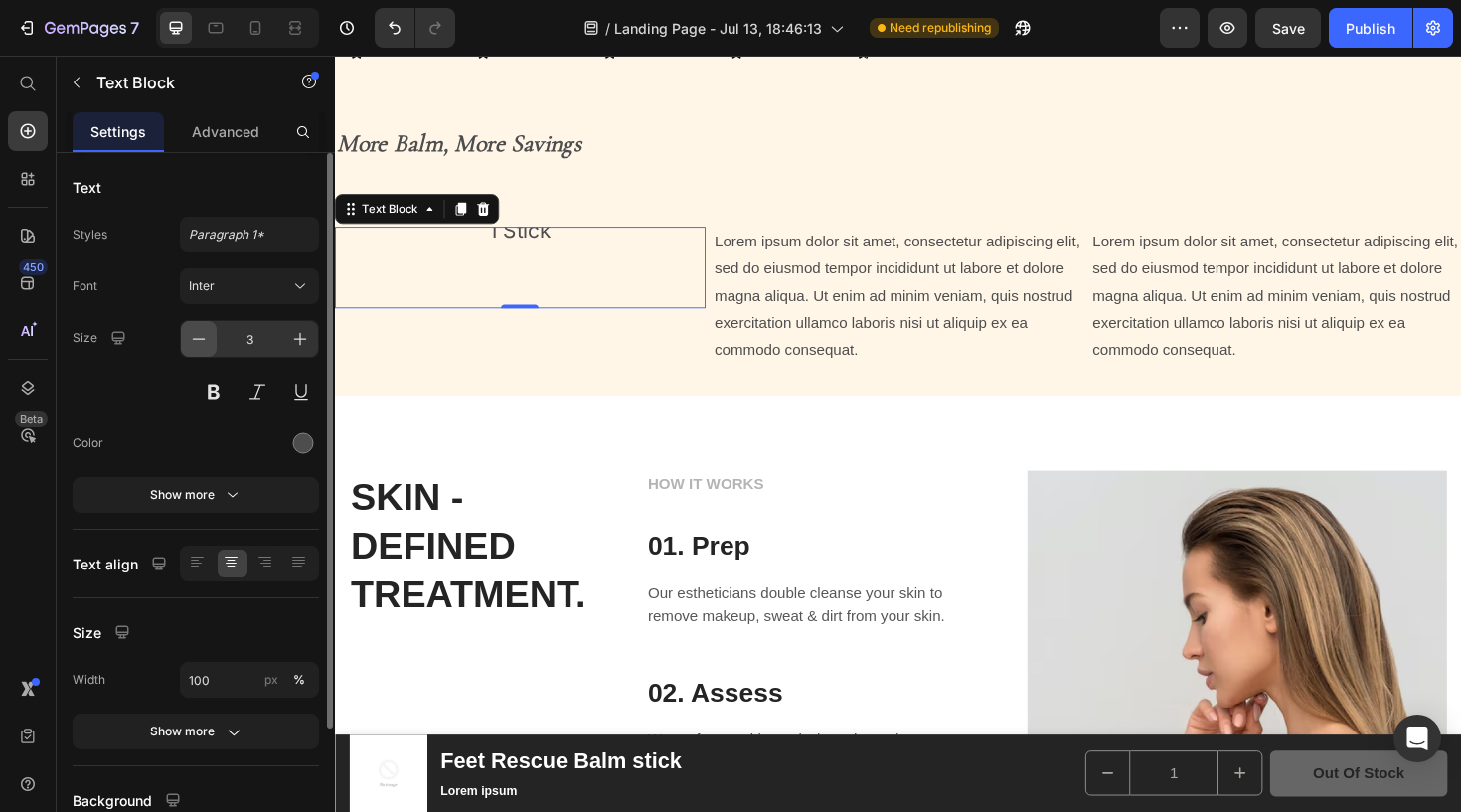 click at bounding box center (199, 339) 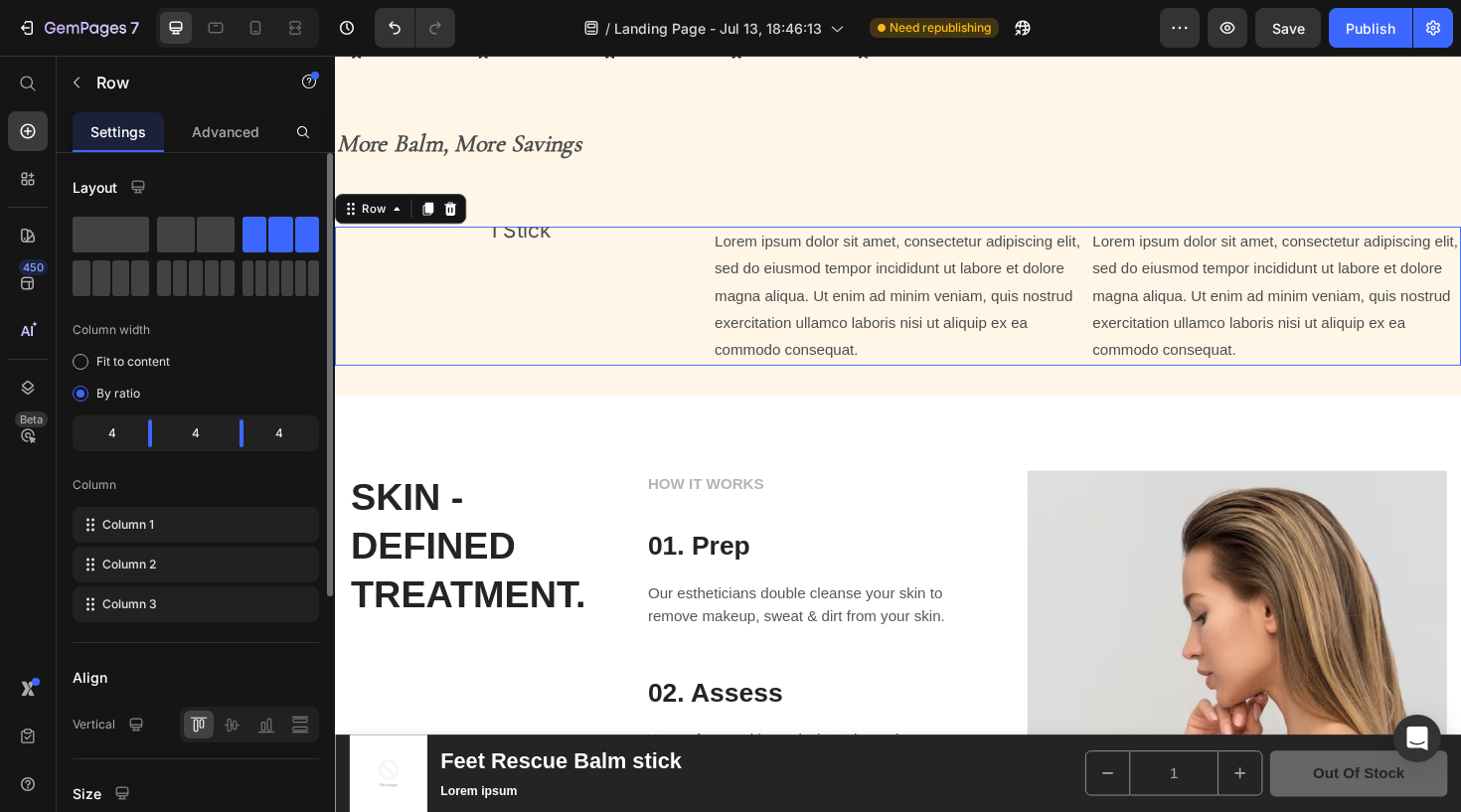 drag, startPoint x: 544, startPoint y: 399, endPoint x: 538, endPoint y: 317, distance: 82.219219 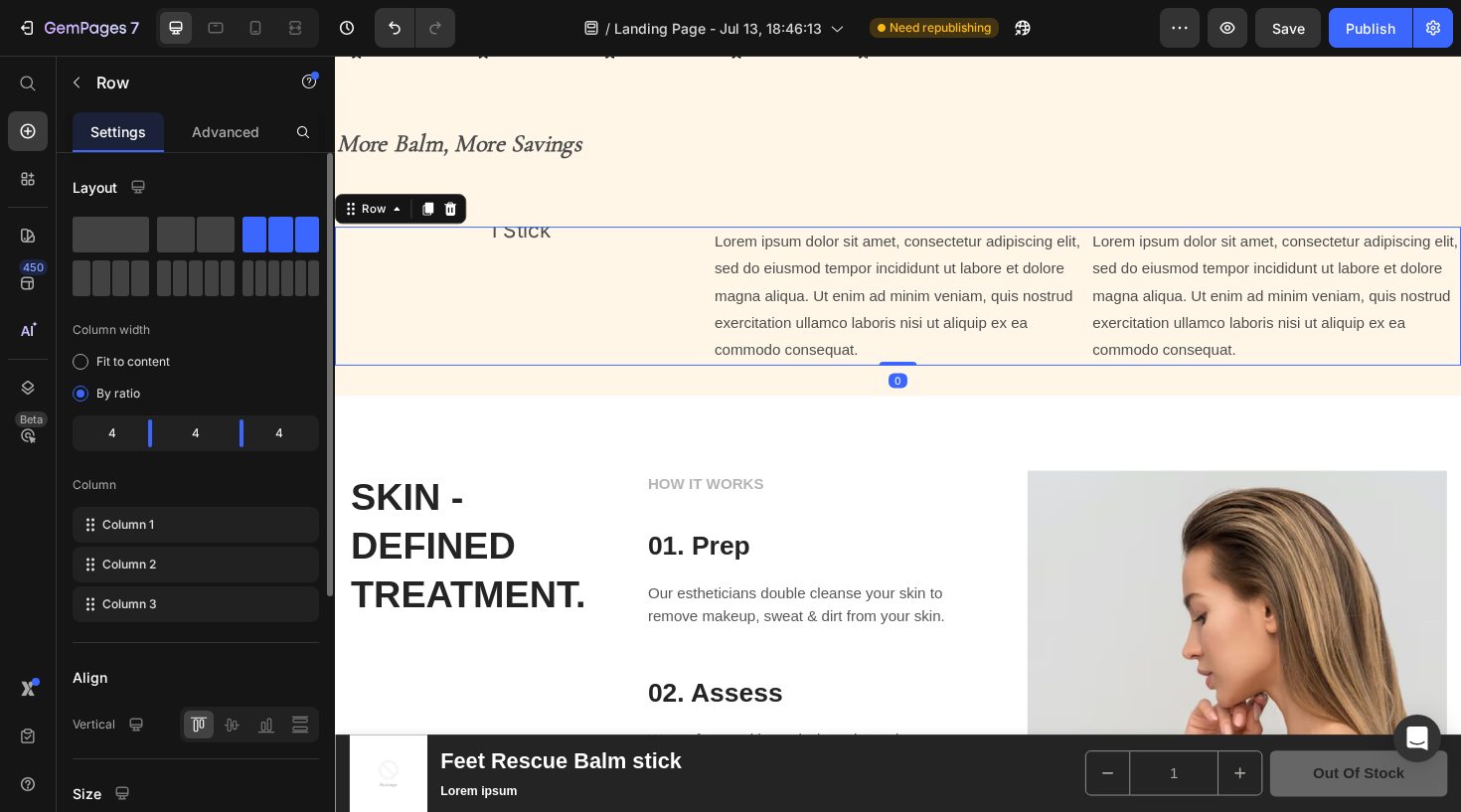click on "1 Stick Text Block" at bounding box center [531, 310] 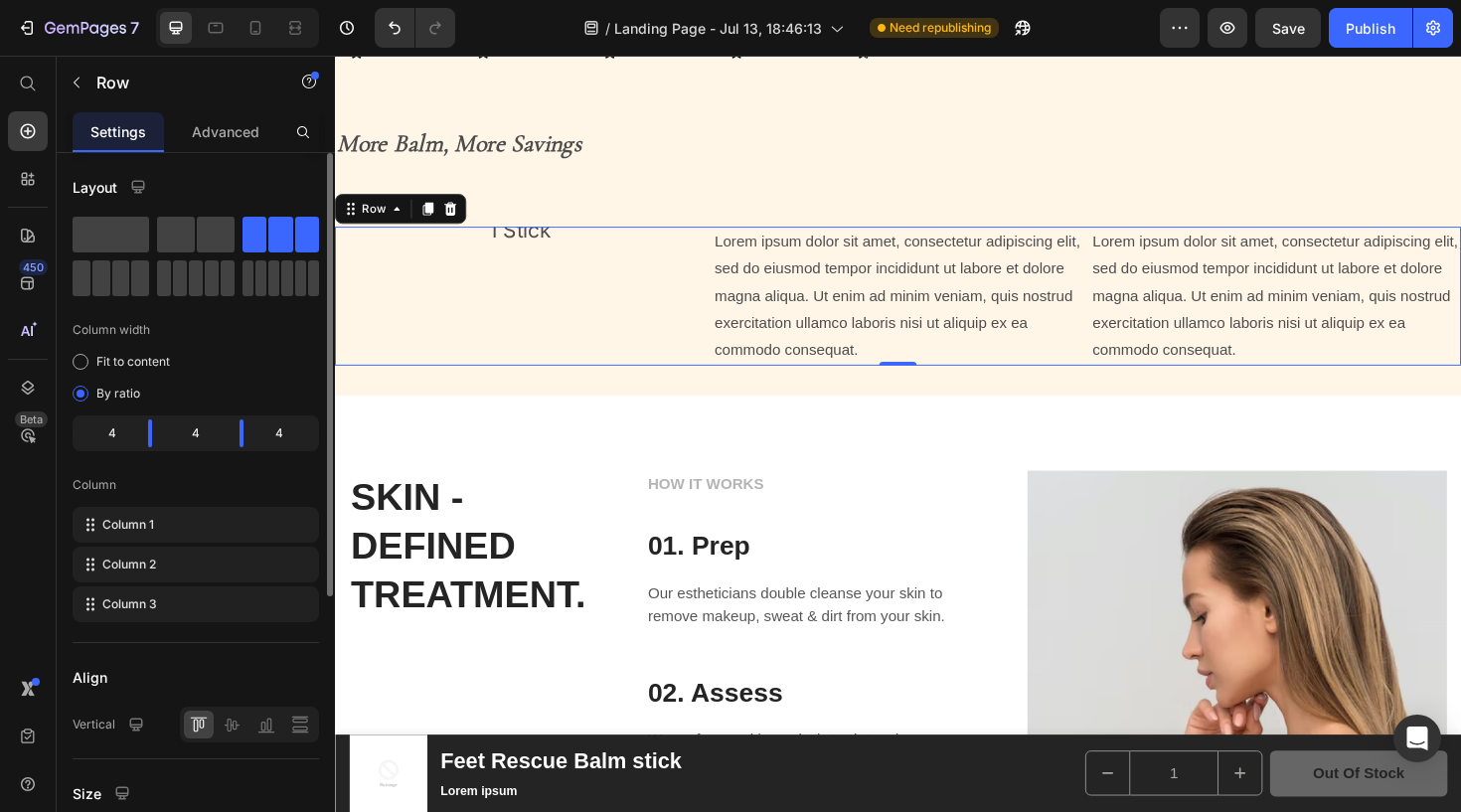 click at bounding box center (531, 272) 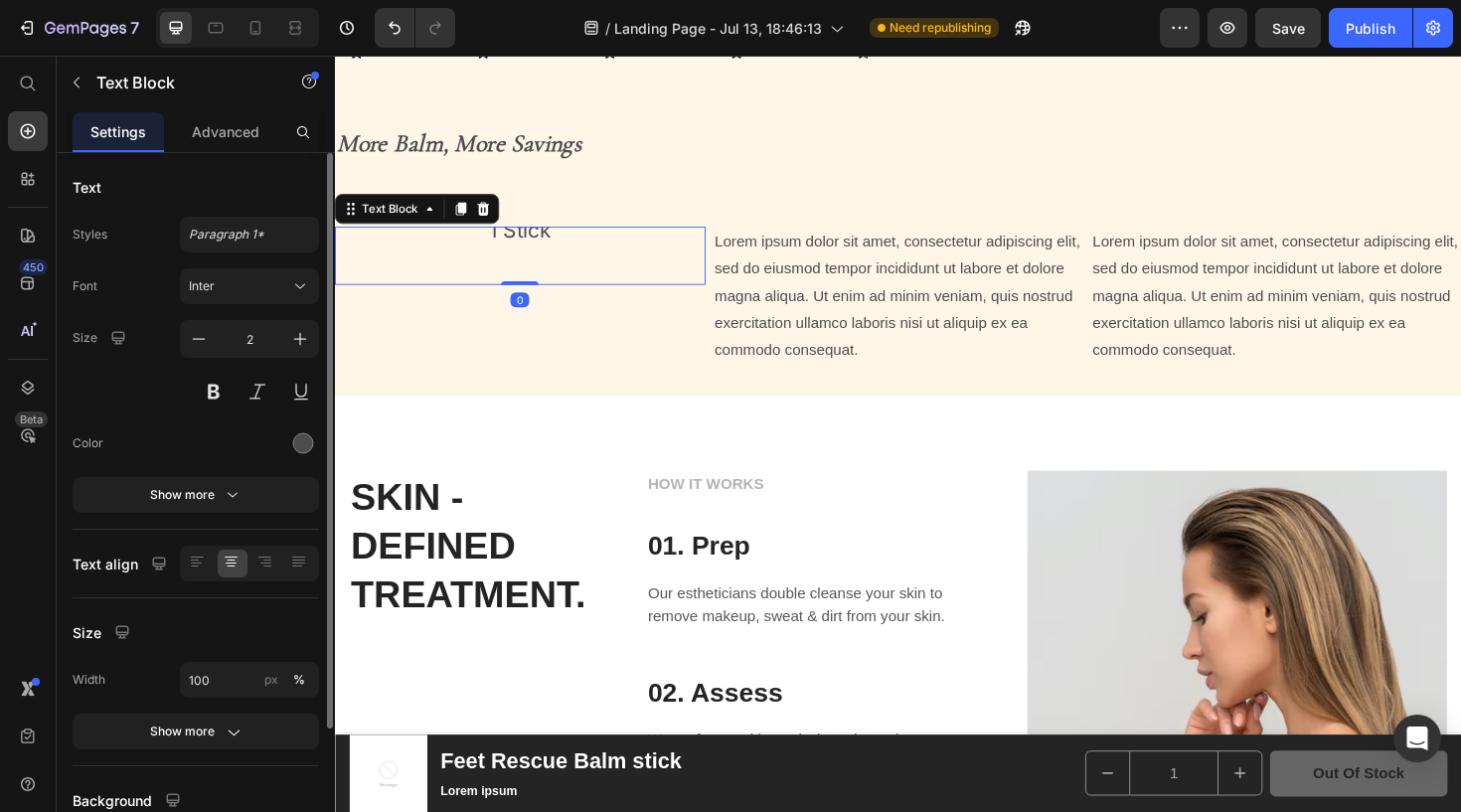 click 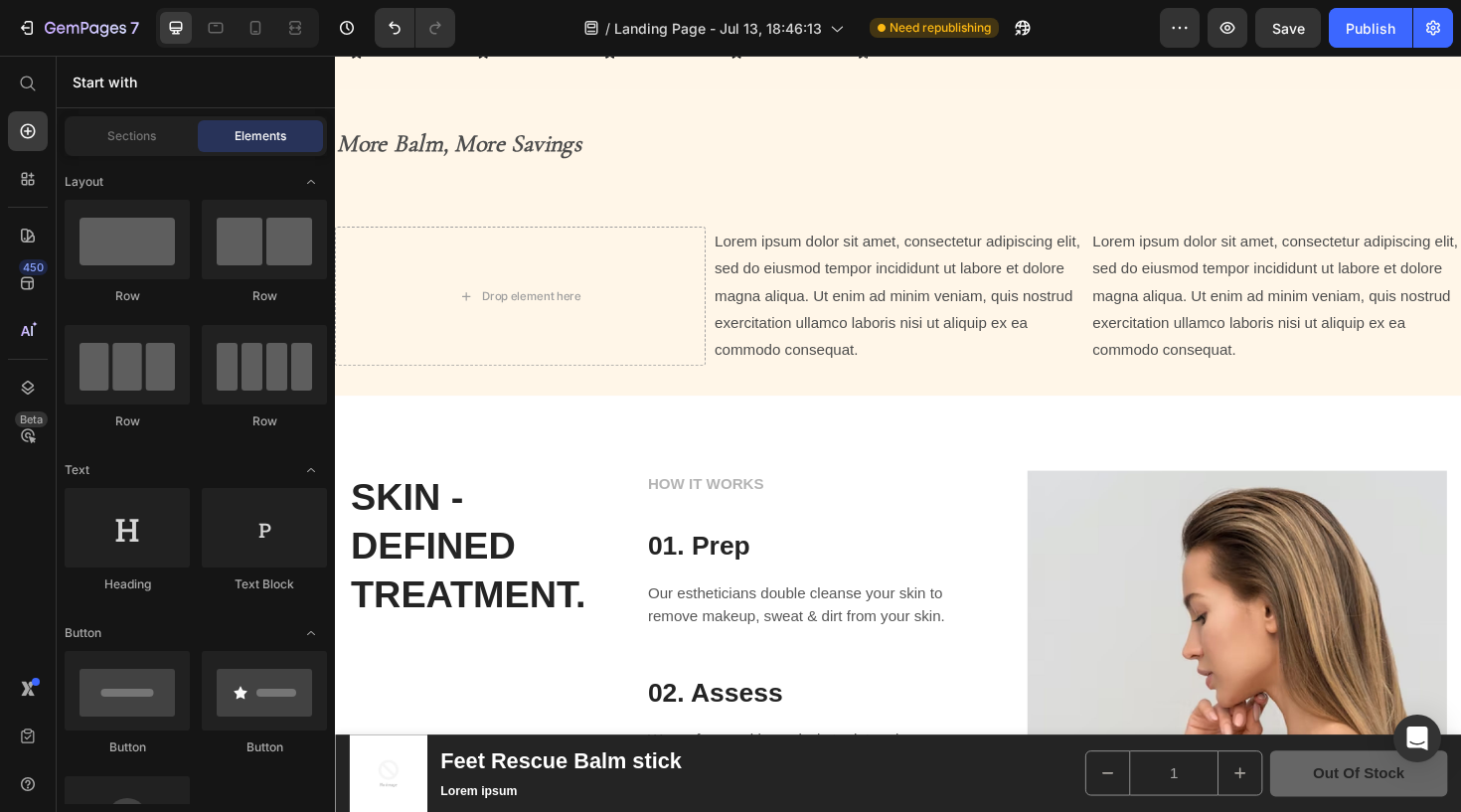 drag, startPoint x: 203, startPoint y: 261, endPoint x: 33, endPoint y: 106, distance: 230.05434 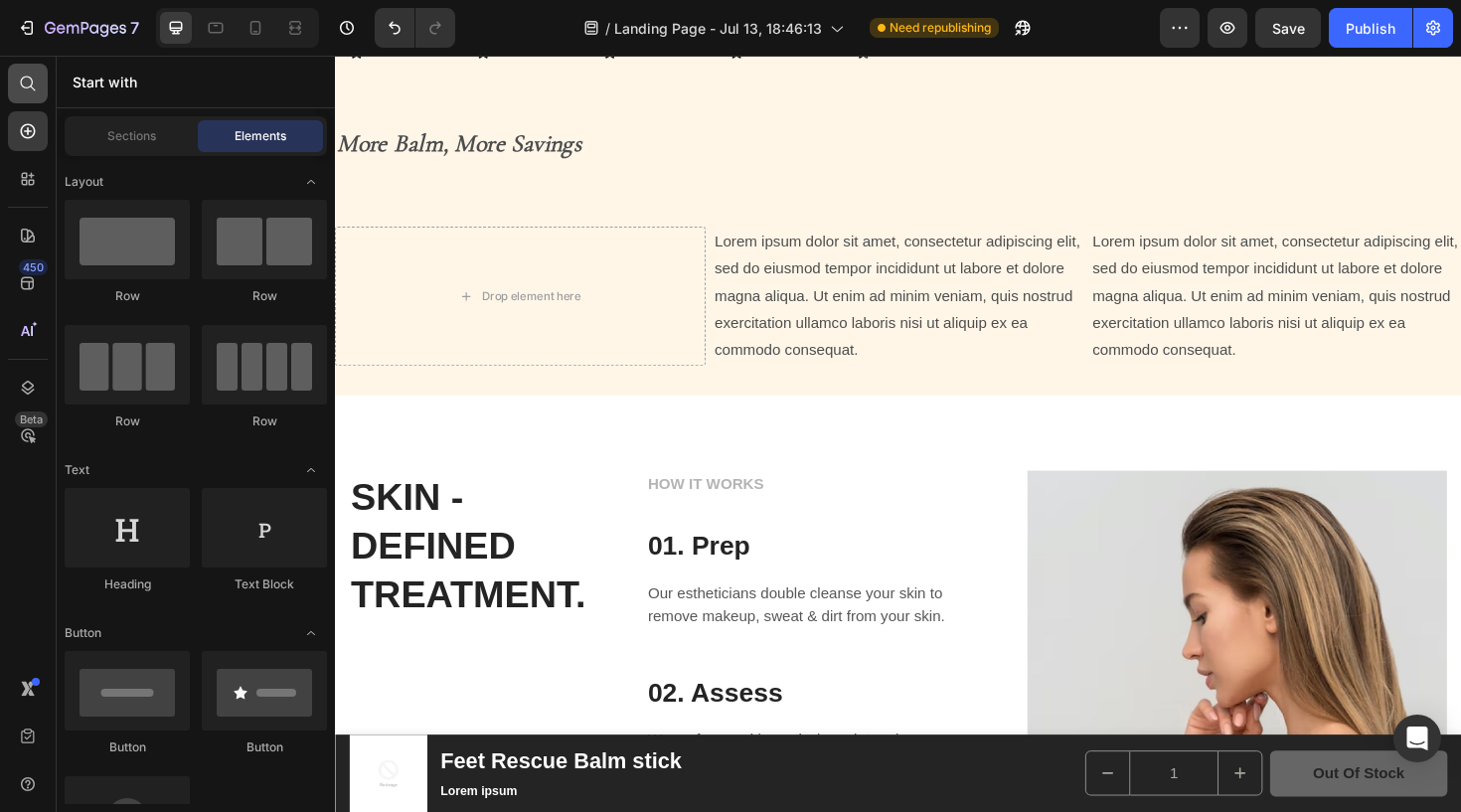 drag, startPoint x: 32, startPoint y: 103, endPoint x: 31, endPoint y: 93, distance: 10.049876 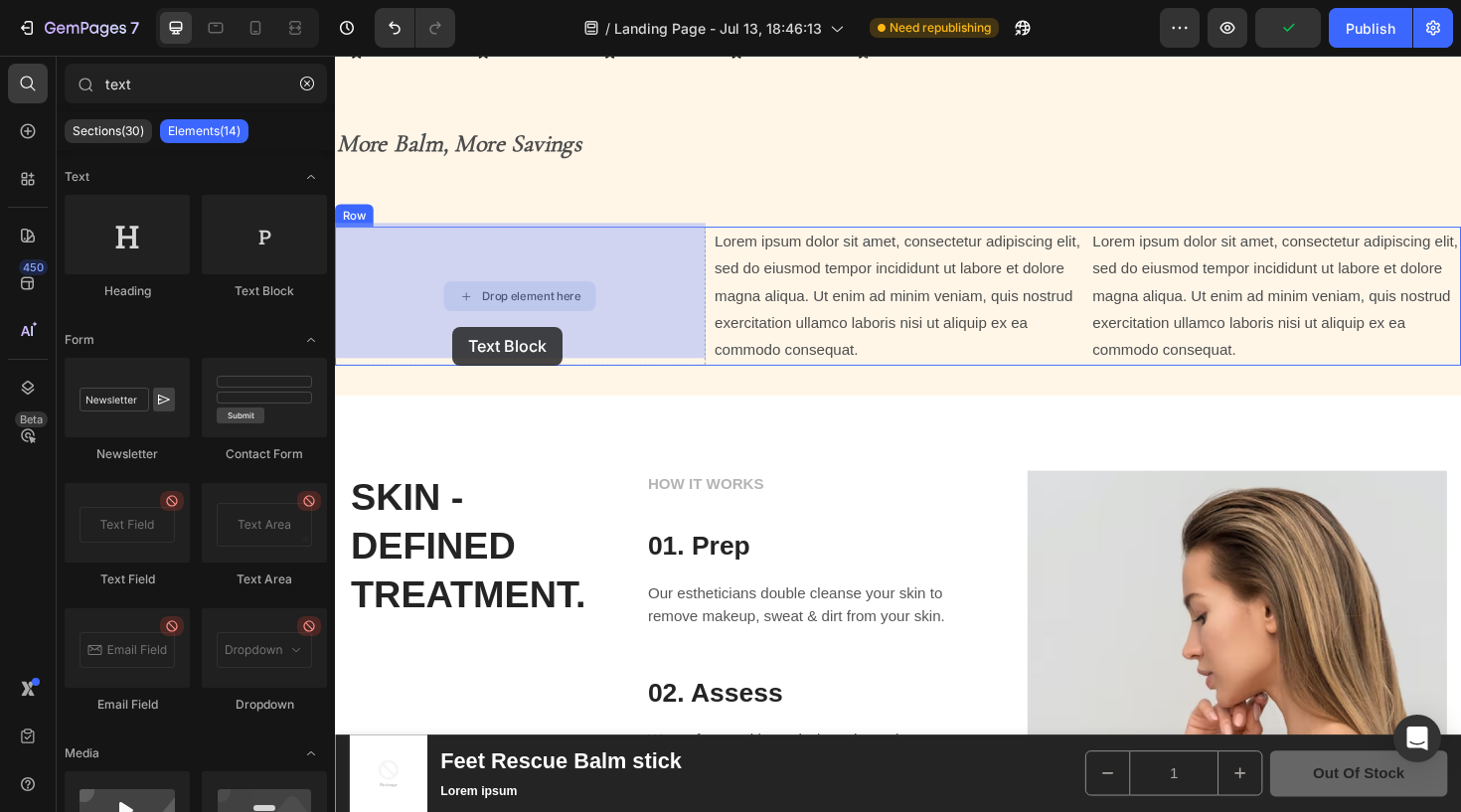 drag, startPoint x: 366, startPoint y: 149, endPoint x: 459, endPoint y: 343, distance: 215.13949 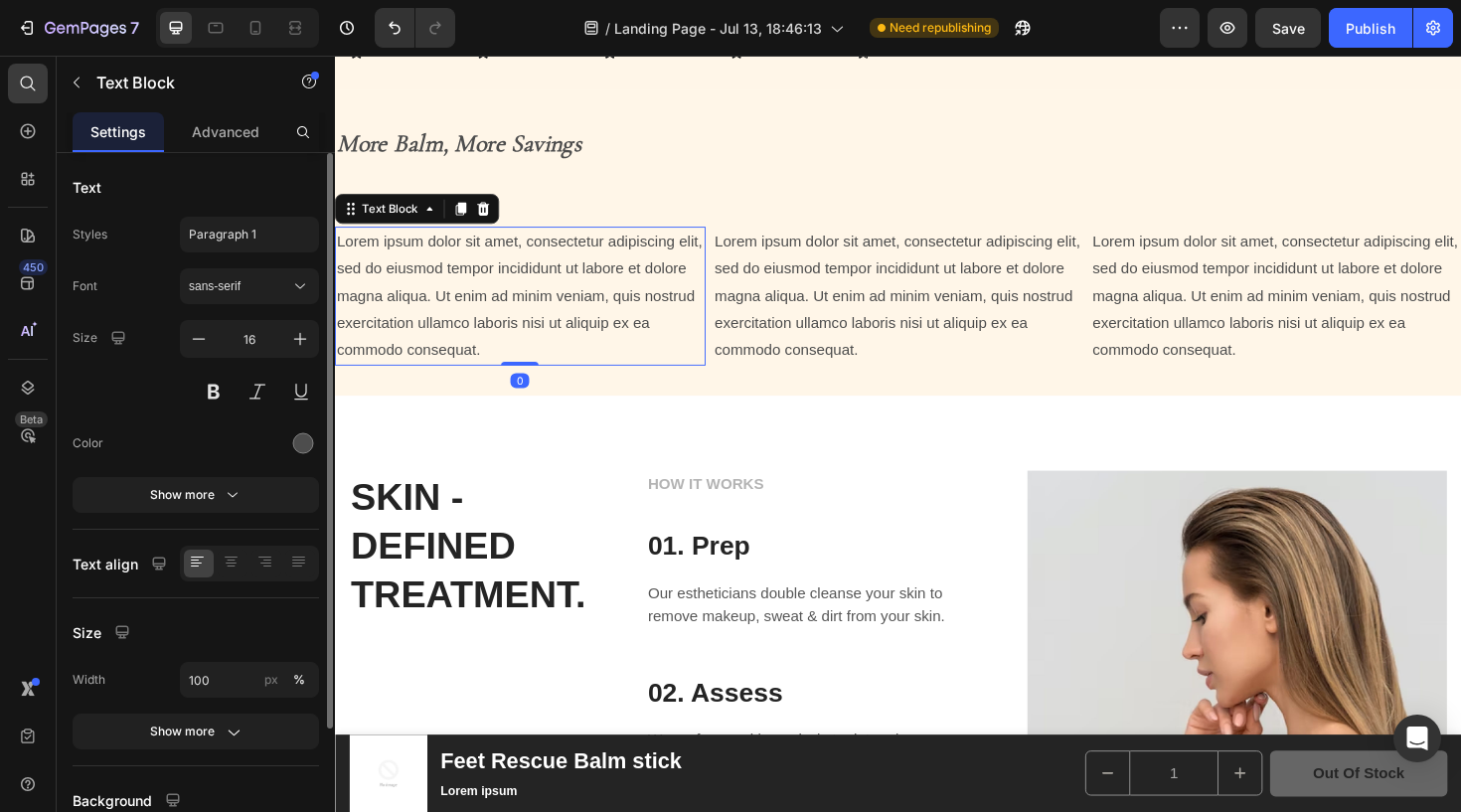 click on "Lorem ipsum dolor sit amet, consectetur adipiscing elit, sed do eiusmod tempor incididunt ut labore et dolore magna aliqua. Ut enim ad minim veniam, quis nostrud exercitation ullamco laboris nisi ut aliquip ex ea commodo consequat." at bounding box center (531, 310) 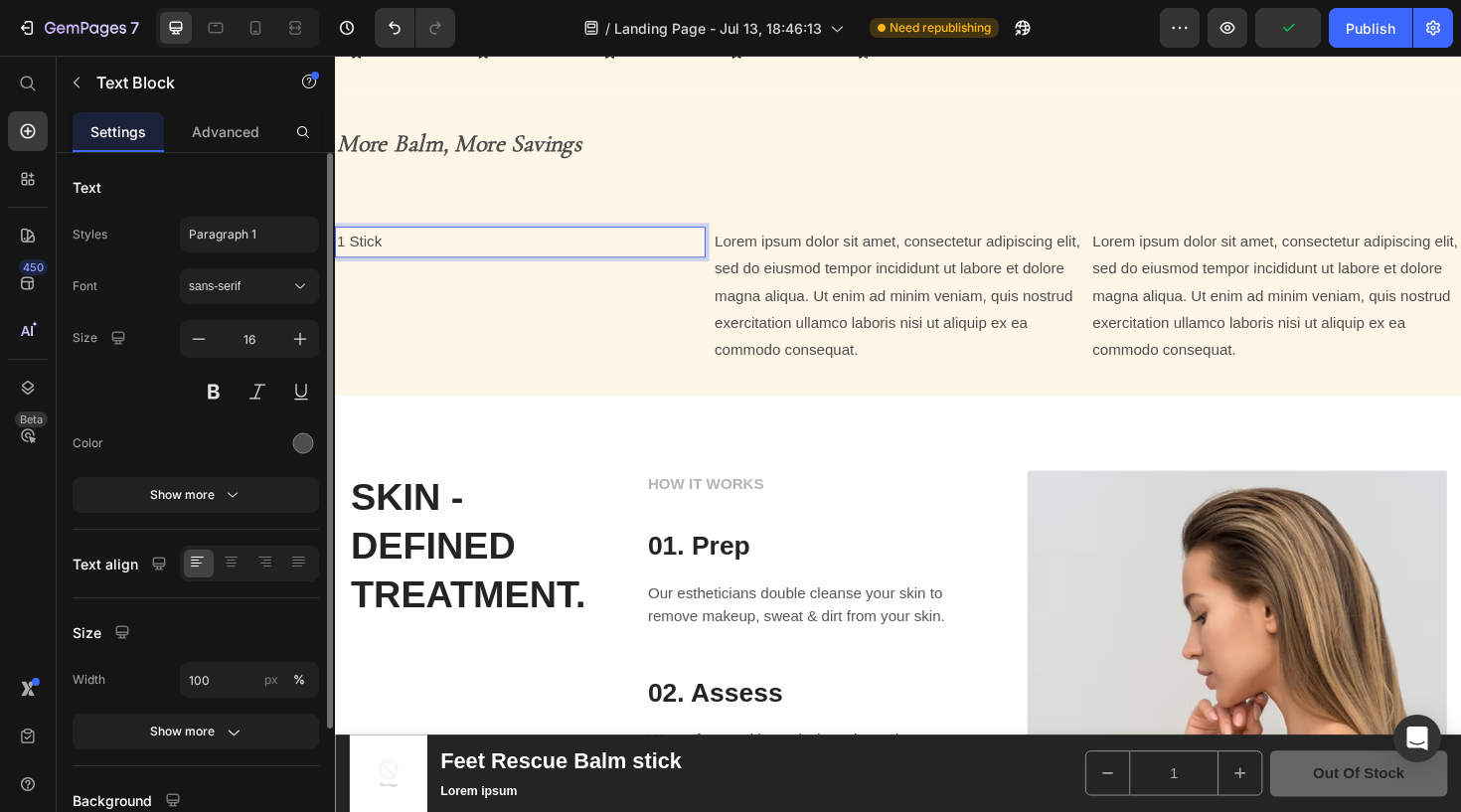 click 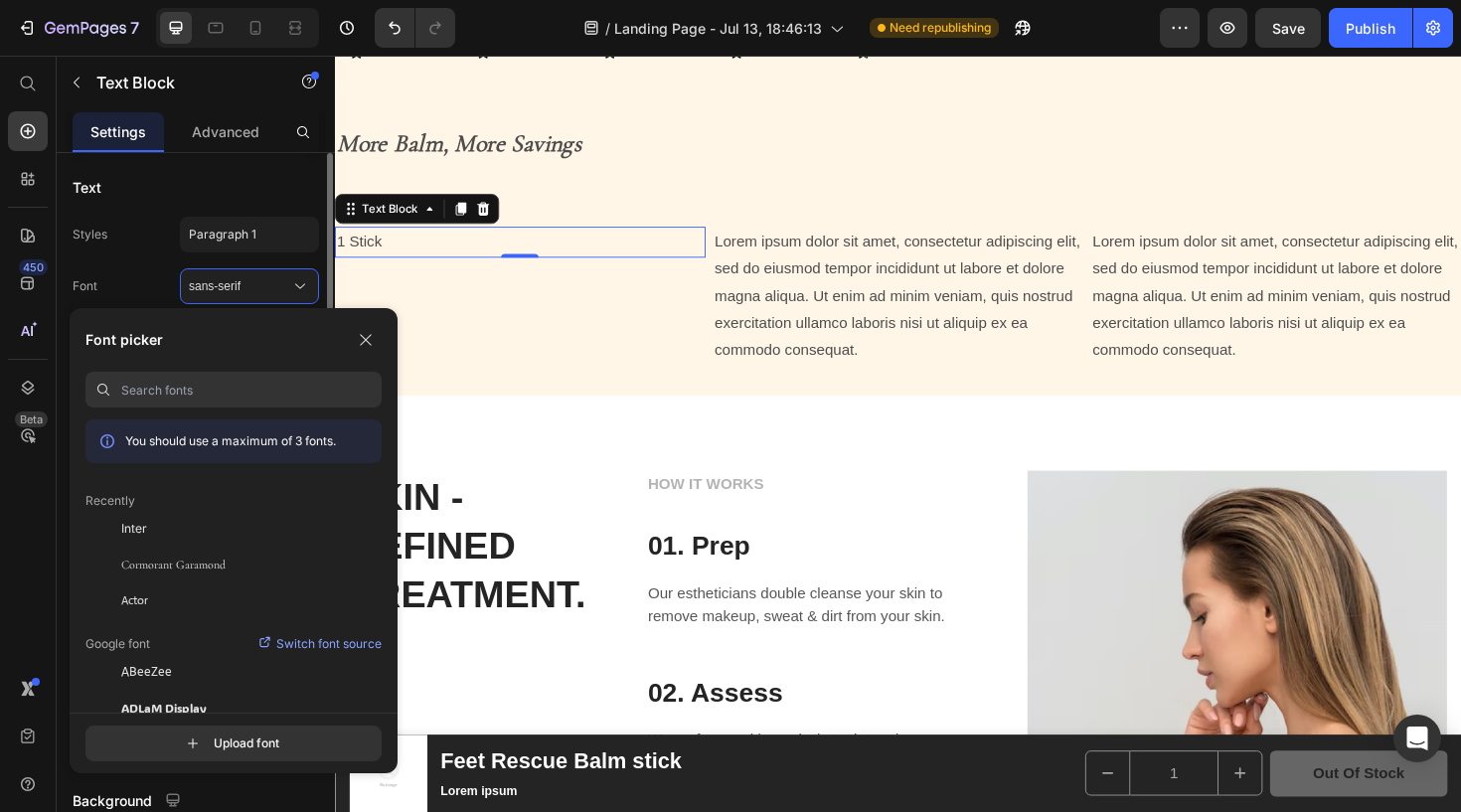 click on "Inter" 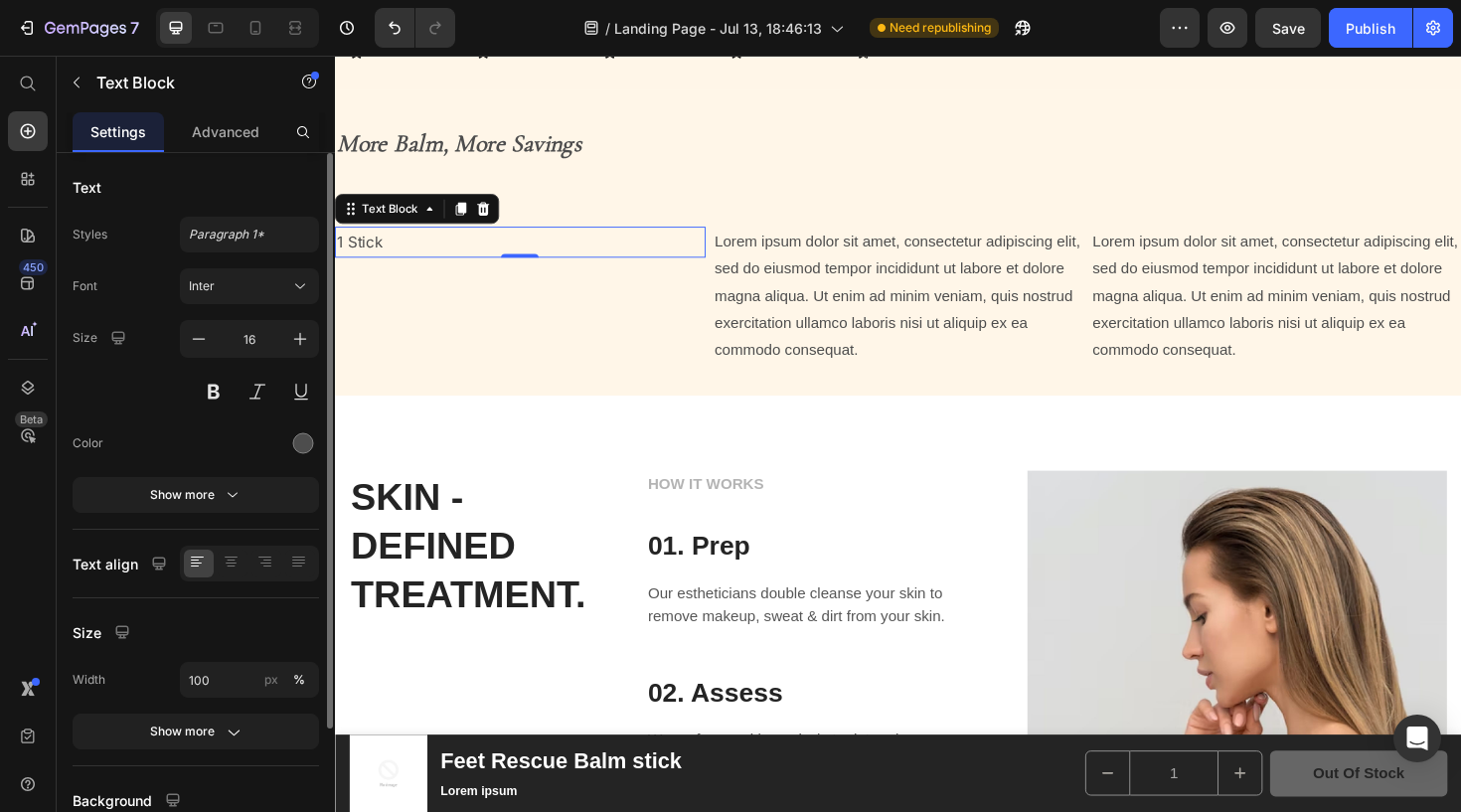 drag, startPoint x: 459, startPoint y: 343, endPoint x: 391, endPoint y: 262, distance: 105.75916 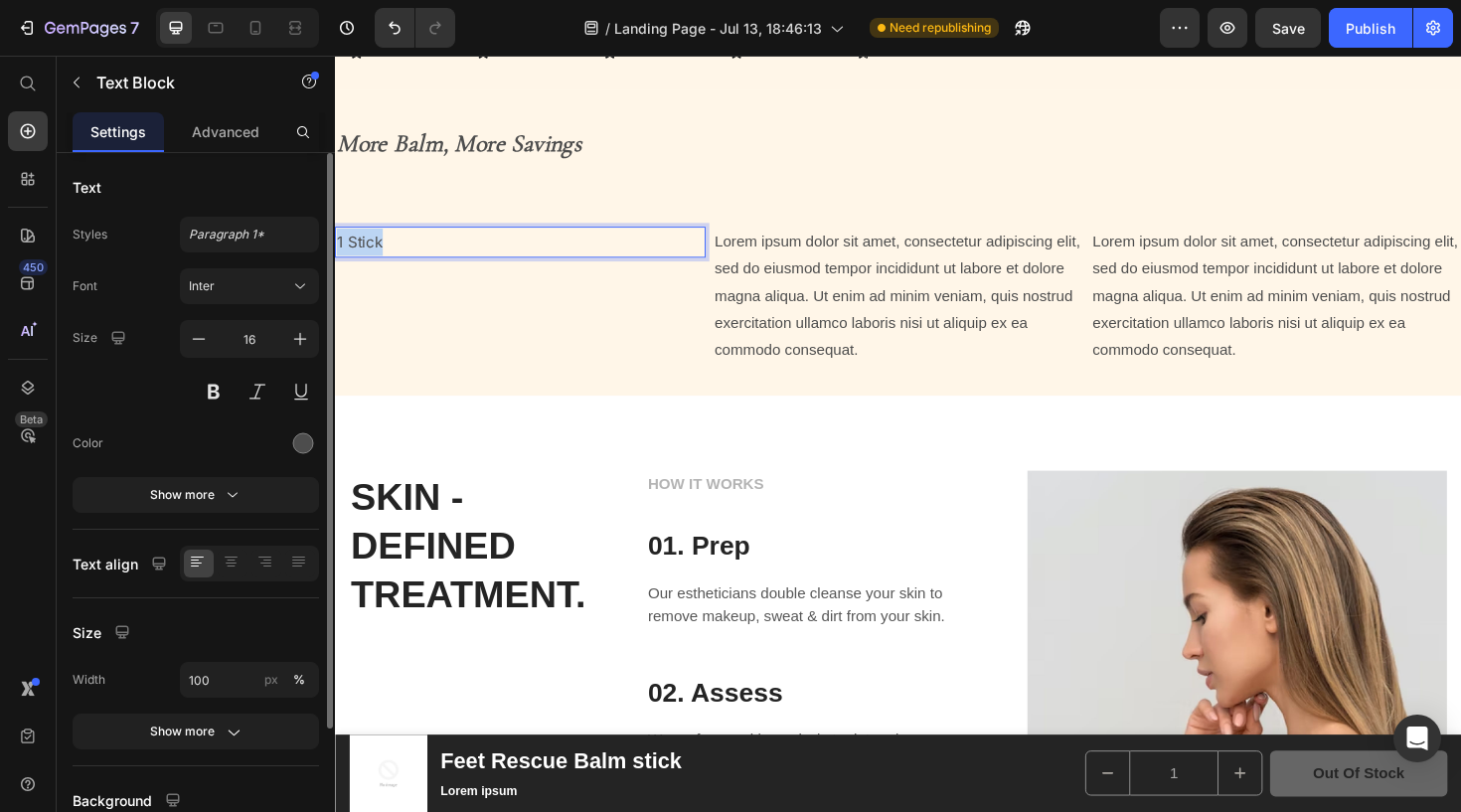 drag, startPoint x: 391, startPoint y: 262, endPoint x: 338, endPoint y: 251, distance: 54.129474 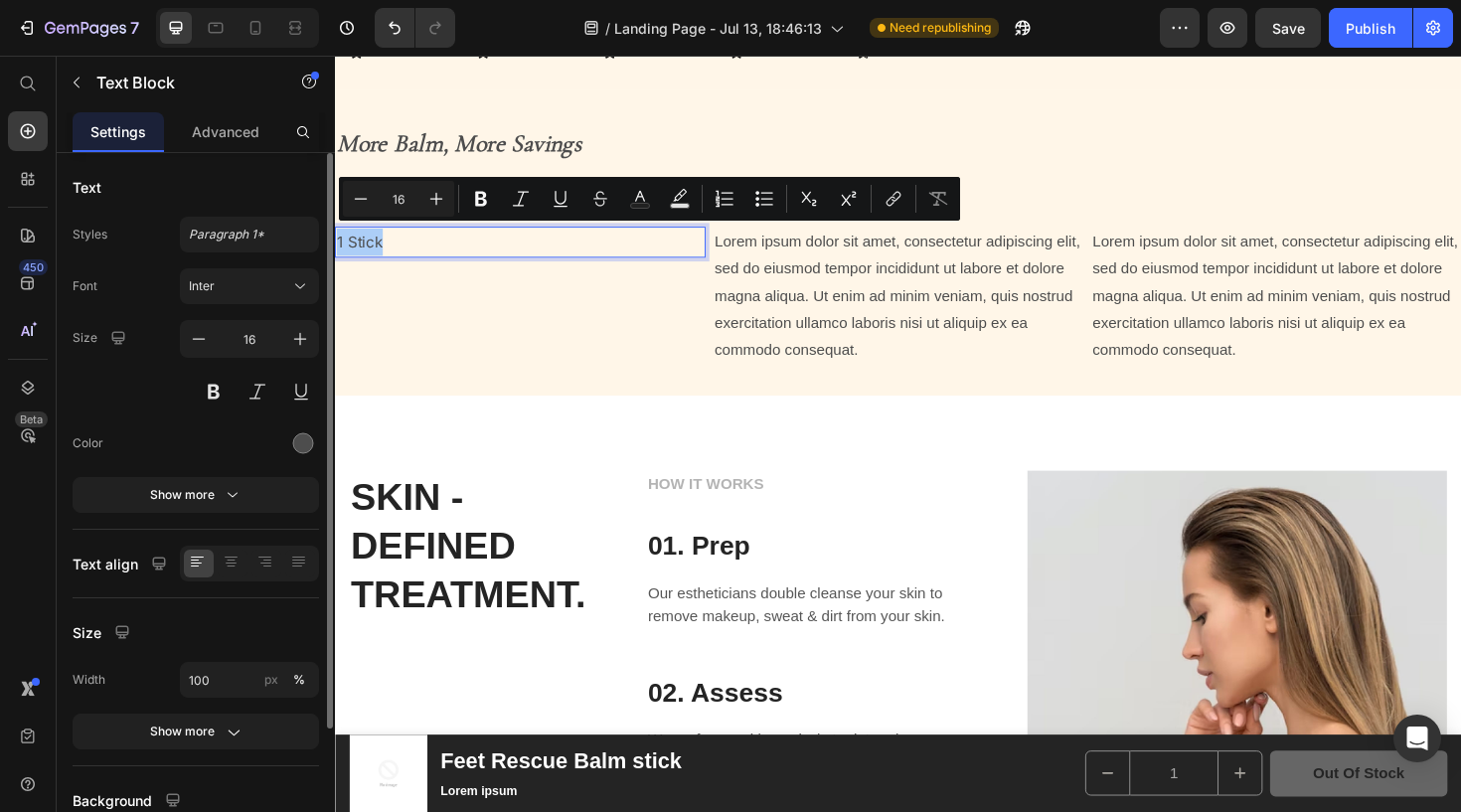 click on "Plus" at bounding box center (436, 199) 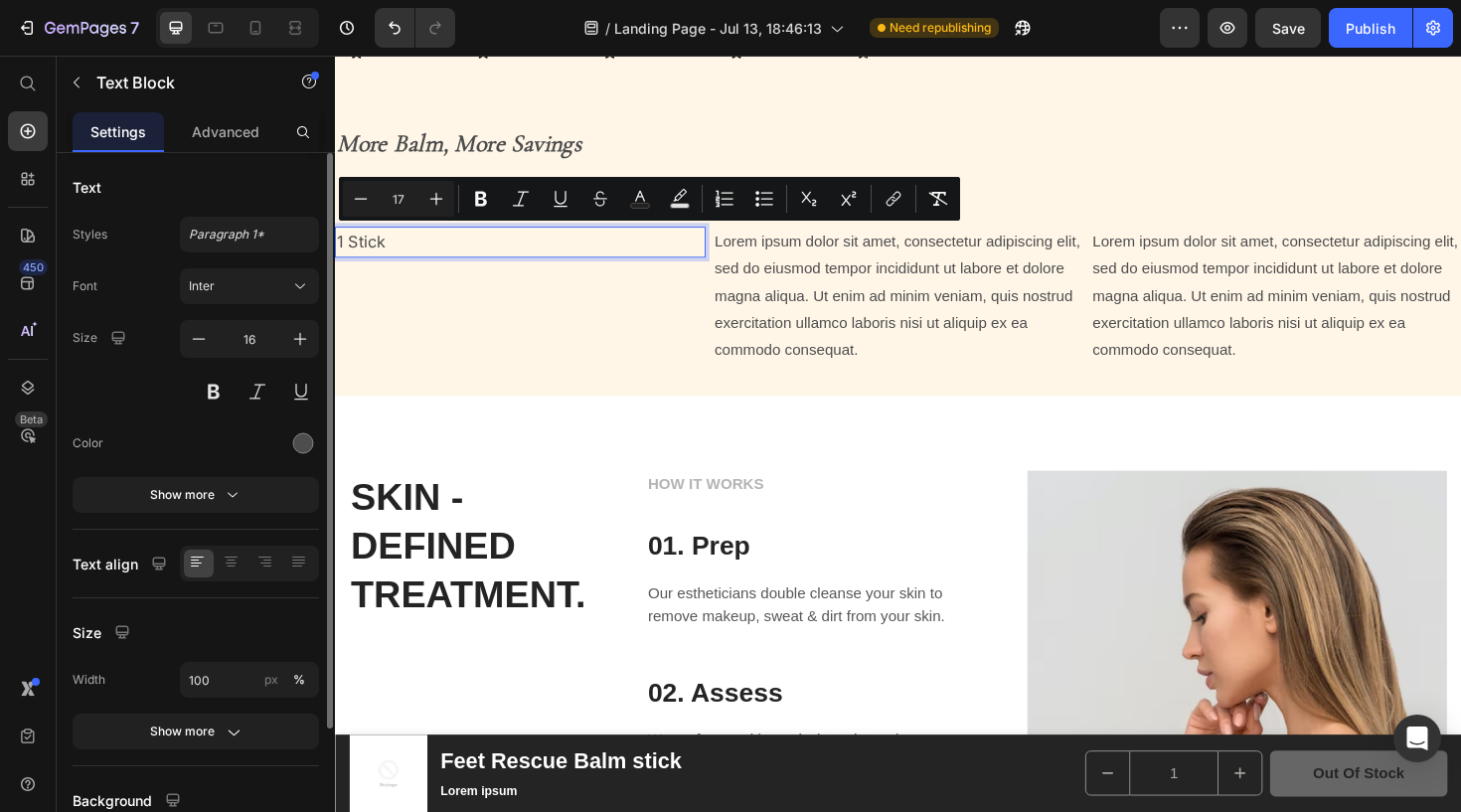 click on "Plus" at bounding box center [436, 199] 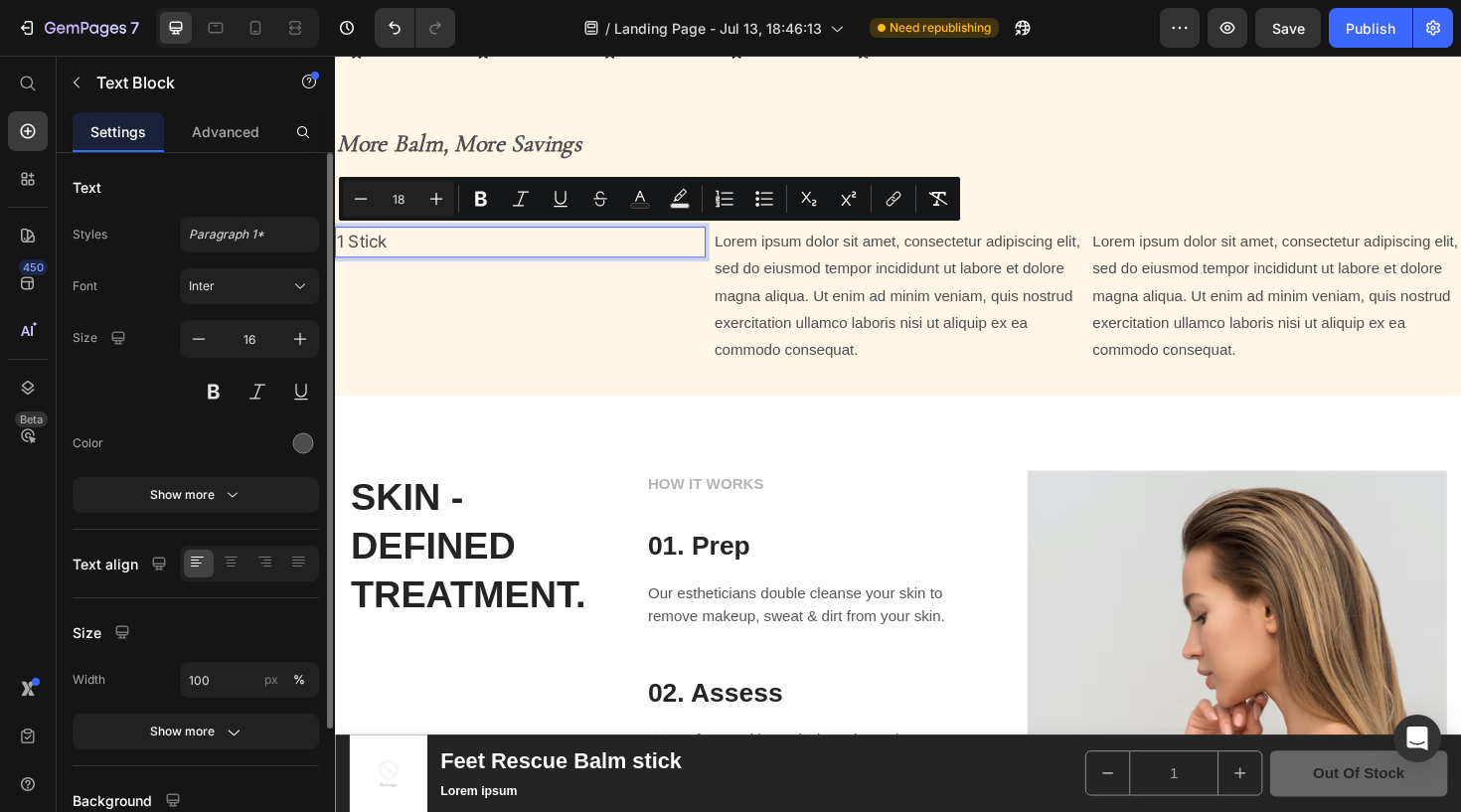 click on "Plus" at bounding box center (436, 199) 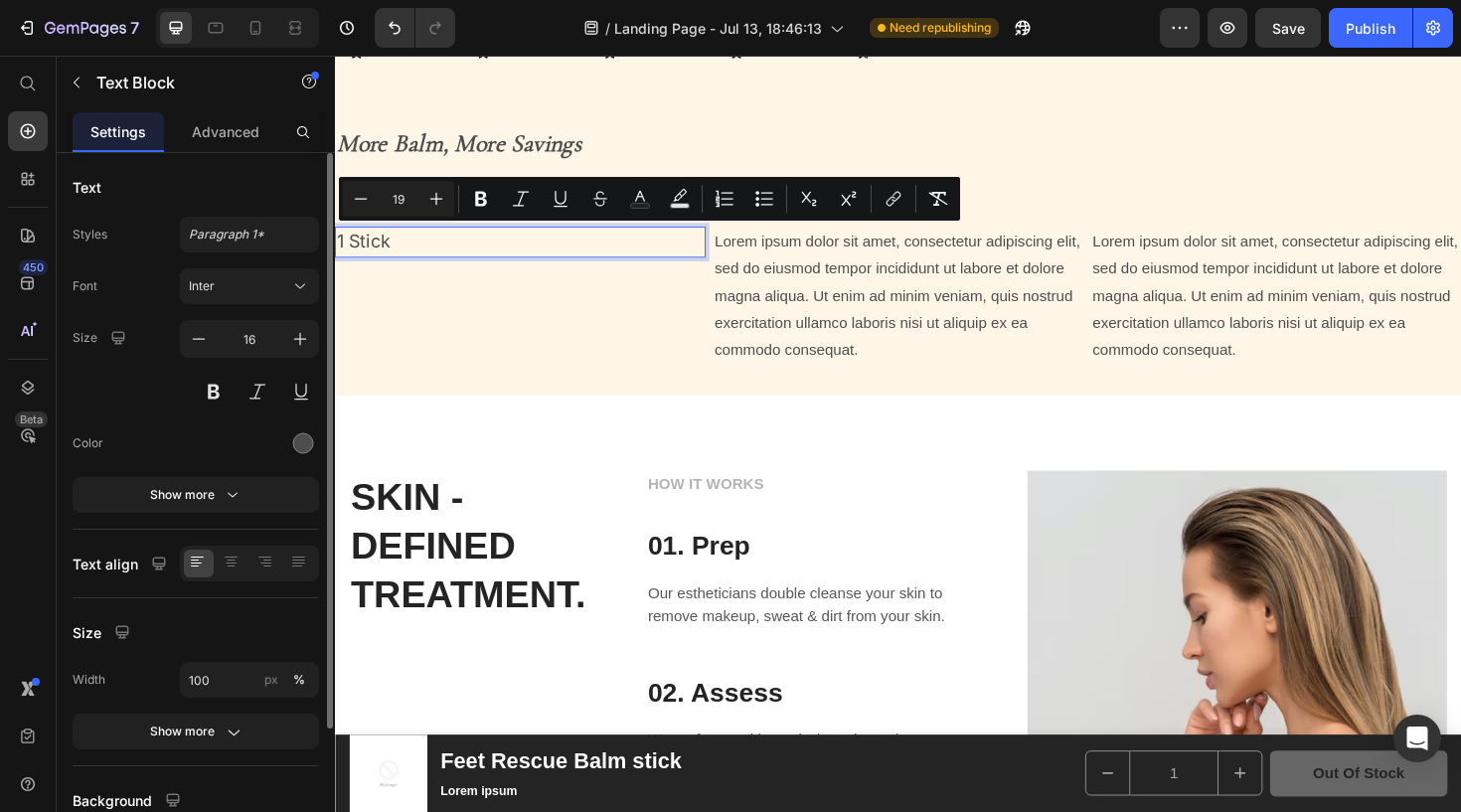 click on "Plus" at bounding box center (436, 199) 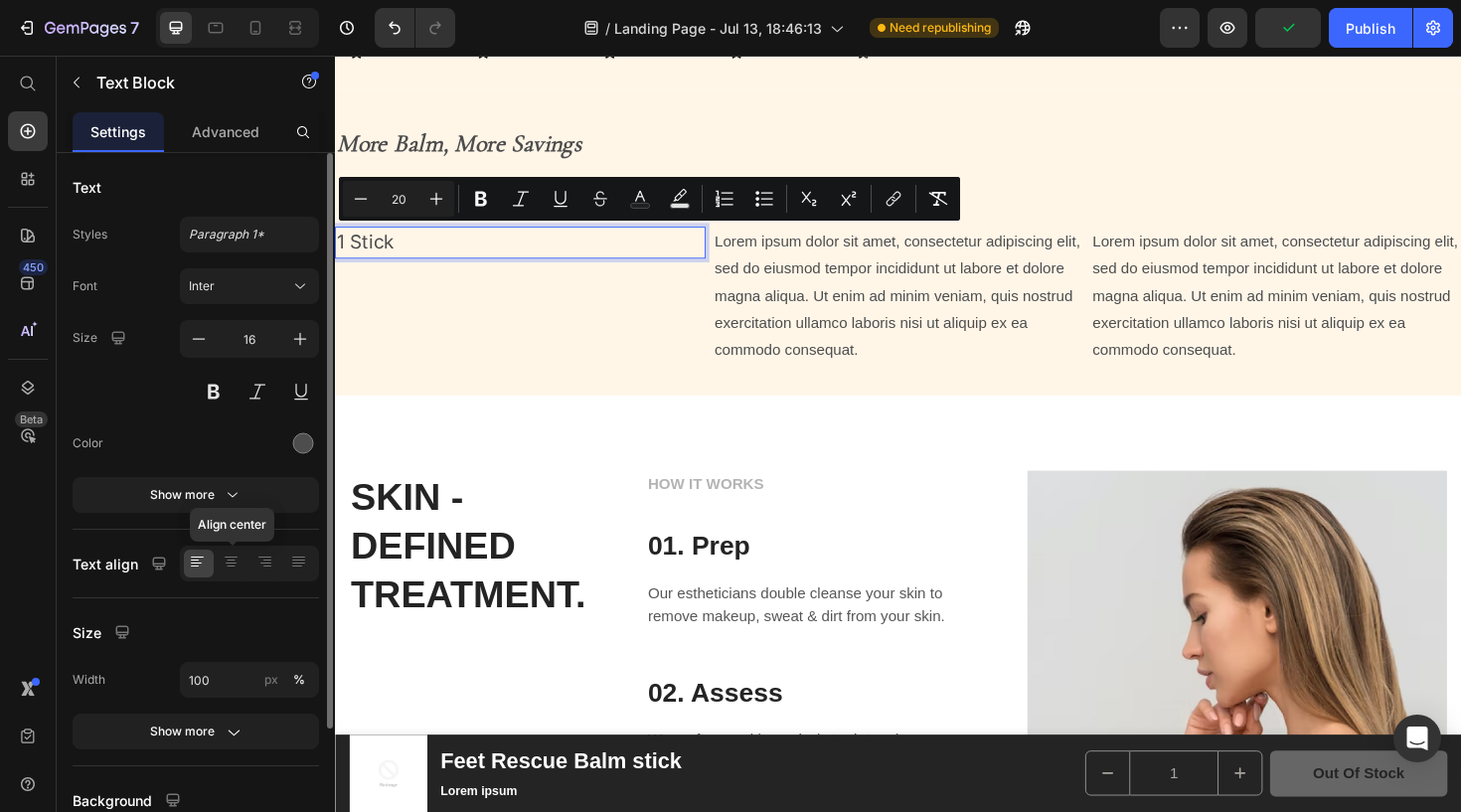 click 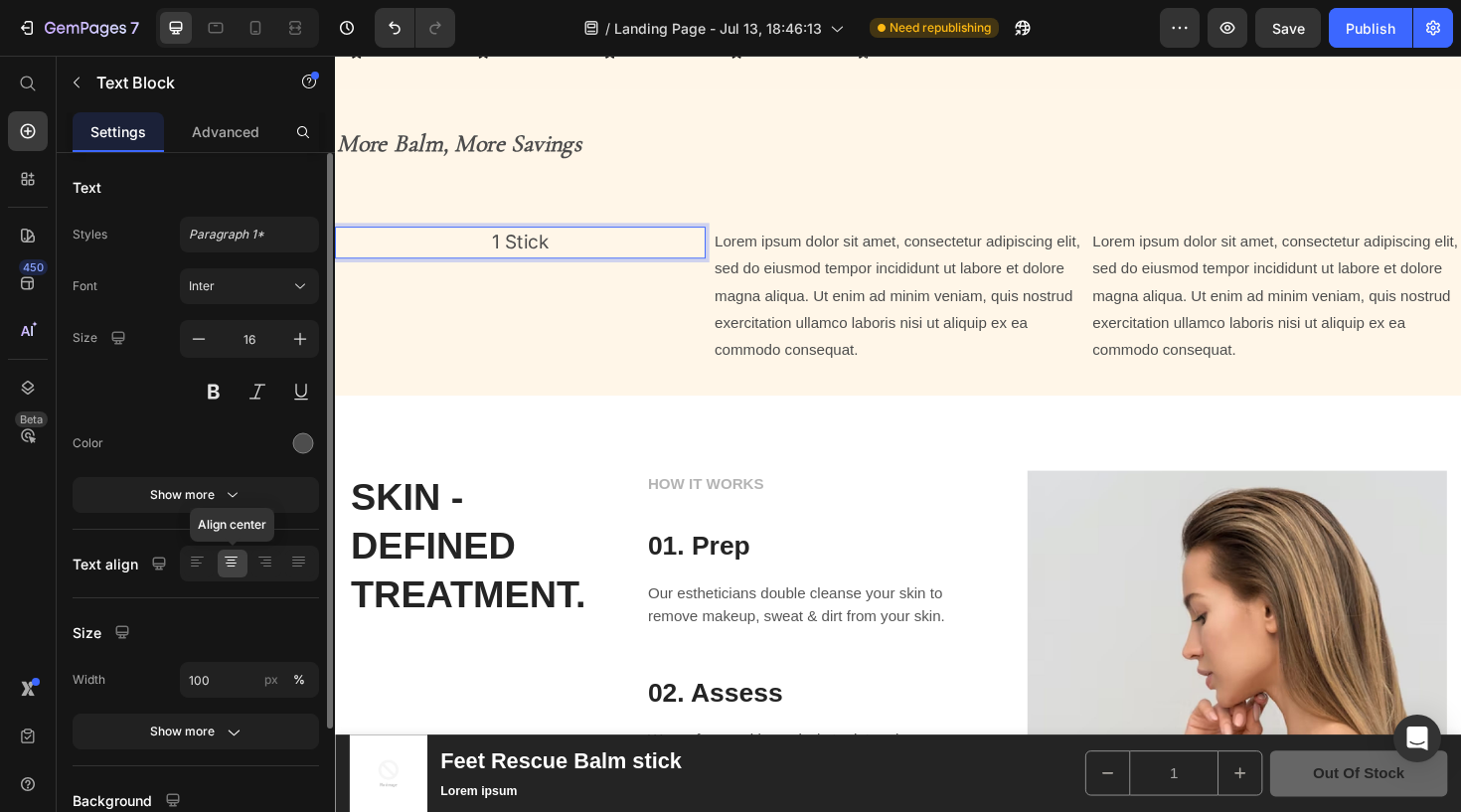 drag, startPoint x: 338, startPoint y: 251, endPoint x: 579, endPoint y: 251, distance: 241 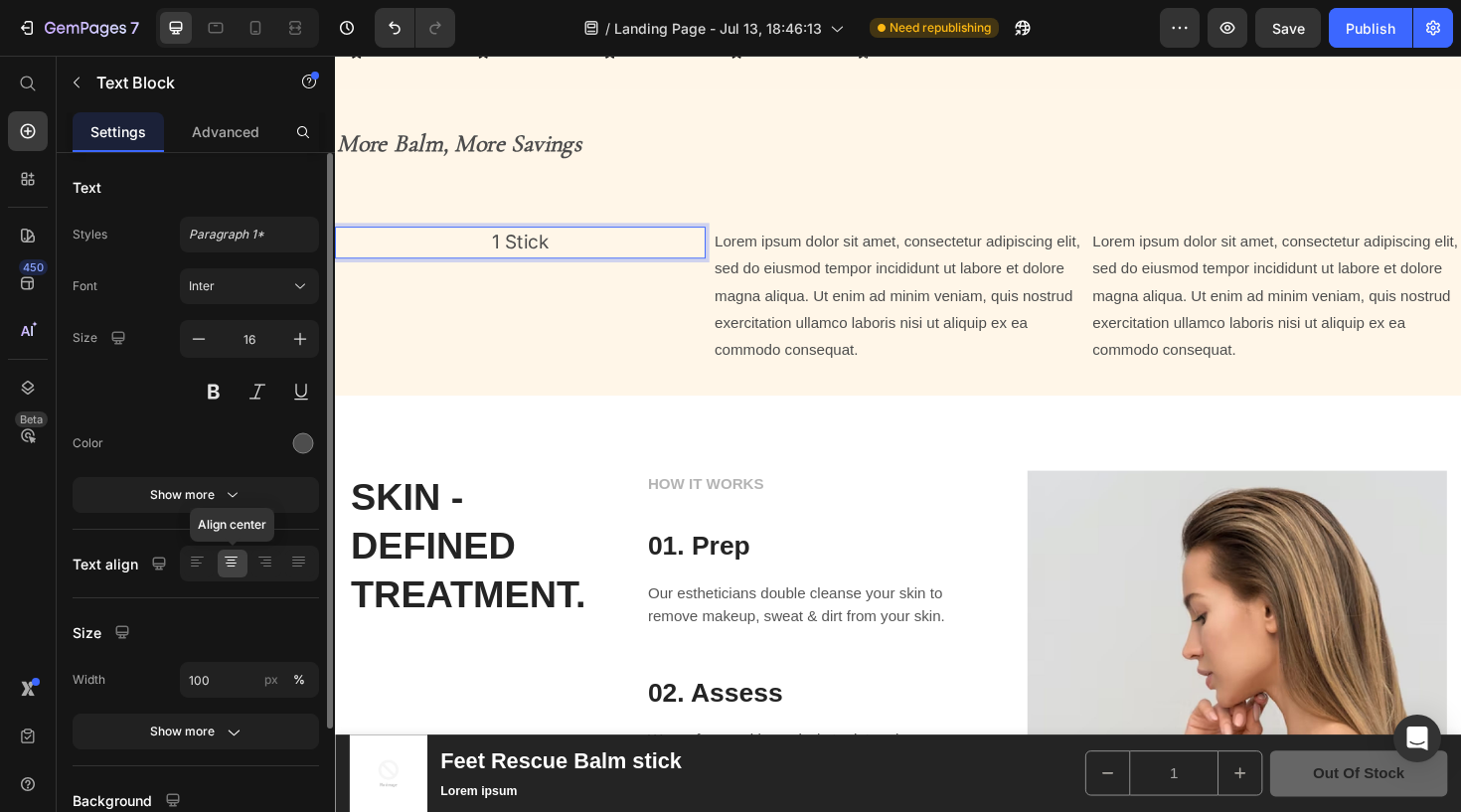 click on "1 Stick" at bounding box center (531, 253) 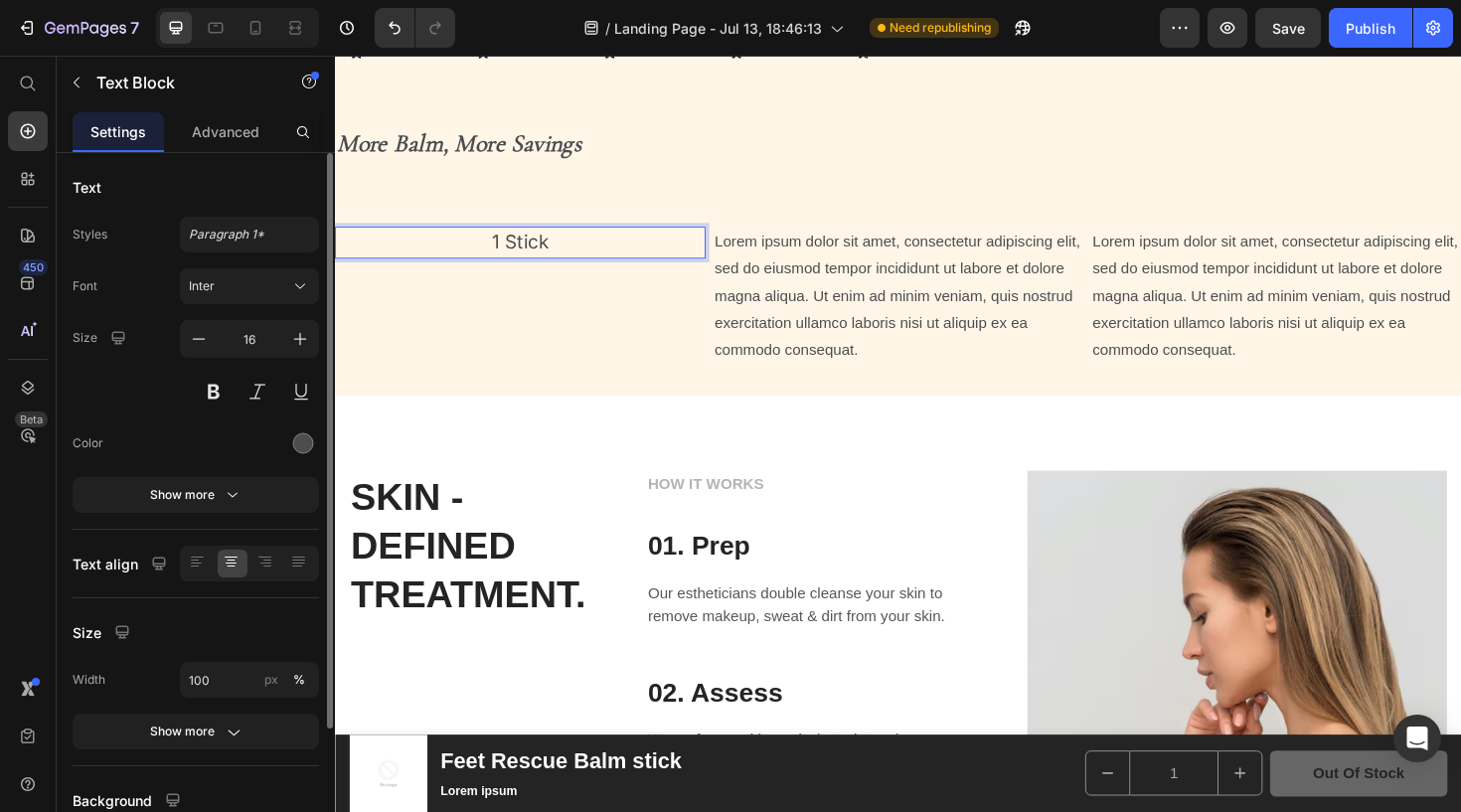 drag, startPoint x: 579, startPoint y: 251, endPoint x: 833, endPoint y: 270, distance: 254.70964 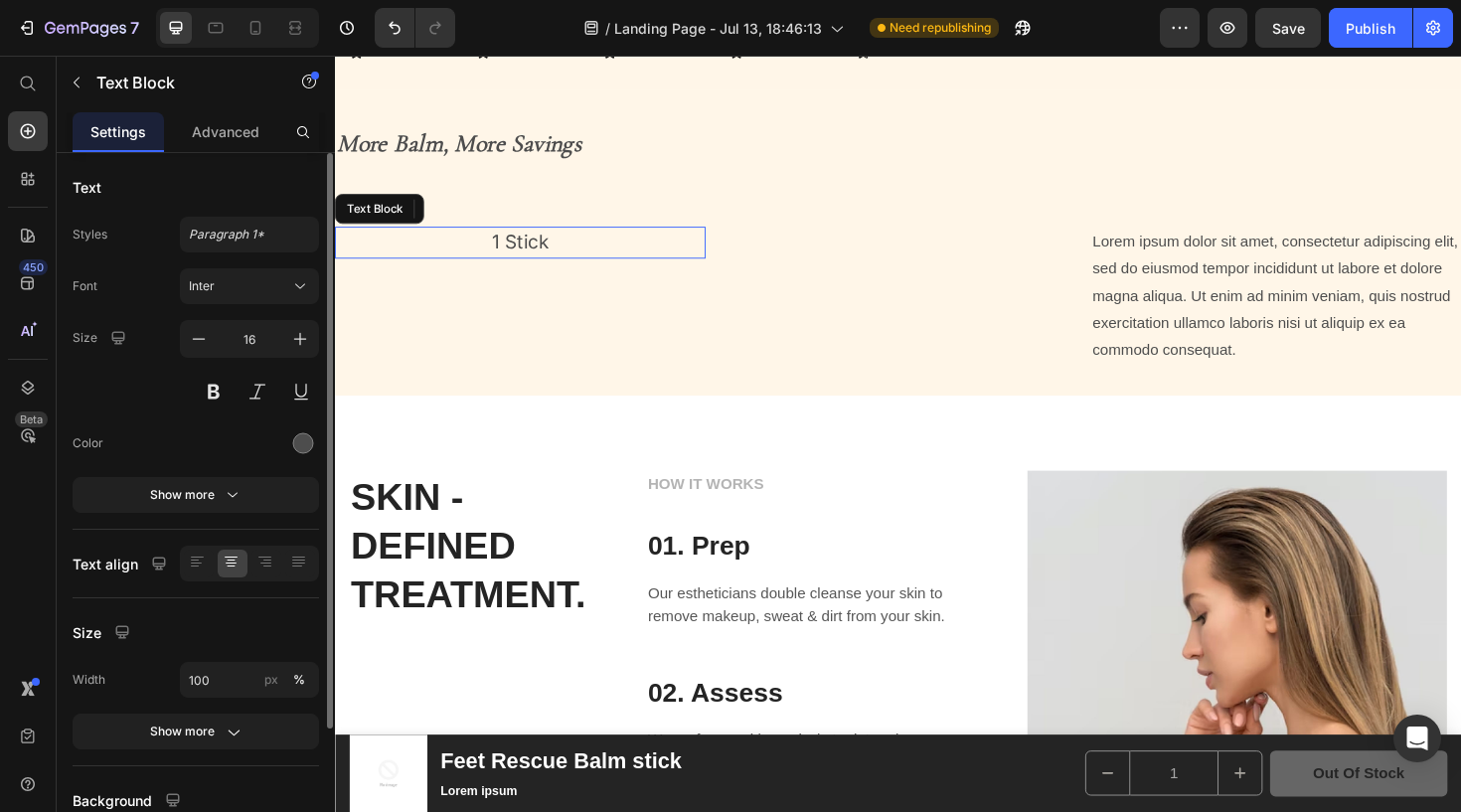 drag, startPoint x: 843, startPoint y: 331, endPoint x: 539, endPoint y: 253, distance: 313.8471 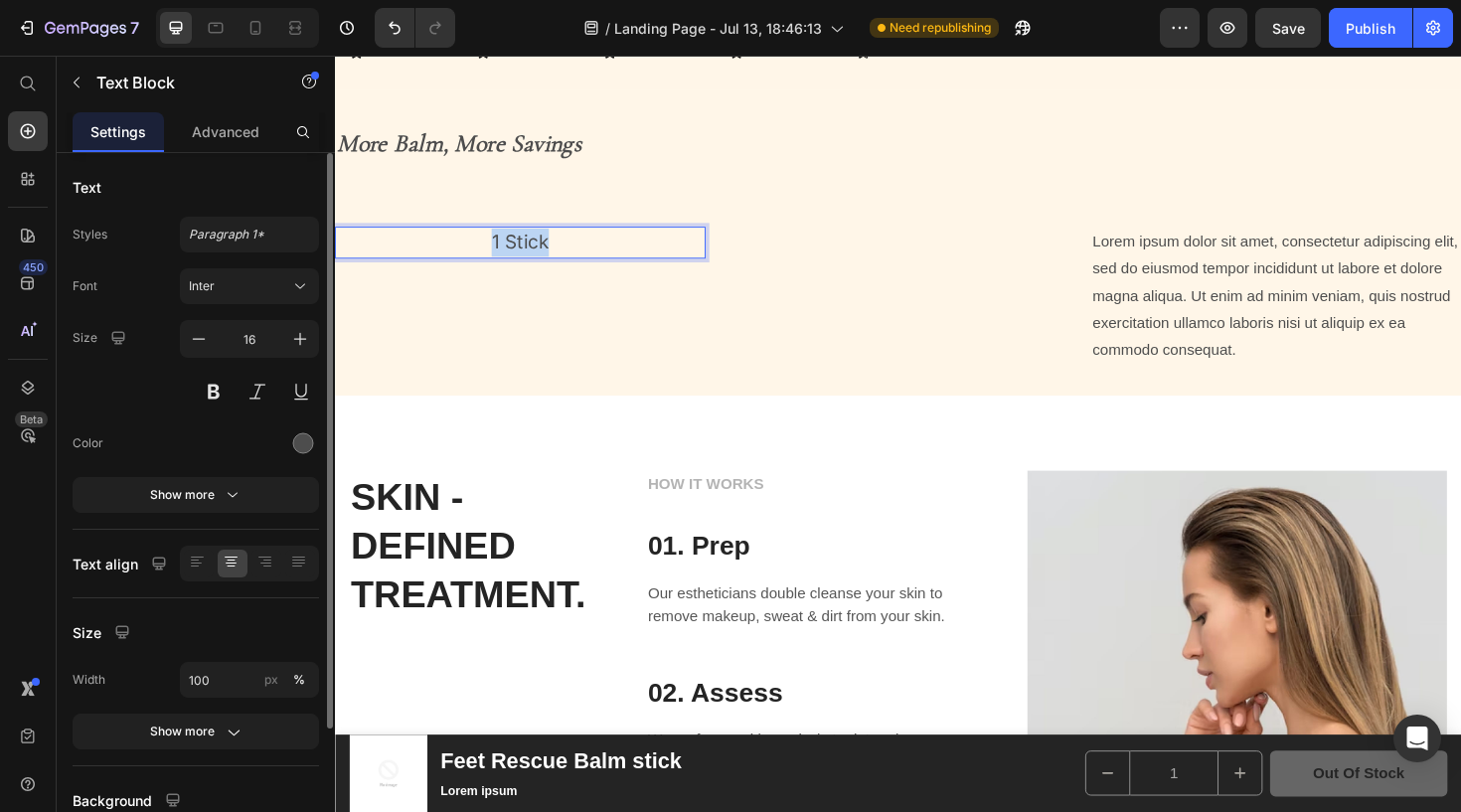 drag, startPoint x: 539, startPoint y: 253, endPoint x: 498, endPoint y: 247, distance: 41.4367 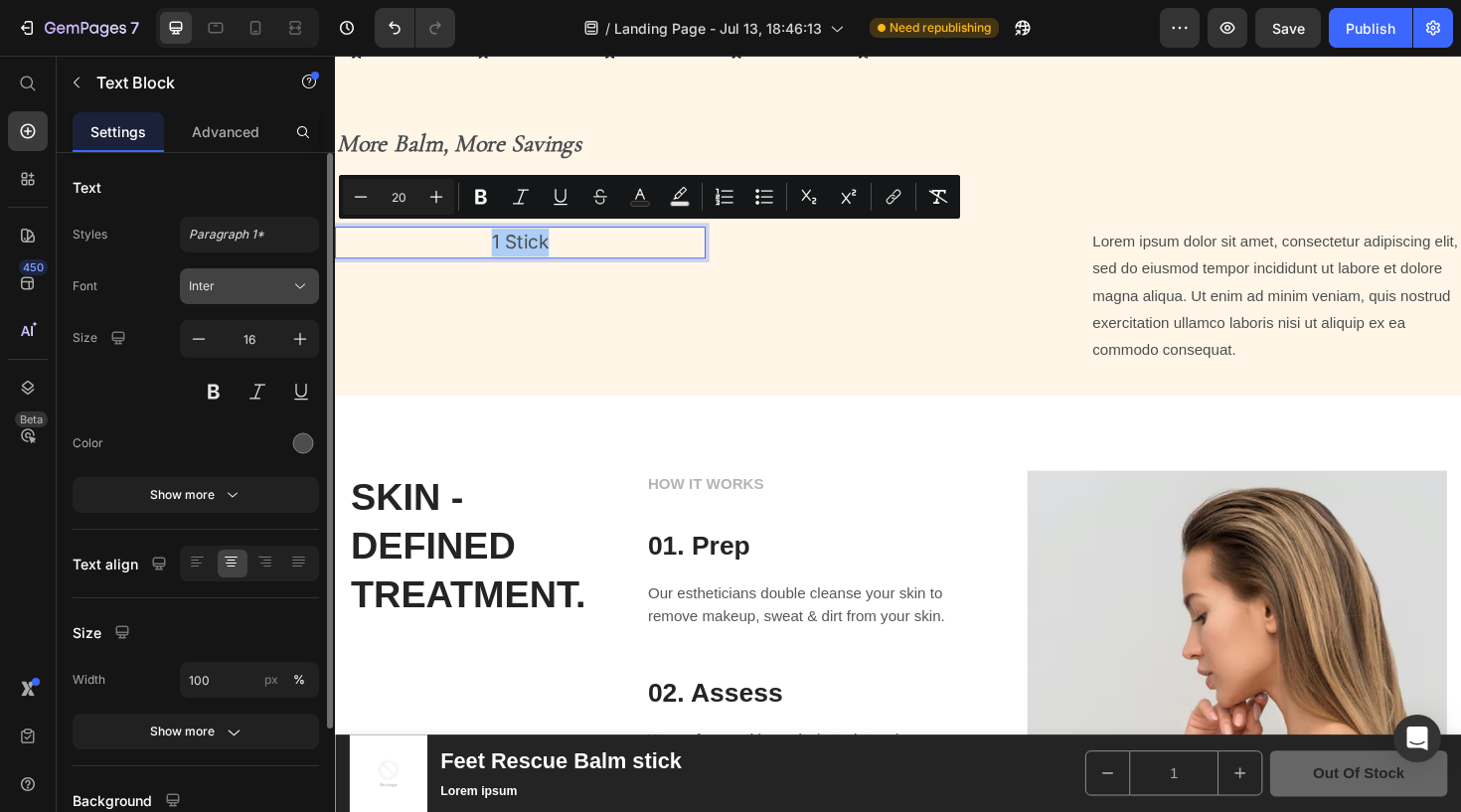 drag, startPoint x: 163, startPoint y: 192, endPoint x: 288, endPoint y: 283, distance: 154.61565 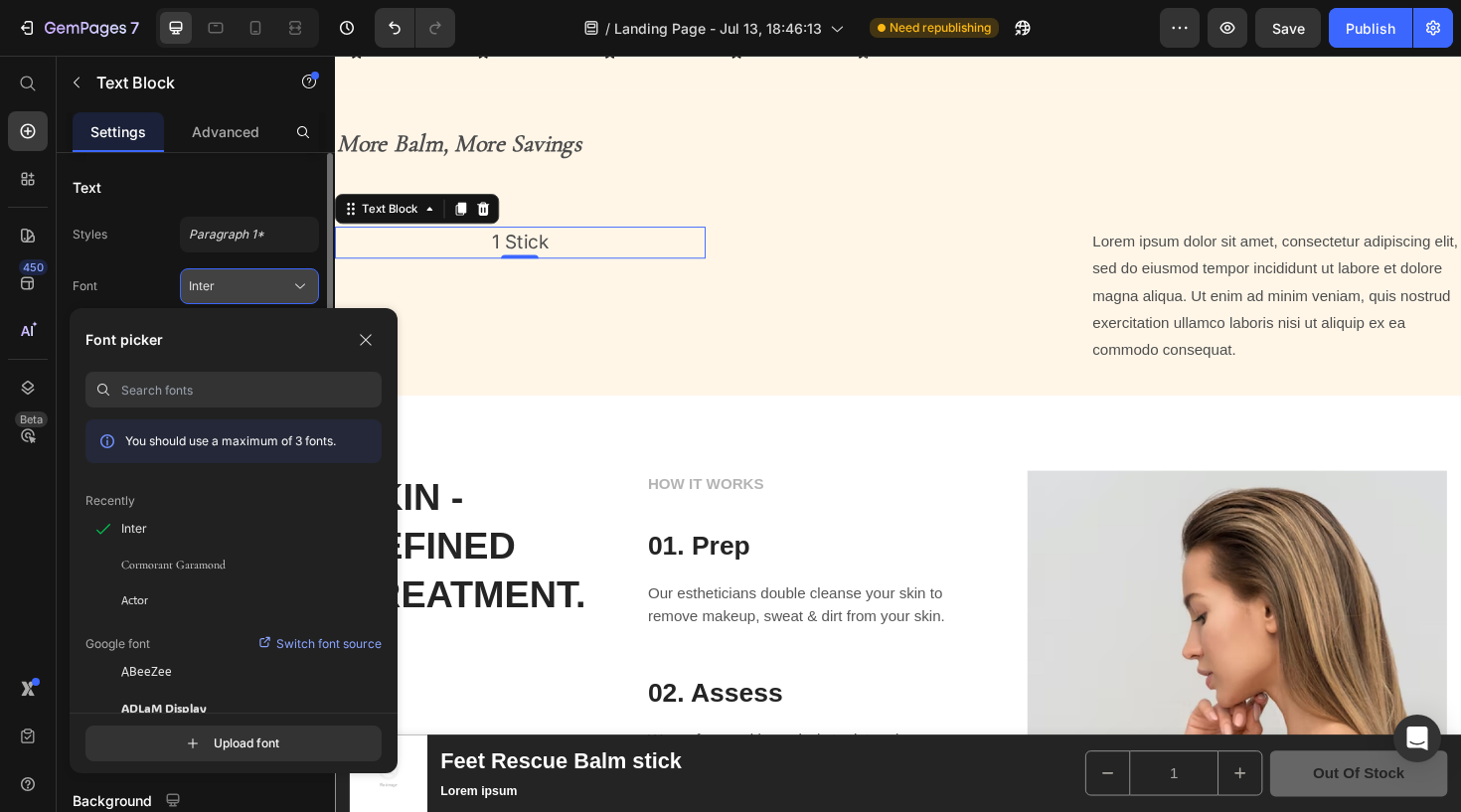 click on "ADLaM Display" at bounding box center (164, 708) 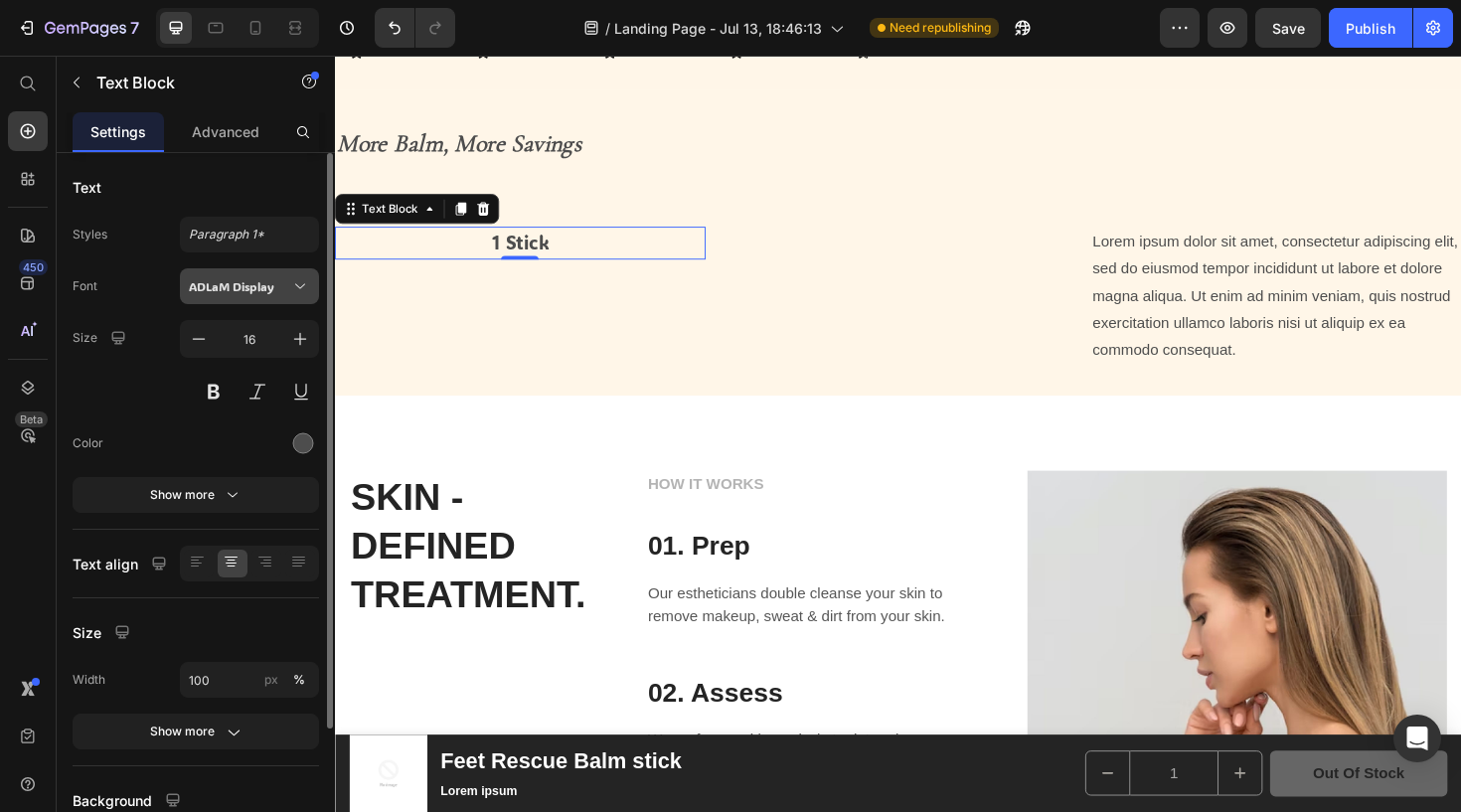click on "ADLaM Display" at bounding box center (240, 286) 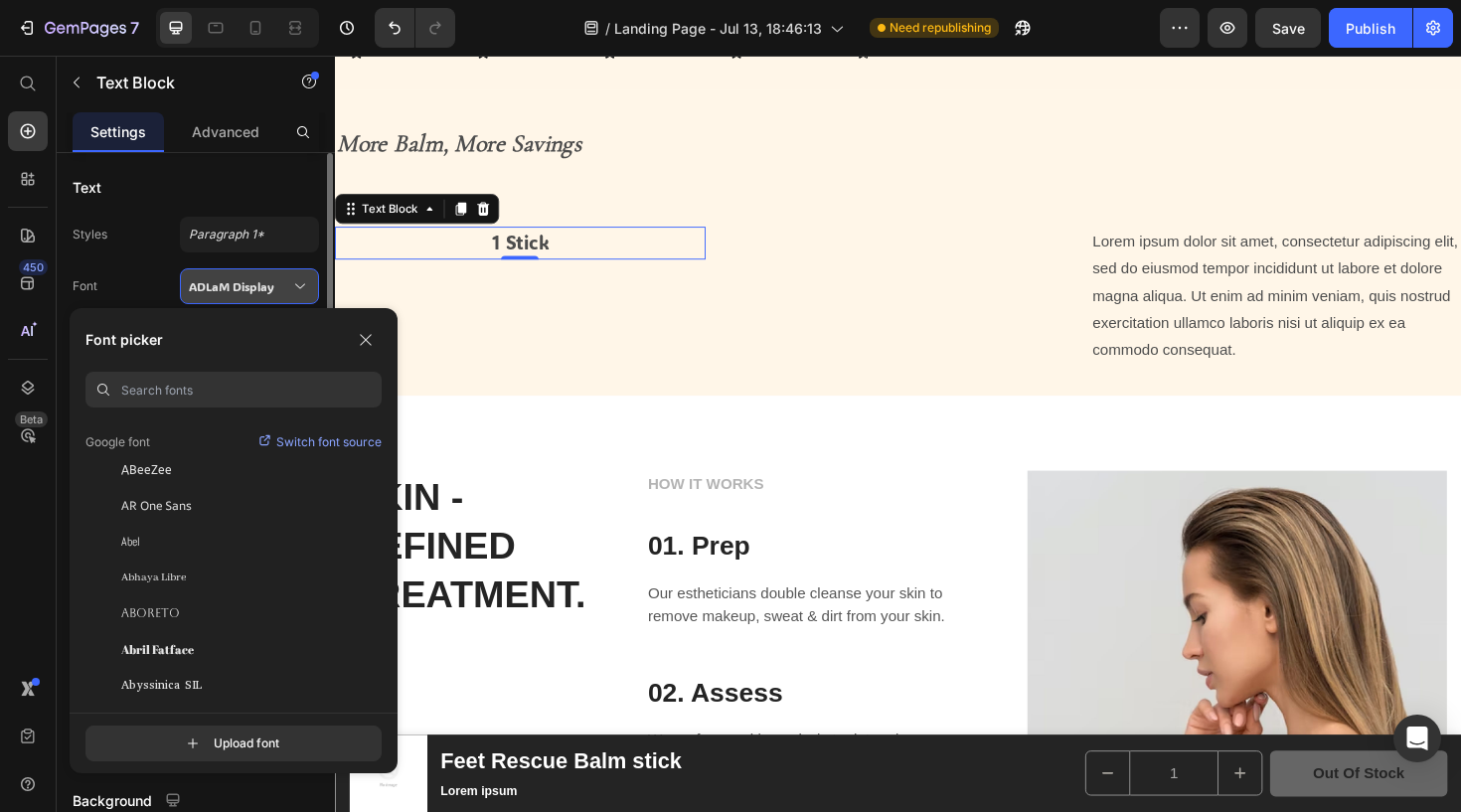 scroll, scrollTop: 204, scrollLeft: 0, axis: vertical 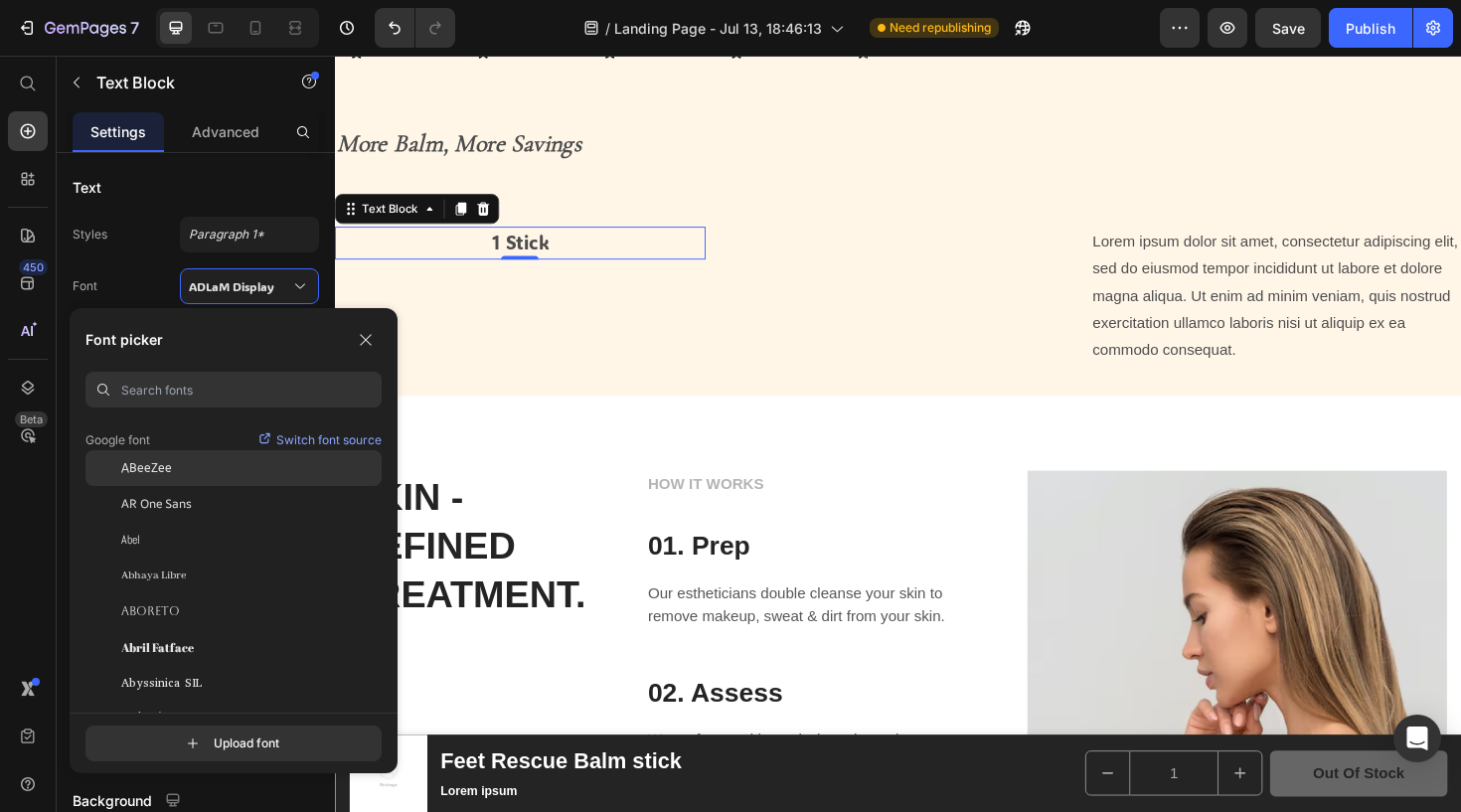drag, startPoint x: 287, startPoint y: 285, endPoint x: 161, endPoint y: 471, distance: 224.65974 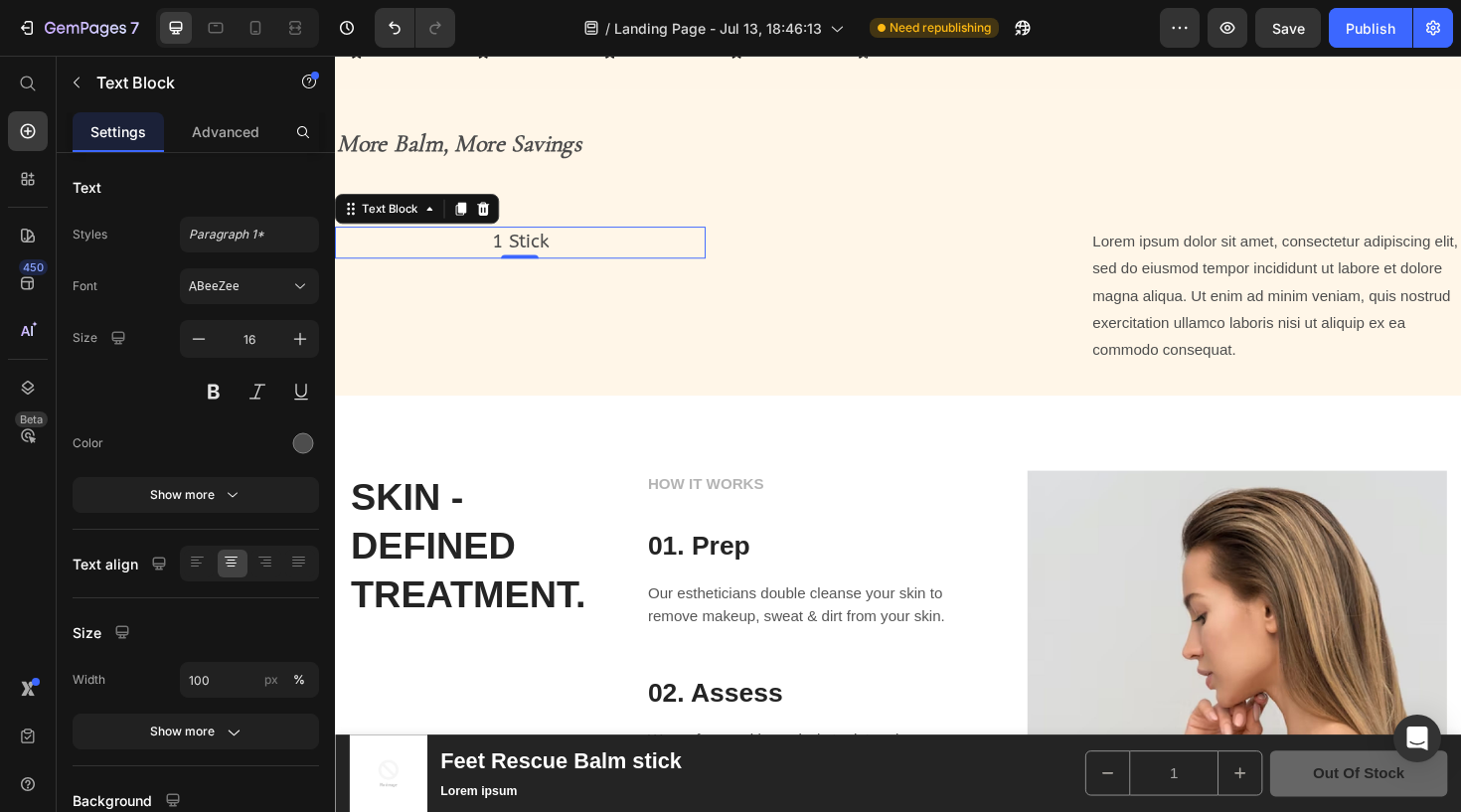 drag, startPoint x: 496, startPoint y: 527, endPoint x: 848, endPoint y: 255, distance: 444.84604 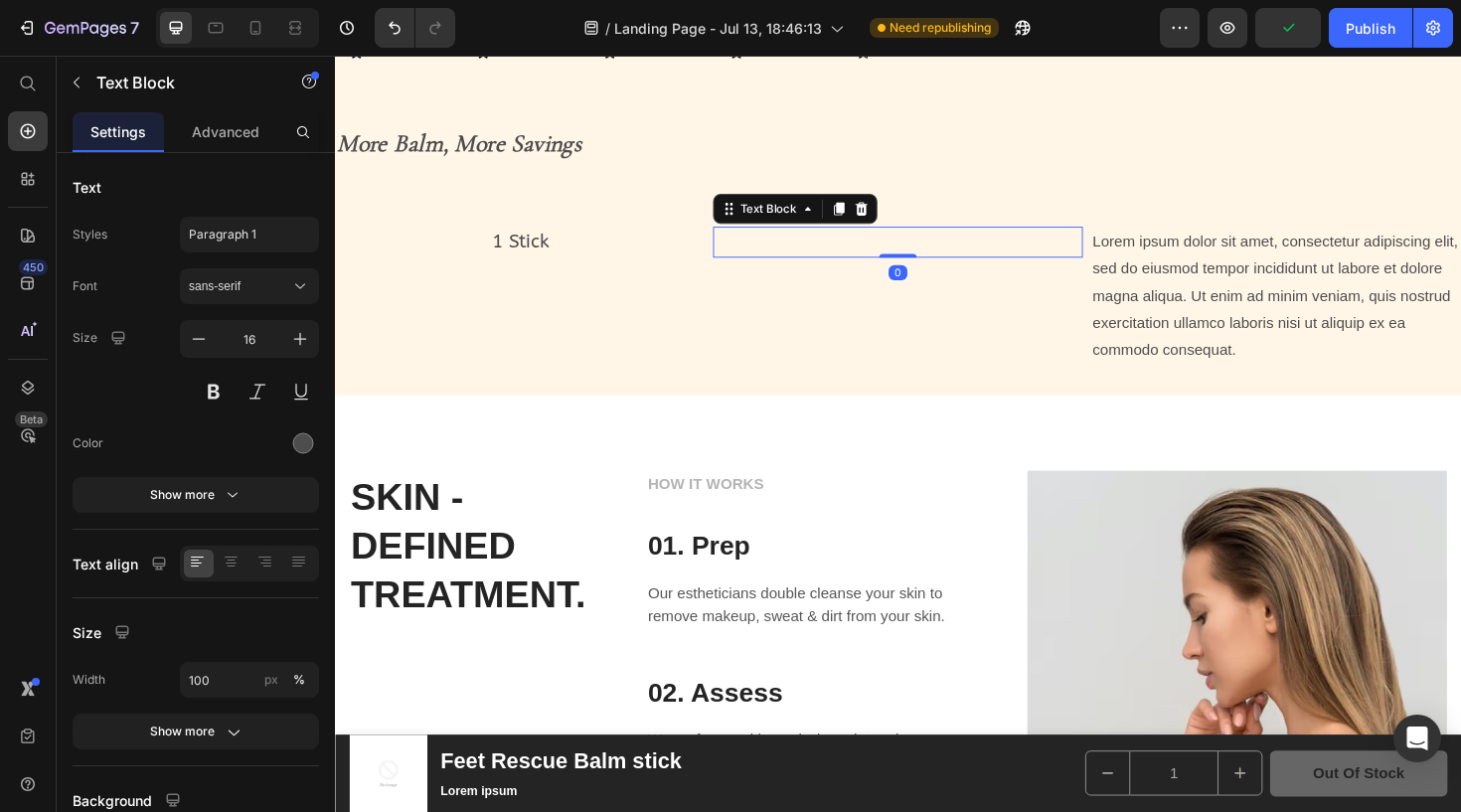click on "1 Stick" at bounding box center [531, 251] 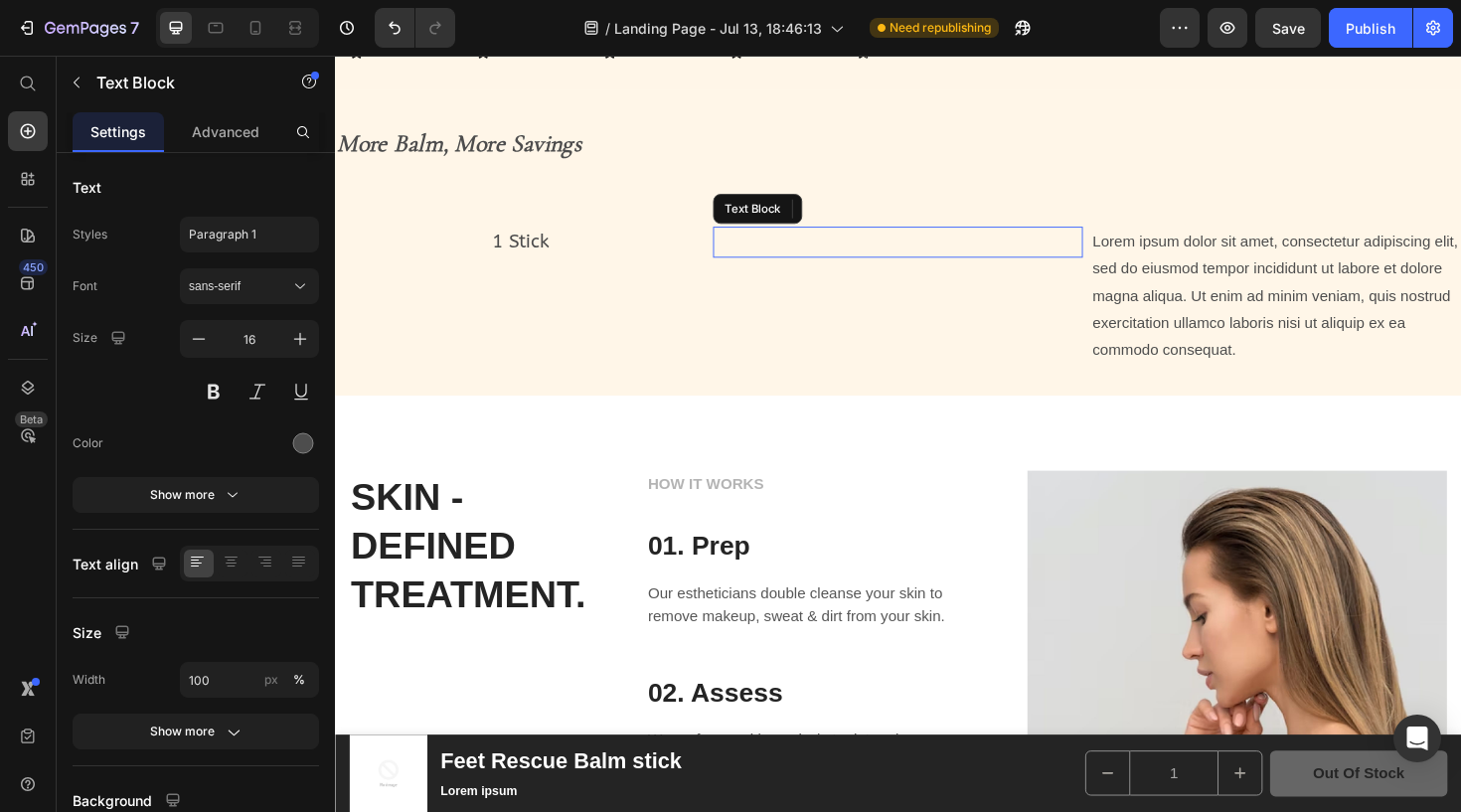 drag, startPoint x: 848, startPoint y: 255, endPoint x: 836, endPoint y: 245, distance: 15.6205 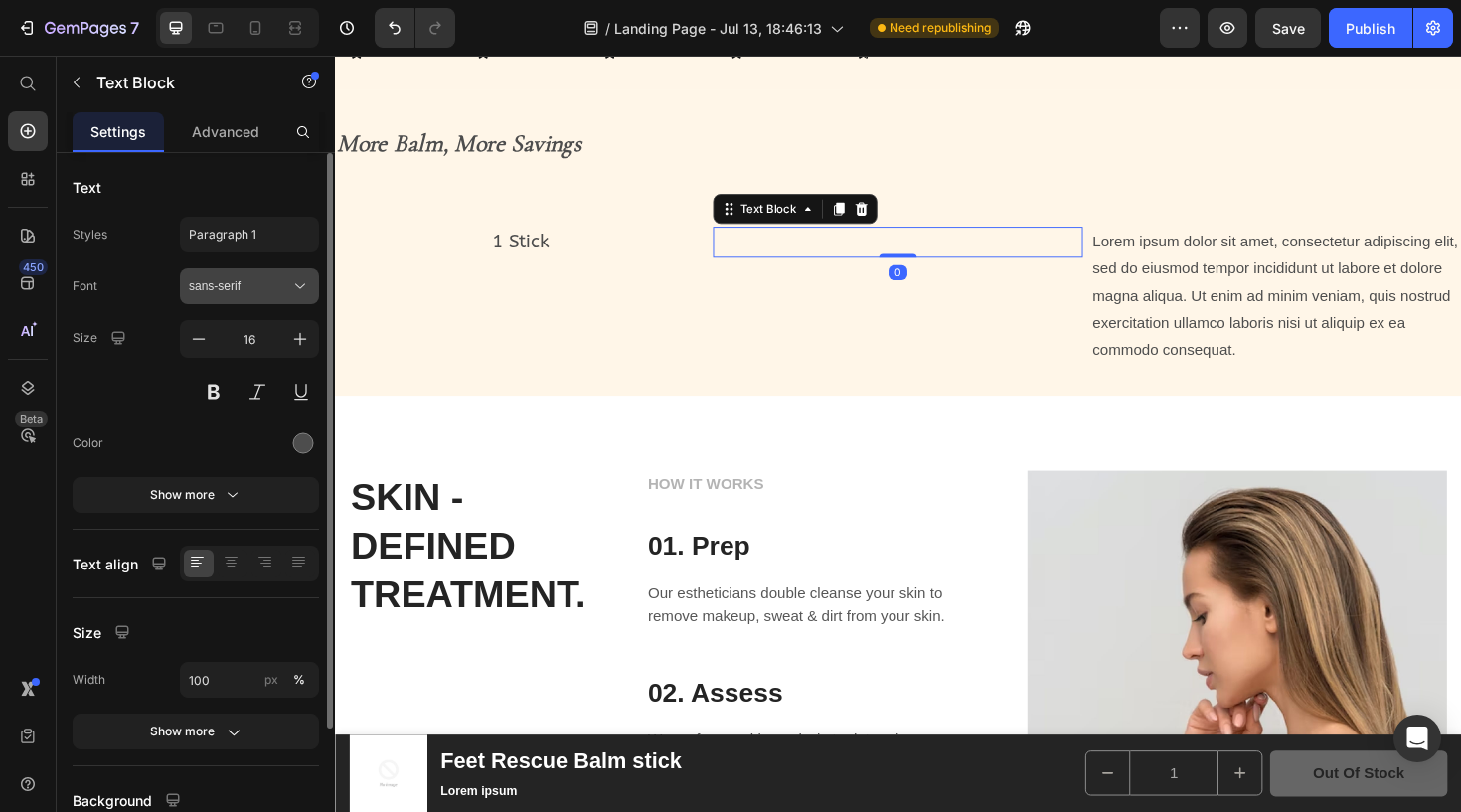 drag, startPoint x: 501, startPoint y: 190, endPoint x: 284, endPoint y: 287, distance: 237.69308 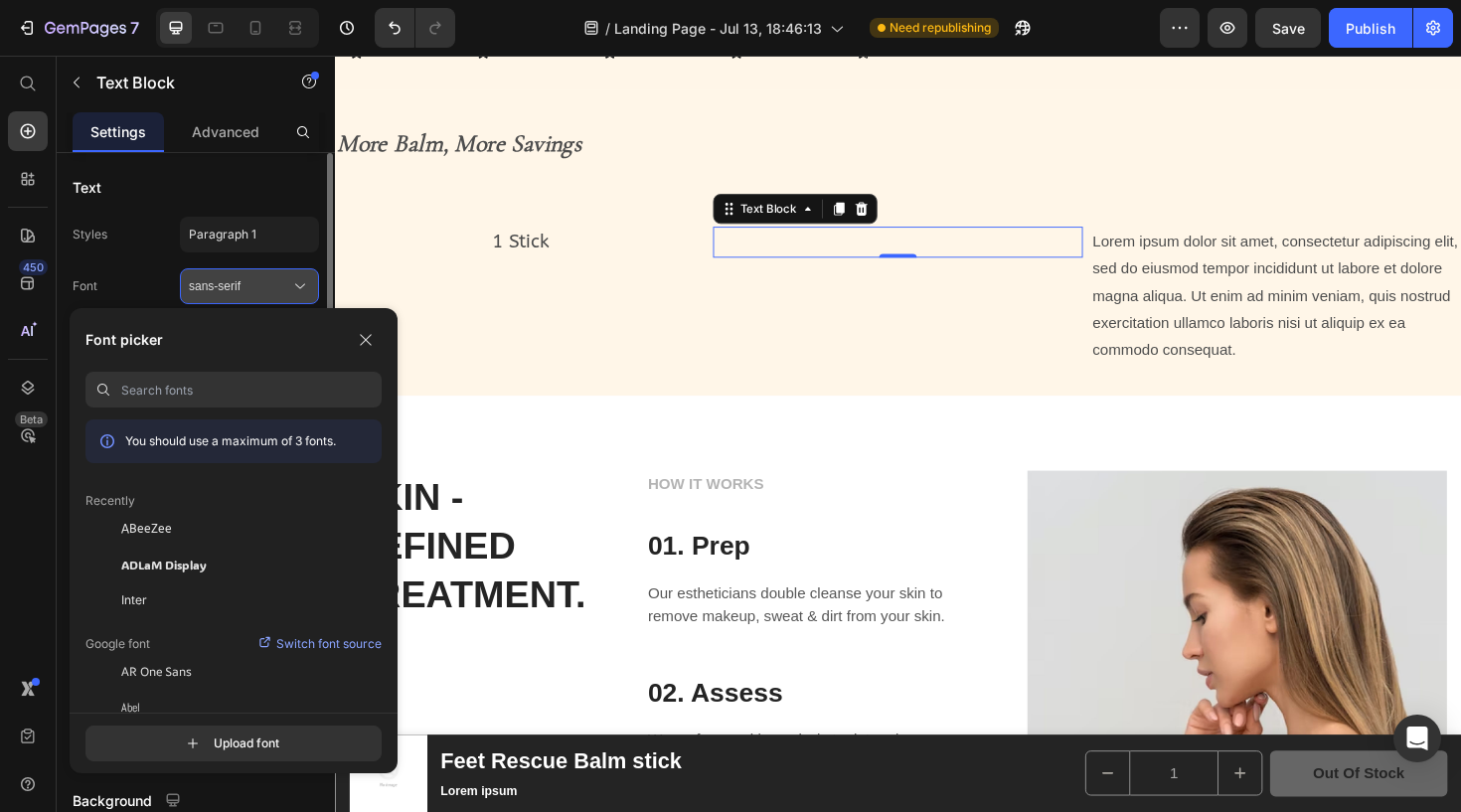 click on "ABeeZee" 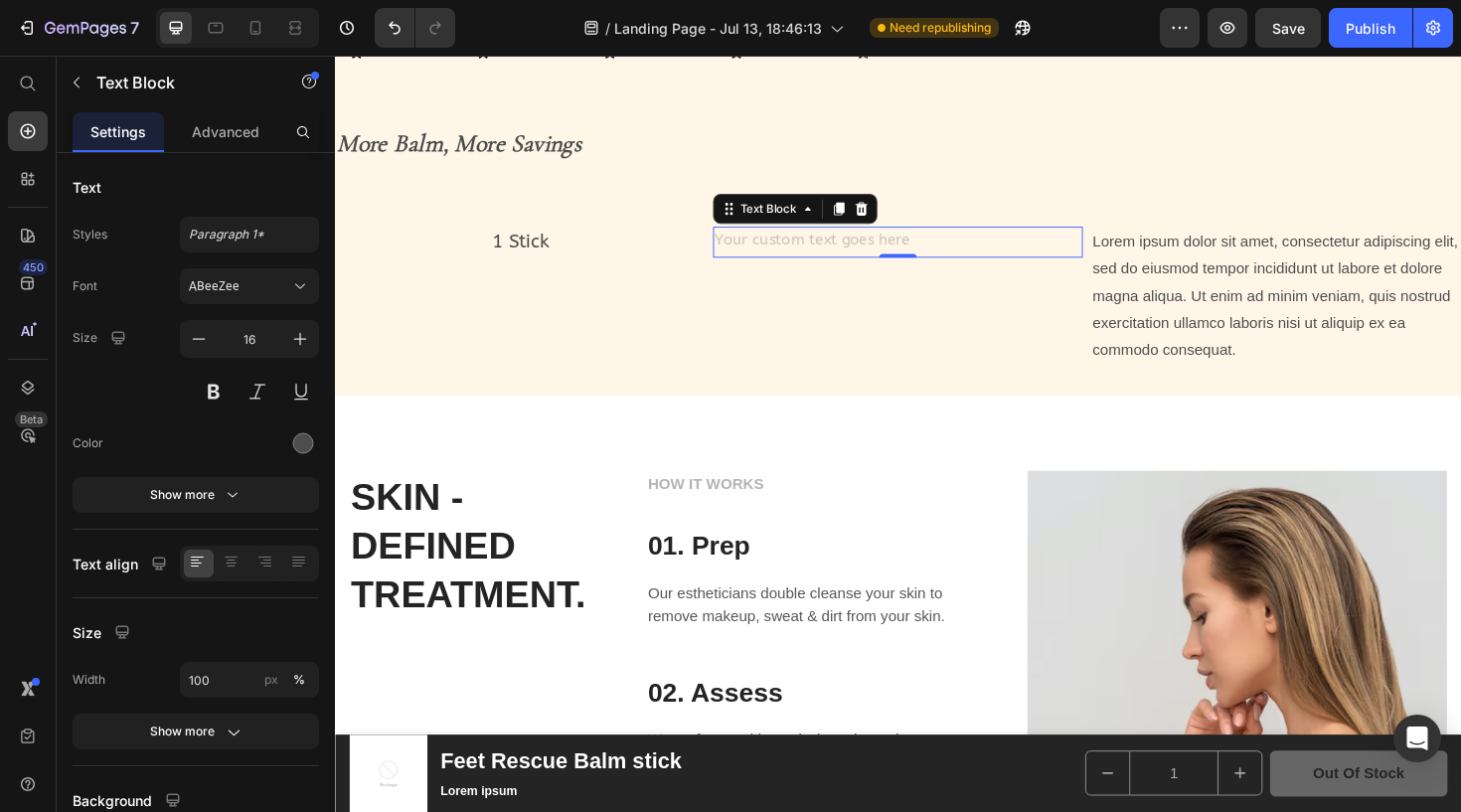 drag, startPoint x: 619, startPoint y: 343, endPoint x: 584, endPoint y: 258, distance: 91.92388 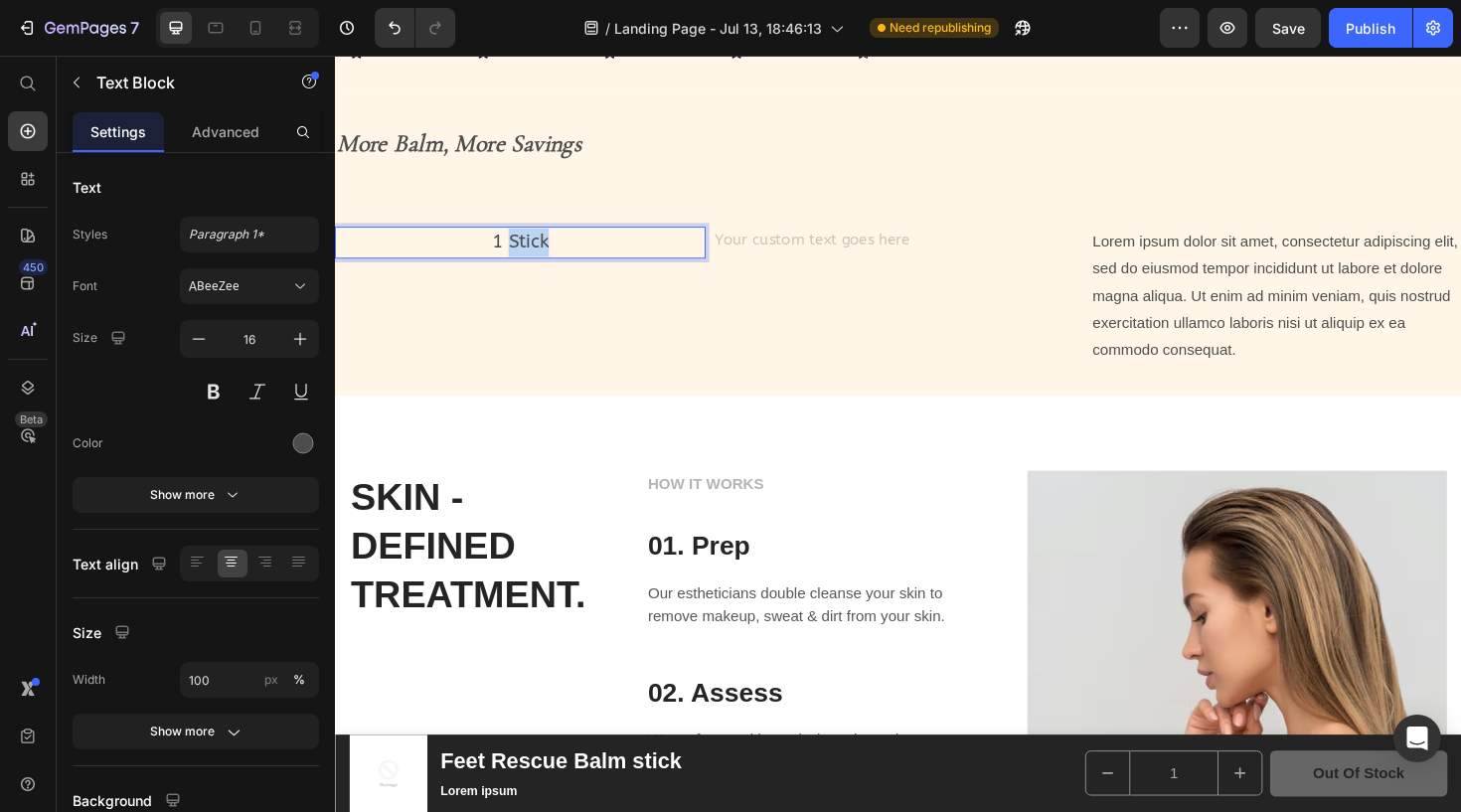 click on "1 Stick" at bounding box center [531, 251] 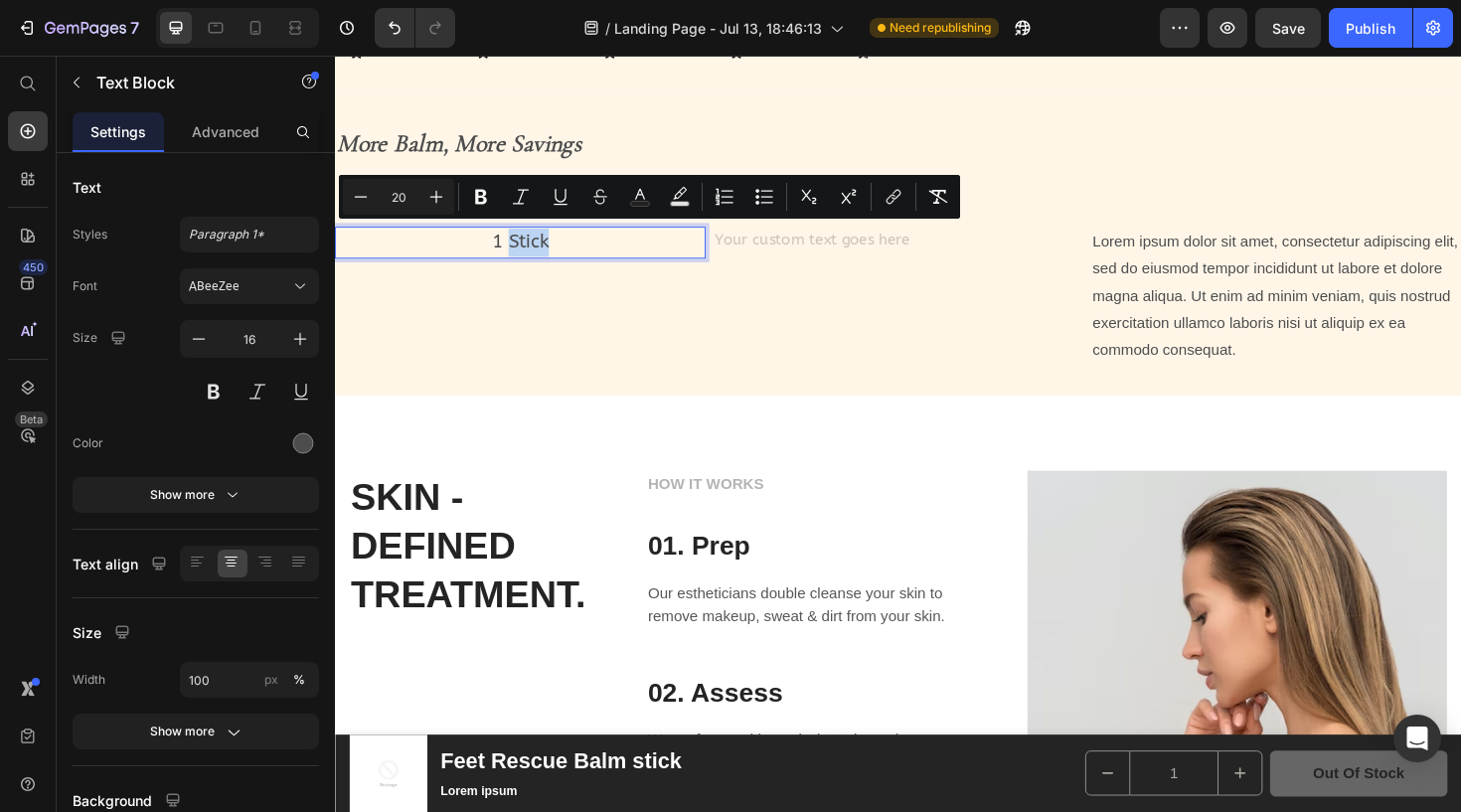 click at bounding box center (931, 252) 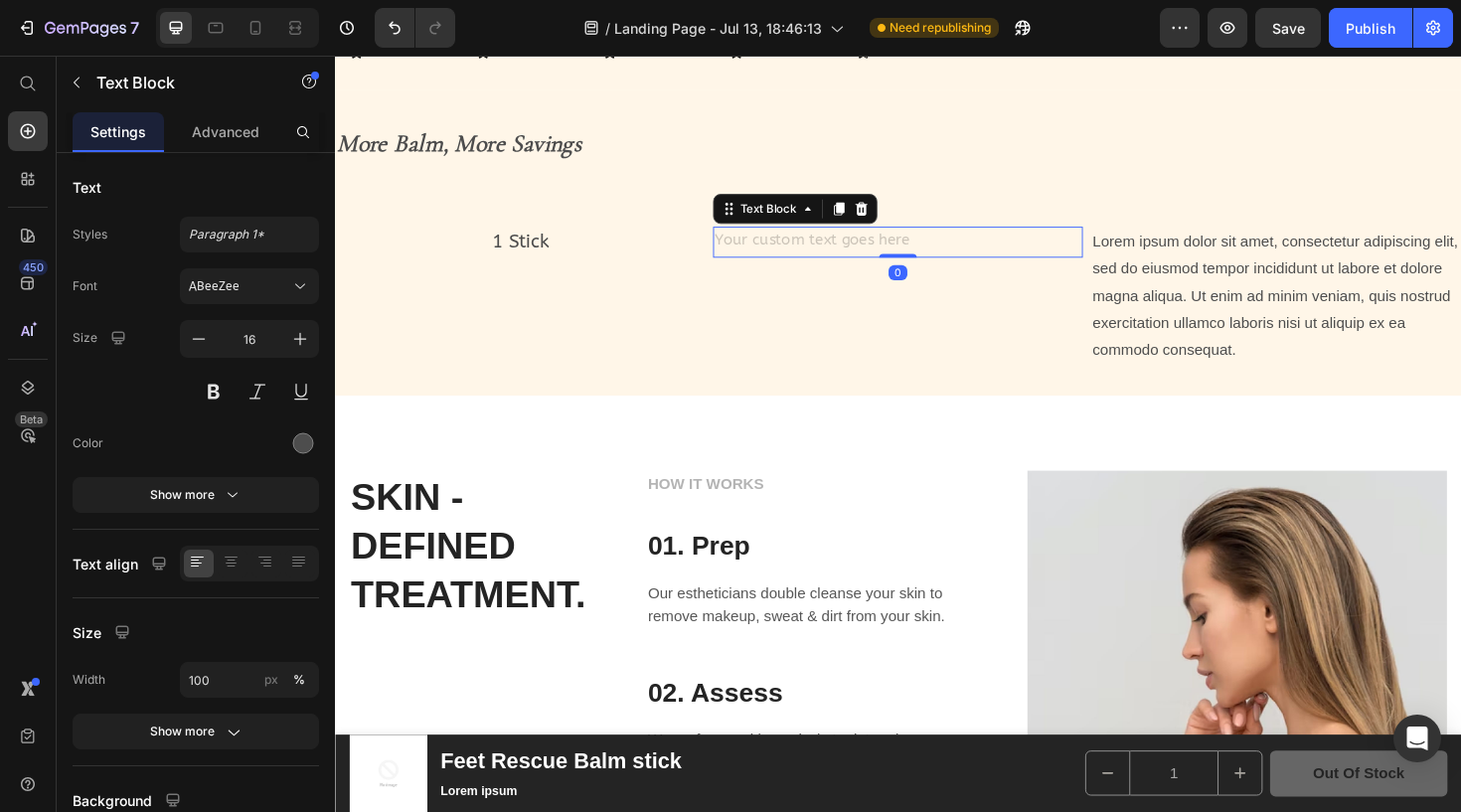 click at bounding box center [931, 252] 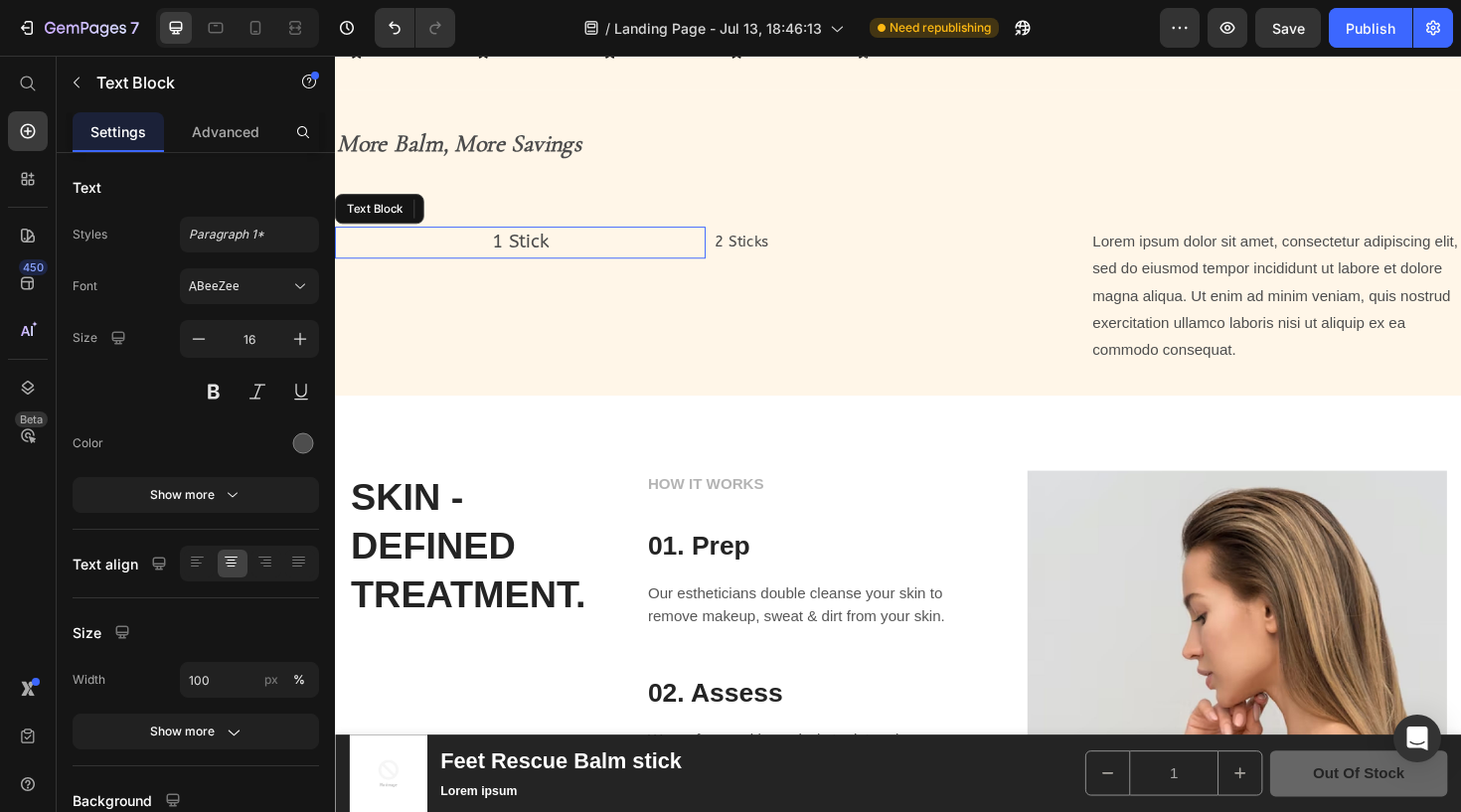 click on "1 Stick" at bounding box center (531, 253) 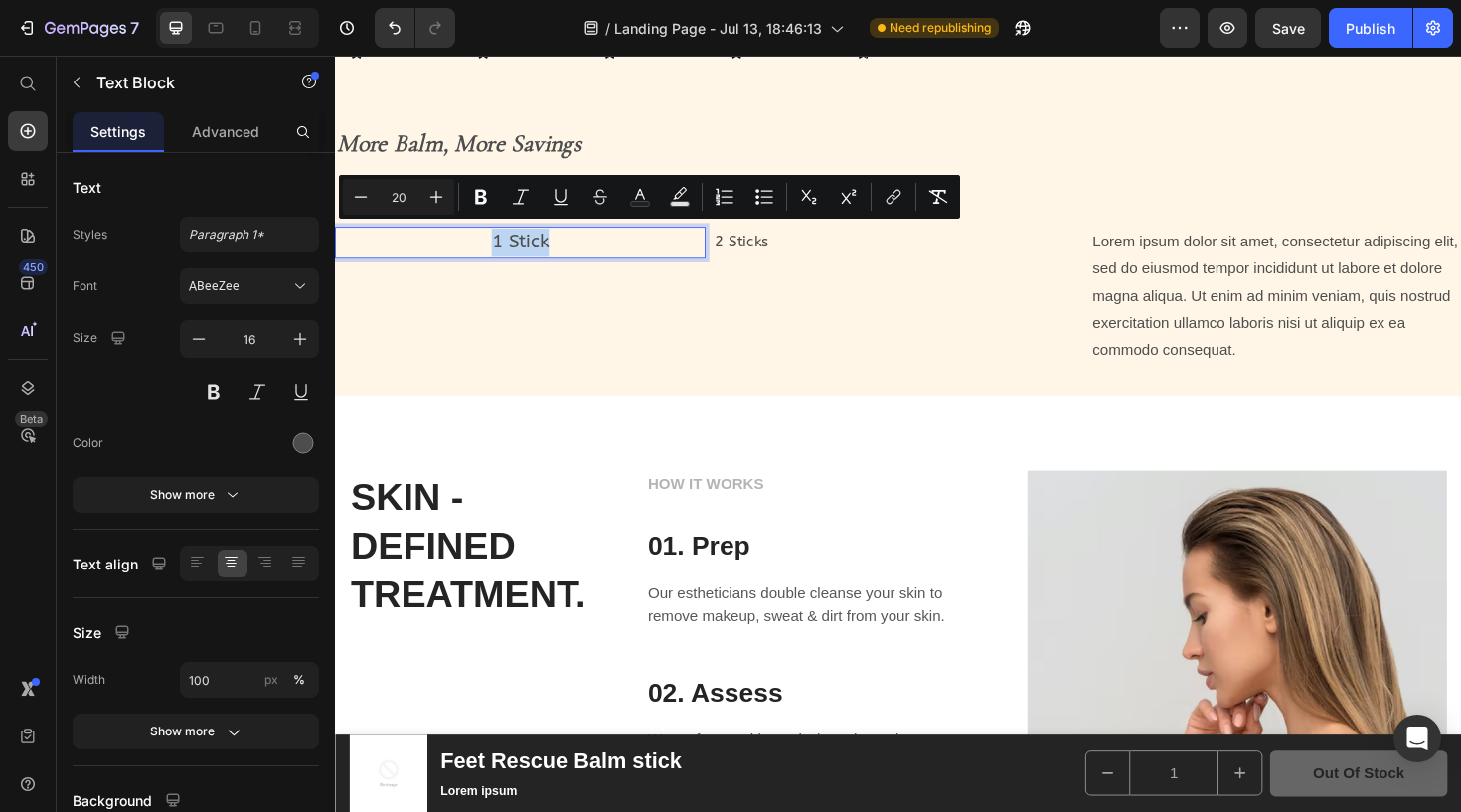 drag, startPoint x: 584, startPoint y: 258, endPoint x: 495, endPoint y: 253, distance: 89.14034 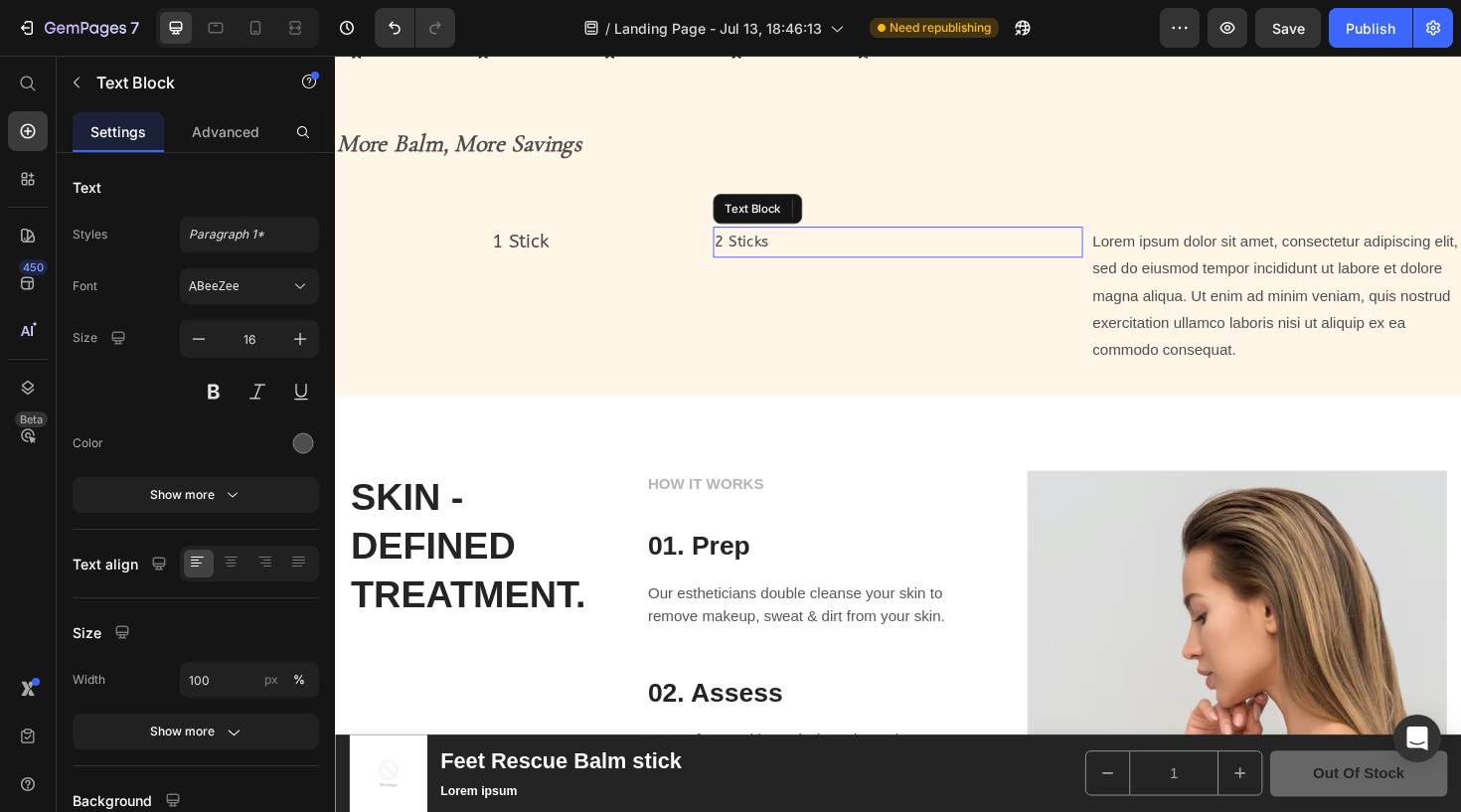 drag, startPoint x: 495, startPoint y: 253, endPoint x: 852, endPoint y: 252, distance: 357.0014 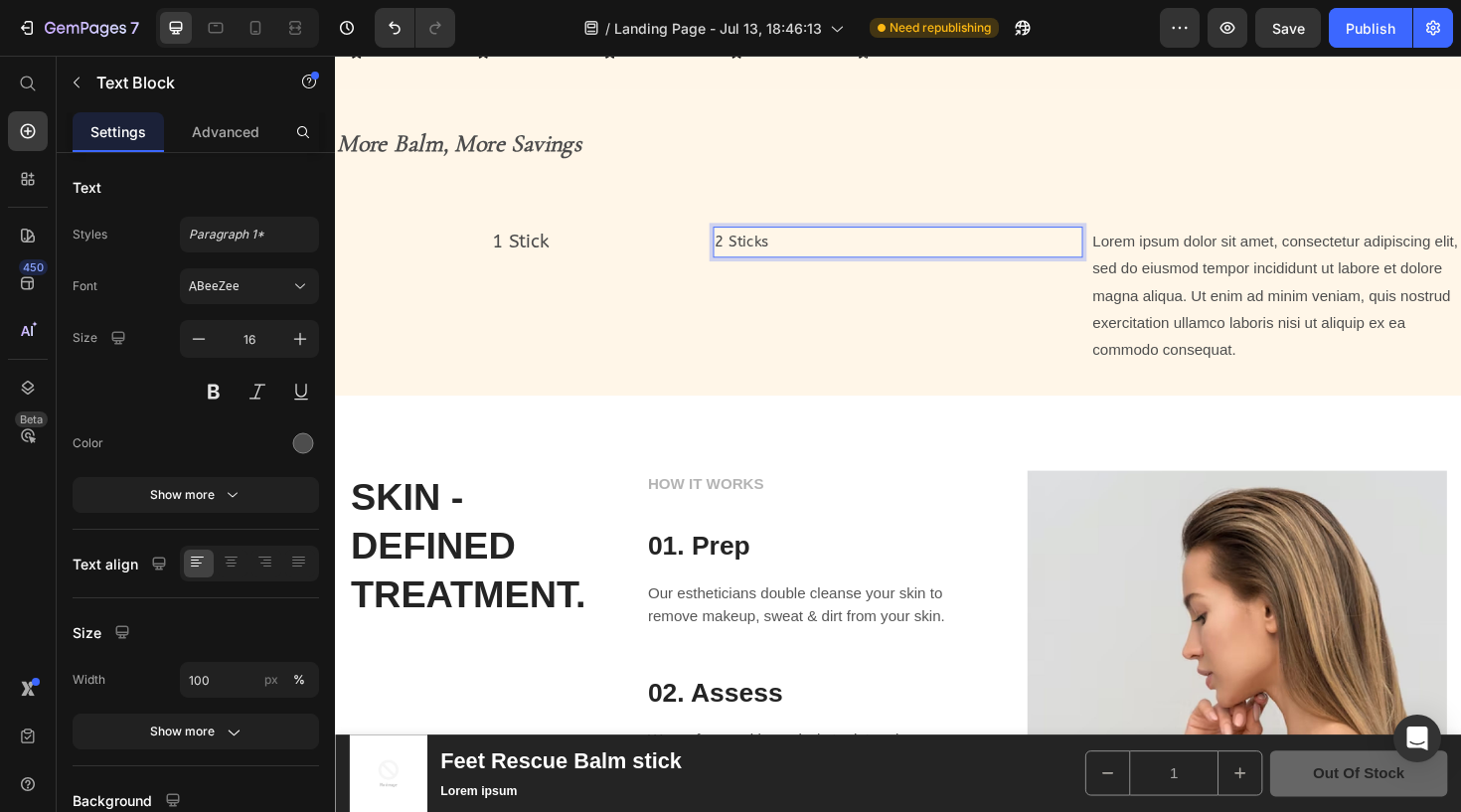 drag, startPoint x: 852, startPoint y: 252, endPoint x: 740, endPoint y: 251, distance: 112.00446 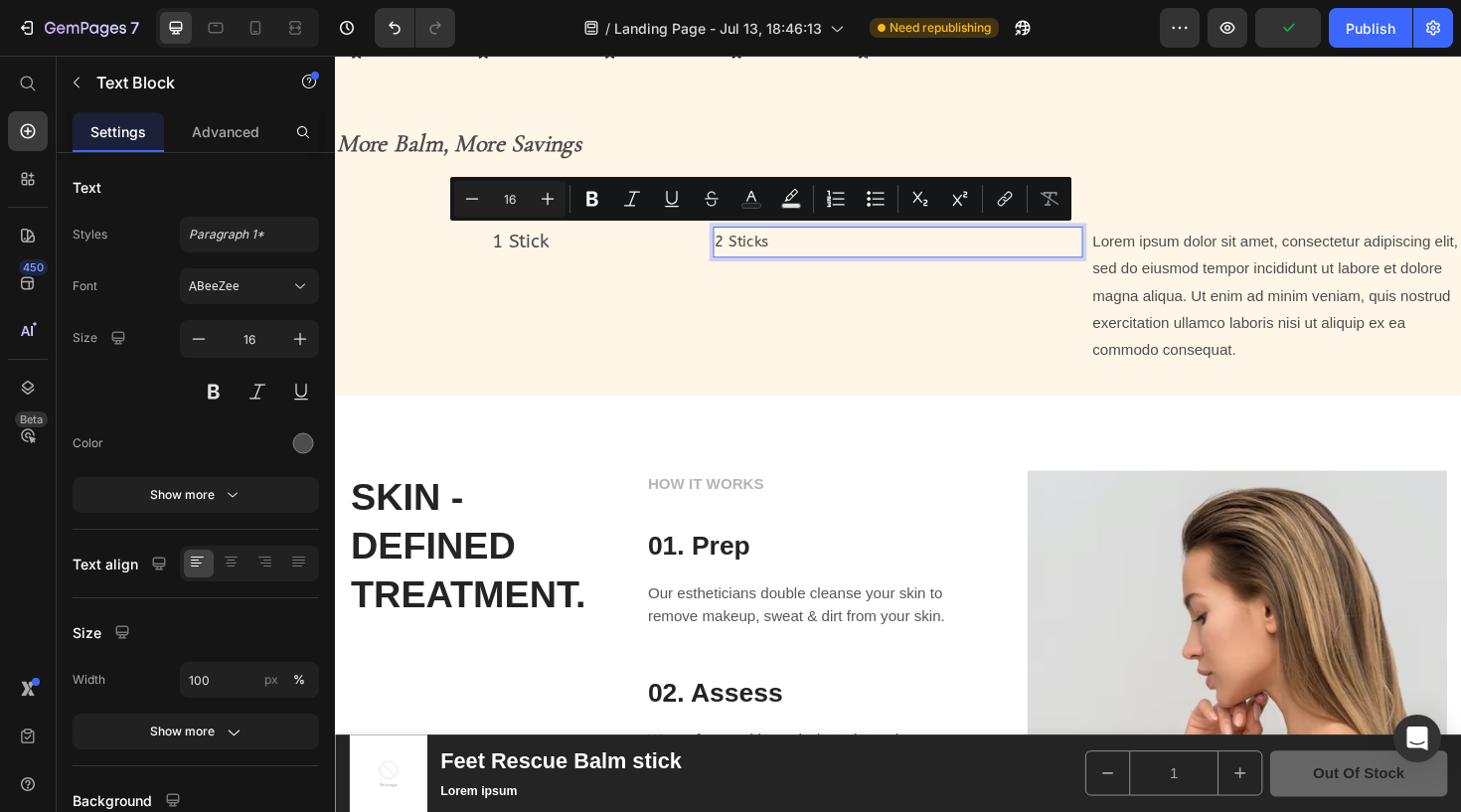 click 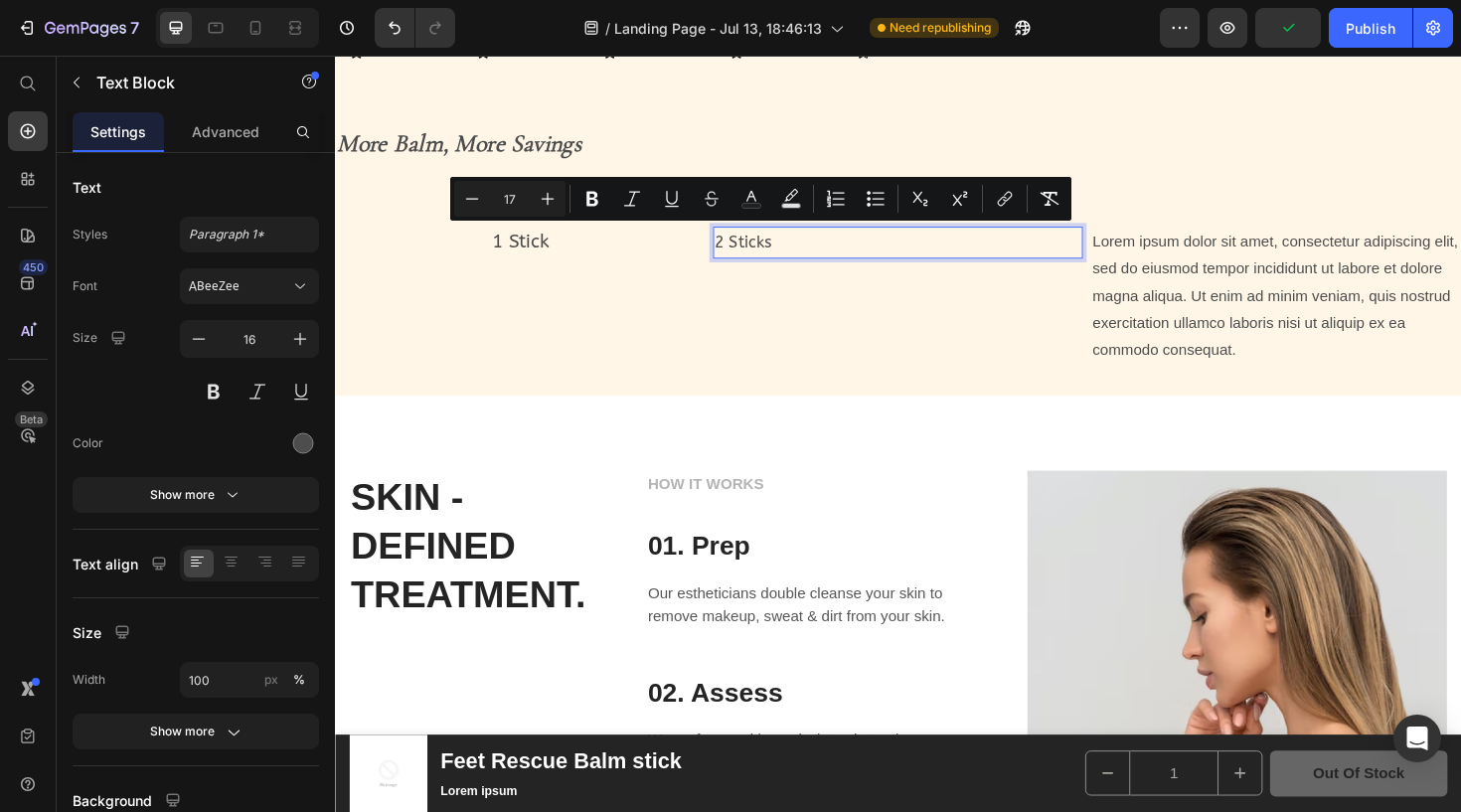 click 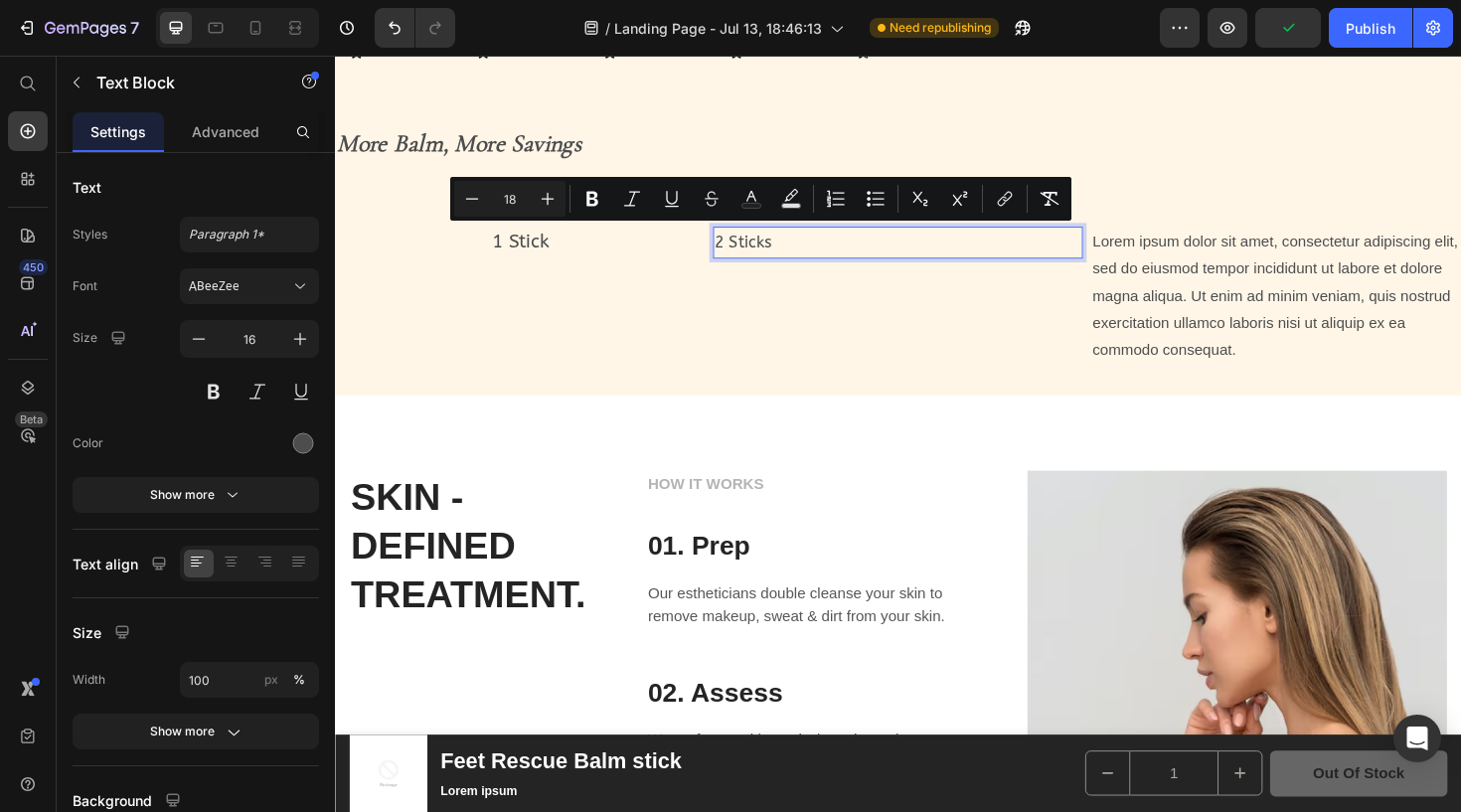 click 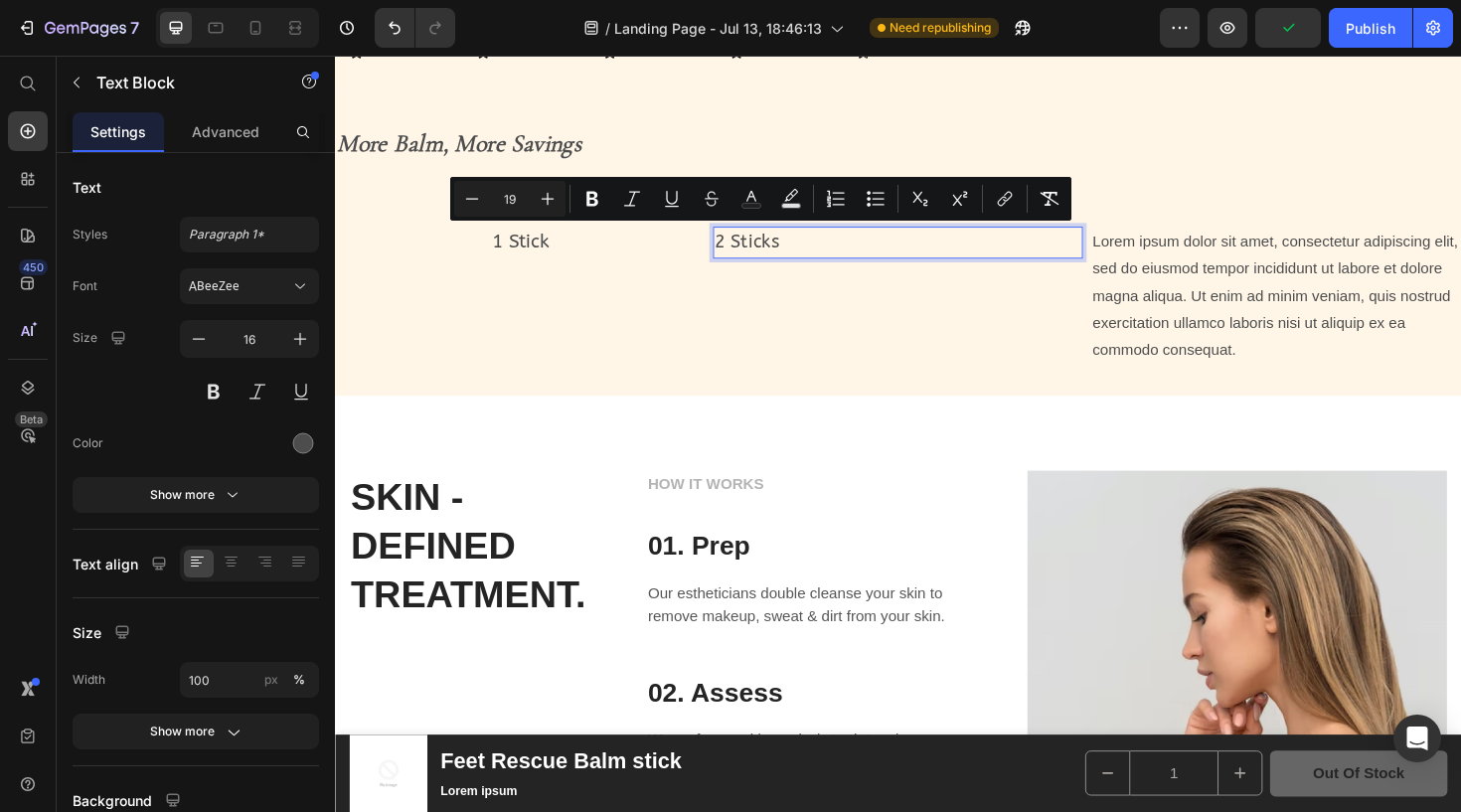 click 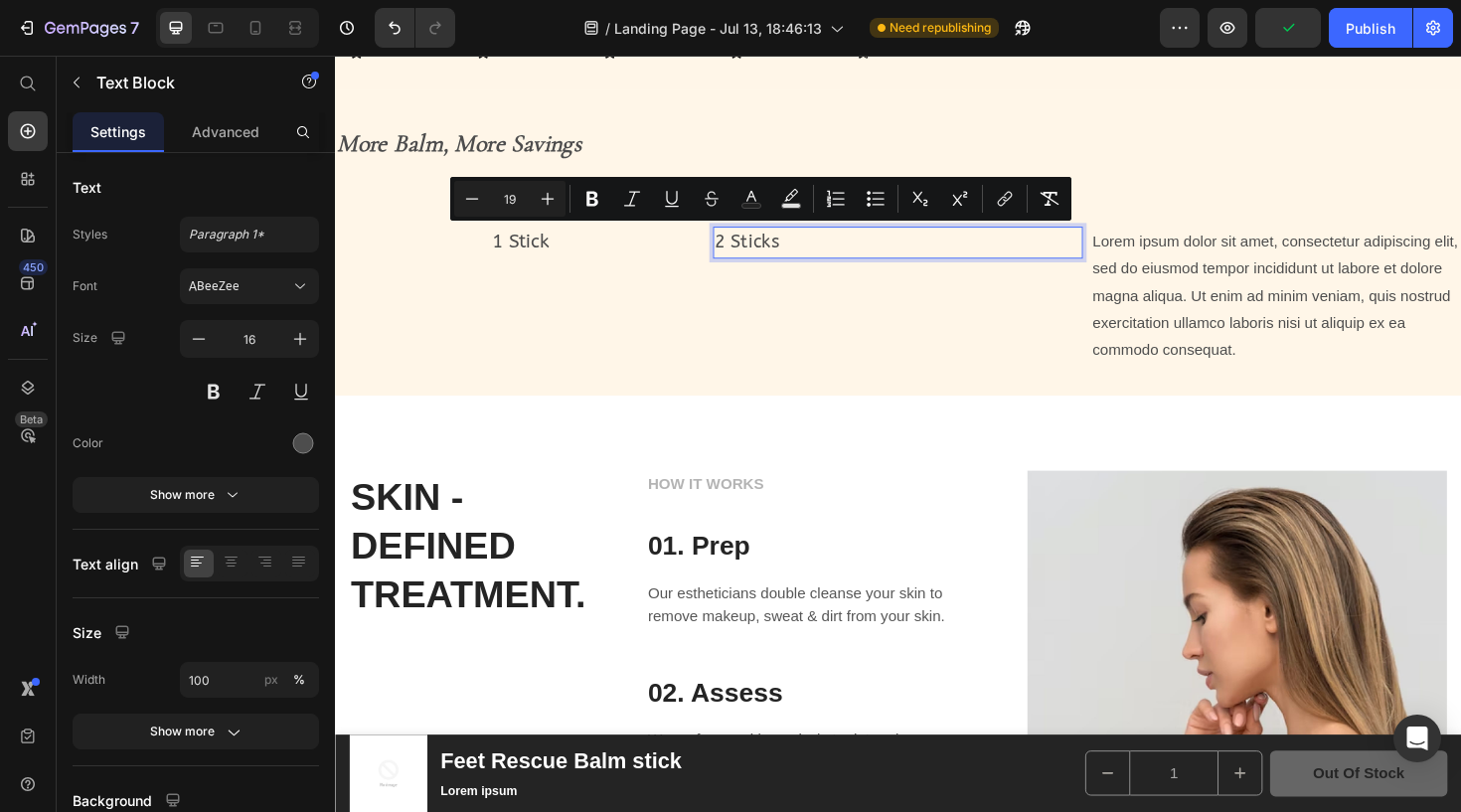 type on "20" 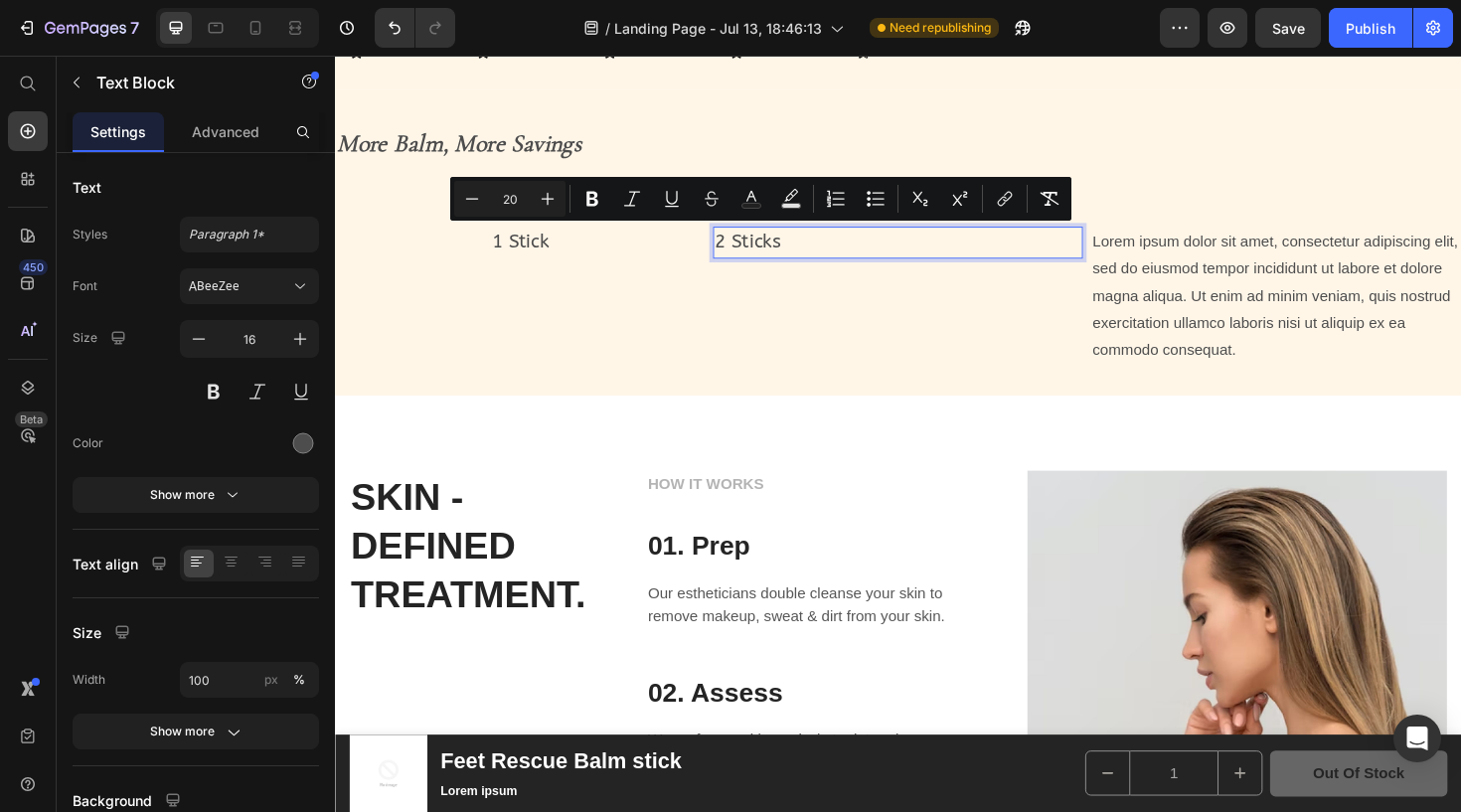 click 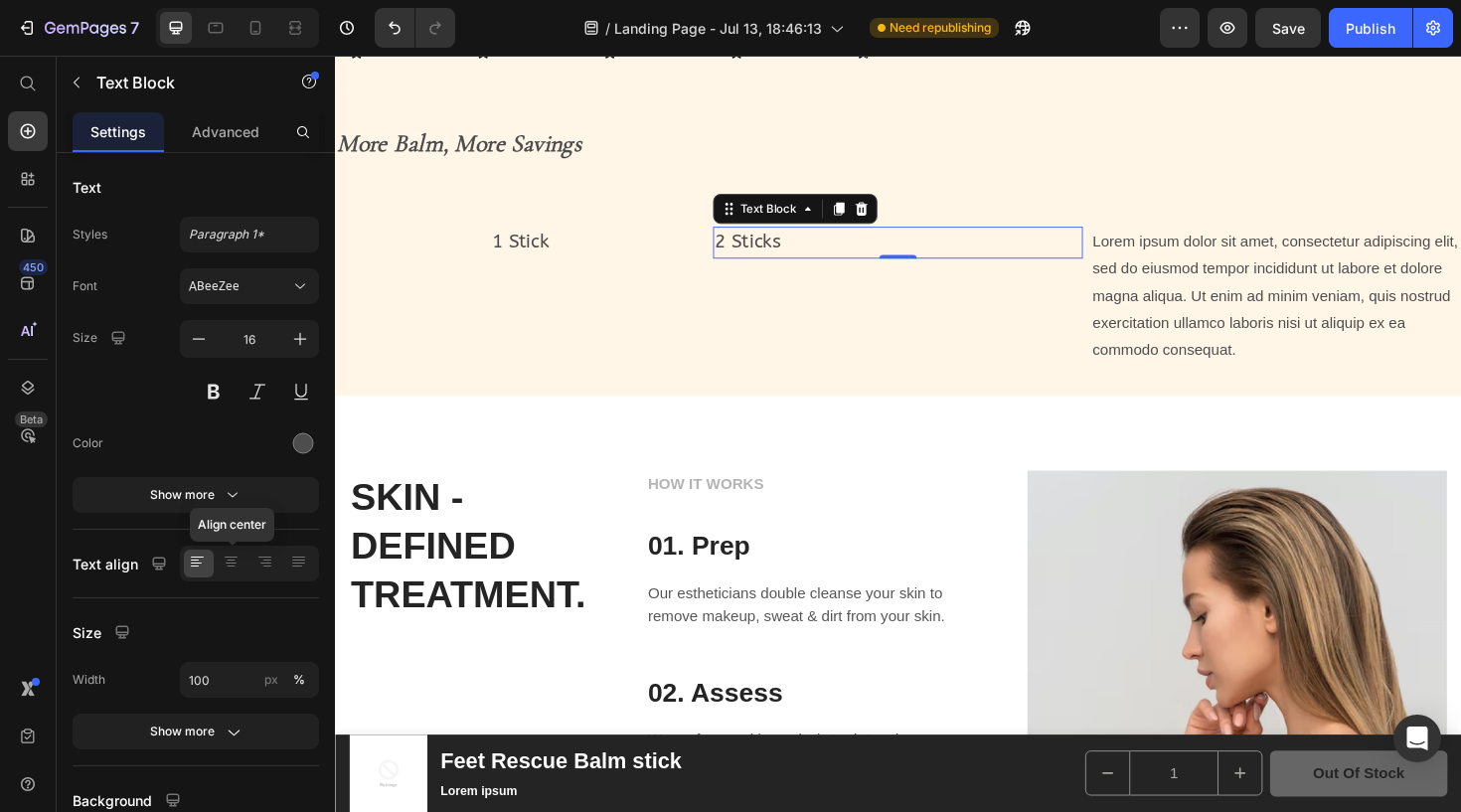click 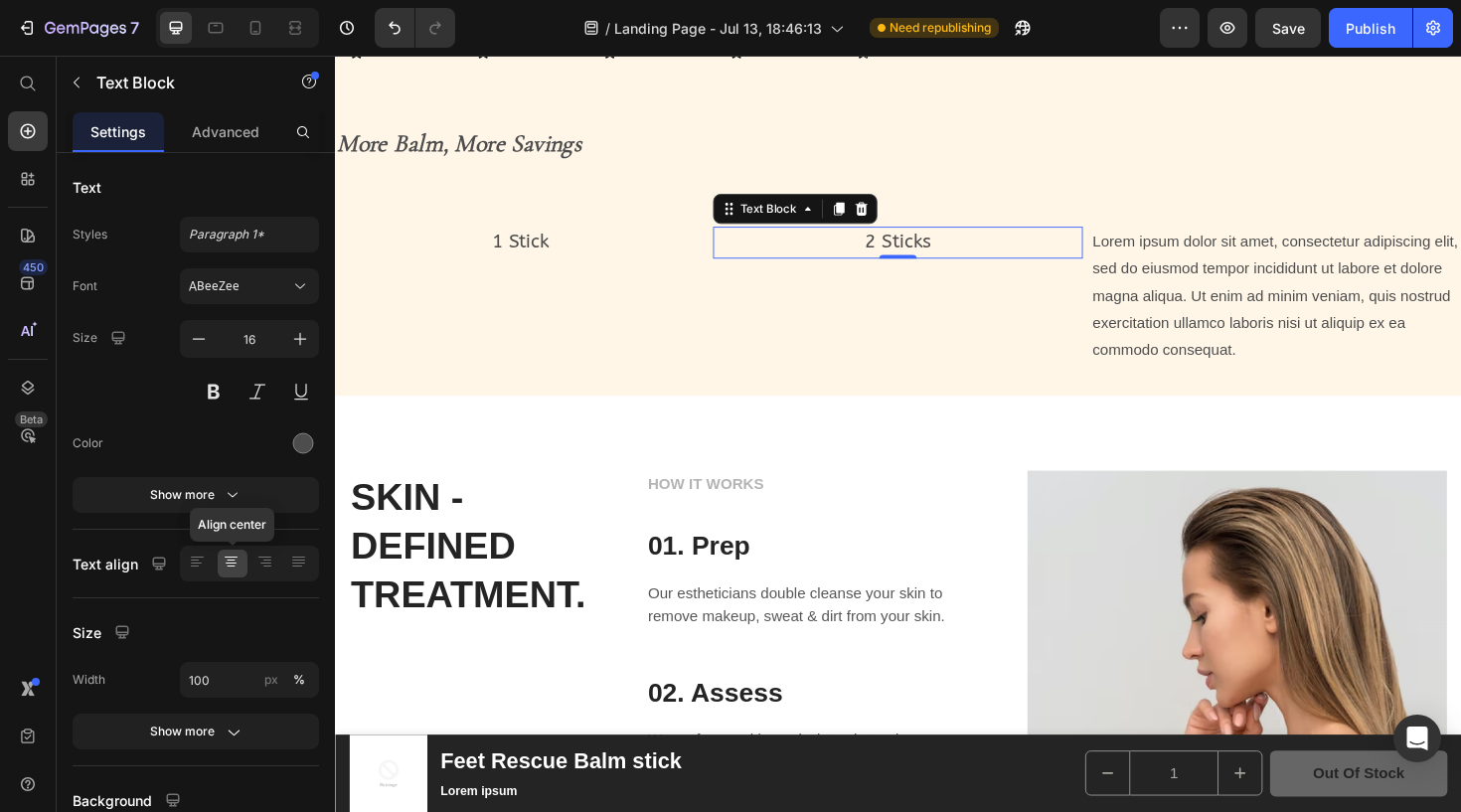 click on "Lorem ipsum dolor sit amet, consectetur adipiscing elit, sed do eiusmod tempor incididunt ut labore et dolore magna aliqua. Ut enim ad minim veniam, quis nostrud exercitation ullamco laboris nisi ut aliquip ex ea commodo consequat." at bounding box center (1331, 310) 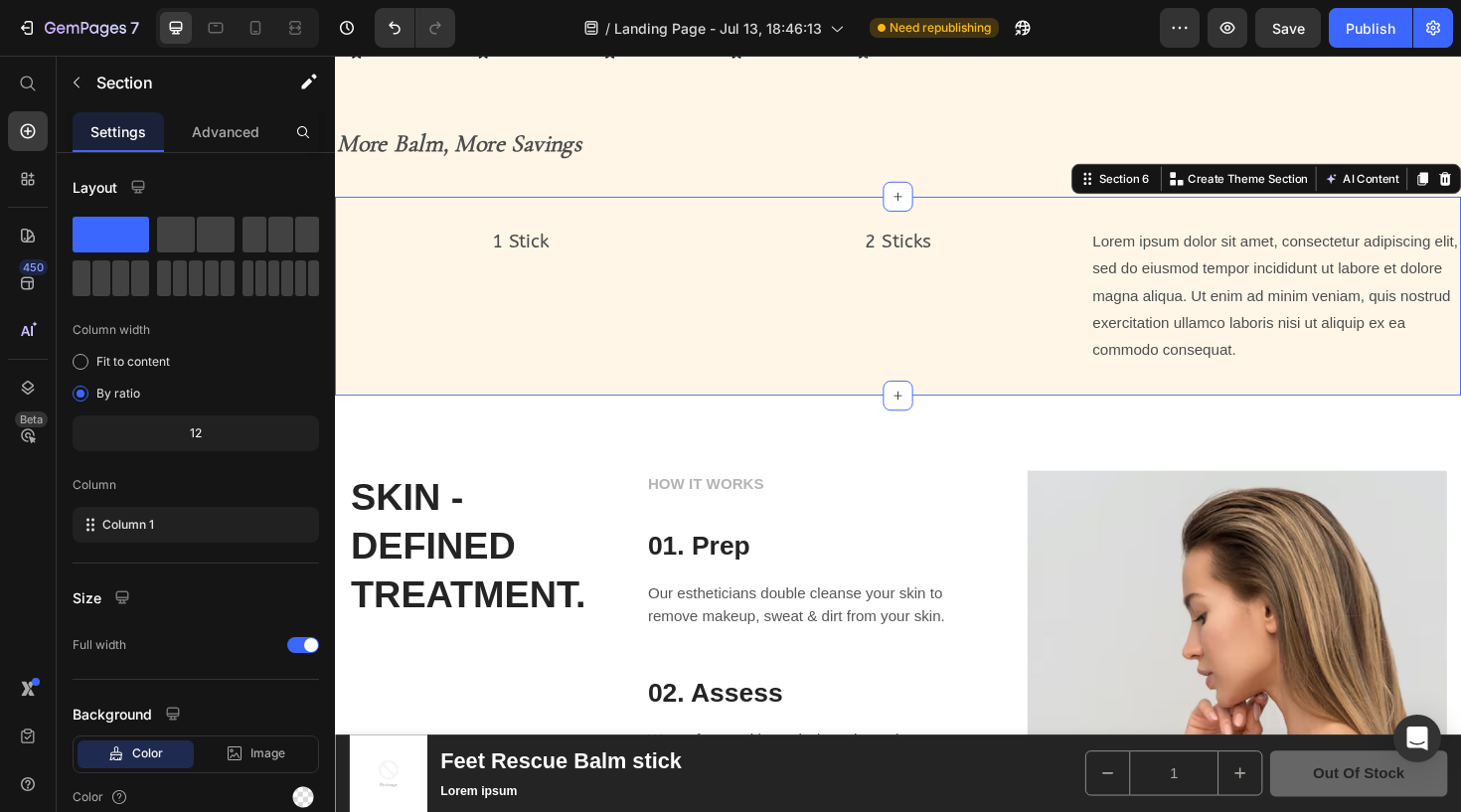 drag, startPoint x: 740, startPoint y: 251, endPoint x: 1508, endPoint y: 379, distance: 778.5936 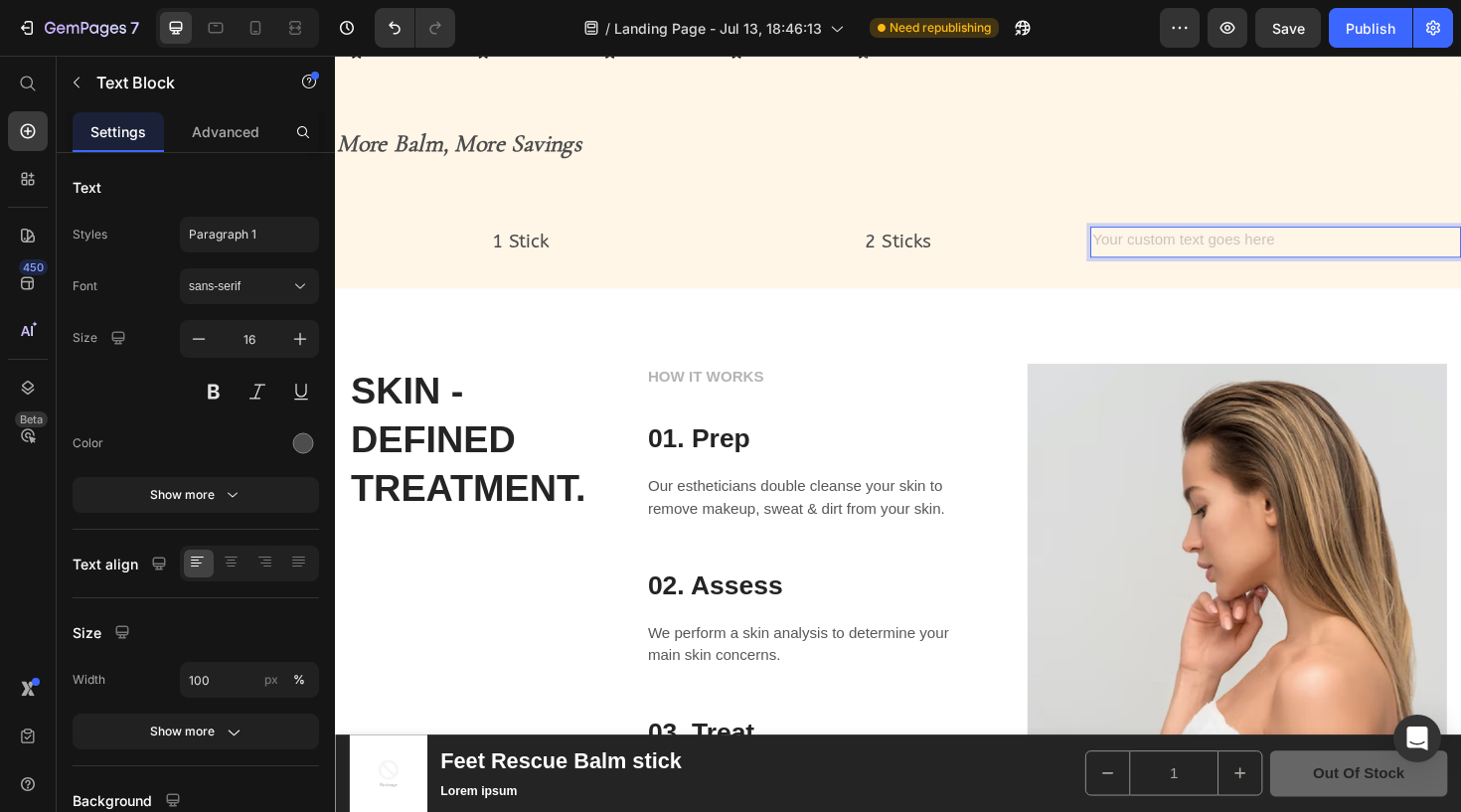 click 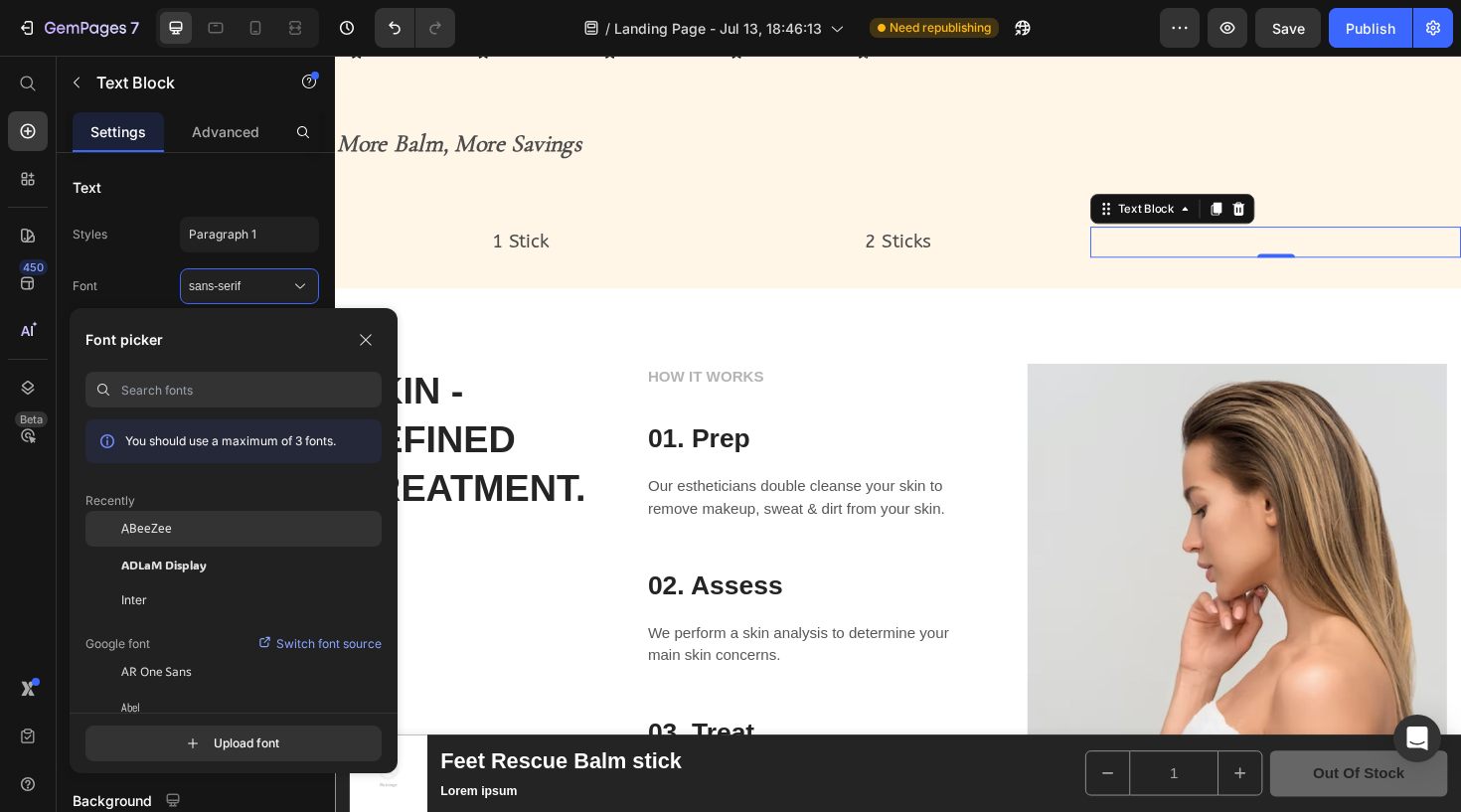 drag, startPoint x: 1032, startPoint y: 252, endPoint x: 164, endPoint y: 529, distance: 911.1273 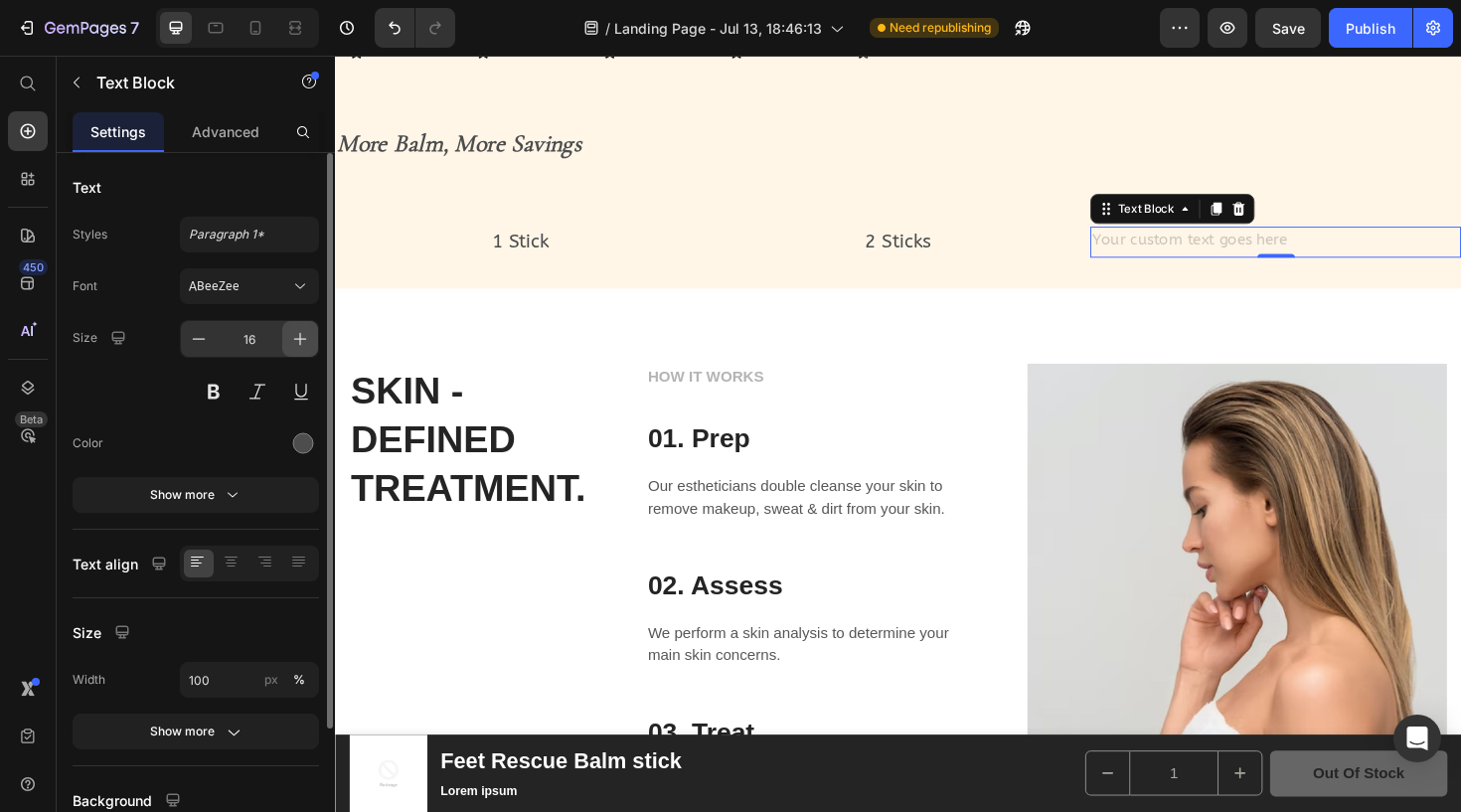 drag, startPoint x: 164, startPoint y: 529, endPoint x: 299, endPoint y: 336, distance: 235.52919 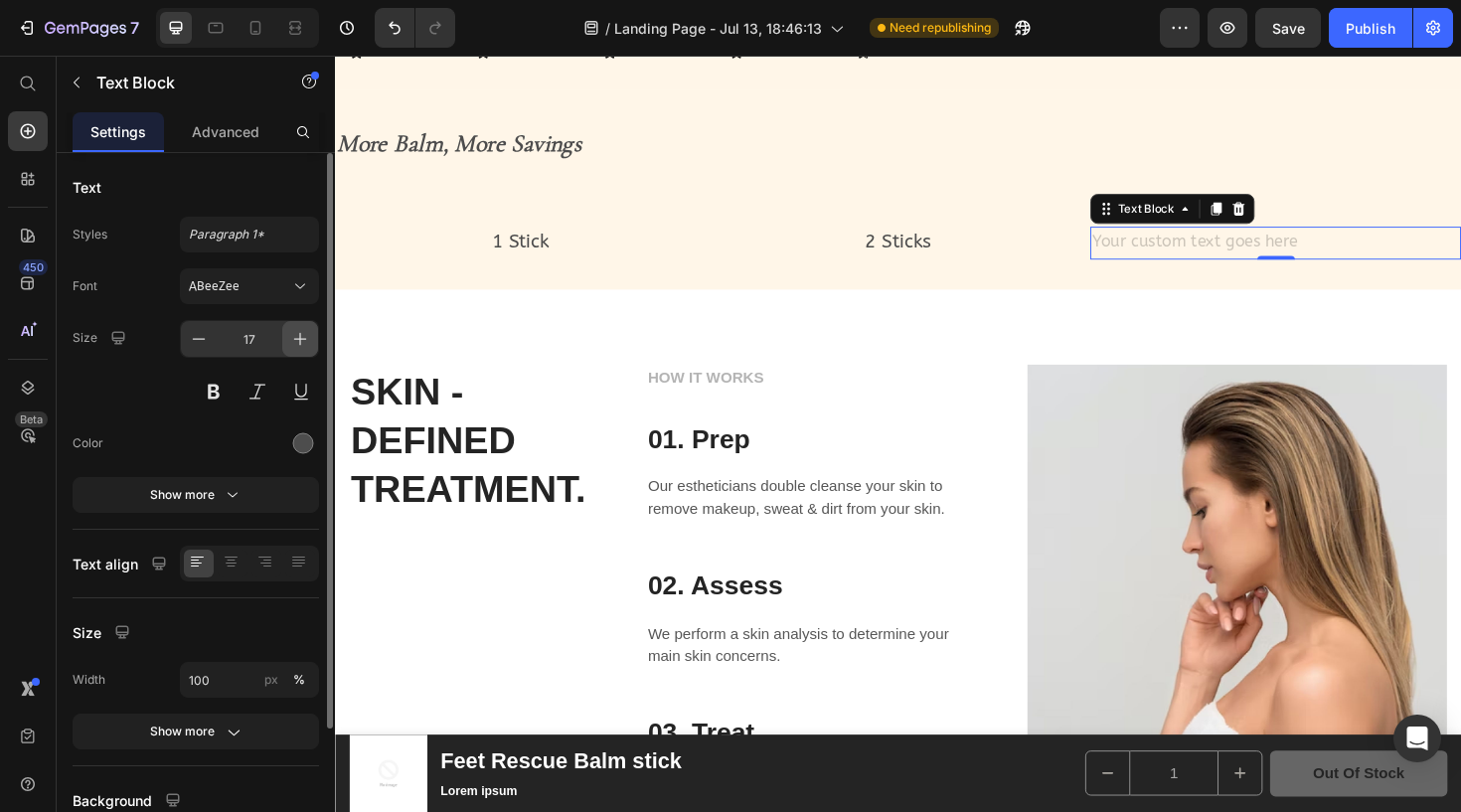 click 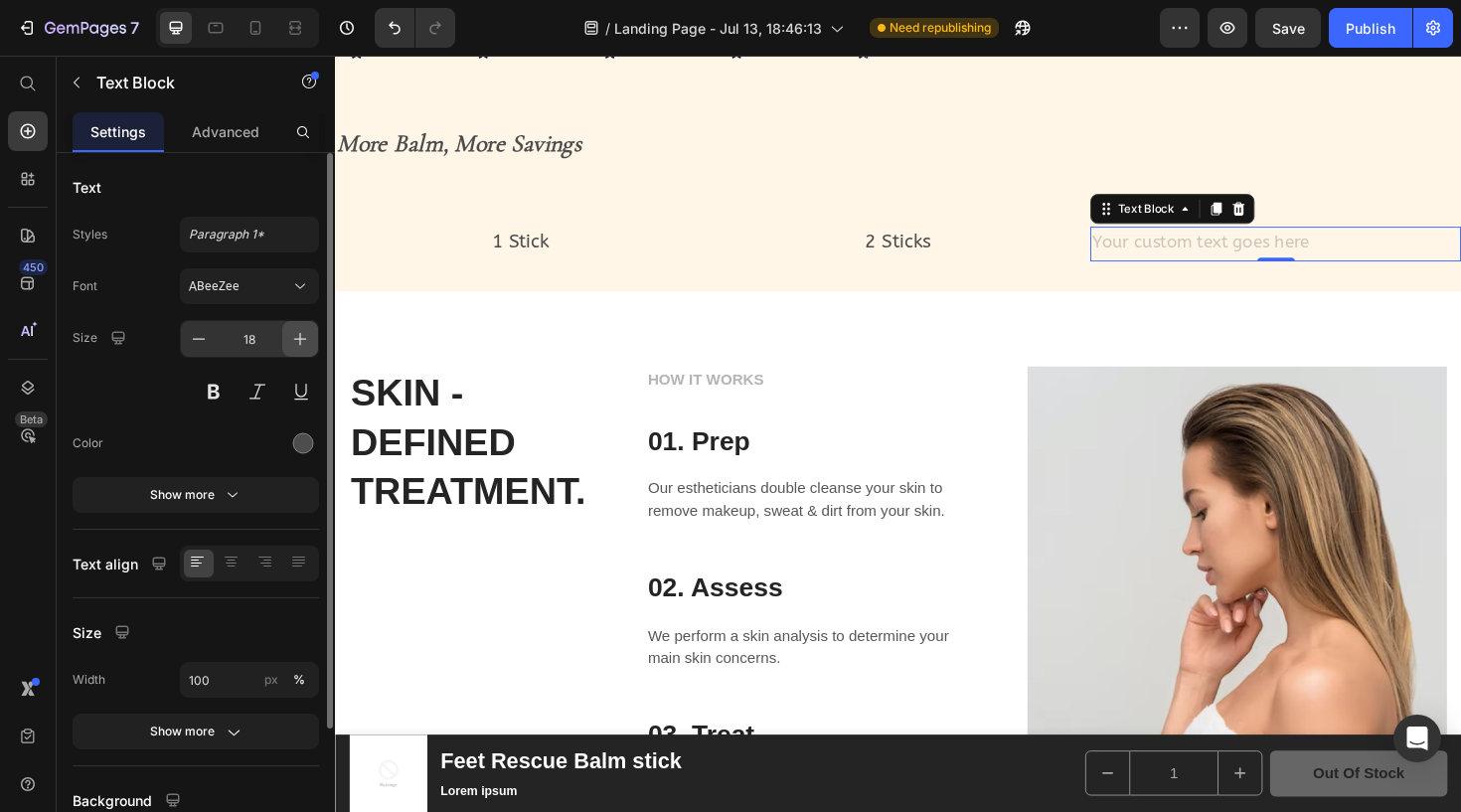 click 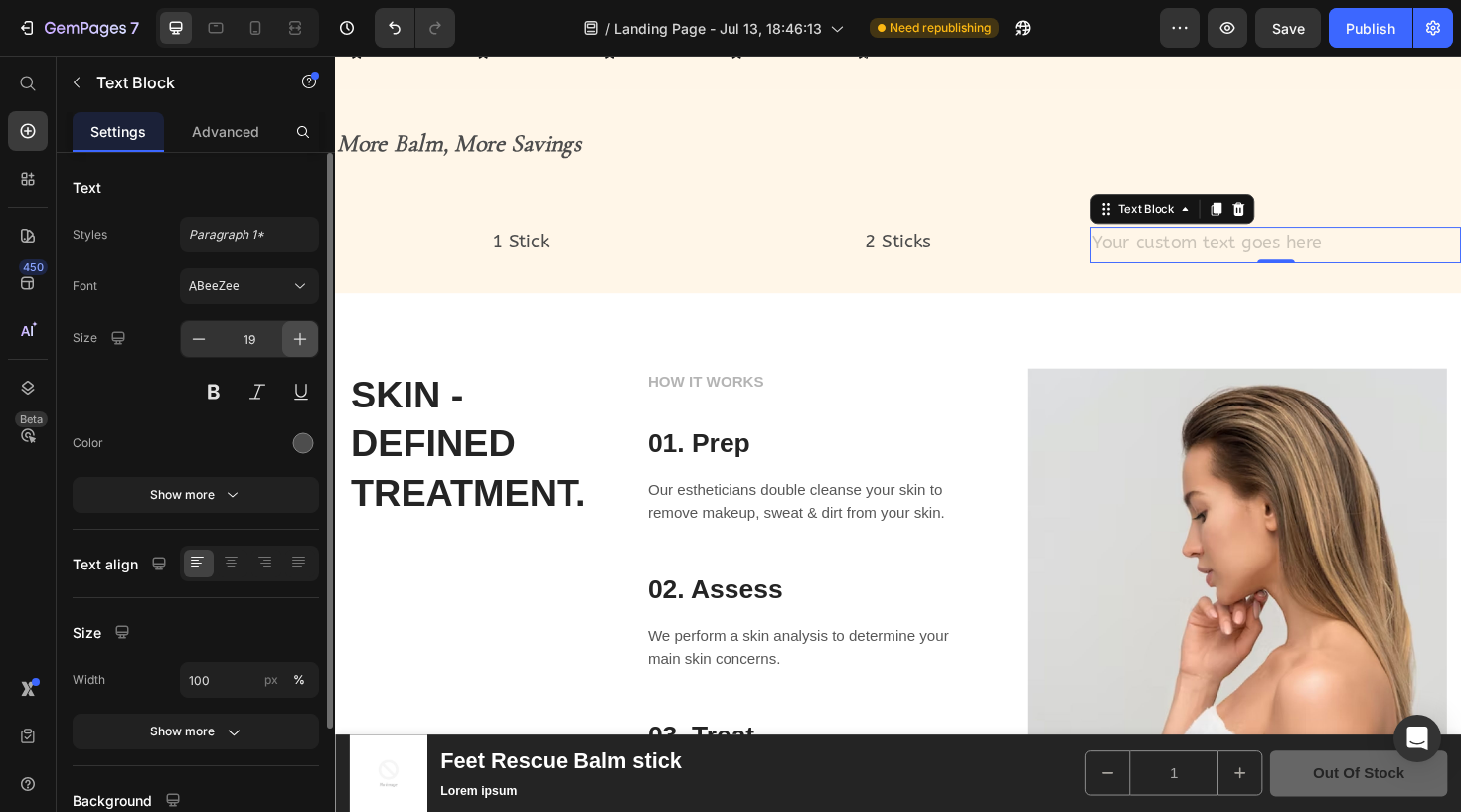 click 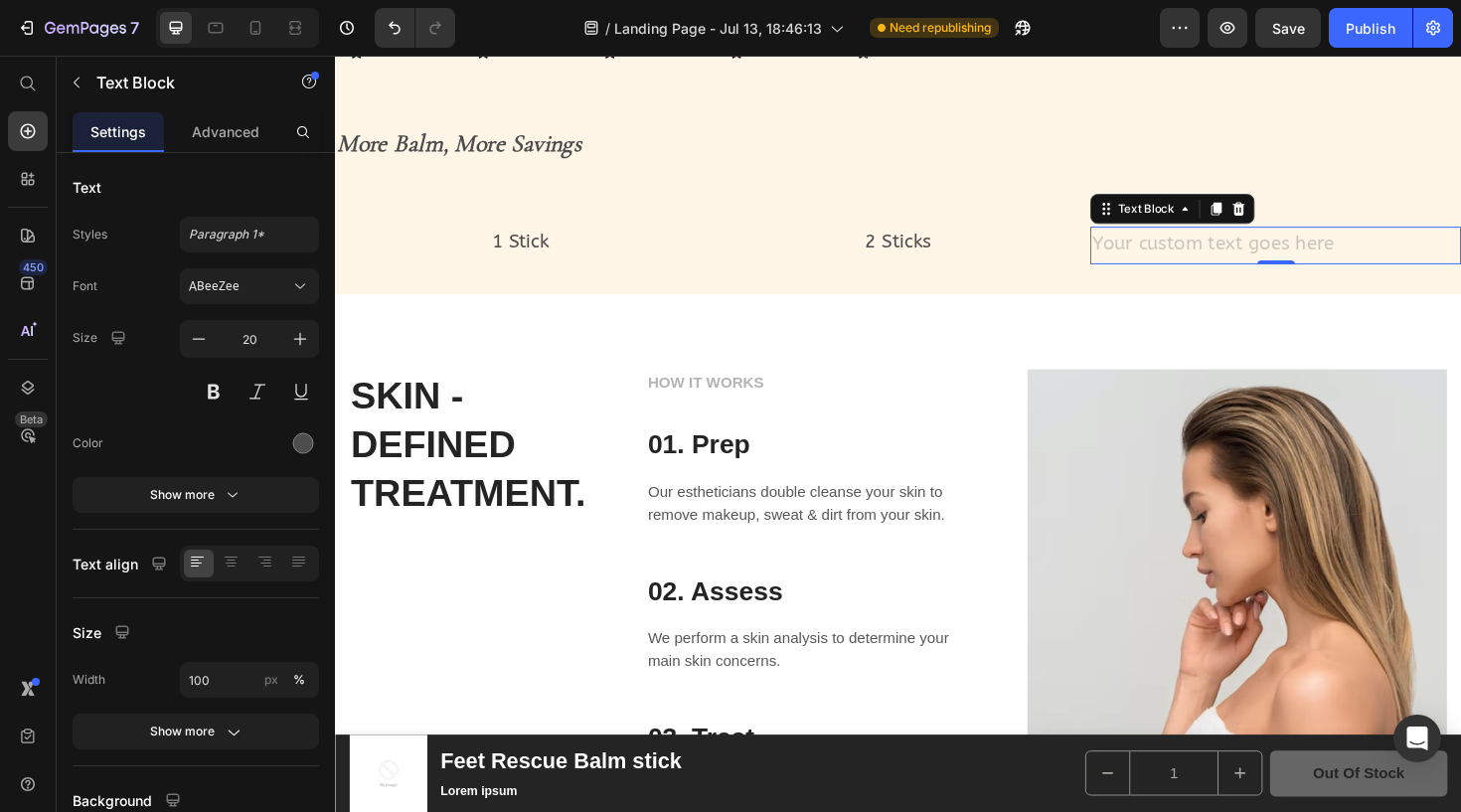 drag, startPoint x: 634, startPoint y: 392, endPoint x: 1160, endPoint y: 257, distance: 543.0479 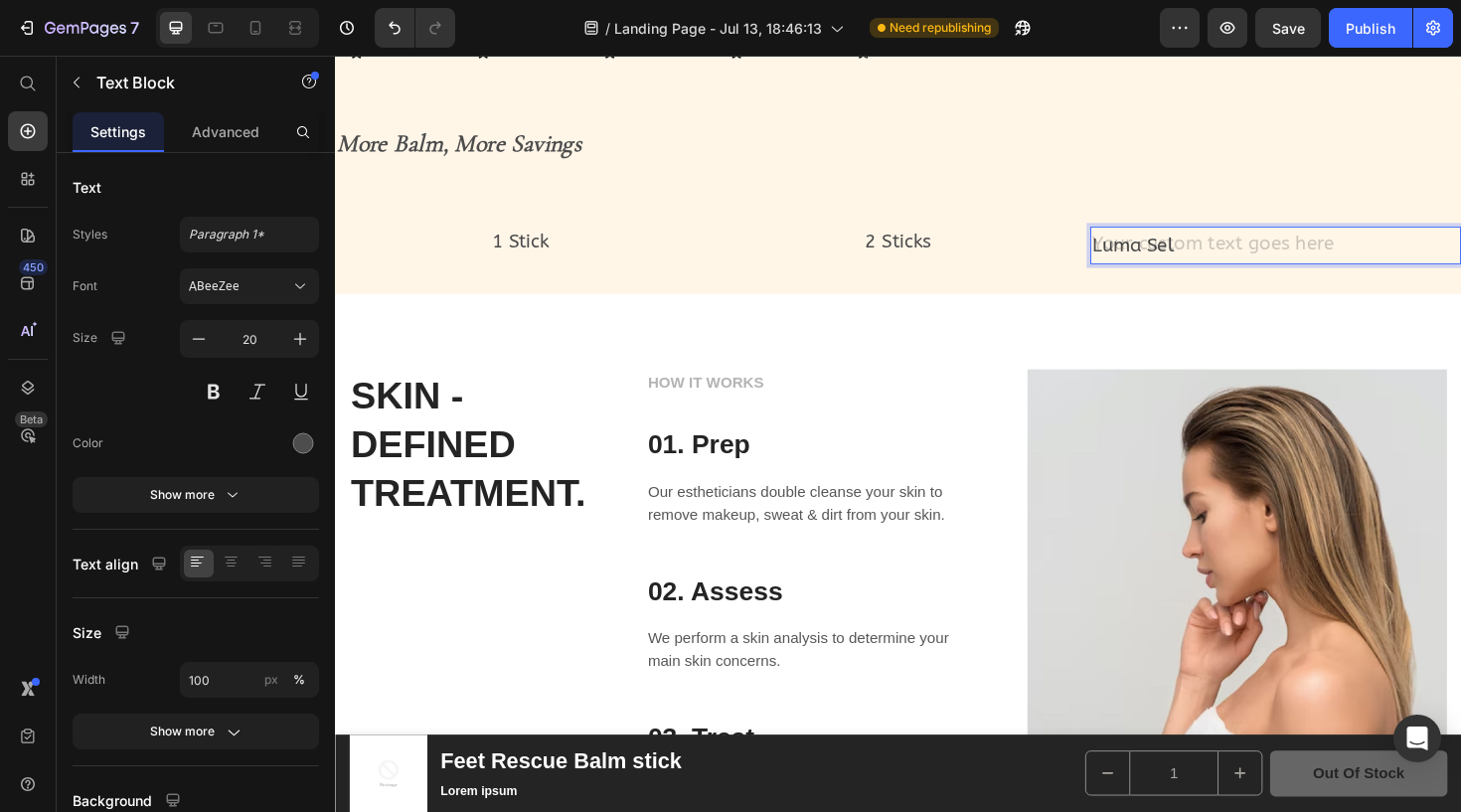 drag, startPoint x: 1160, startPoint y: 257, endPoint x: 1256, endPoint y: 263, distance: 96.18732 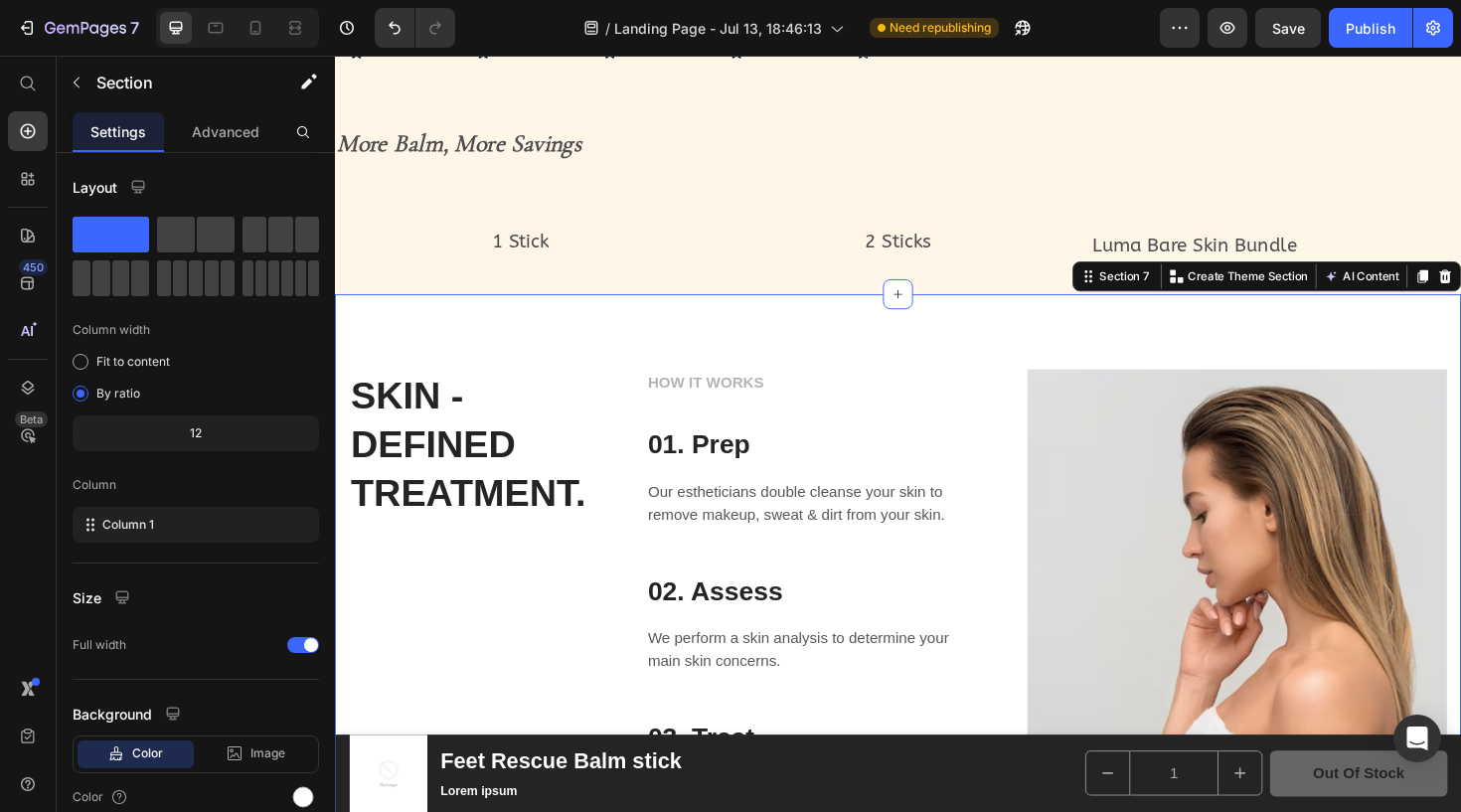 drag, startPoint x: 1256, startPoint y: 263, endPoint x: 992, endPoint y: 324, distance: 270.95572 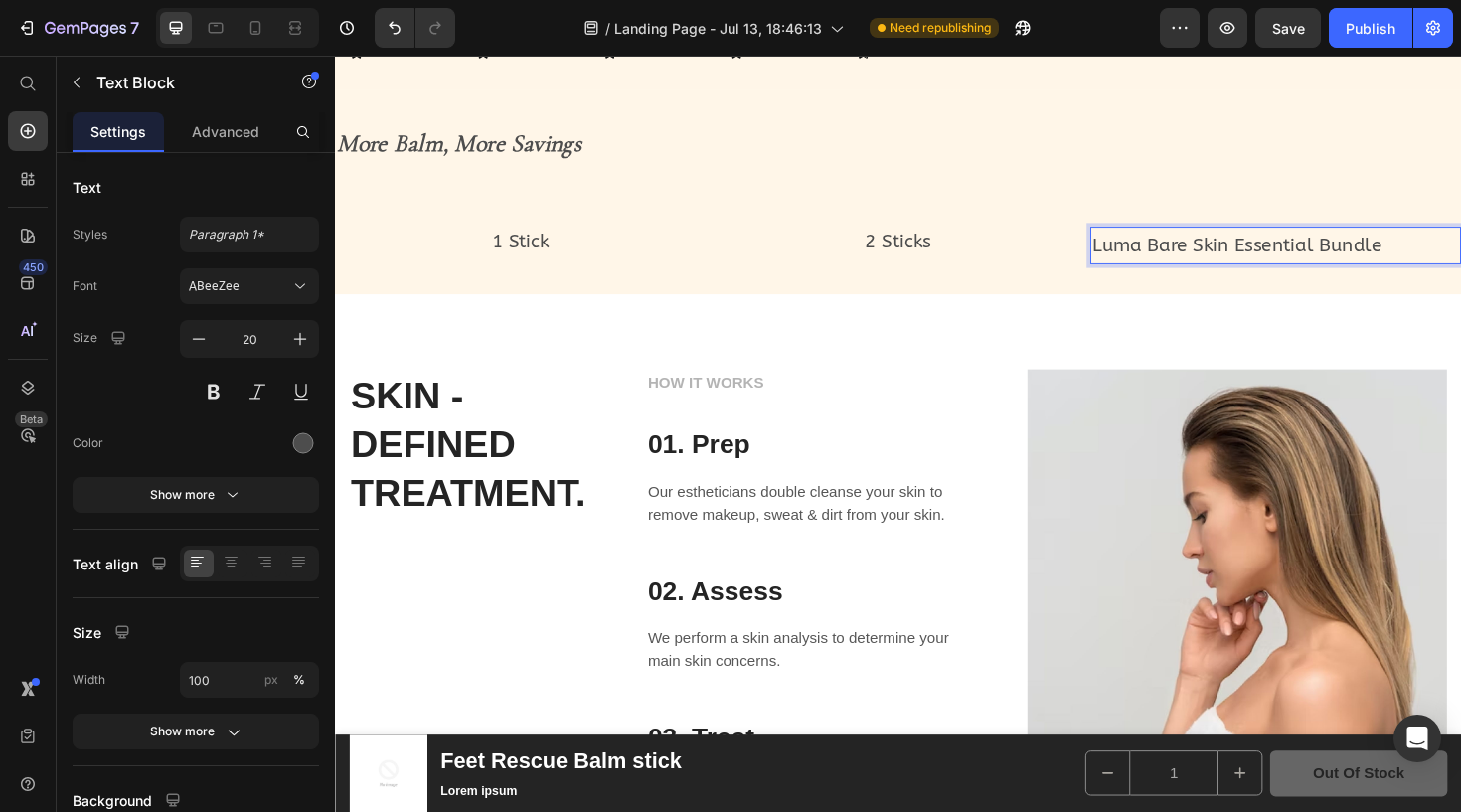 drag, startPoint x: 1321, startPoint y: 247, endPoint x: 1270, endPoint y: 353, distance: 117.630778 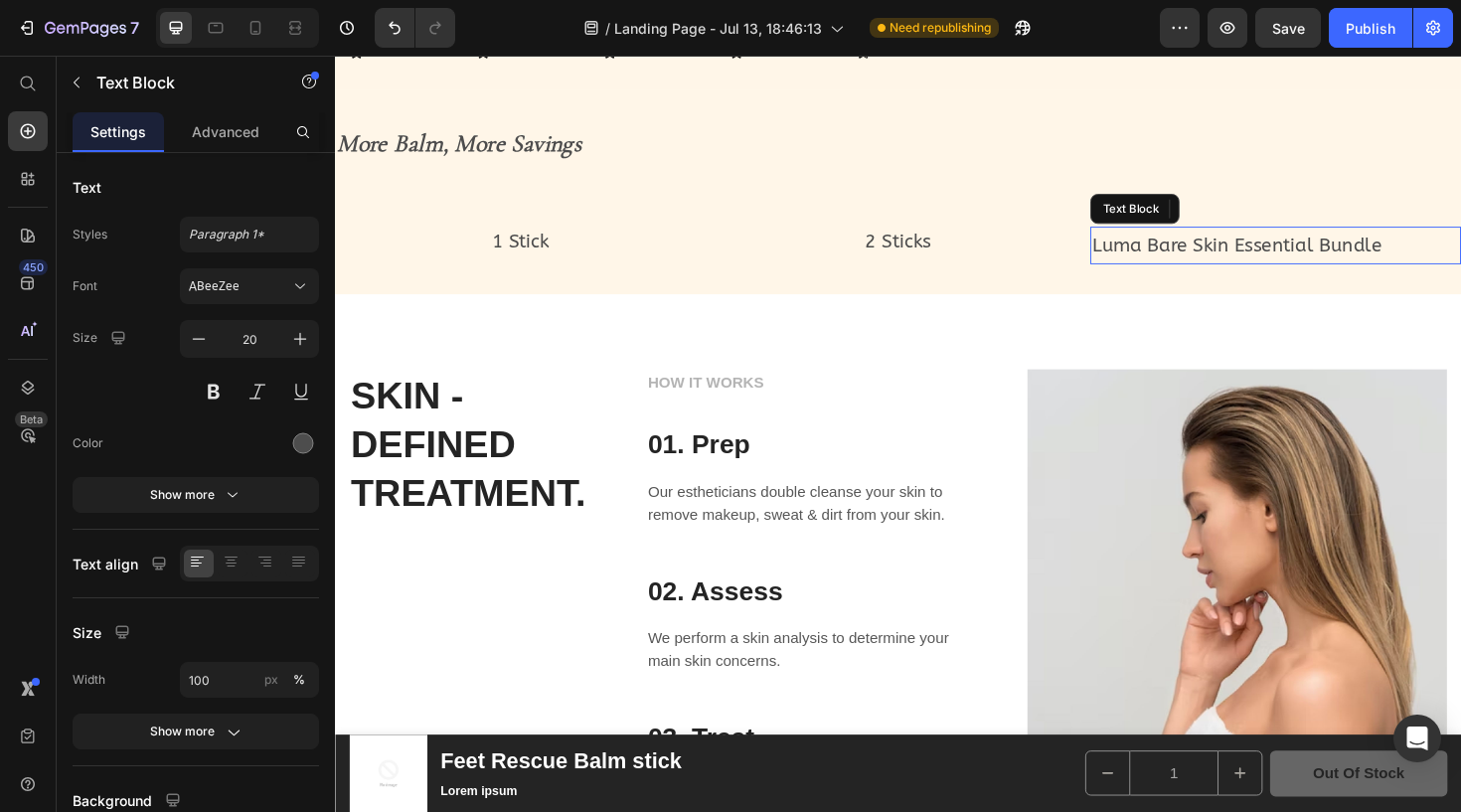 drag, startPoint x: 1270, startPoint y: 353, endPoint x: 1314, endPoint y: 252, distance: 110.16805 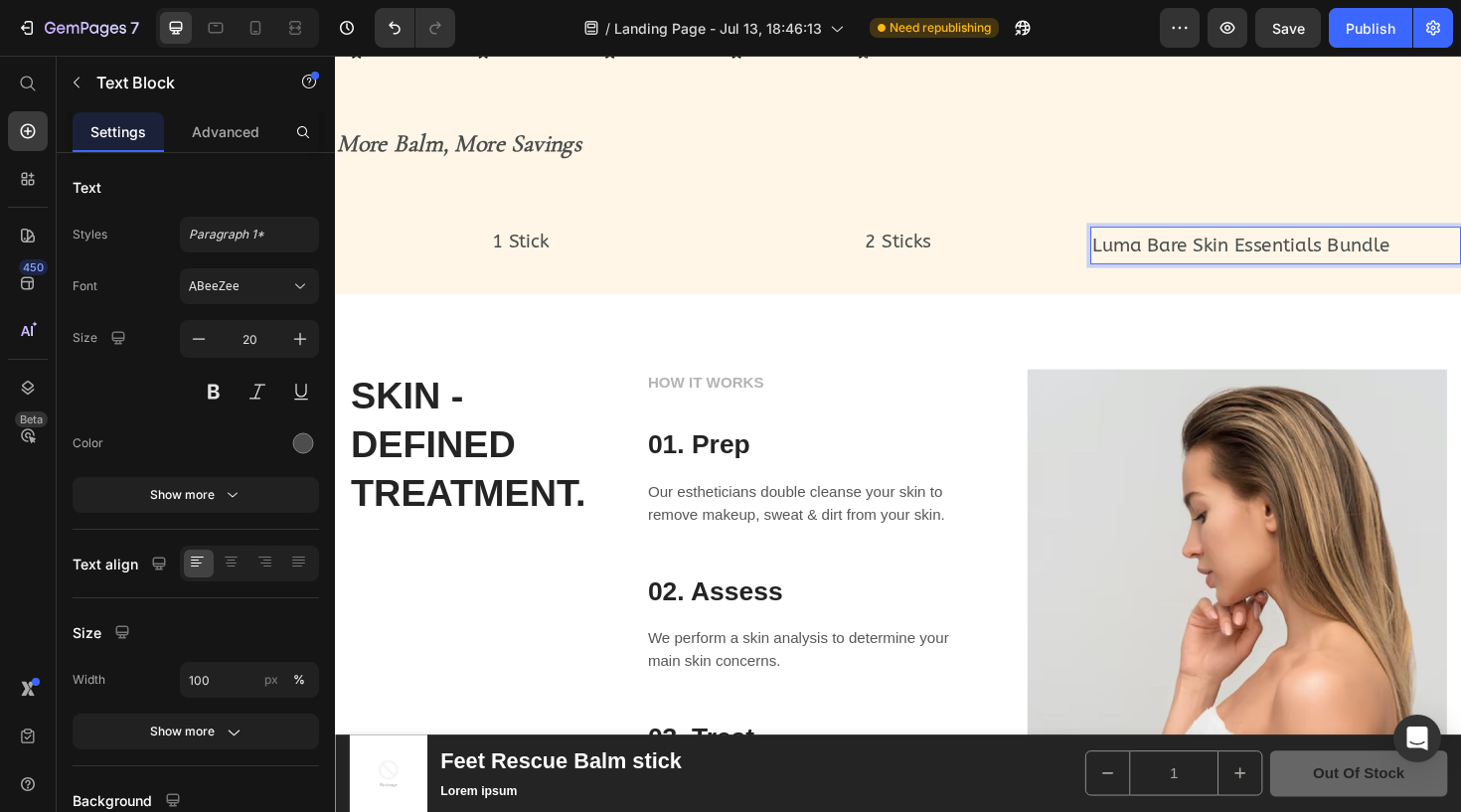 drag, startPoint x: 1314, startPoint y: 252, endPoint x: 1340, endPoint y: 330, distance: 82.219219 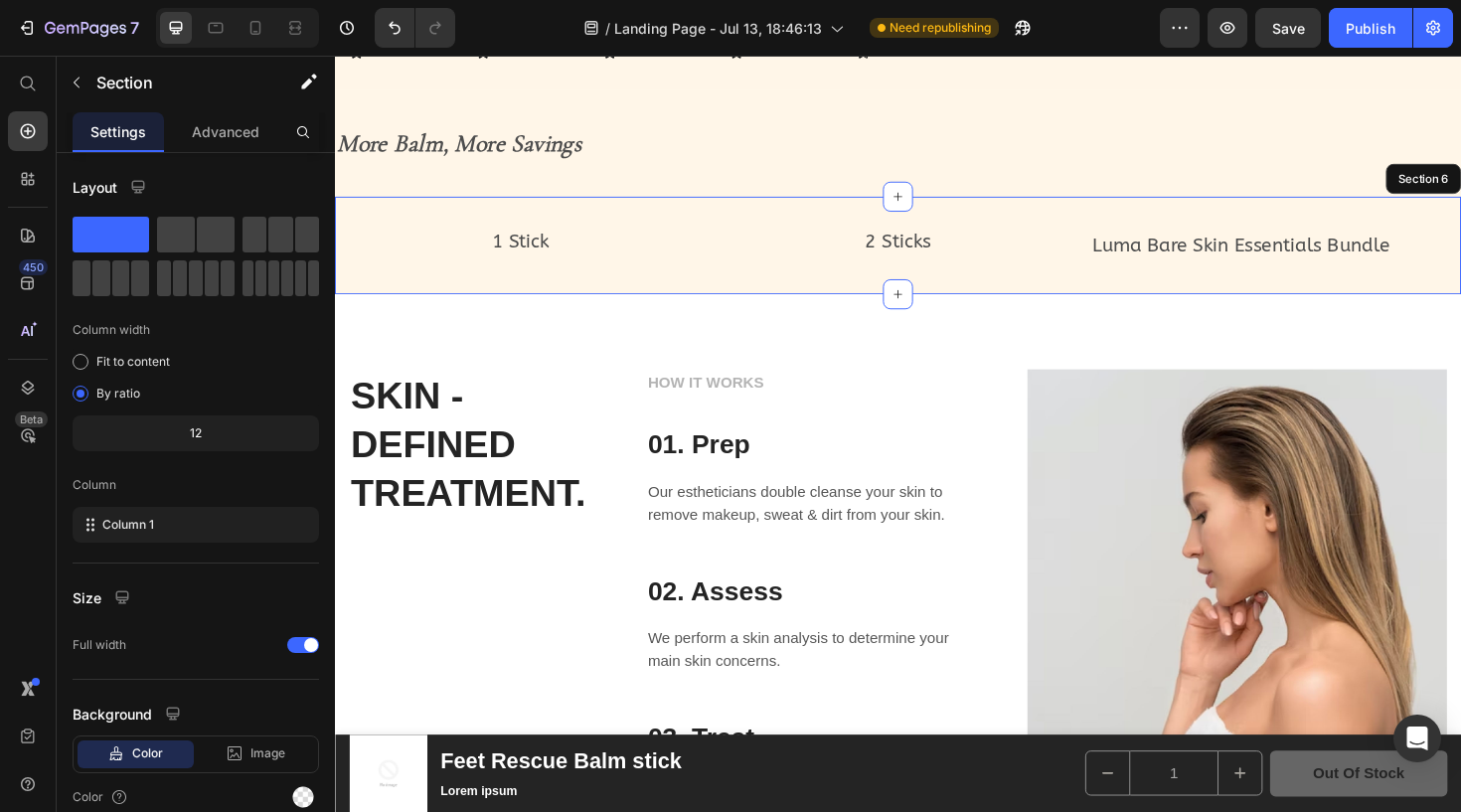 drag, startPoint x: 1340, startPoint y: 330, endPoint x: 1052, endPoint y: 277, distance: 292.8361 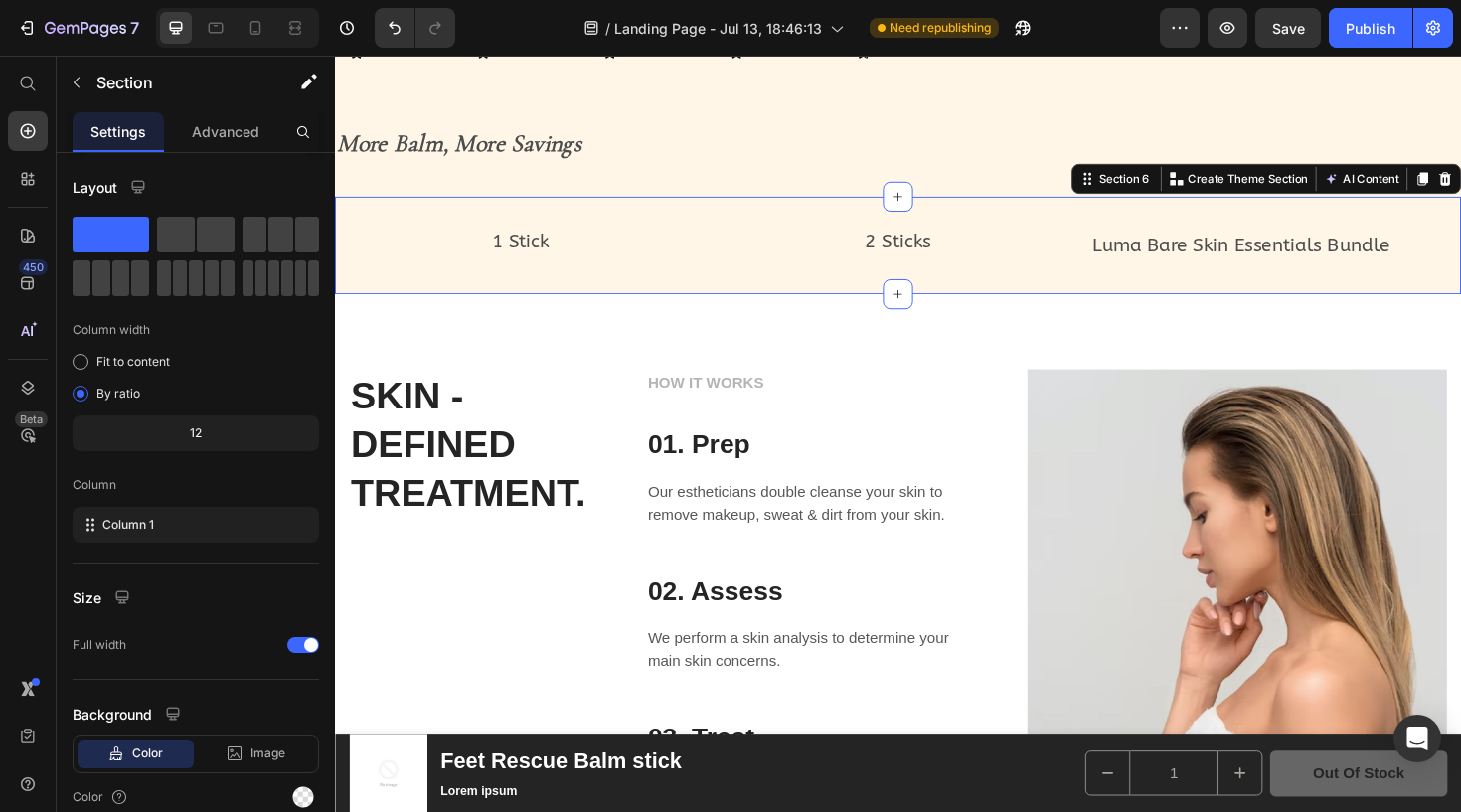 drag, startPoint x: 1052, startPoint y: 277, endPoint x: 1019, endPoint y: 244, distance: 46.66905 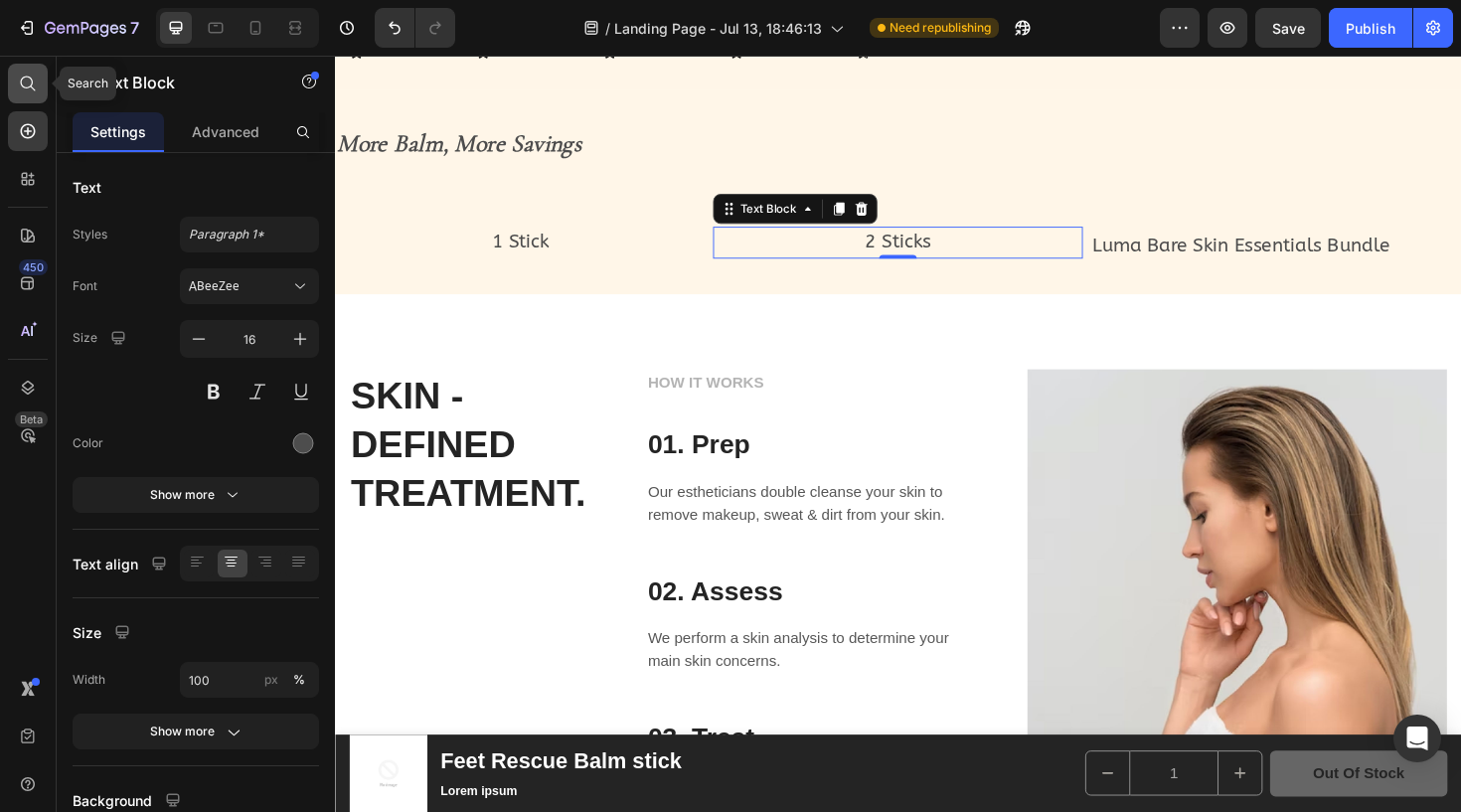 drag, startPoint x: 684, startPoint y: 189, endPoint x: 34, endPoint y: 87, distance: 657.9544 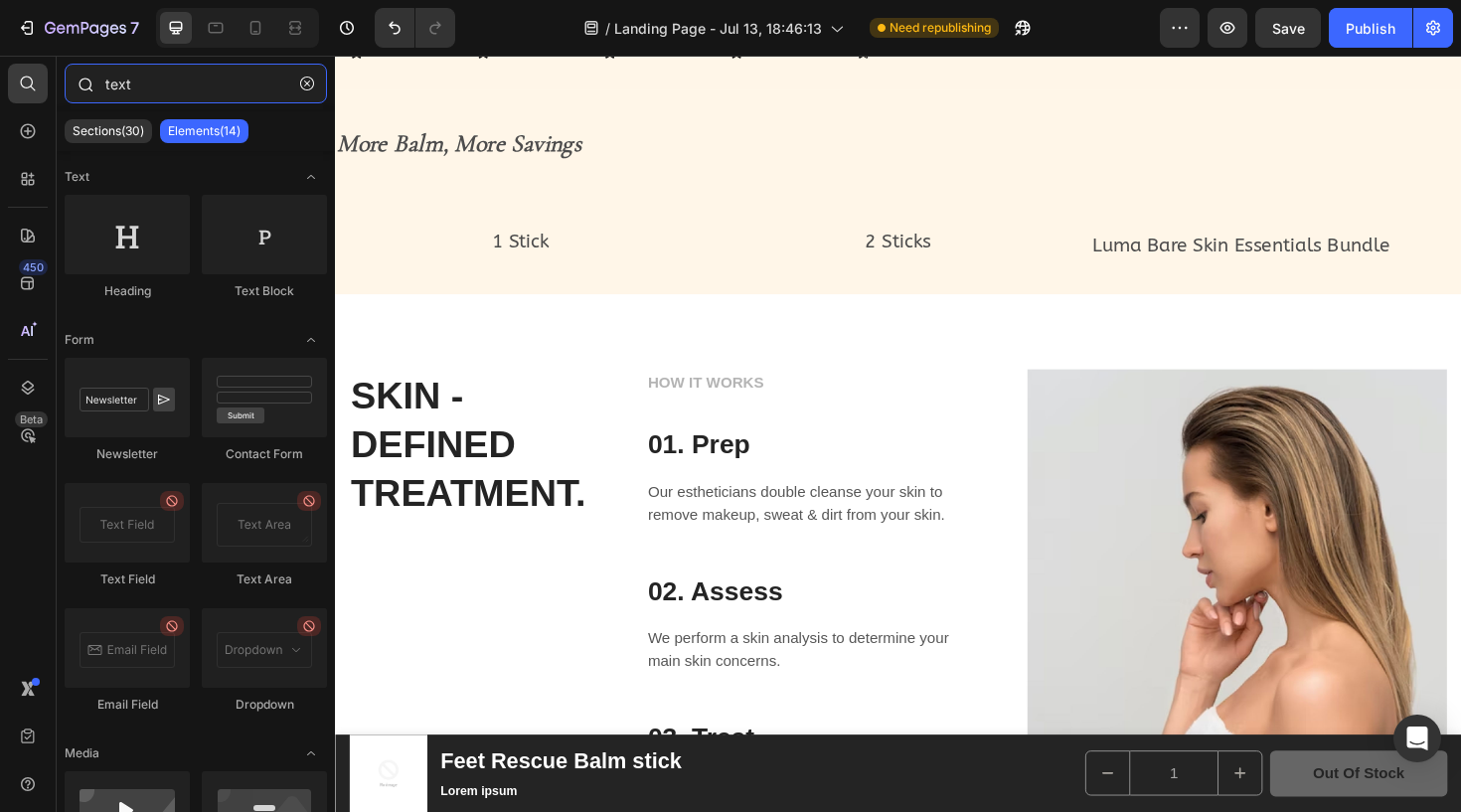 drag, startPoint x: 34, startPoint y: 87, endPoint x: 149, endPoint y: 93, distance: 115.15642 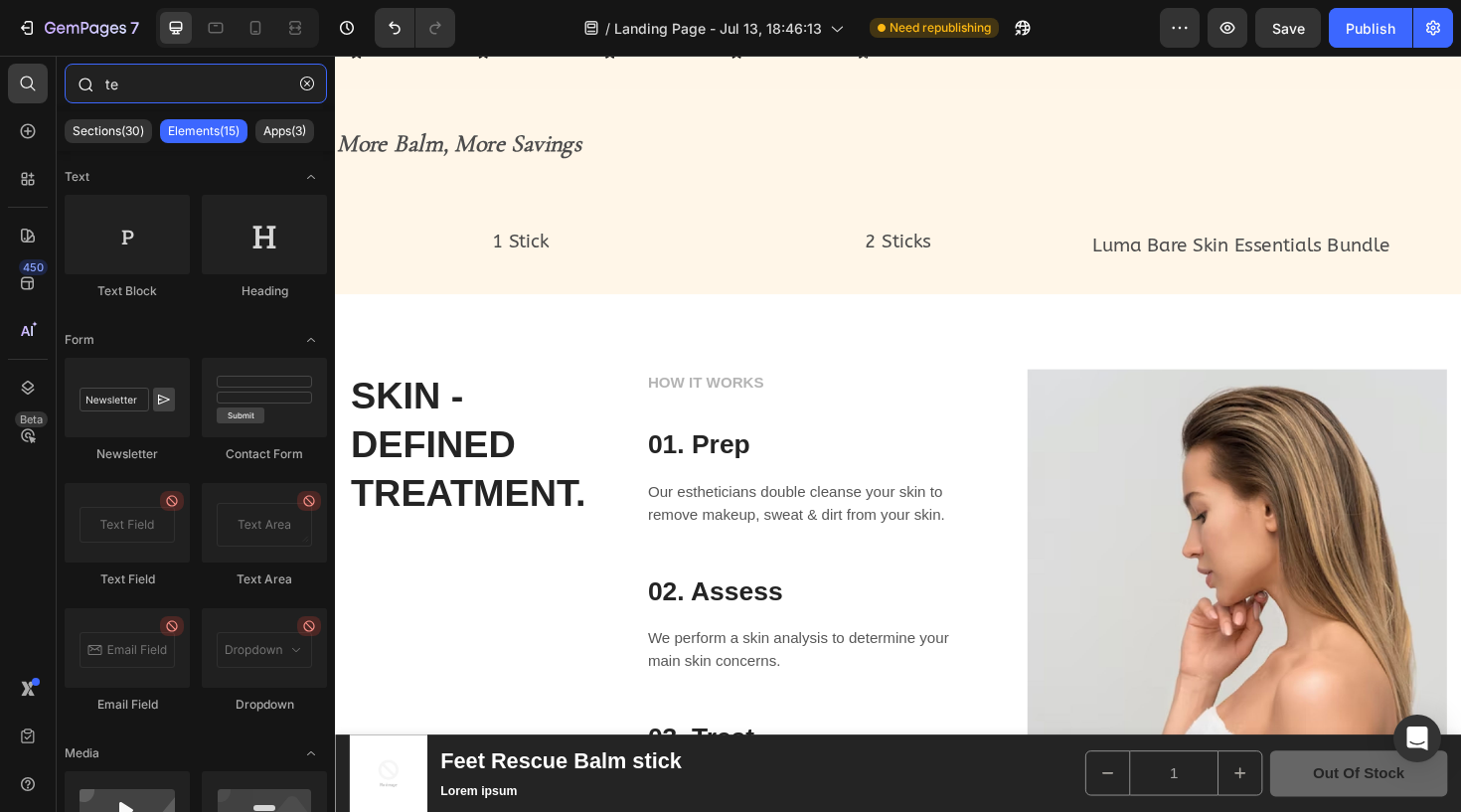type on "t" 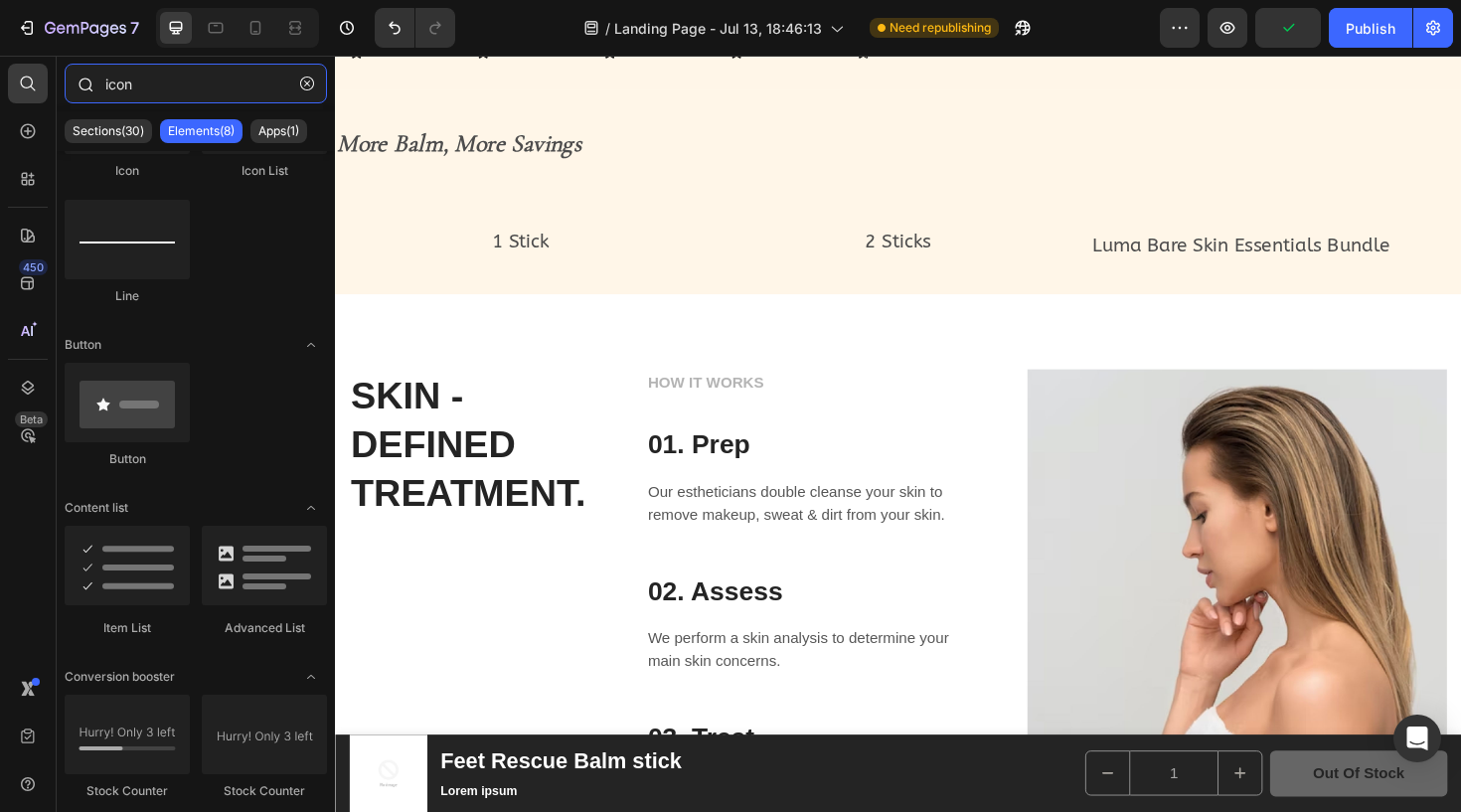 scroll, scrollTop: 0, scrollLeft: 0, axis: both 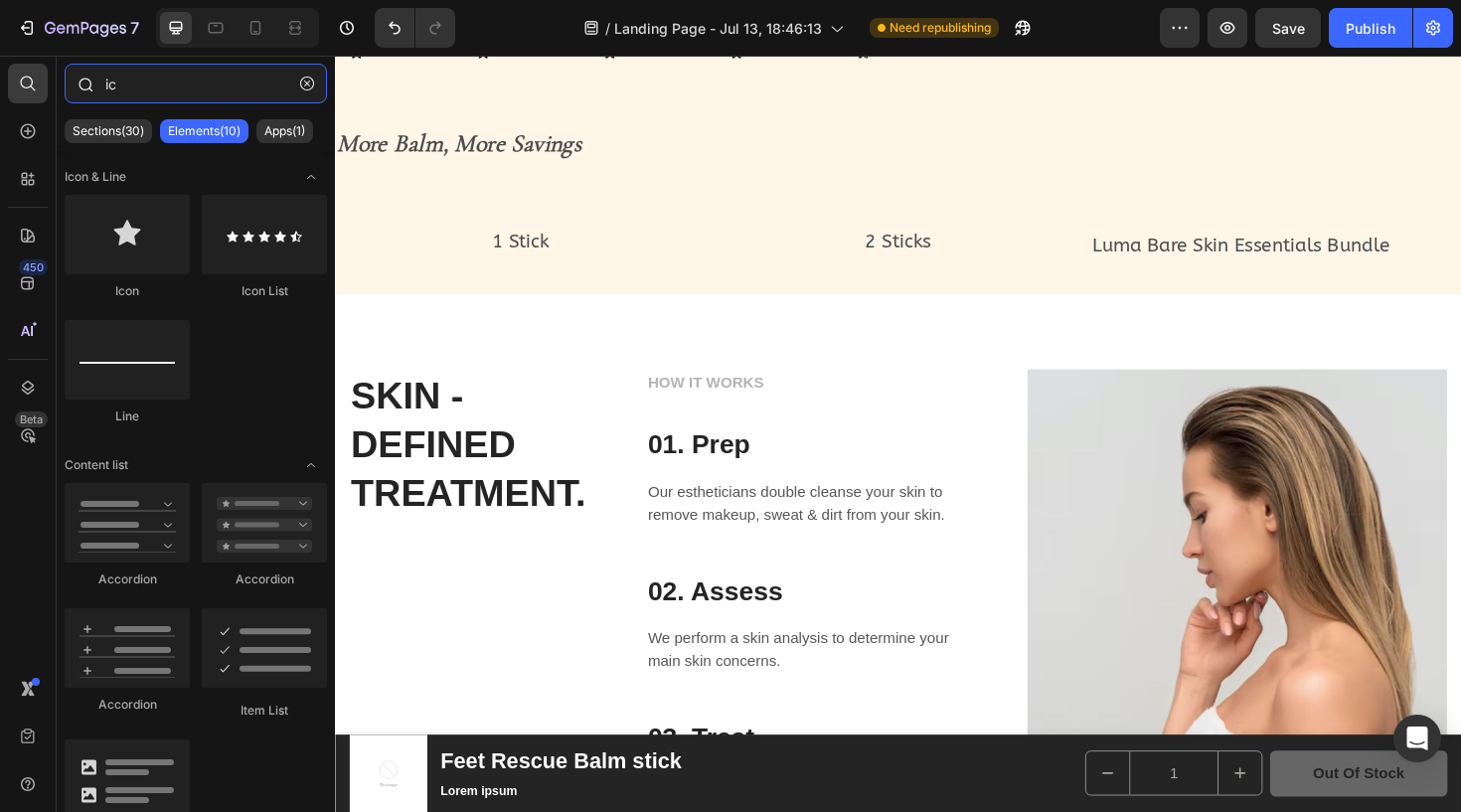 type on "i" 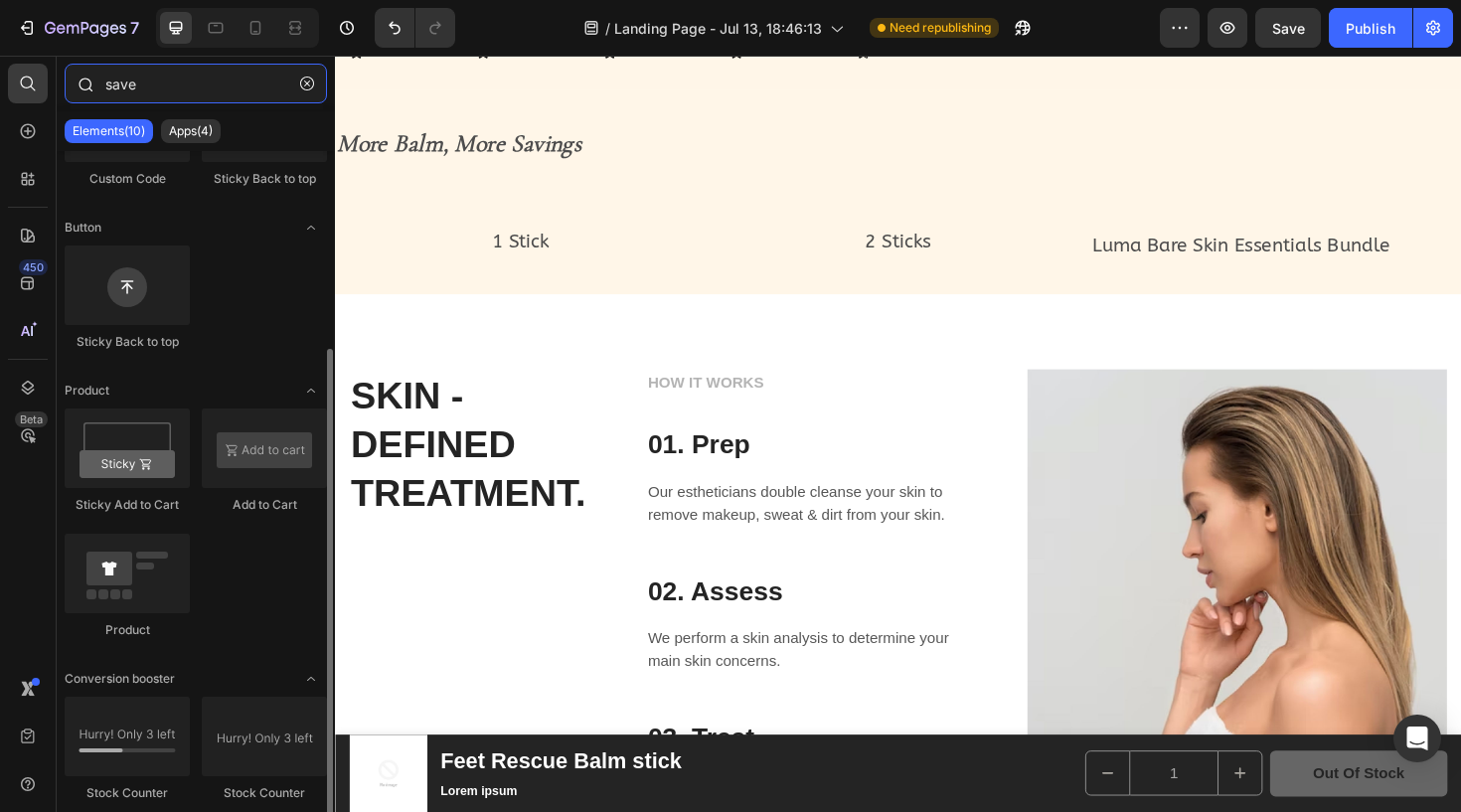 scroll, scrollTop: 0, scrollLeft: 0, axis: both 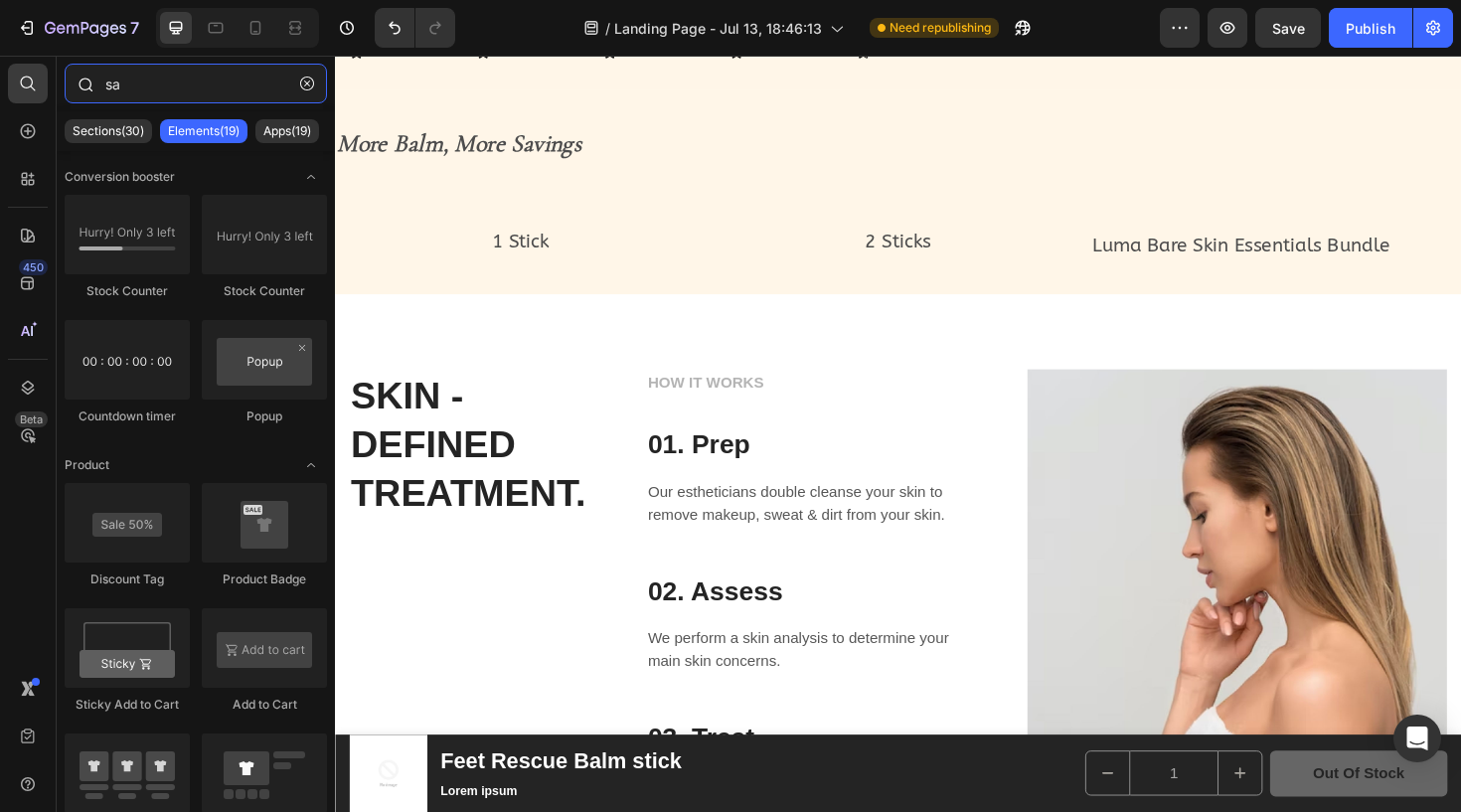 type on "s" 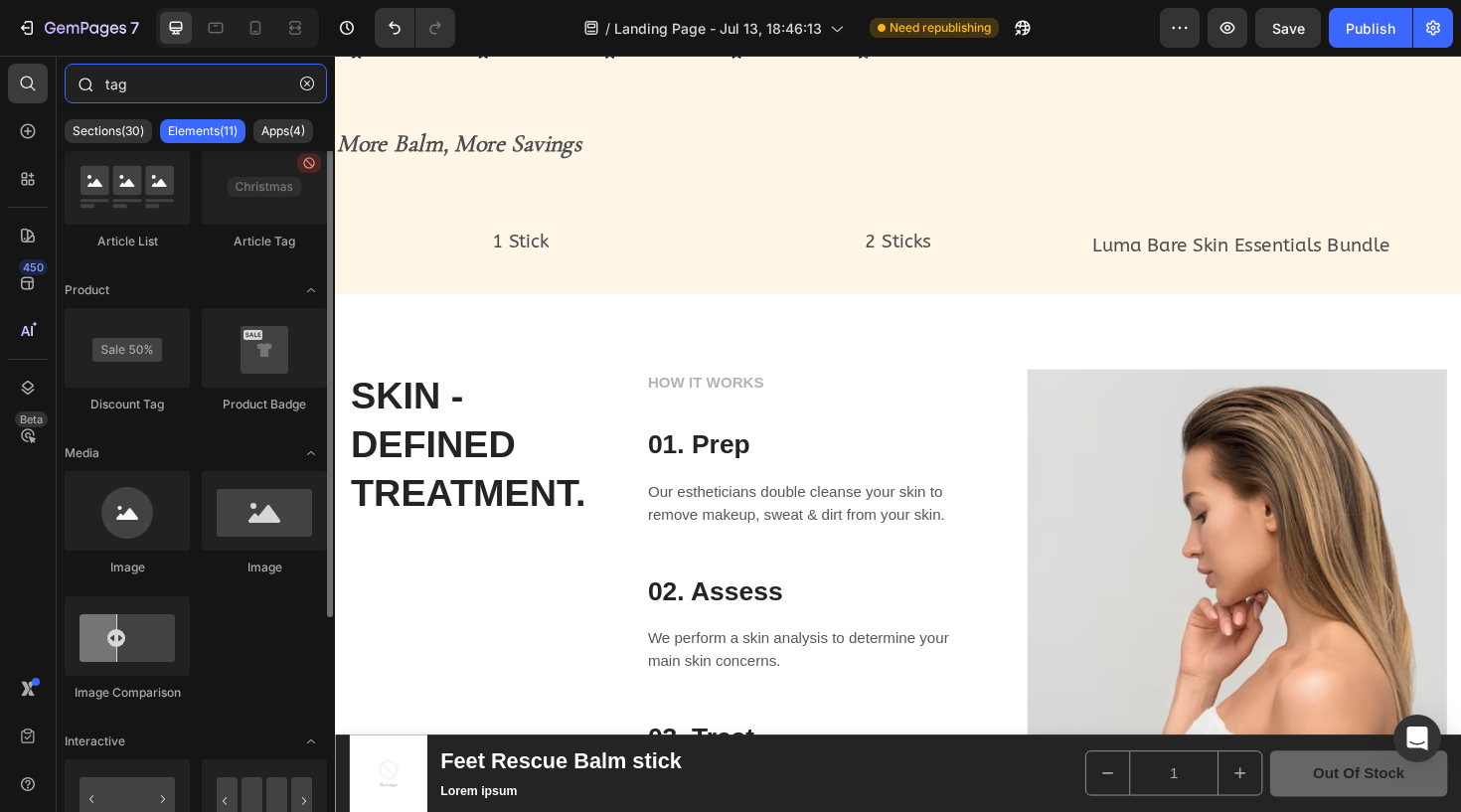 scroll, scrollTop: 0, scrollLeft: 0, axis: both 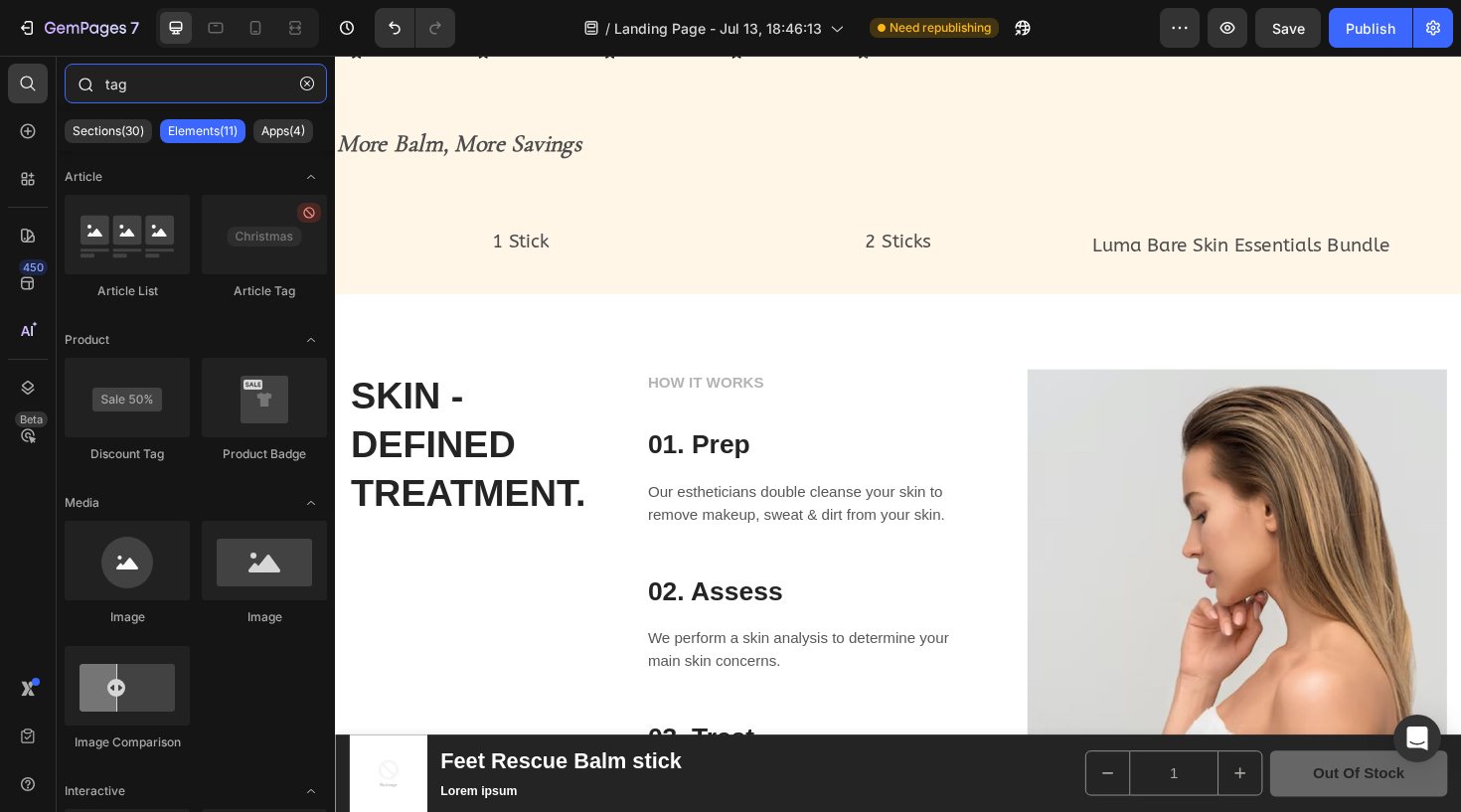 type on "tag" 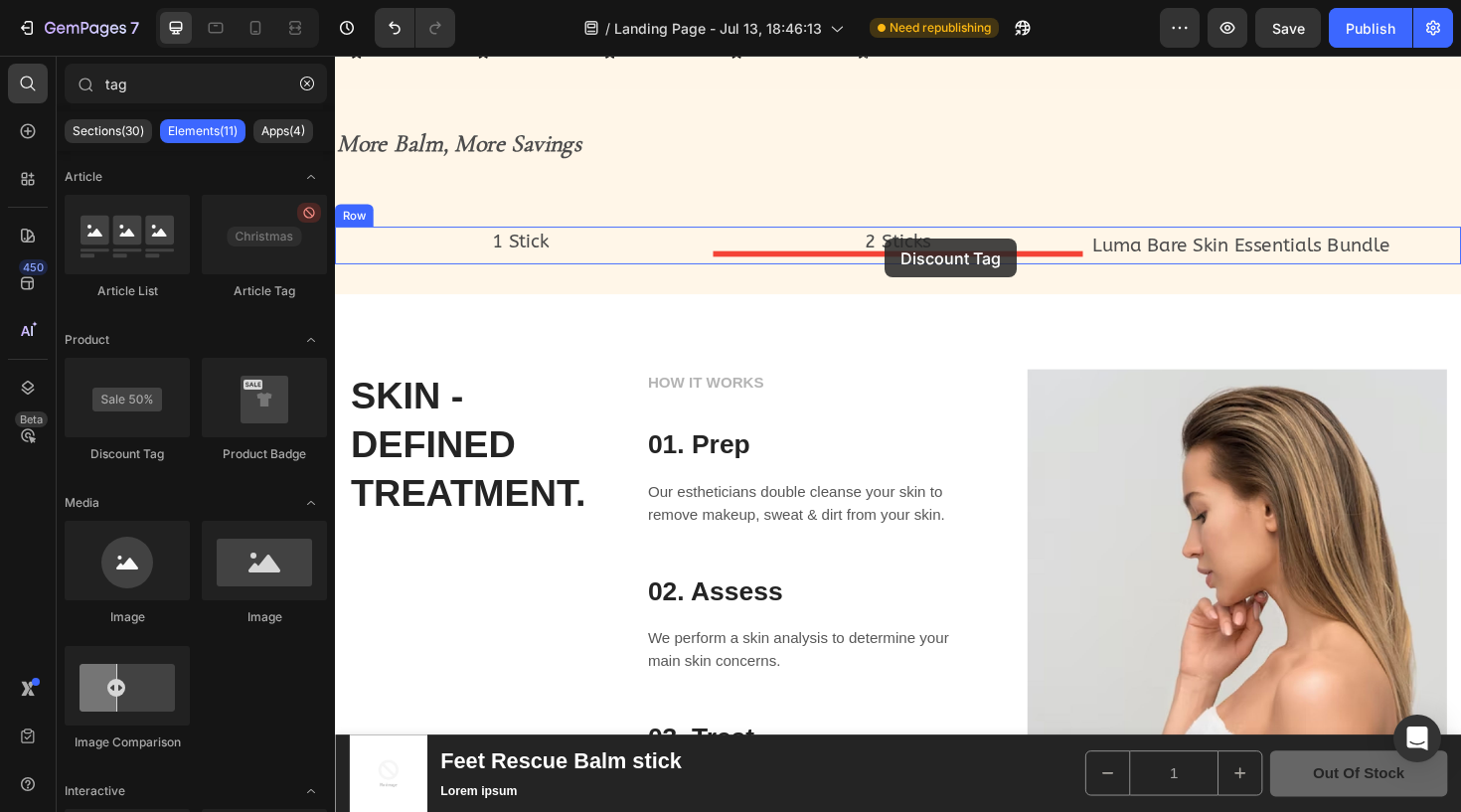 drag, startPoint x: 484, startPoint y: 149, endPoint x: 917, endPoint y: 249, distance: 444.39734 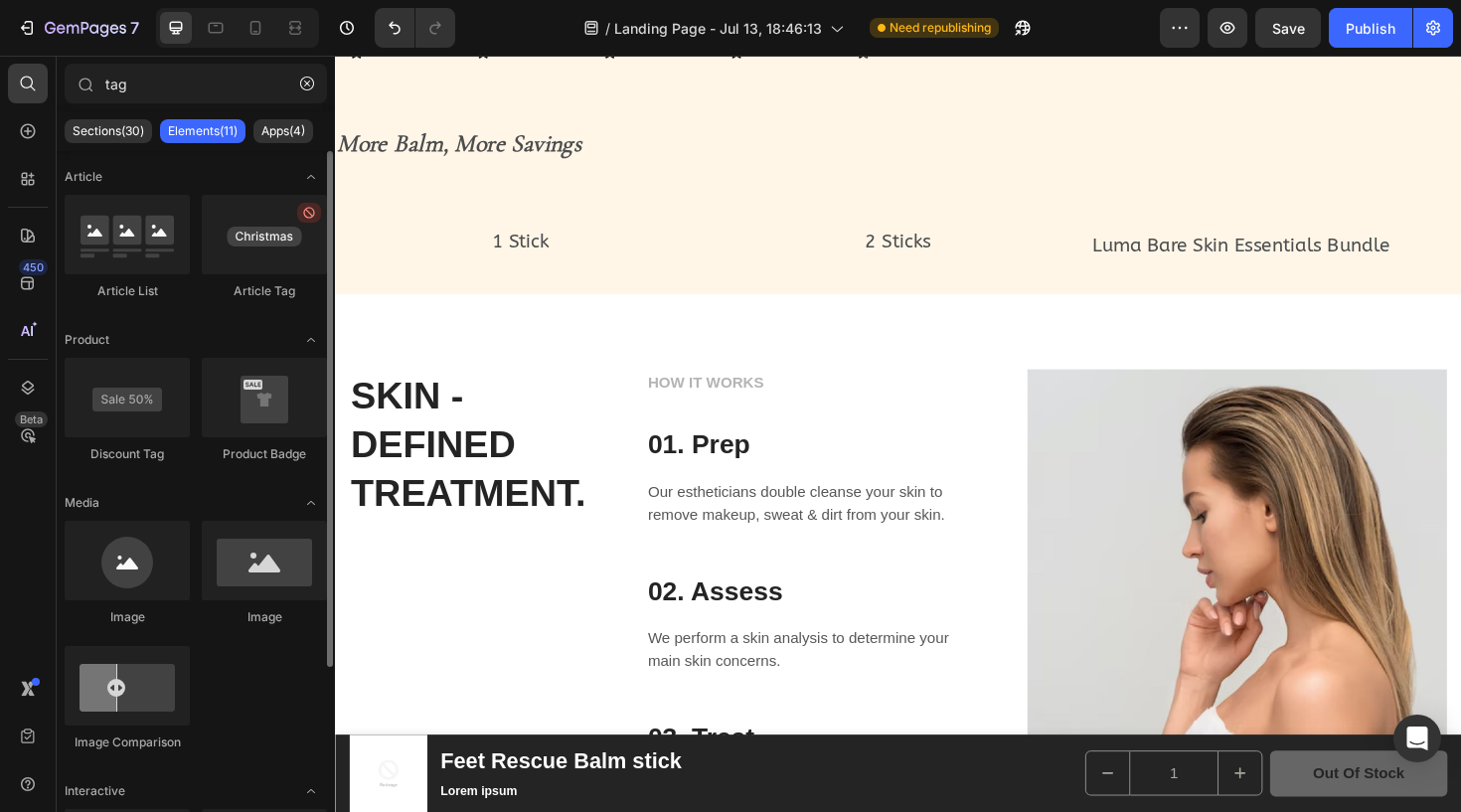 drag, startPoint x: 582, startPoint y: 194, endPoint x: 290, endPoint y: 247, distance: 296.77096 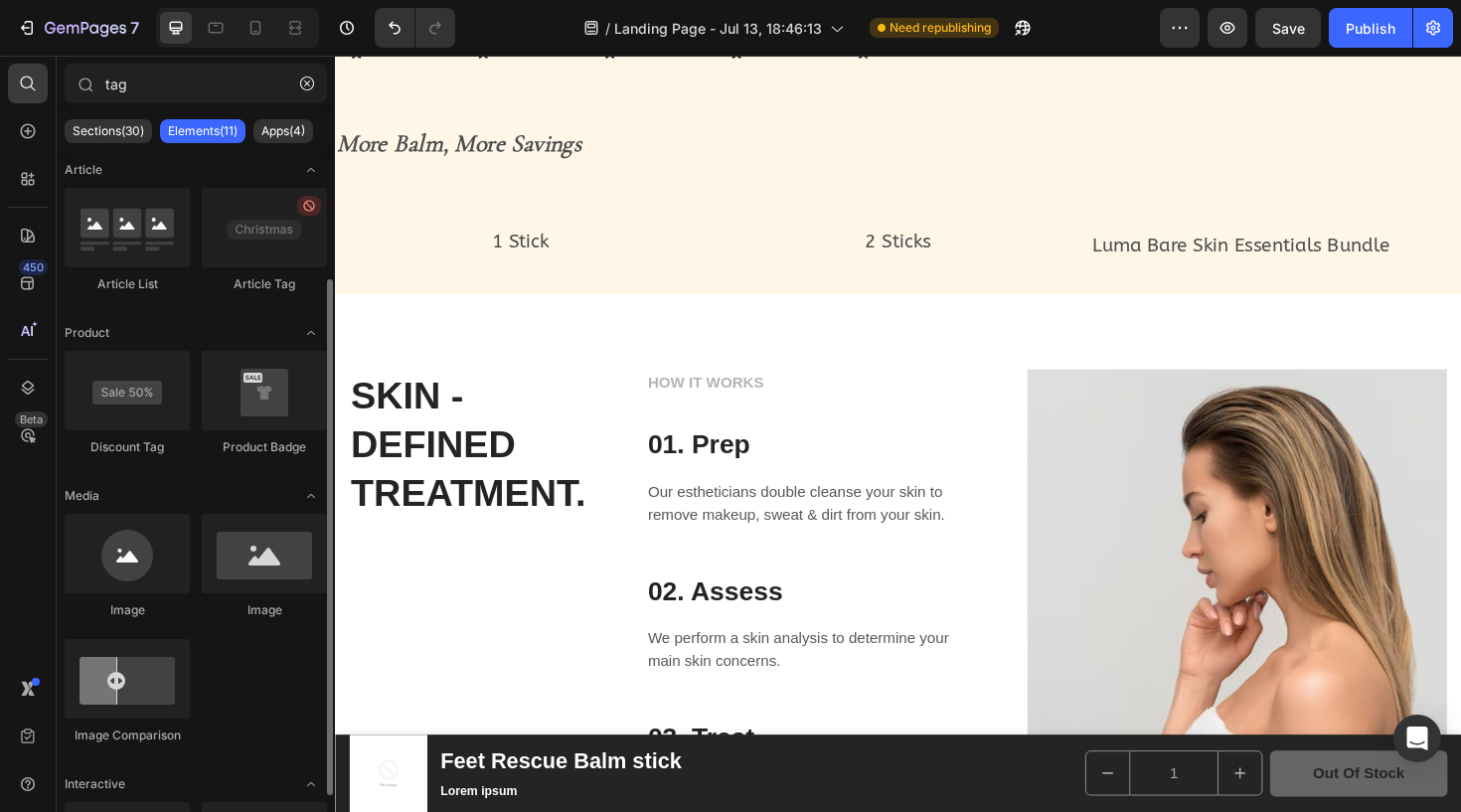 scroll, scrollTop: 0, scrollLeft: 0, axis: both 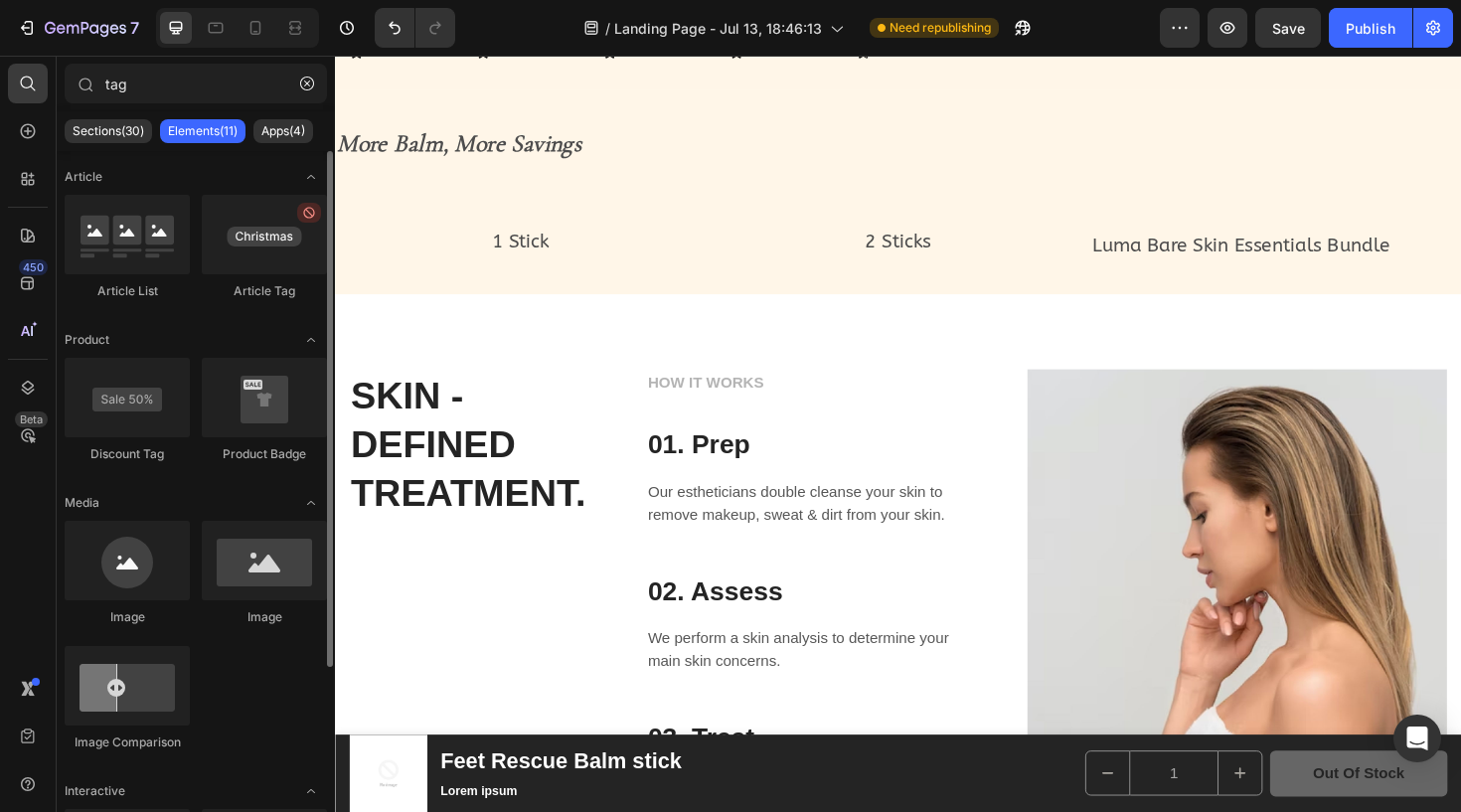 click on "Sections(30)" at bounding box center [108, 131] 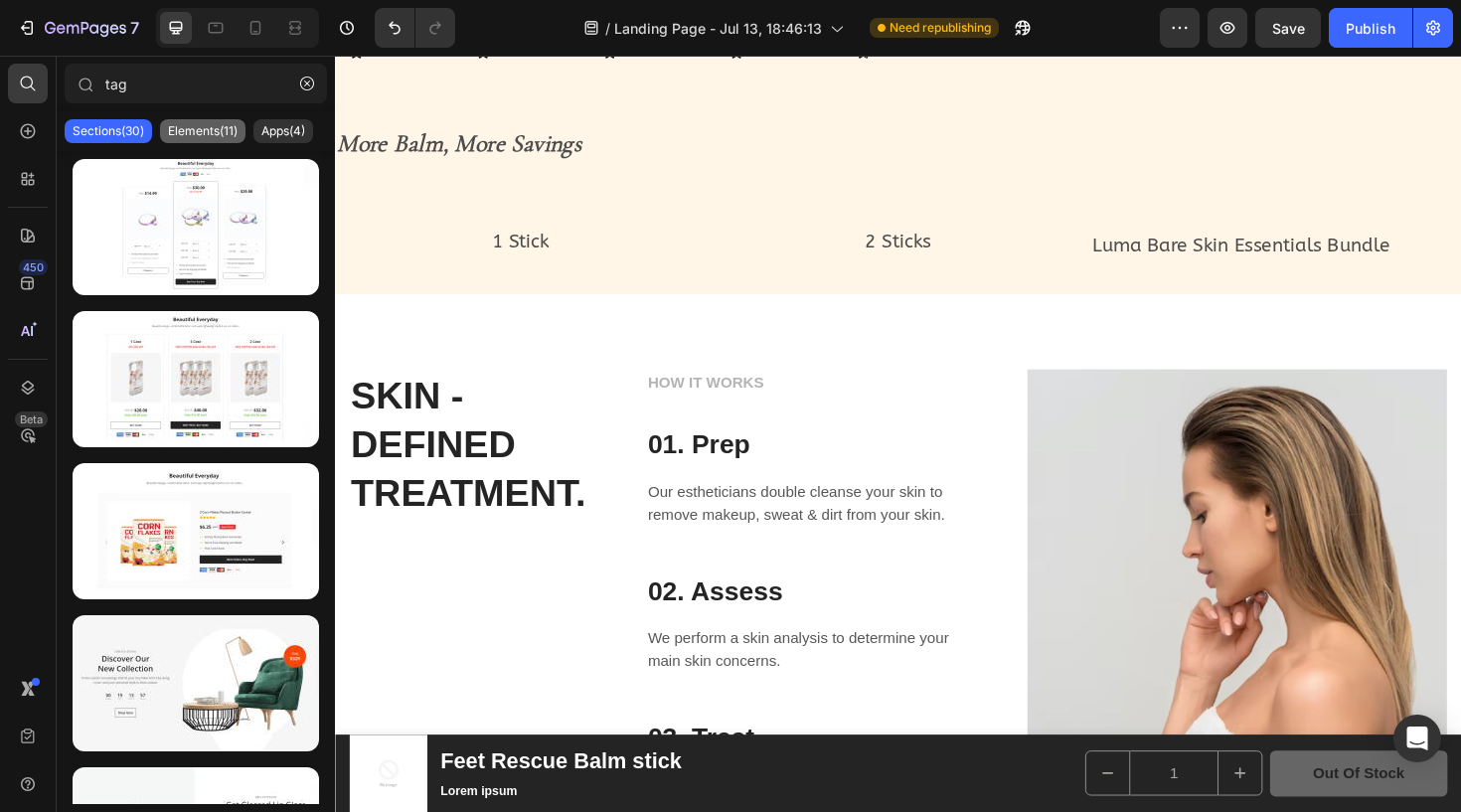 drag, startPoint x: 290, startPoint y: 247, endPoint x: 178, endPoint y: 139, distance: 155.5892 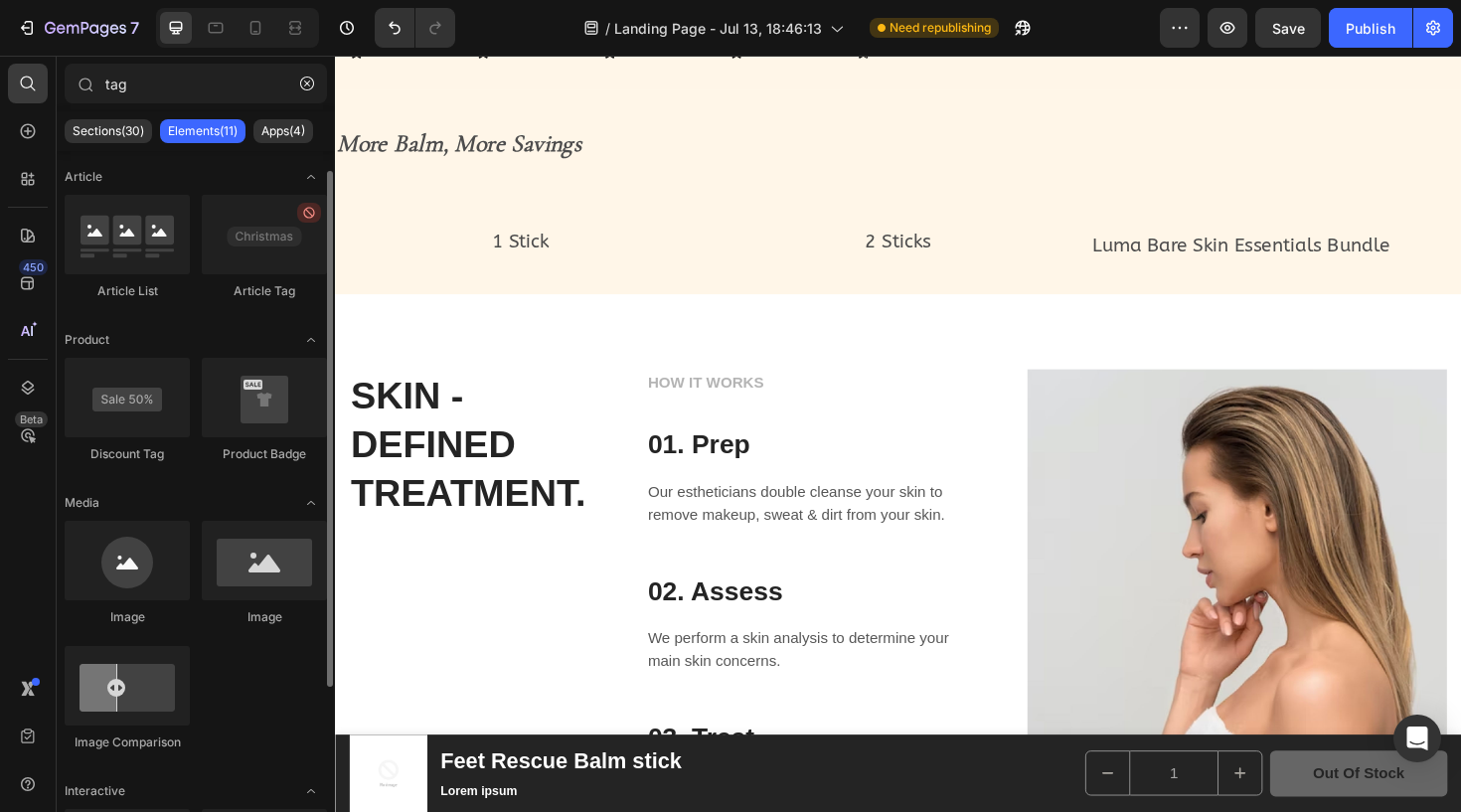 scroll, scrollTop: 0, scrollLeft: 0, axis: both 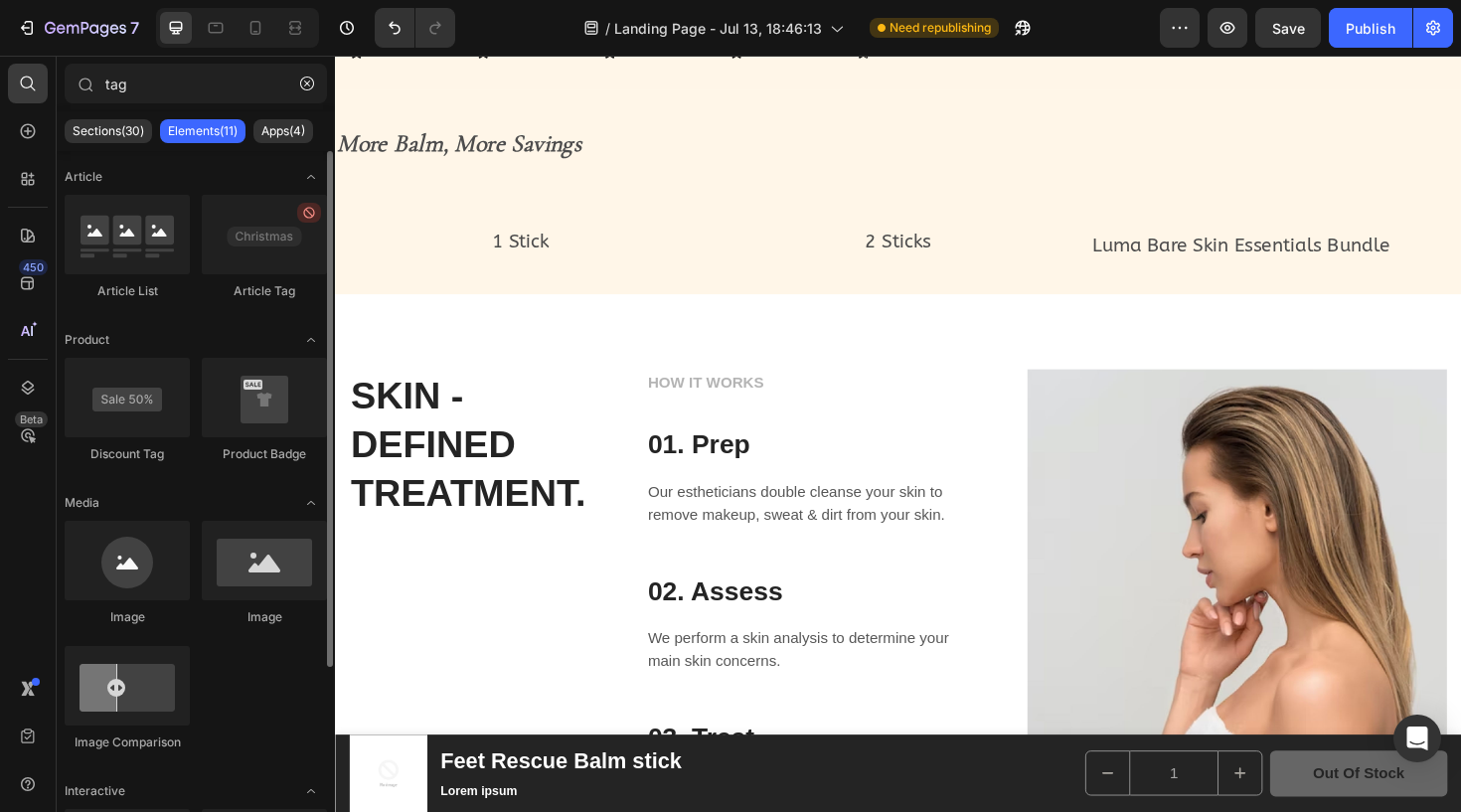 click on "Article
Article List
Article Tag Product
Discount Tag
Product Badge Media
Image
Image
Image Comparison Interactive
Carousel
Carousel" at bounding box center [196, 616] 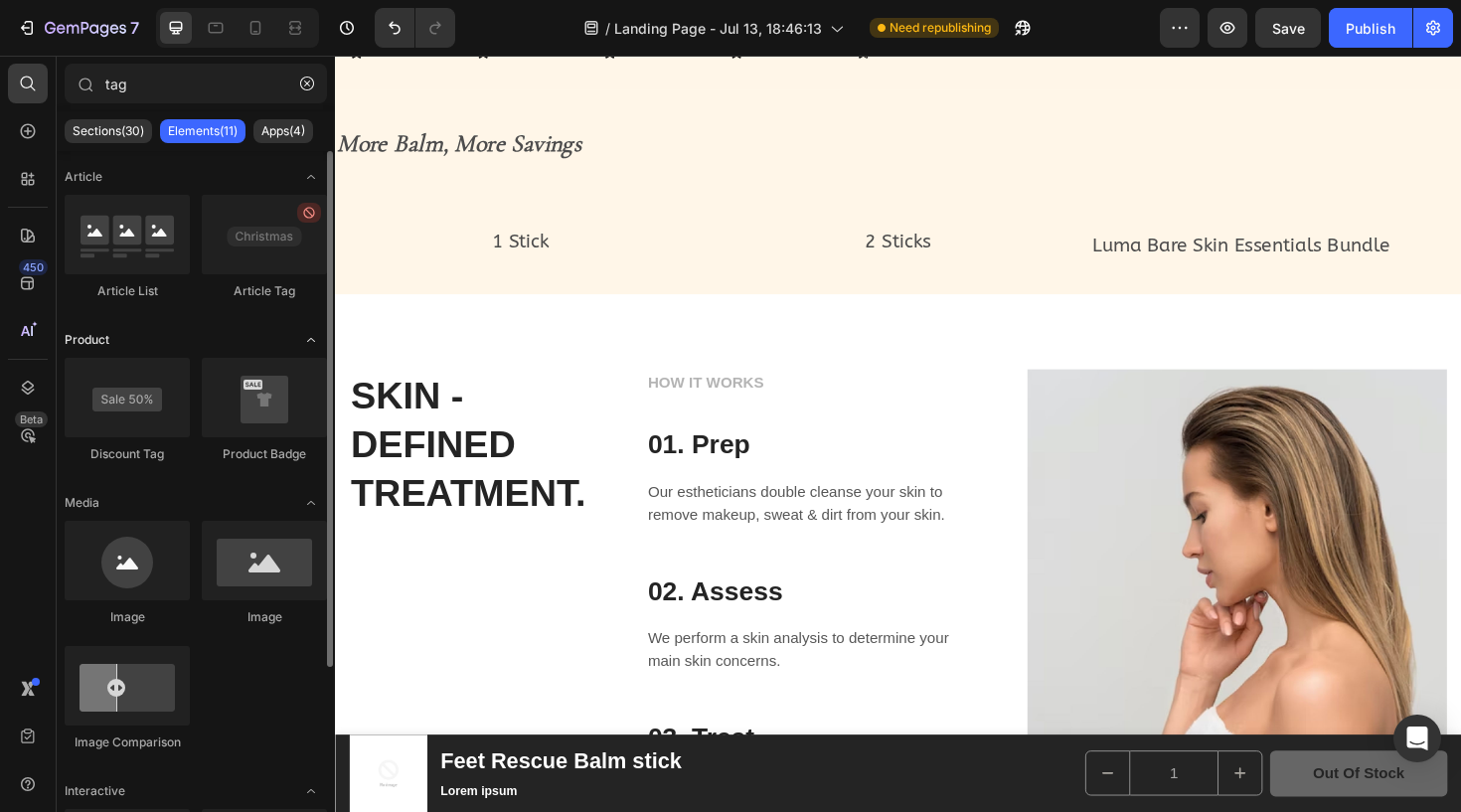 drag, startPoint x: 178, startPoint y: 139, endPoint x: 108, endPoint y: 339, distance: 211.8962 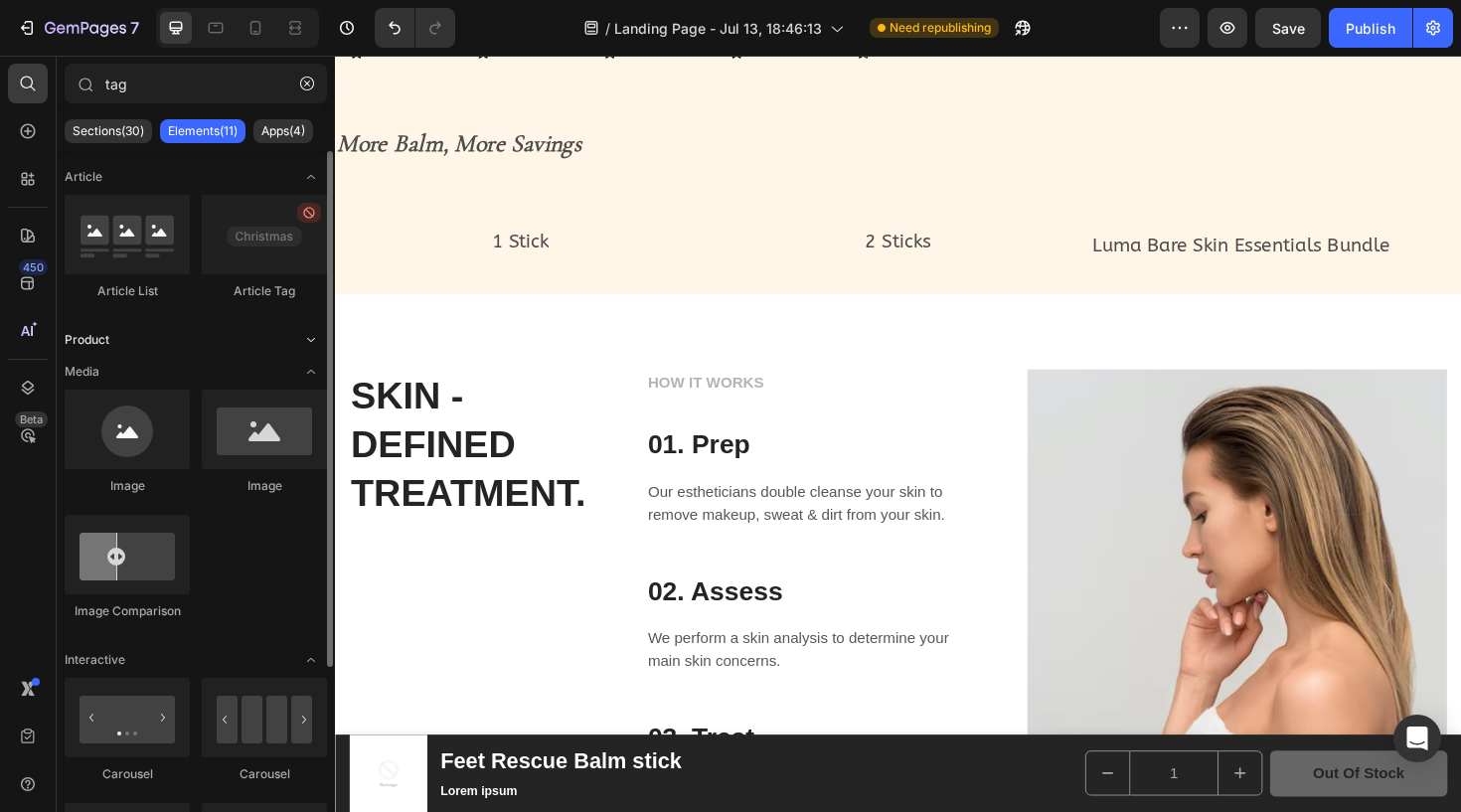 click on "Product" at bounding box center (86, 340) 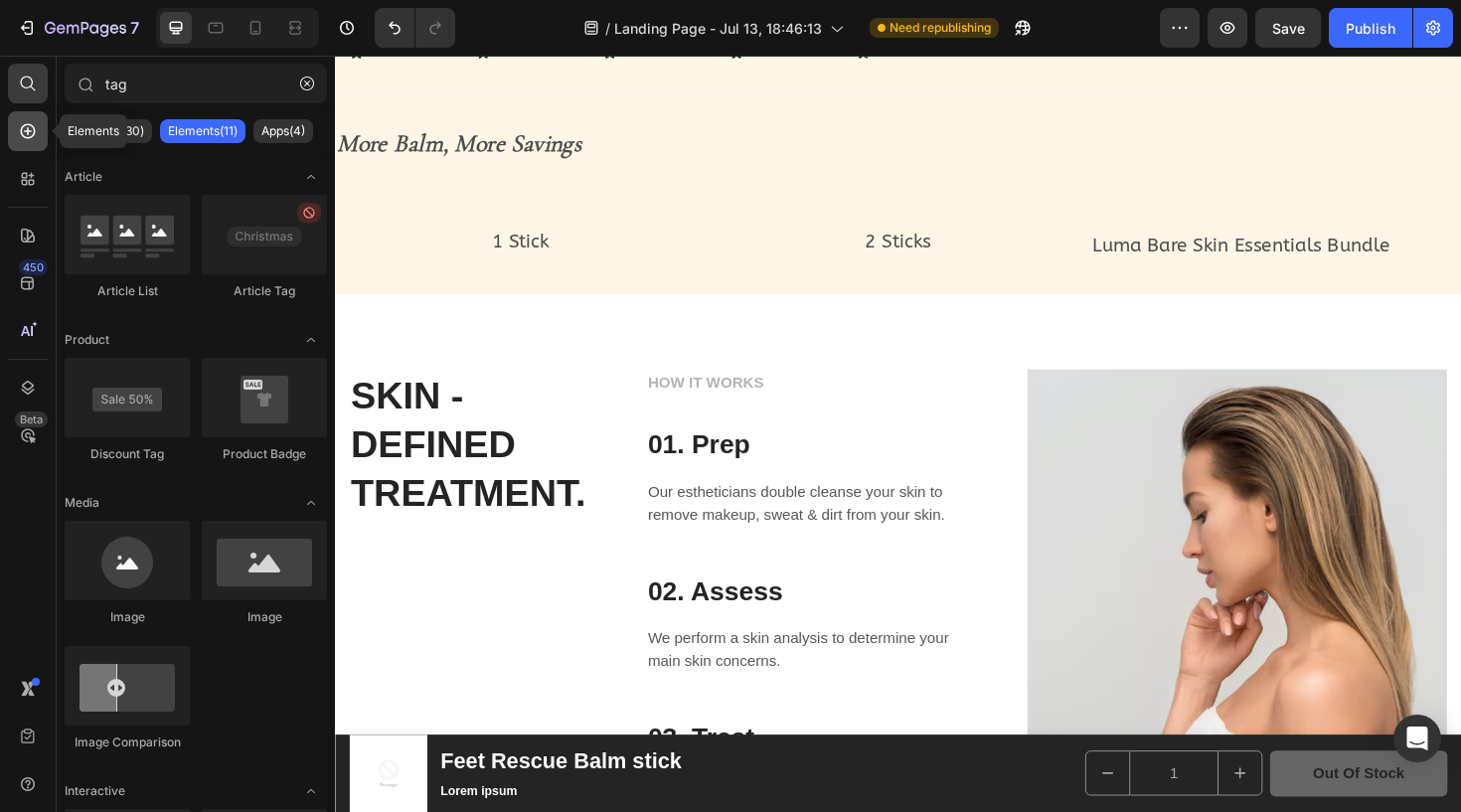 drag, startPoint x: 105, startPoint y: 345, endPoint x: 29, endPoint y: 133, distance: 225.21101 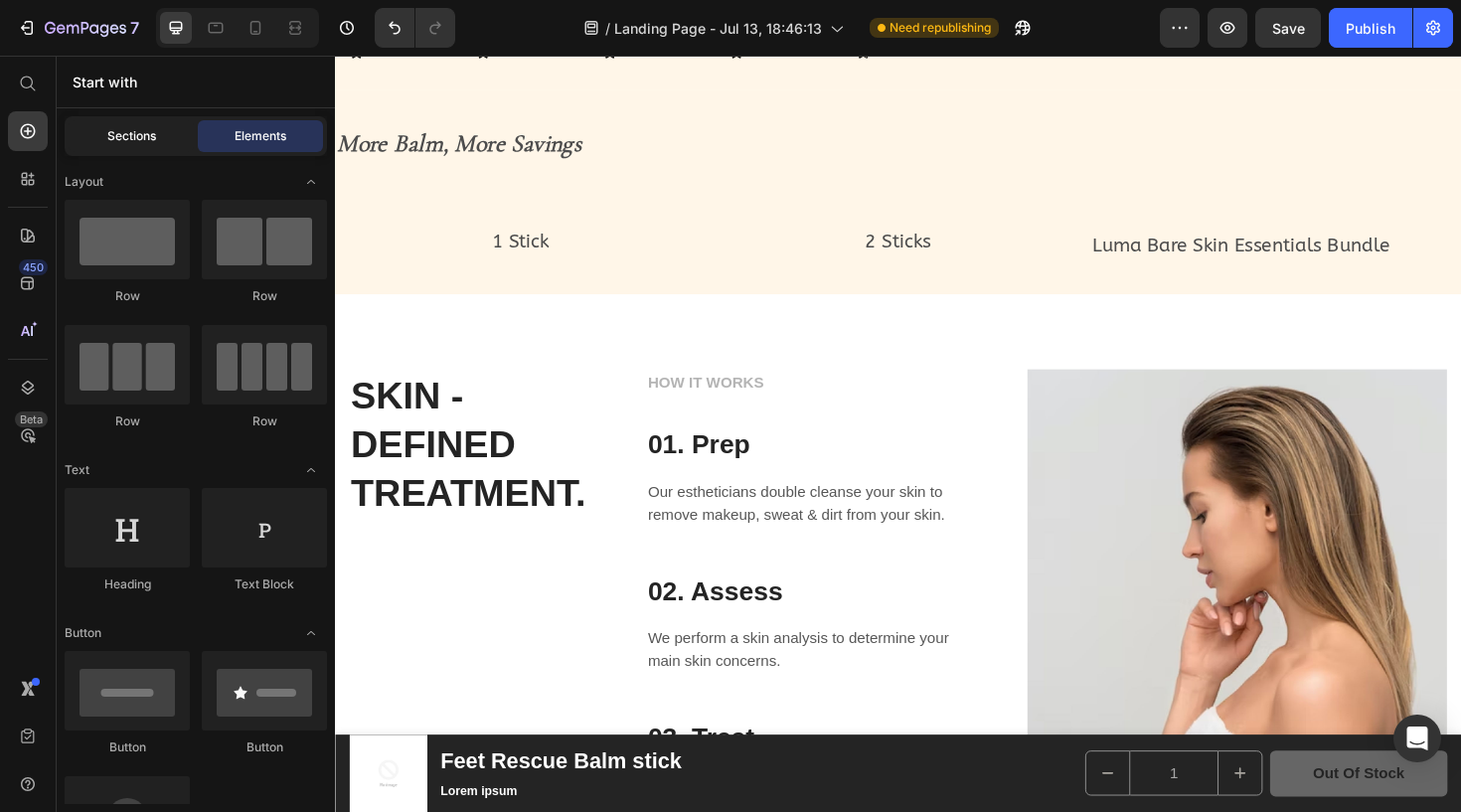drag, startPoint x: 29, startPoint y: 133, endPoint x: 142, endPoint y: 135, distance: 113.0177 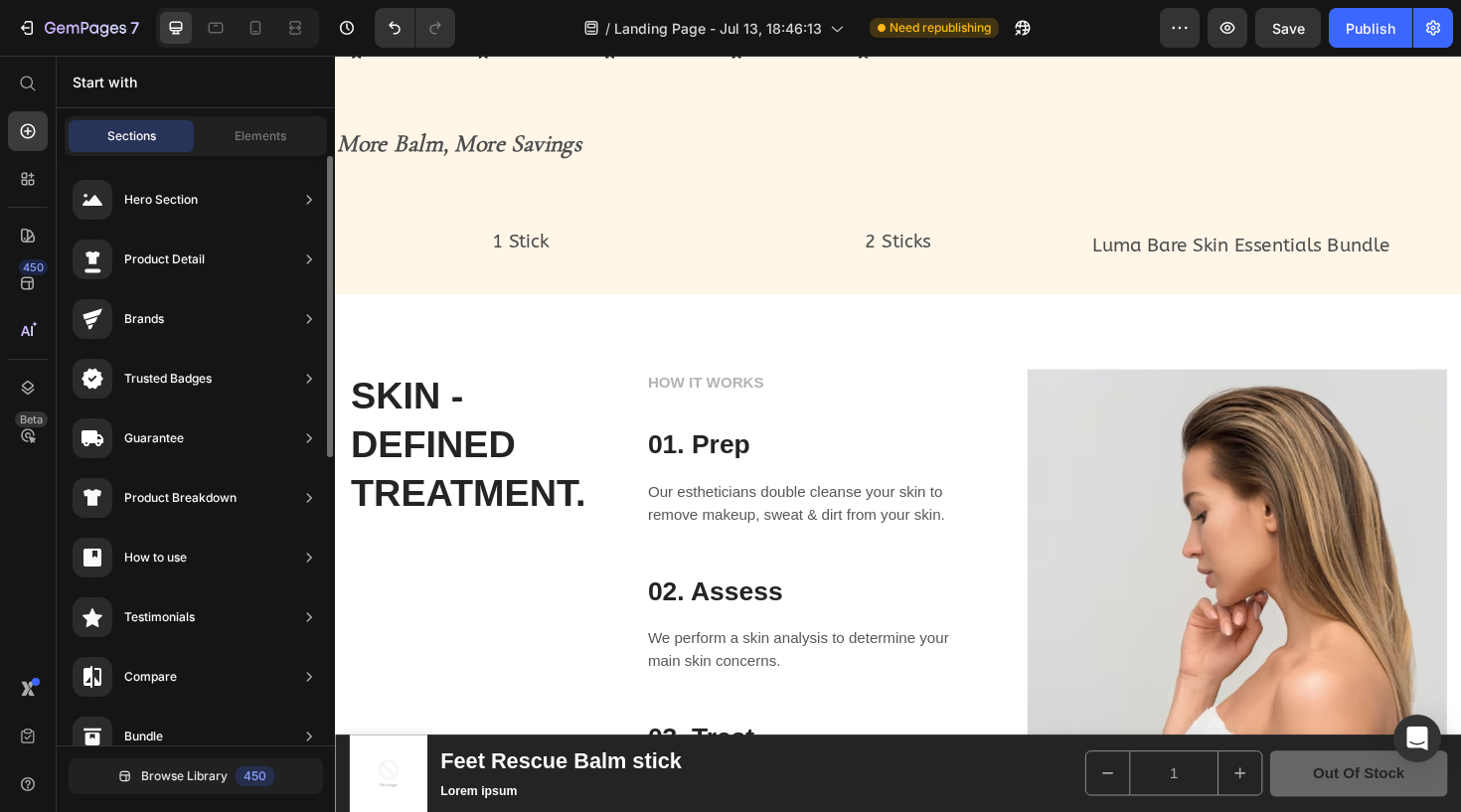 scroll, scrollTop: 0, scrollLeft: 0, axis: both 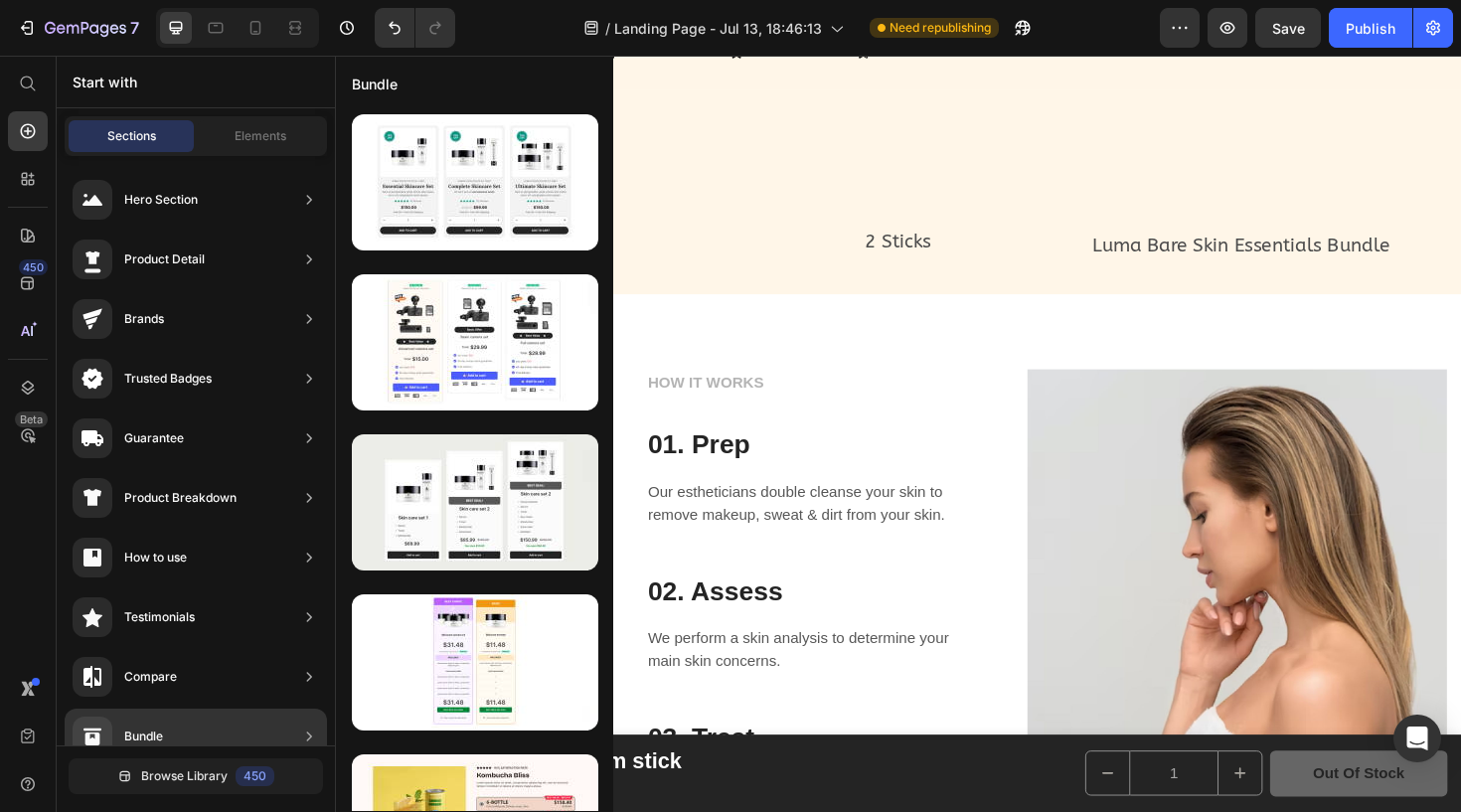 click on "Product Breakdown" at bounding box center [180, 498] 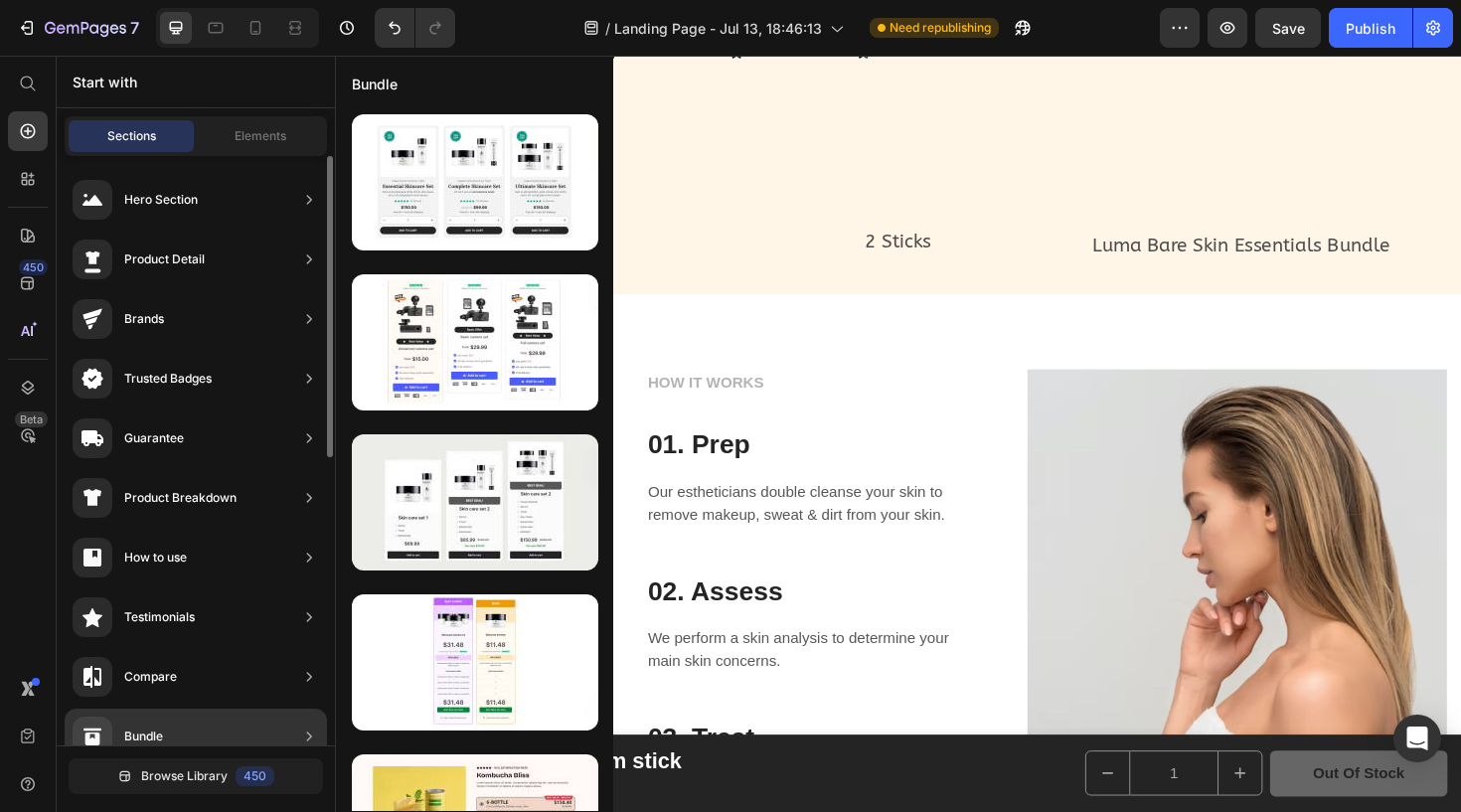 drag, startPoint x: 142, startPoint y: 135, endPoint x: 227, endPoint y: 249, distance: 142.2006 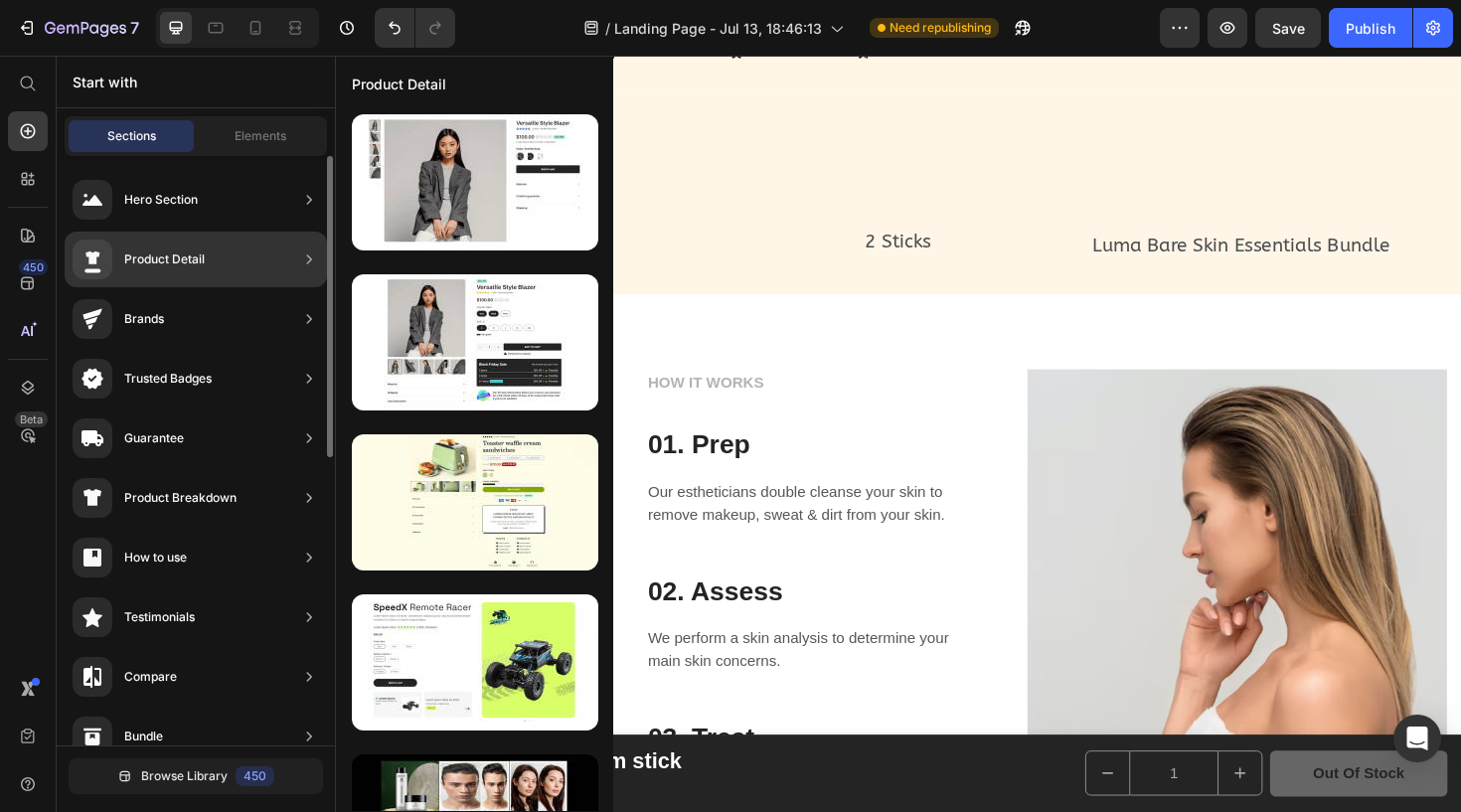 drag, startPoint x: 227, startPoint y: 249, endPoint x: 142, endPoint y: 252, distance: 85.052925 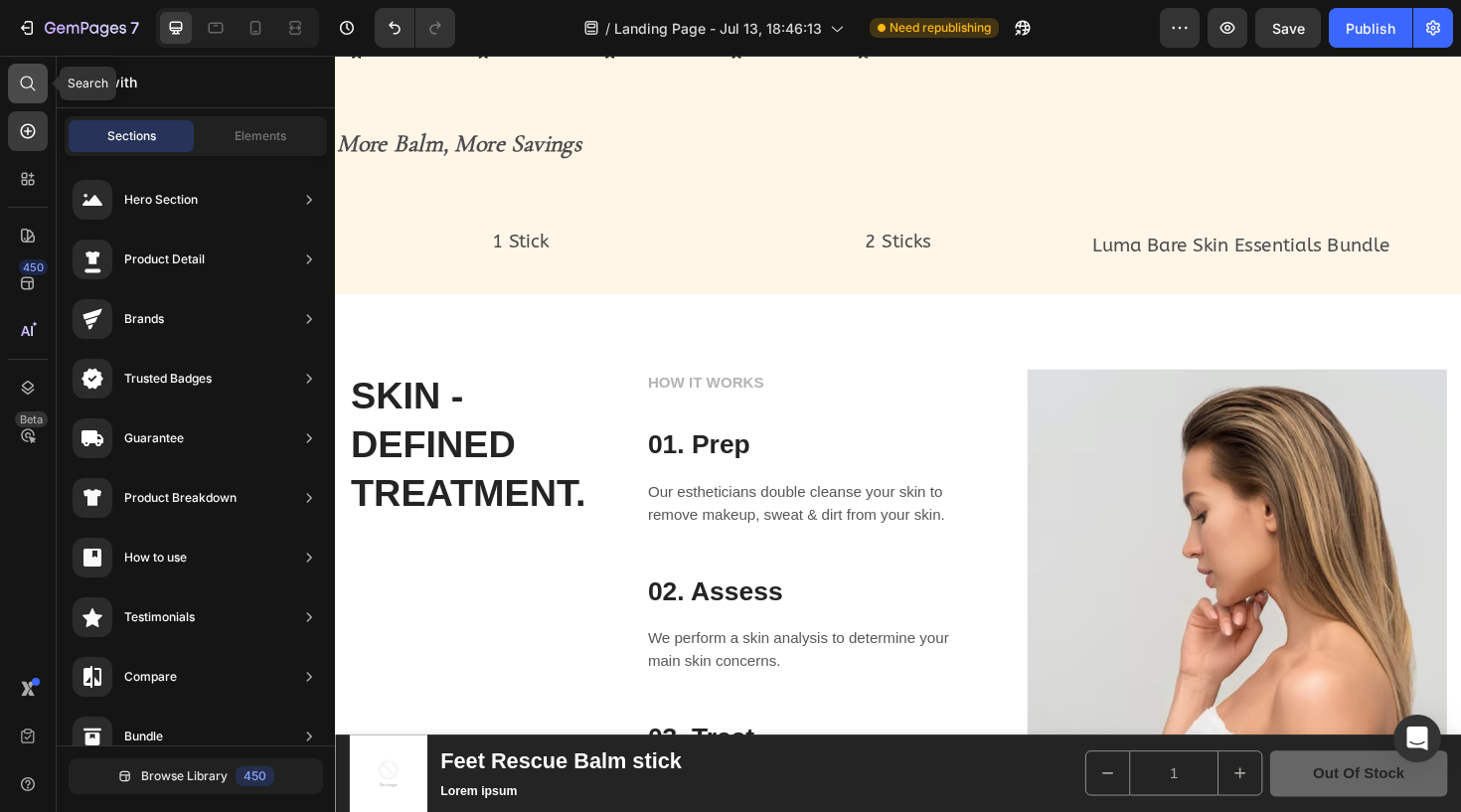 drag, startPoint x: 142, startPoint y: 252, endPoint x: 43, endPoint y: 93, distance: 187.3019 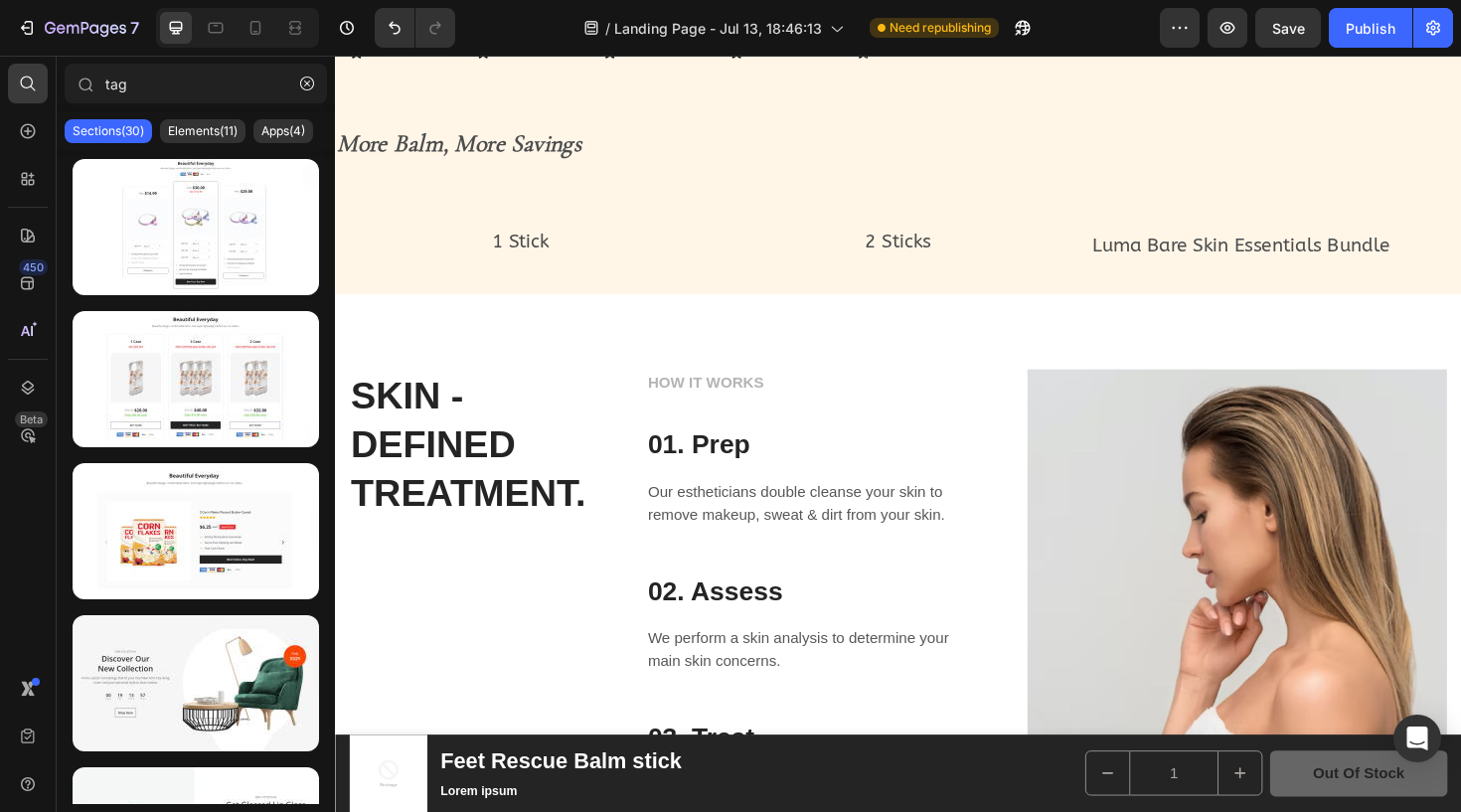 drag, startPoint x: 43, startPoint y: 93, endPoint x: 103, endPoint y: 125, distance: 68 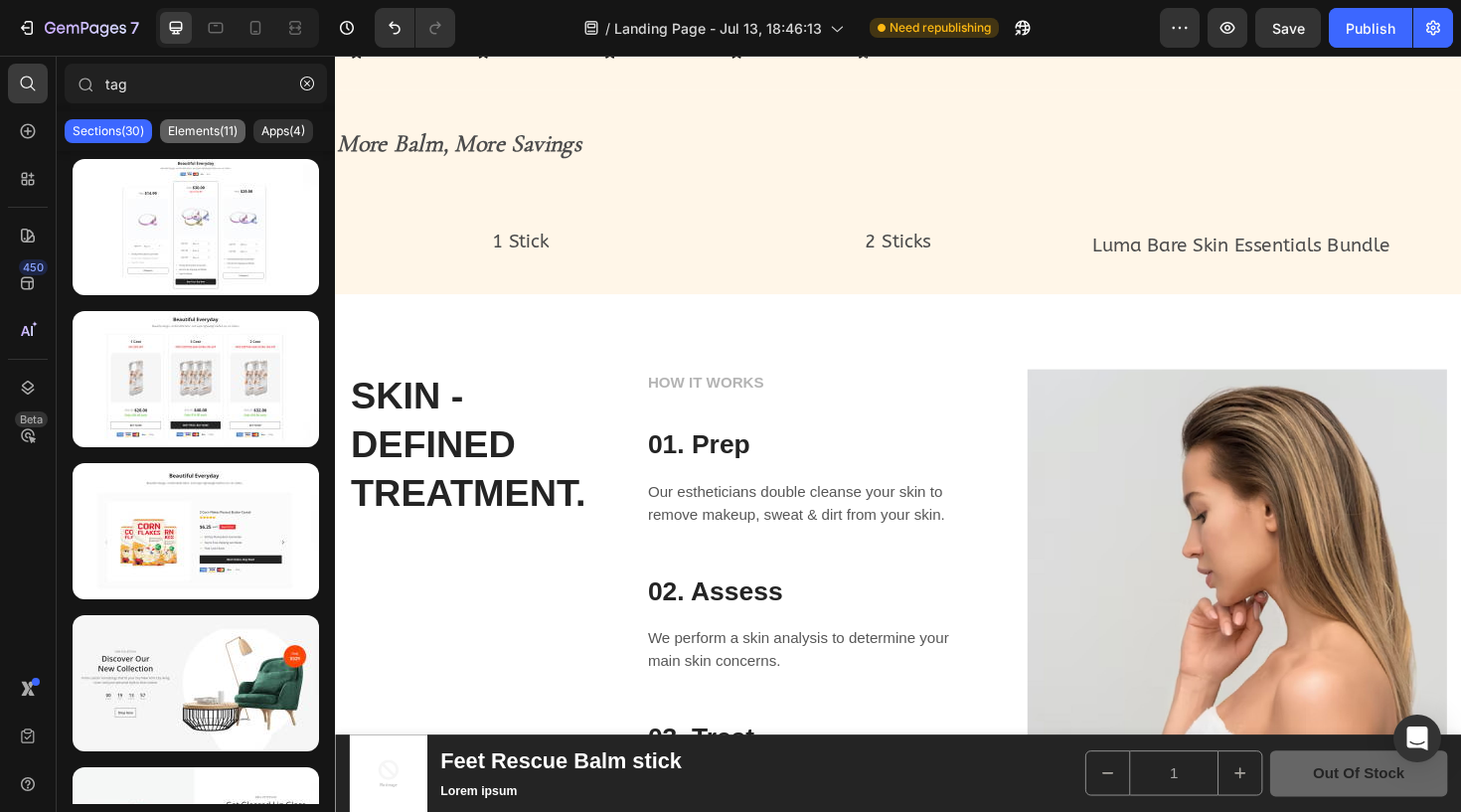 drag, startPoint x: 103, startPoint y: 125, endPoint x: 161, endPoint y: 130, distance: 58.21512 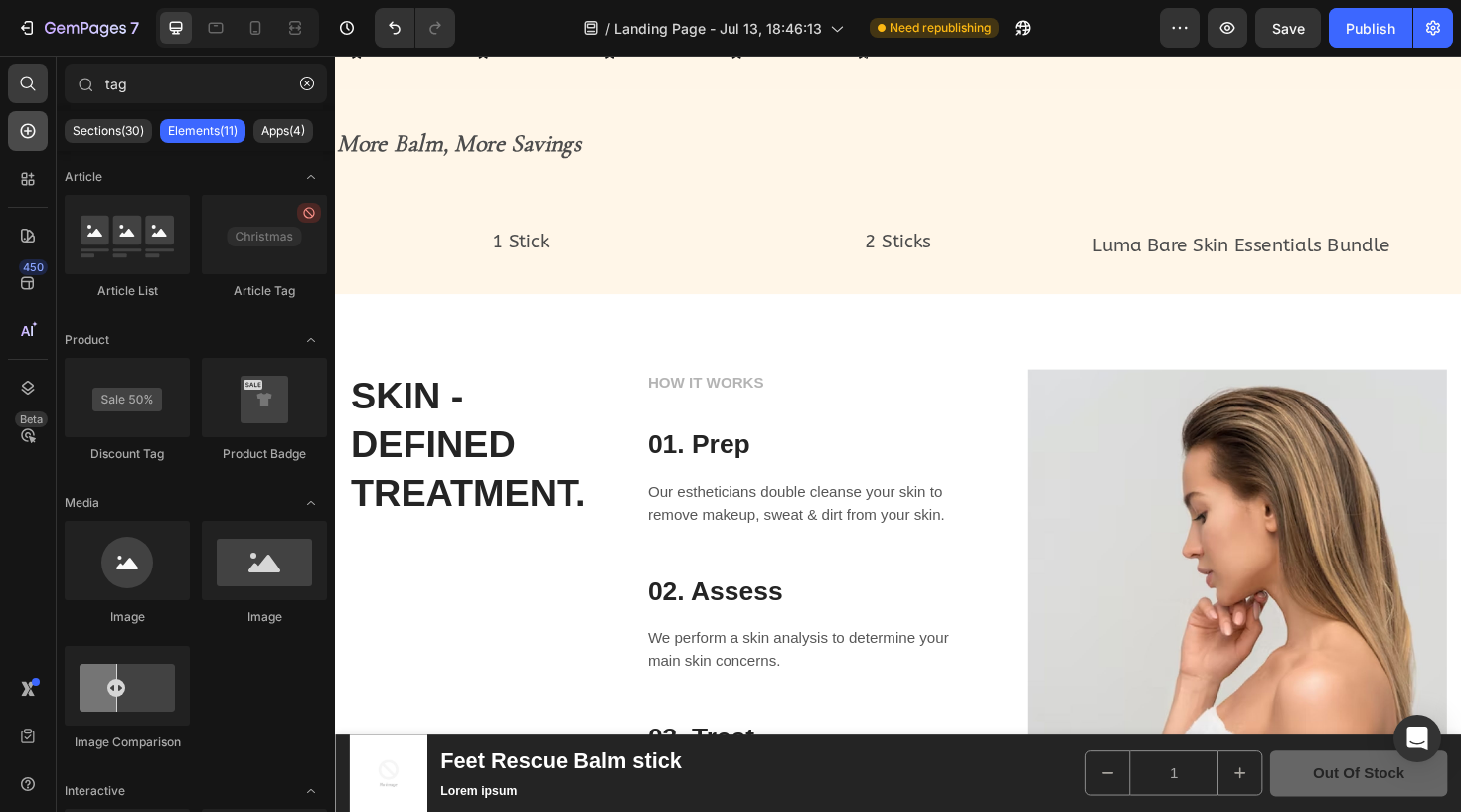 drag, startPoint x: 161, startPoint y: 130, endPoint x: 35, endPoint y: 139, distance: 126.321 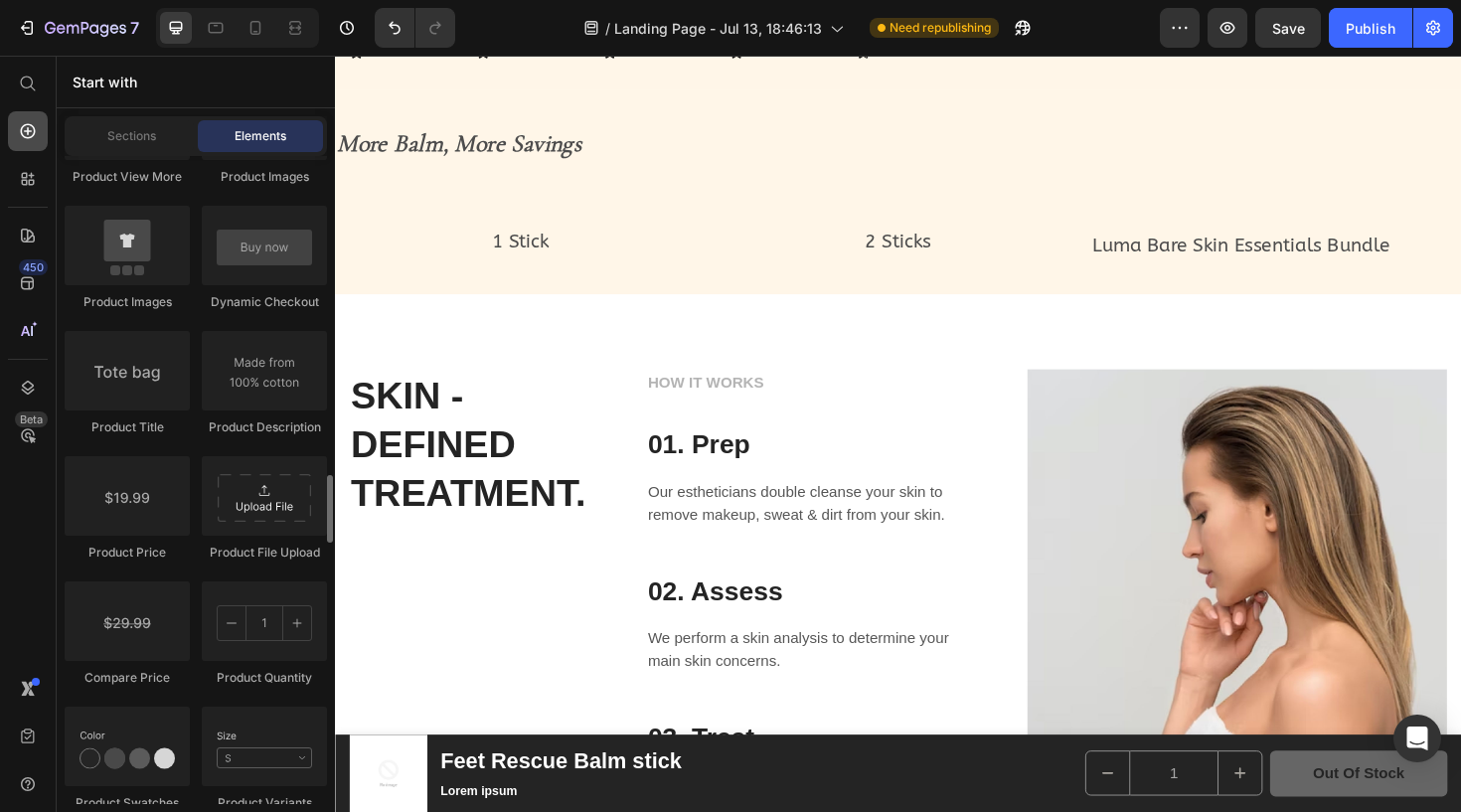 scroll, scrollTop: 3139, scrollLeft: 0, axis: vertical 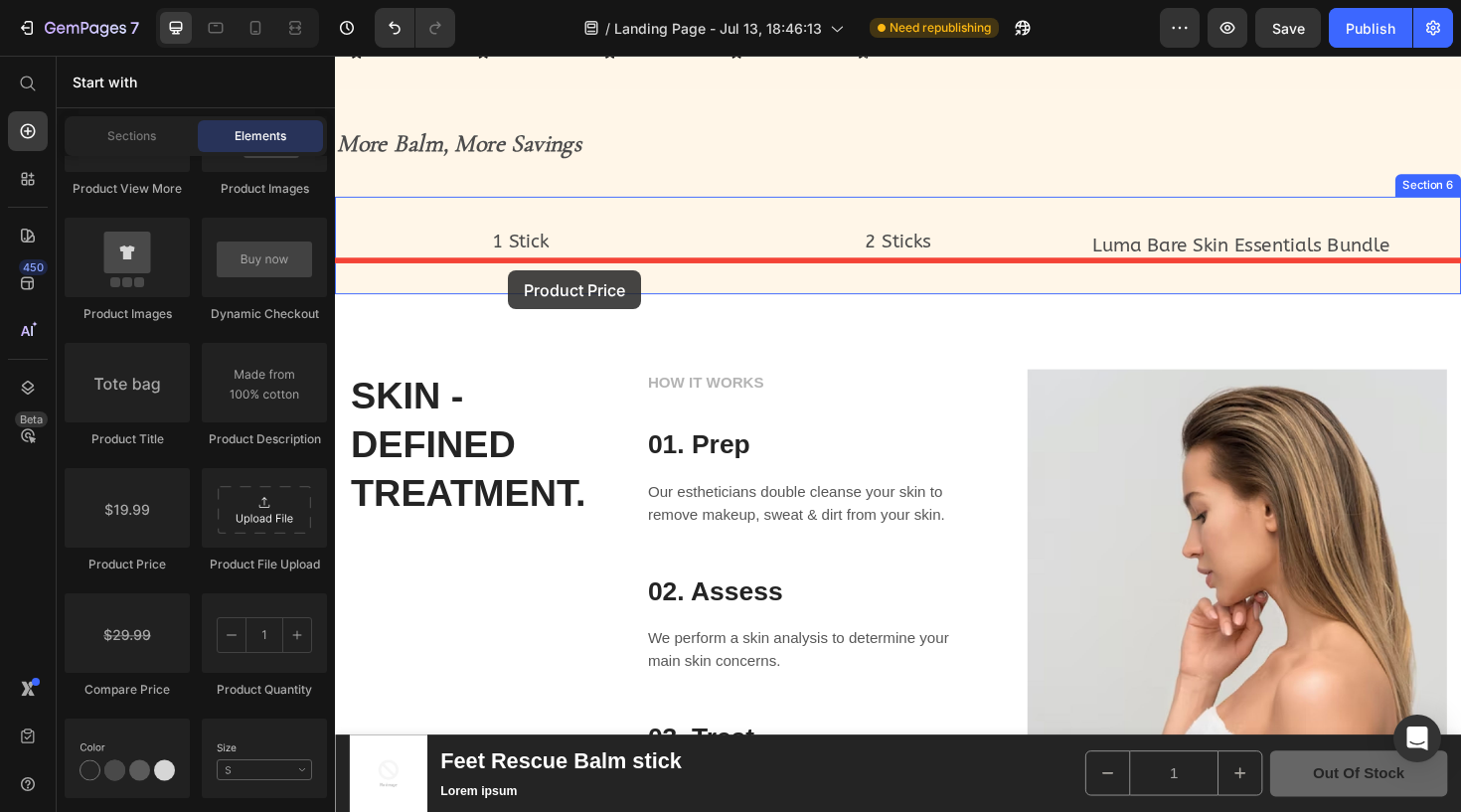 drag, startPoint x: 370, startPoint y: 195, endPoint x: 518, endPoint y: 283, distance: 172.1859 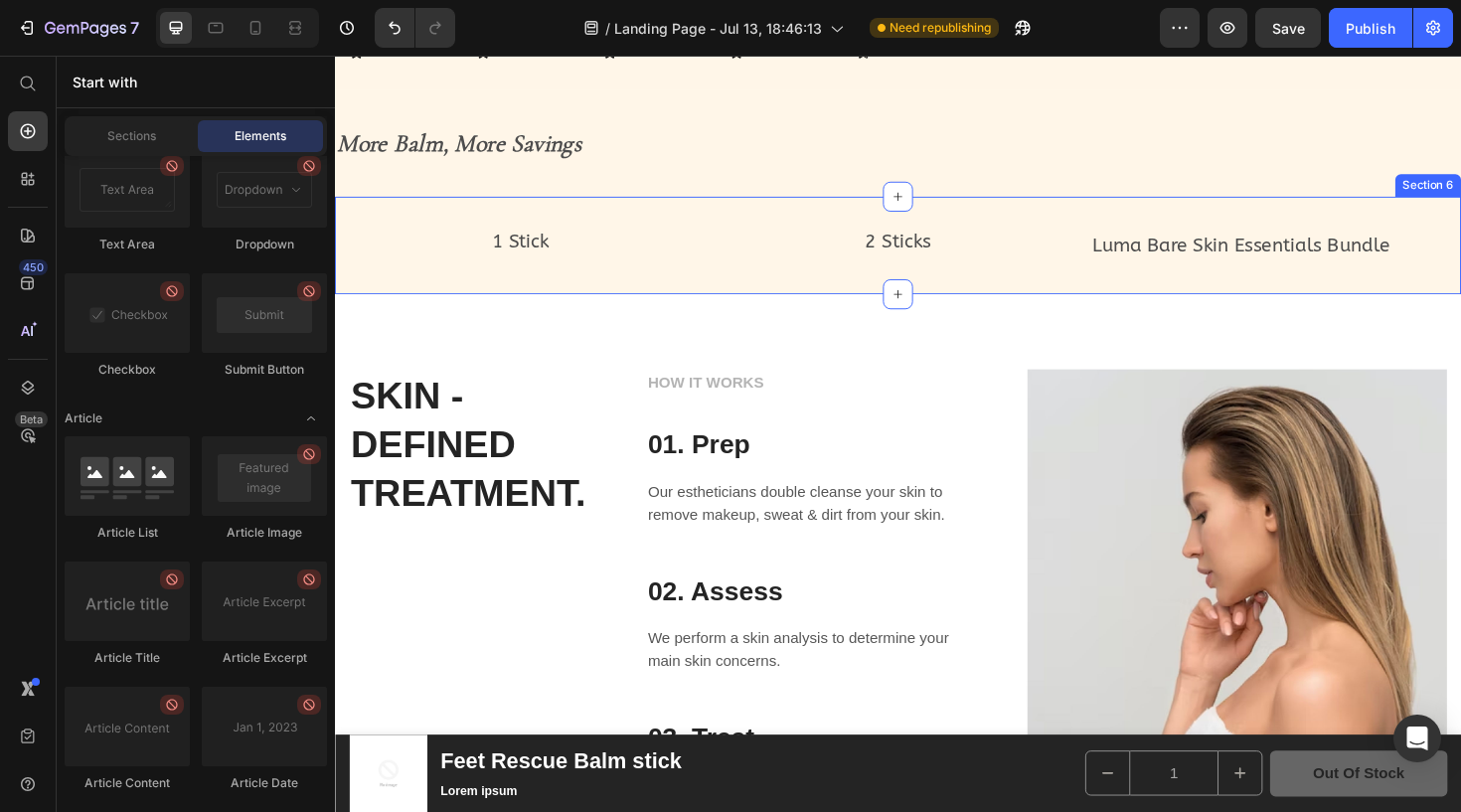 scroll, scrollTop: 5496, scrollLeft: 0, axis: vertical 